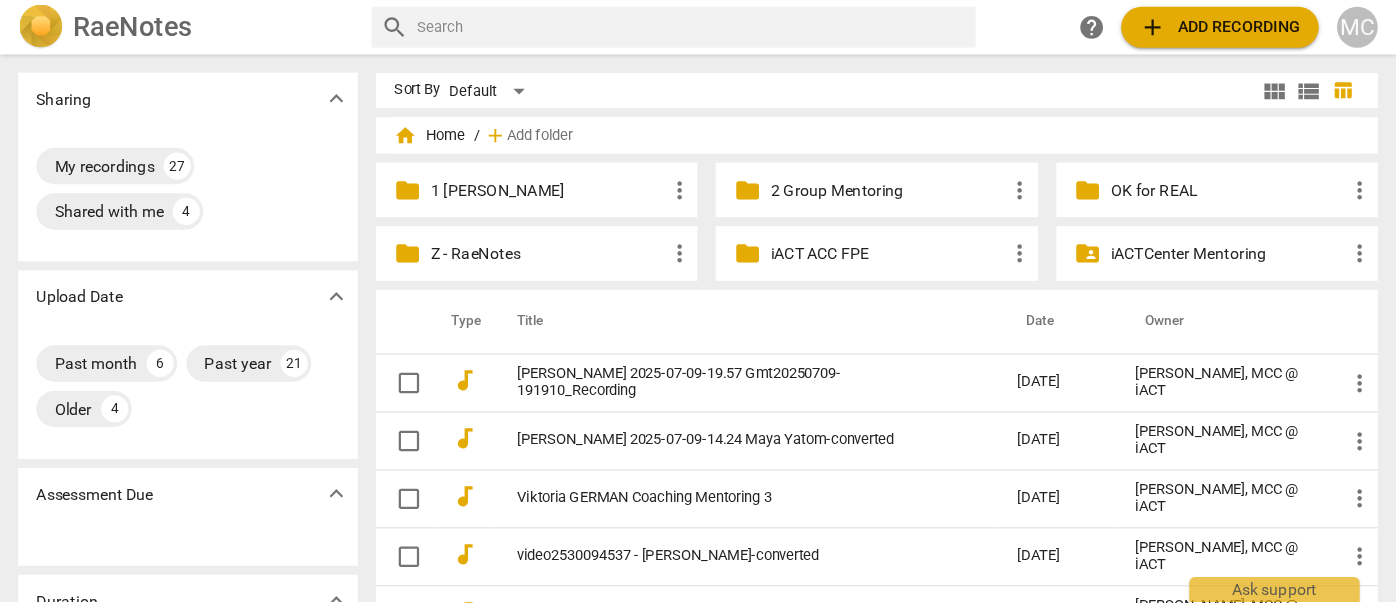 scroll, scrollTop: 0, scrollLeft: 0, axis: both 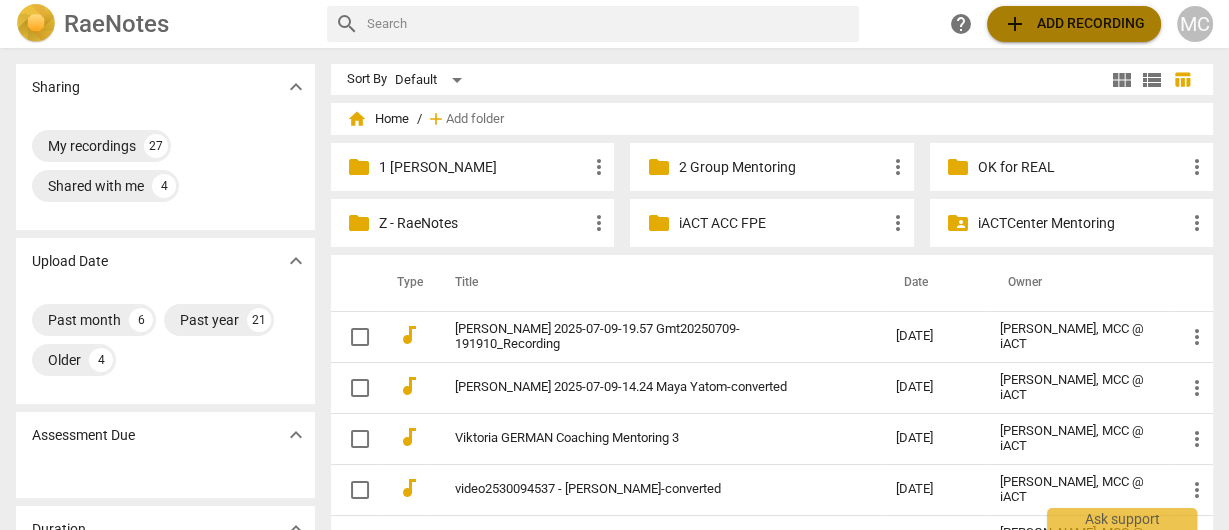 click on "add   Add recording" at bounding box center [1074, 24] 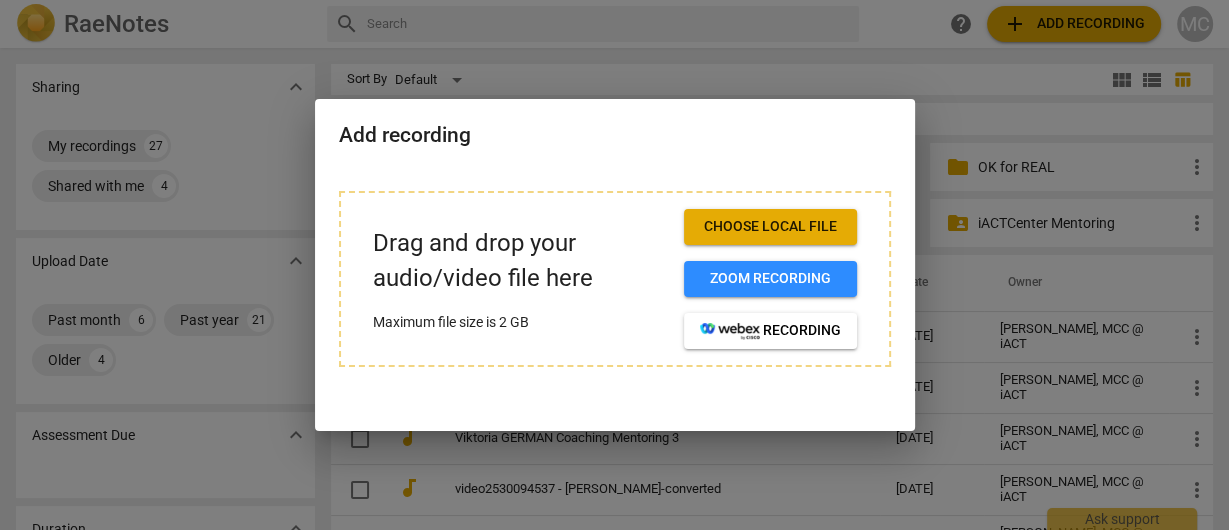 click on "Choose local file" at bounding box center (770, 227) 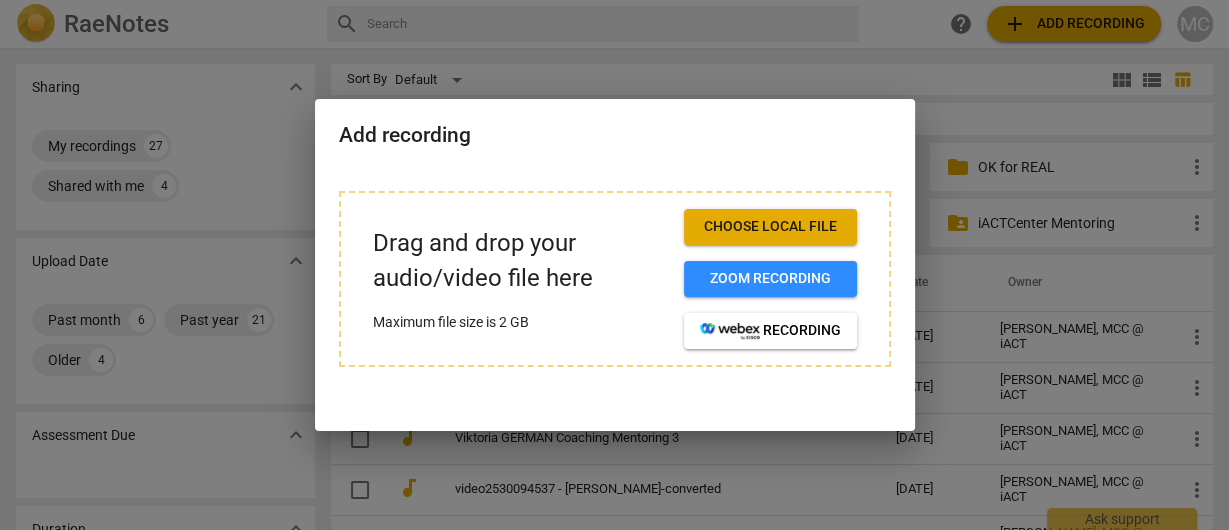 type 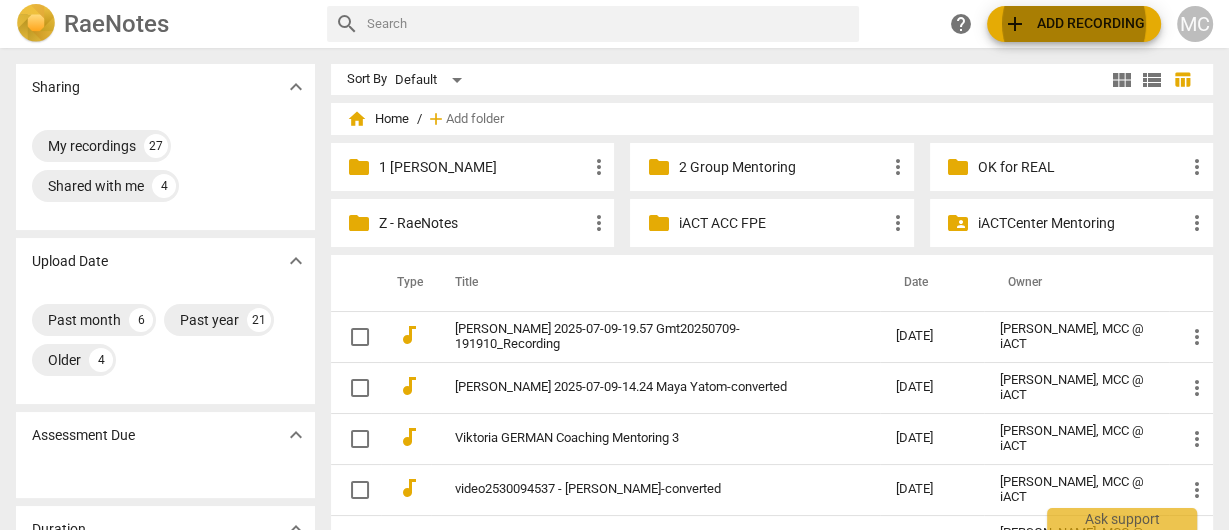 type 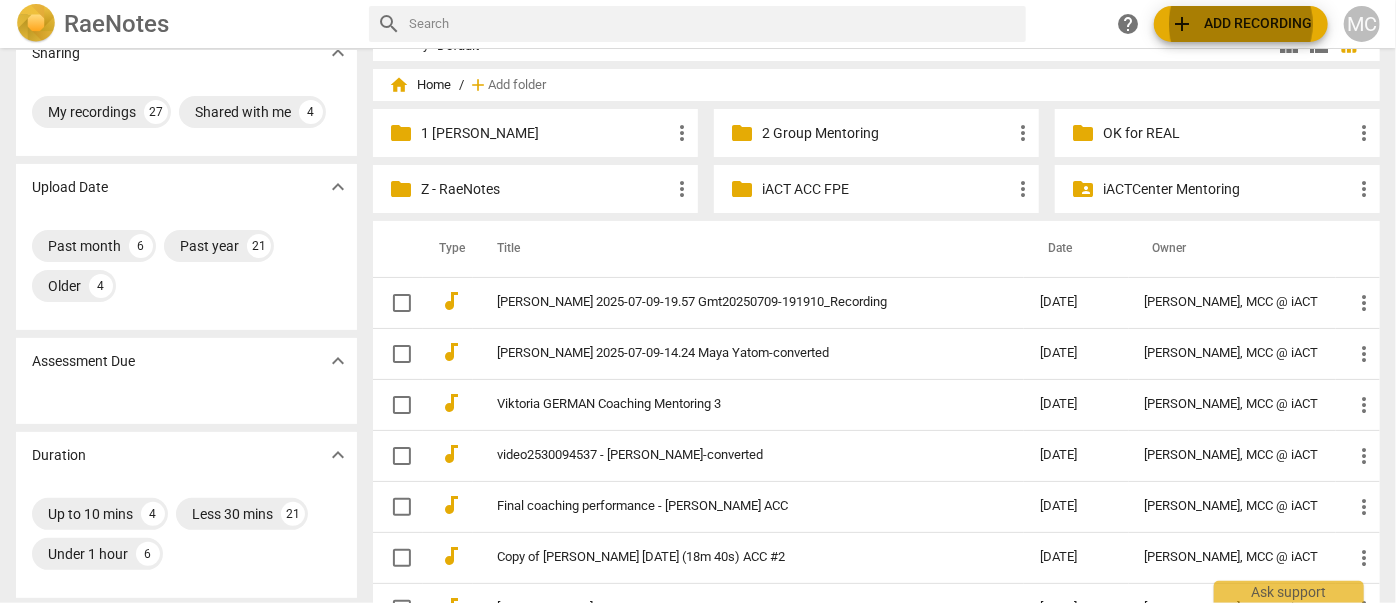 scroll, scrollTop: 0, scrollLeft: 0, axis: both 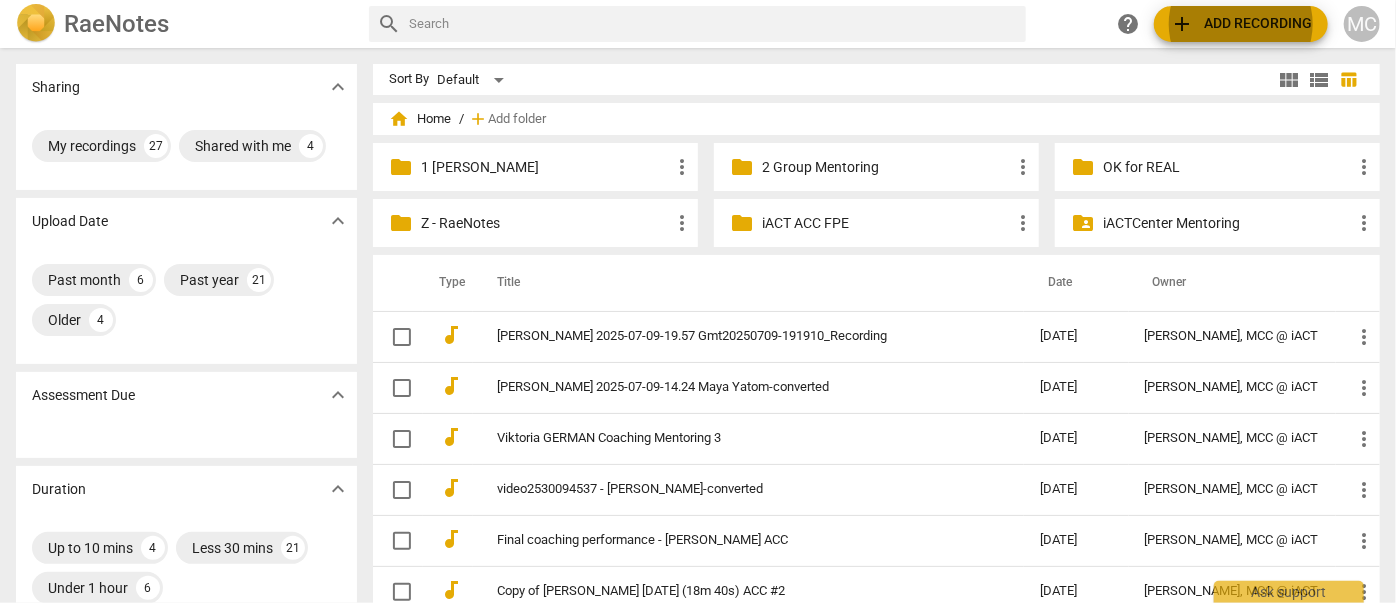 click on "1 Matthew Mentoring" at bounding box center (545, 167) 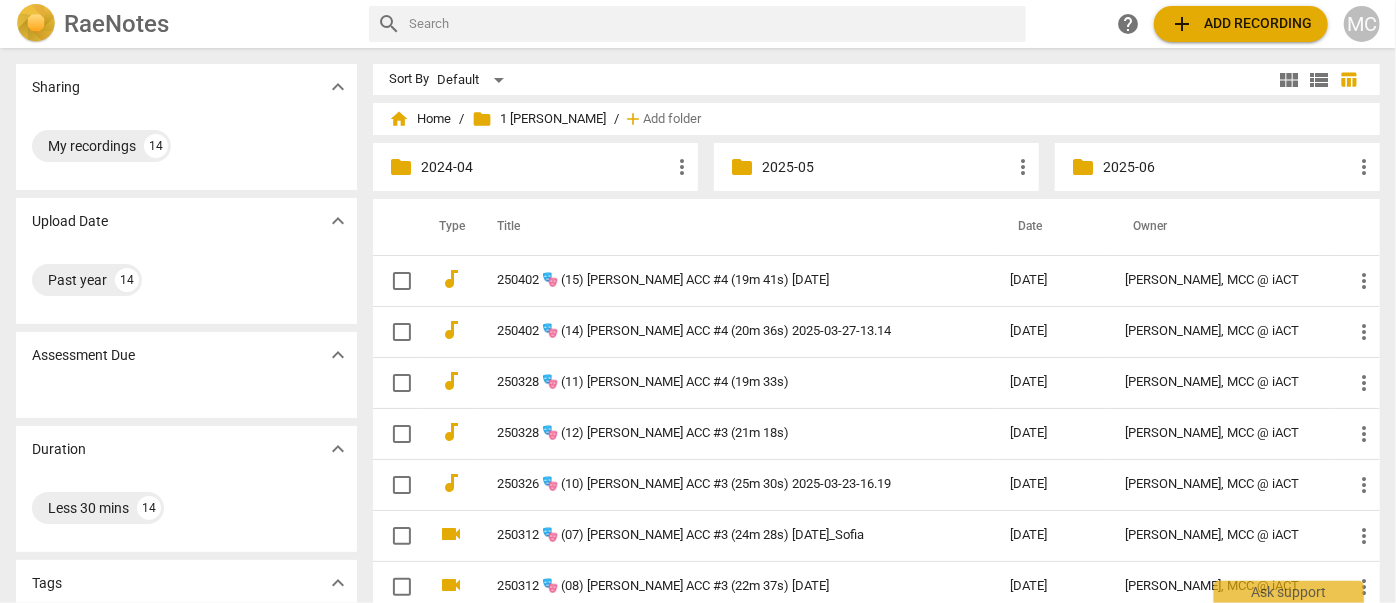 click on "home Home / folder 1 Matthew Mentoring / add Add folder" at bounding box center [876, 119] 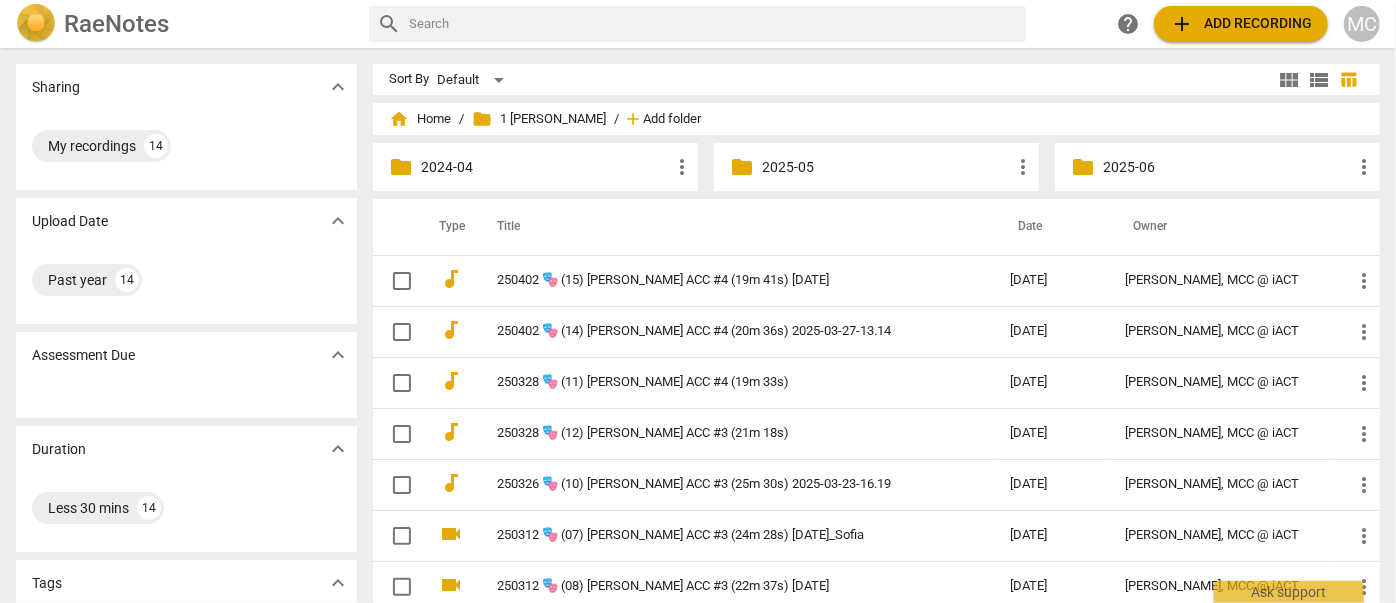click on "Add folder" at bounding box center [672, 119] 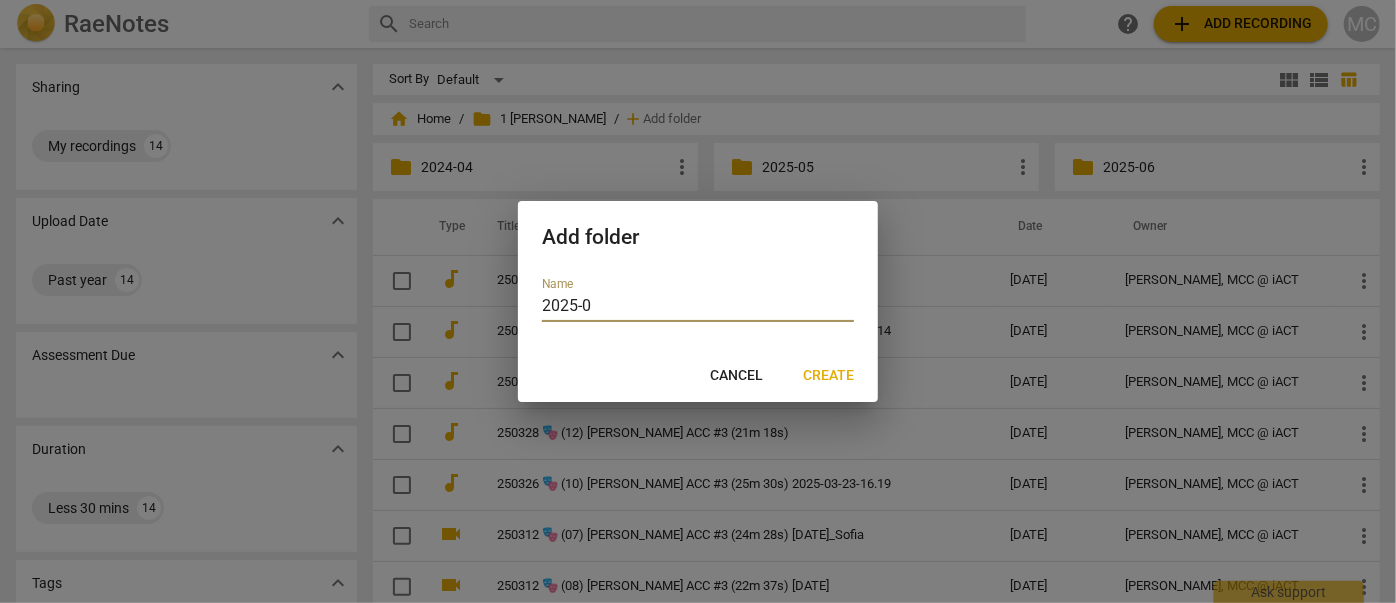 type on "2025-07" 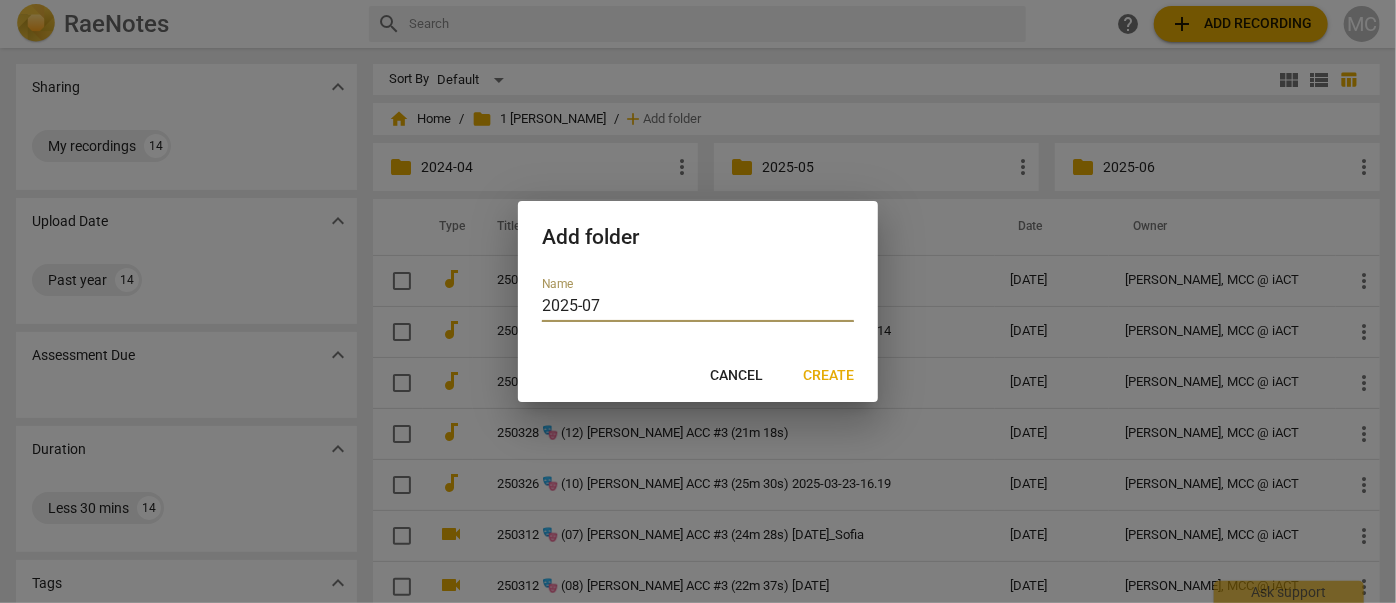 type 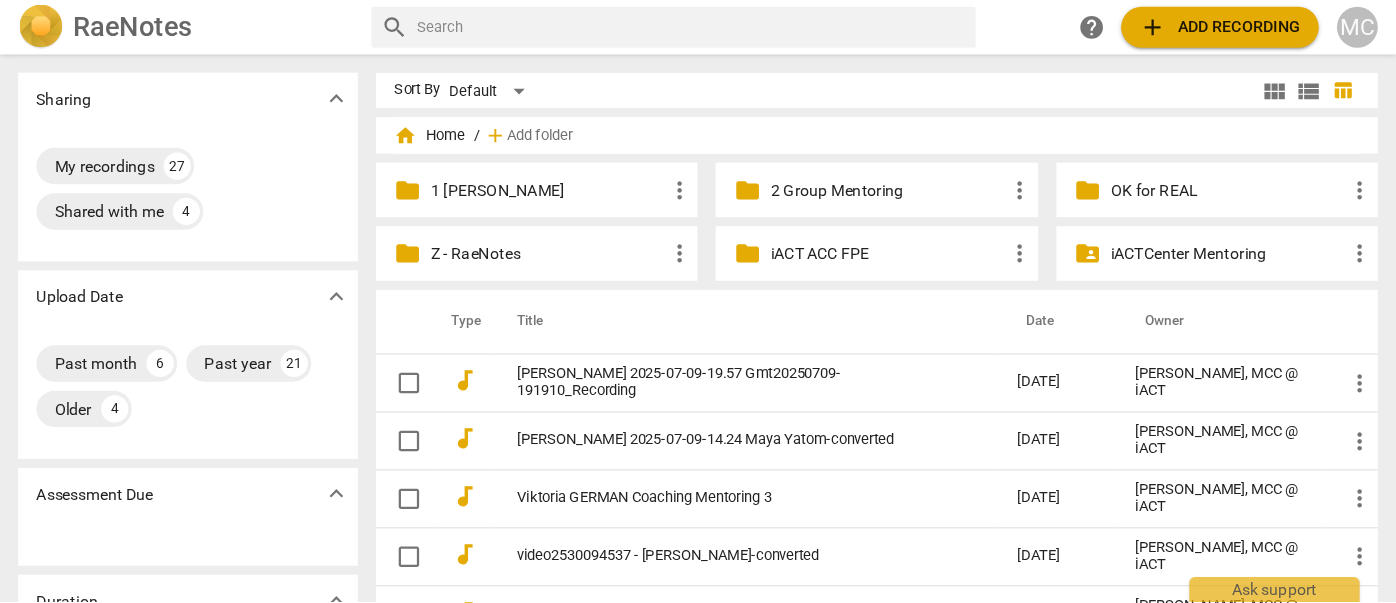 scroll, scrollTop: 0, scrollLeft: 0, axis: both 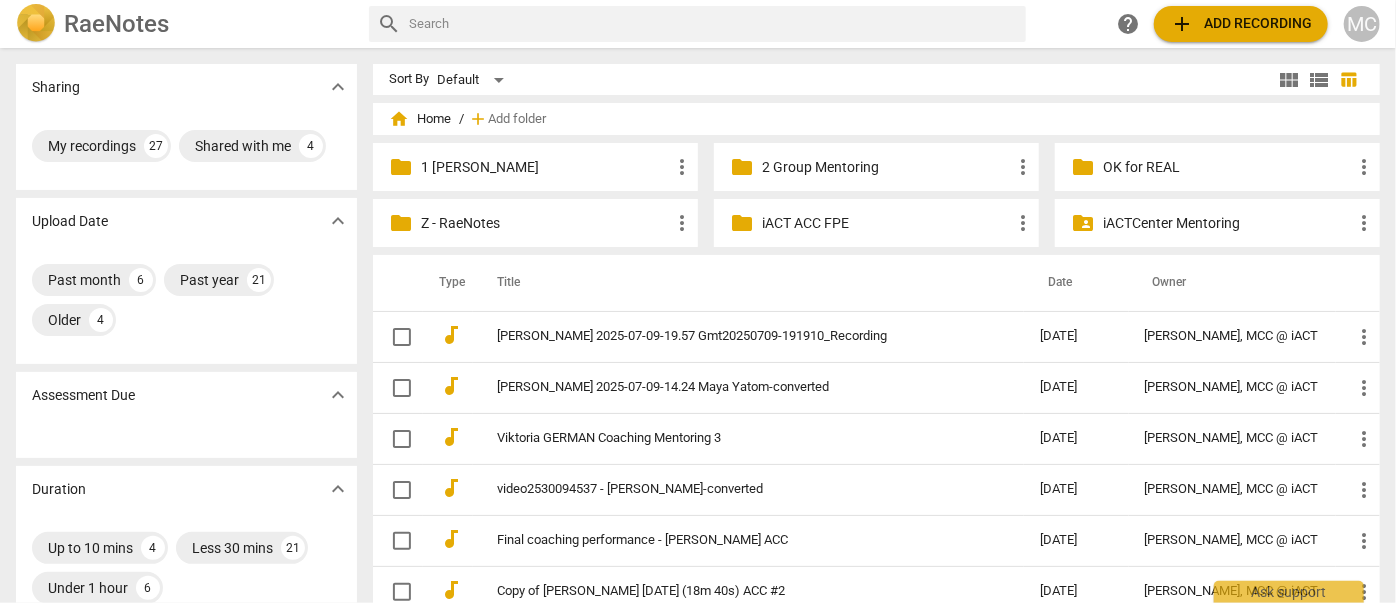 click on "1 [PERSON_NAME]" at bounding box center (545, 167) 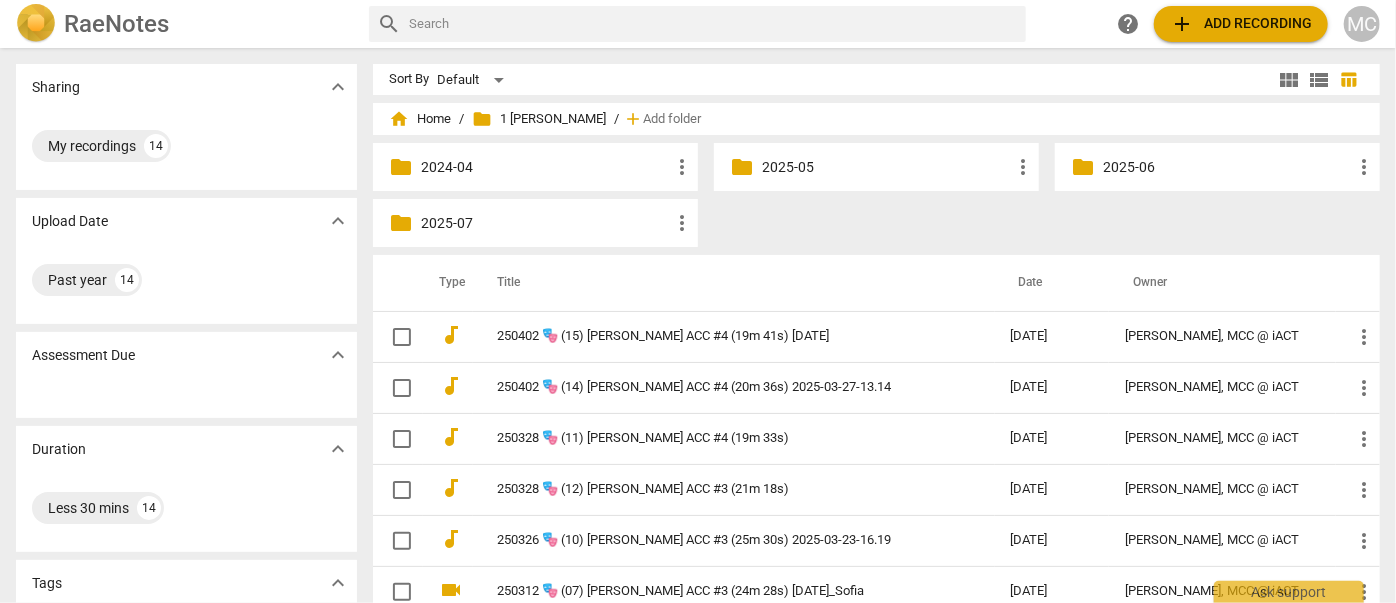 click on "2025-07" at bounding box center (545, 223) 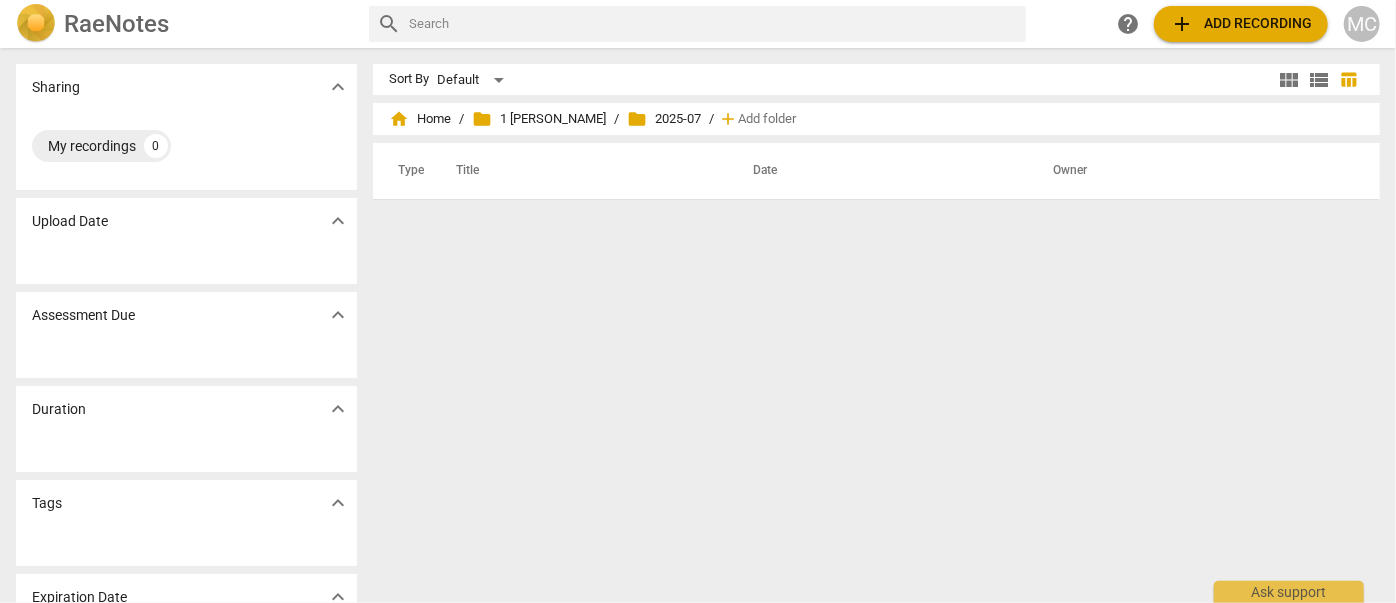 click on "add   Add recording" at bounding box center [1241, 24] 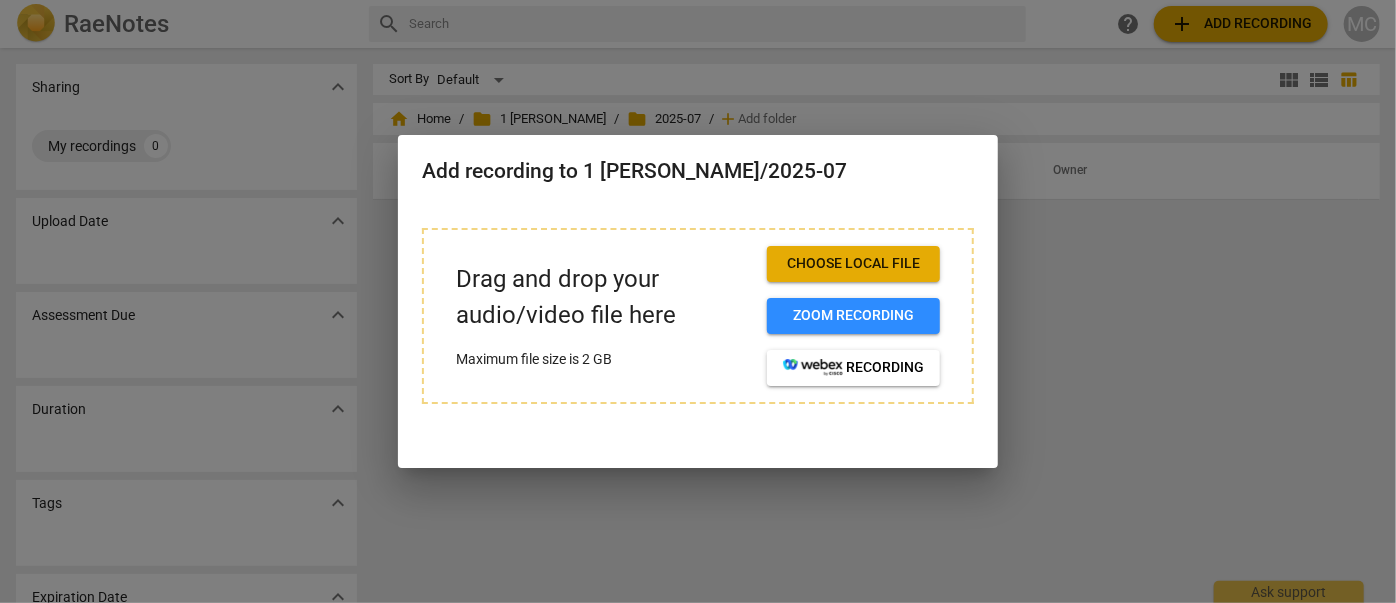 click on "Choose local file" at bounding box center [853, 264] 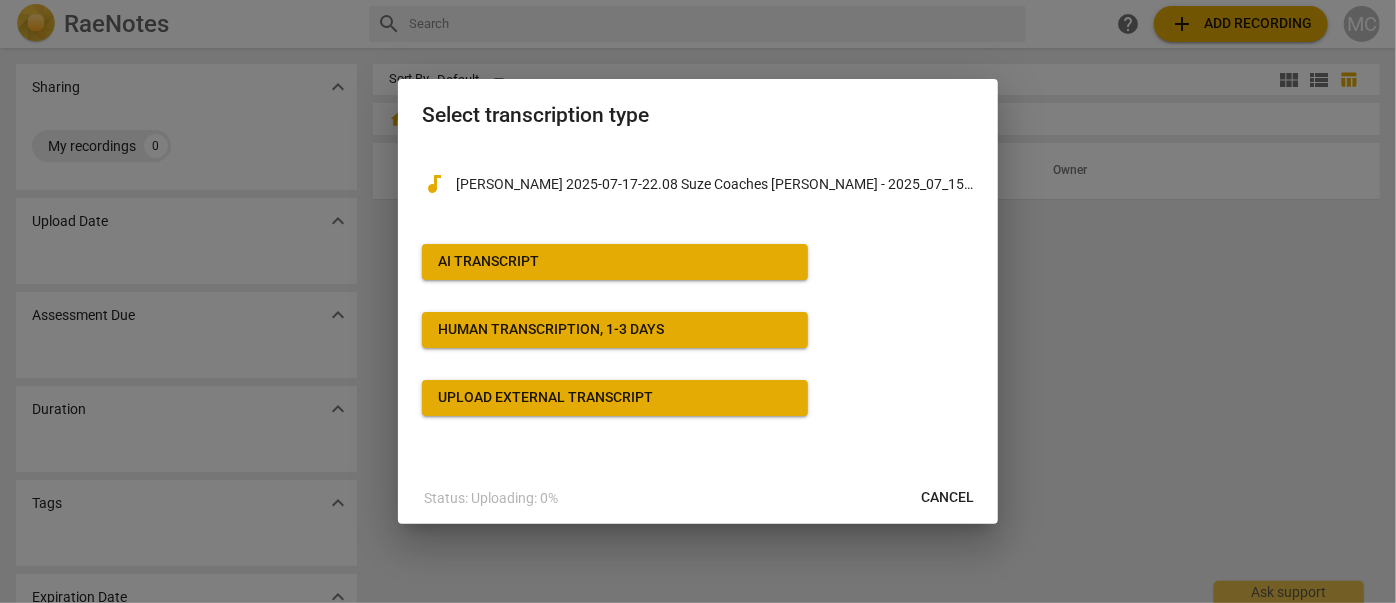 click on "AI Transcript" at bounding box center [615, 262] 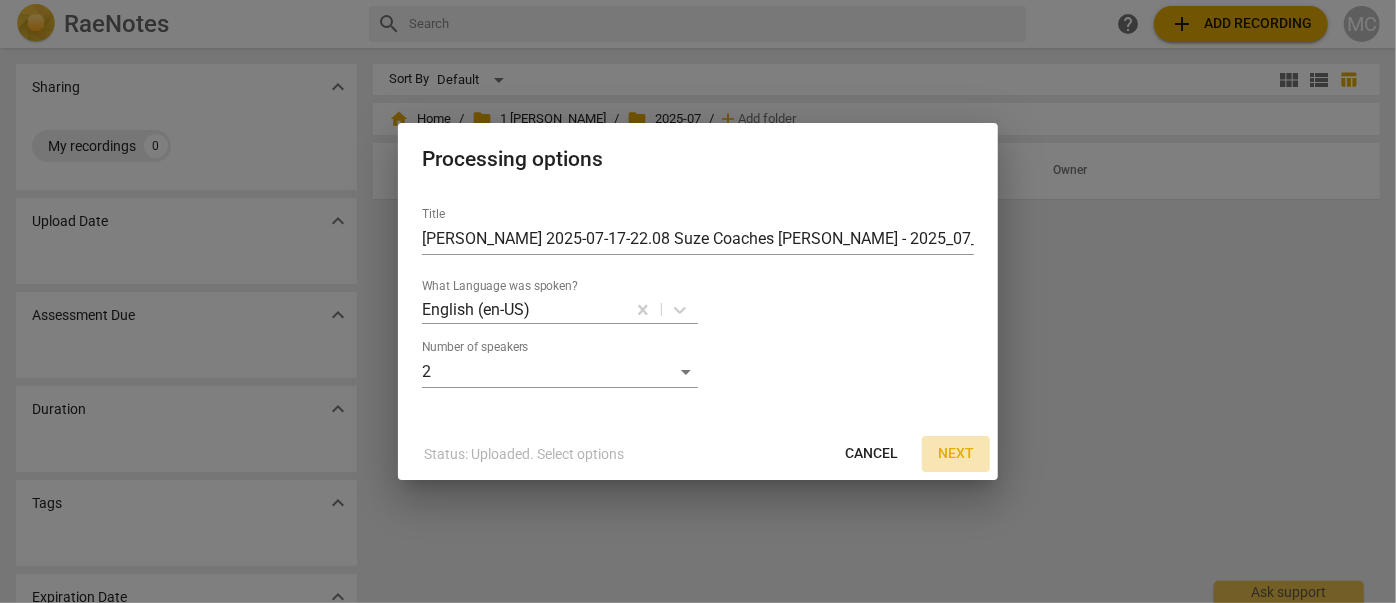 click on "Next" at bounding box center (956, 454) 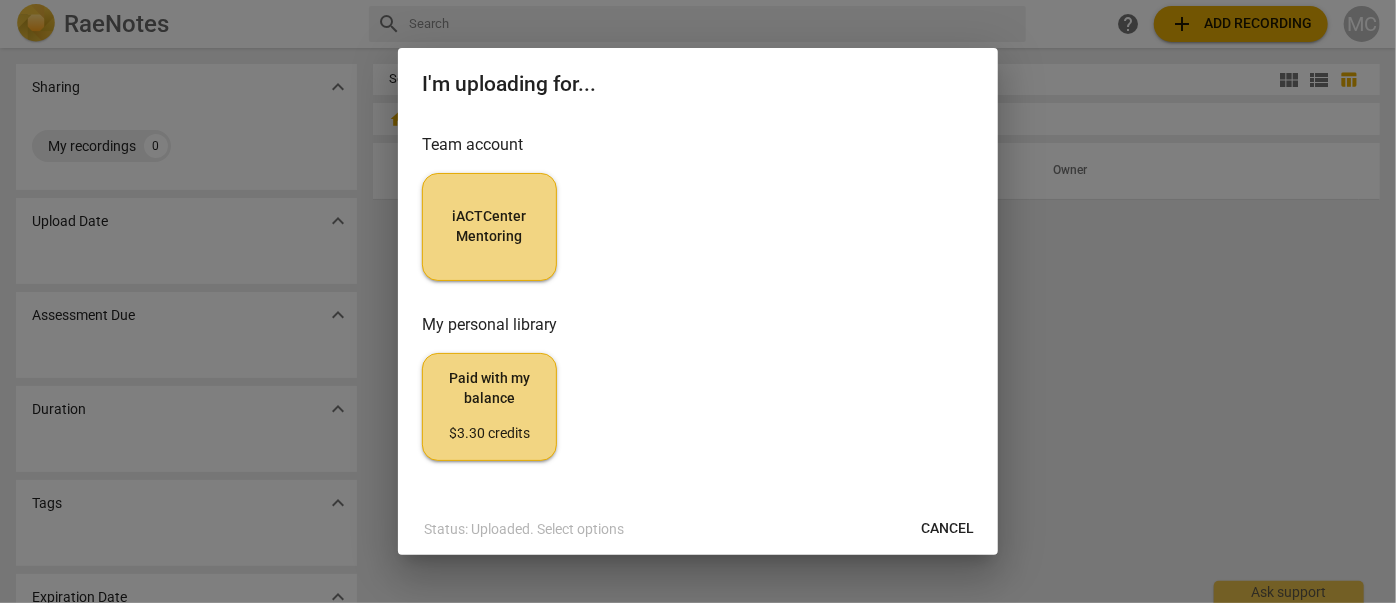 click on "iACTCenter Mentoring" at bounding box center [489, 226] 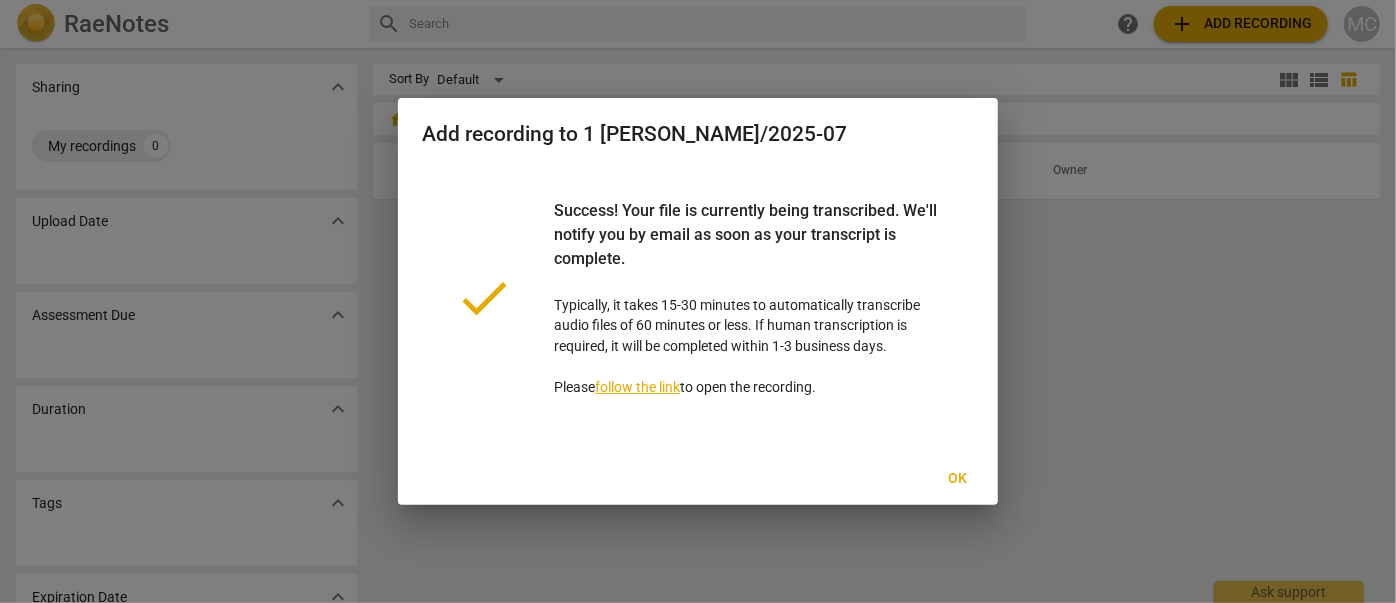 click on "Ok" at bounding box center [958, 479] 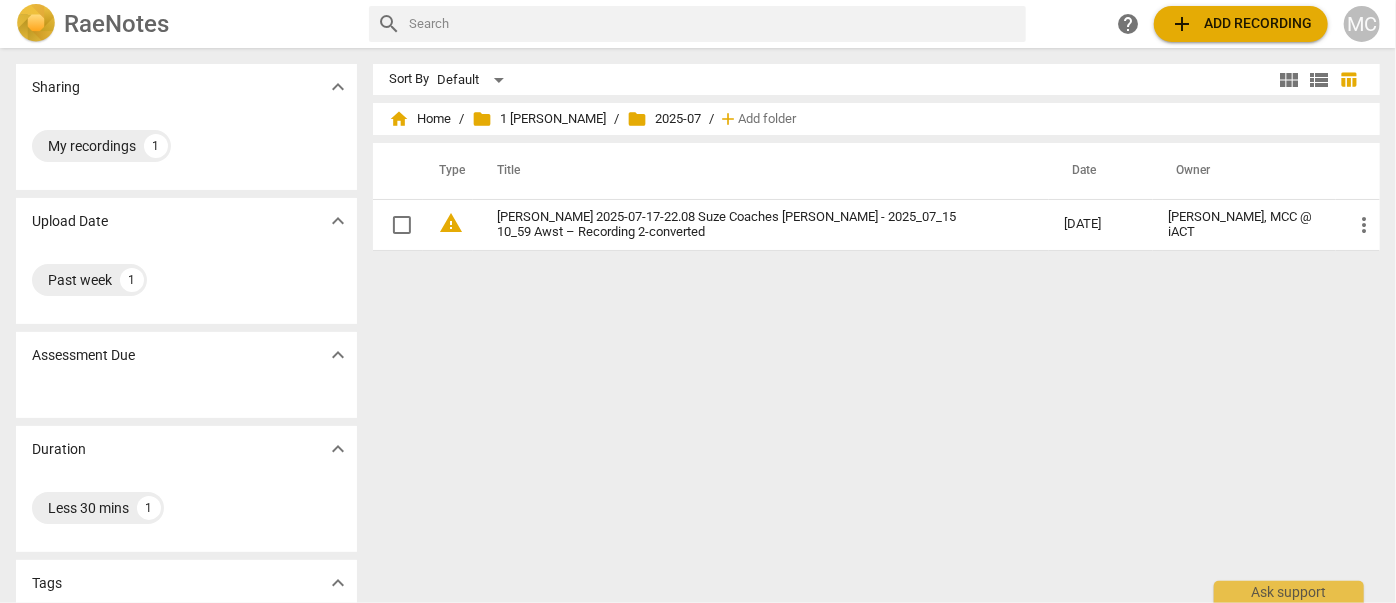 click on "add   Add recording" at bounding box center (1241, 24) 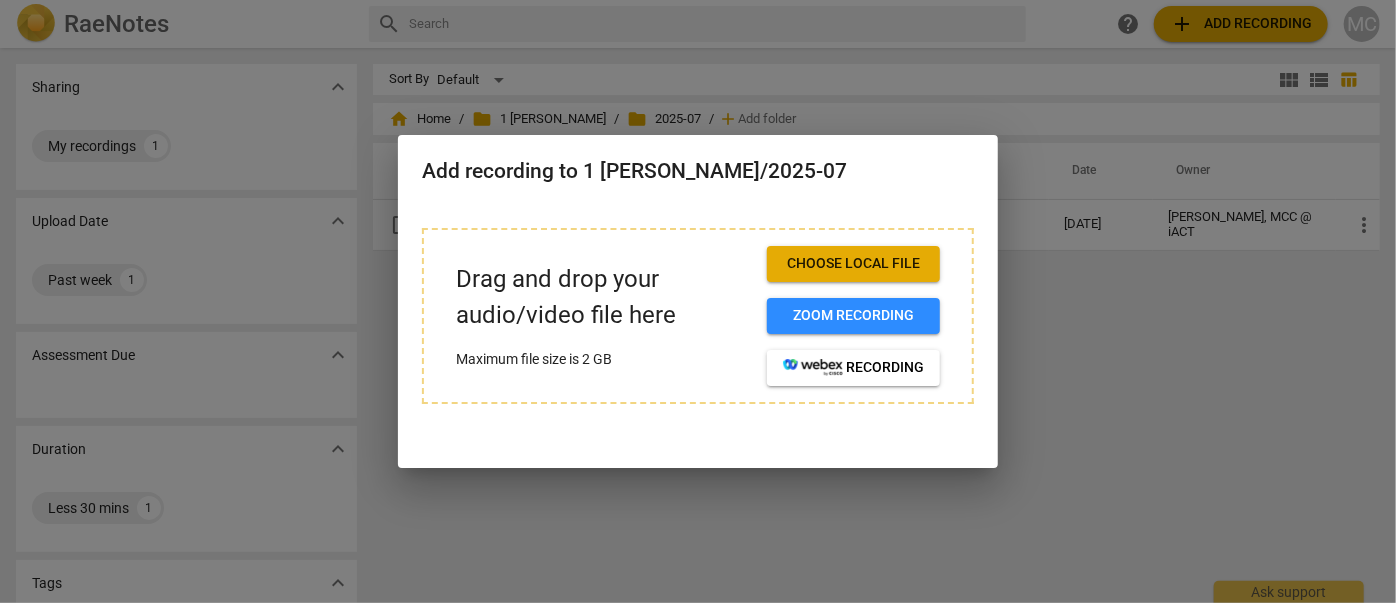 click on "Choose local file" at bounding box center (853, 264) 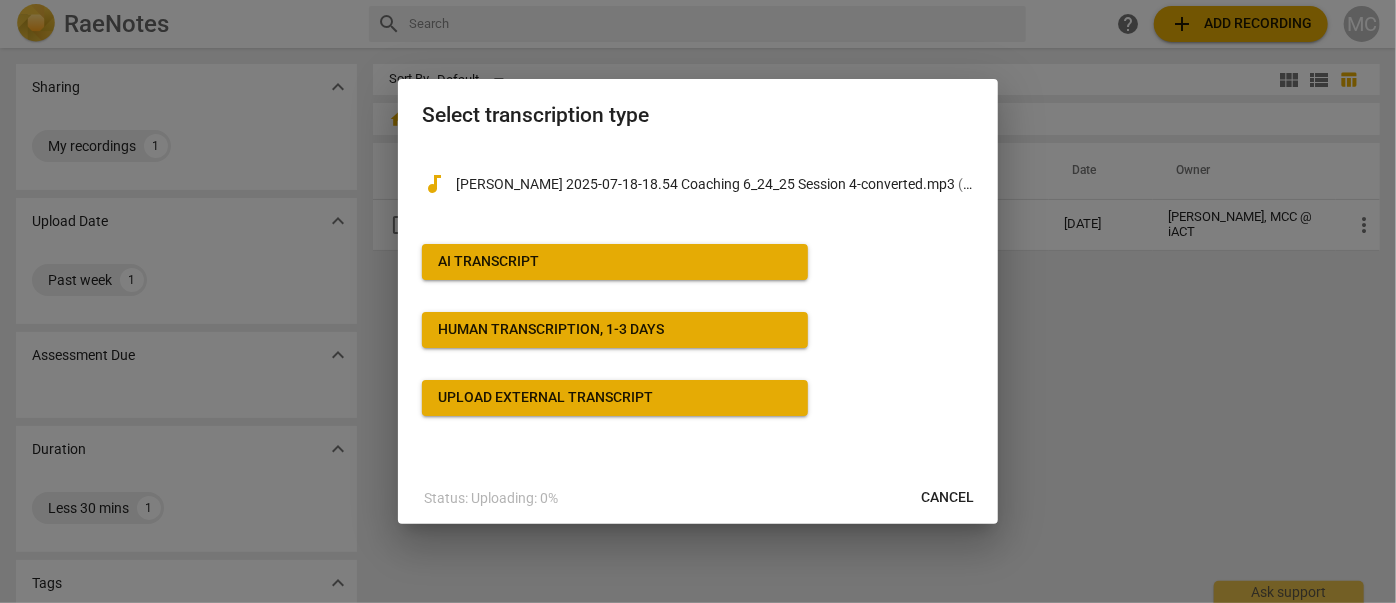 click on "AI Transcript" at bounding box center (615, 262) 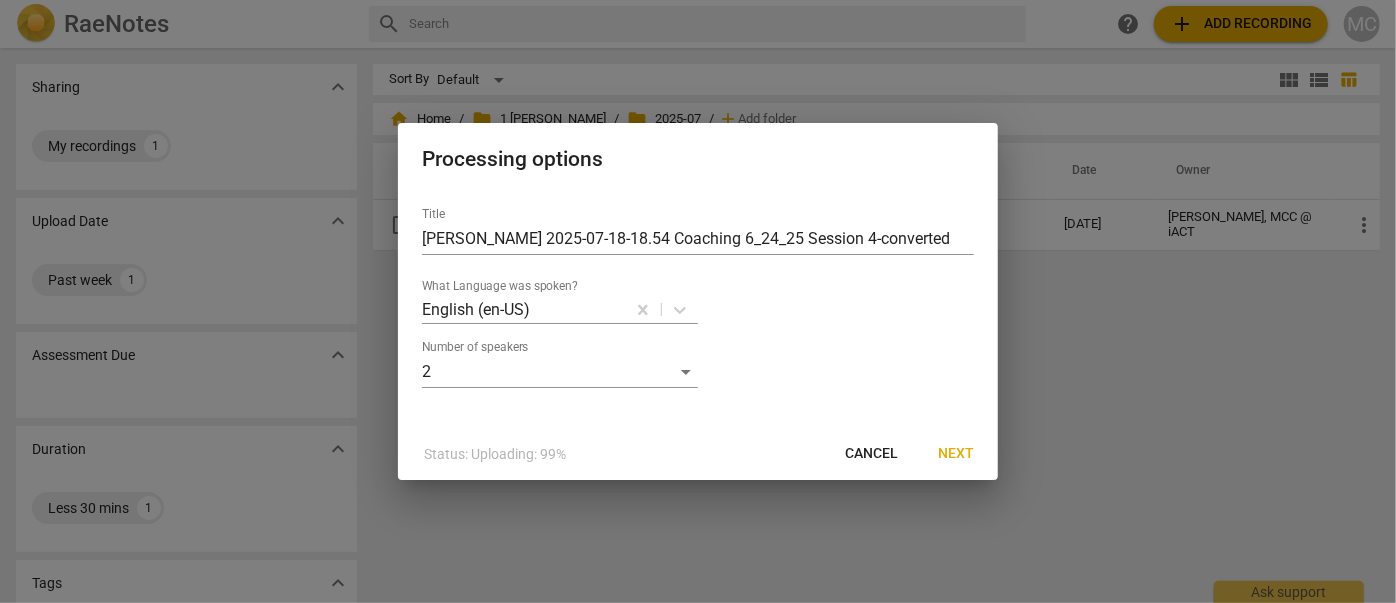 click on "Next" at bounding box center (956, 454) 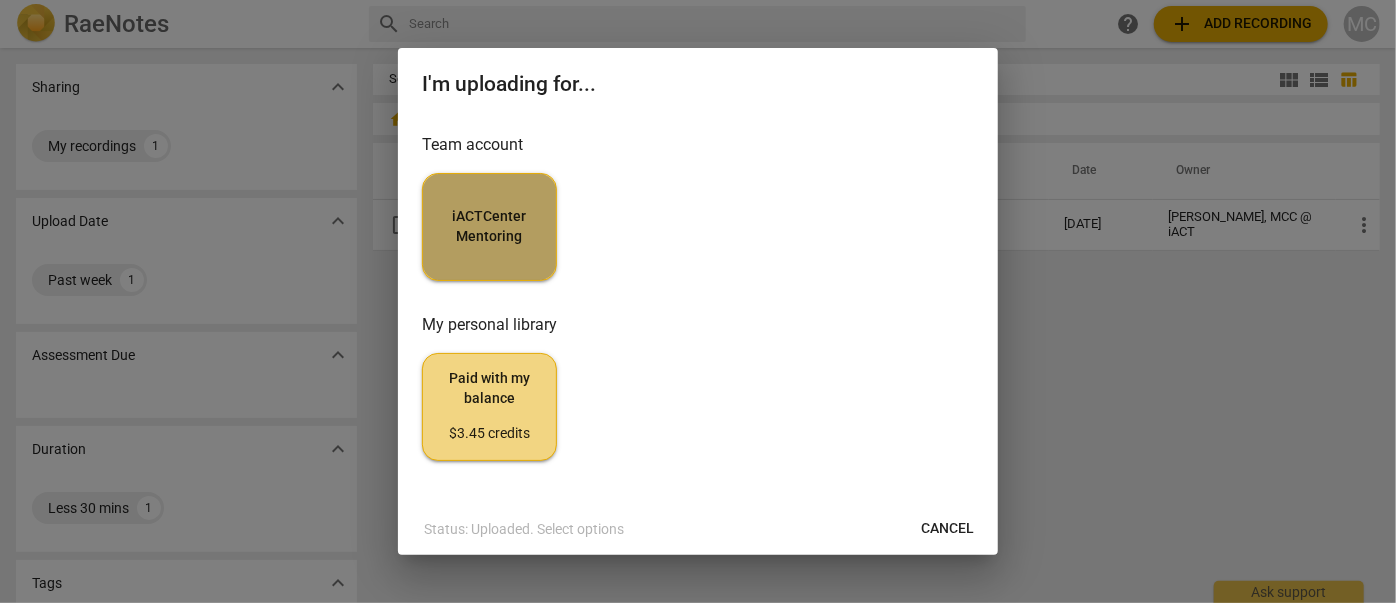 click on "iACTCenter Mentoring" at bounding box center (489, 226) 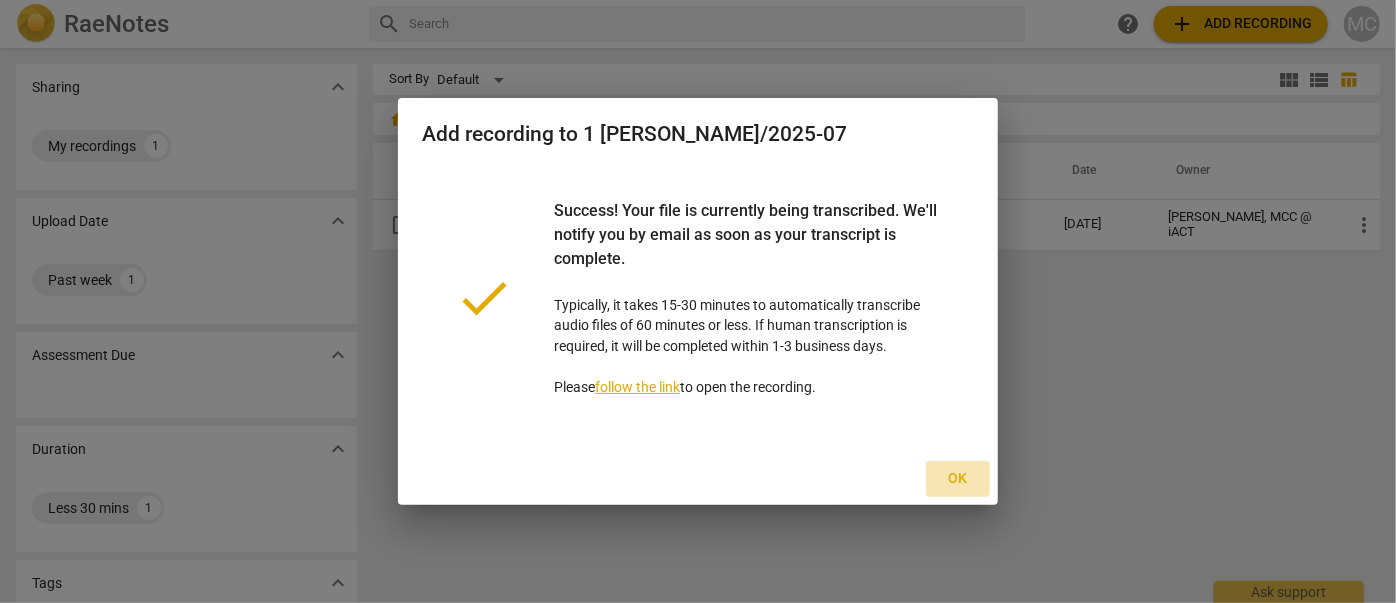 click on "Ok" at bounding box center [958, 479] 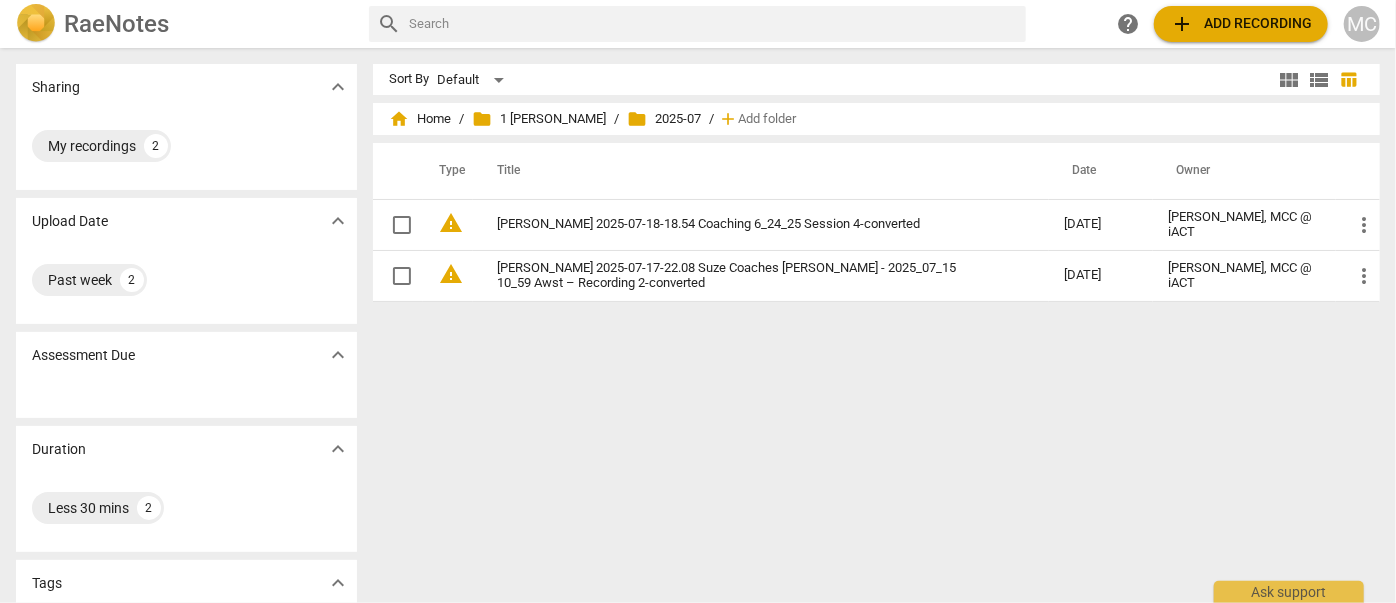 click on "add   Add recording" at bounding box center [1241, 24] 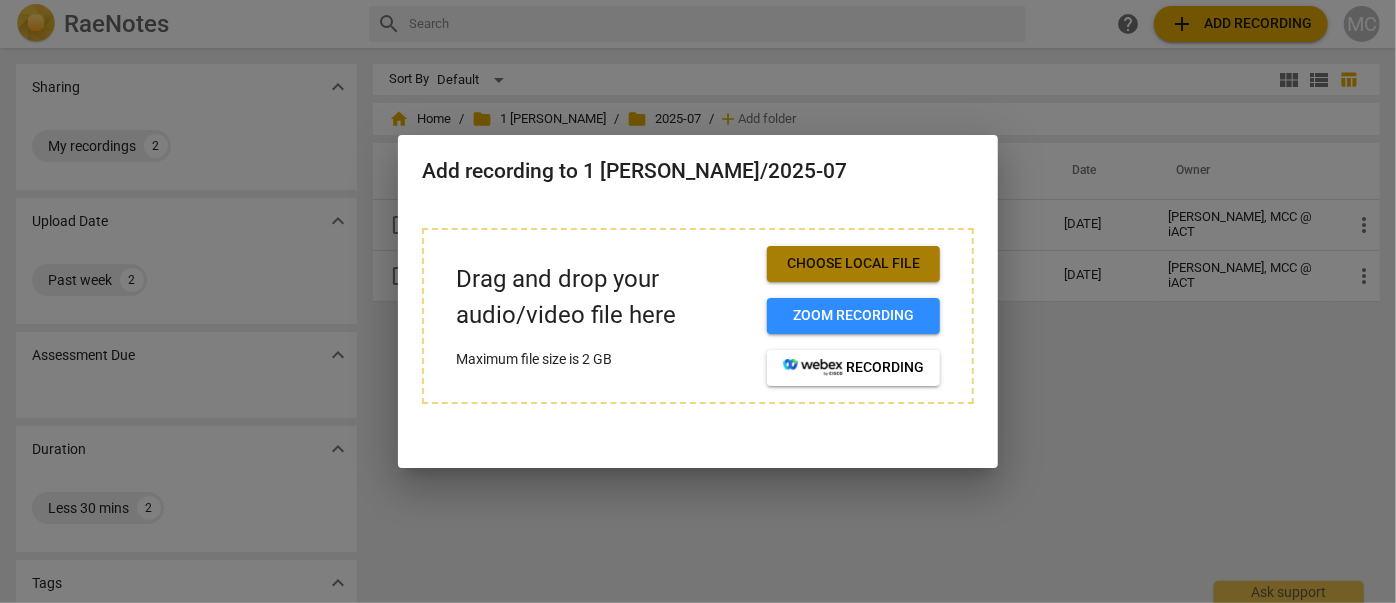click on "Choose local file" at bounding box center (853, 264) 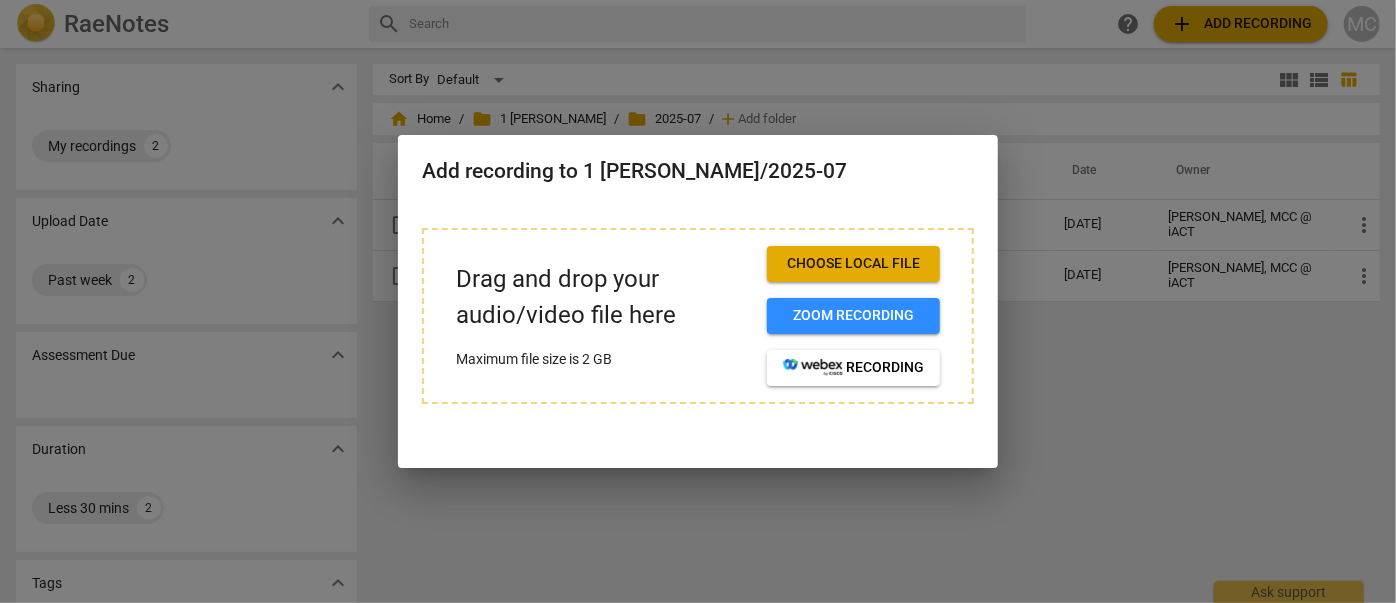 click at bounding box center (698, 301) 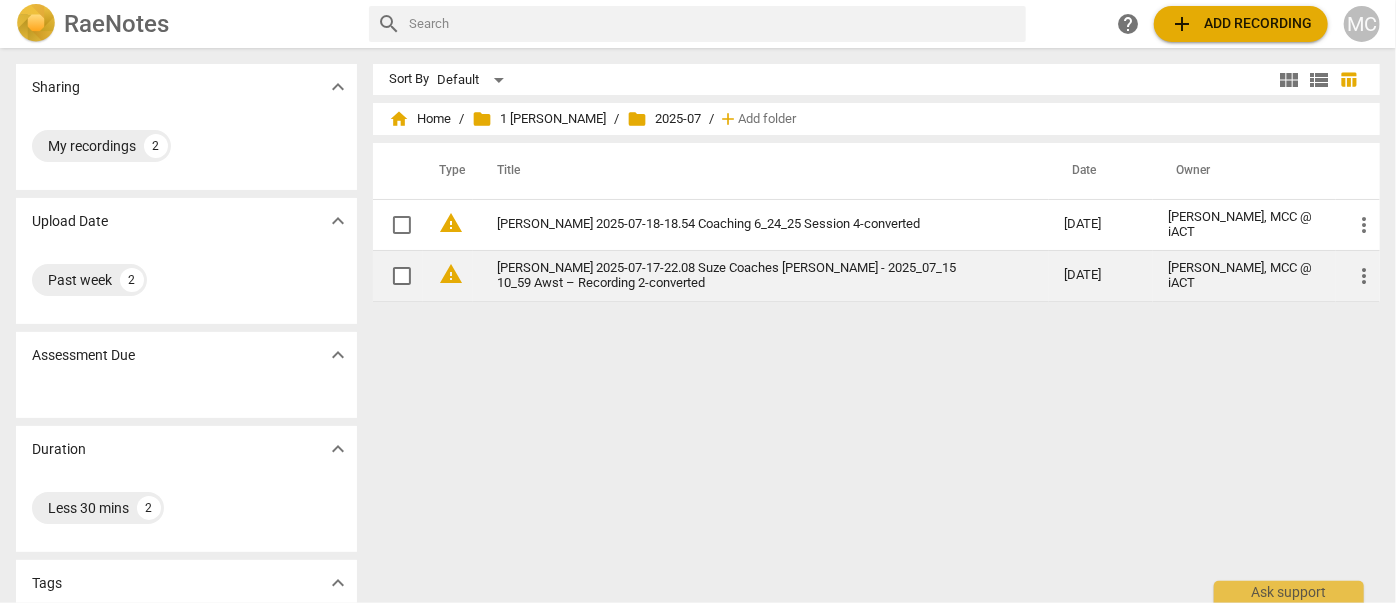click on "[PERSON_NAME] 2025-07-17-22.08 Suze Coaches [PERSON_NAME] - 2025_07_15 10_59 Awst – Recording 2-converted" at bounding box center [745, 276] 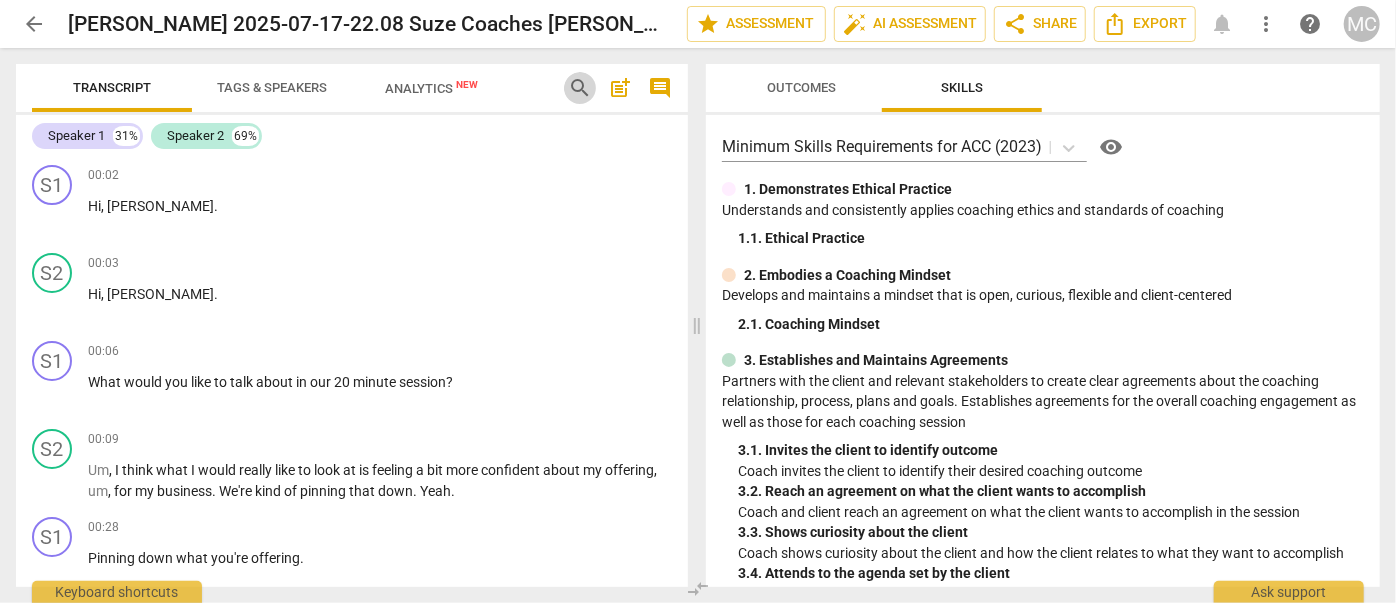 click on "search" at bounding box center [580, 88] 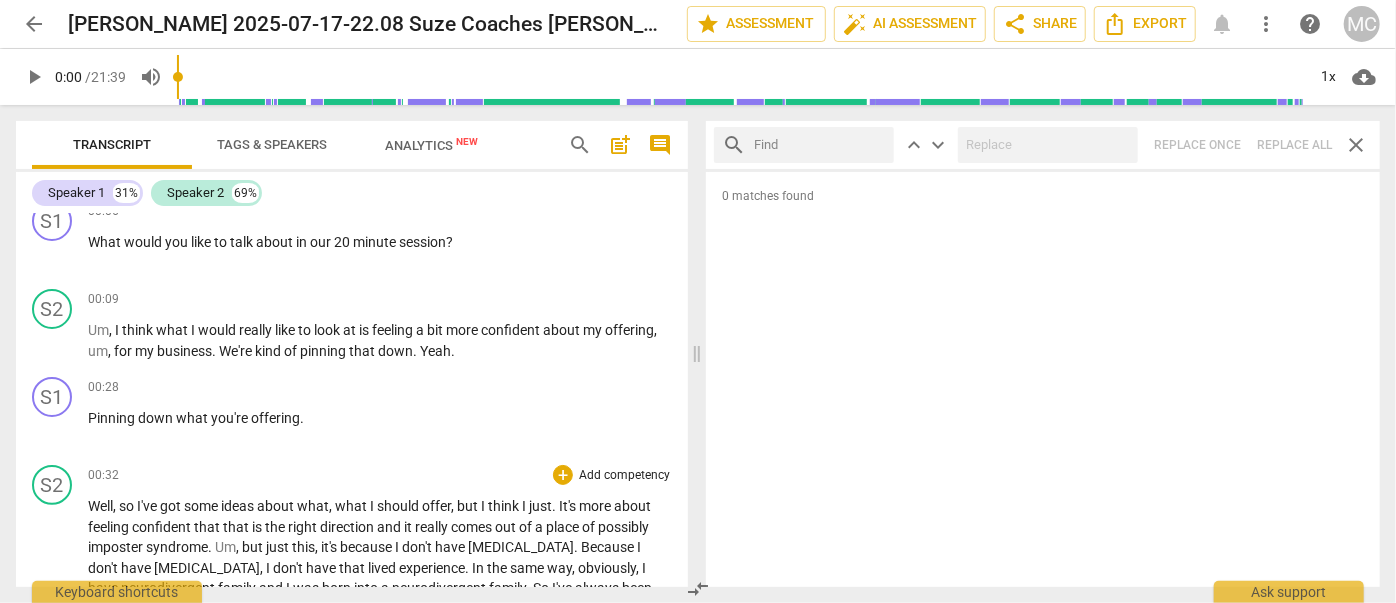 scroll, scrollTop: 0, scrollLeft: 0, axis: both 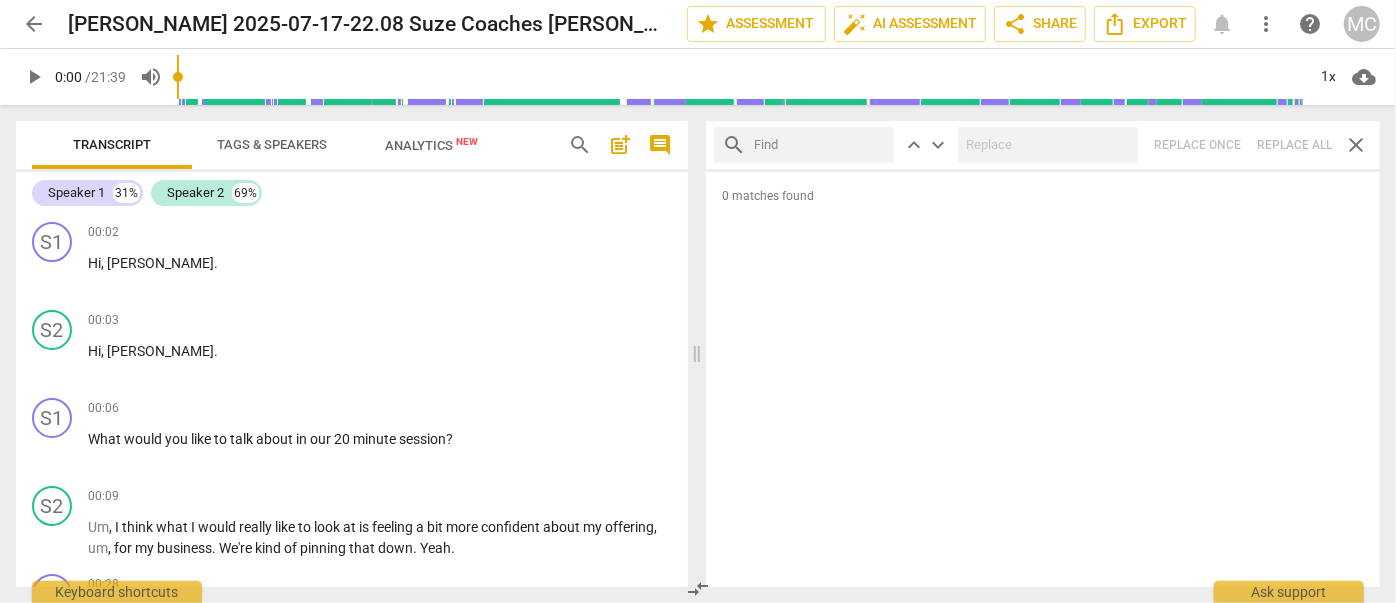 click at bounding box center (820, 145) 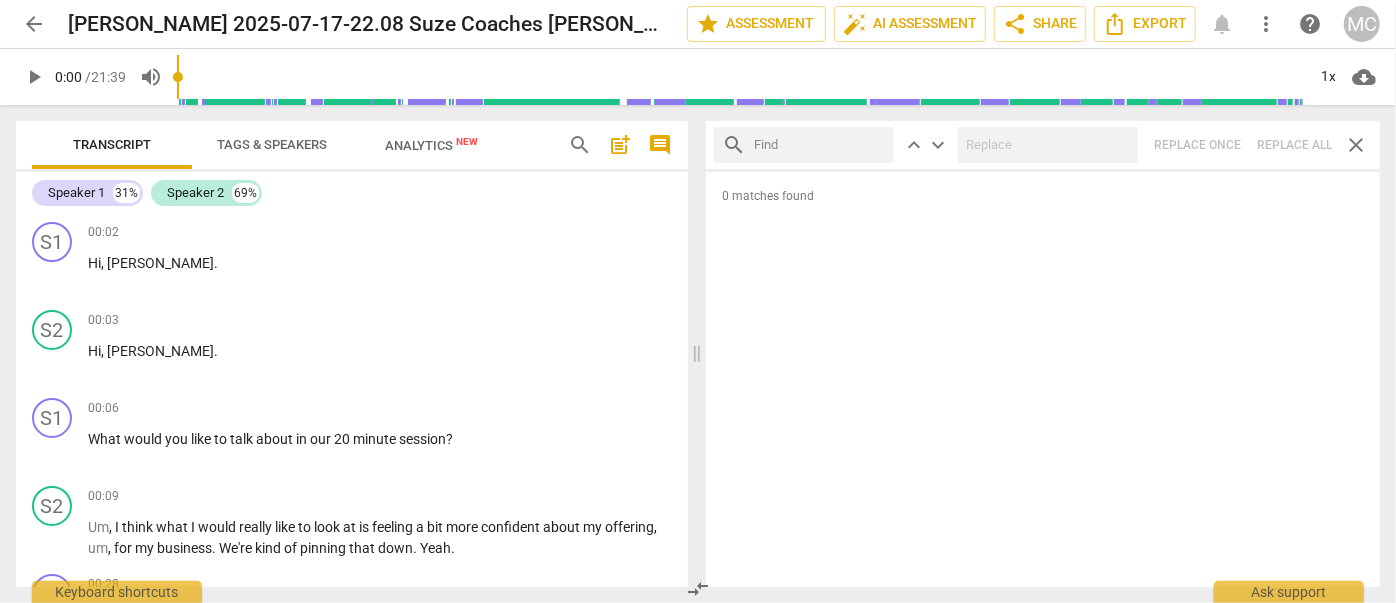 drag, startPoint x: 1152, startPoint y: 7, endPoint x: 785, endPoint y: 127, distance: 386.12045 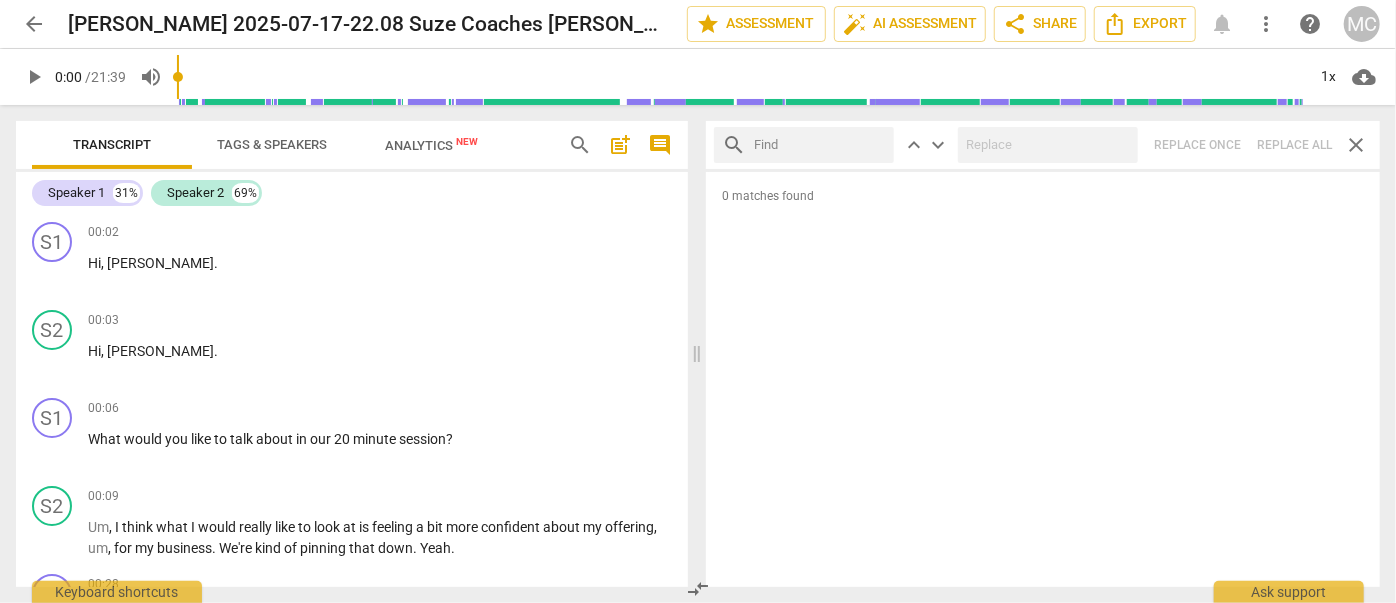 drag, startPoint x: 1333, startPoint y: 23, endPoint x: 792, endPoint y: 141, distance: 553.71924 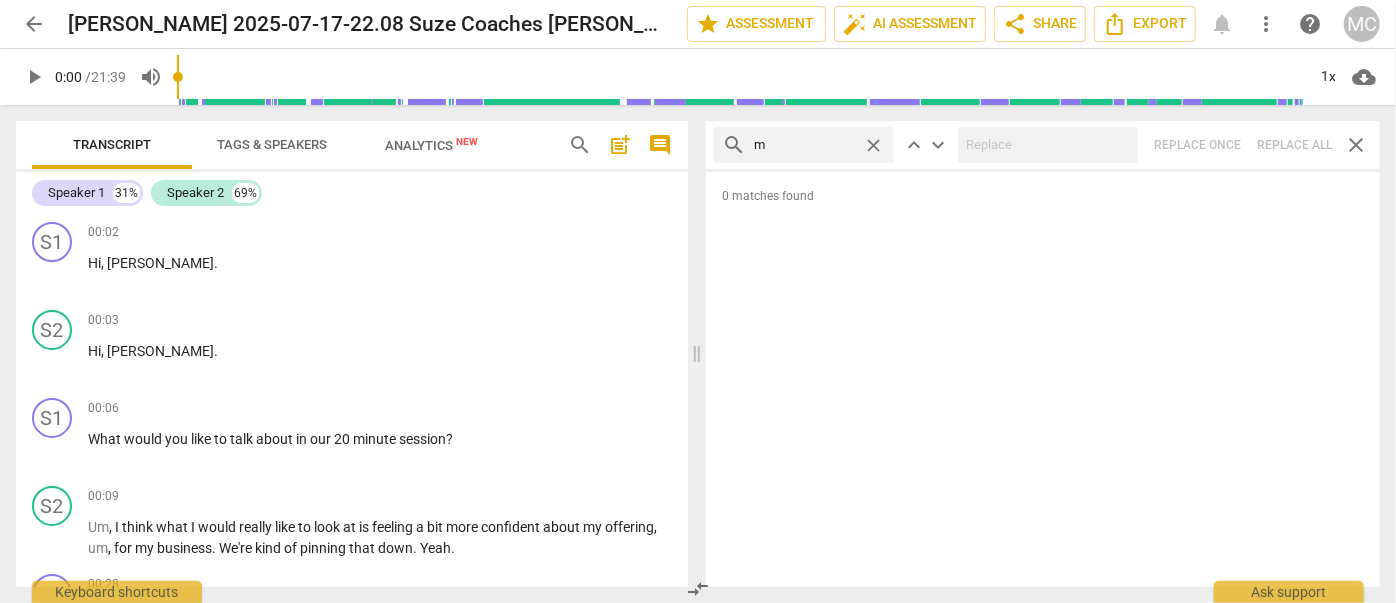 type on "m" 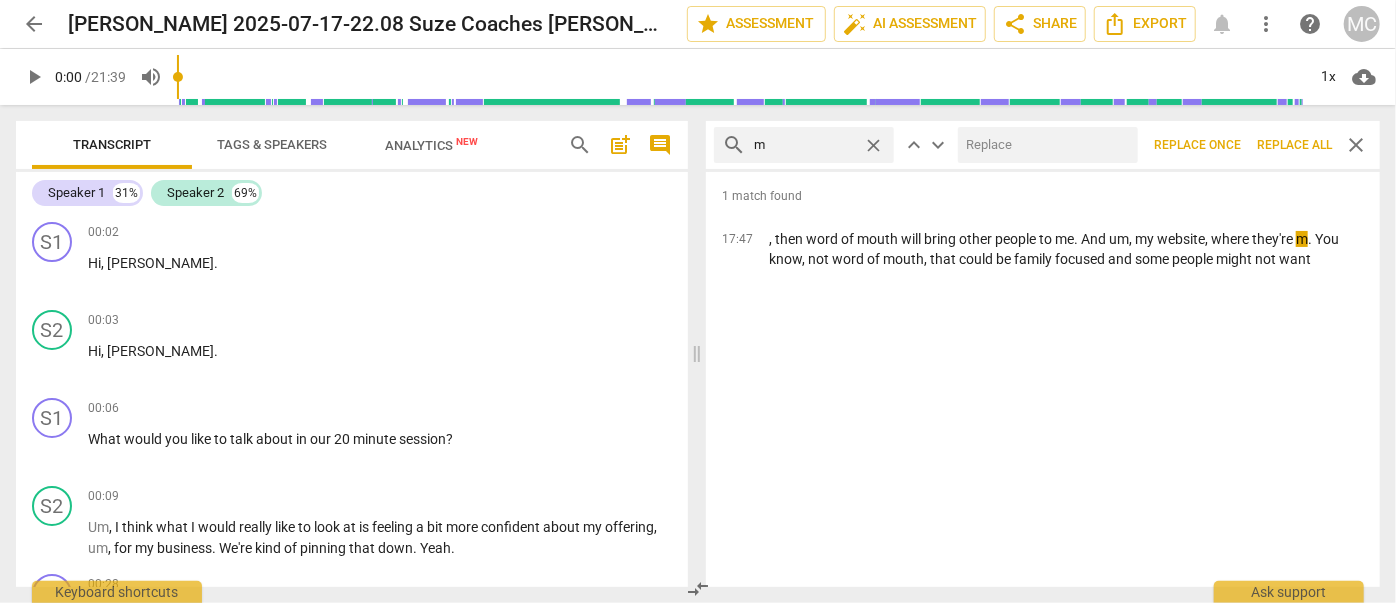 click on "Replace all" at bounding box center [1294, 145] 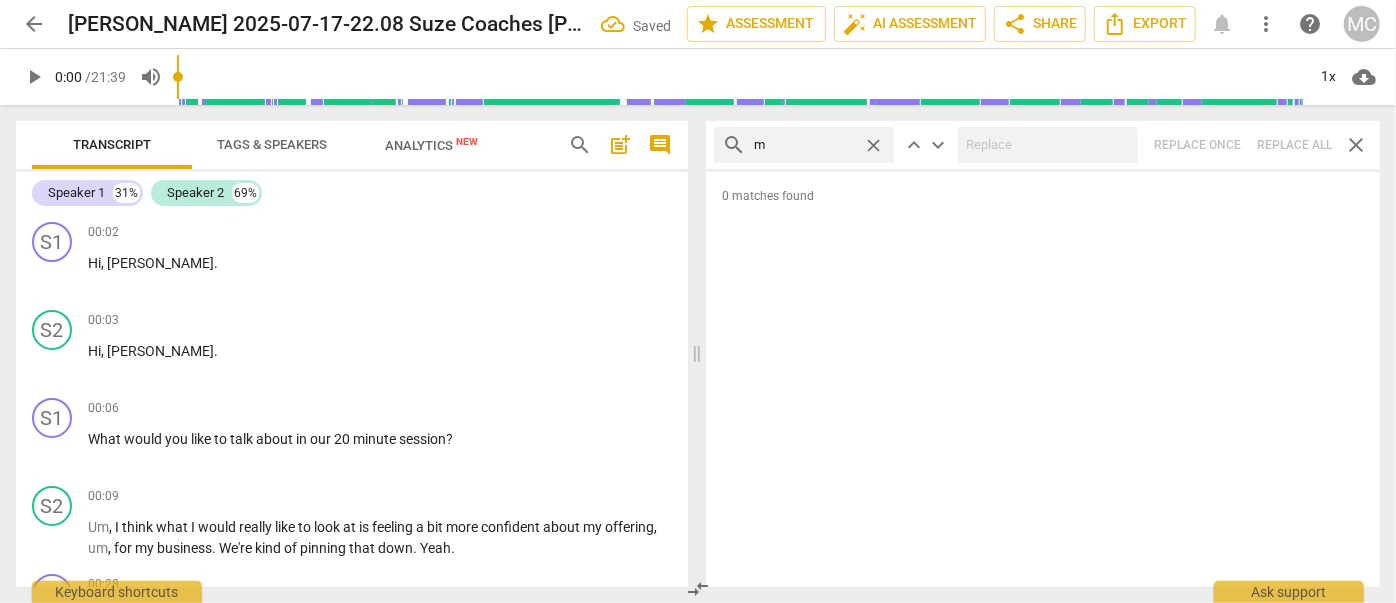 click on "close" at bounding box center (873, 145) 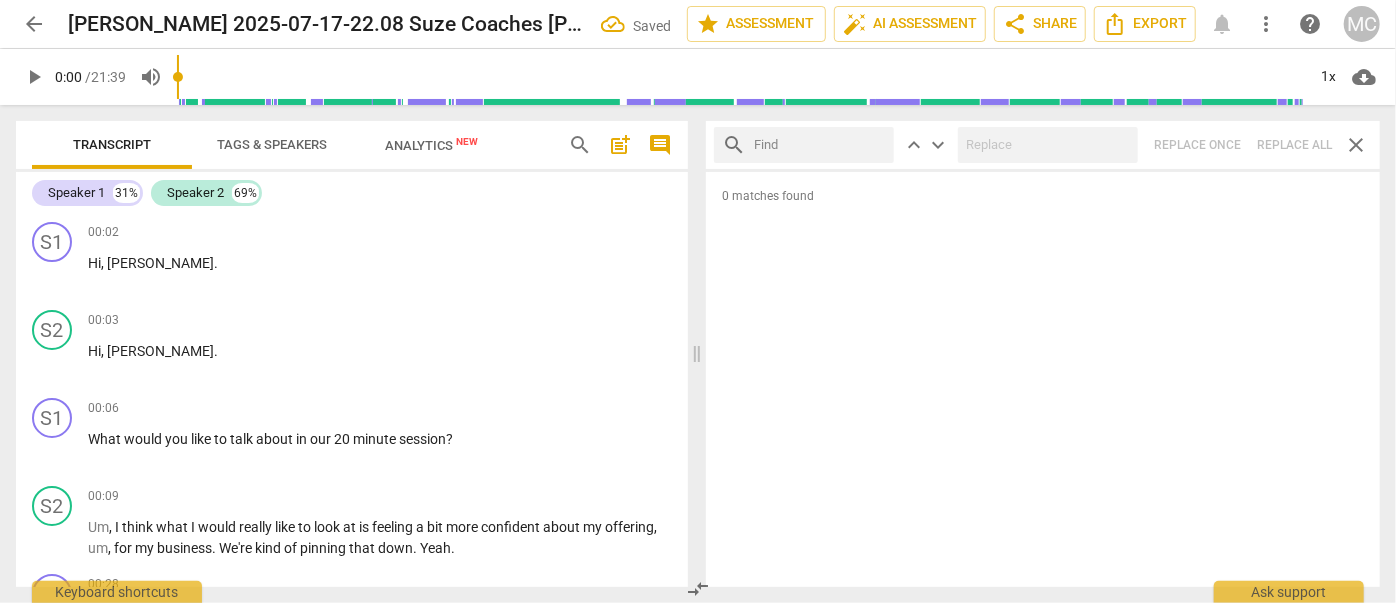 click at bounding box center (820, 145) 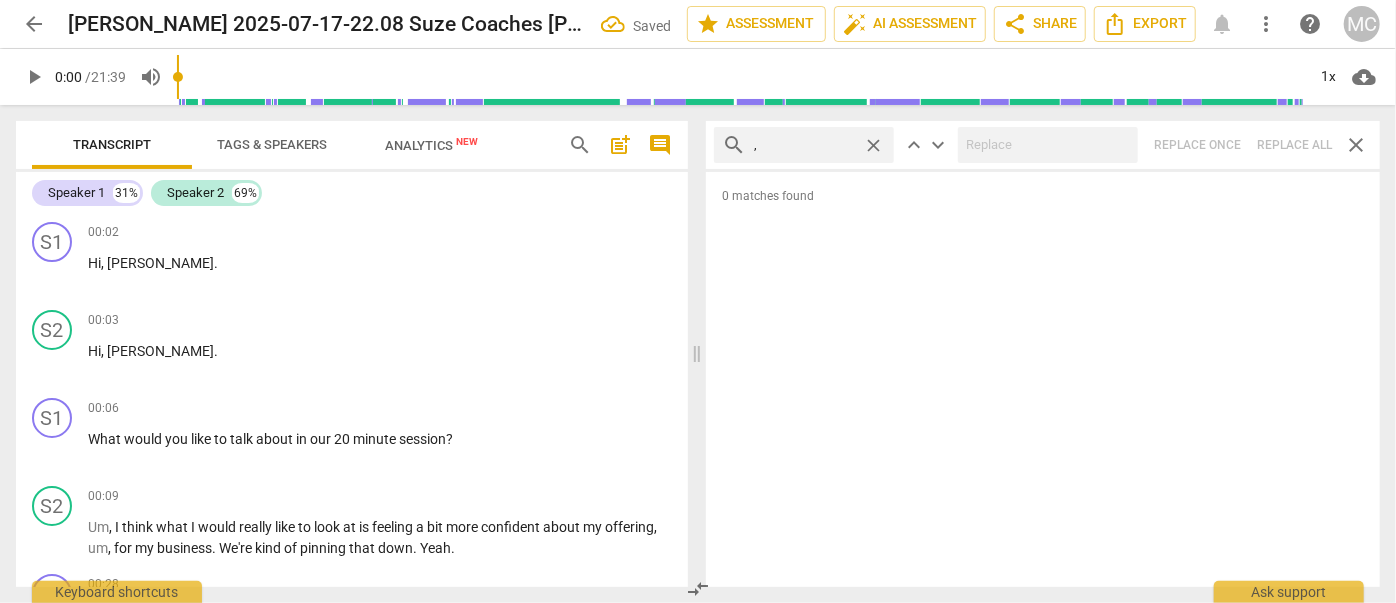 type on "," 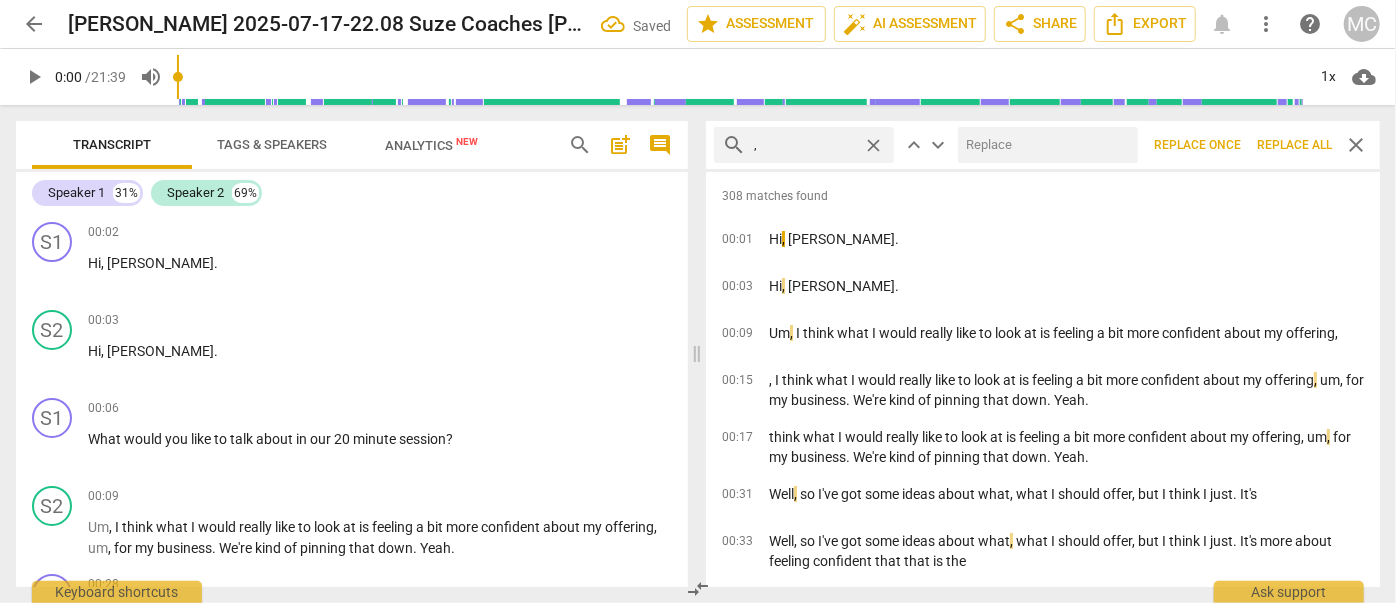 click on "Replace all" at bounding box center (1294, 145) 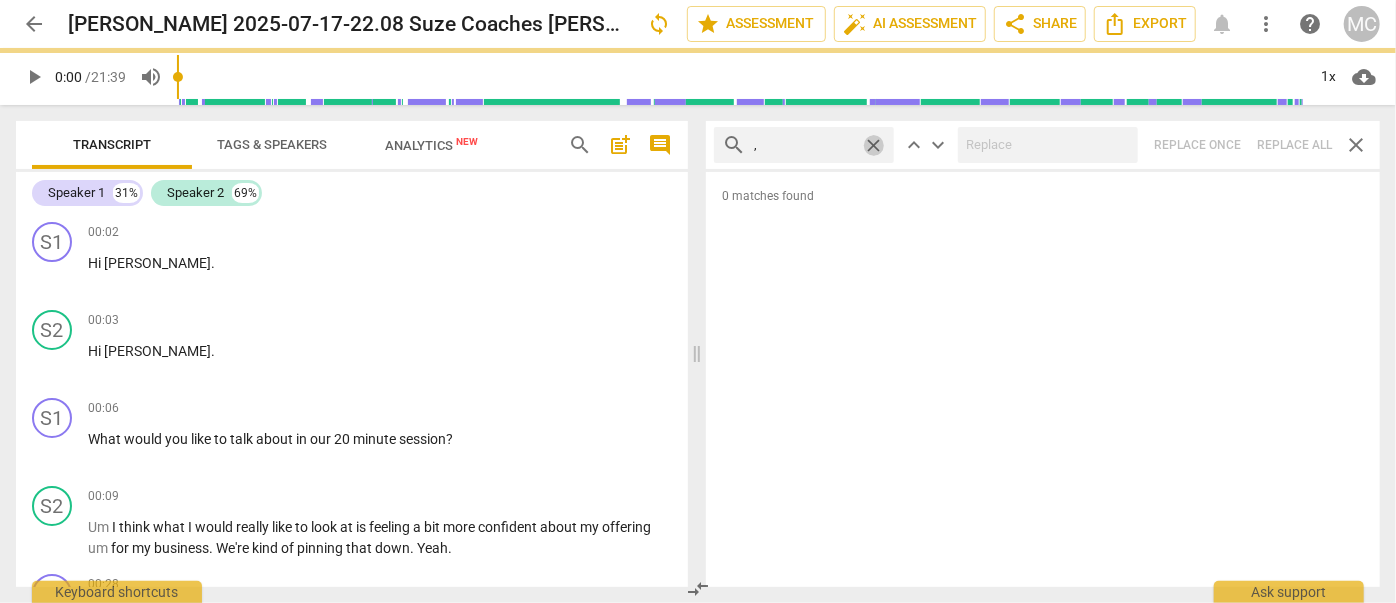 click on "close" at bounding box center [873, 145] 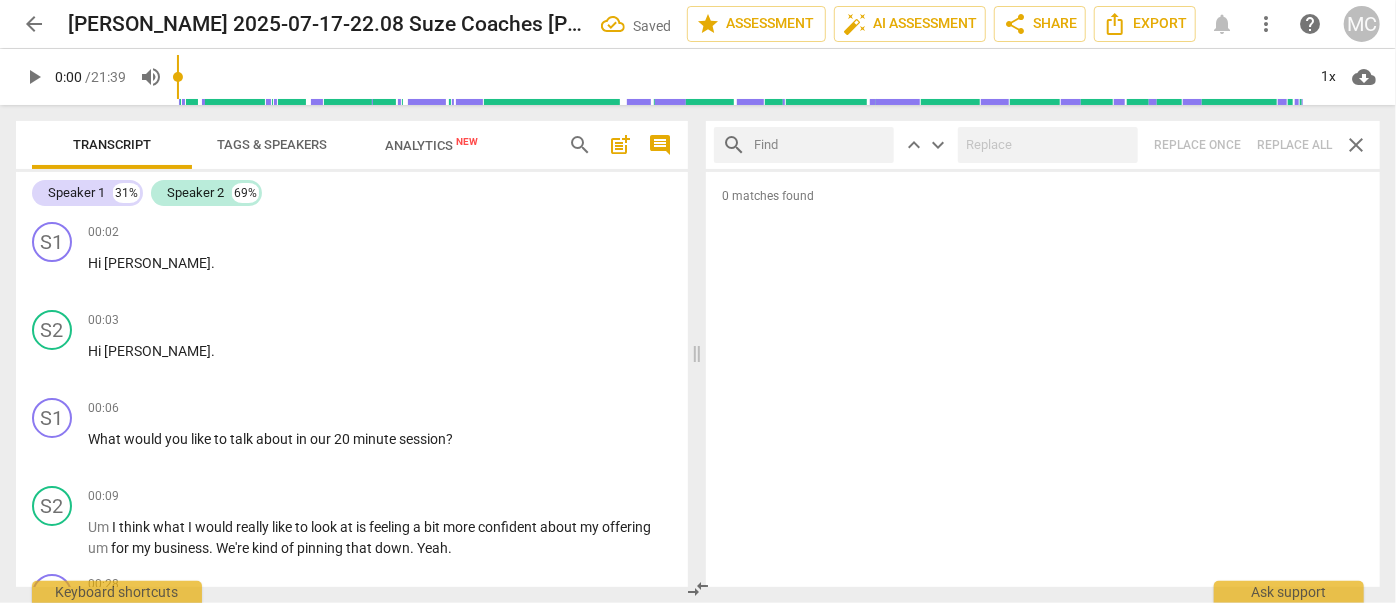click at bounding box center [820, 145] 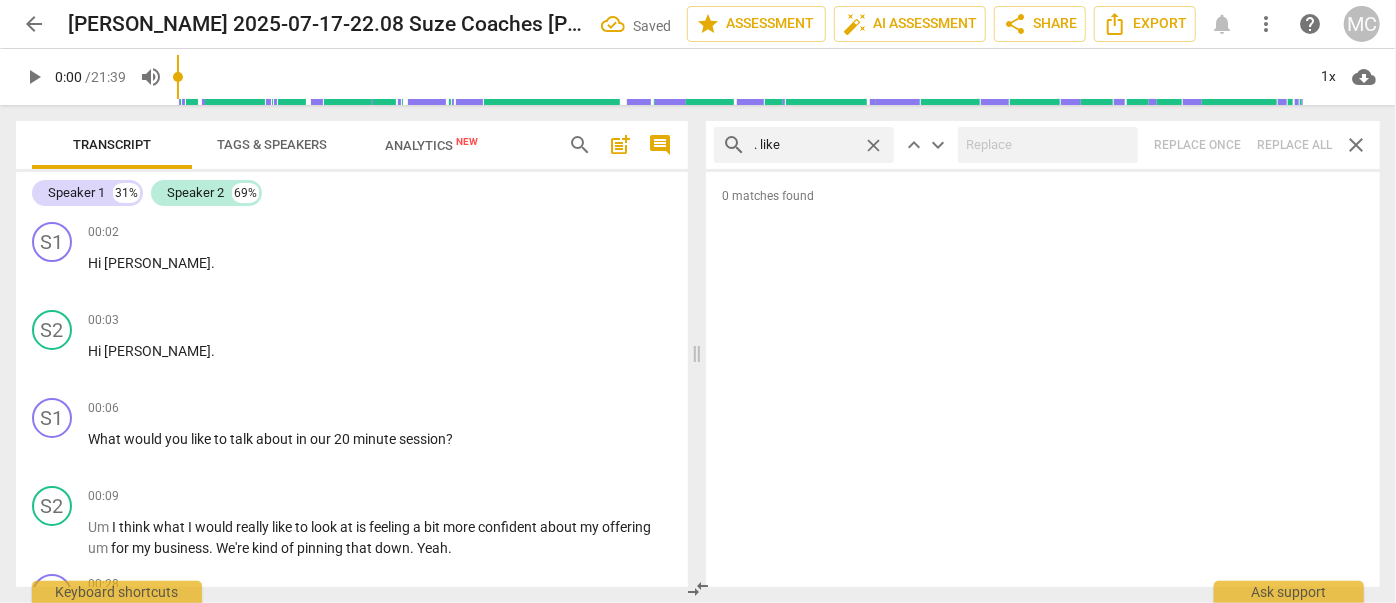 type on ". like" 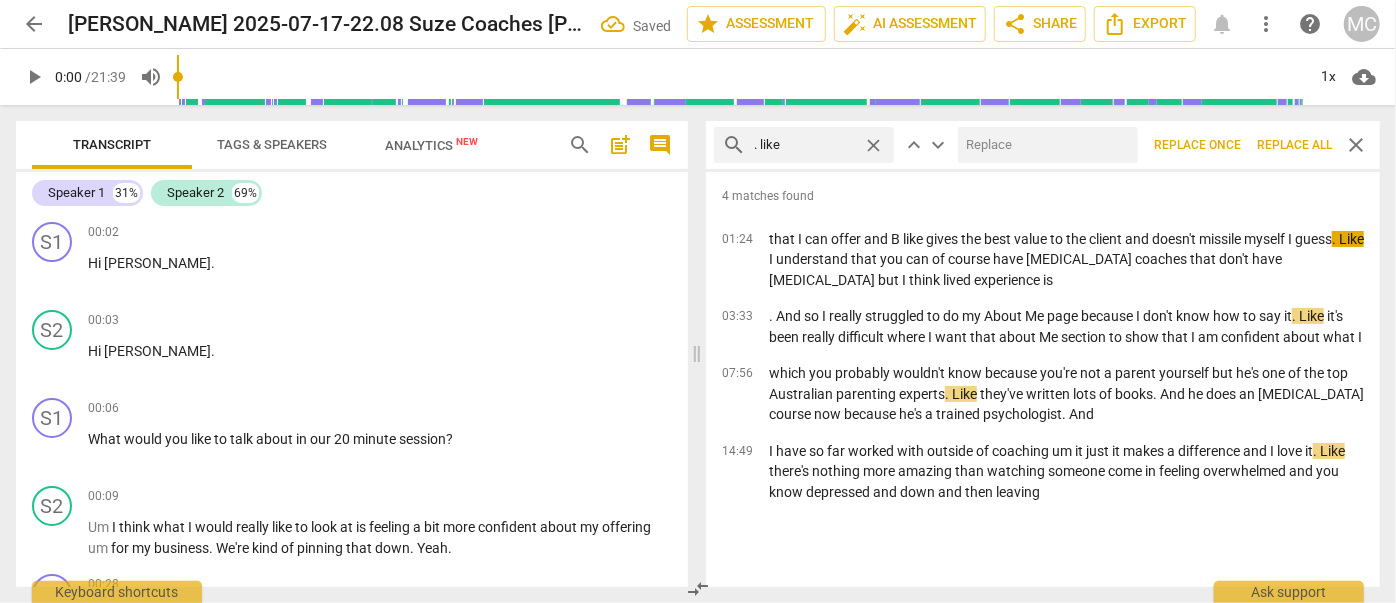 click at bounding box center [1044, 145] 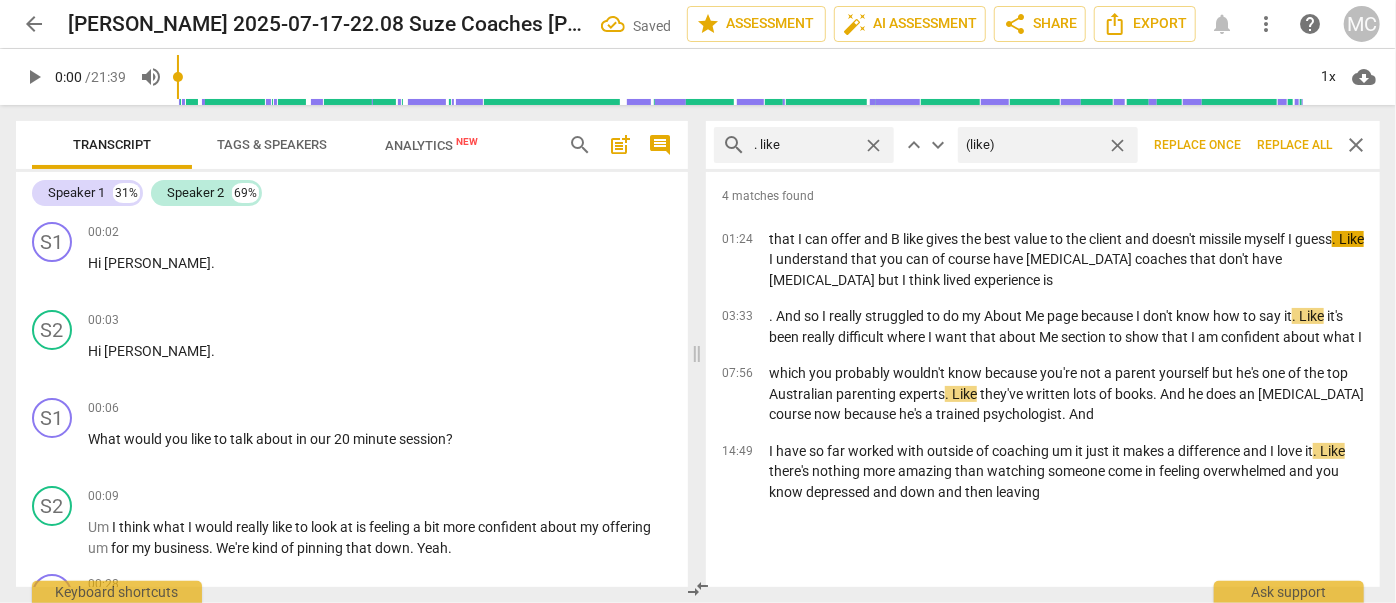 type on "(like)" 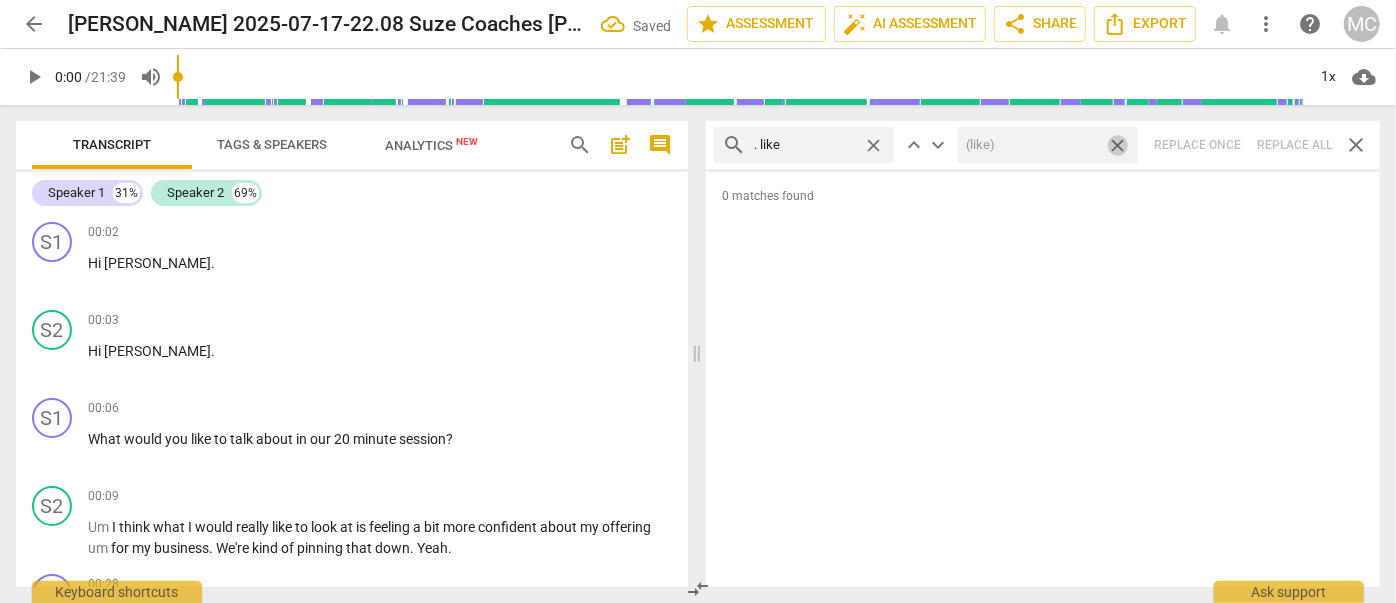 click on "close" at bounding box center [1117, 145] 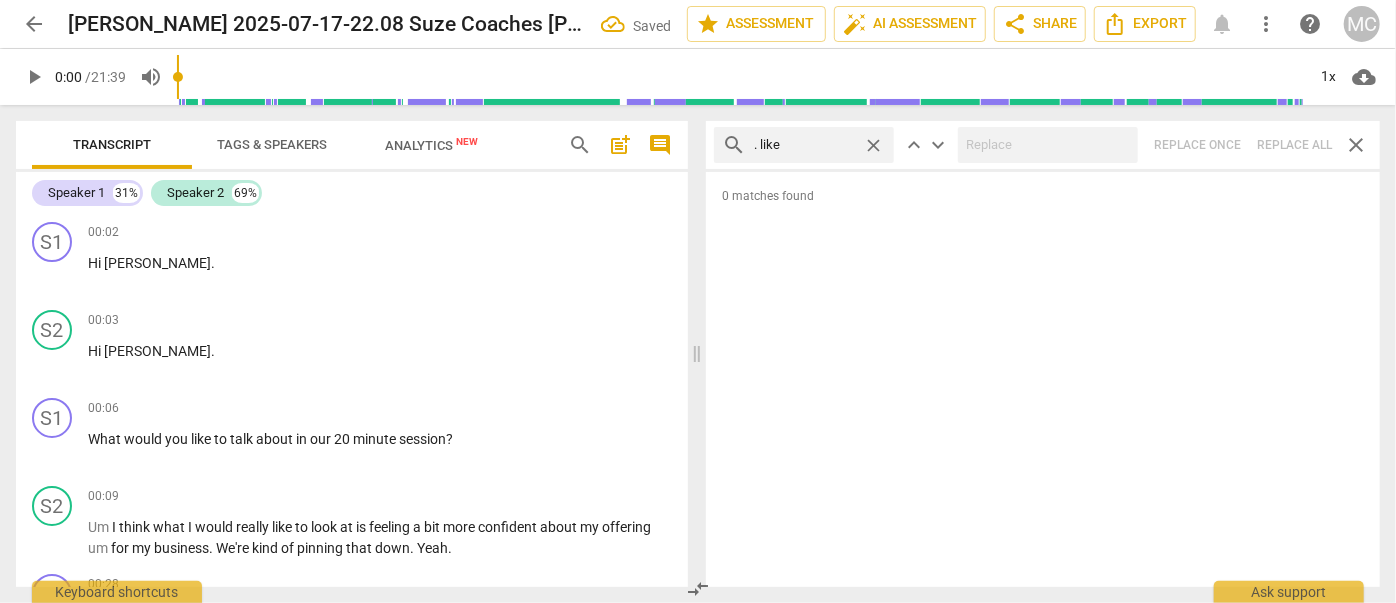 click on "close" at bounding box center (873, 145) 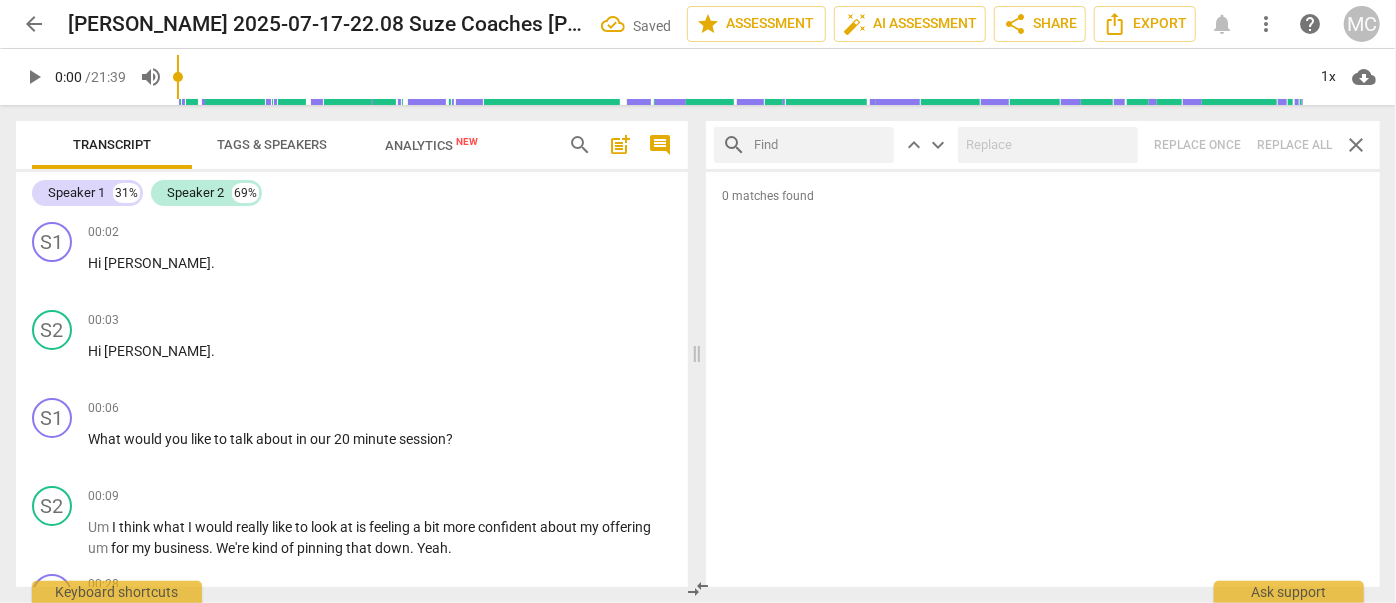 click at bounding box center [820, 145] 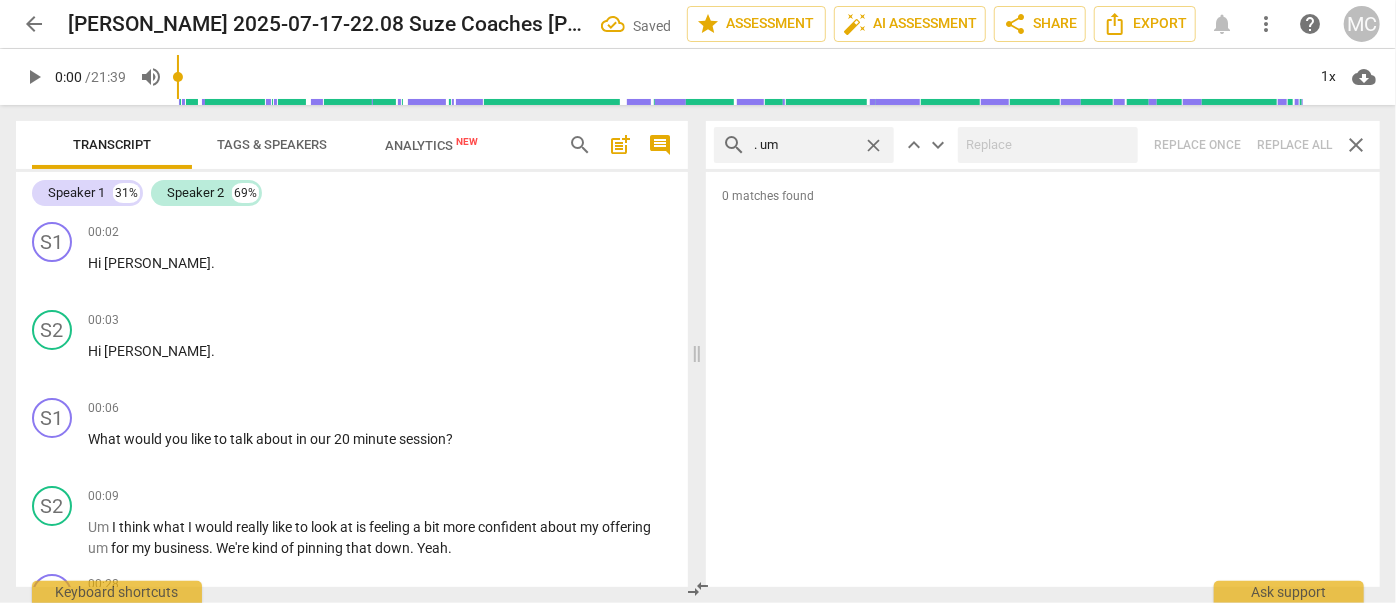 type on ". um" 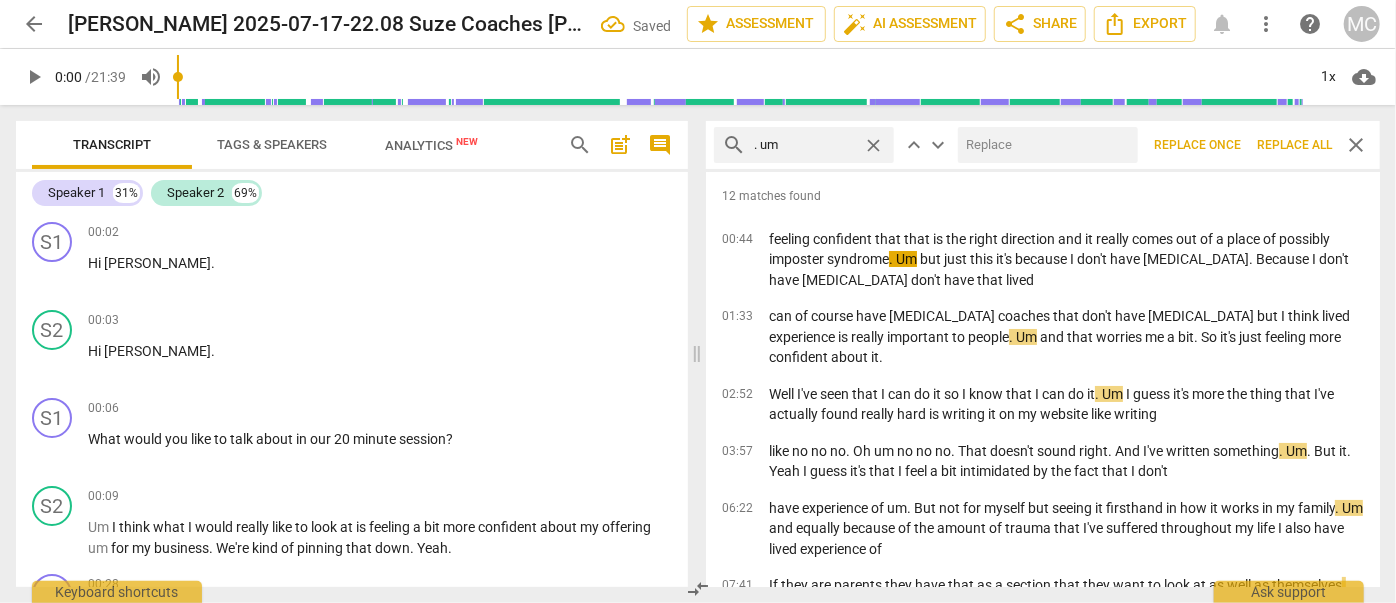 click at bounding box center [1044, 145] 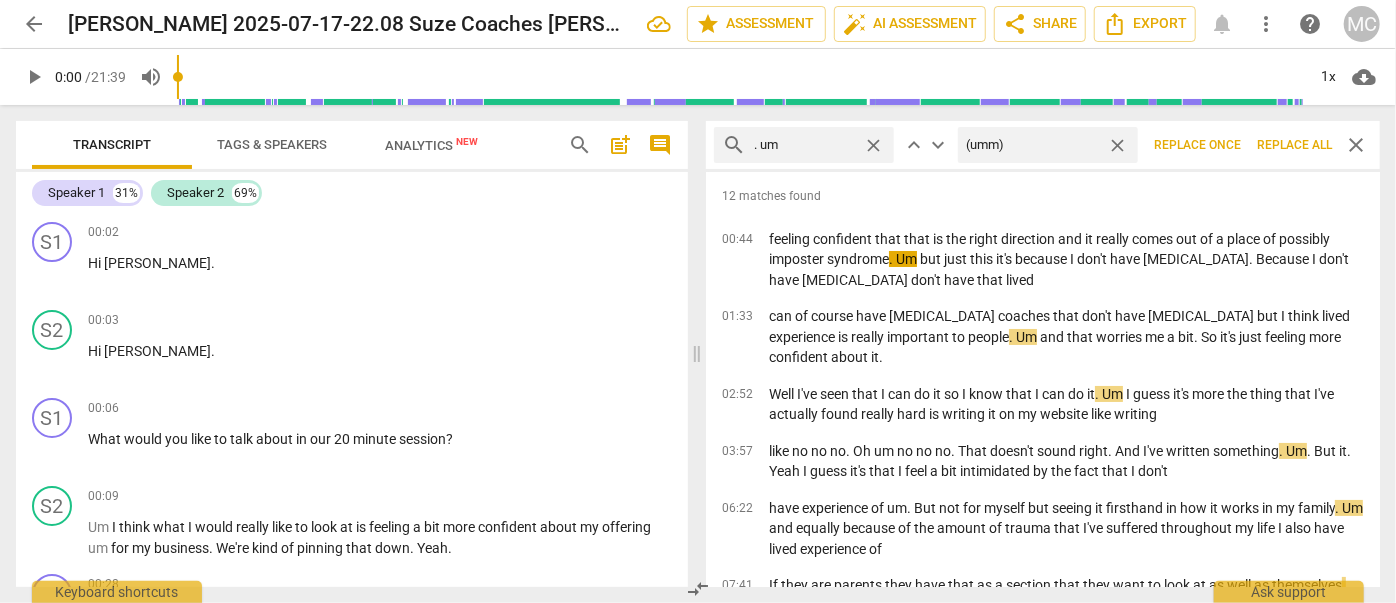 type on "(umm)" 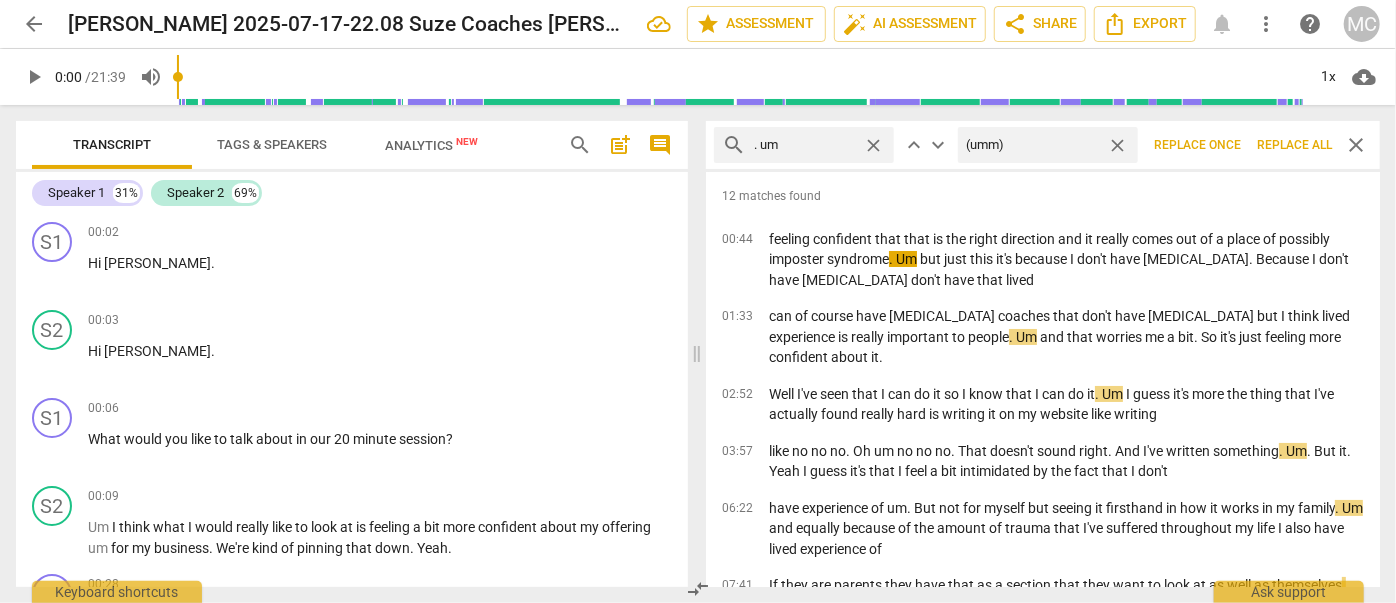 click on "Replace all" at bounding box center [1294, 145] 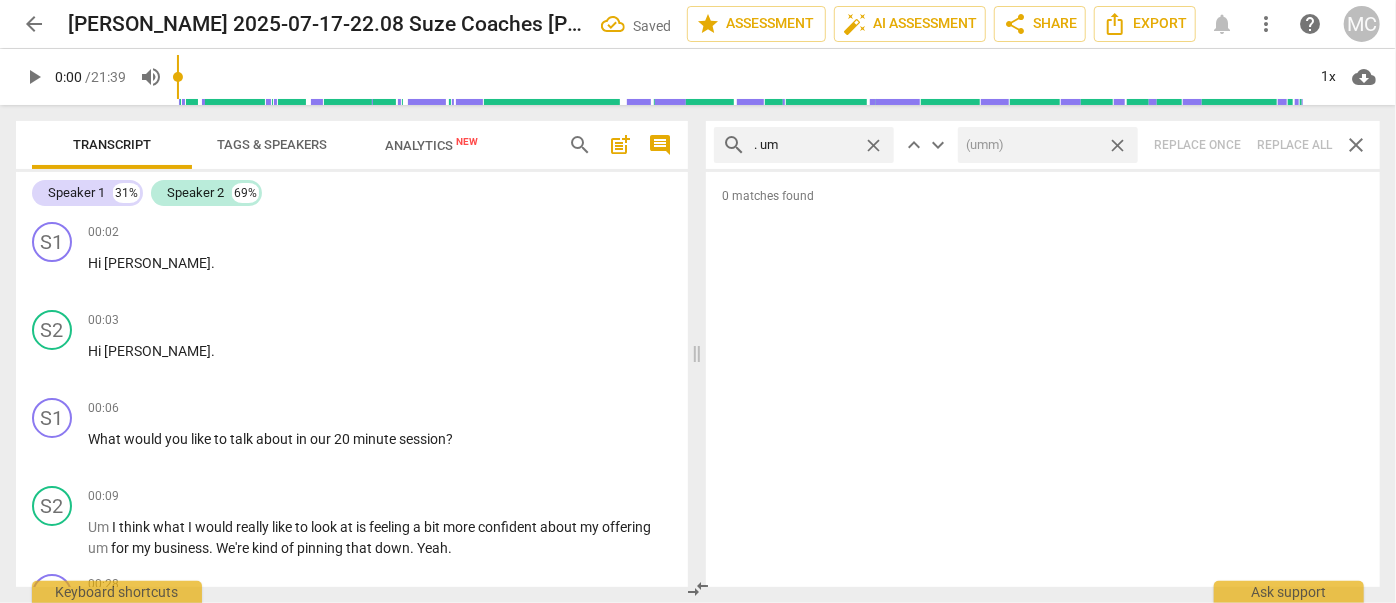 click on "close" at bounding box center [1117, 145] 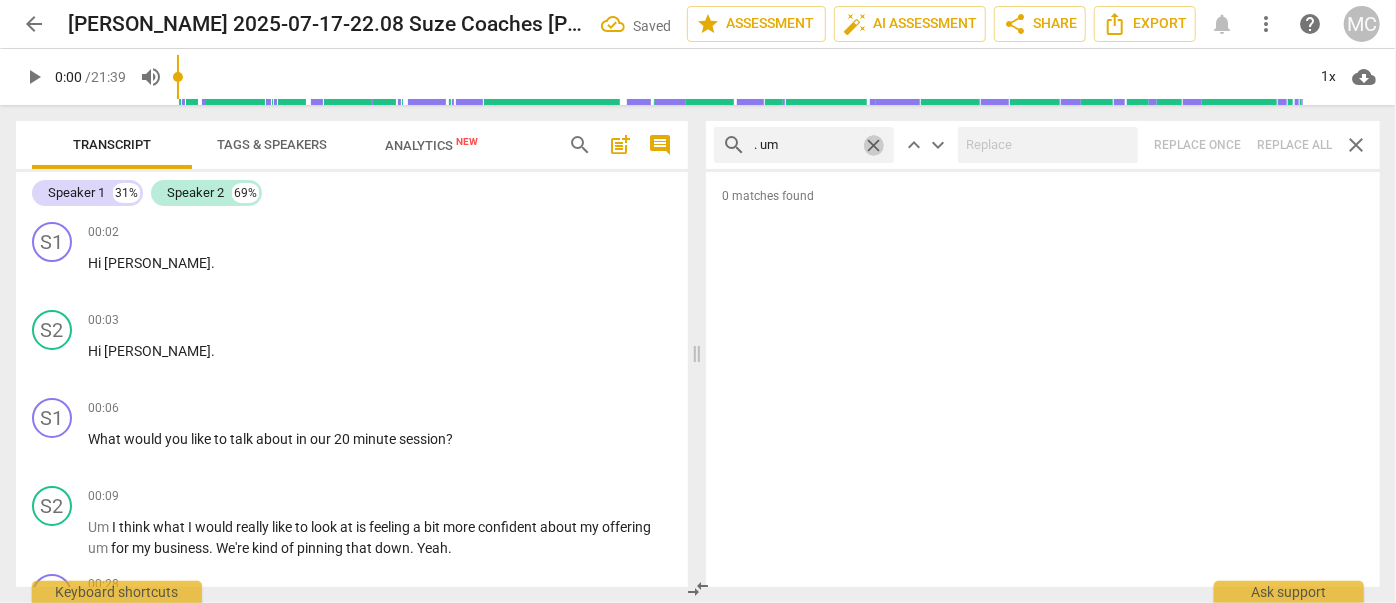 click on "close" at bounding box center [873, 145] 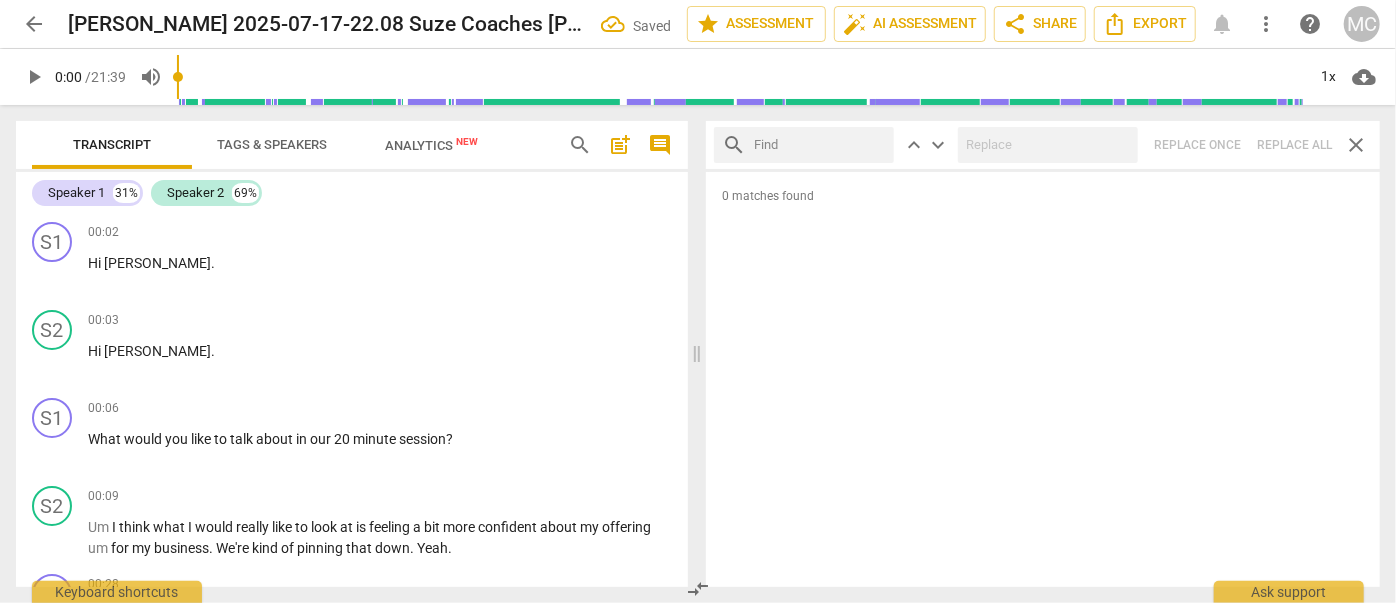 click at bounding box center [820, 145] 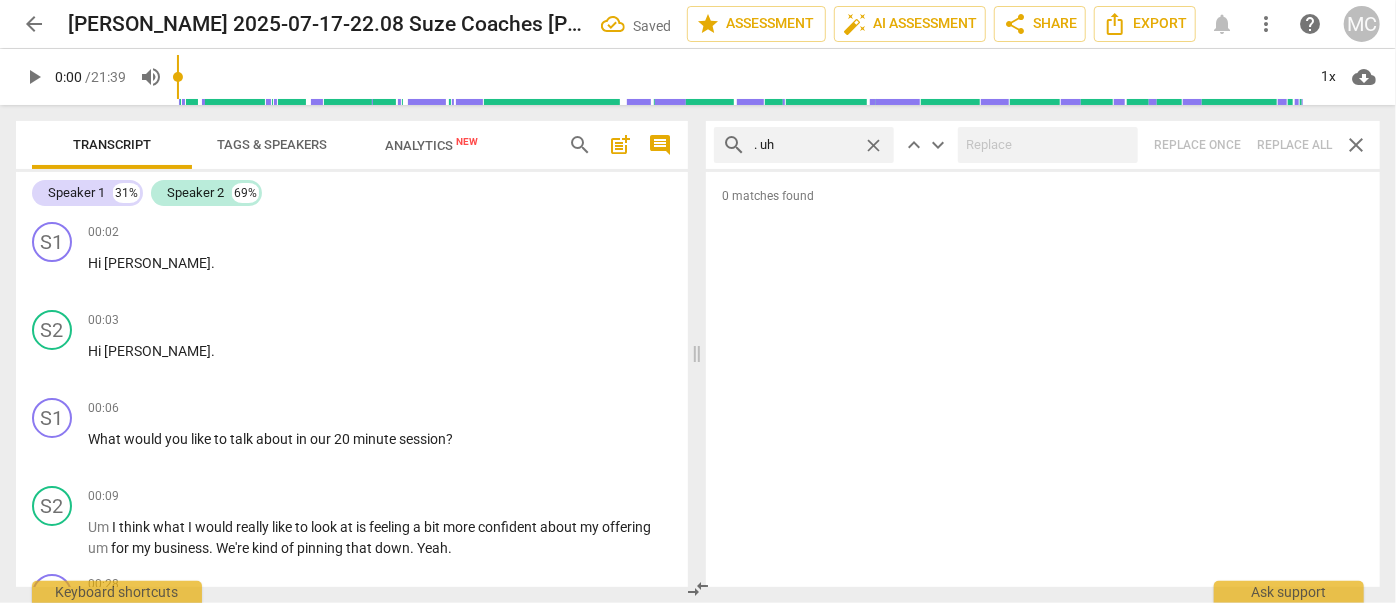 type on ". uh" 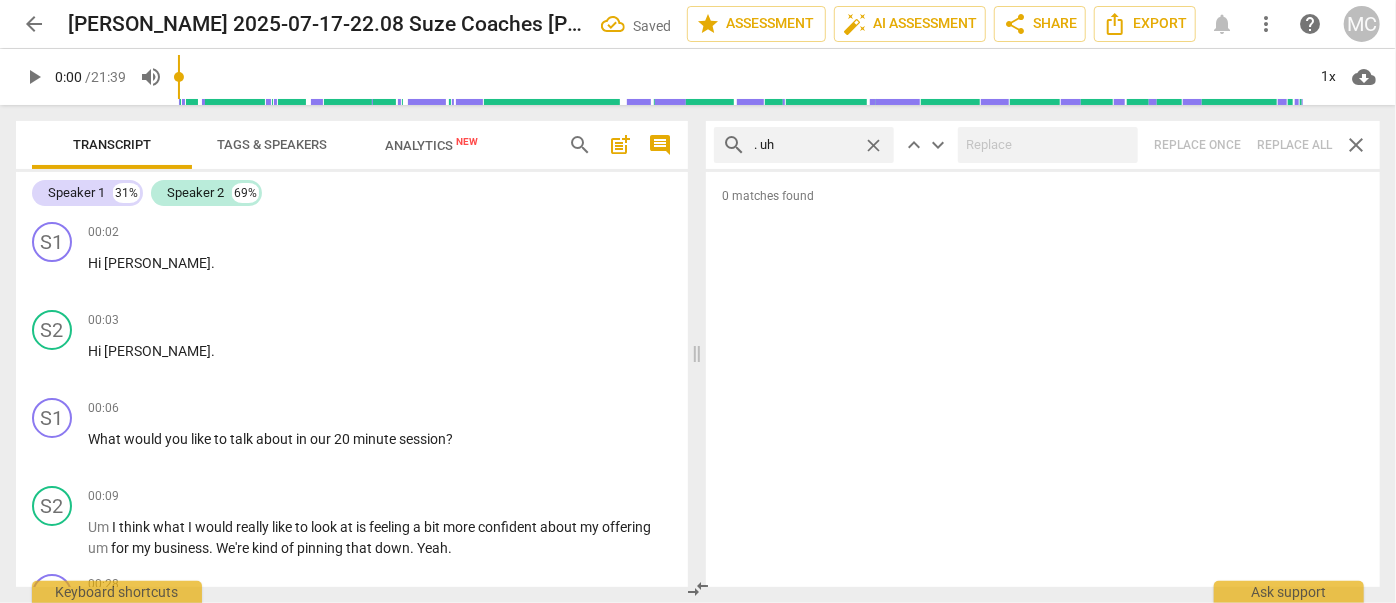 type on "1" 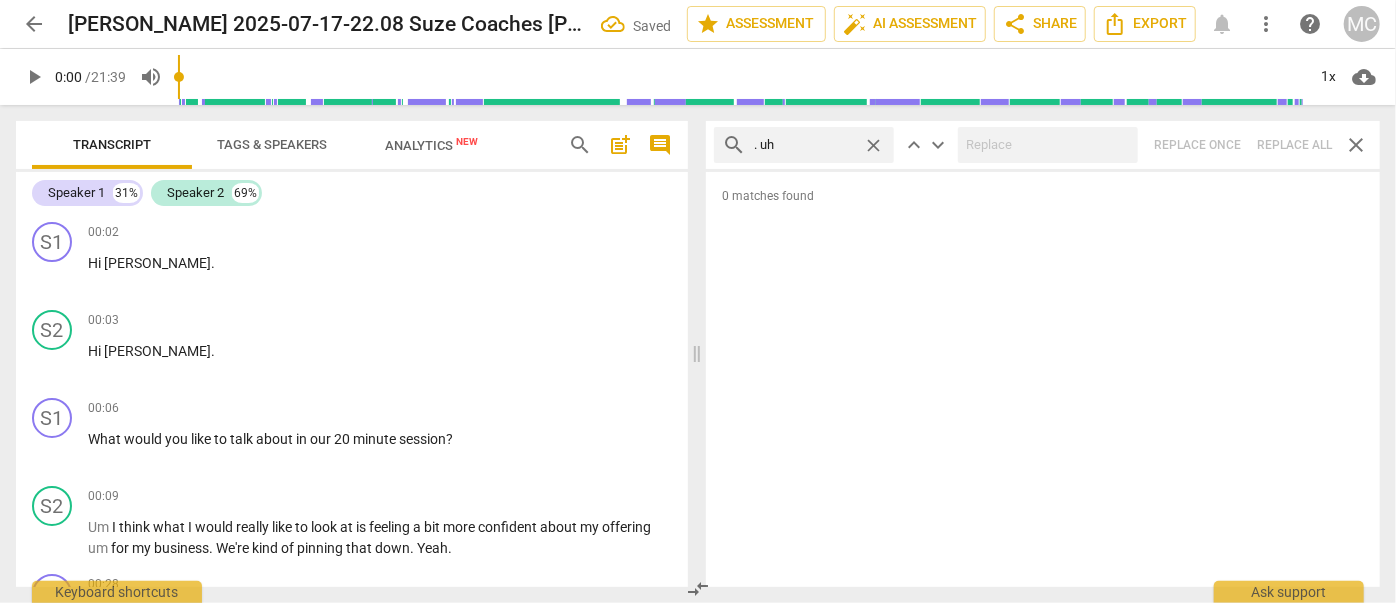click on "search . uh close keyboard_arrow_up keyboard_arrow_down Replace once Replace all close" at bounding box center (1043, 145) 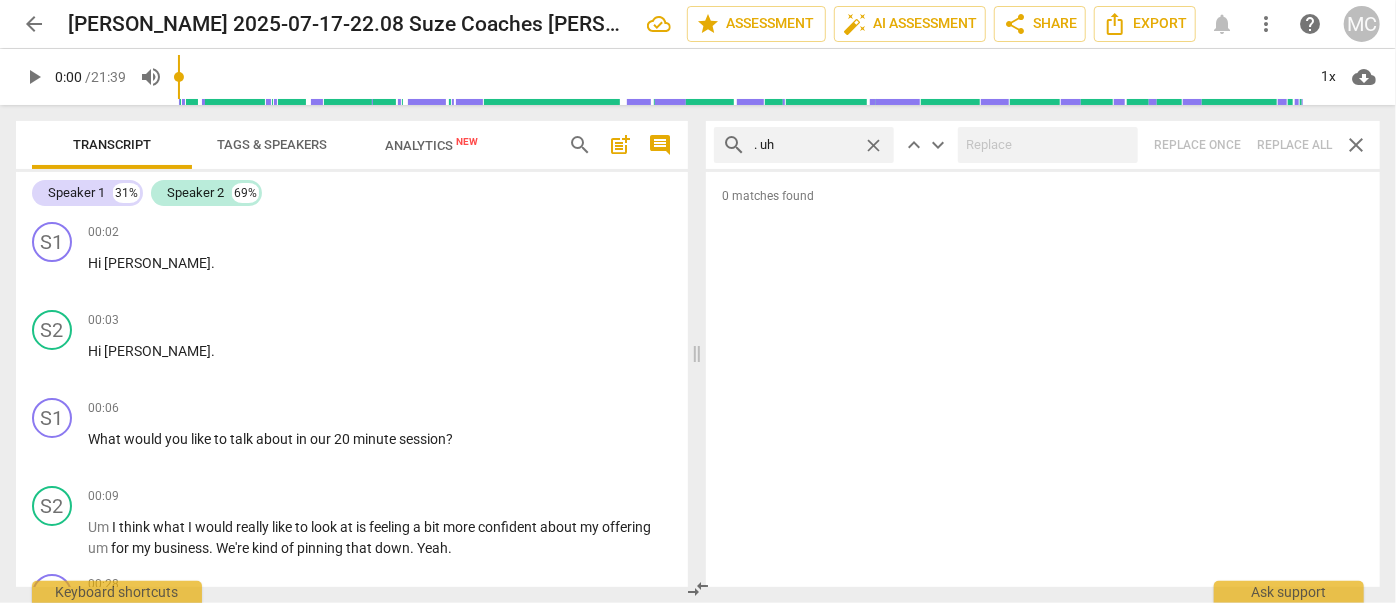 click on "close" at bounding box center (873, 145) 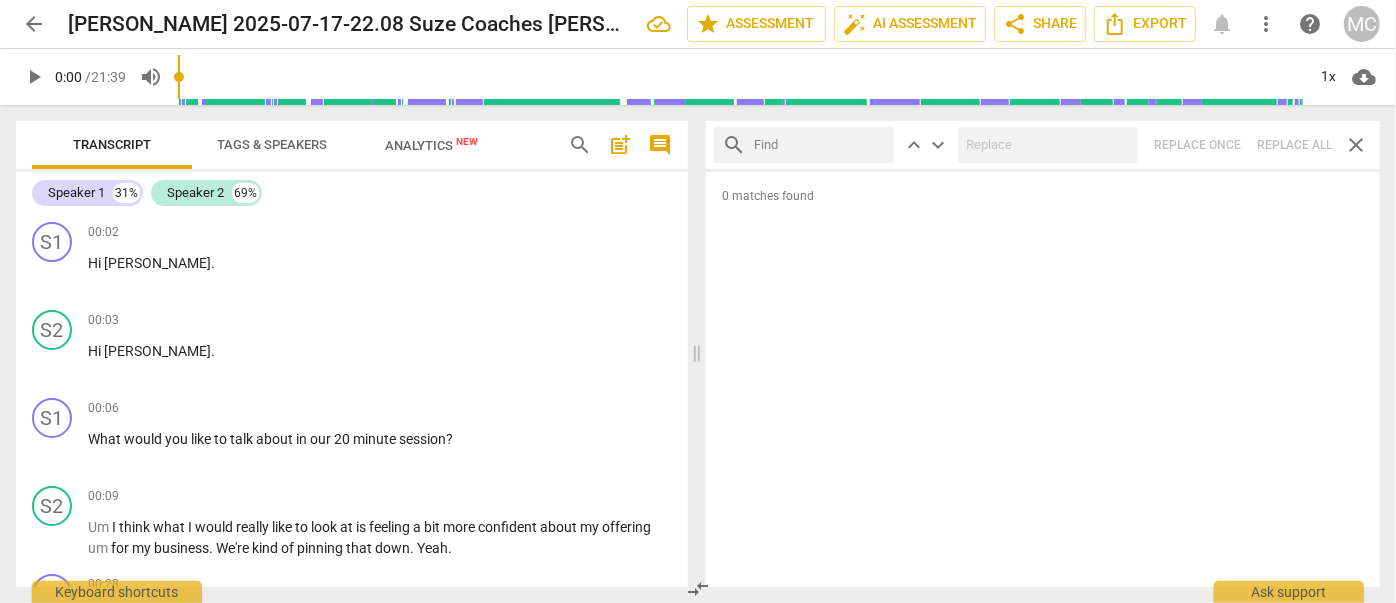 click at bounding box center [820, 145] 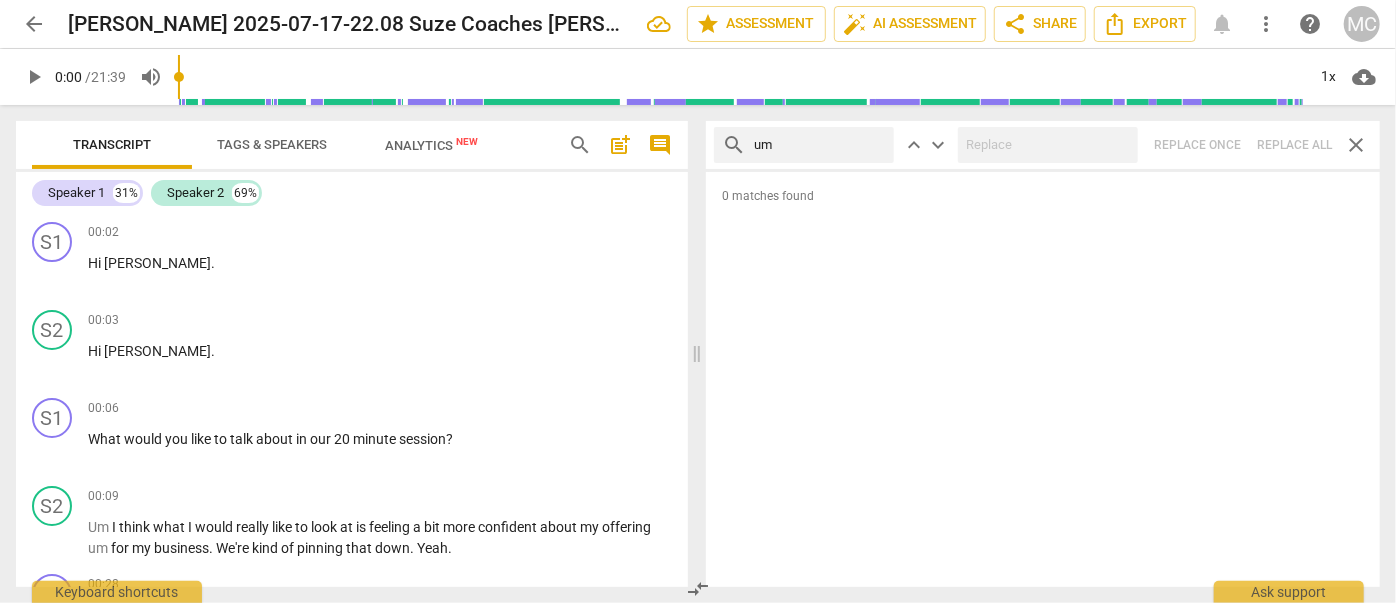 type on "um" 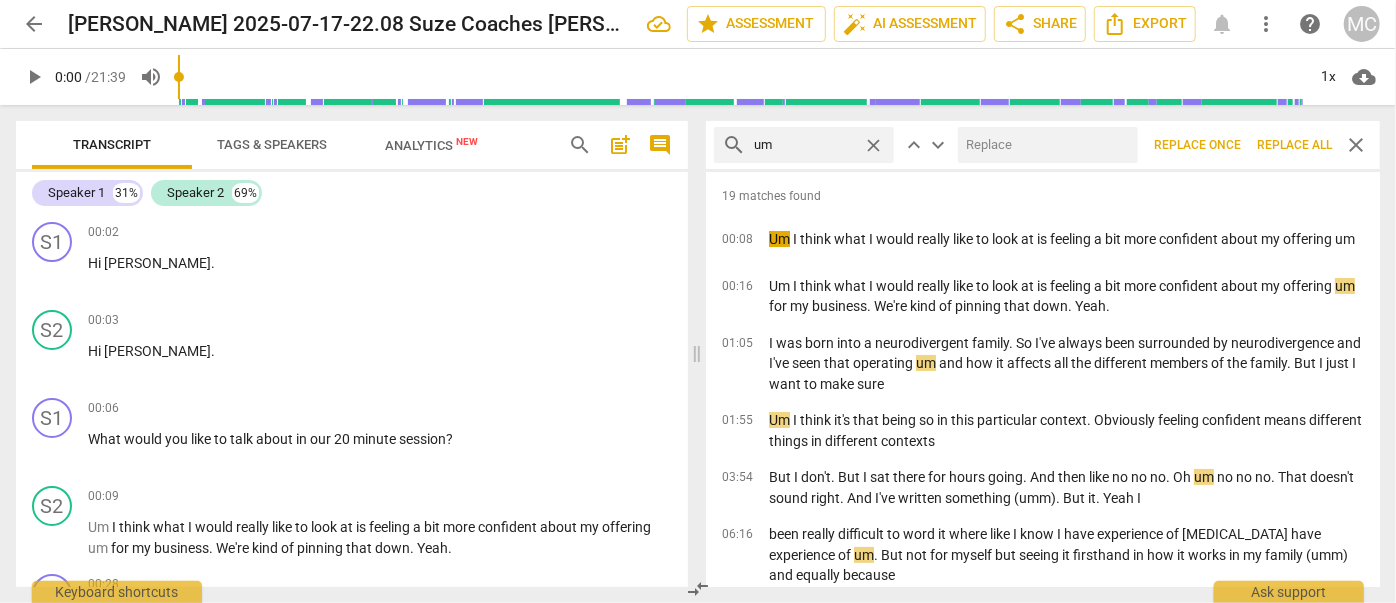 click at bounding box center [1044, 145] 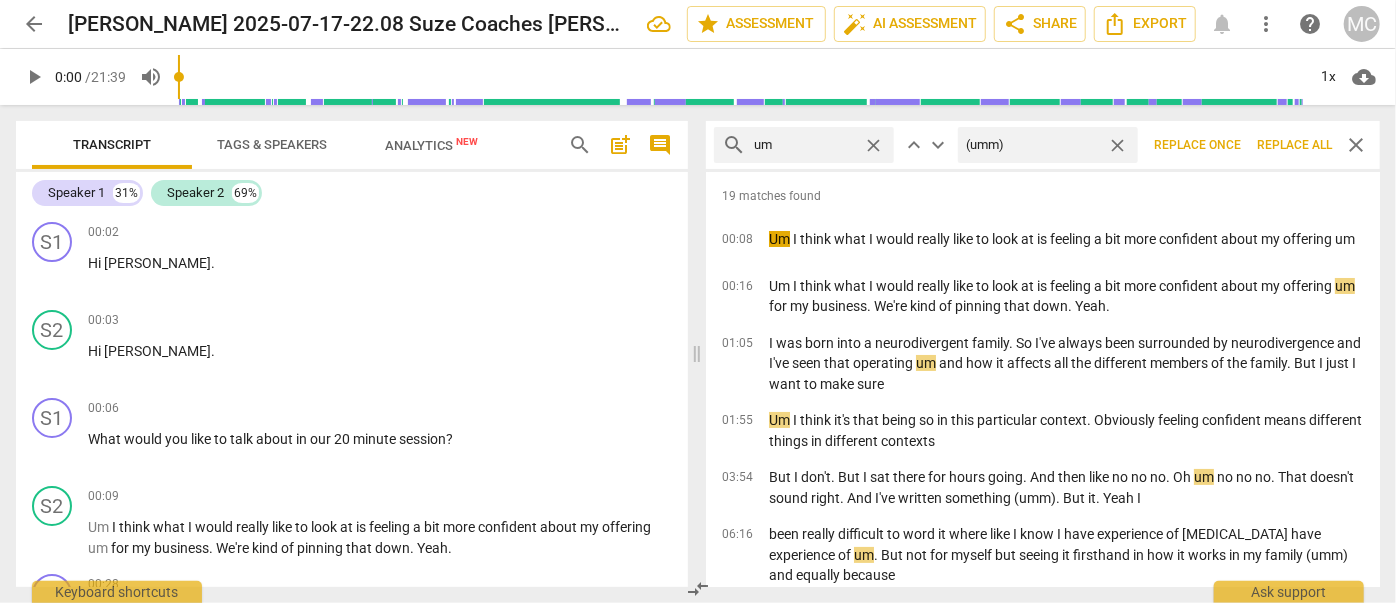 type on "(umm)" 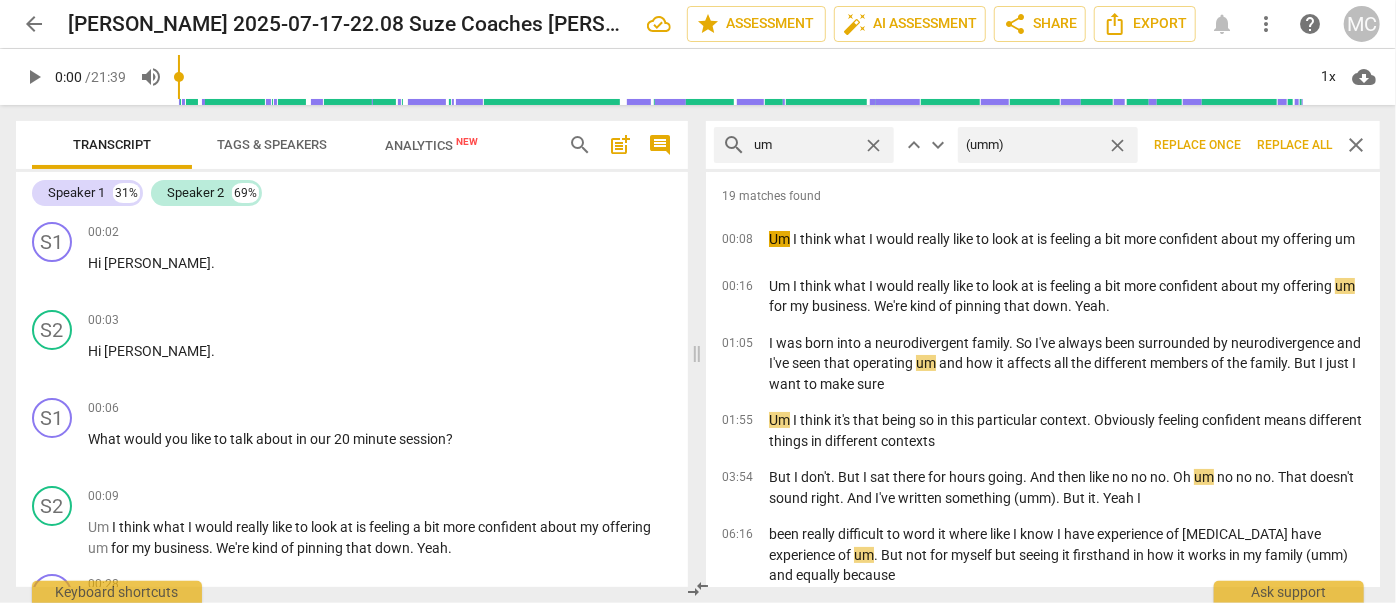 click on "Replace all" at bounding box center [1294, 145] 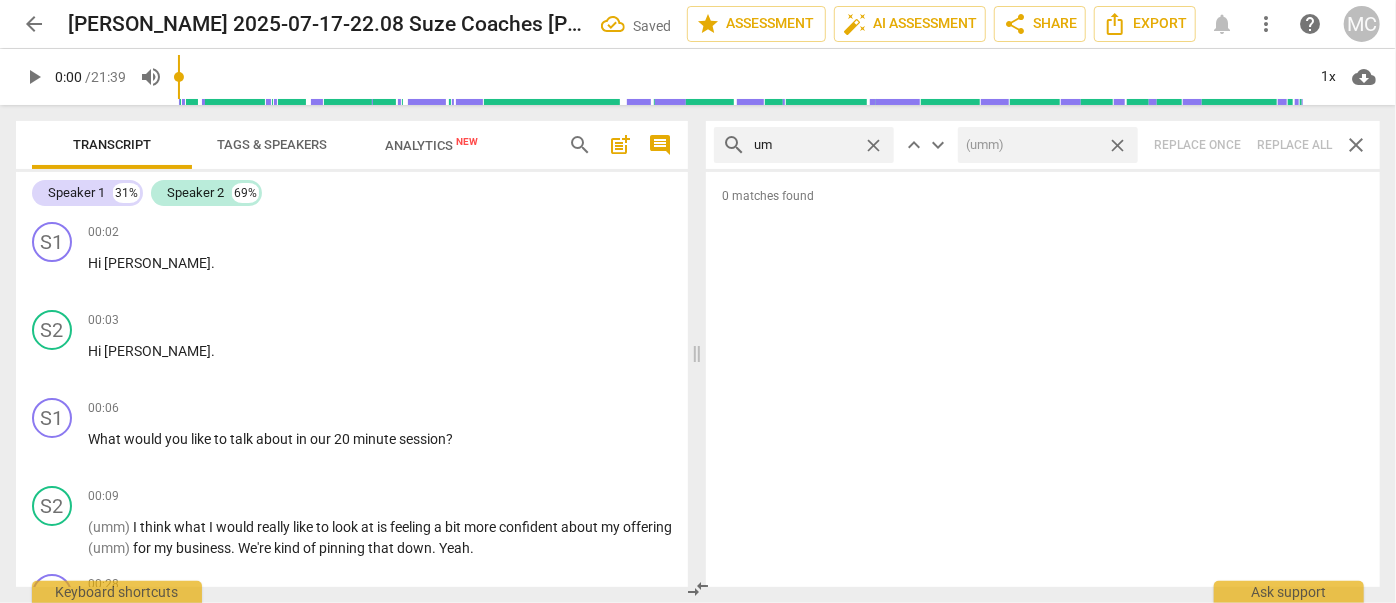 click on "close" at bounding box center (1117, 145) 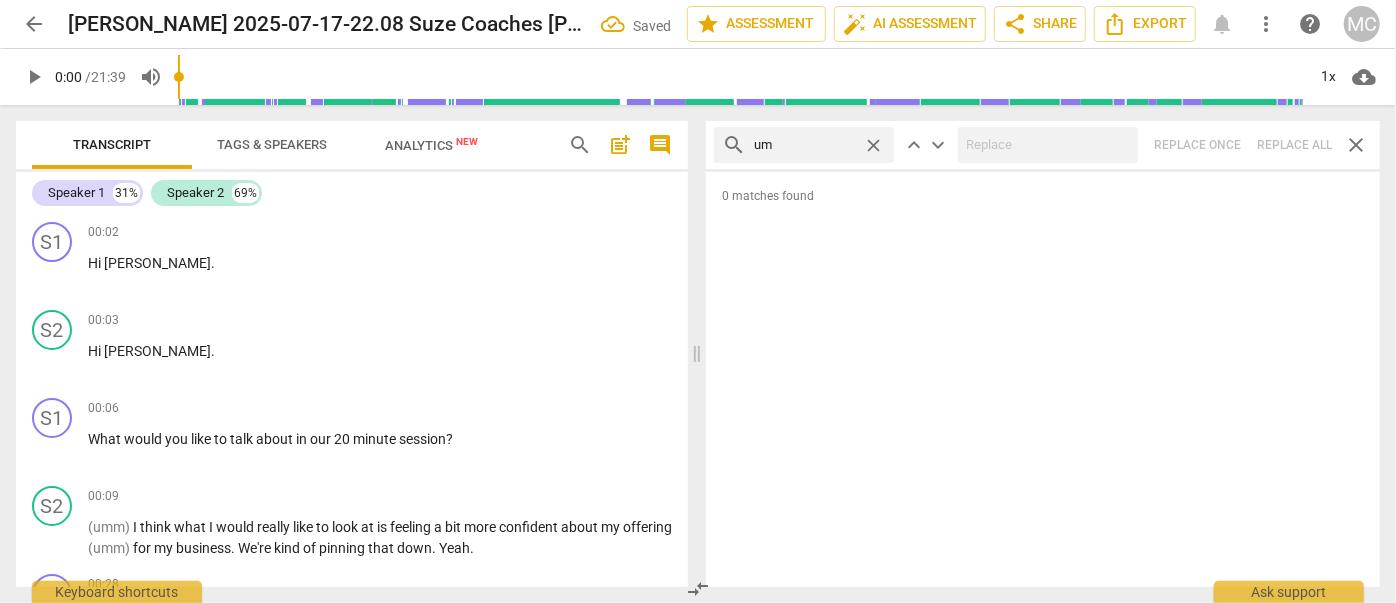 click on "close" at bounding box center [873, 145] 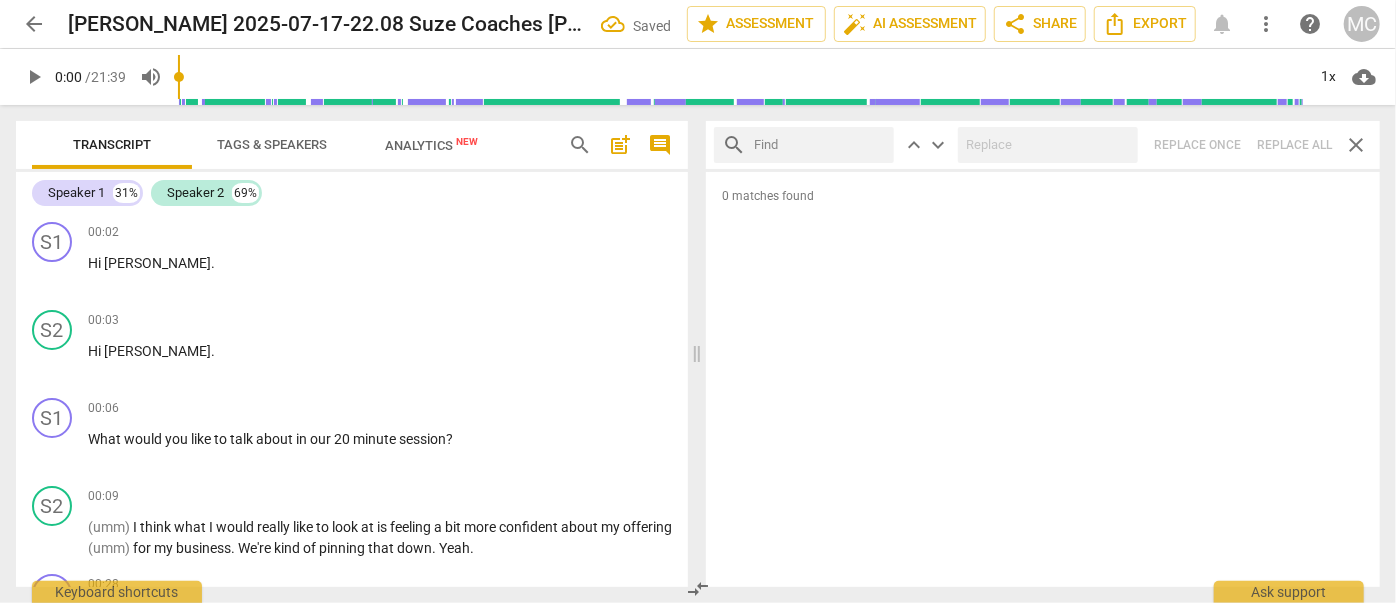 click at bounding box center (820, 145) 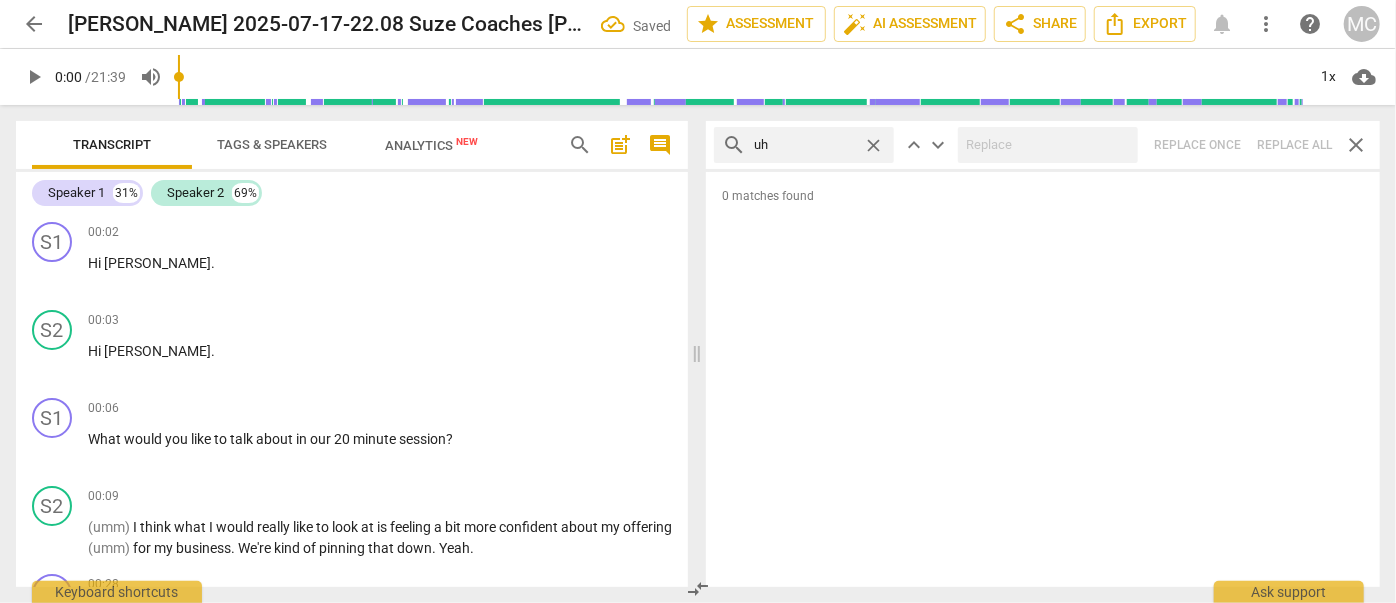 type on "uh" 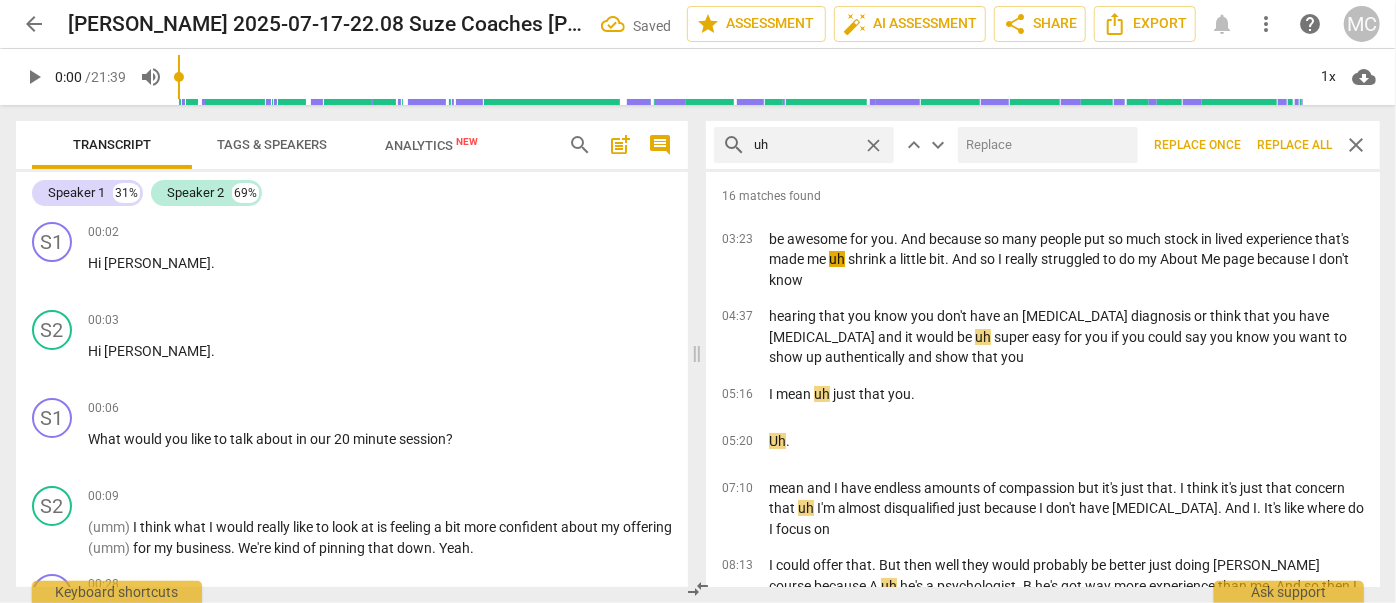click at bounding box center (1044, 145) 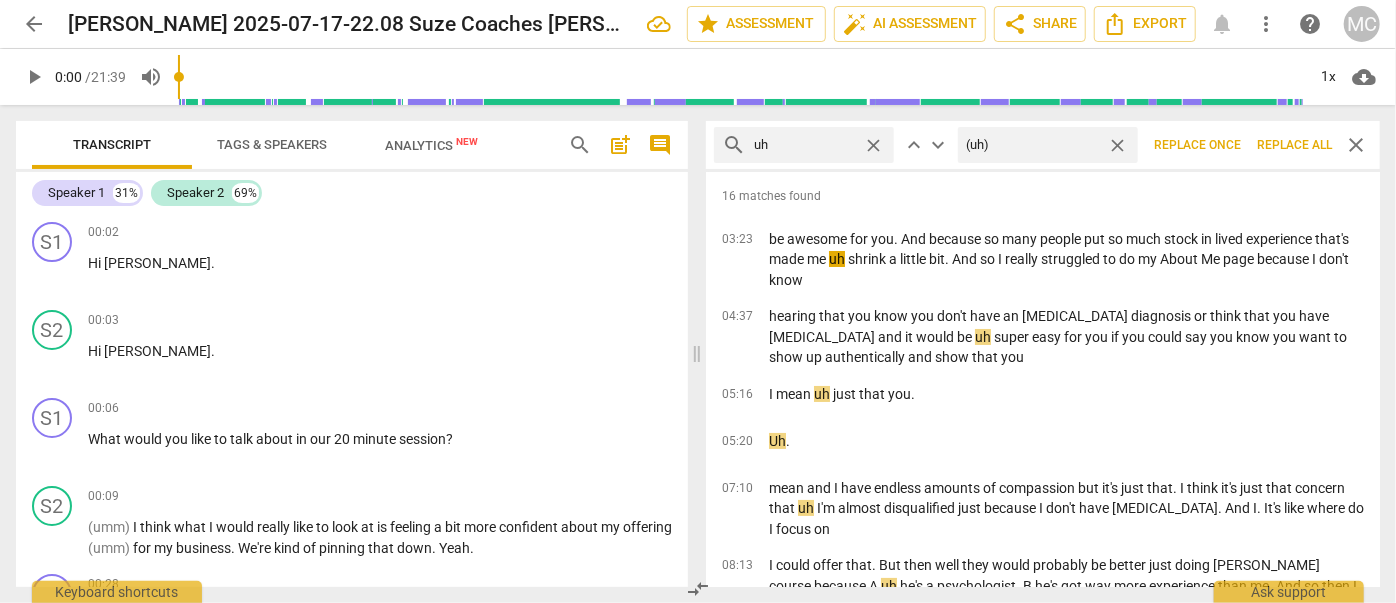 type on "(uh)" 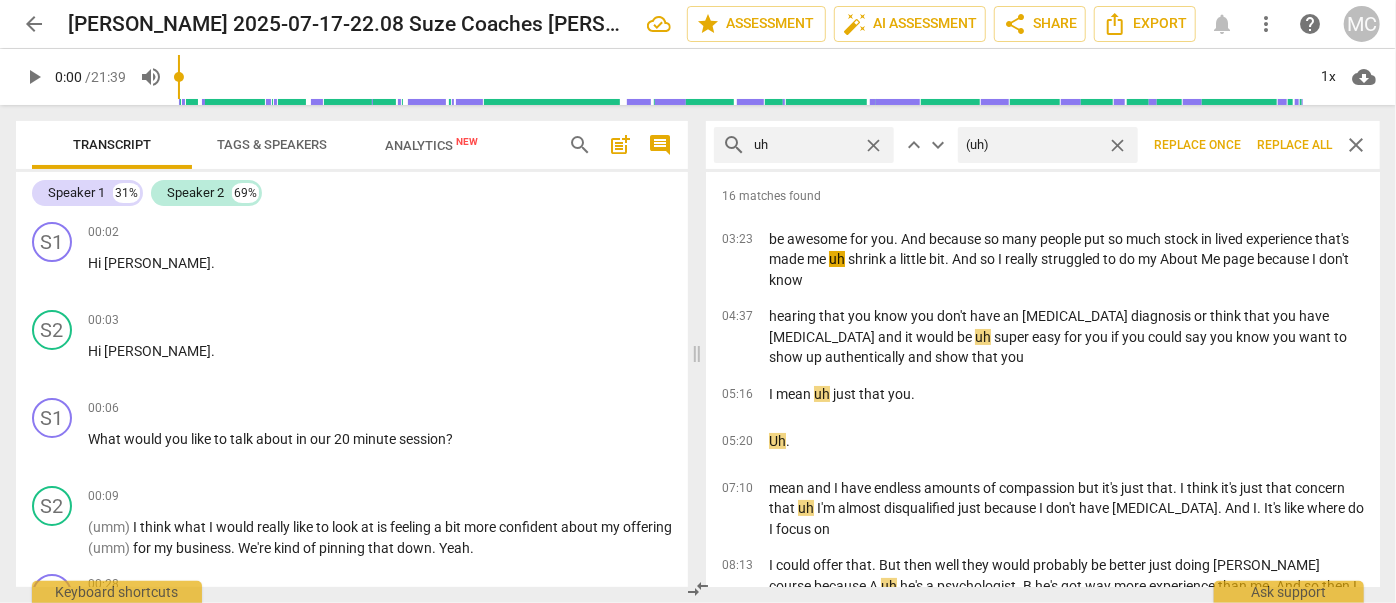 click on "Replace all" at bounding box center [1294, 145] 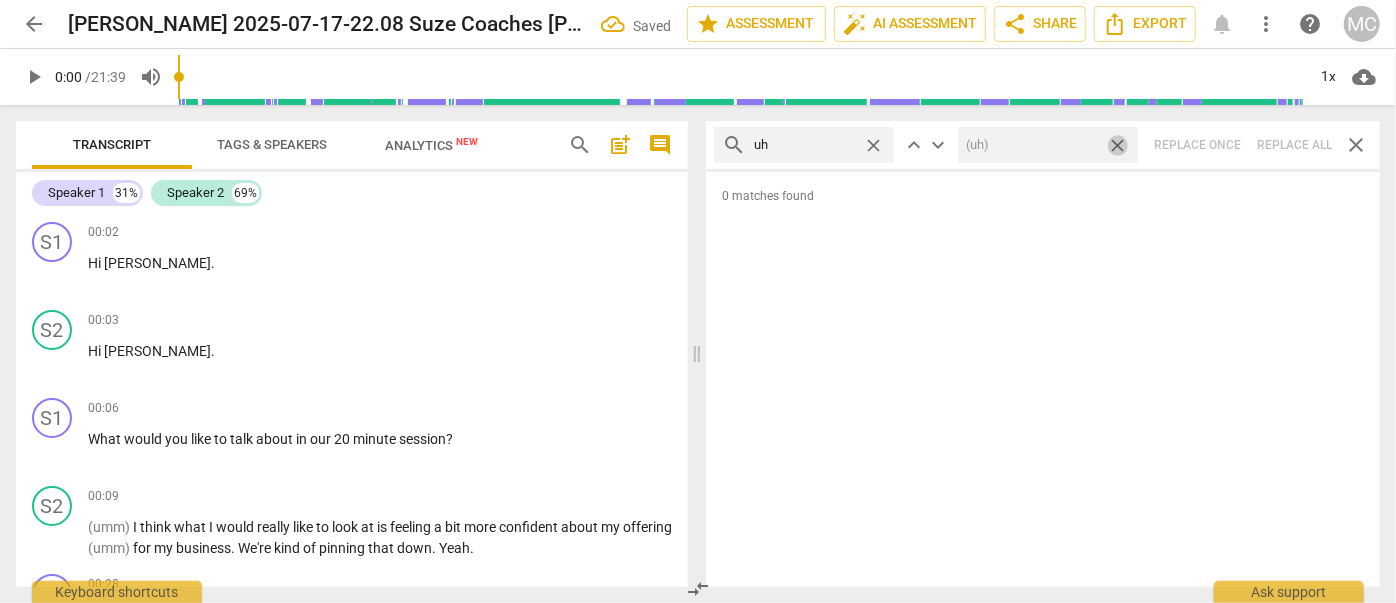 click on "close" at bounding box center (1117, 145) 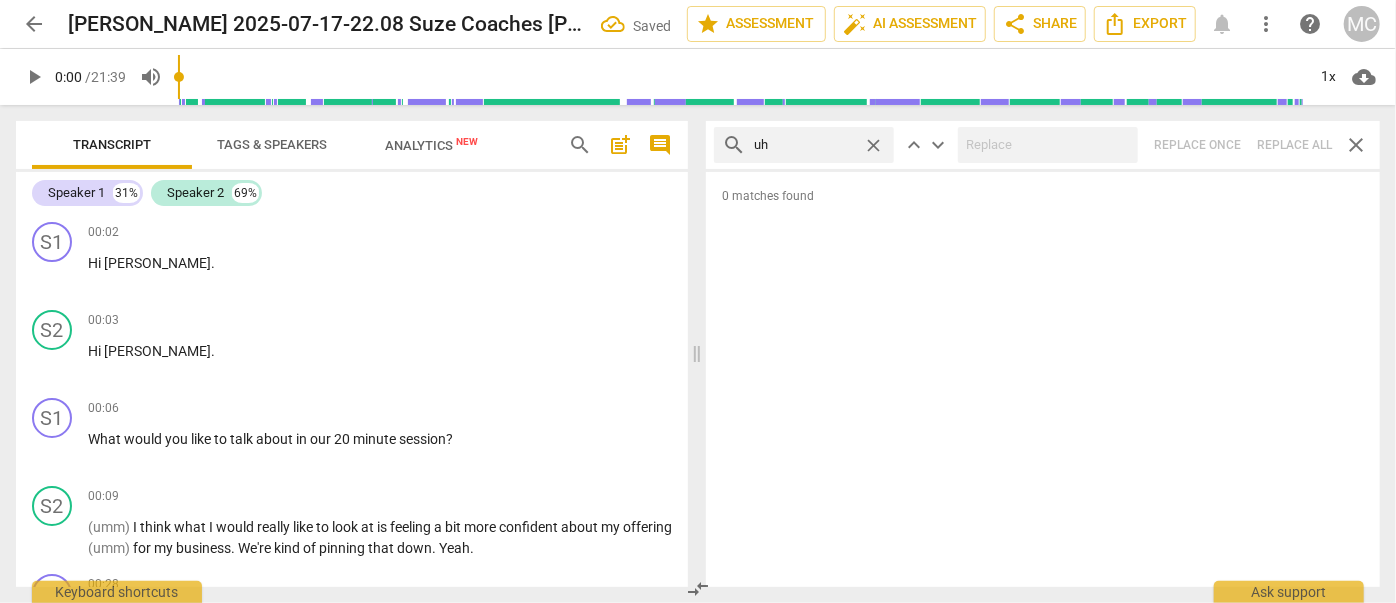 click on "close" at bounding box center [873, 145] 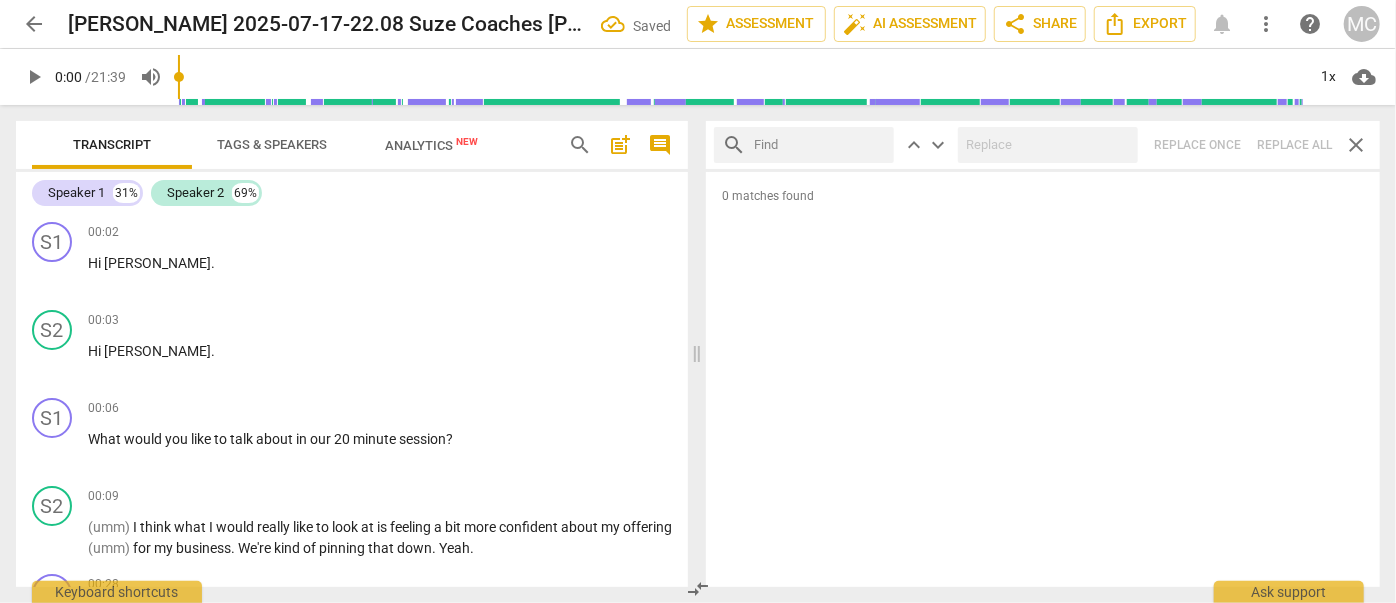 click at bounding box center (820, 145) 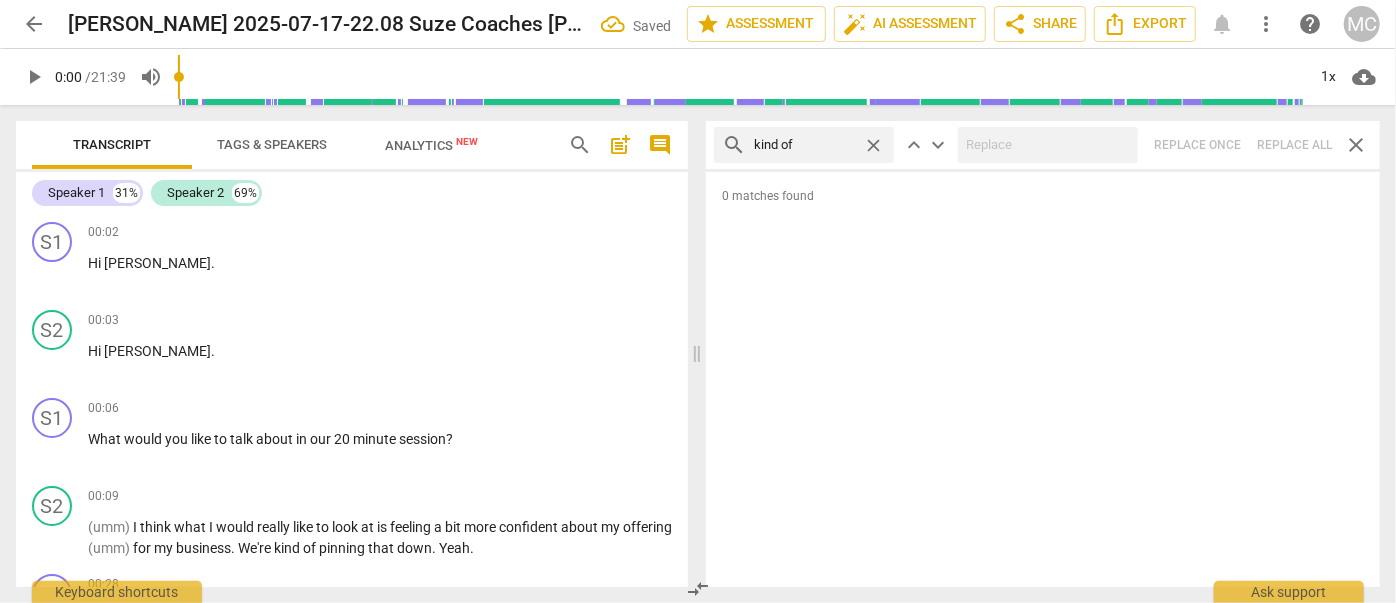 type on "kind of" 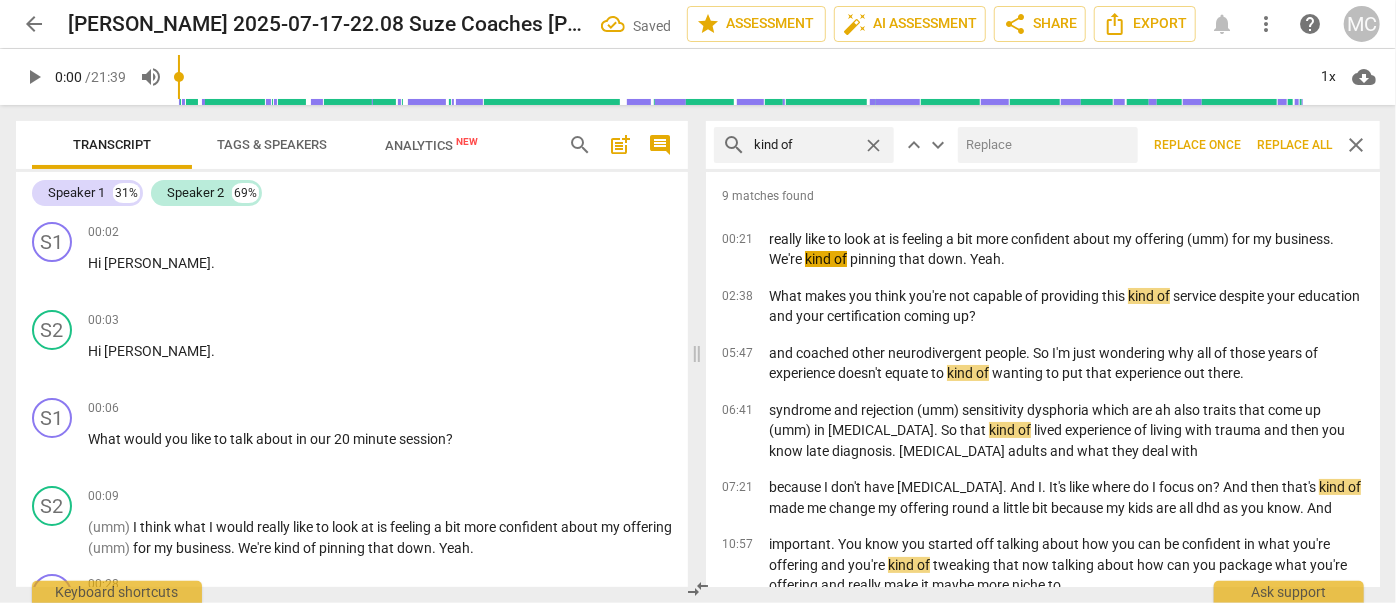 click at bounding box center [1044, 145] 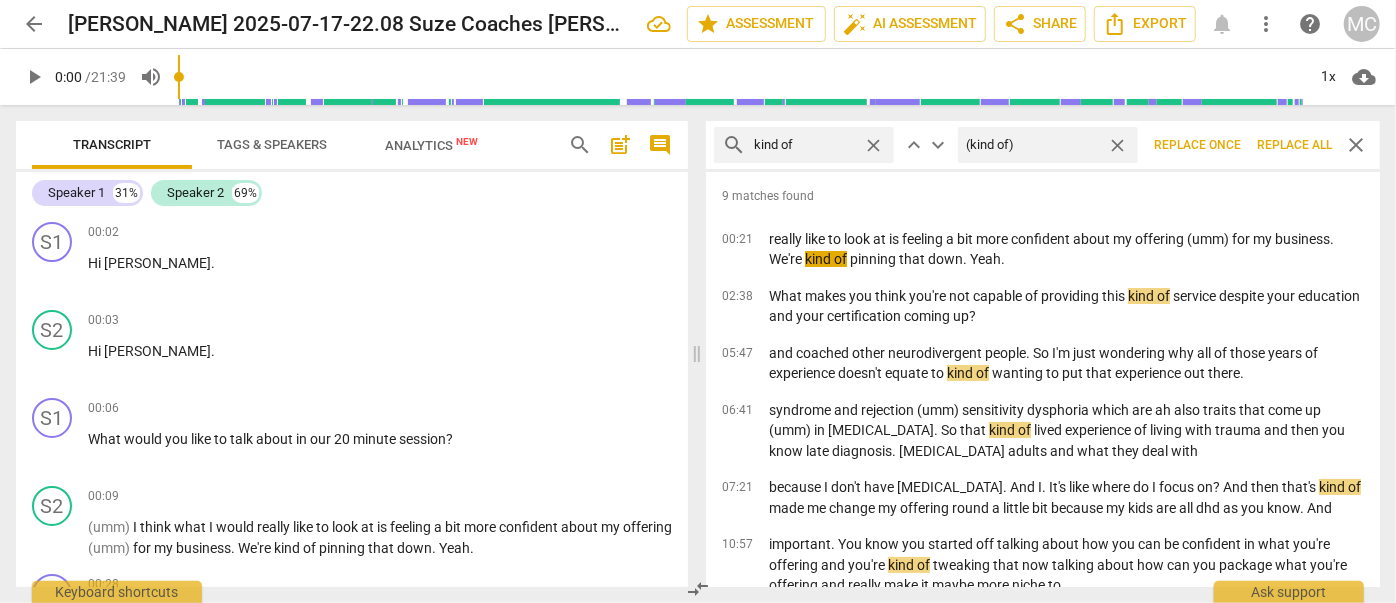 type on "(kind of)" 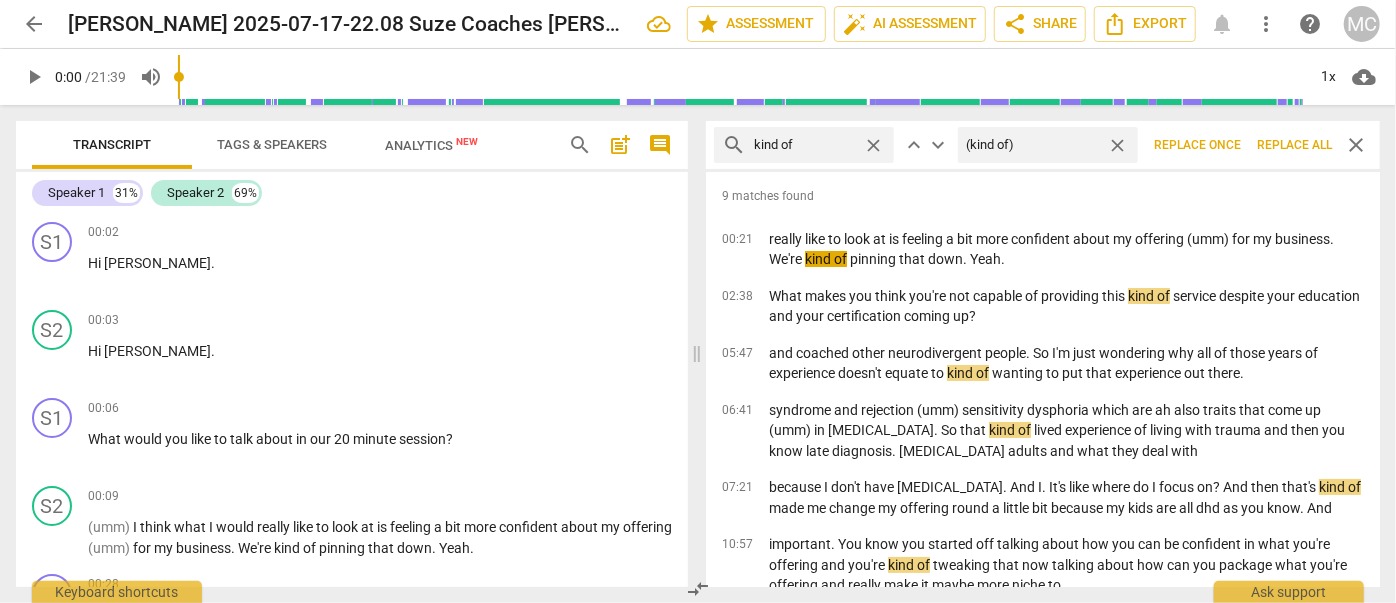 click on "Replace all" at bounding box center [1294, 145] 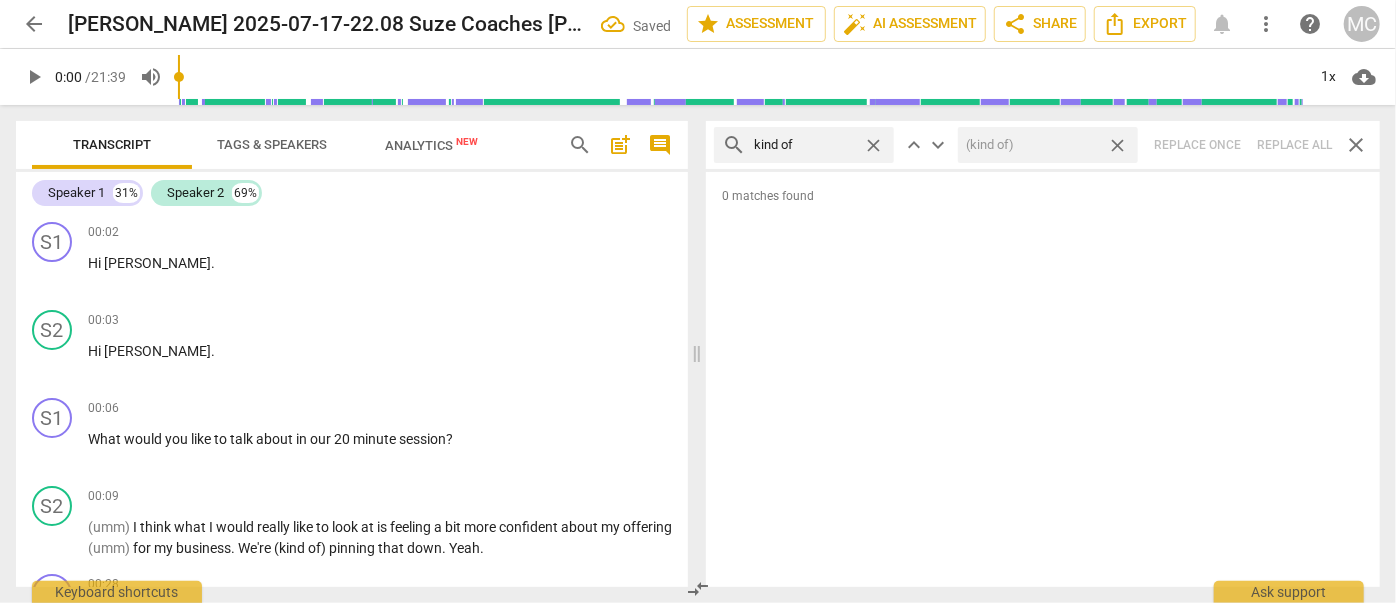 drag, startPoint x: 1121, startPoint y: 146, endPoint x: 900, endPoint y: 159, distance: 221.38202 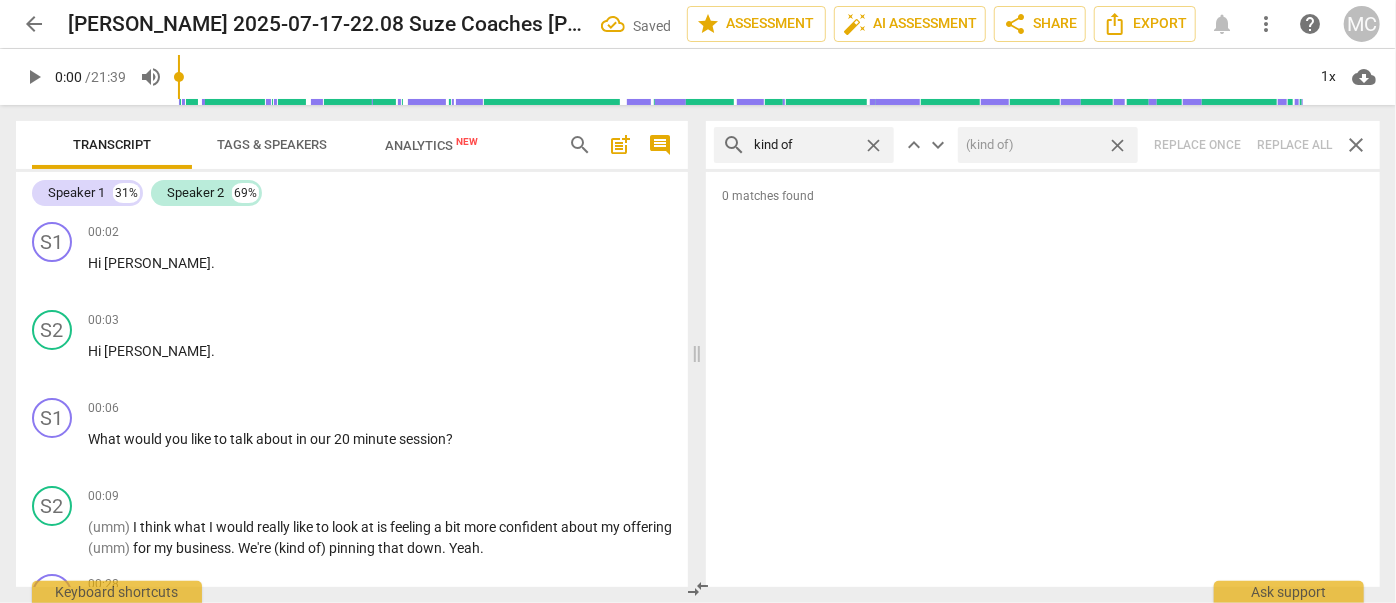 click on "close" at bounding box center (1117, 145) 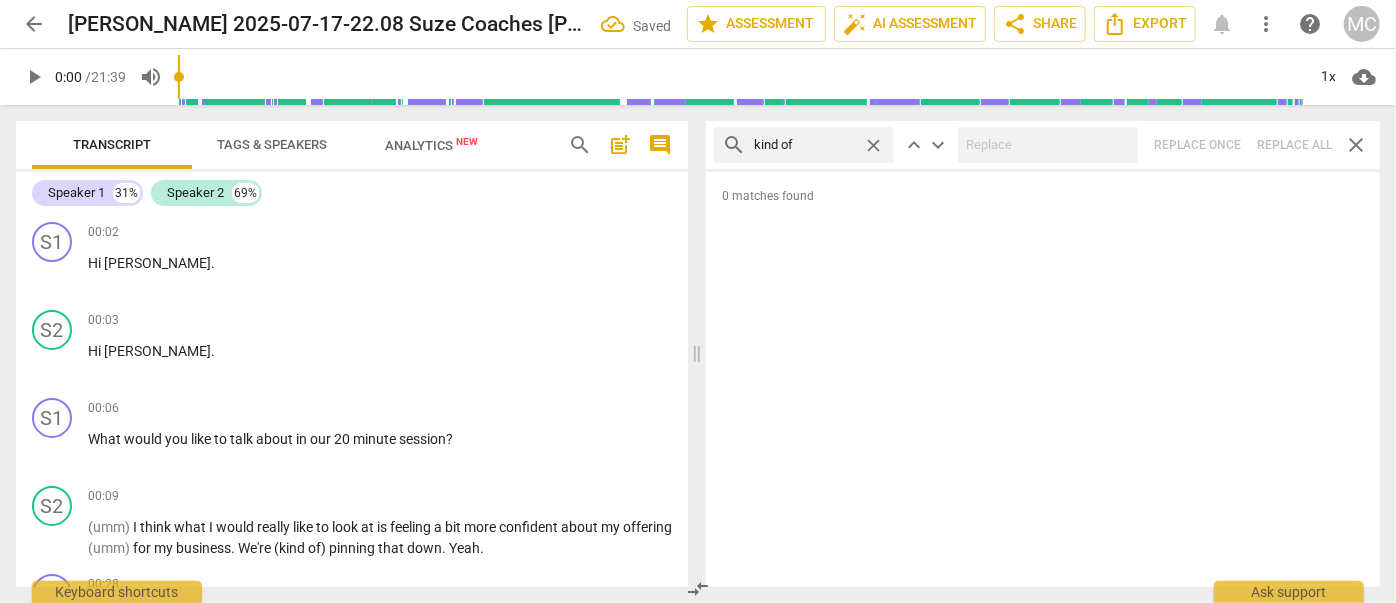 click on "close" at bounding box center (873, 145) 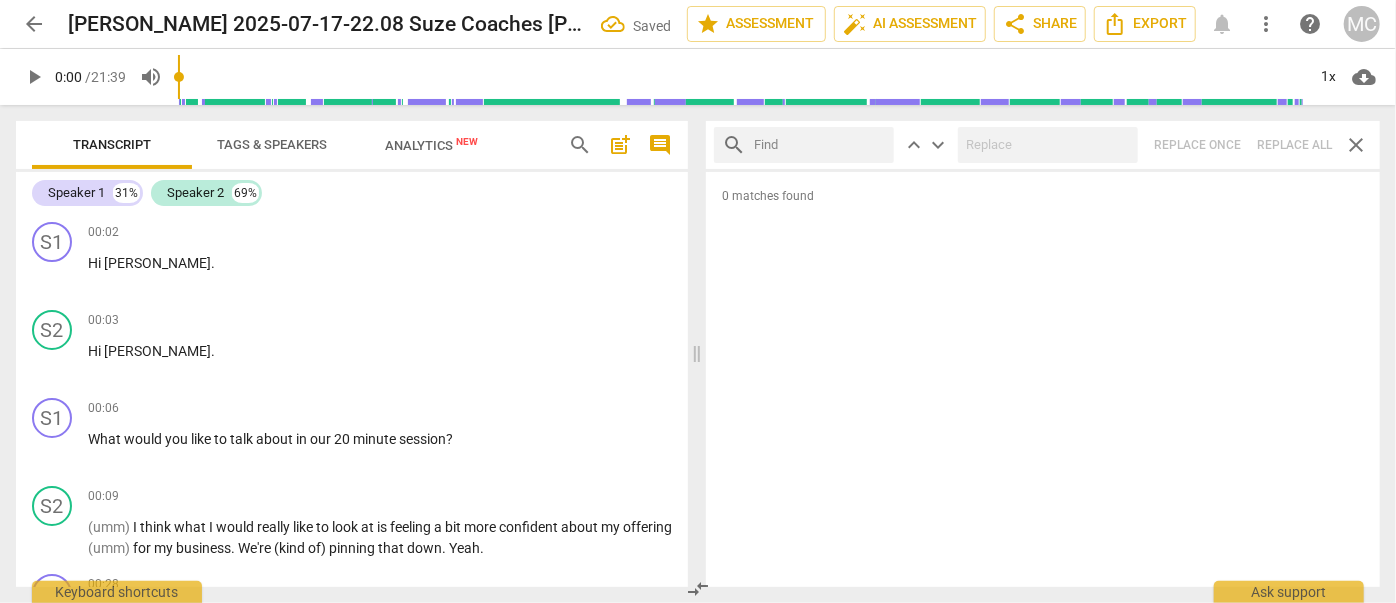 click at bounding box center (820, 145) 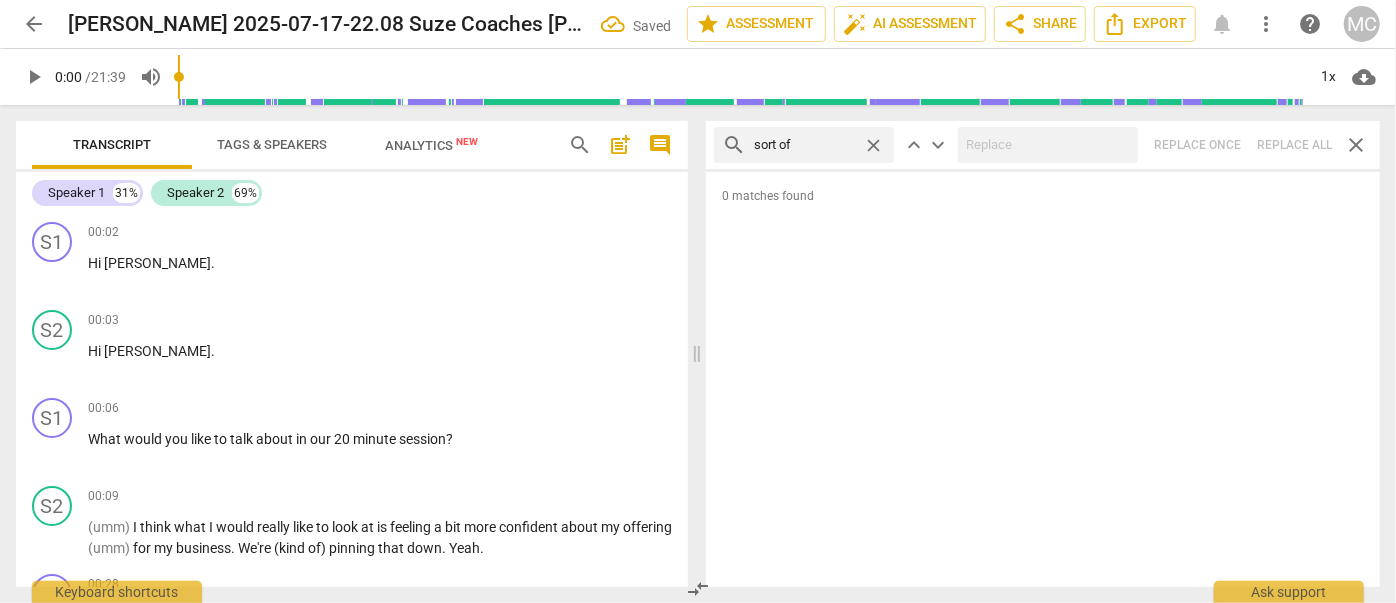 type on "sort of" 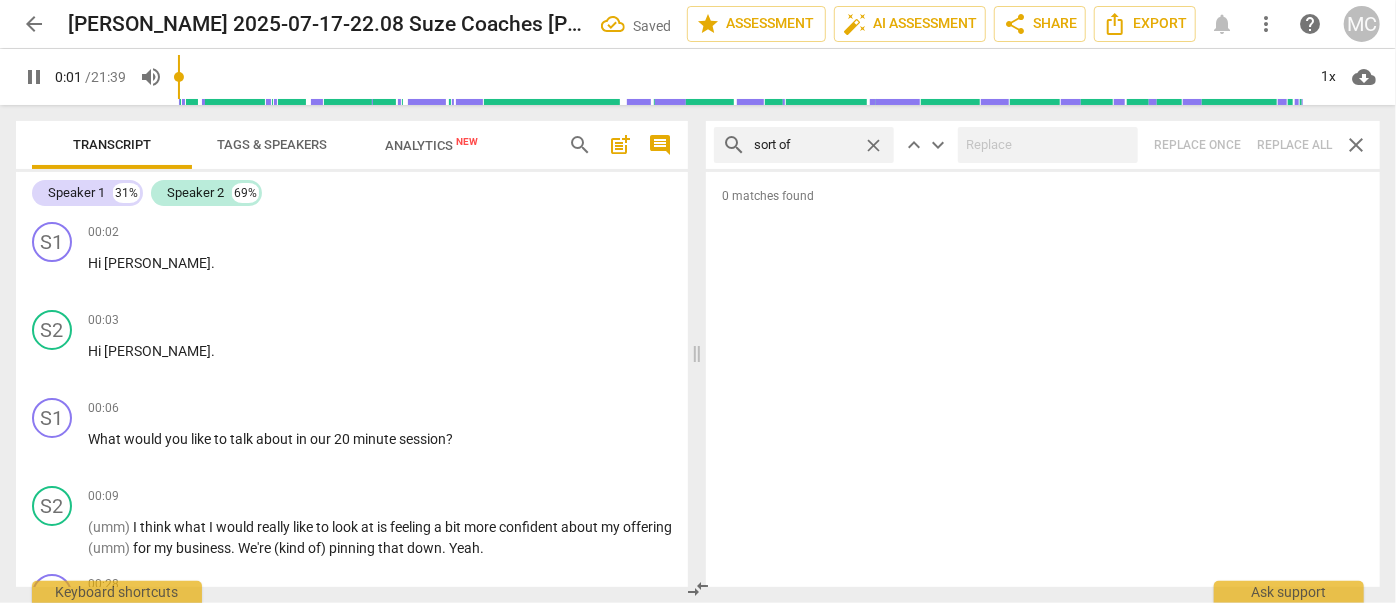 click on "search sort of close keyboard_arrow_up keyboard_arrow_down Replace once Replace all close" at bounding box center [1043, 145] 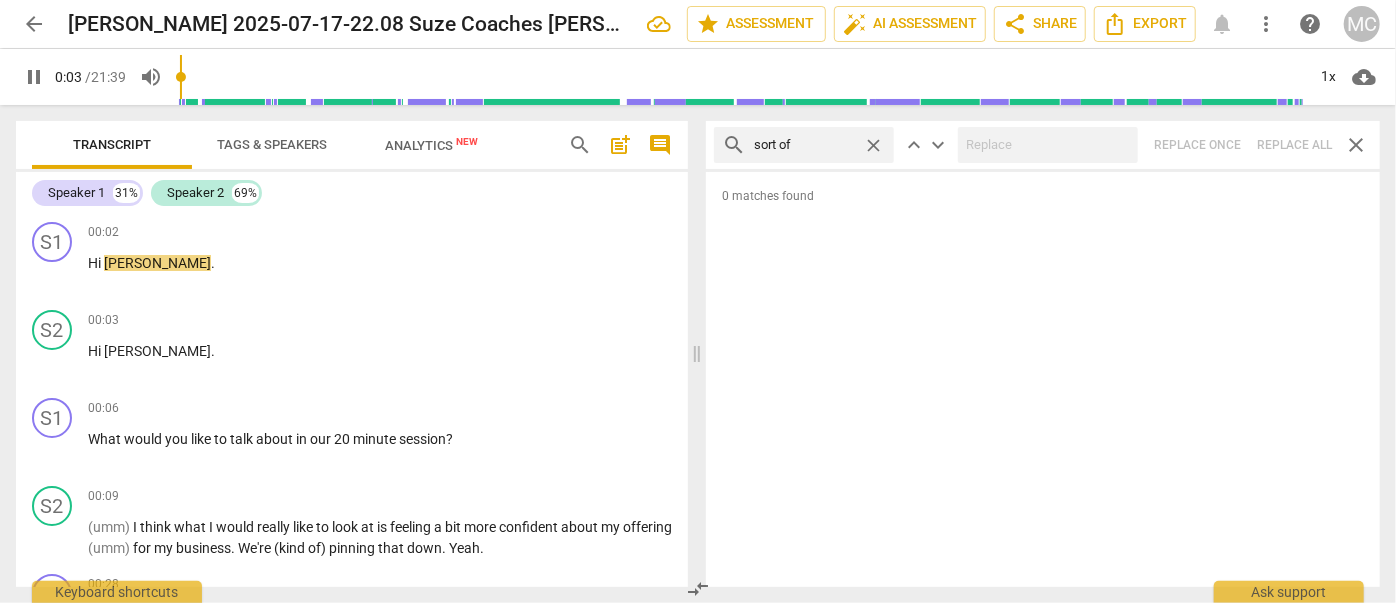 click on "close" at bounding box center (873, 145) 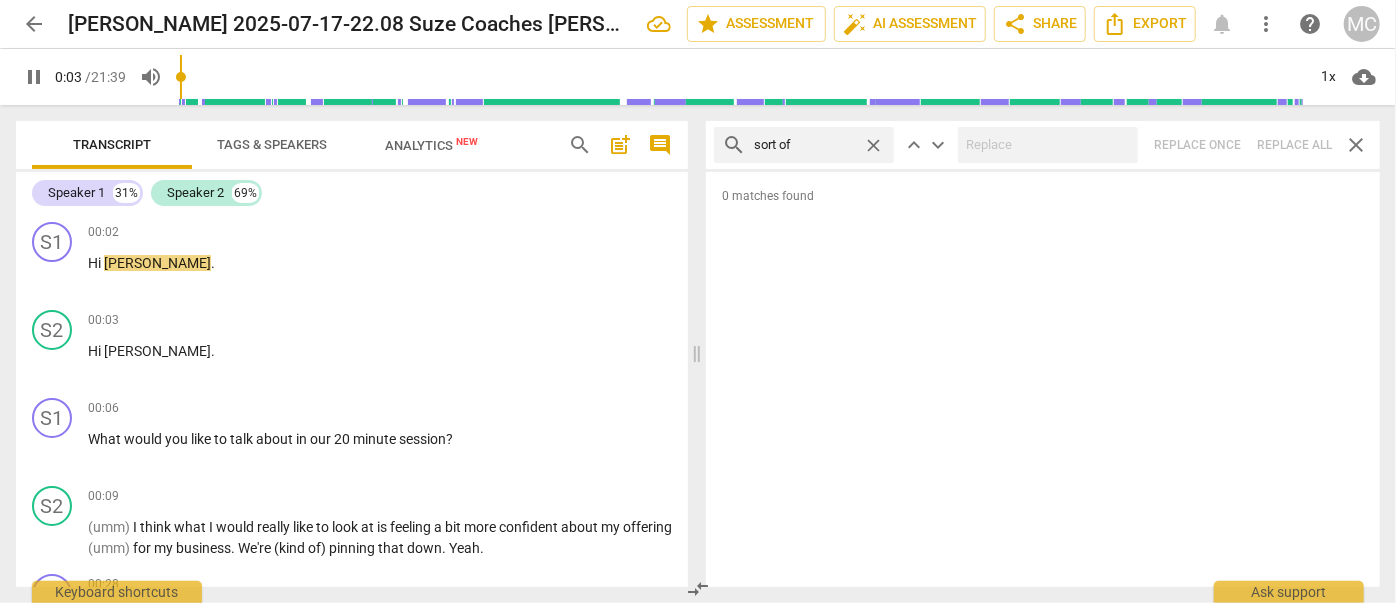 type on "3" 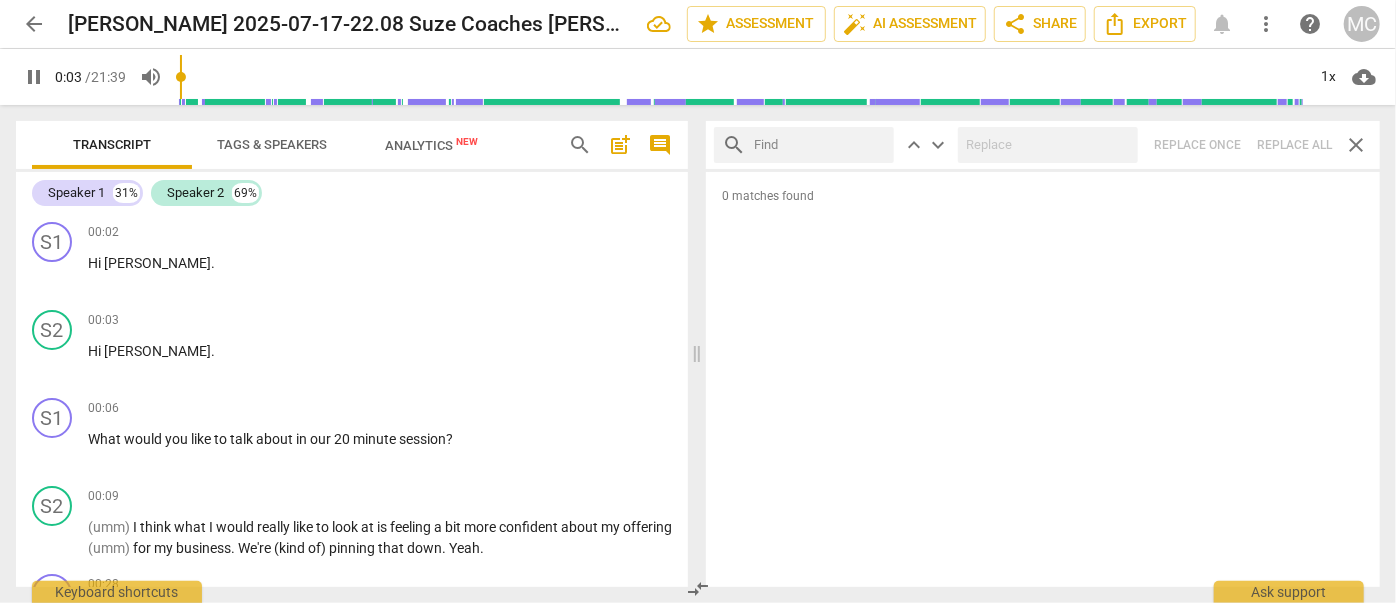 click at bounding box center (820, 145) 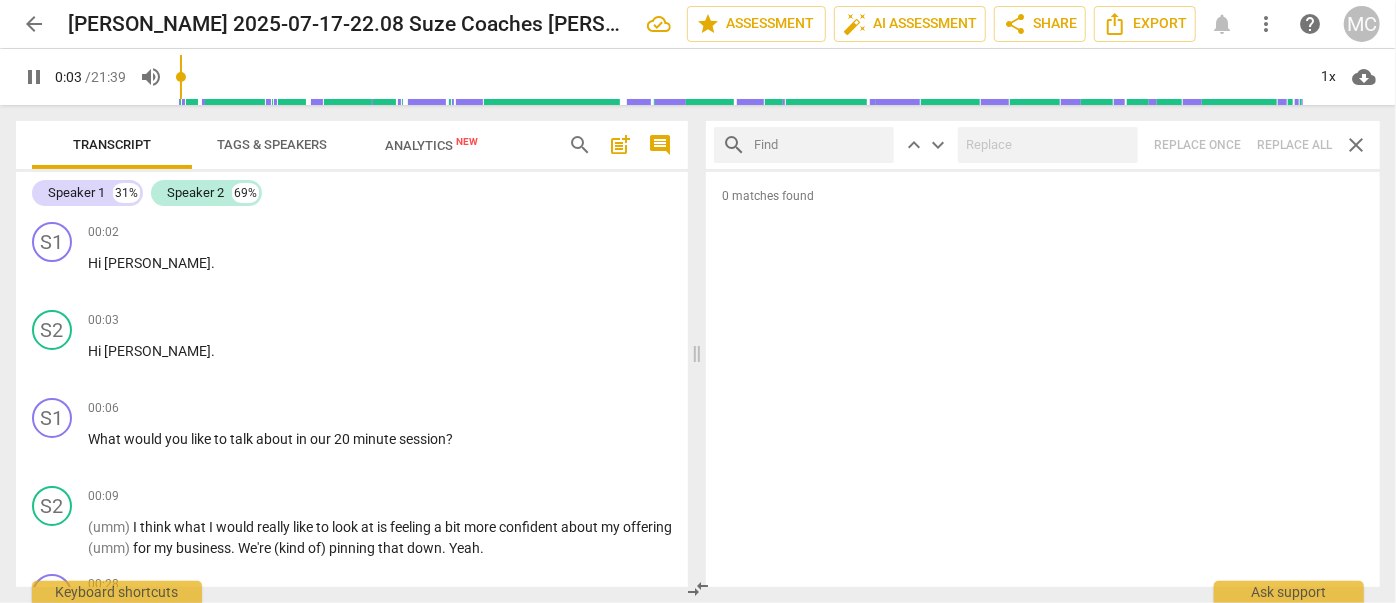 type on "4" 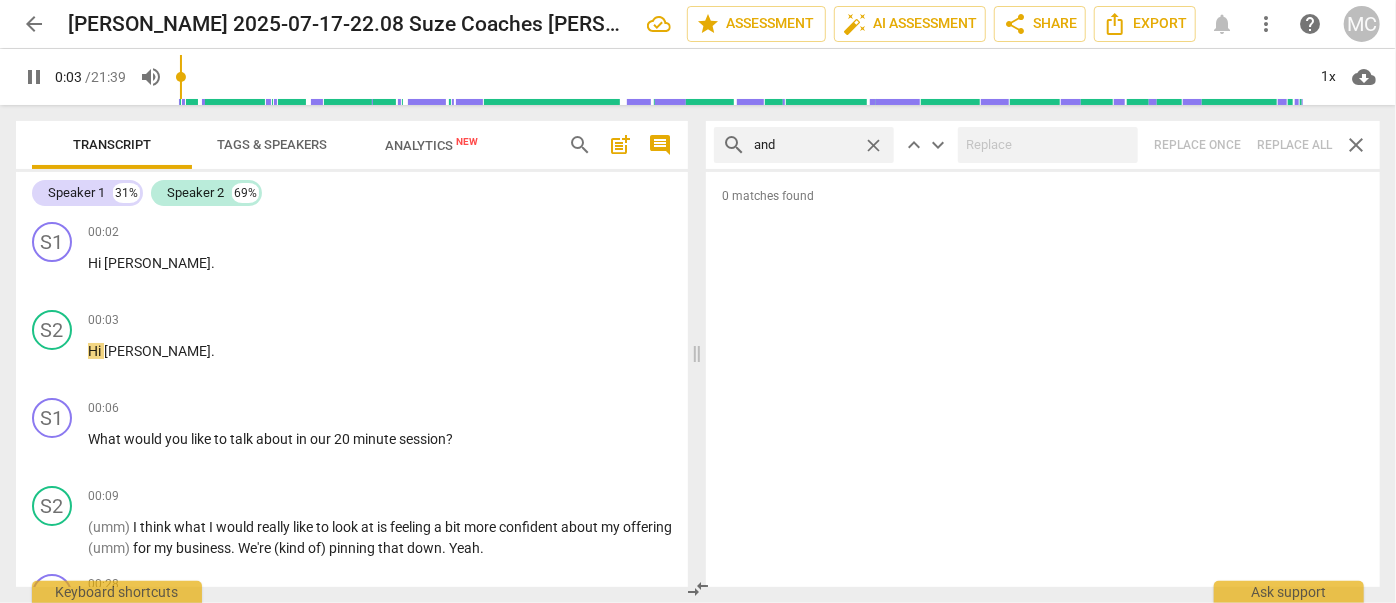 type on "and" 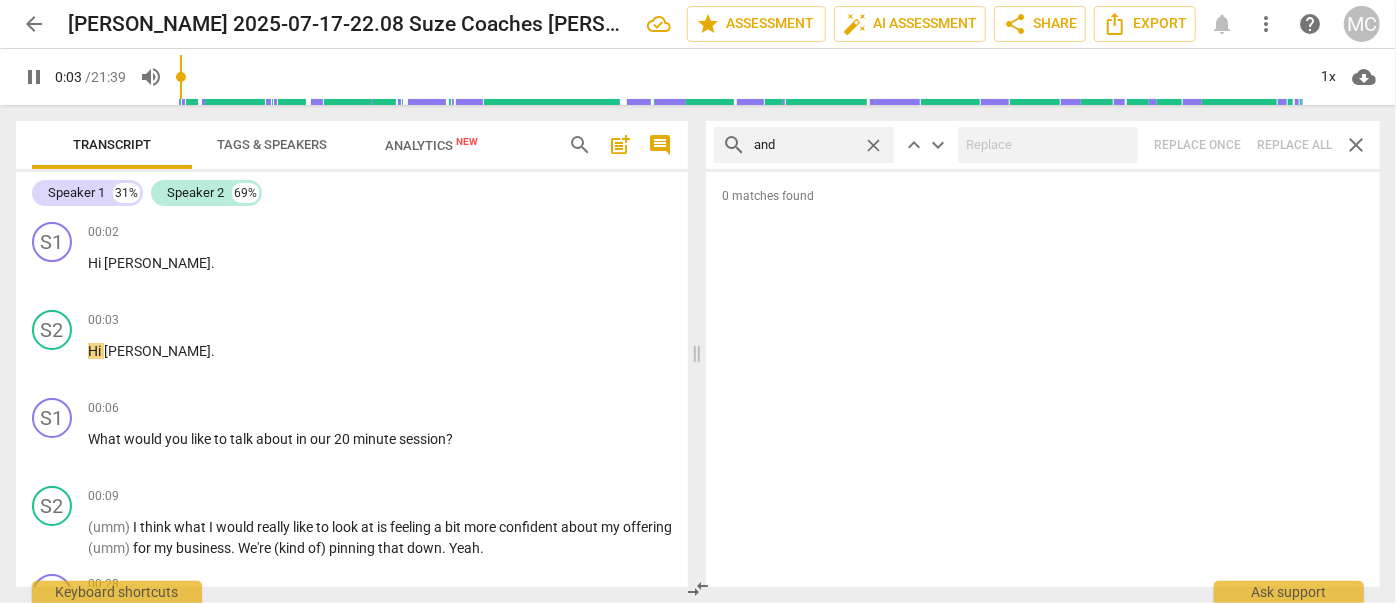 type on "4" 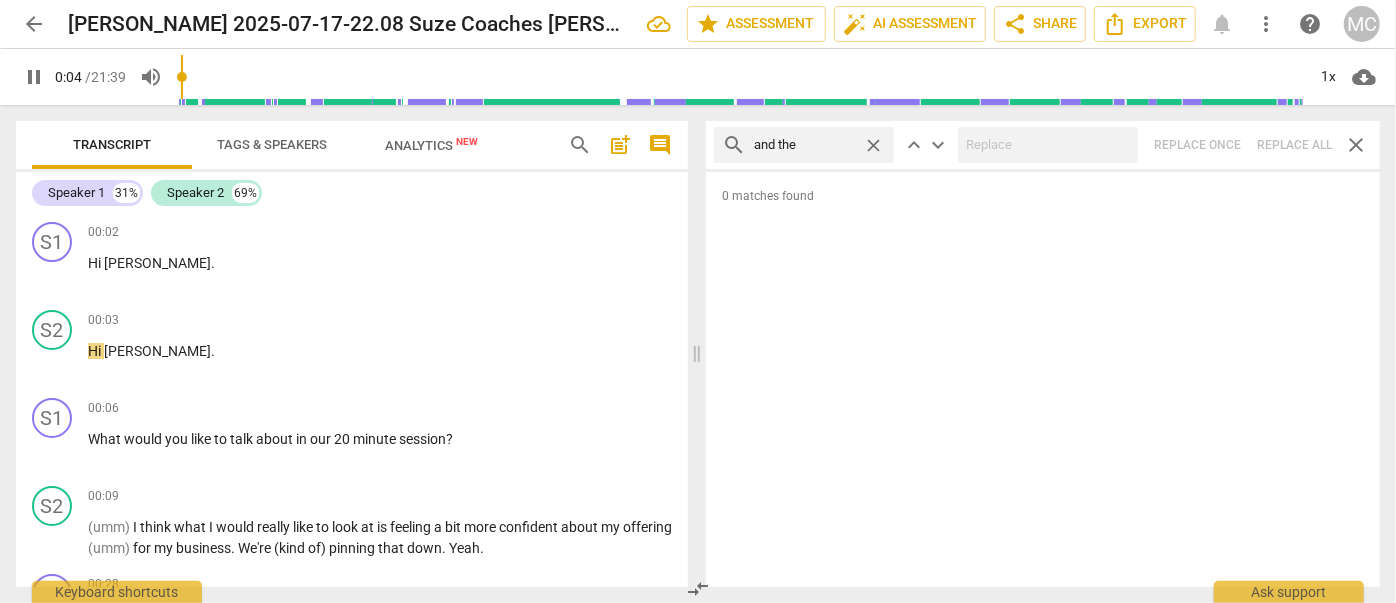 type on "and then" 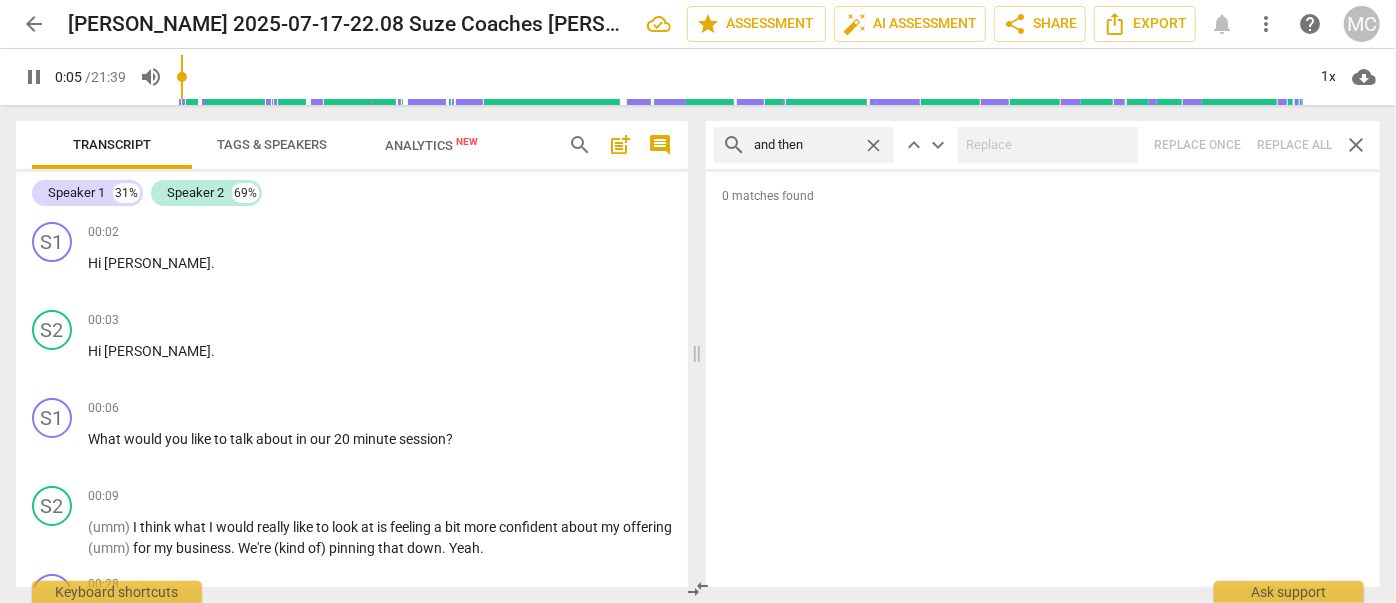 type on "5" 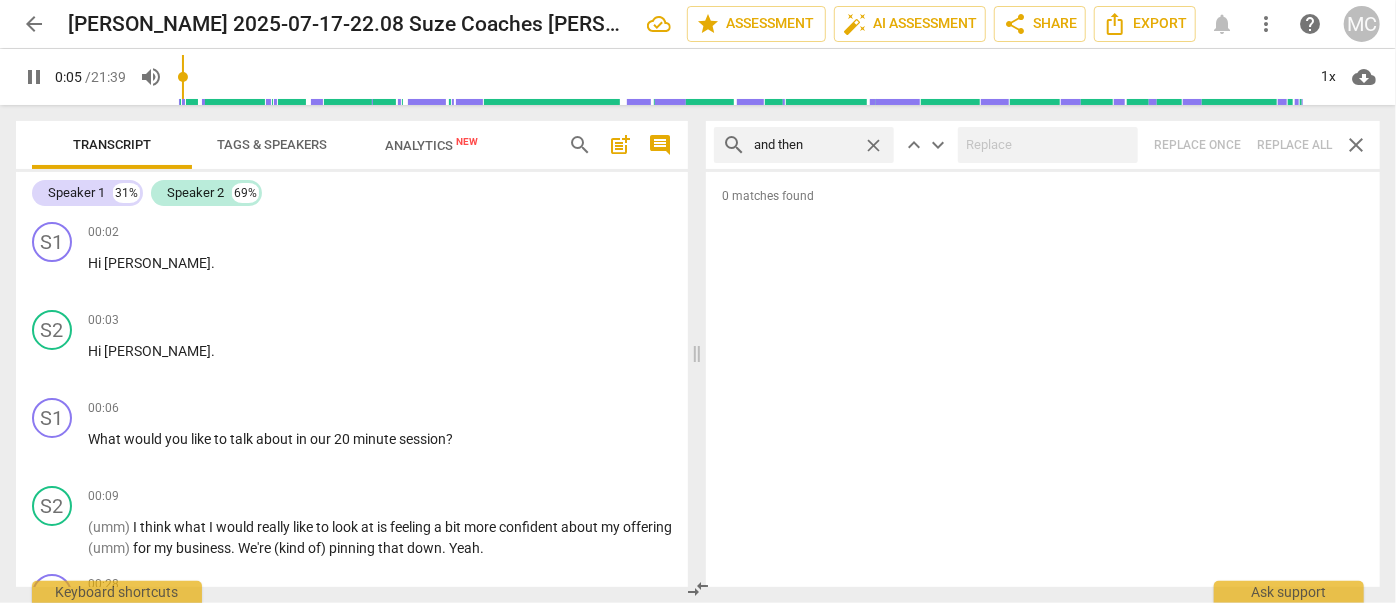 type on "and then" 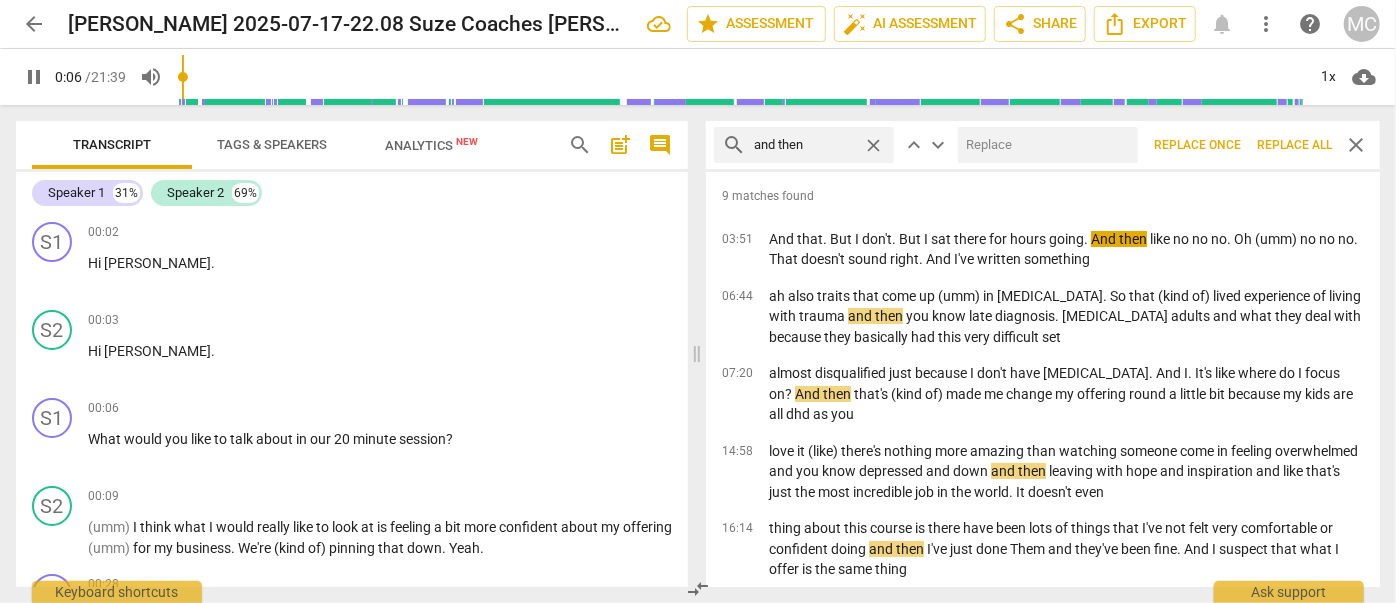 click at bounding box center (1044, 145) 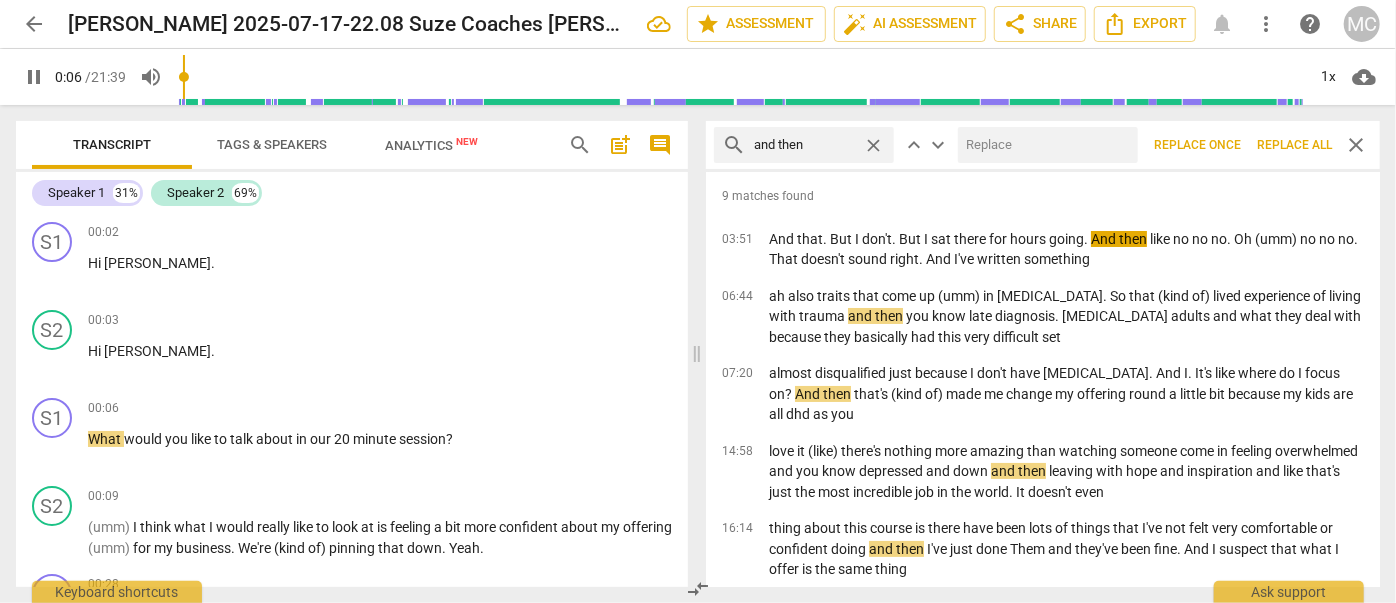 type on "7" 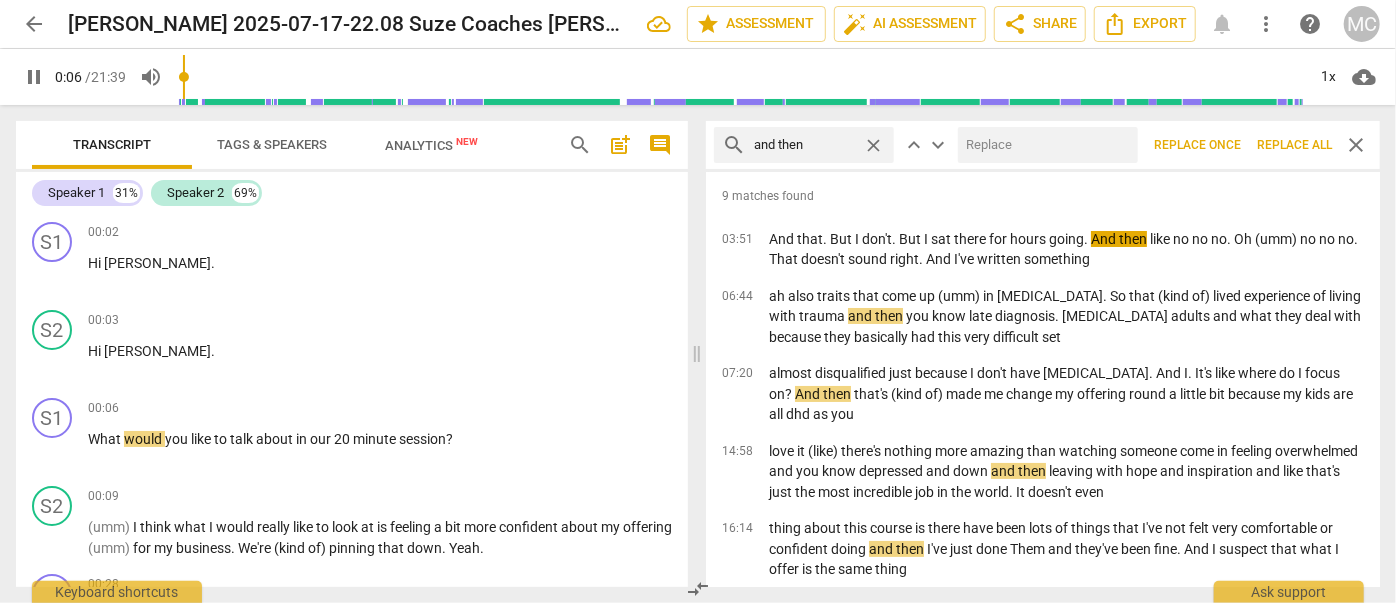 type on "(" 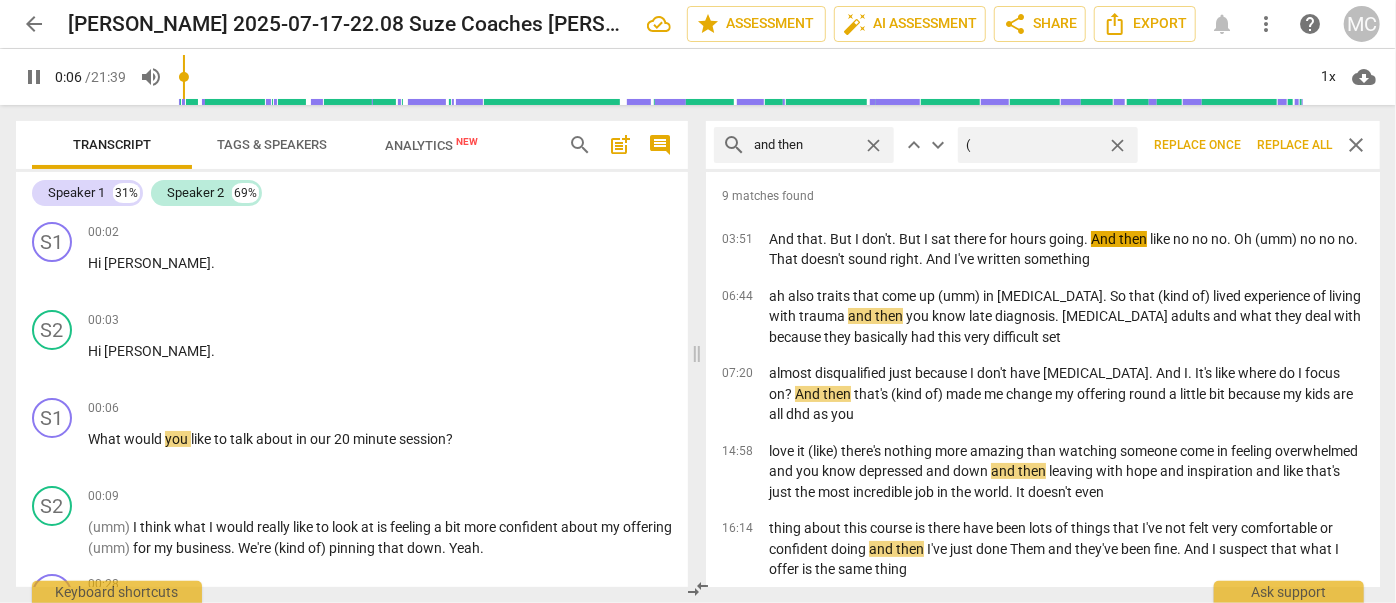 type on "7" 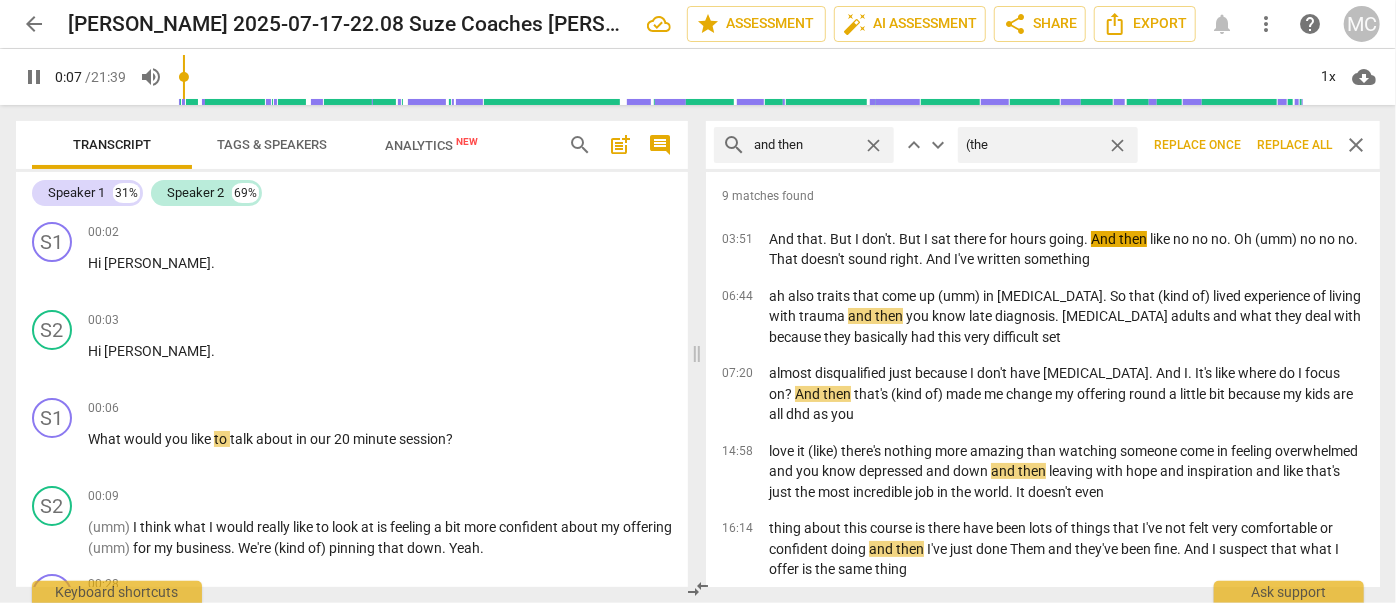 type on "(then" 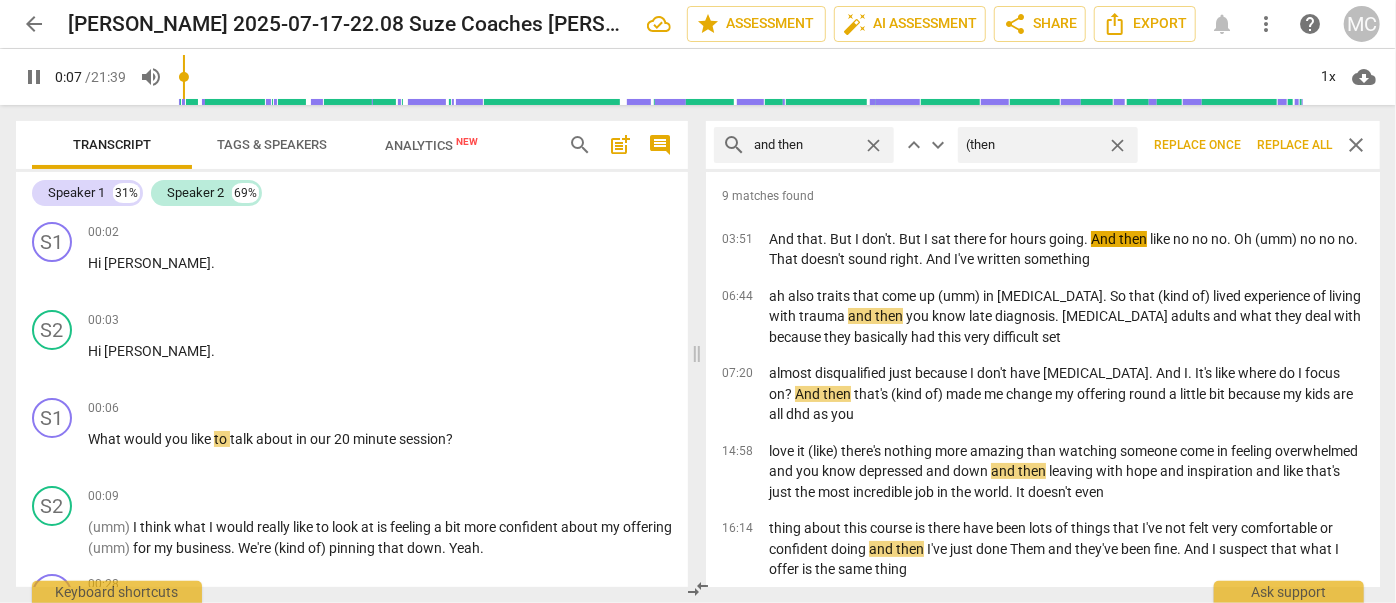type on "7" 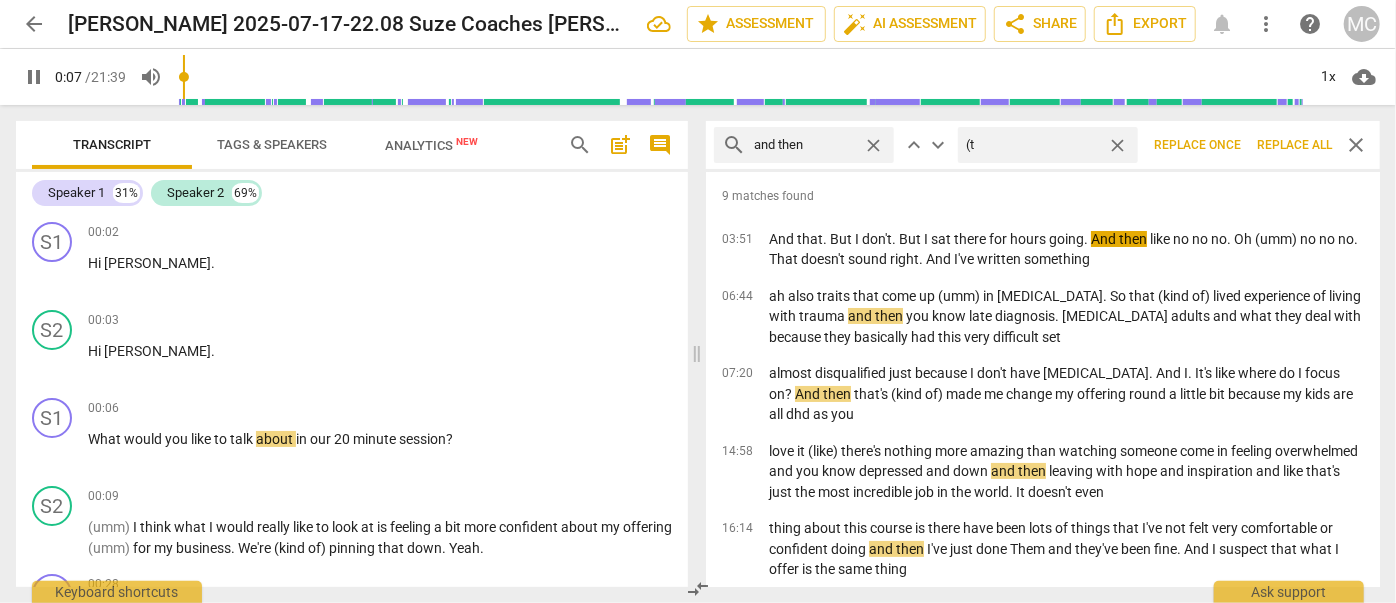 type on "(" 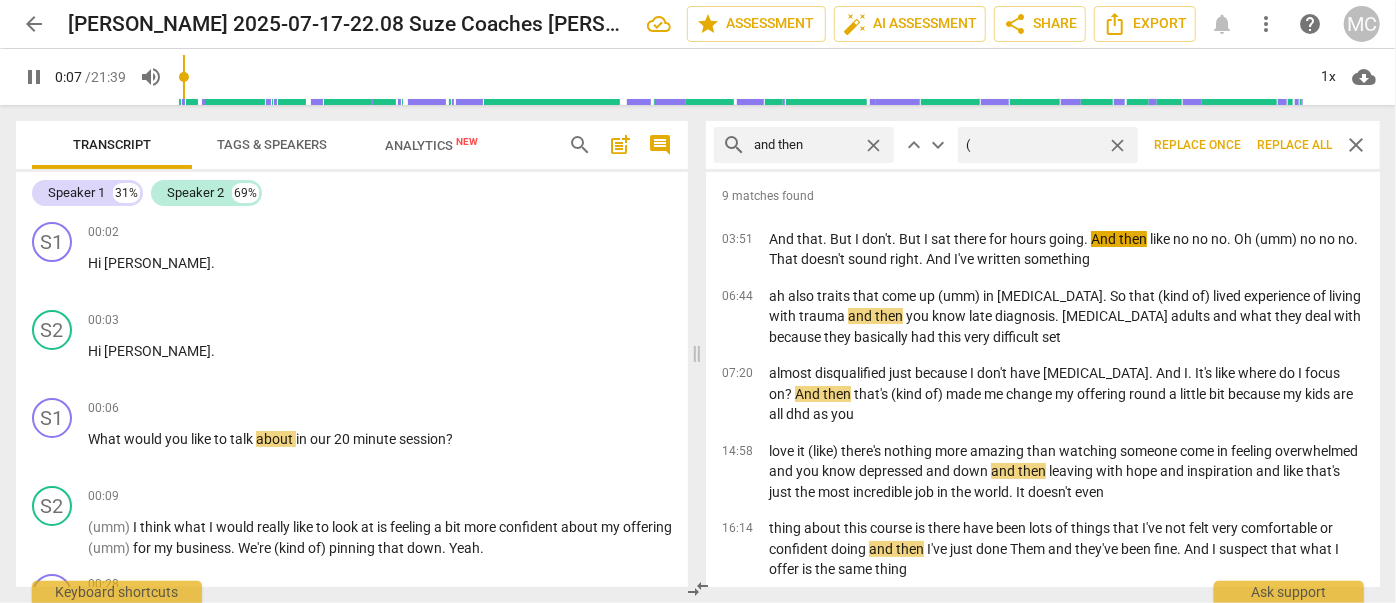 type on "8" 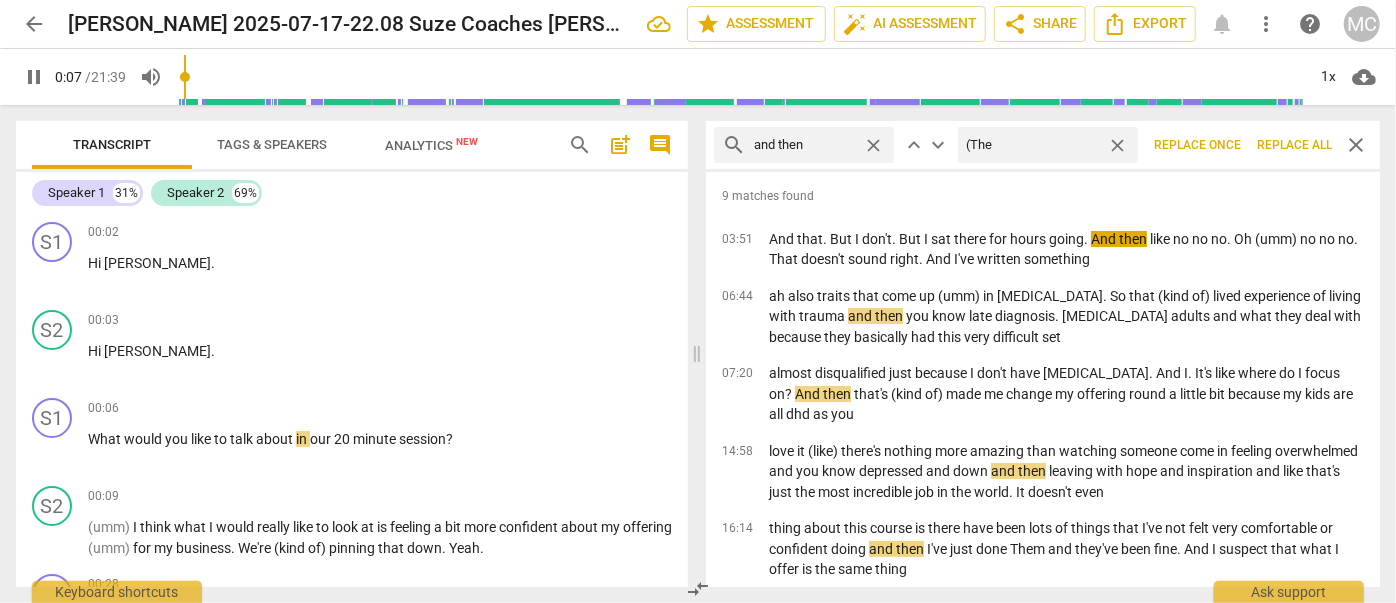 type on "(Then" 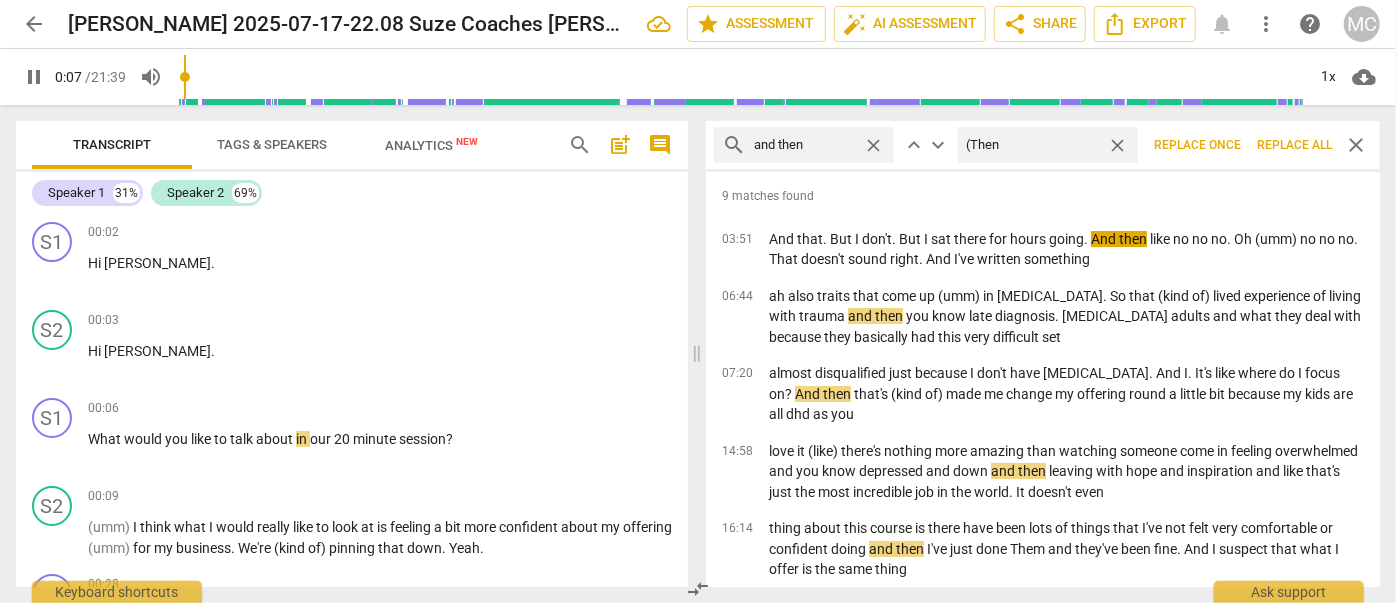 type on "8" 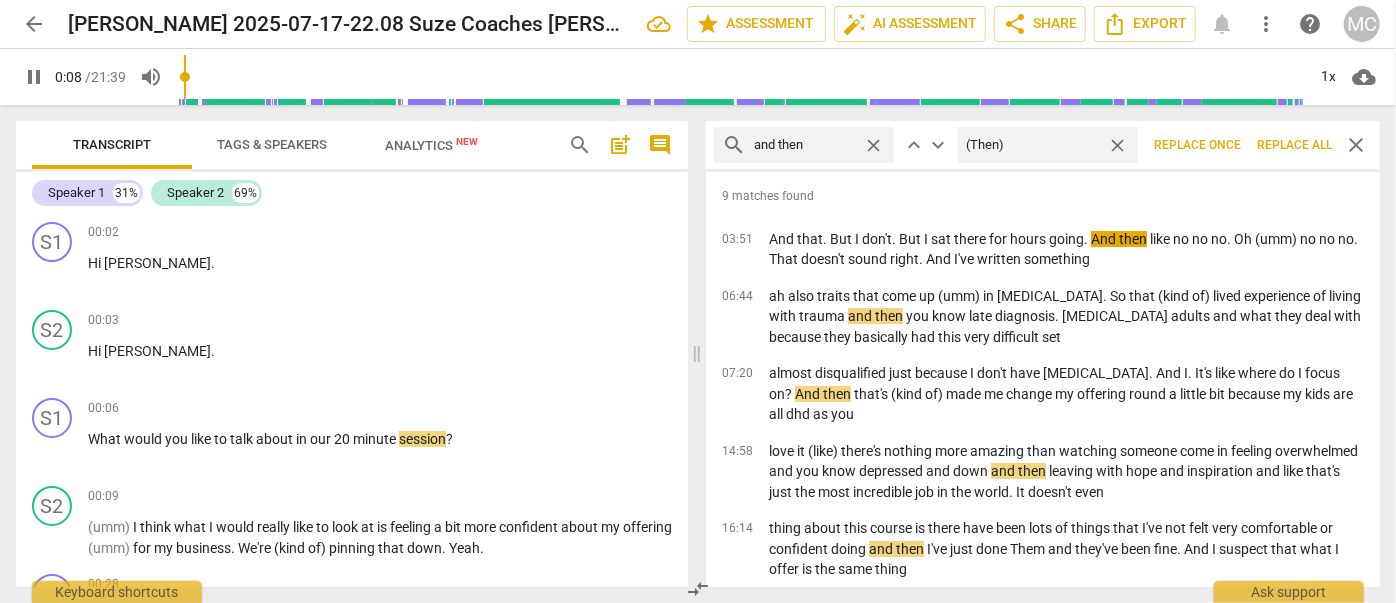 type on "9" 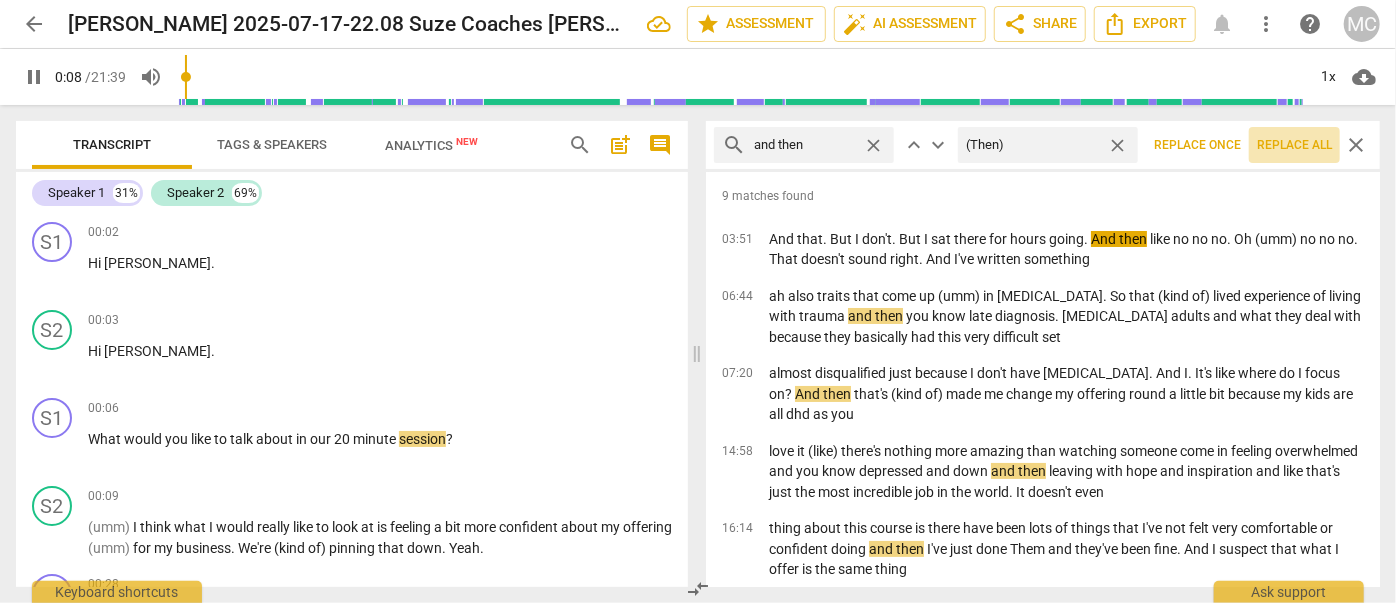 click on "Replace all" at bounding box center [1294, 145] 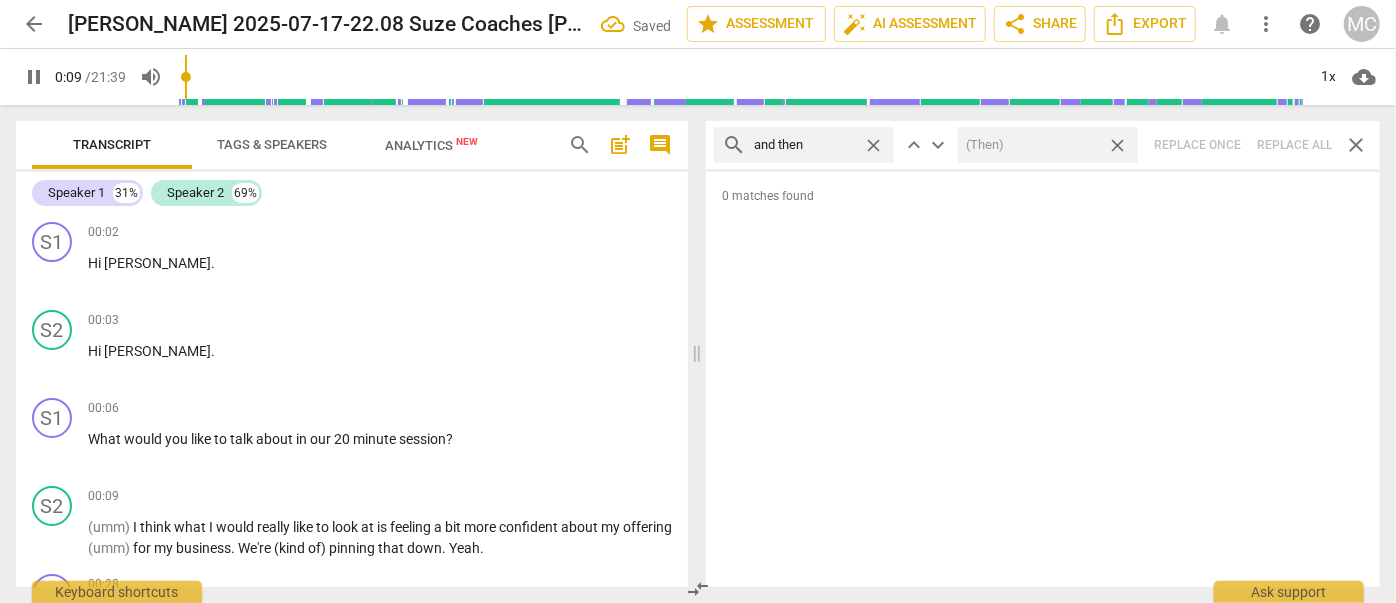 type on "10" 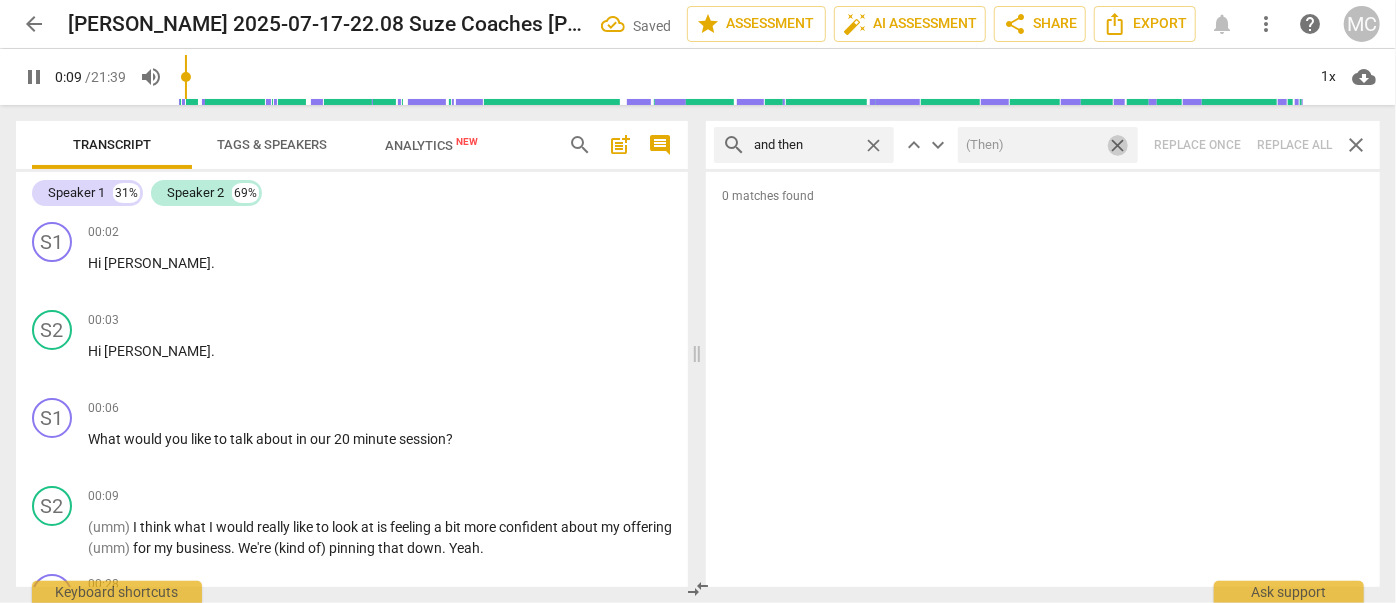 click on "close" at bounding box center [1117, 145] 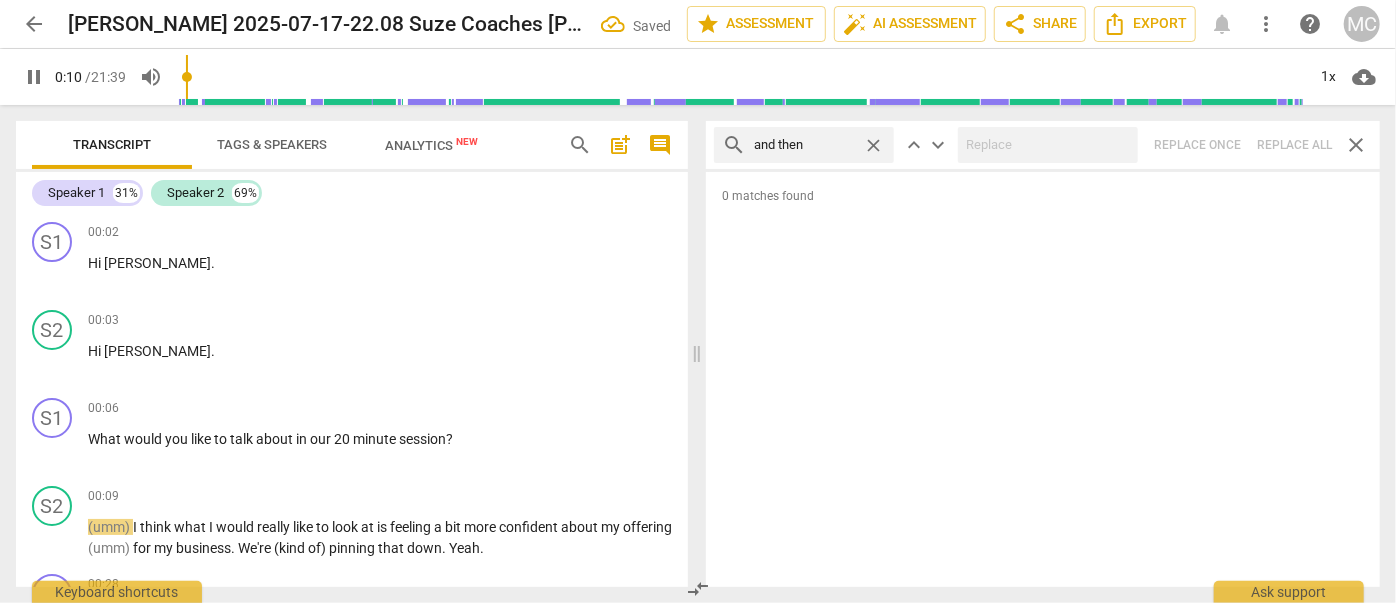 type on "10" 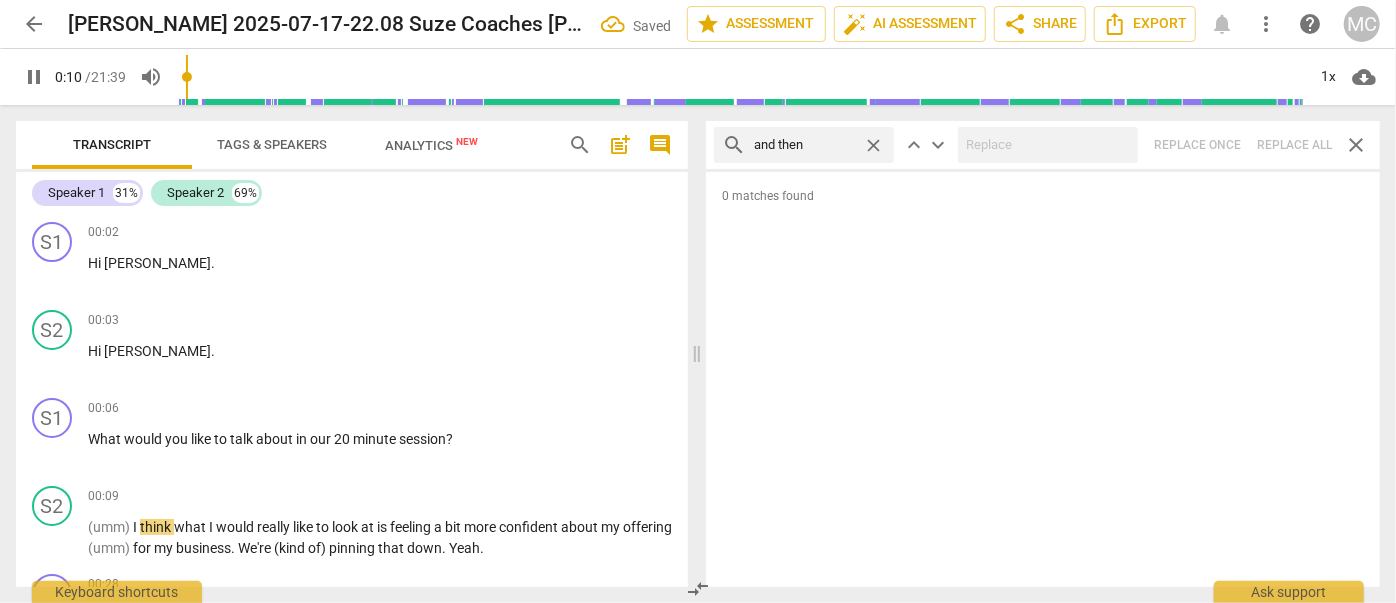 click on "close" at bounding box center (873, 145) 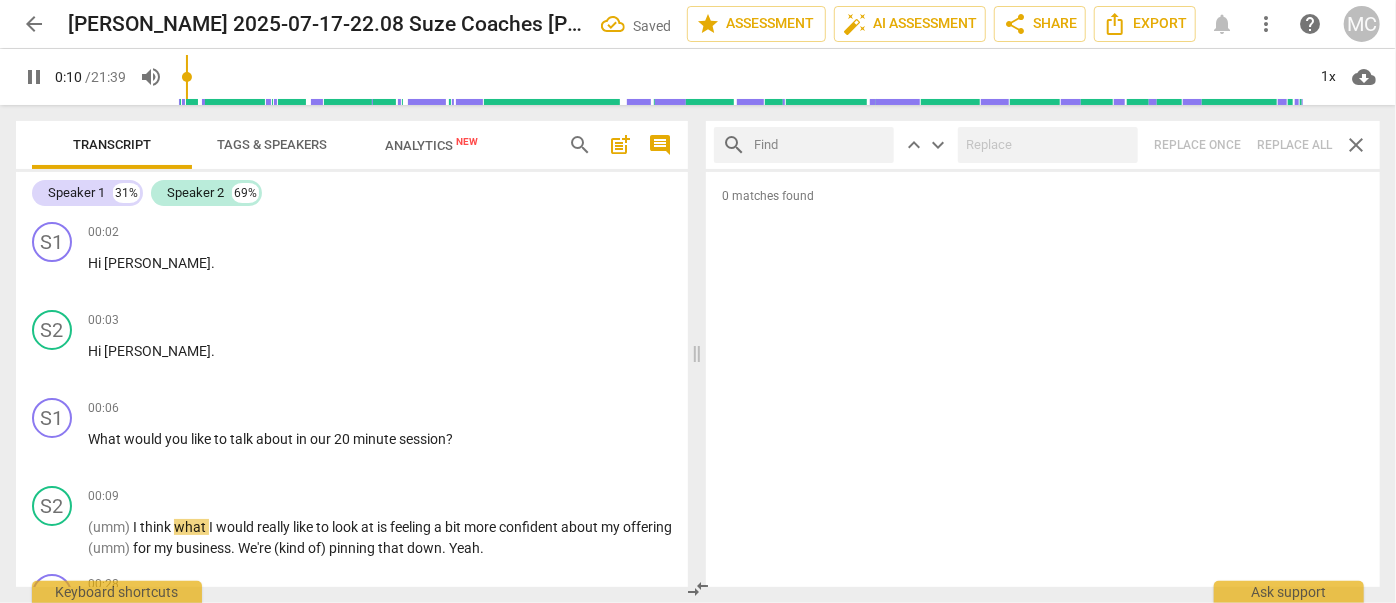 click at bounding box center [820, 145] 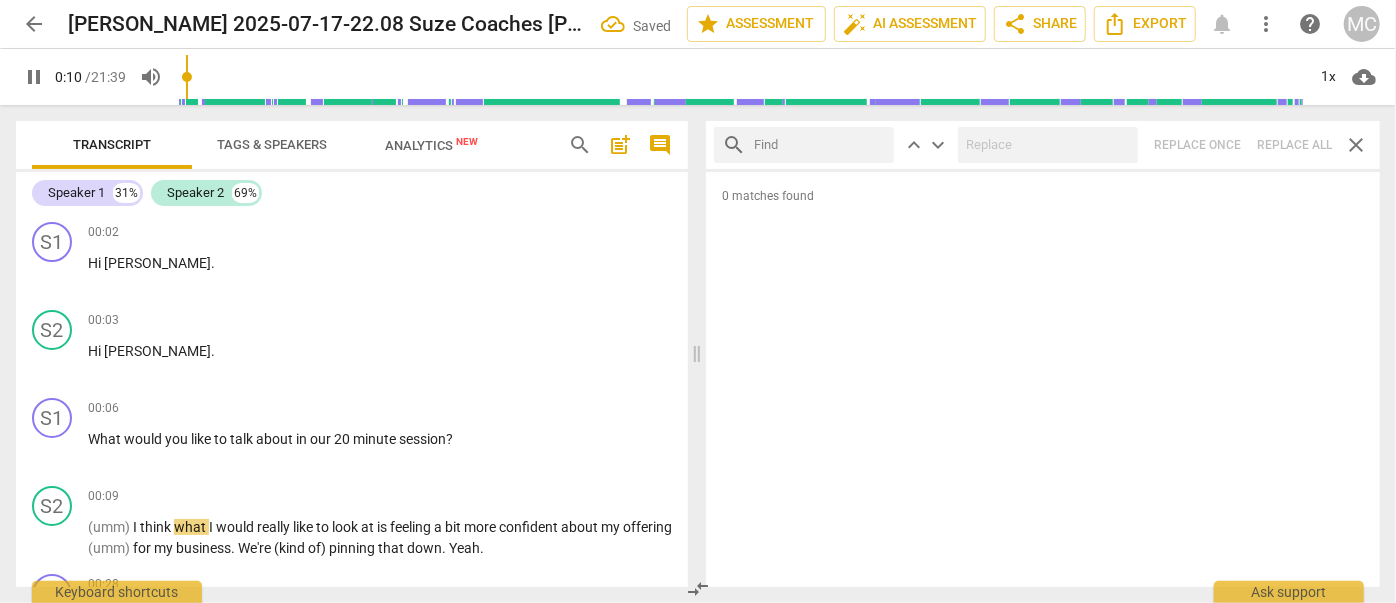 type on "11" 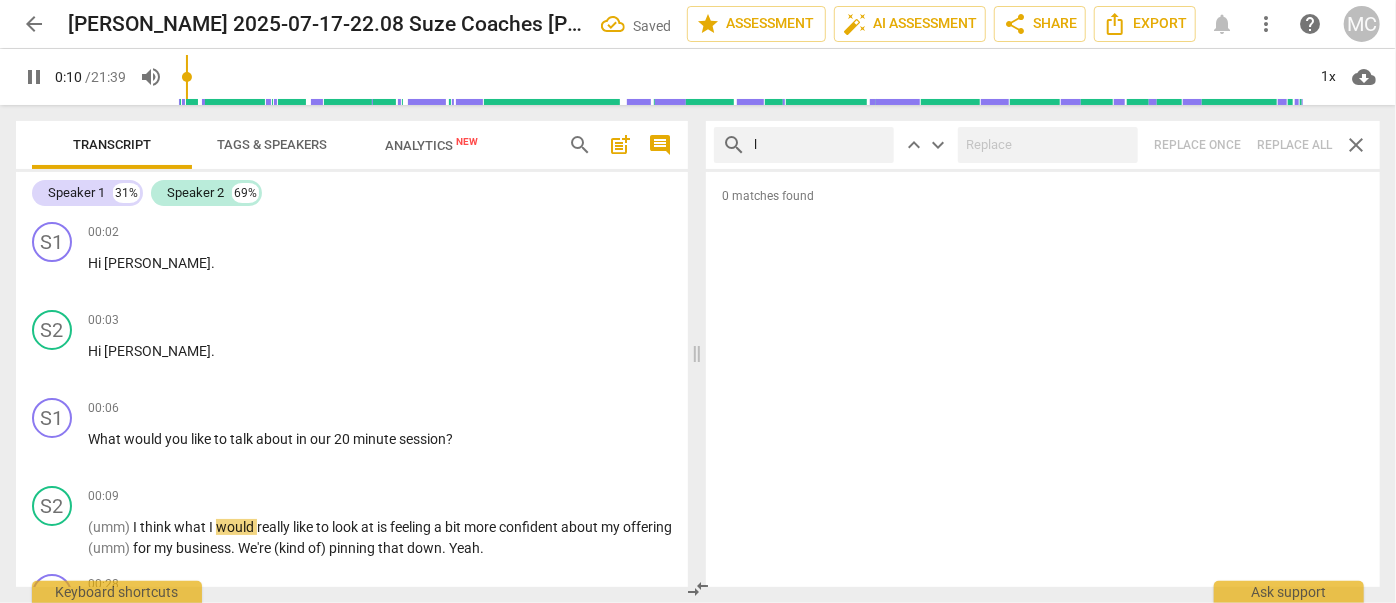 type on "li" 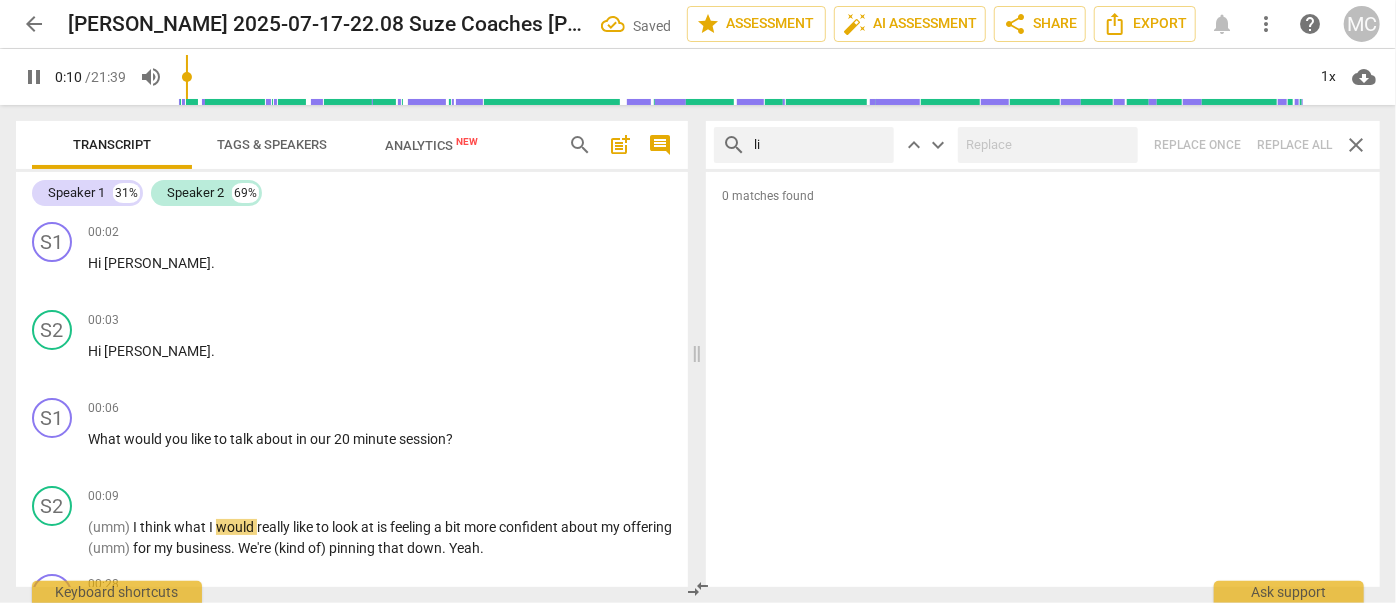 type on "11" 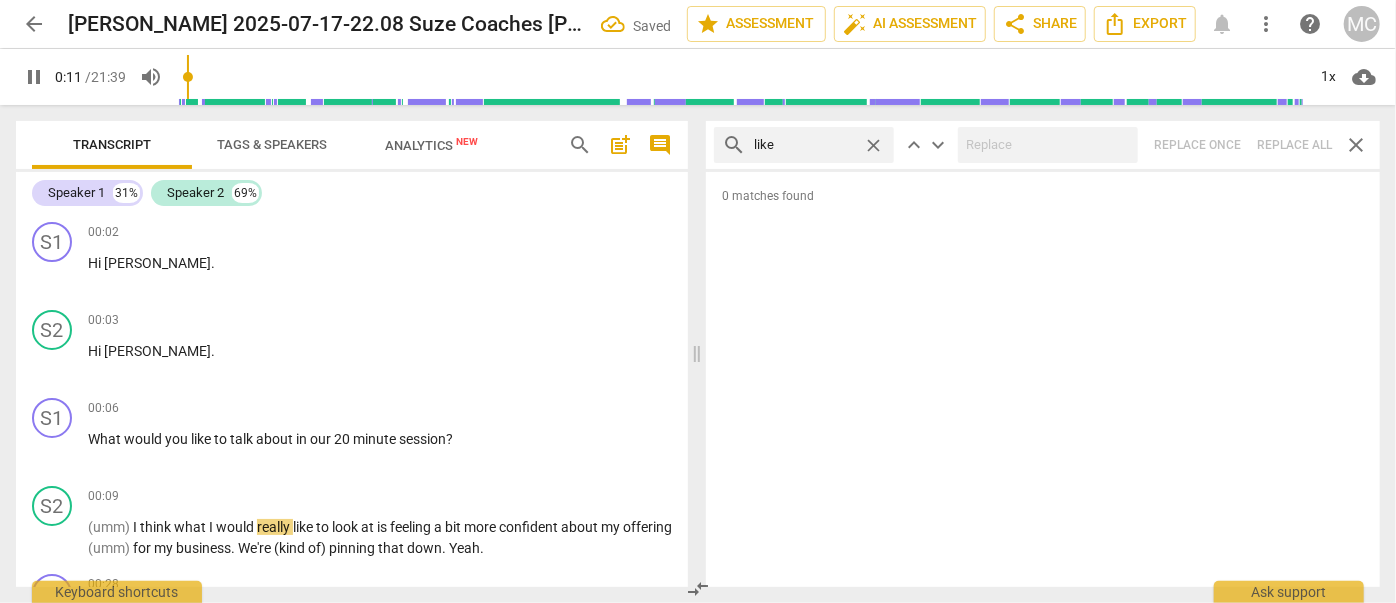 type on "like" 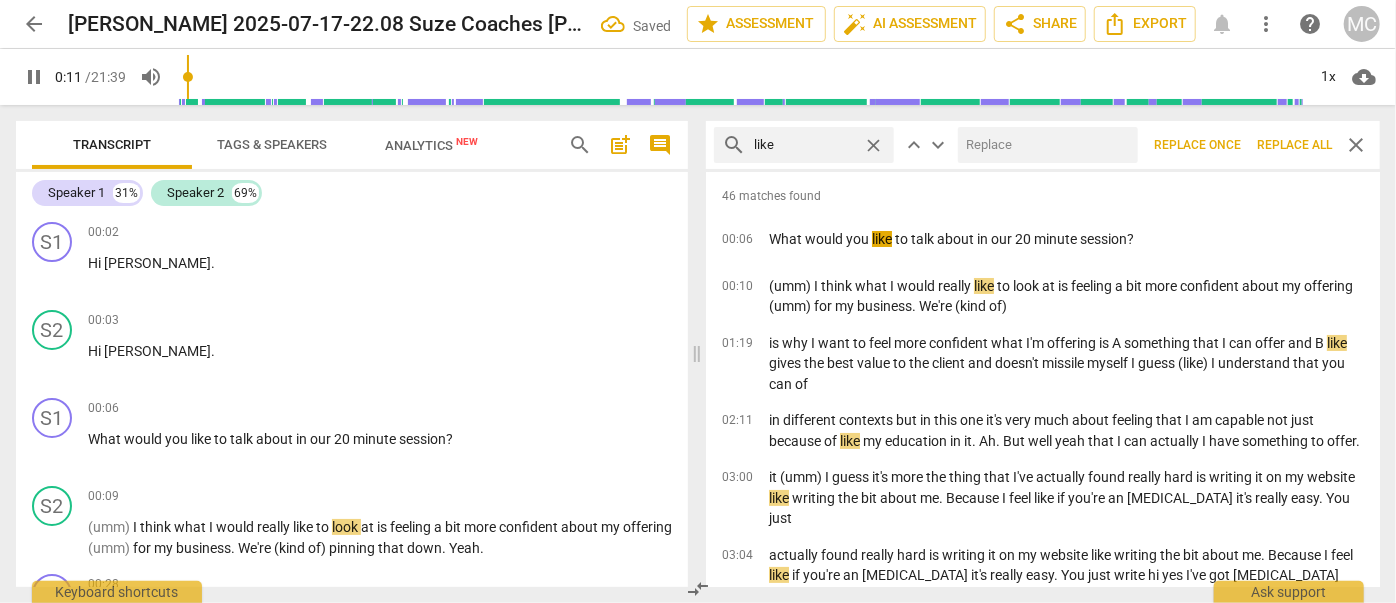 click at bounding box center (1044, 145) 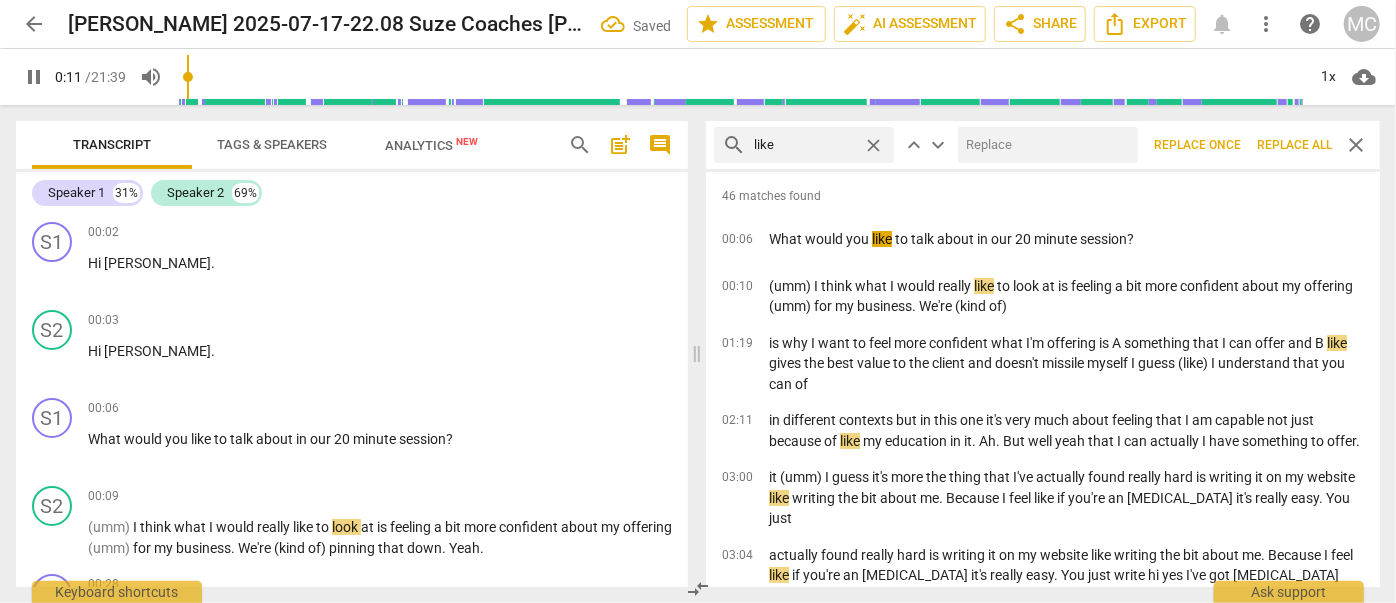 type on "12" 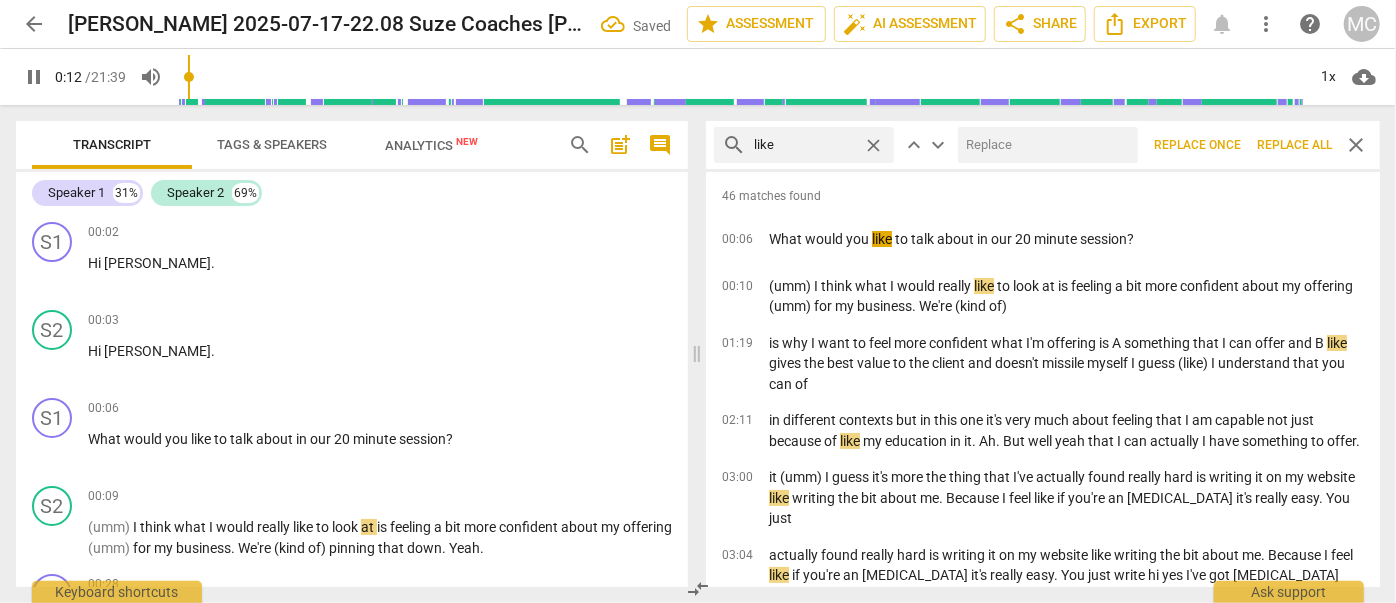 type on "(" 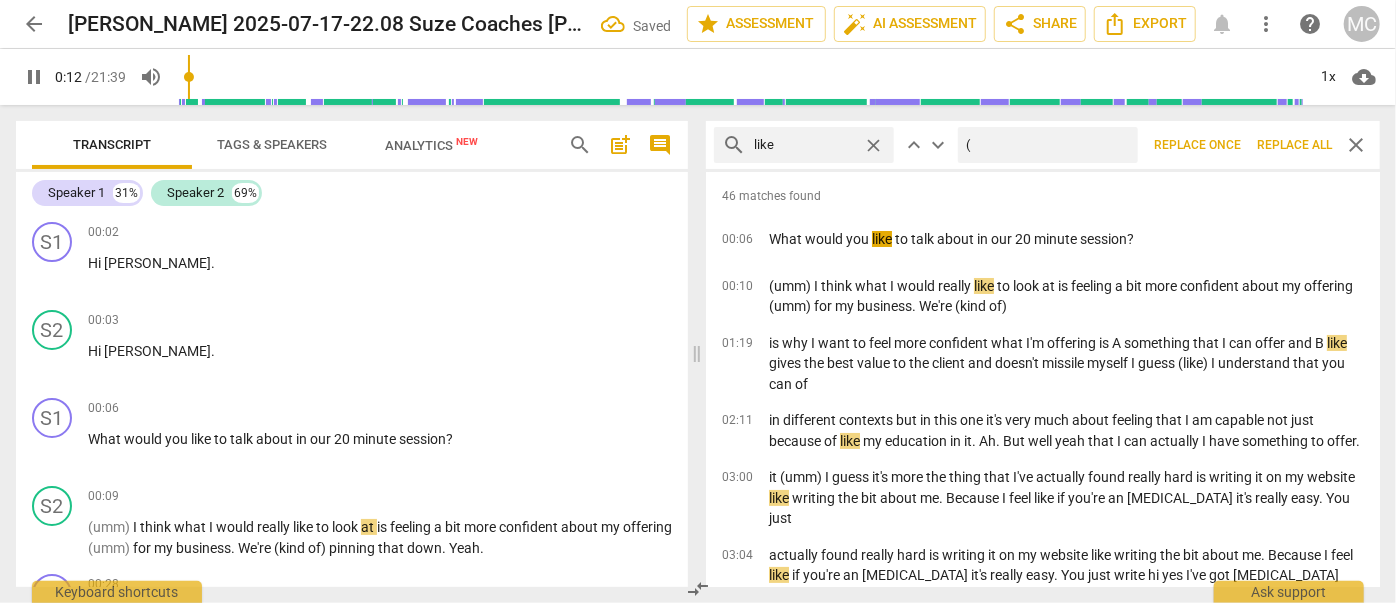 type on "12" 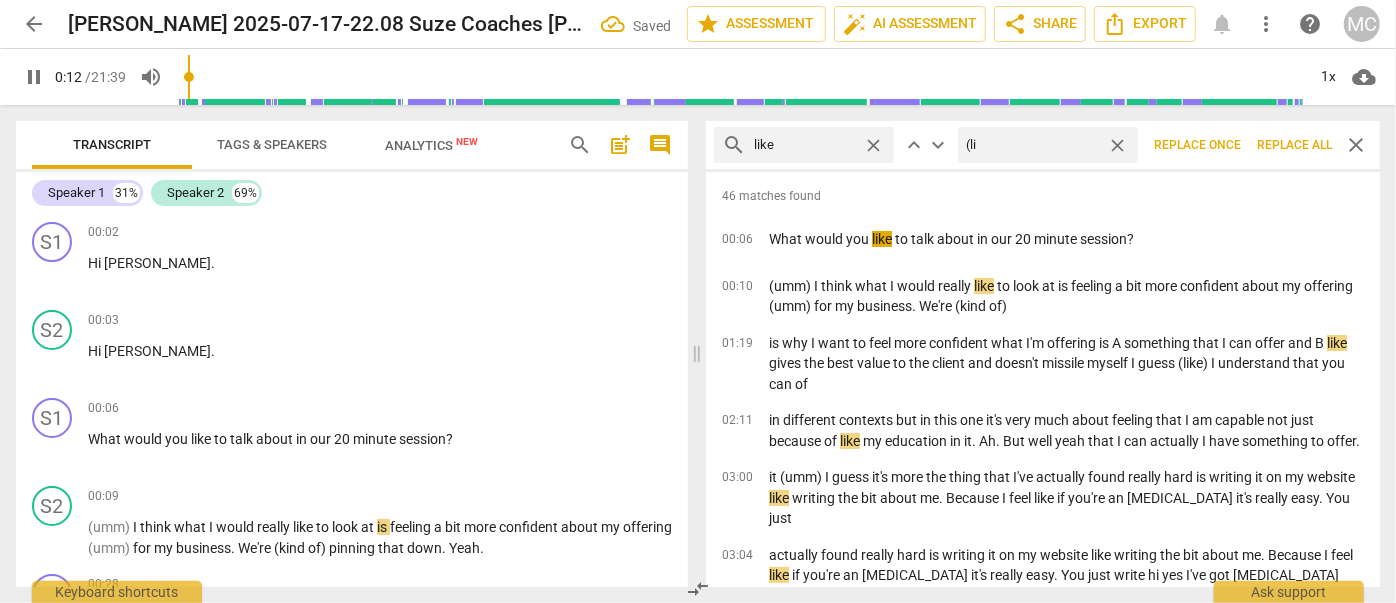 type on "(lik" 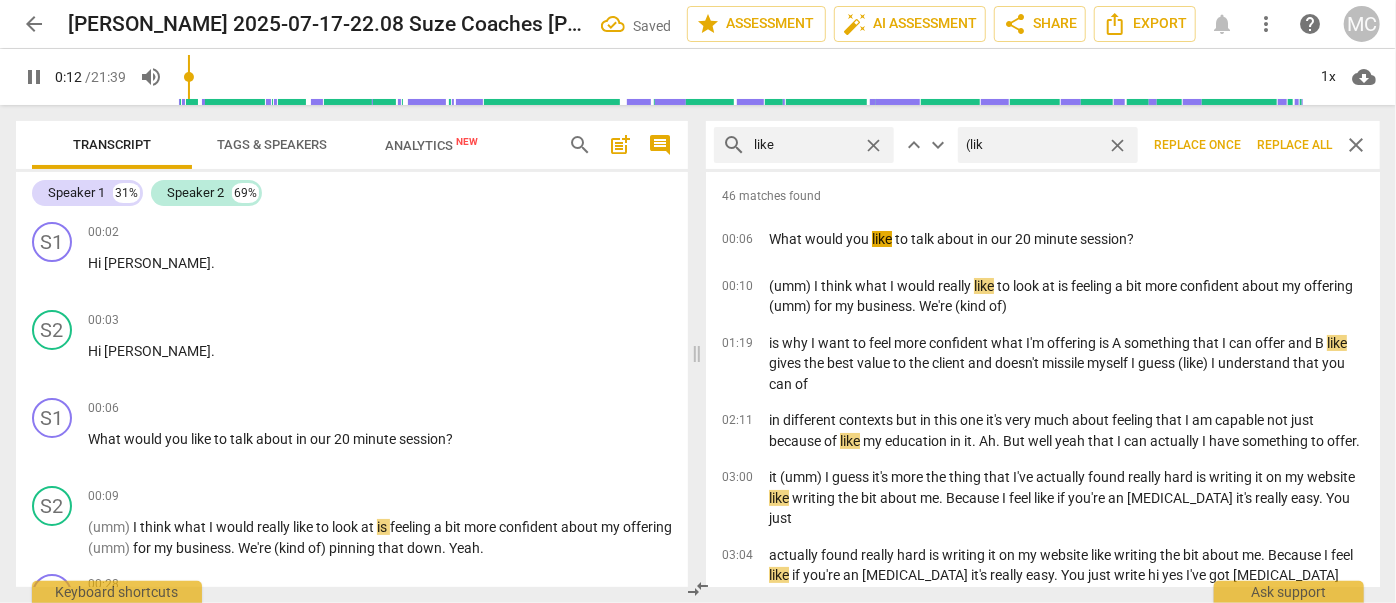 type on "13" 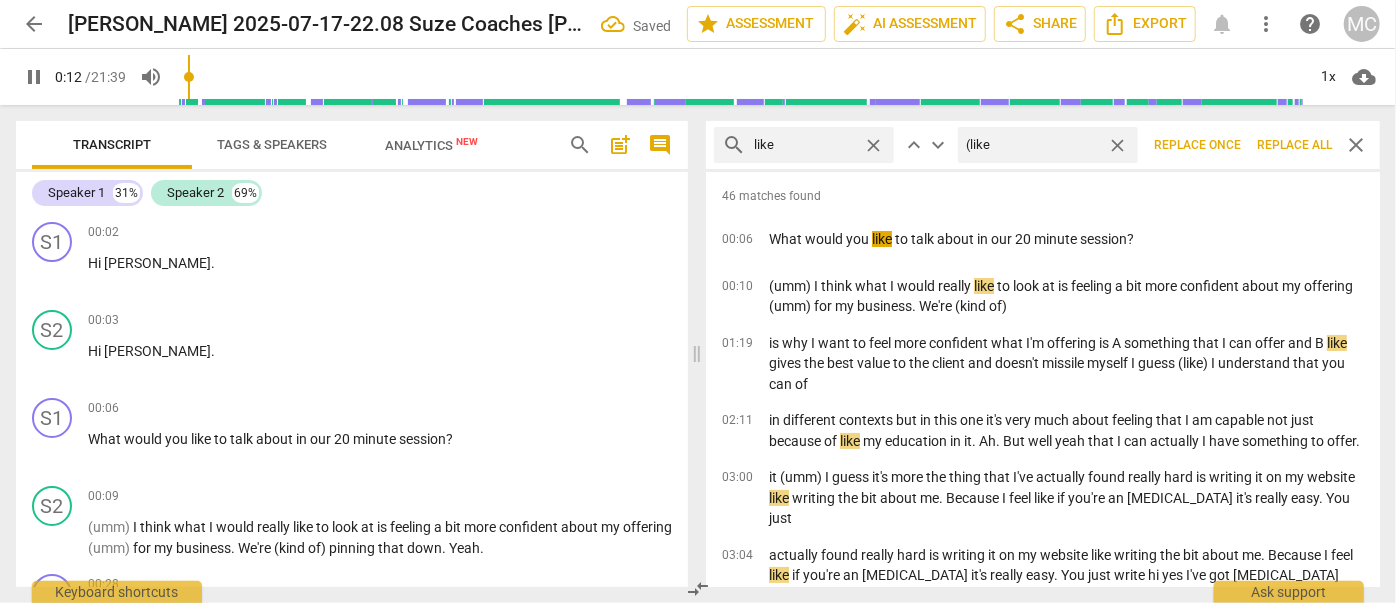 type on "(like)" 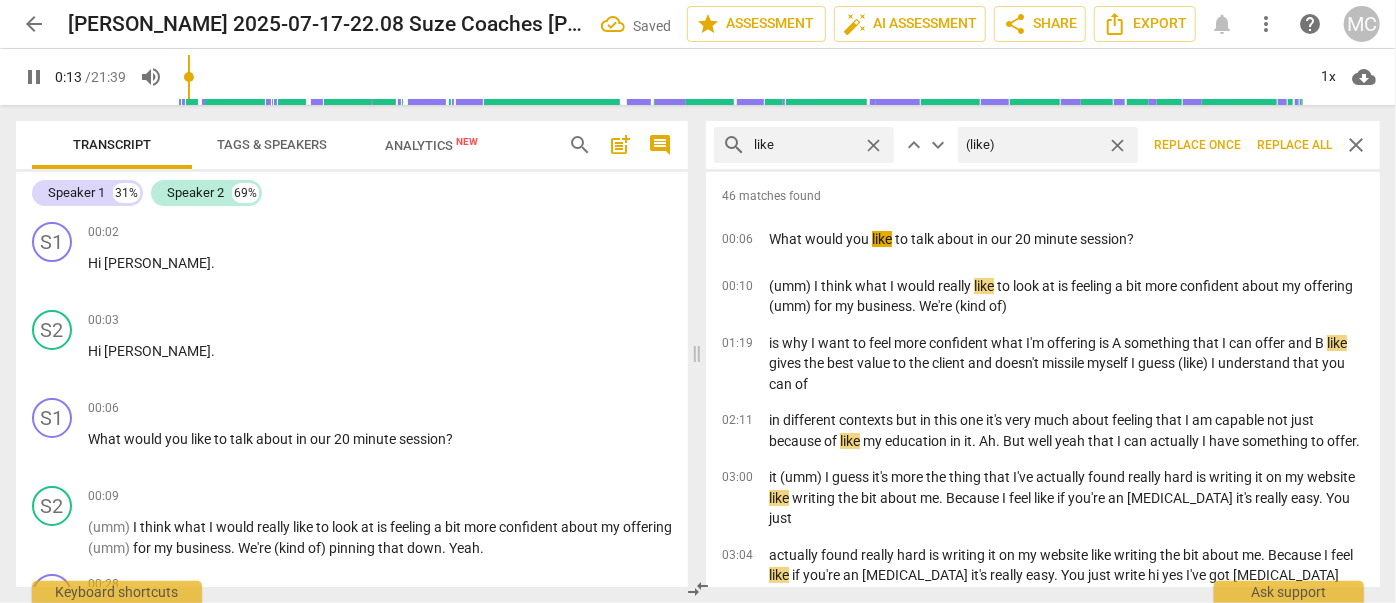 type on "13" 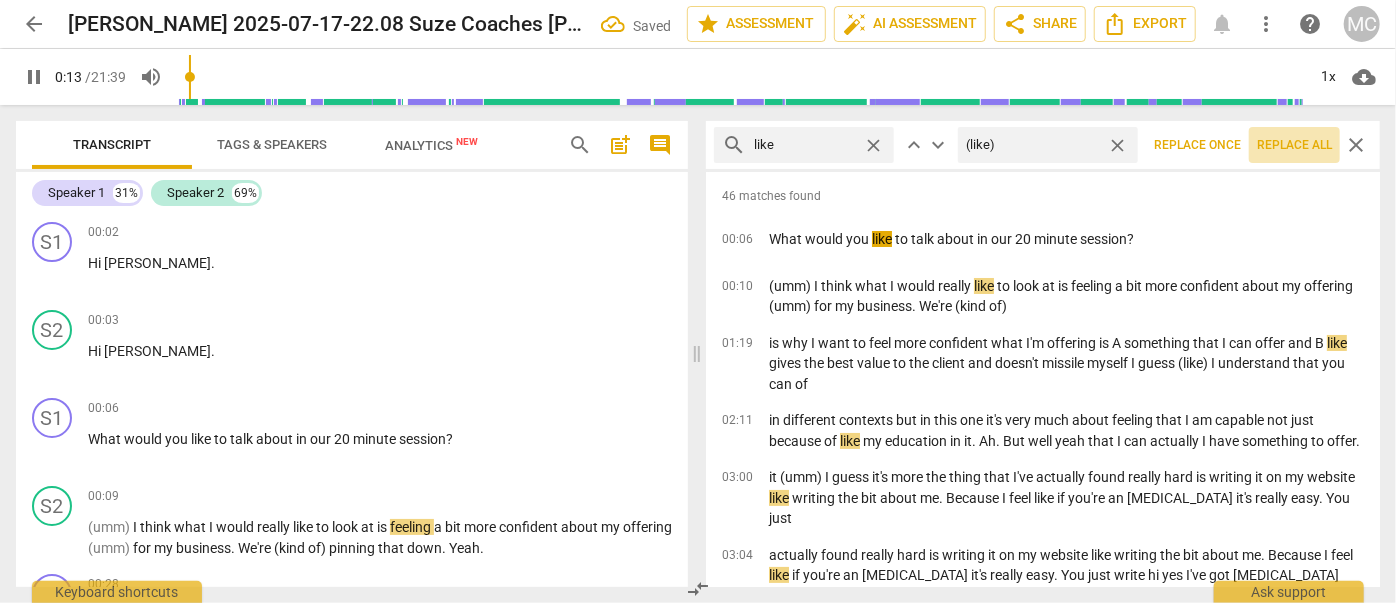 click on "Replace all" at bounding box center (1294, 145) 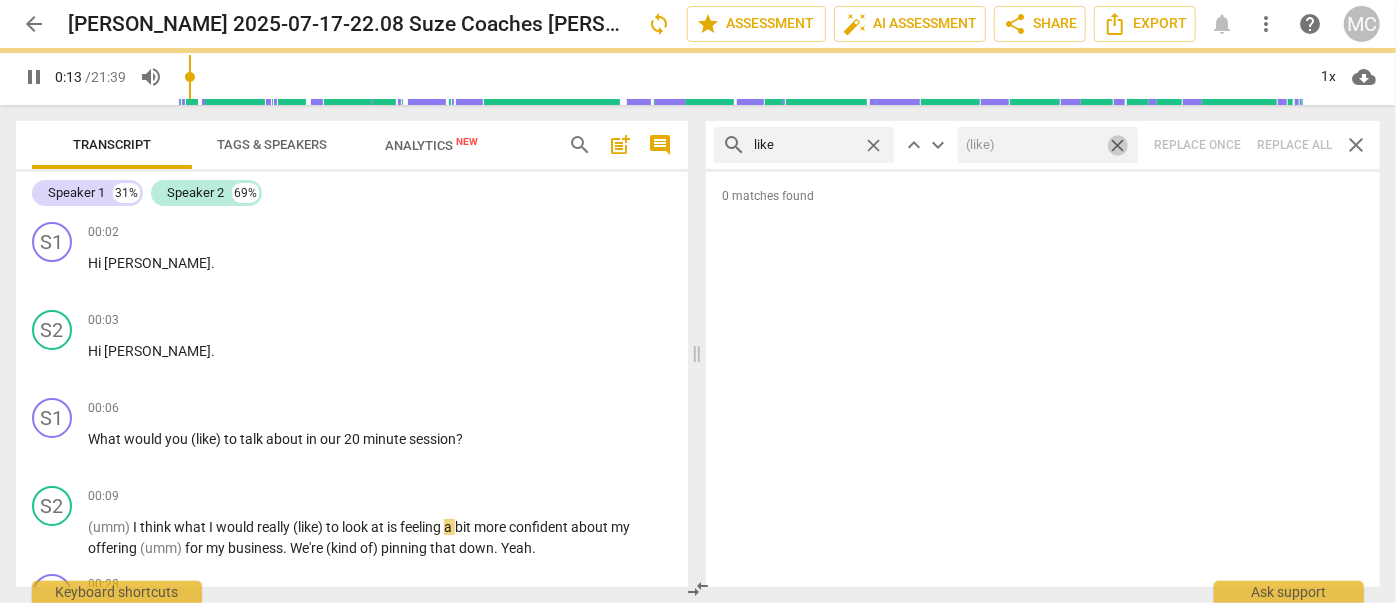 type on "14" 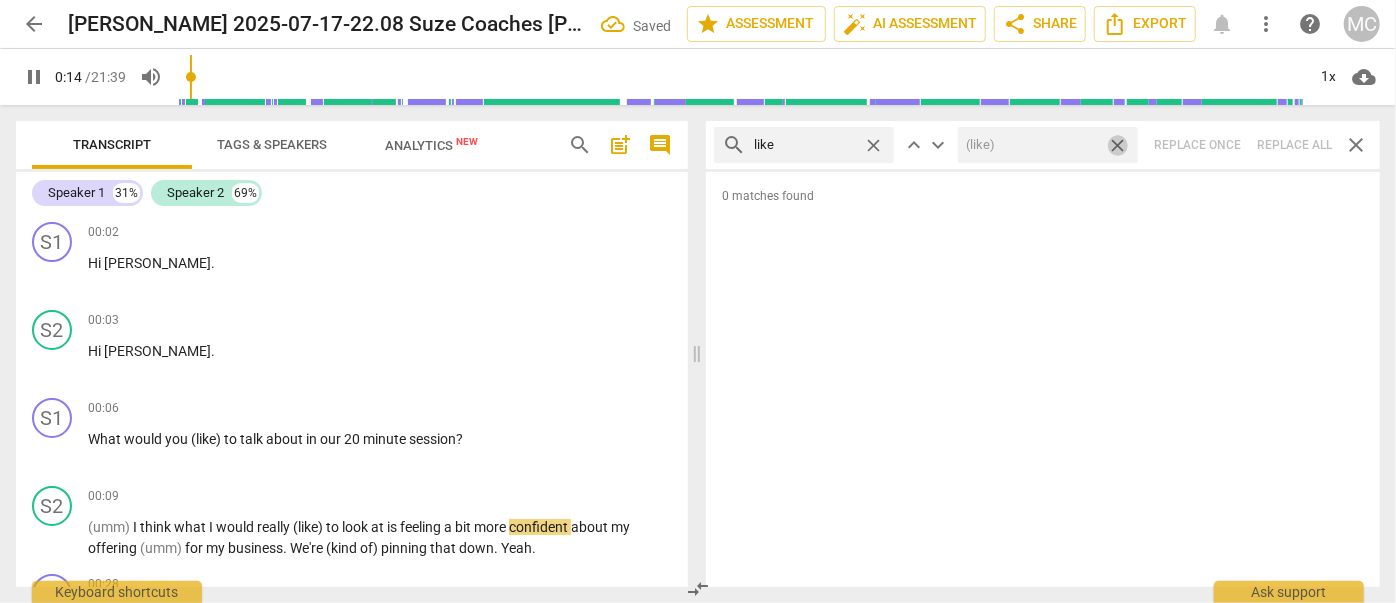 click on "close" at bounding box center [1117, 145] 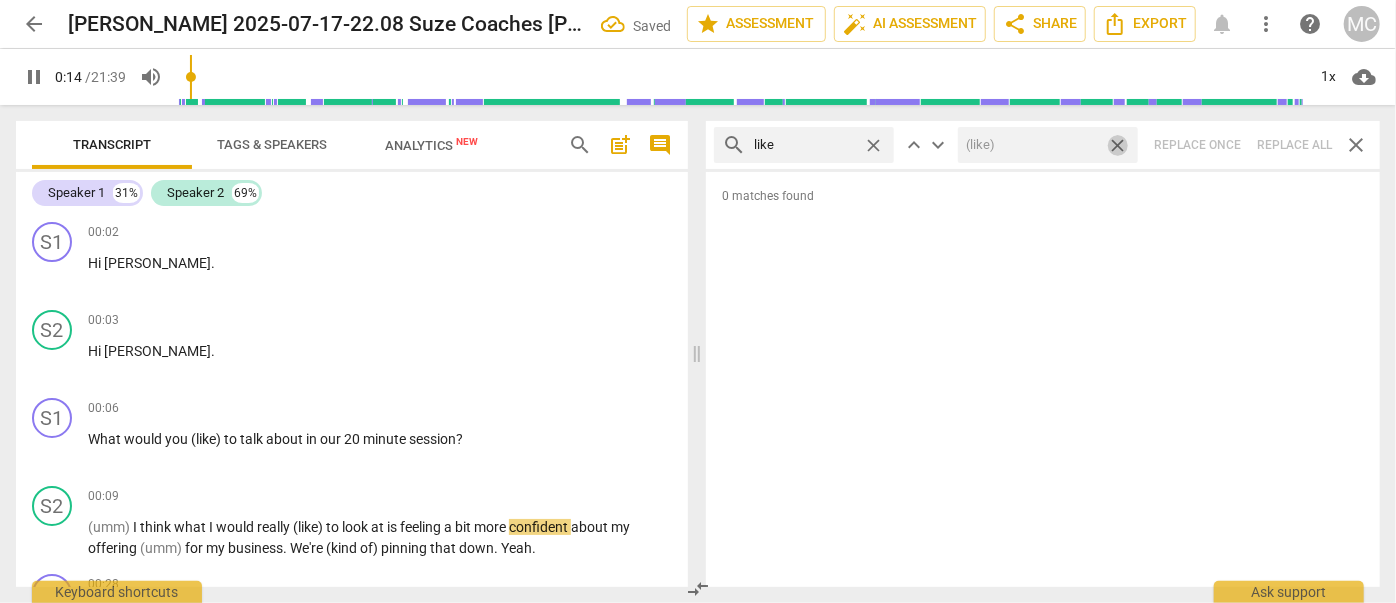 type 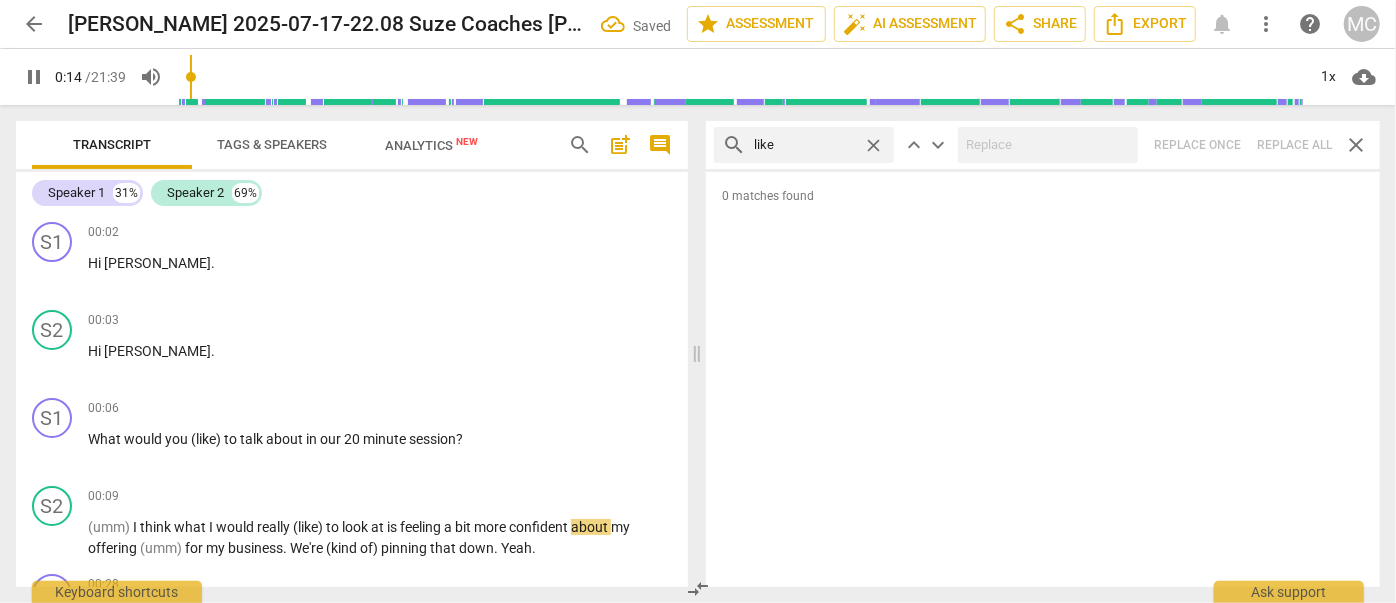 drag, startPoint x: 874, startPoint y: 143, endPoint x: 853, endPoint y: 142, distance: 21.023796 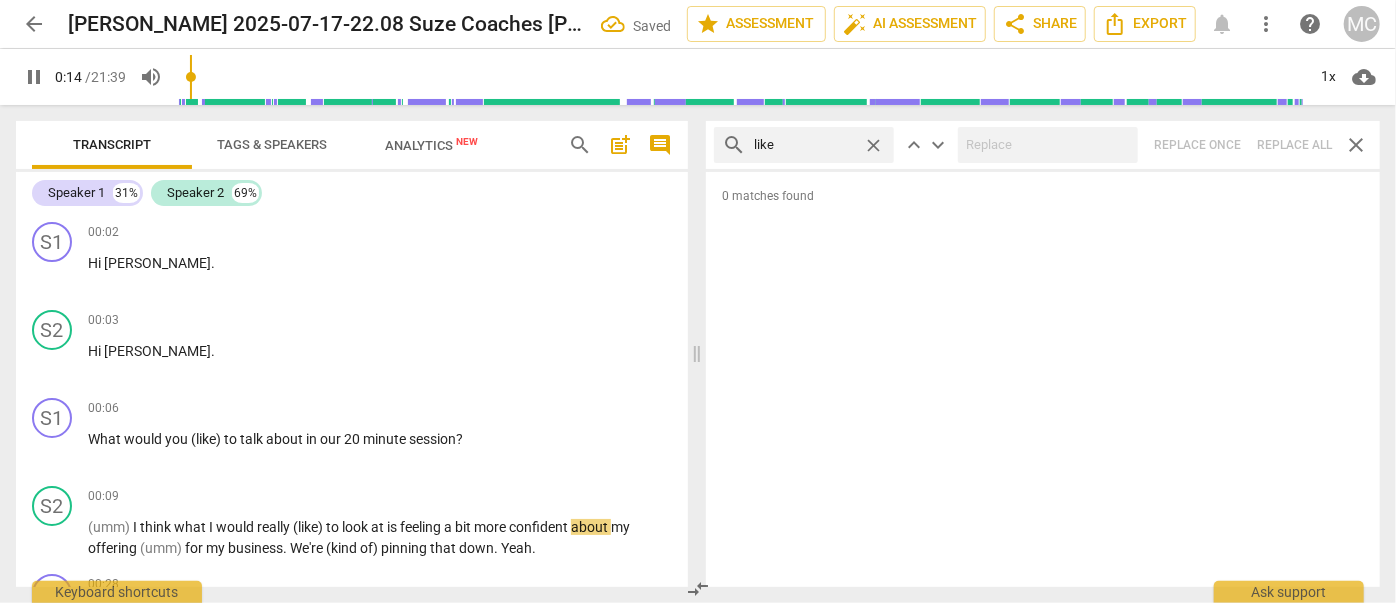 click on "close" at bounding box center [873, 145] 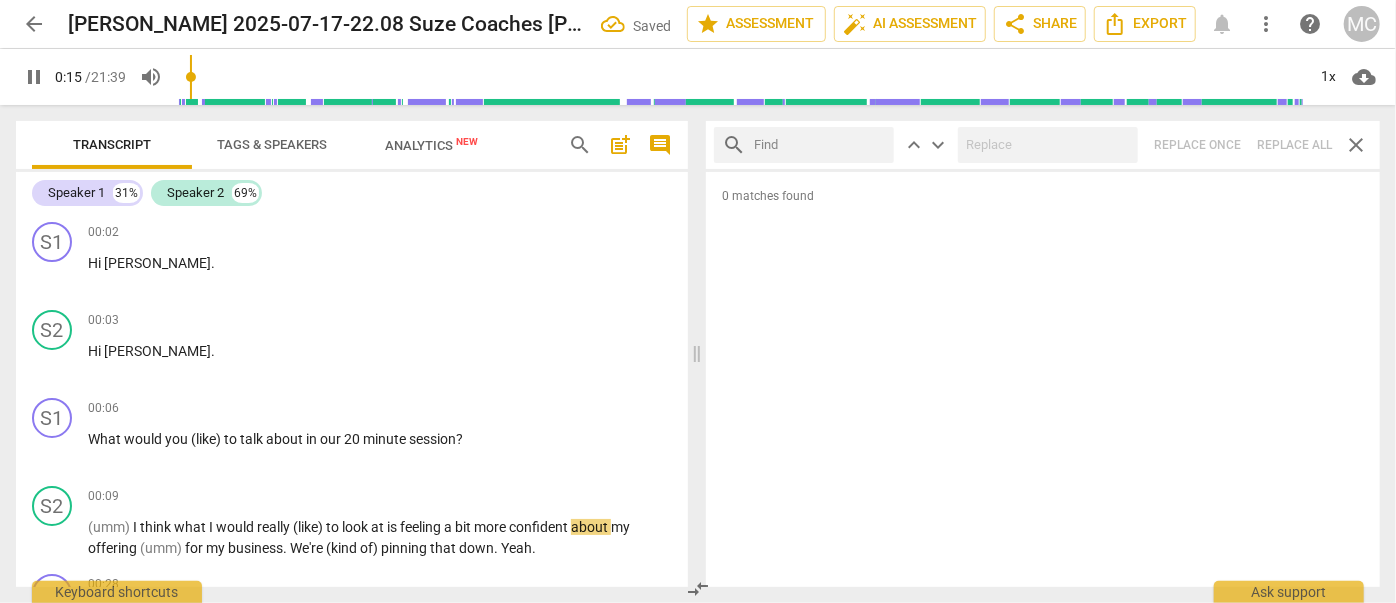click at bounding box center [820, 145] 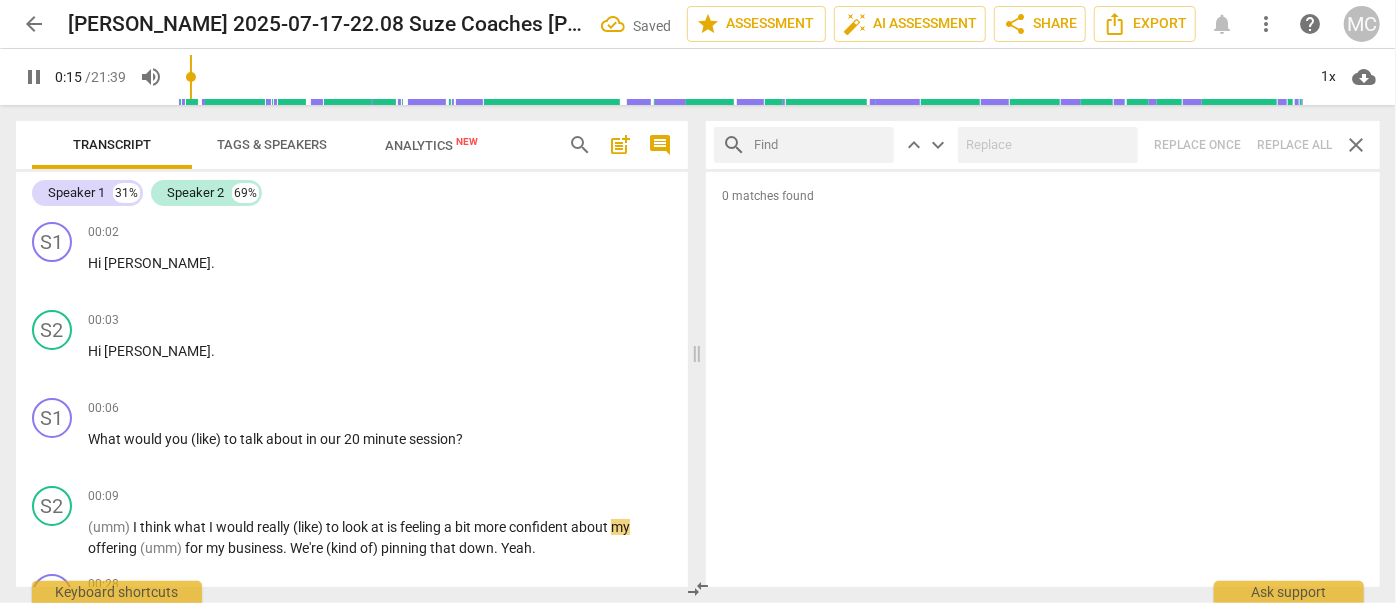 type on "16" 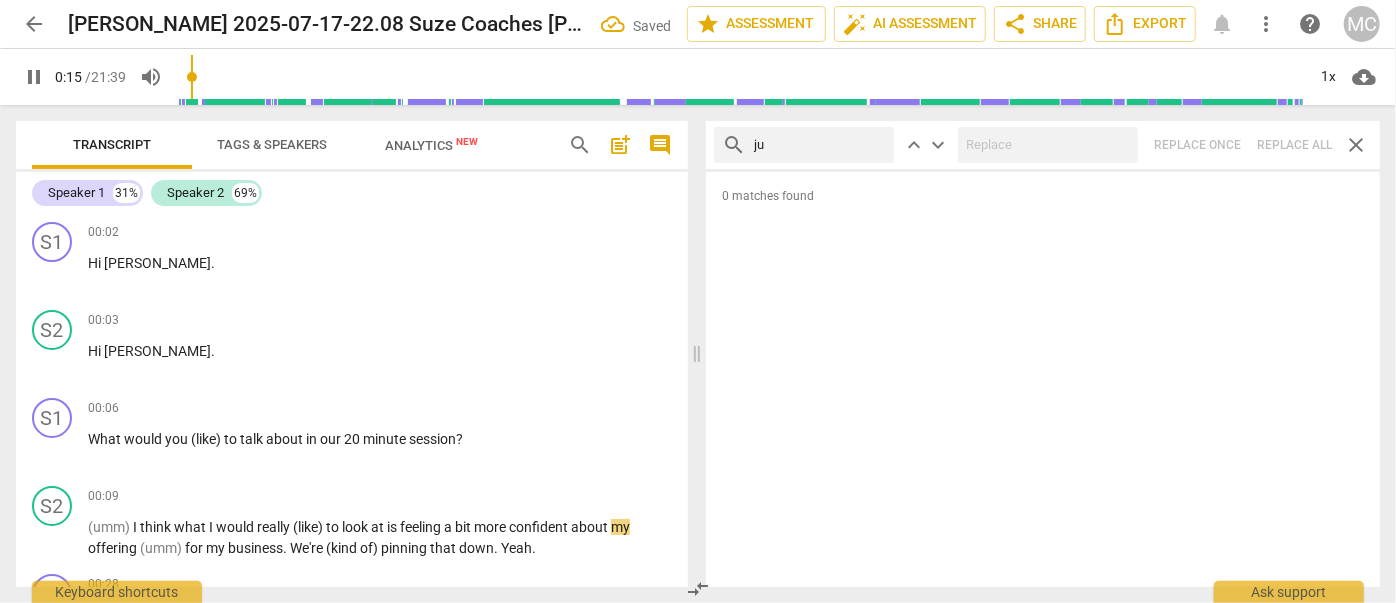 type on "jus" 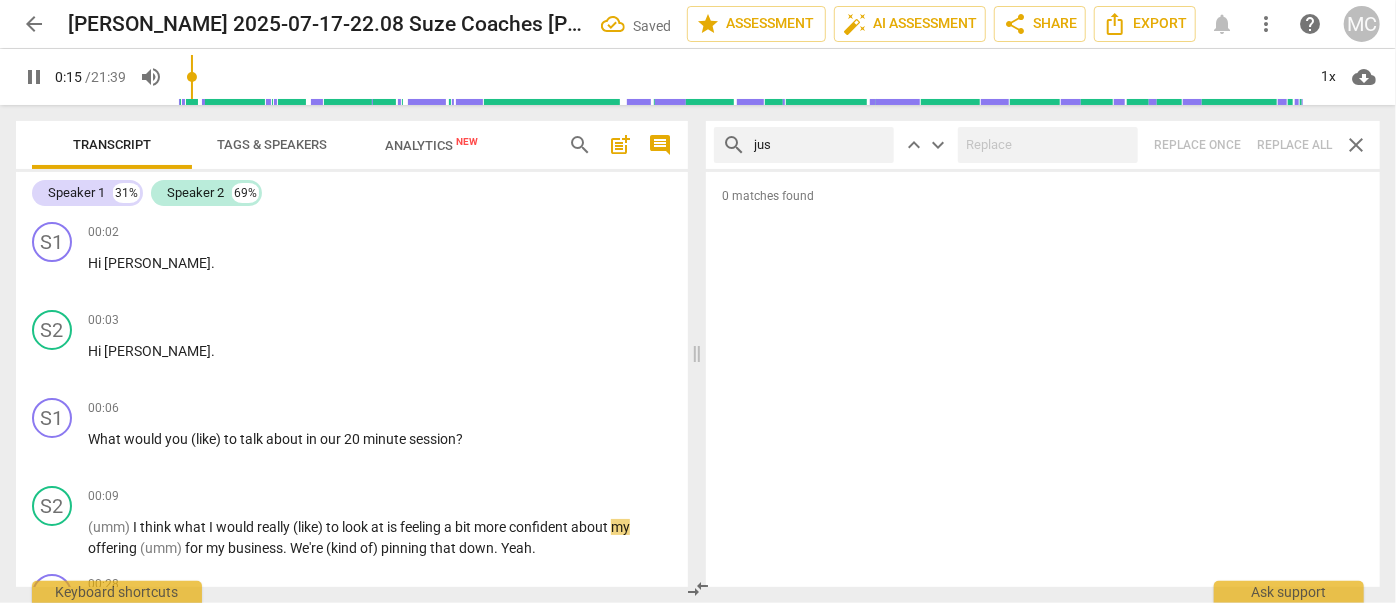 type on "16" 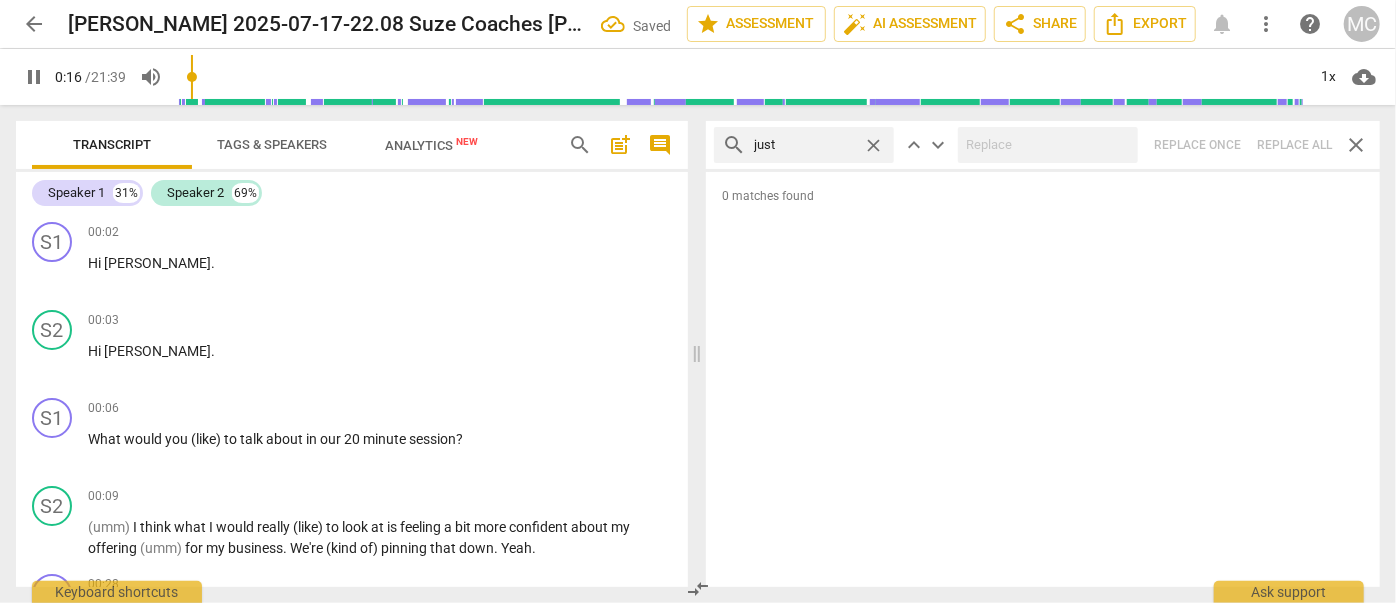 type on "just" 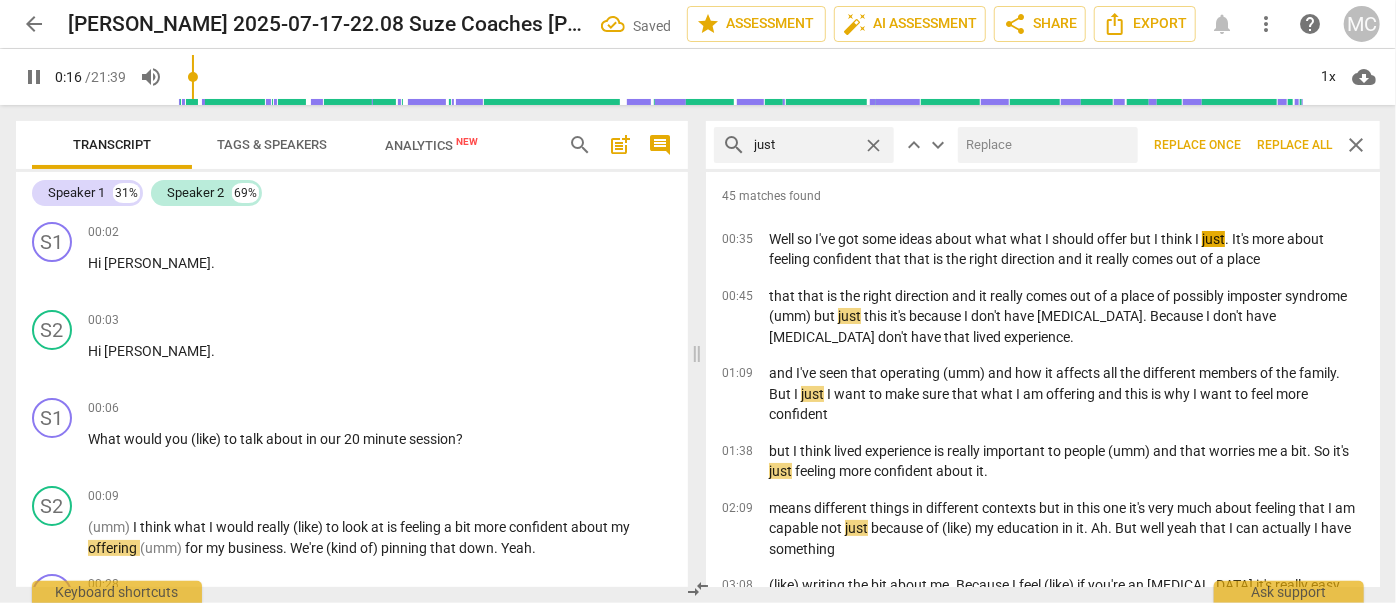 click at bounding box center [1044, 145] 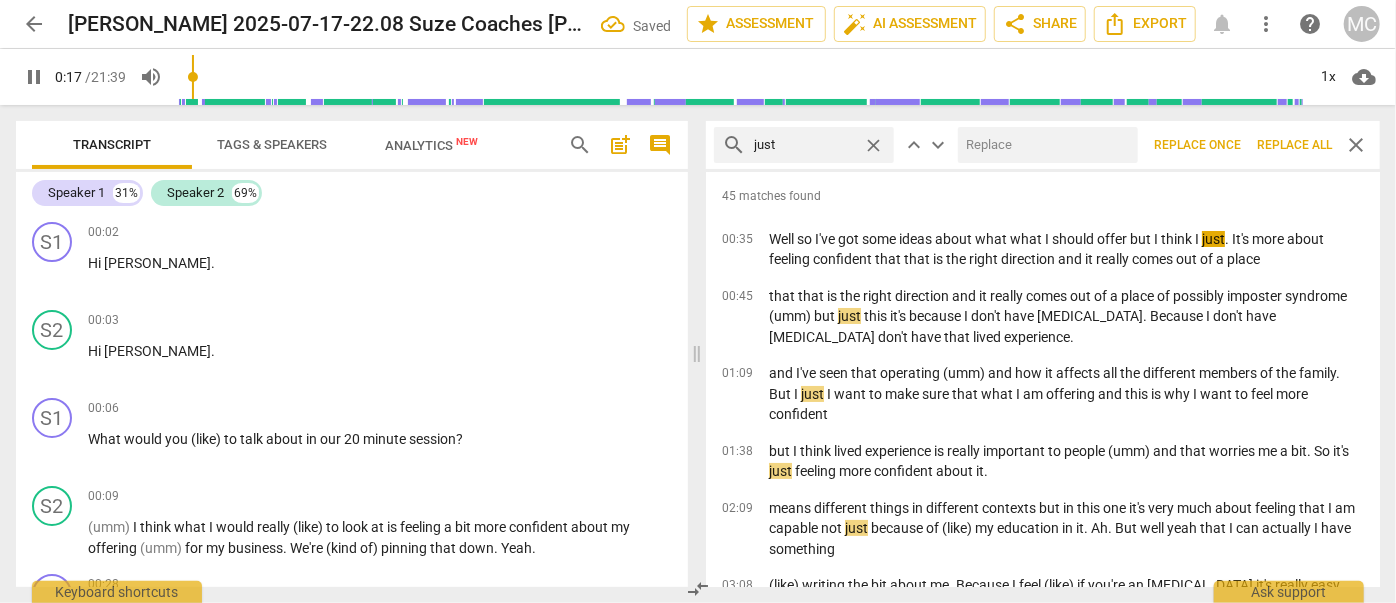 type on "17" 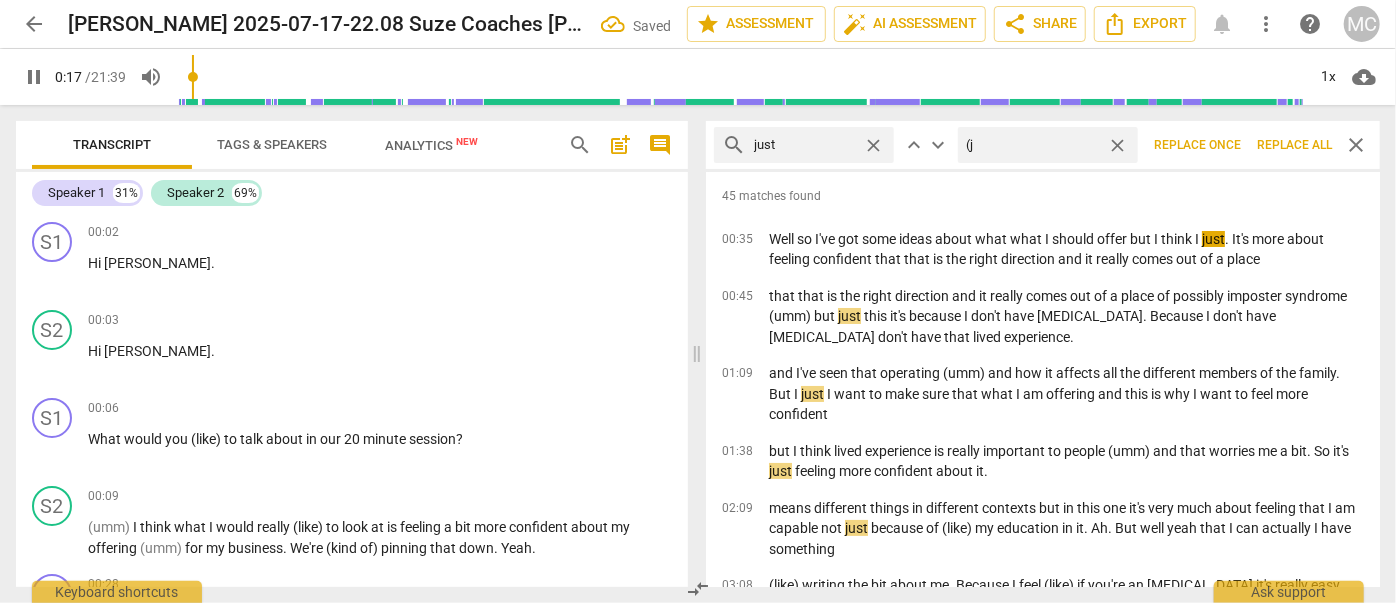 type on "(ju" 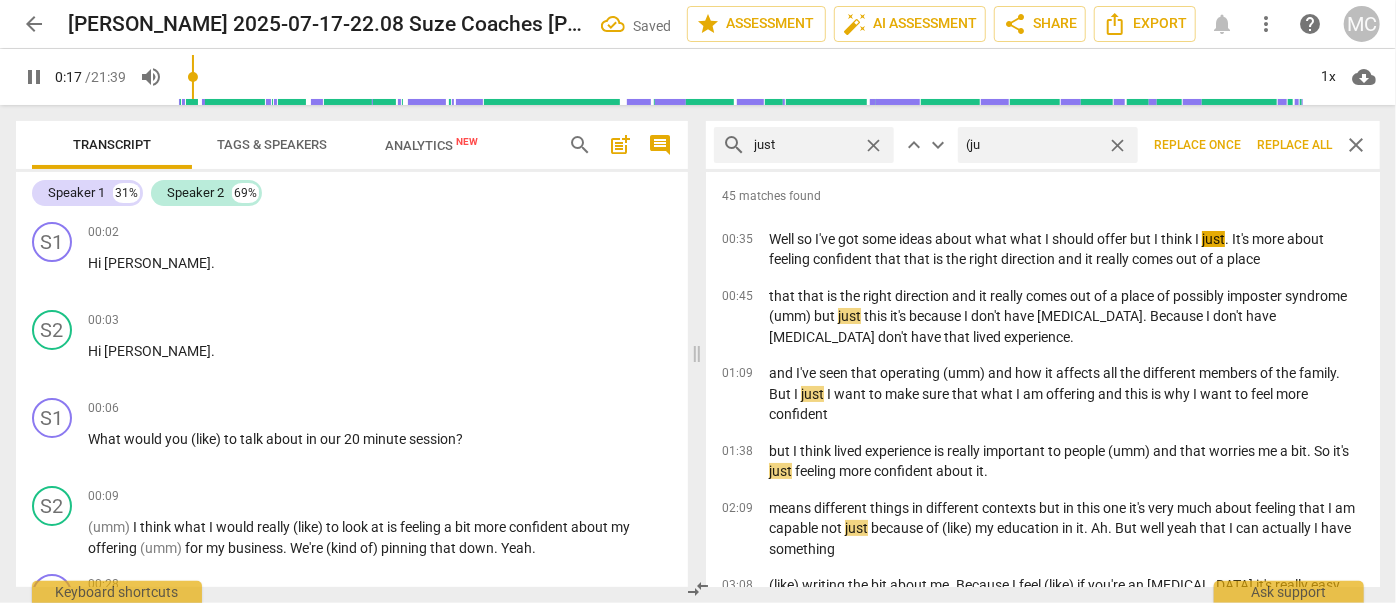 type on "18" 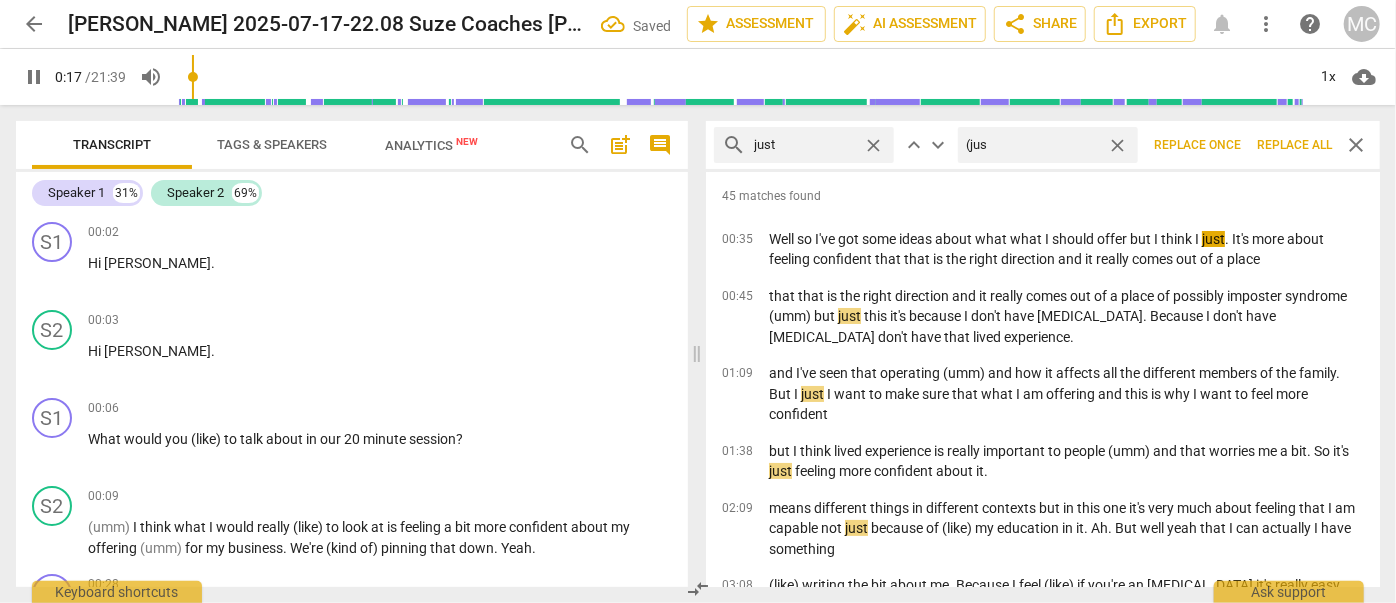 type on "18" 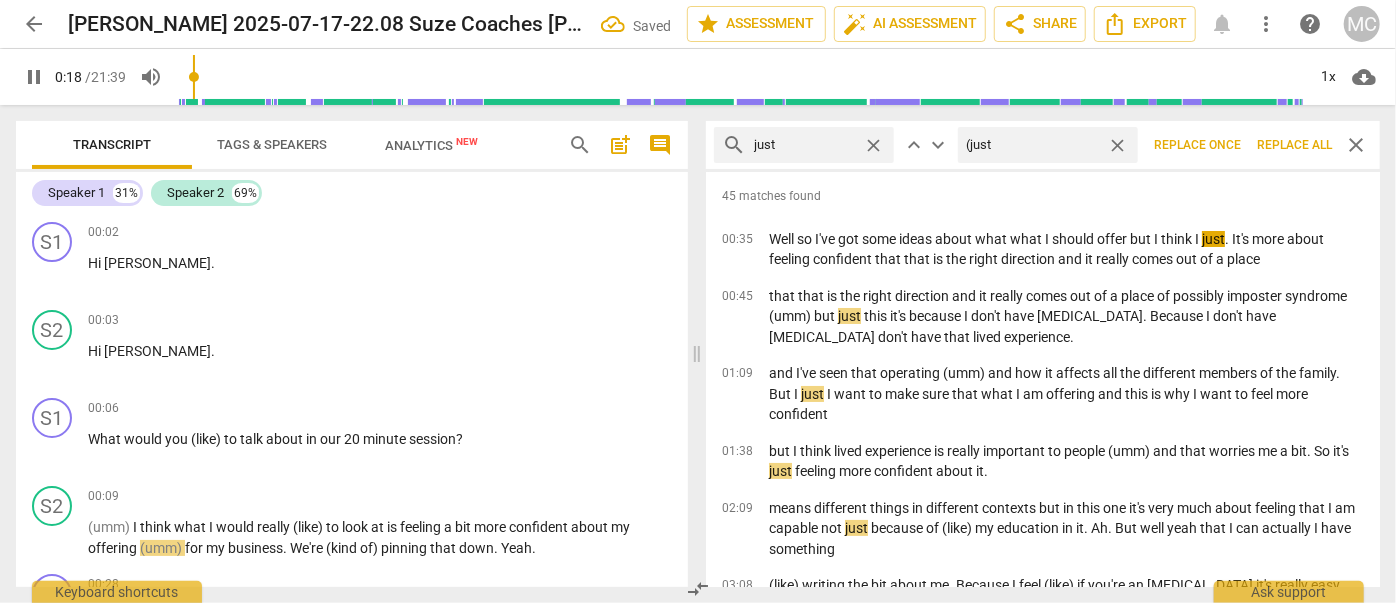 type on "18" 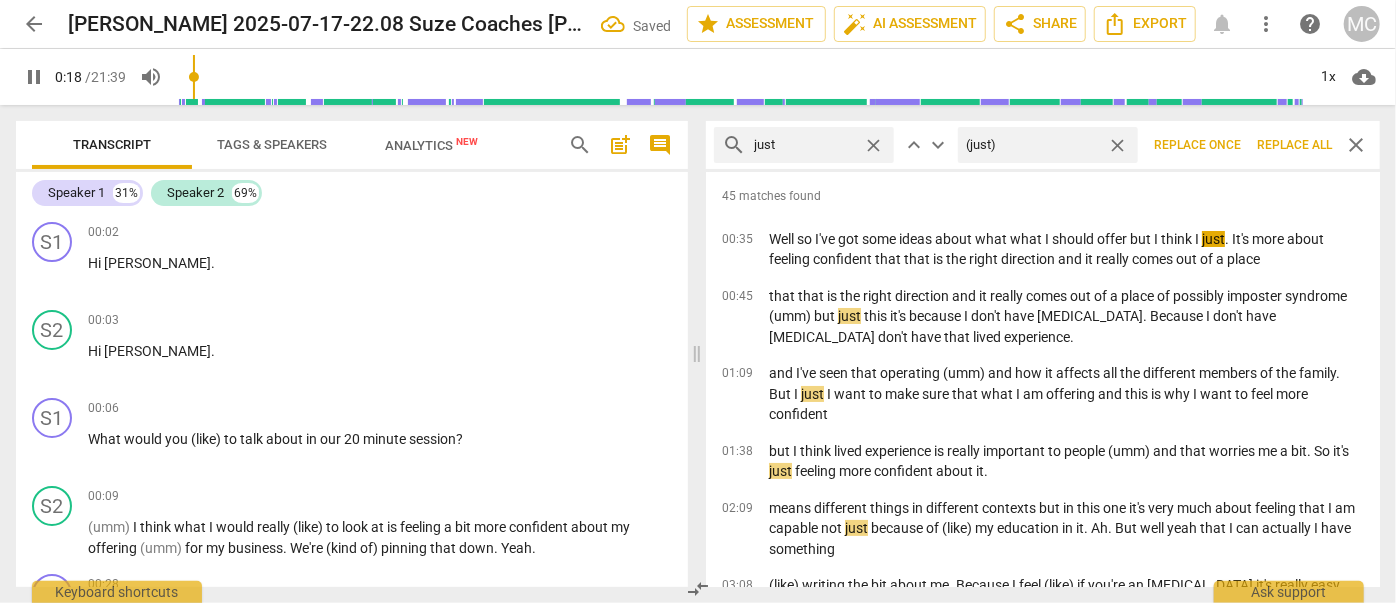 type on "19" 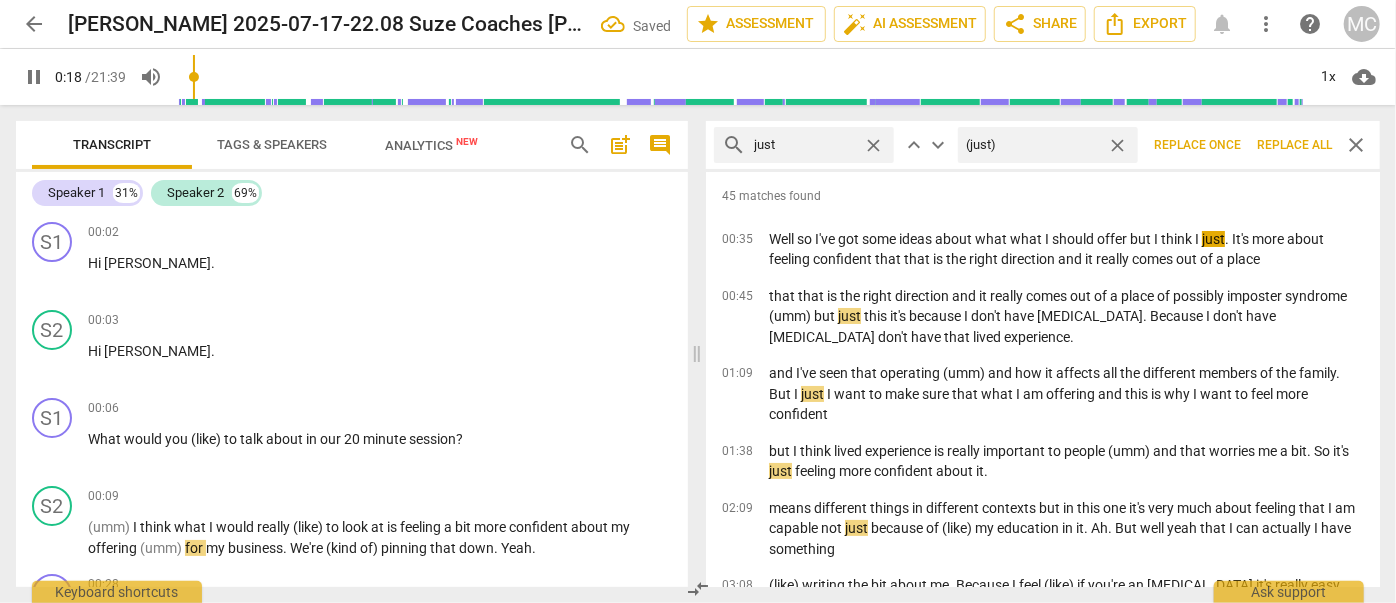 type on "(just)" 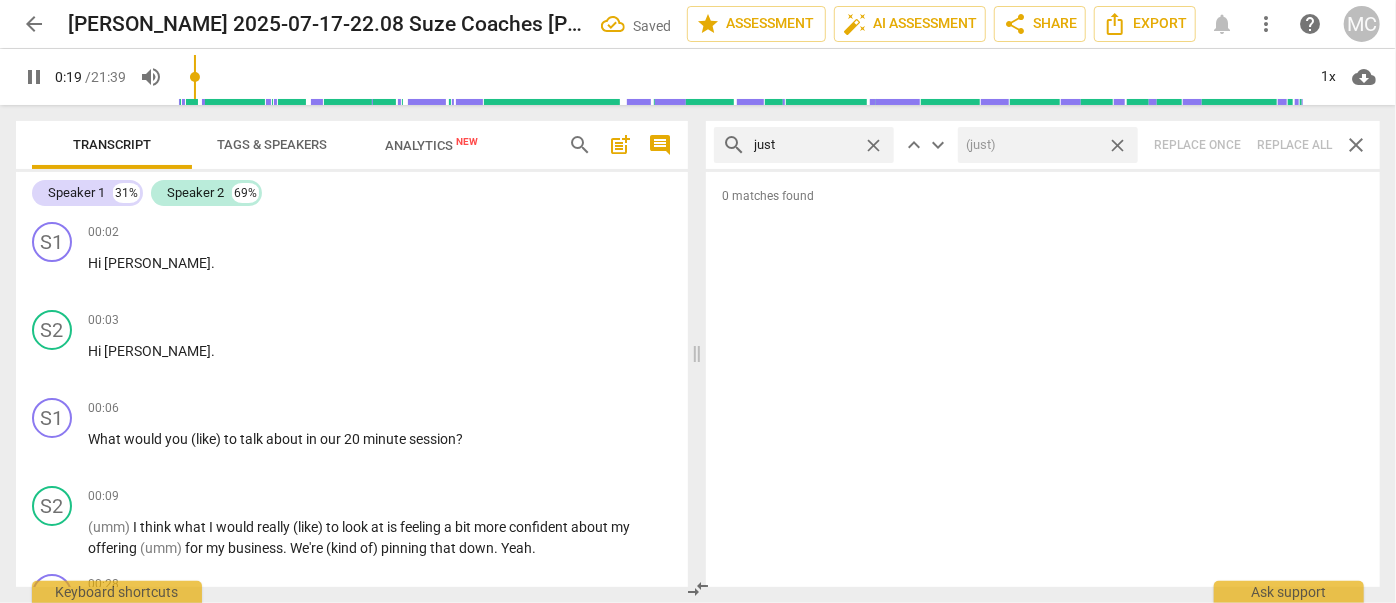drag, startPoint x: 1120, startPoint y: 143, endPoint x: 909, endPoint y: 153, distance: 211.23683 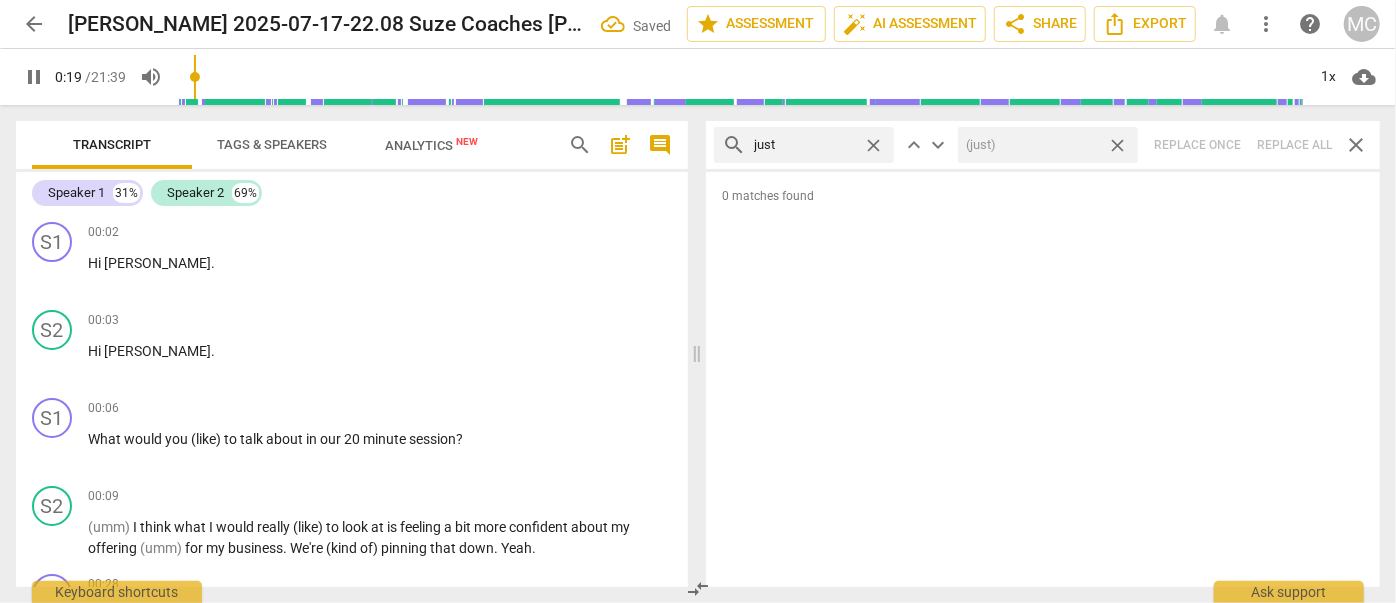 click on "close" at bounding box center (1117, 145) 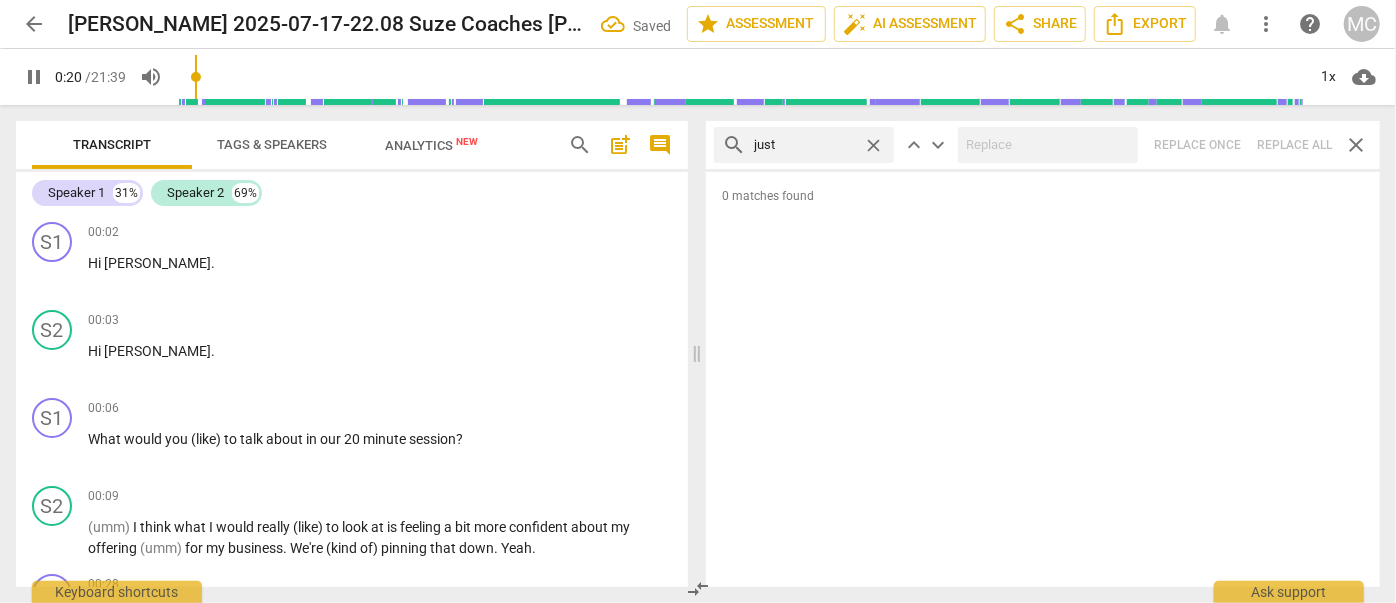 type on "21" 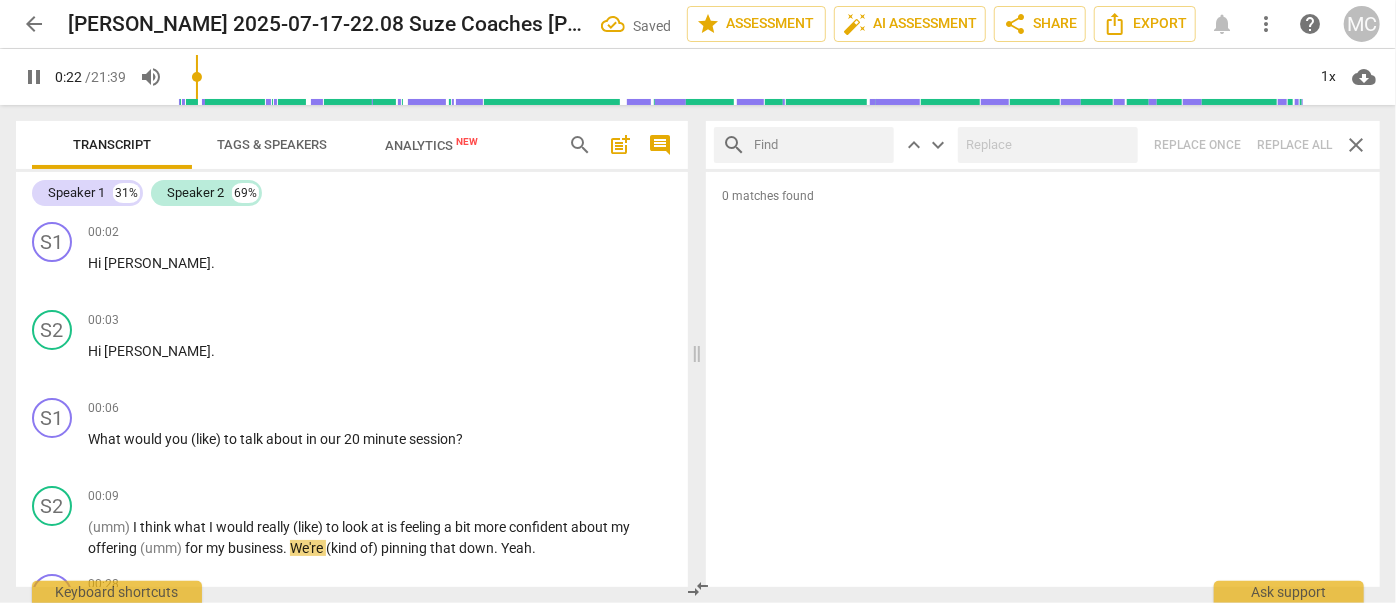 click at bounding box center (820, 145) 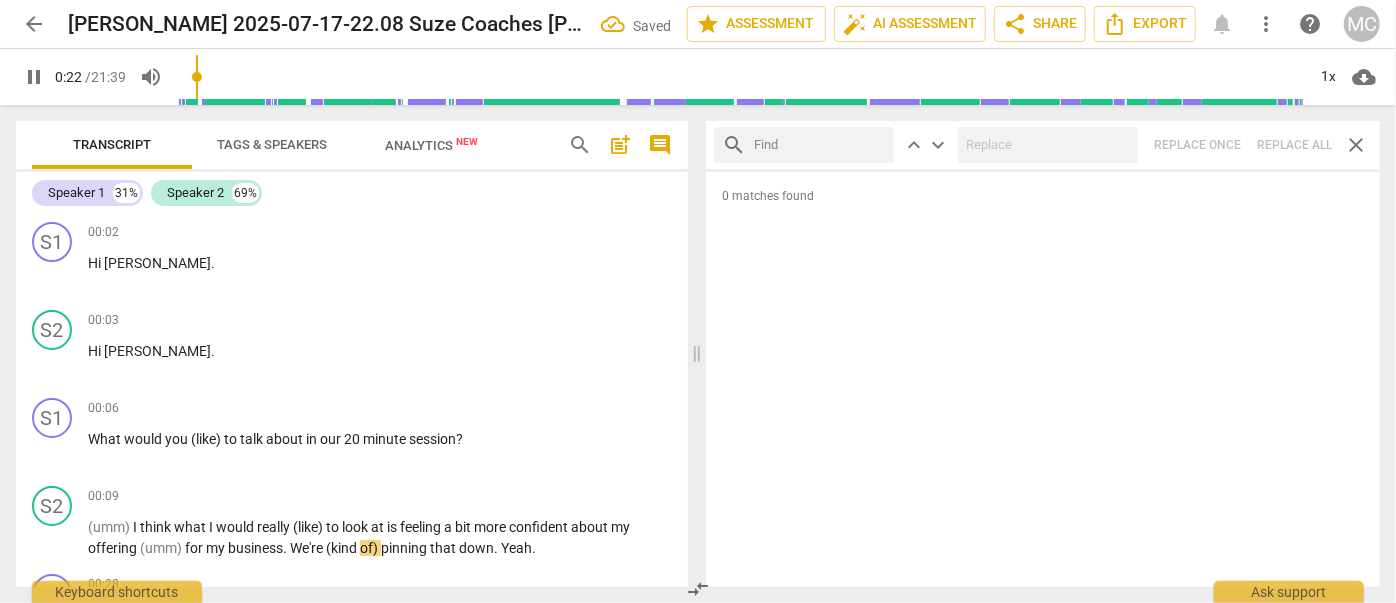 type on "23" 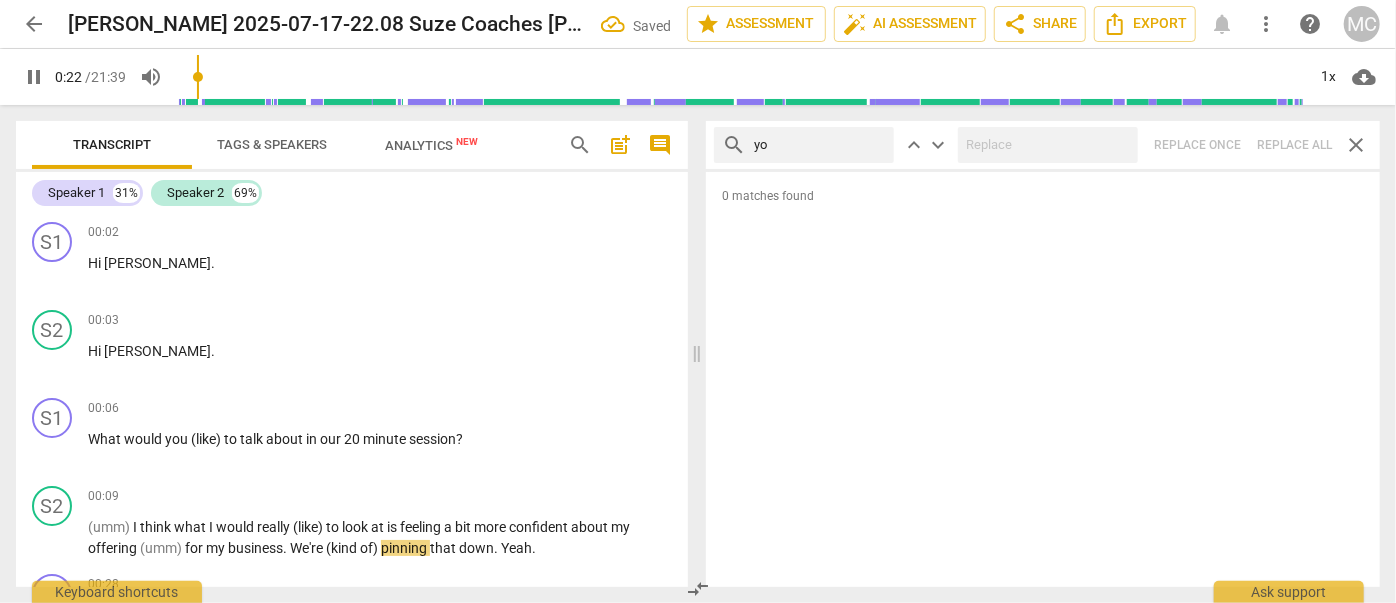 type on "you" 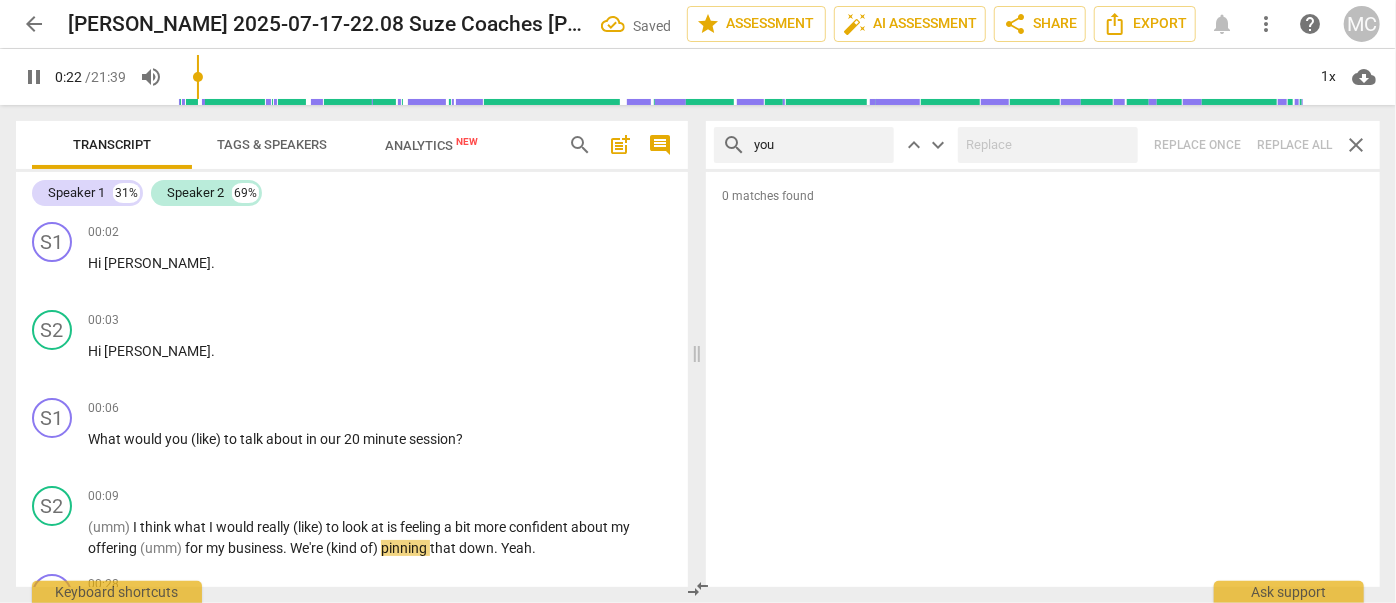 type on "23" 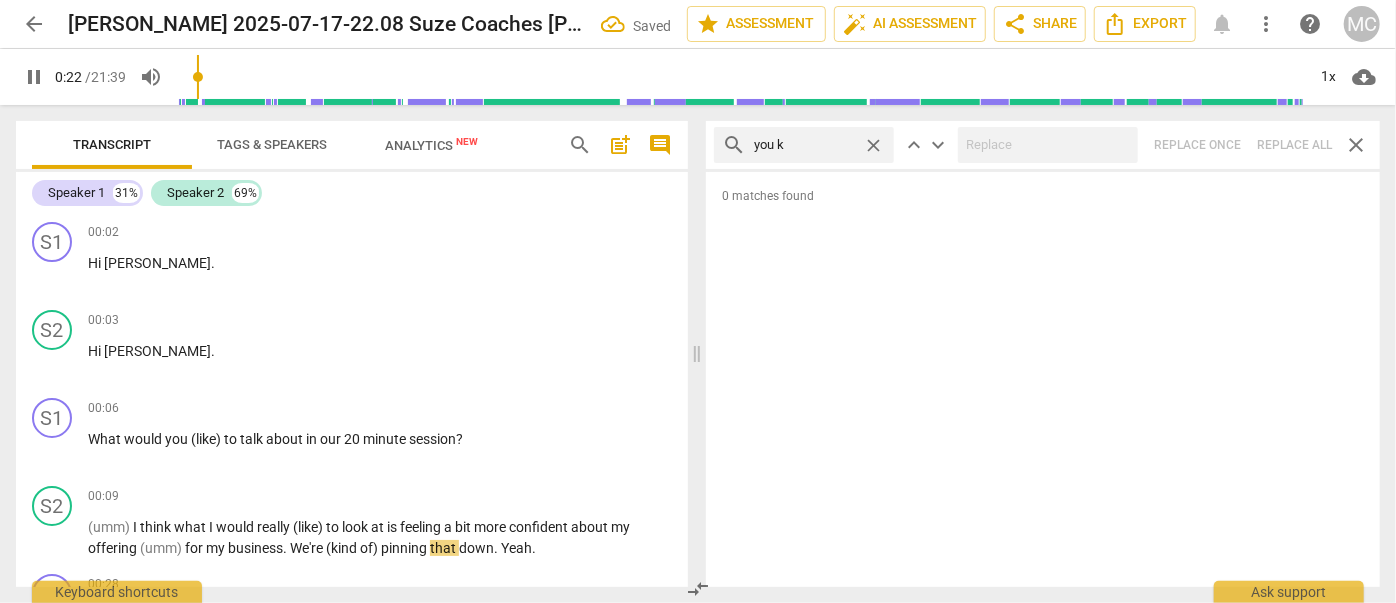 type on "you kn" 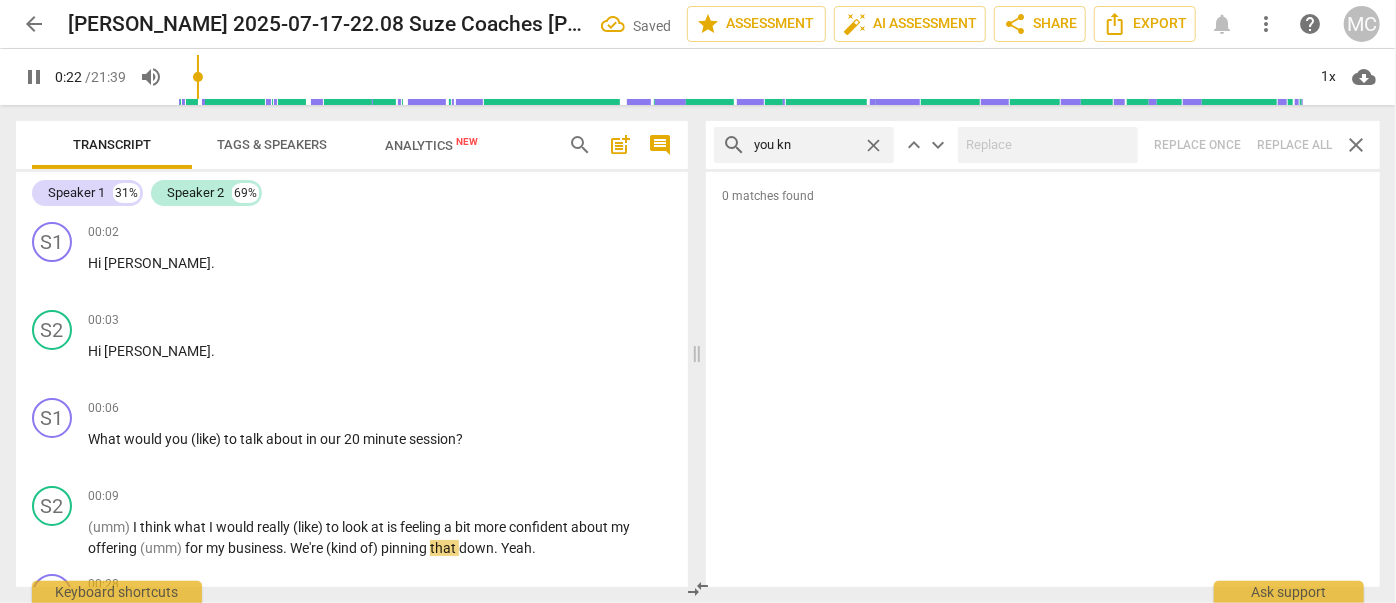 type on "23" 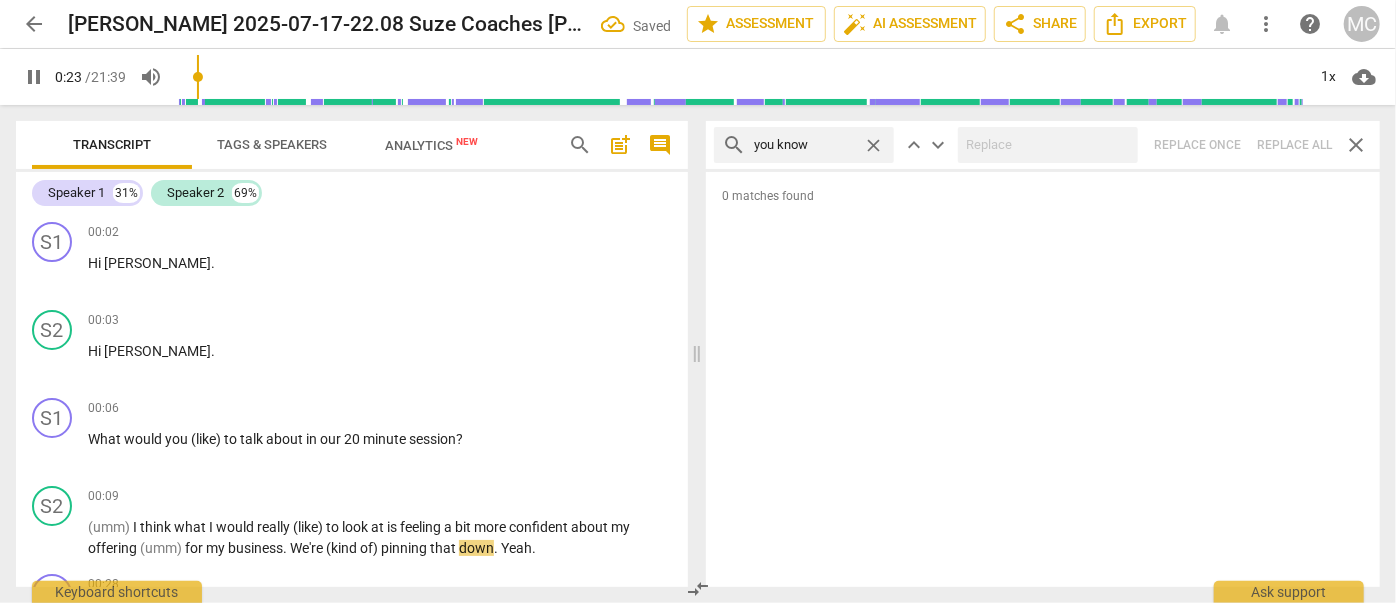 type on "you know" 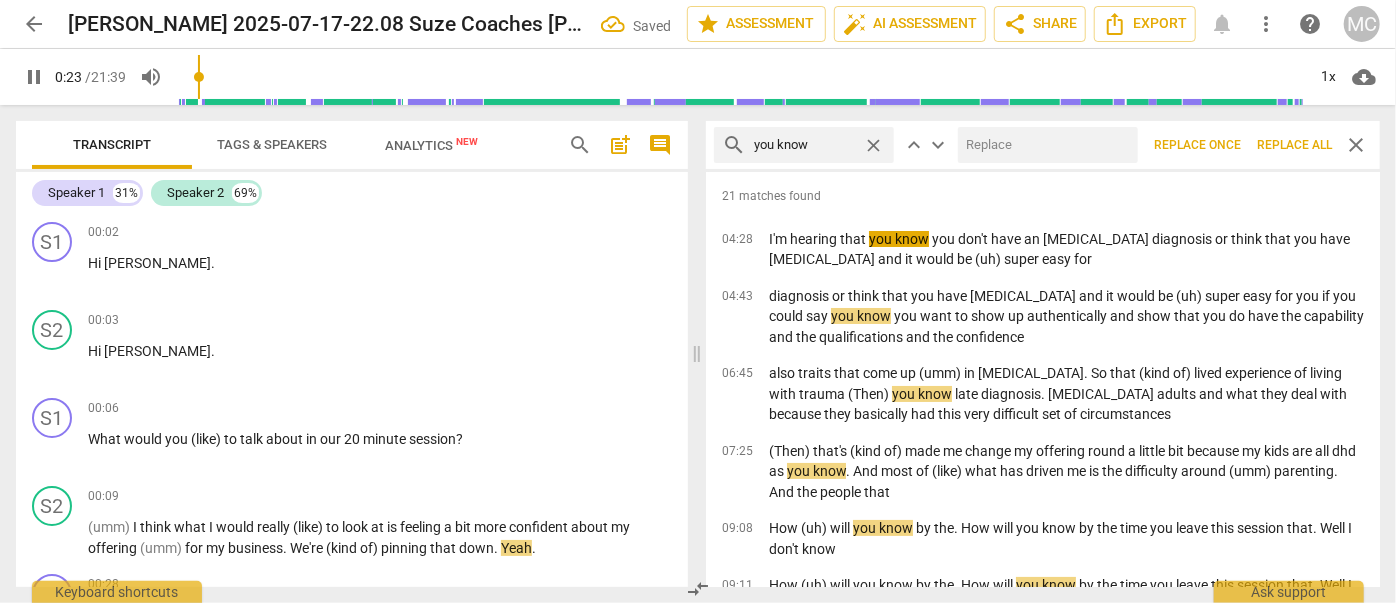 click at bounding box center [1044, 145] 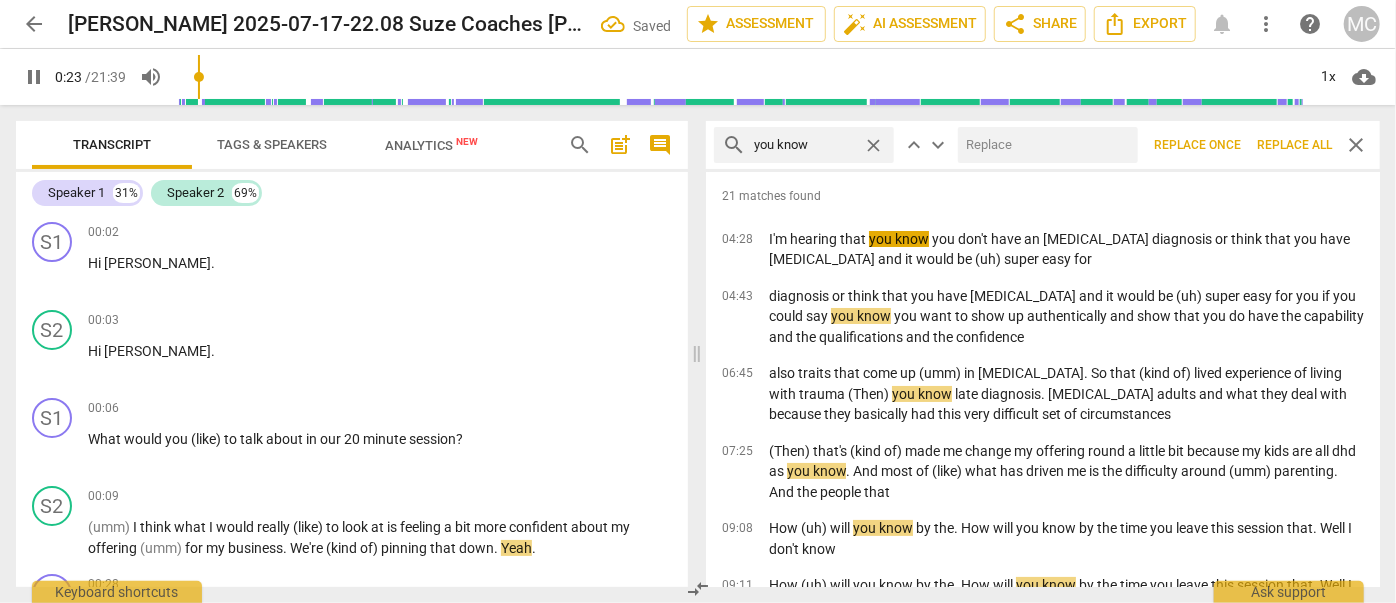 type on "24" 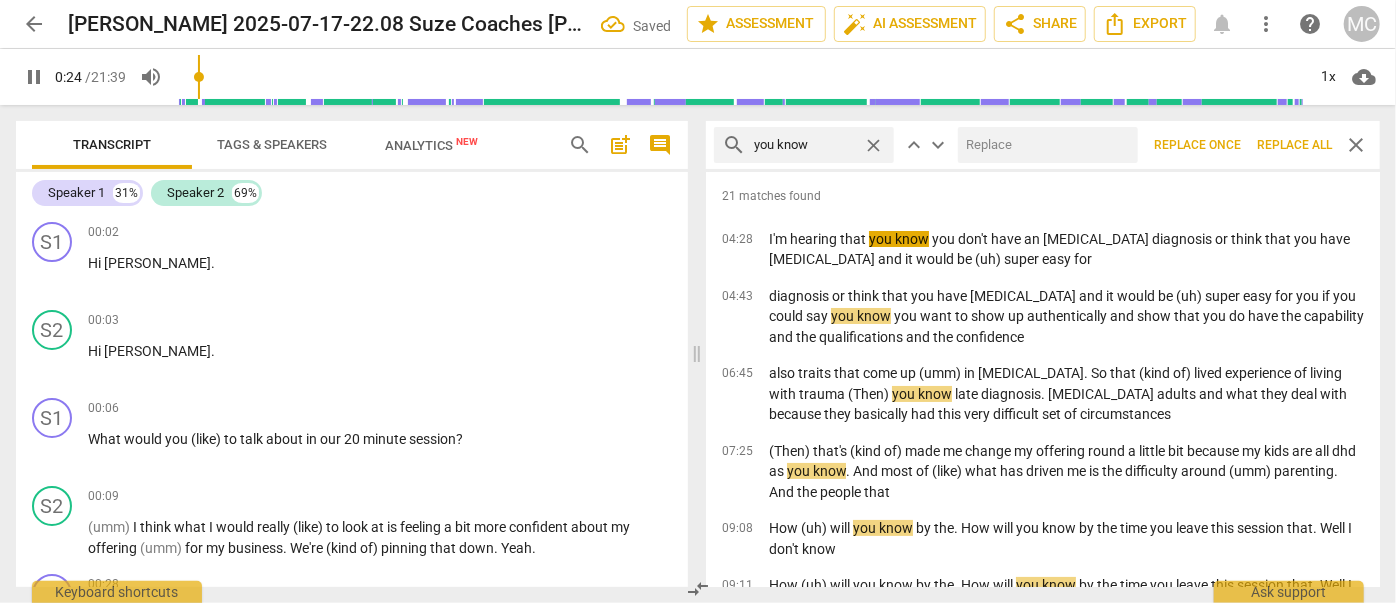 type on "(" 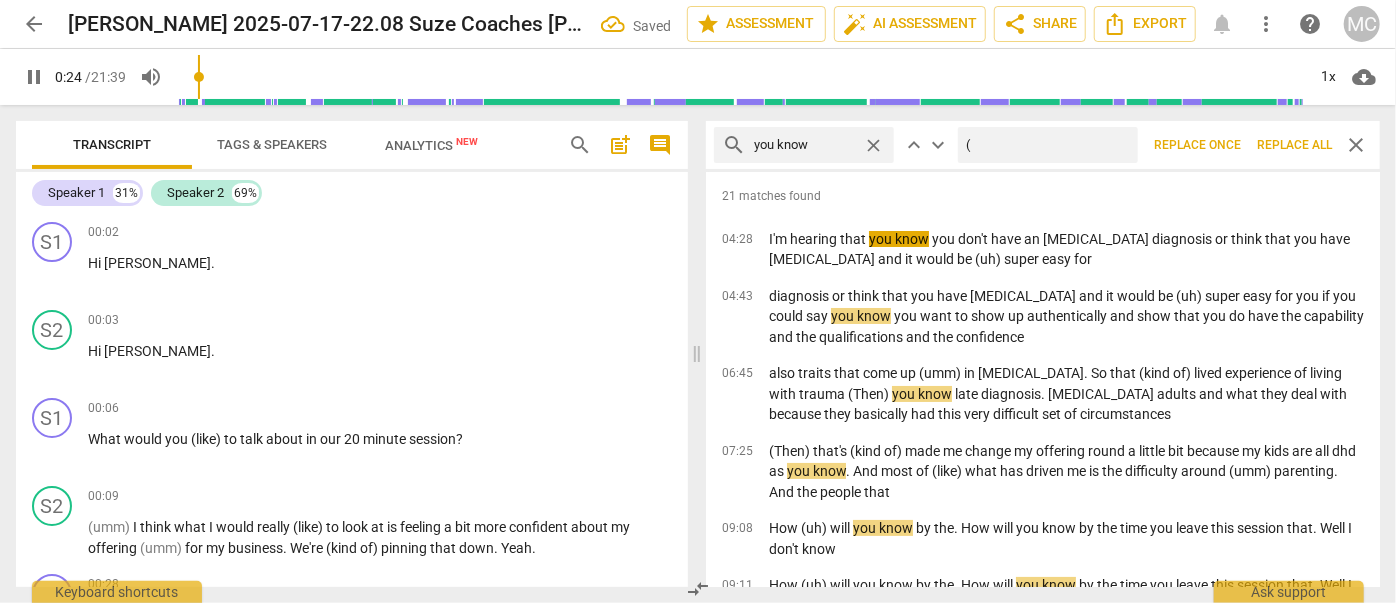 type on "25" 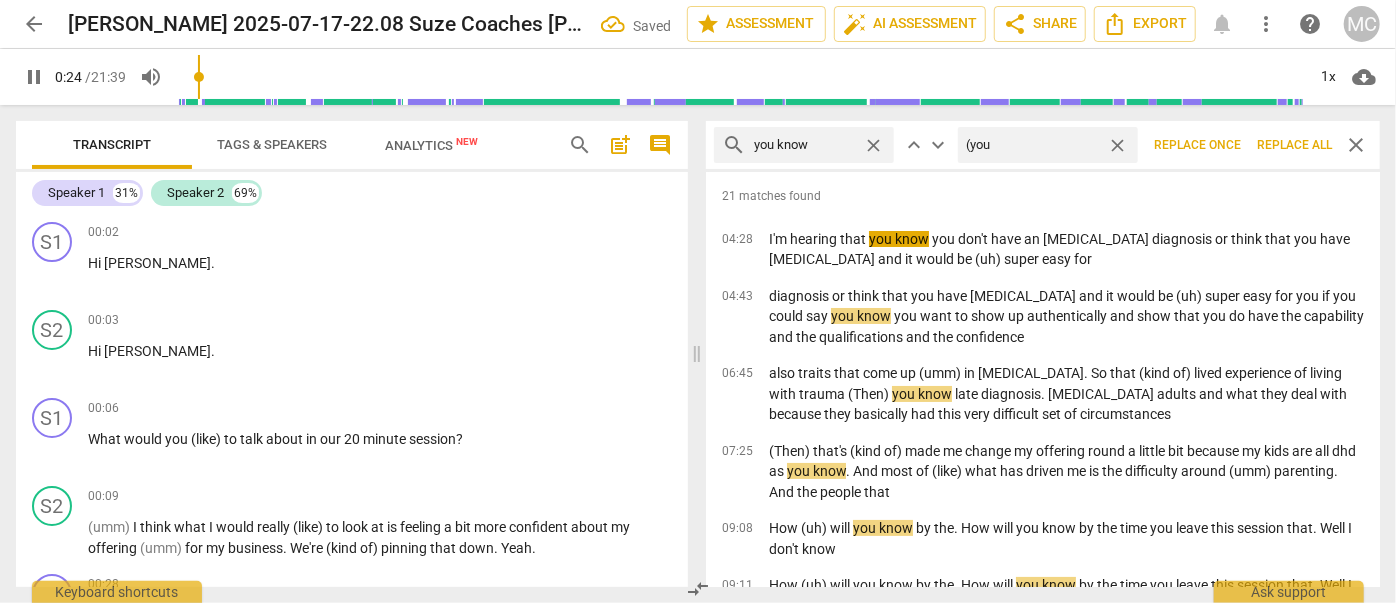 type on "(you" 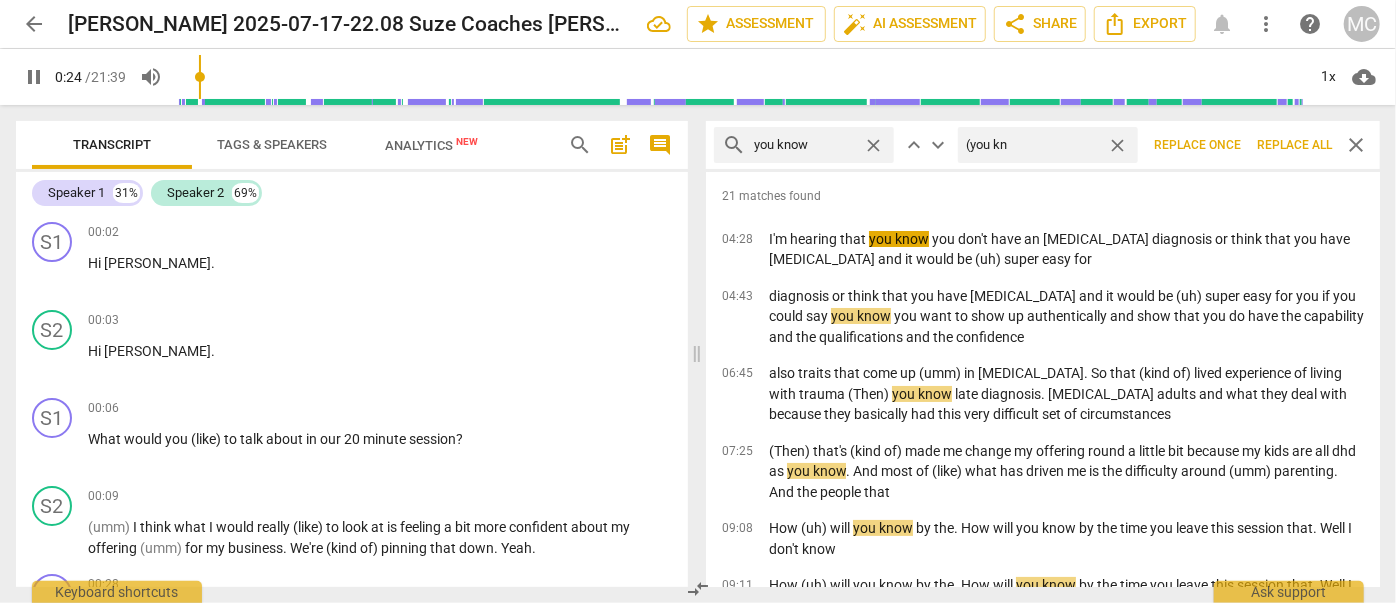 type on "(you kno" 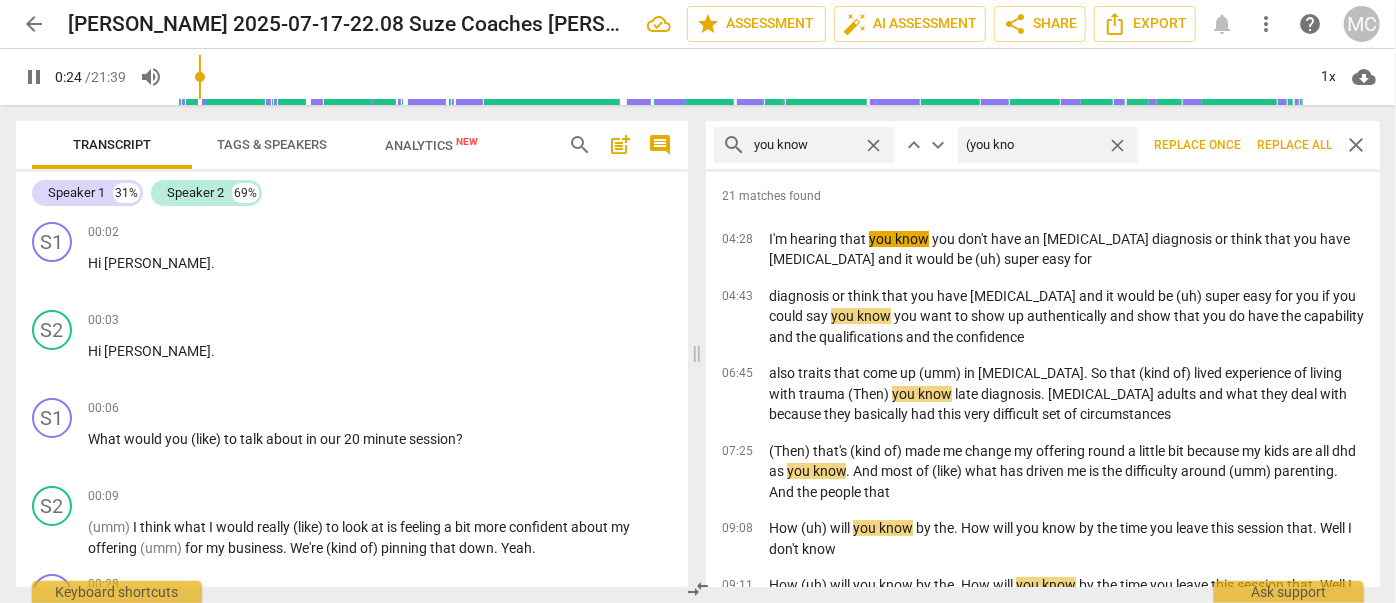 type on "25" 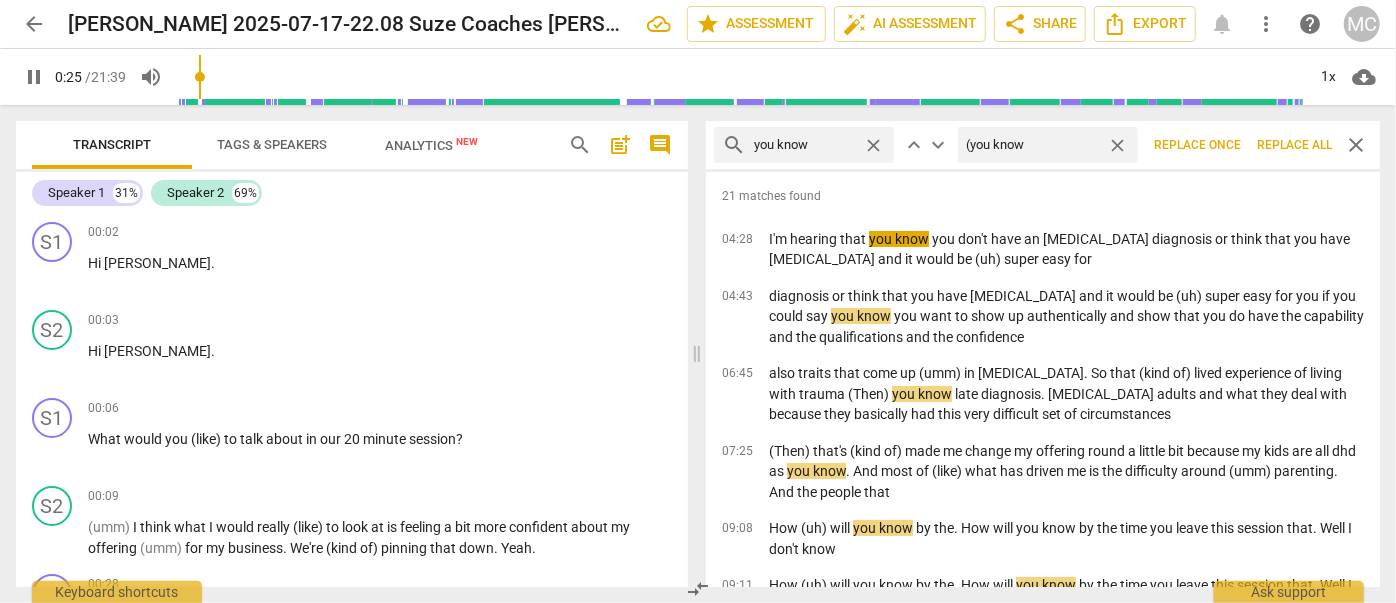 type on "(you know)" 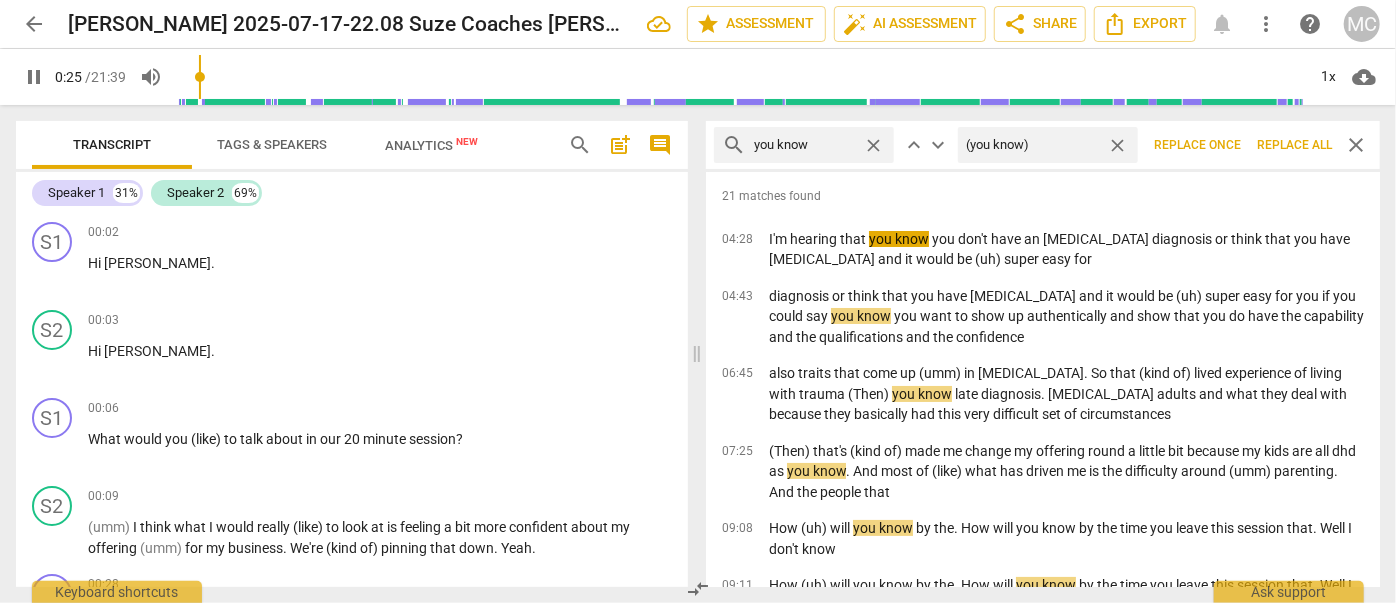 type on "26" 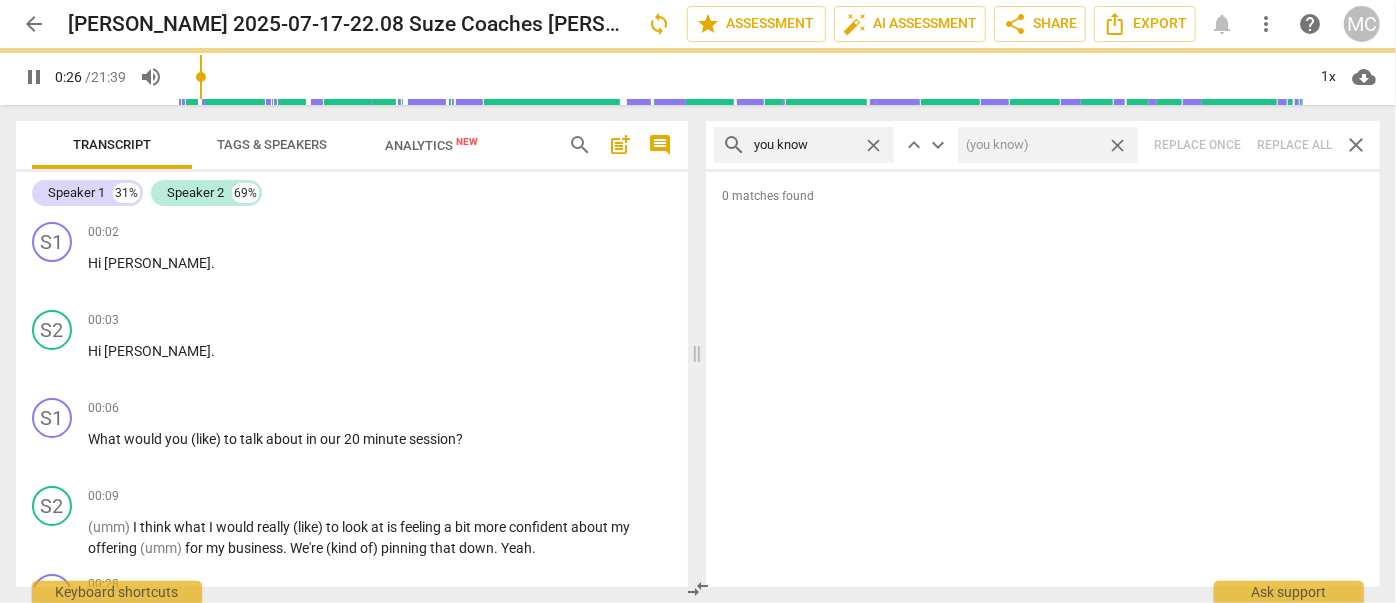 type on "27" 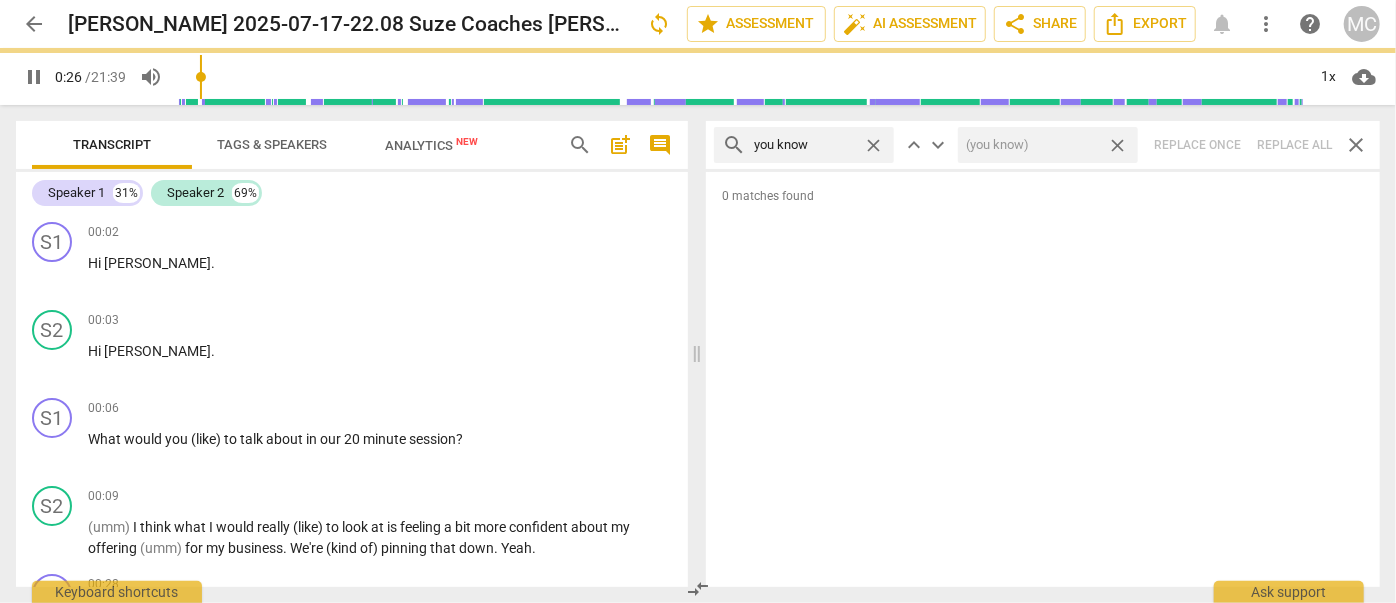 click on "close" at bounding box center [1117, 145] 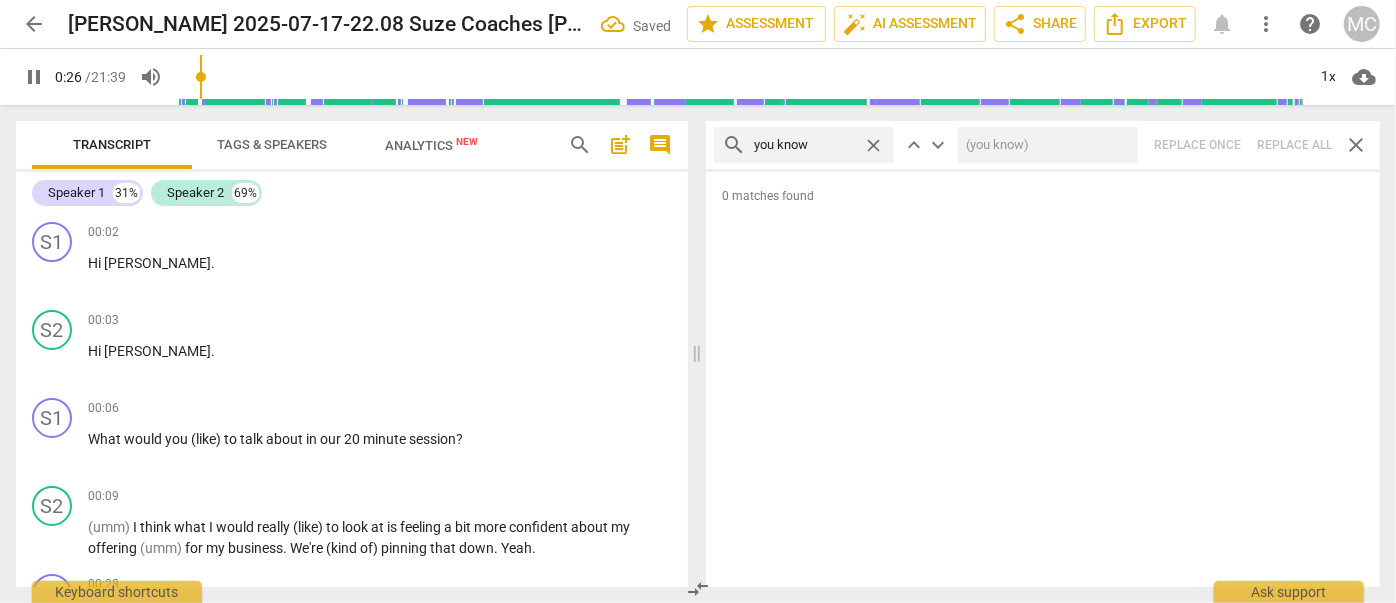 type 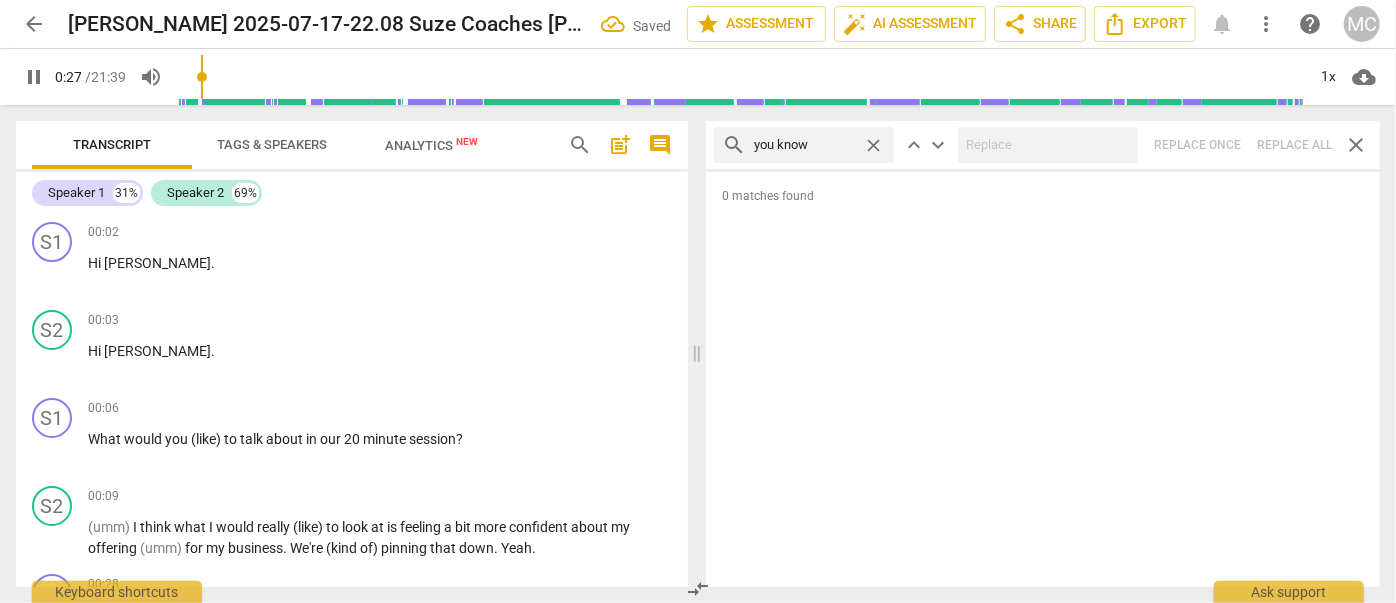 type on "27" 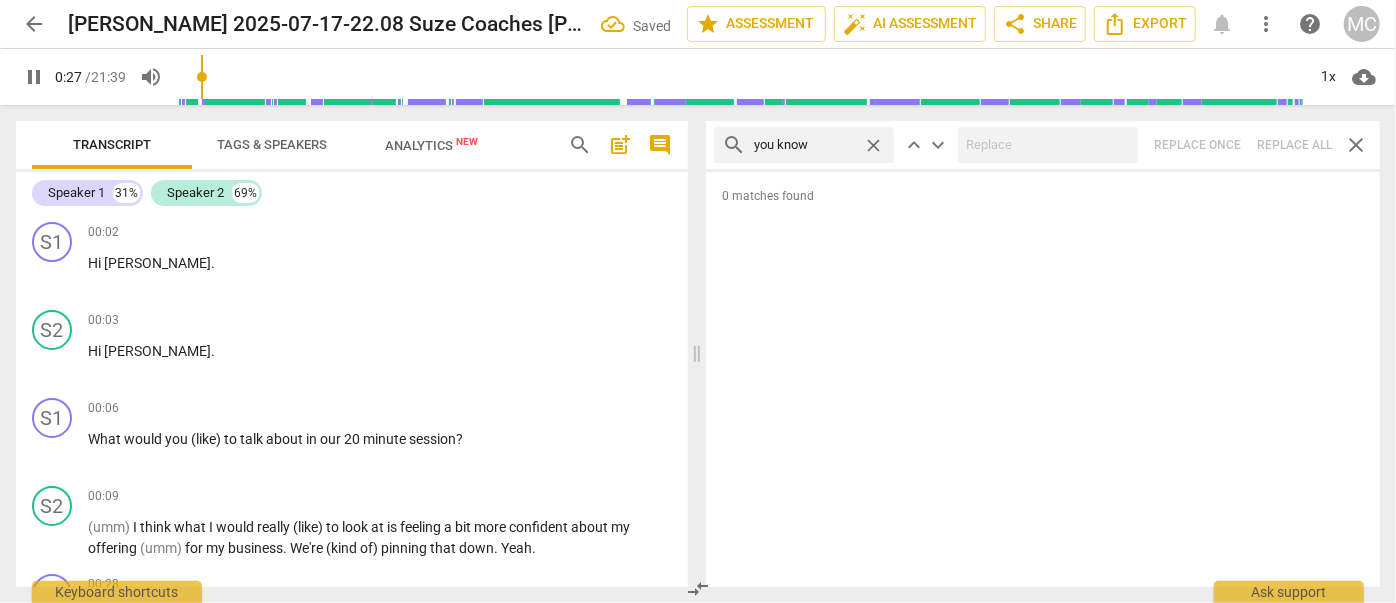 drag, startPoint x: 871, startPoint y: 139, endPoint x: 815, endPoint y: 142, distance: 56.0803 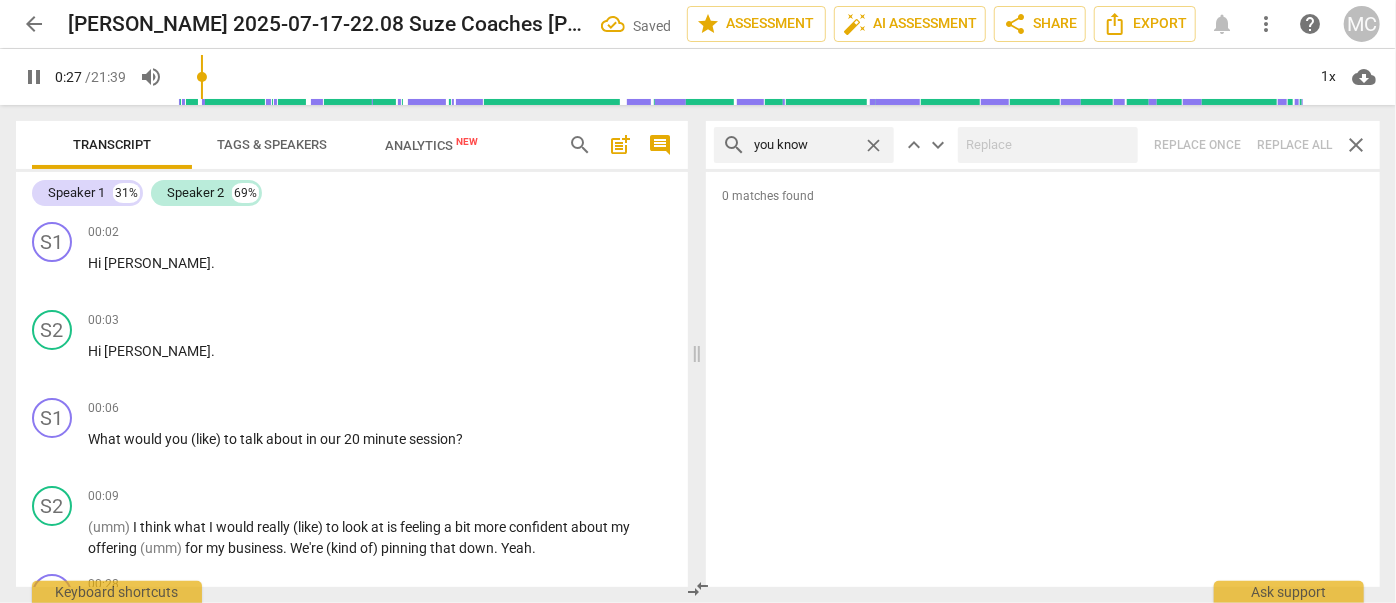 click on "close" at bounding box center [873, 145] 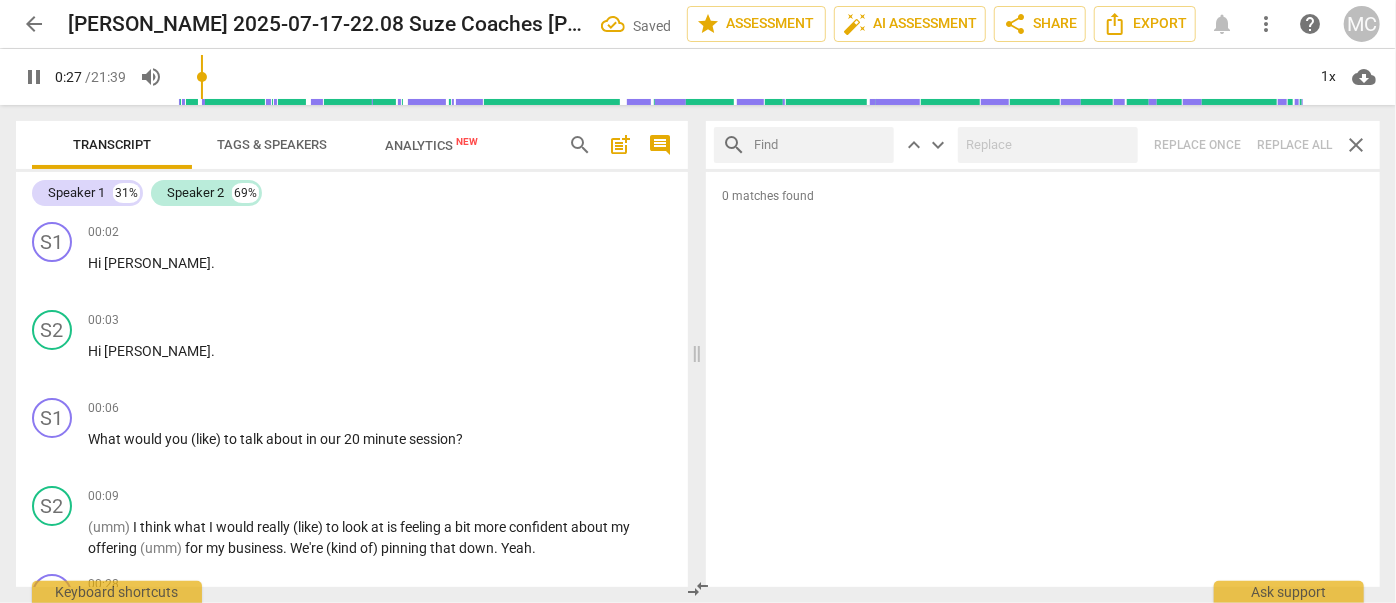 click at bounding box center [820, 145] 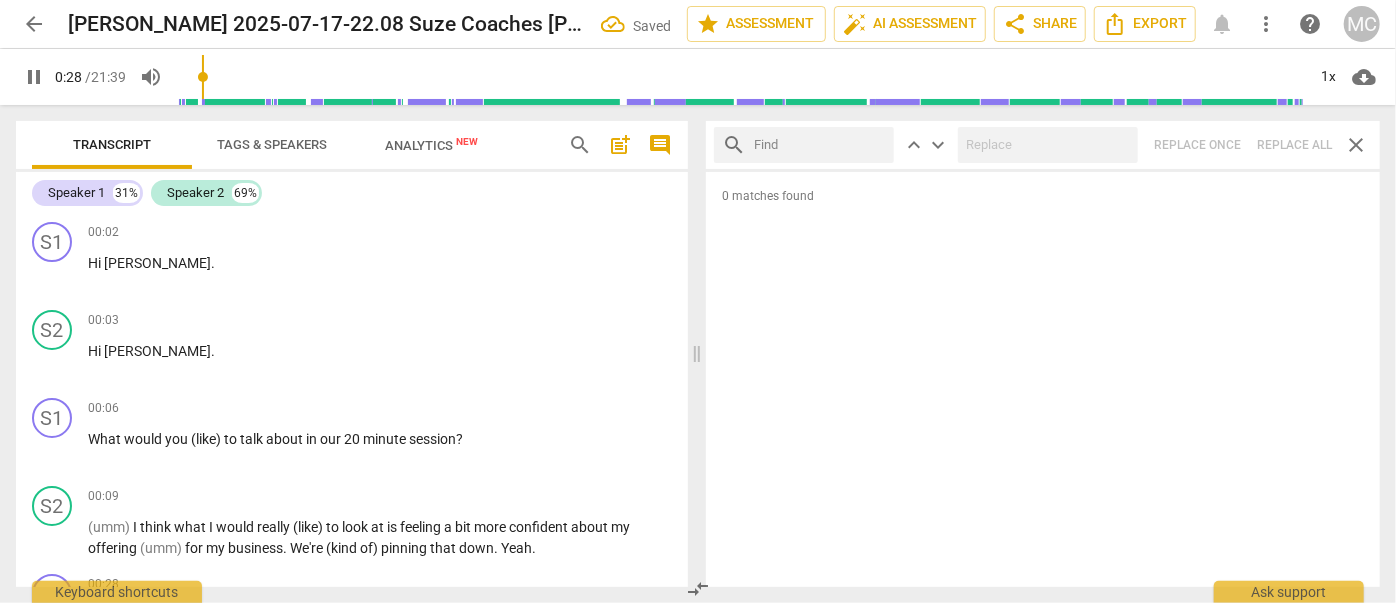type on "29" 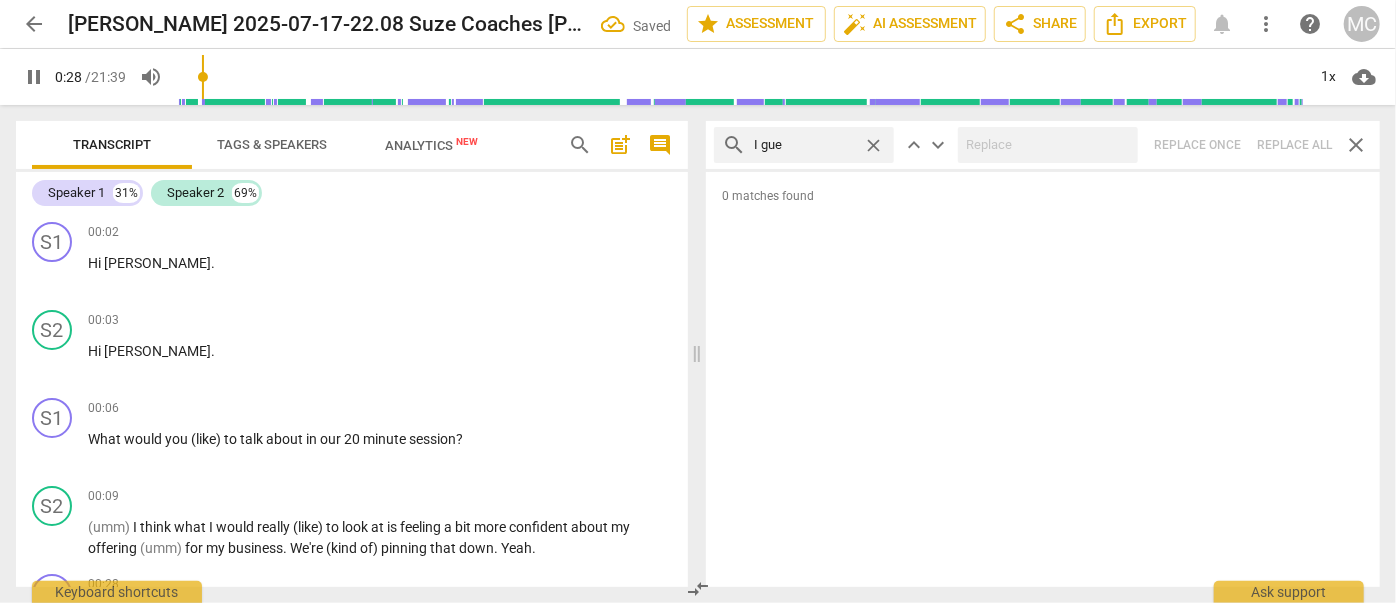 type on "I gues" 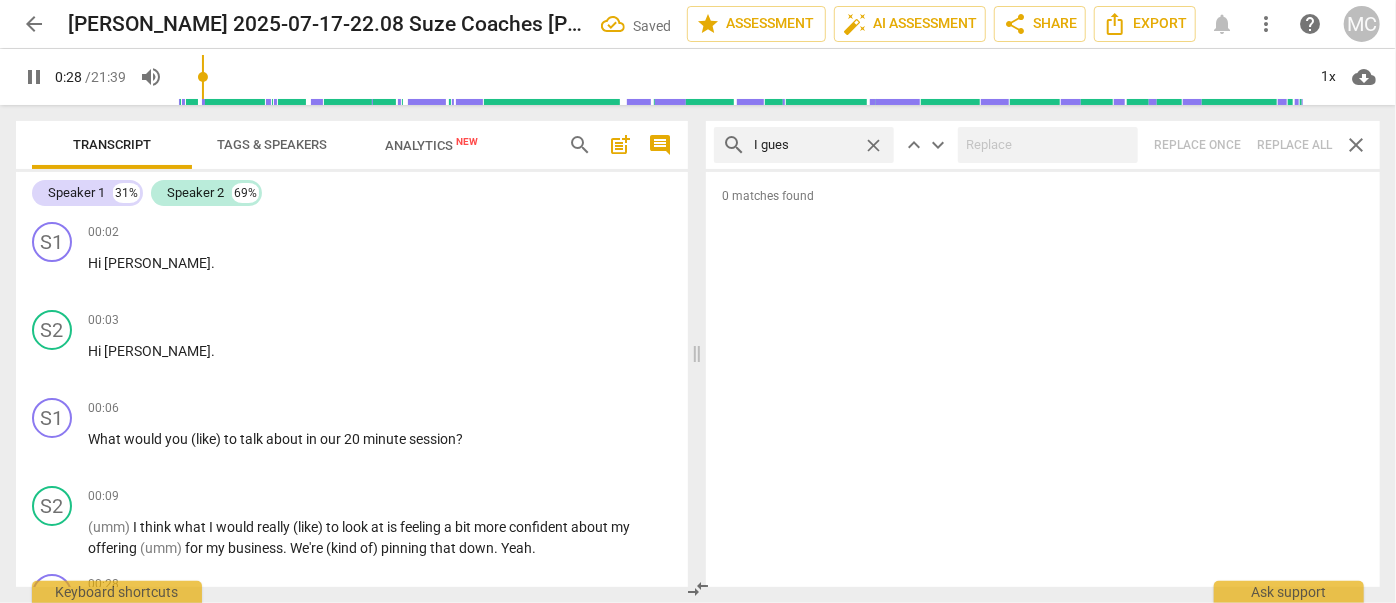 type on "29" 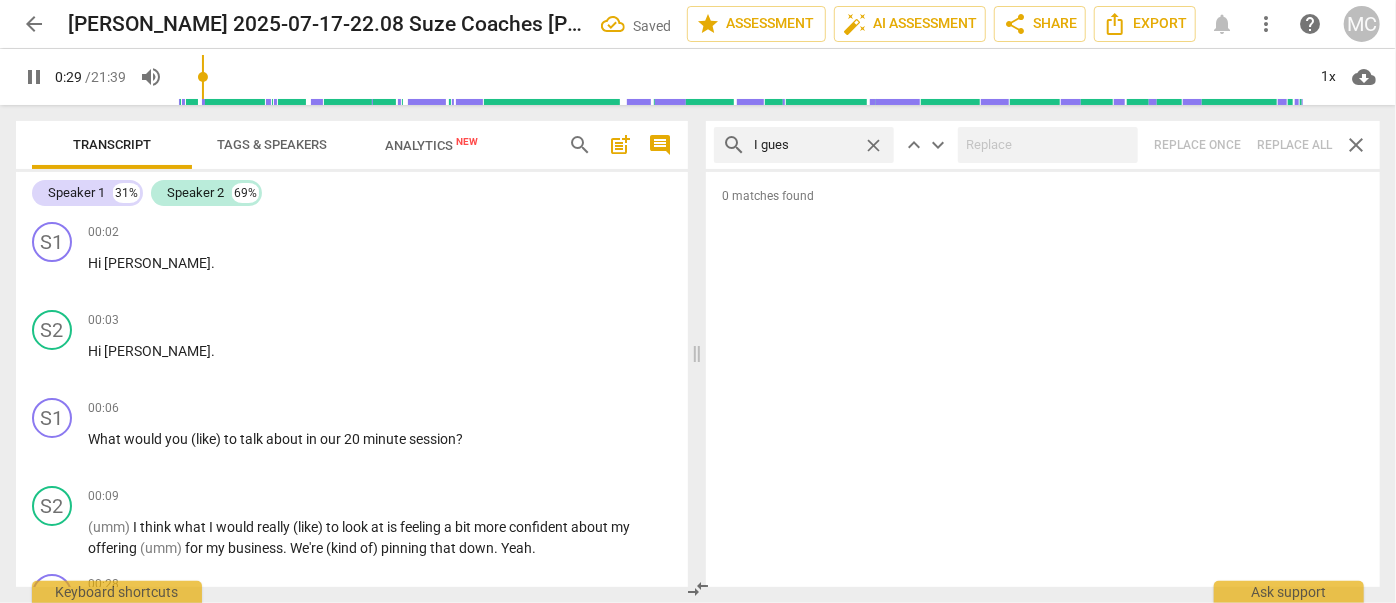type on "I guess" 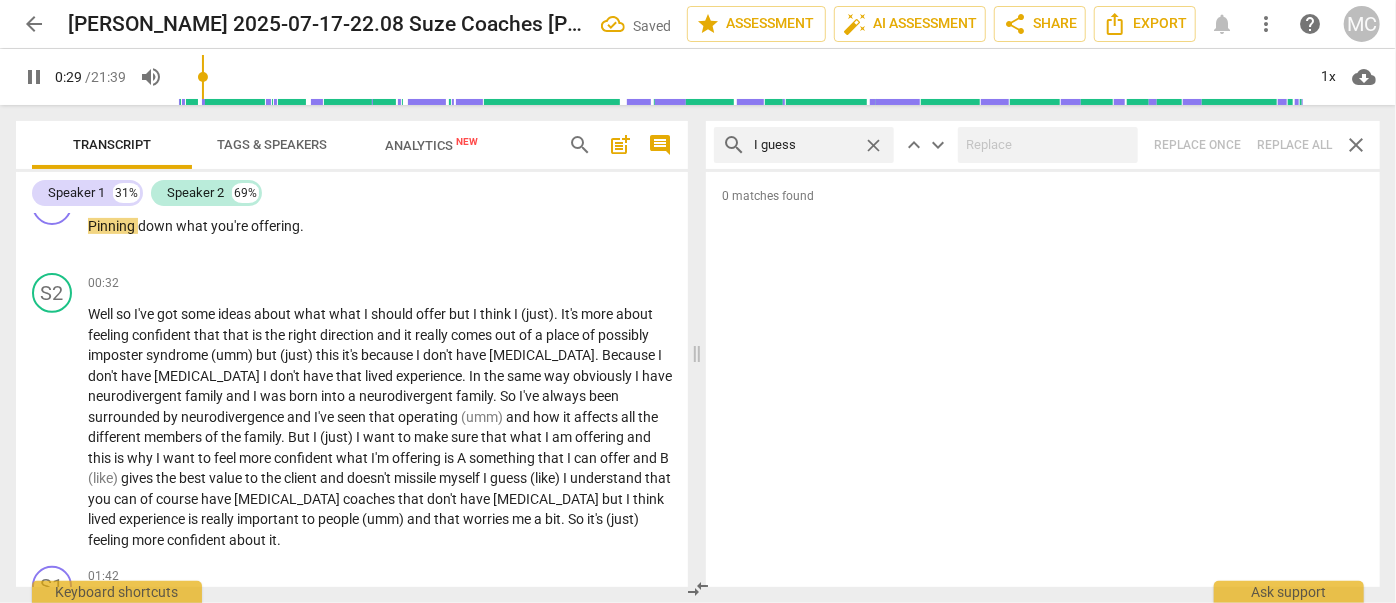 type on "29" 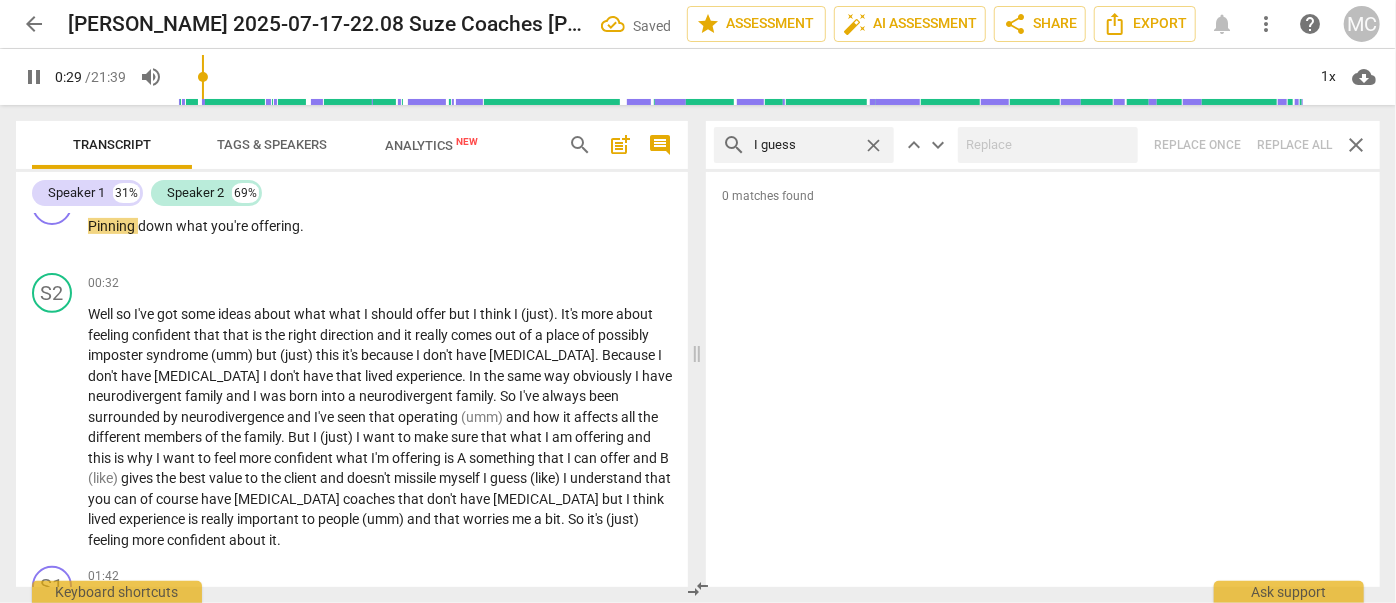 type on "I guess" 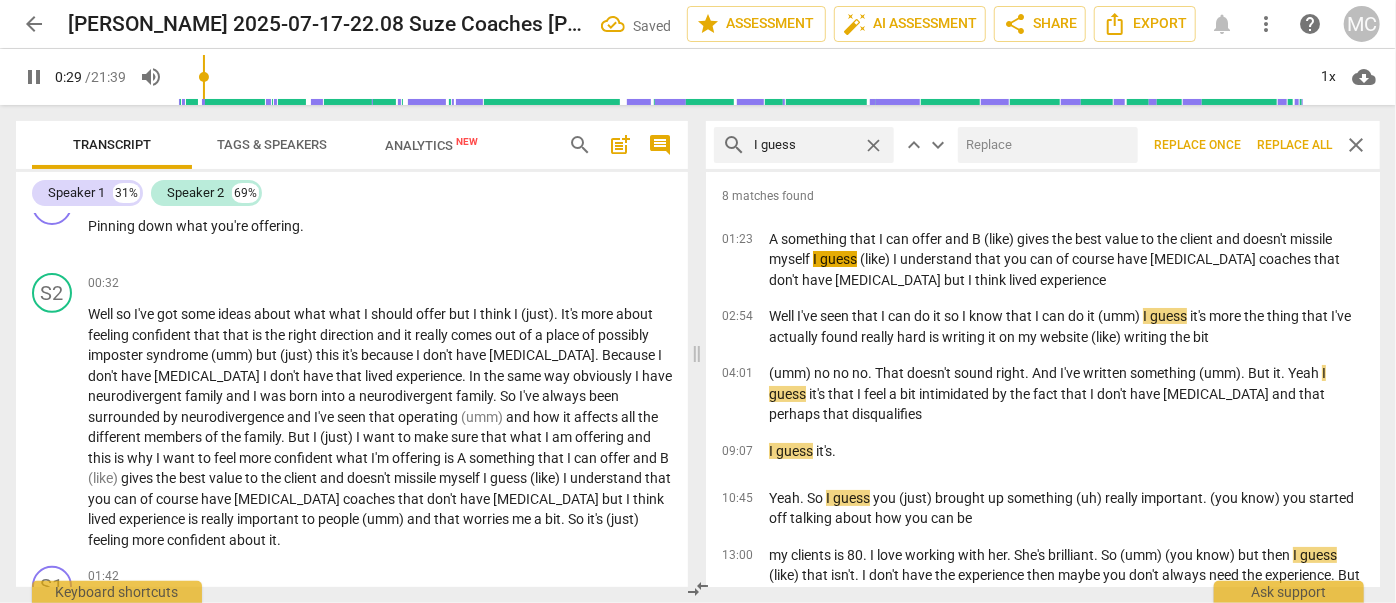 click at bounding box center [1044, 145] 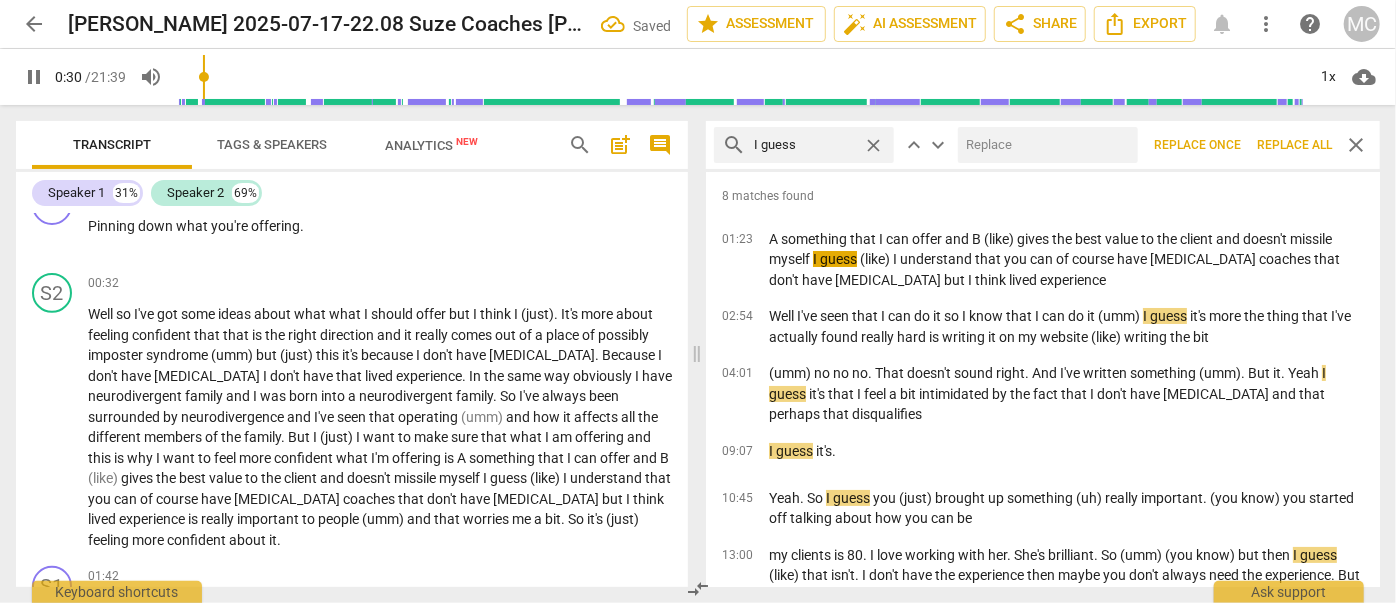 type on "30" 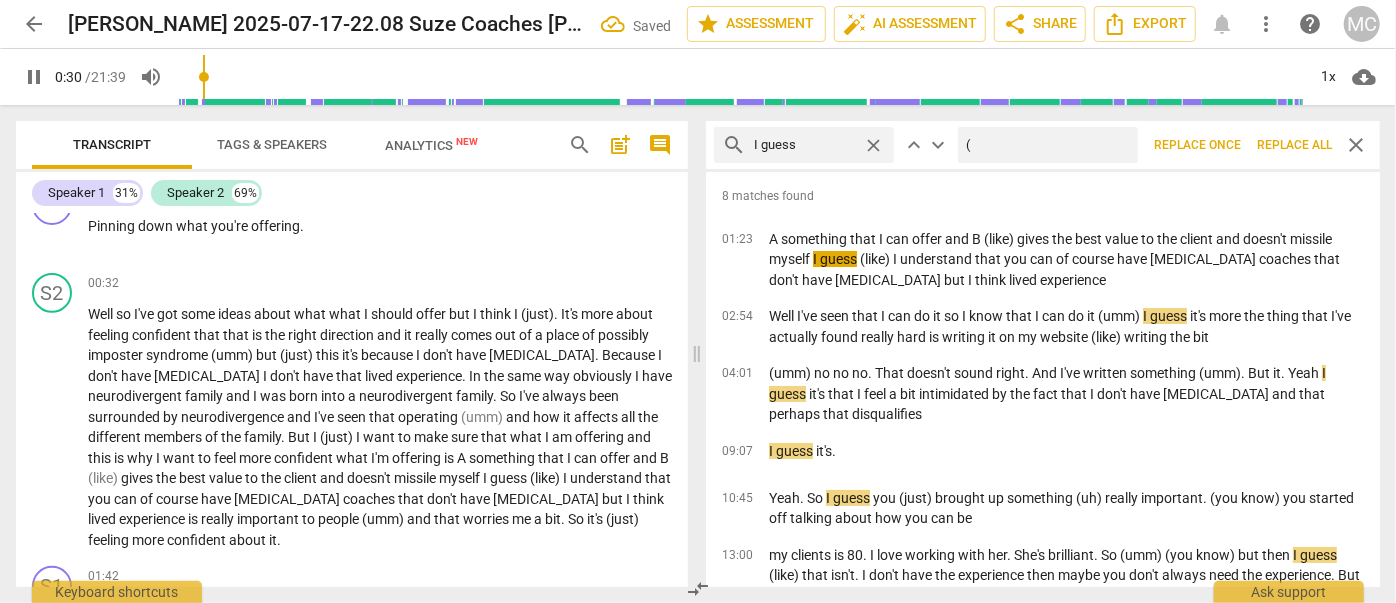 type on "(I" 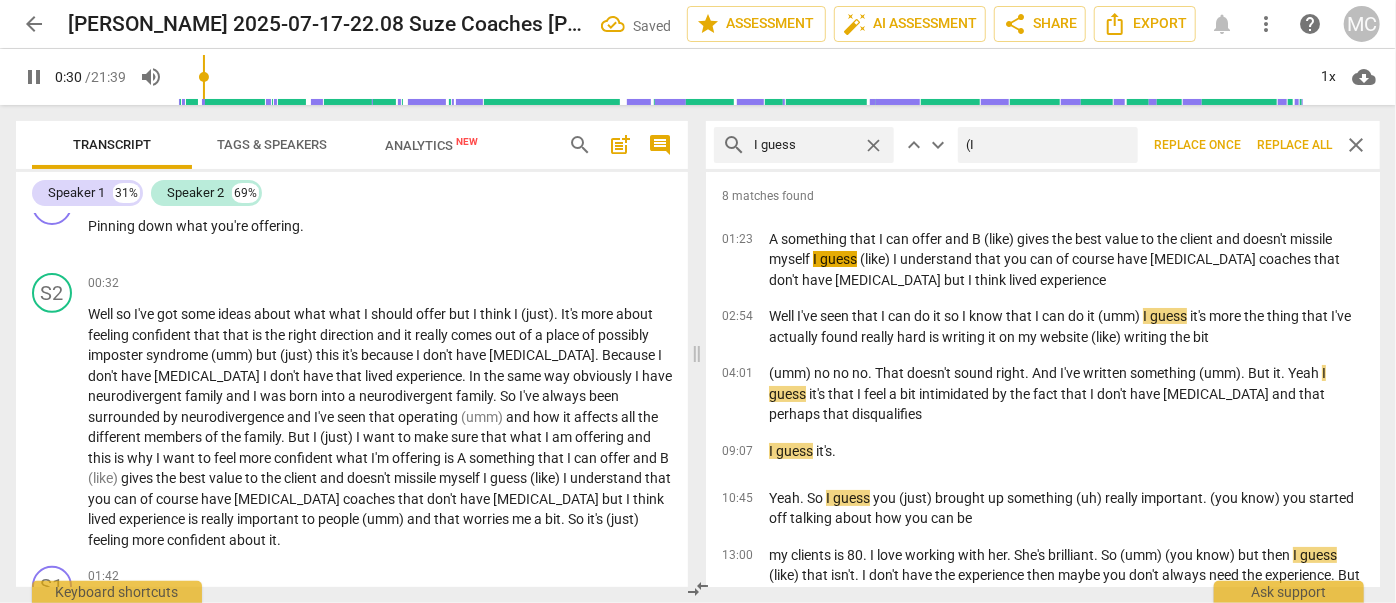 type on "31" 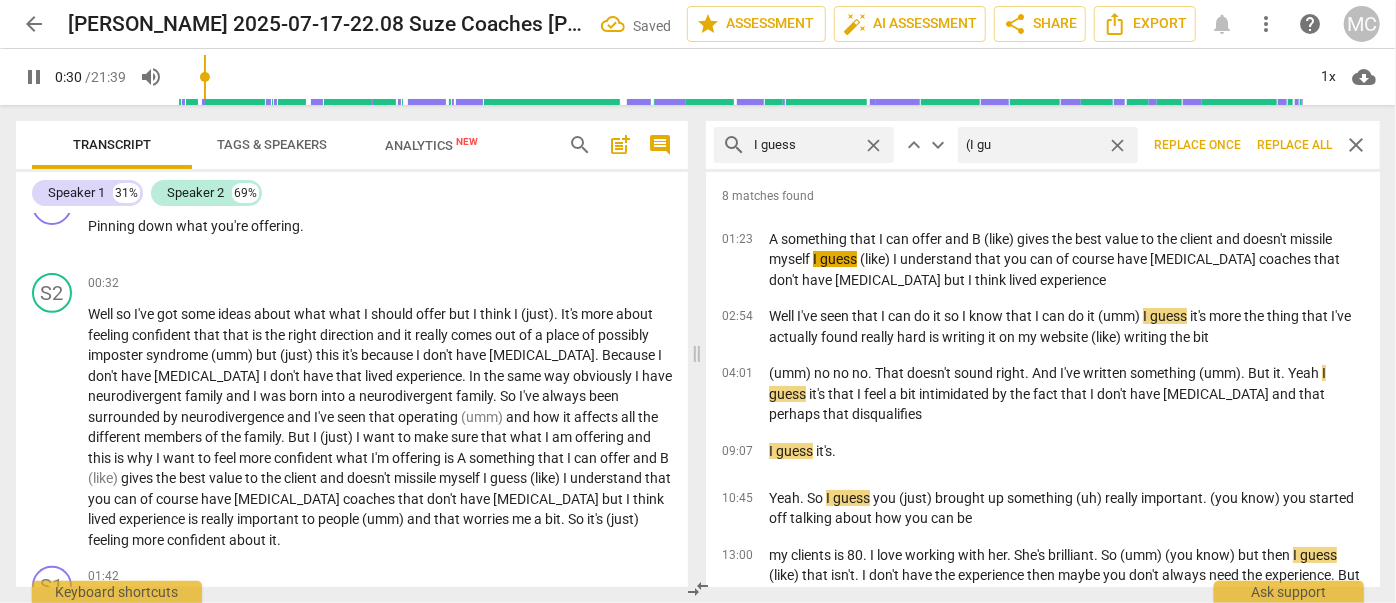 type on "(I gue" 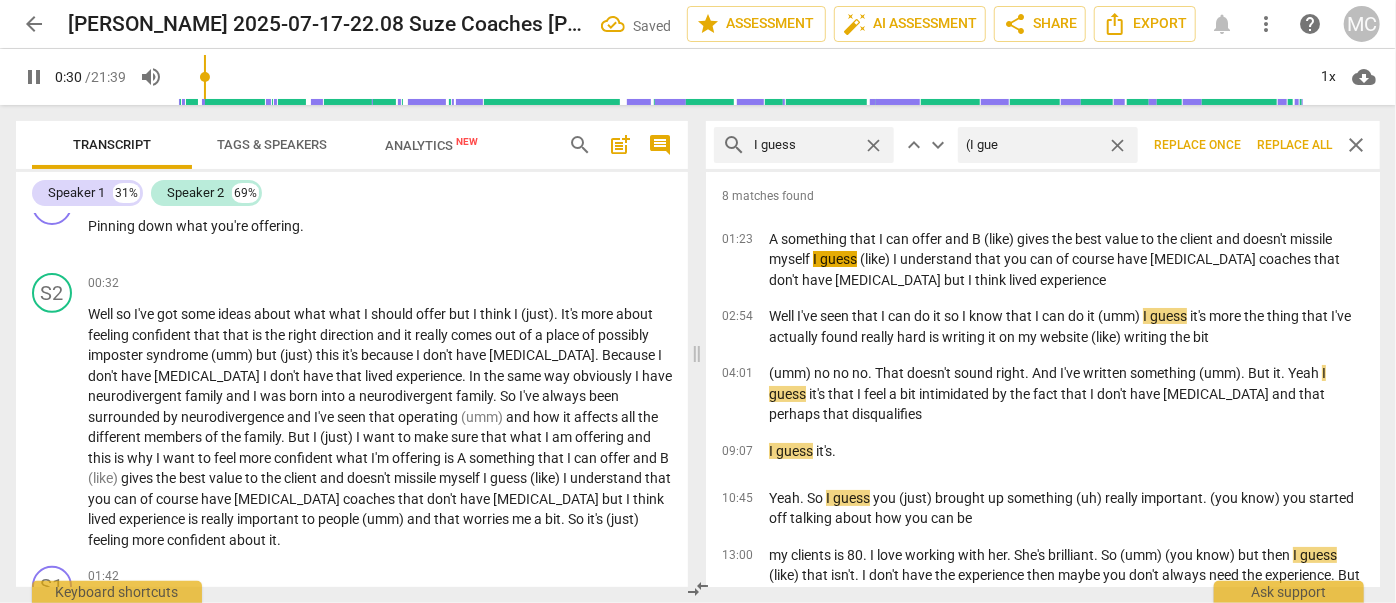 type on "31" 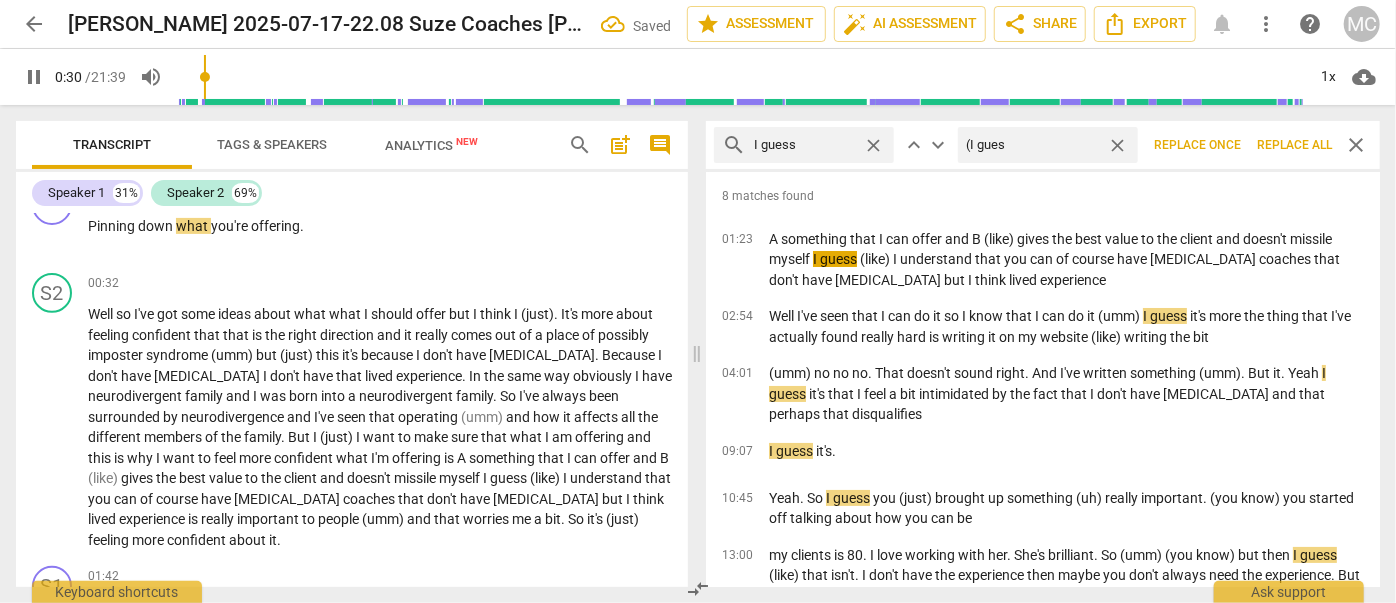 type on "(I guess" 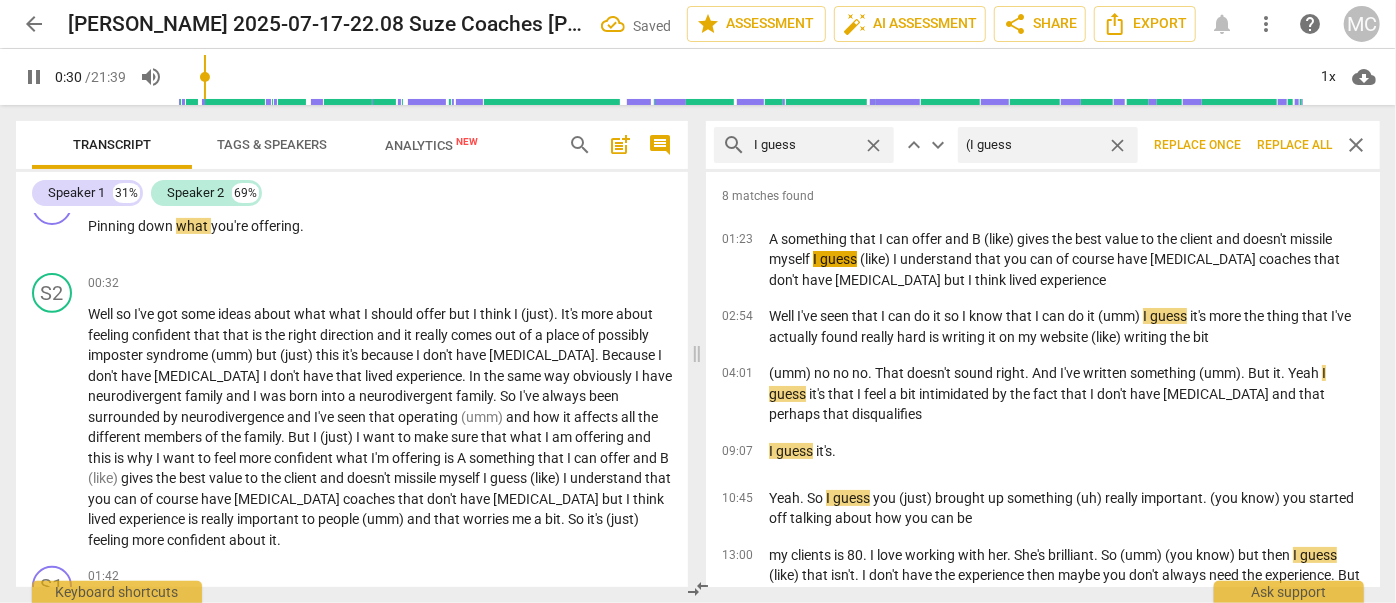type on "31" 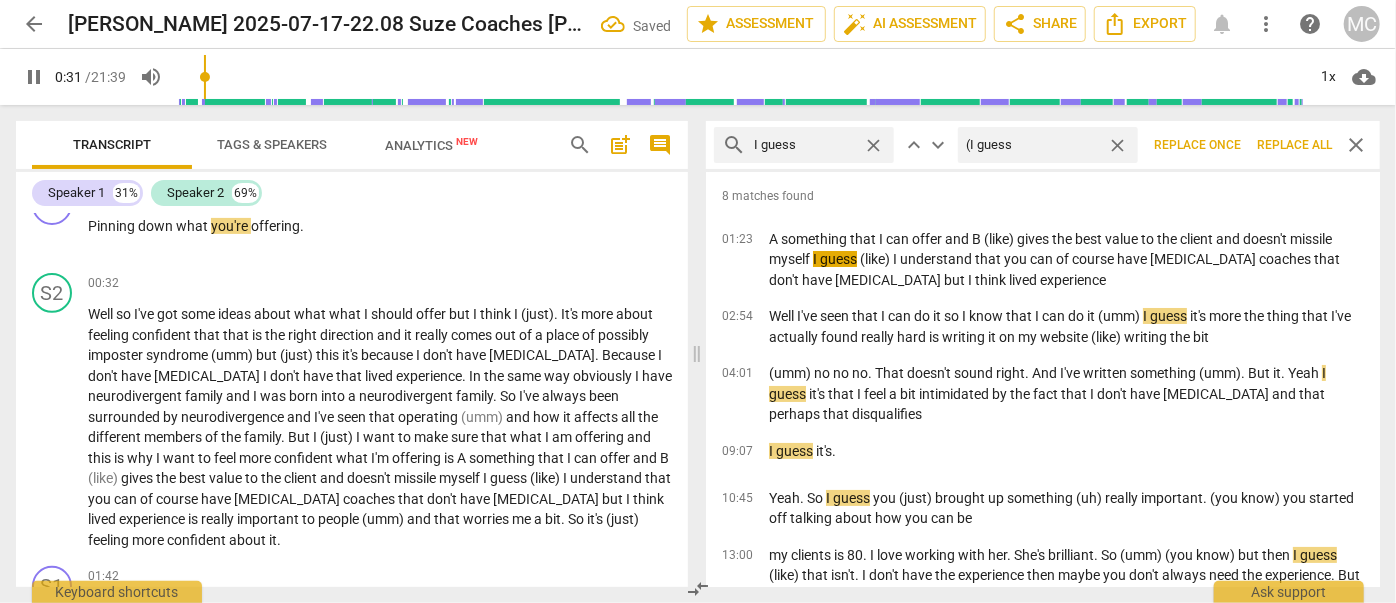 type on "(I guess)" 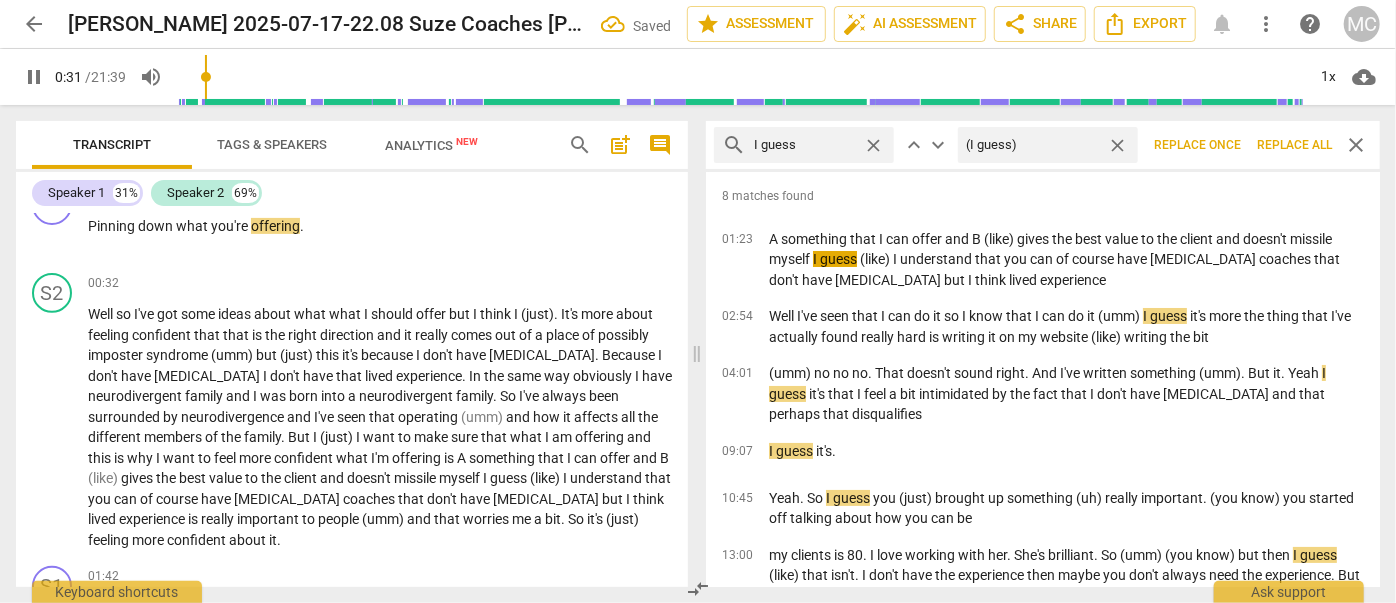 type on "32" 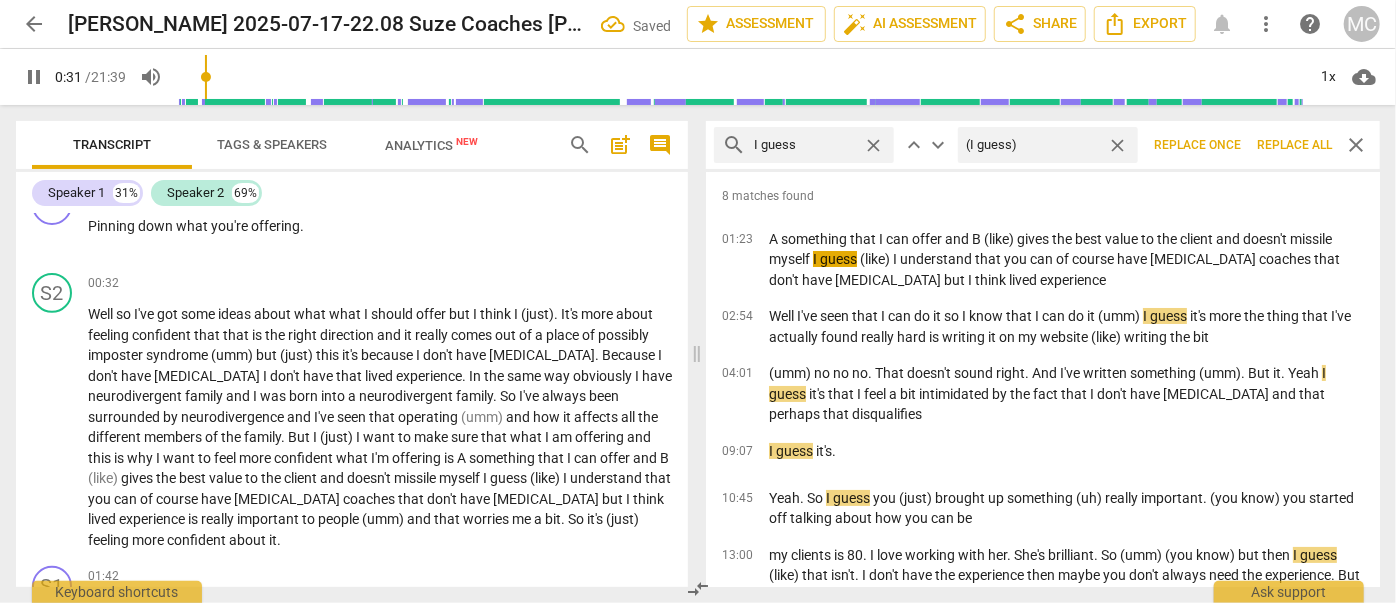 type on "(I guess)" 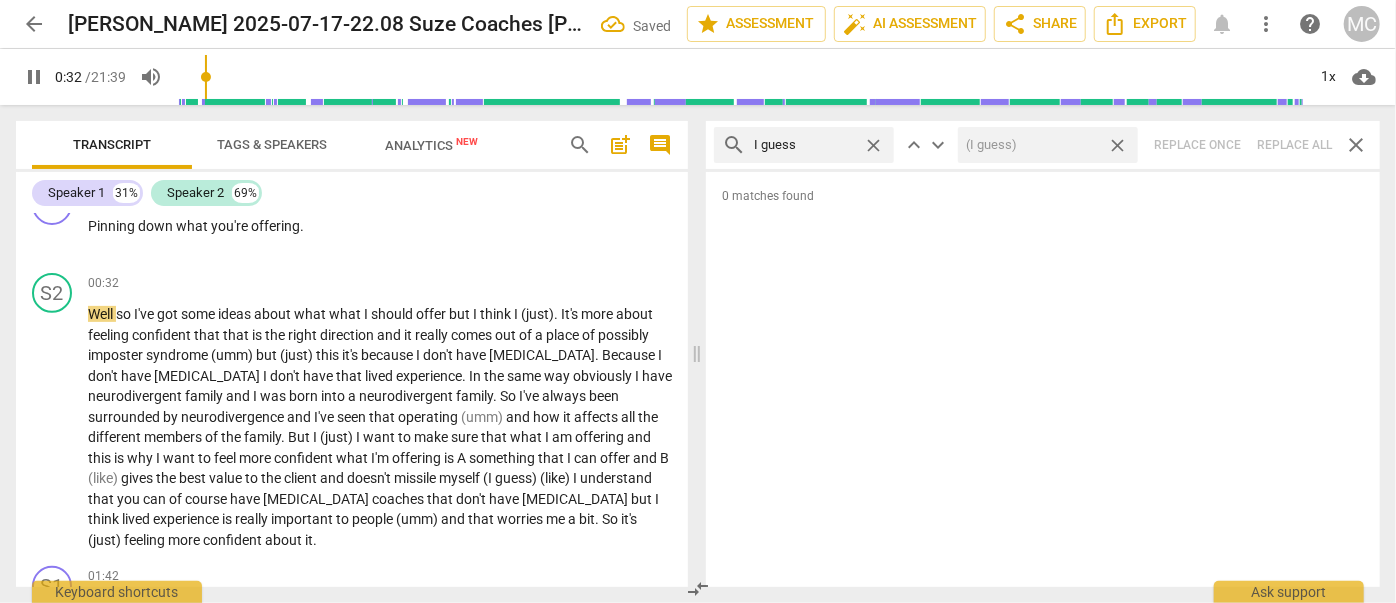 click on "close" at bounding box center (1117, 145) 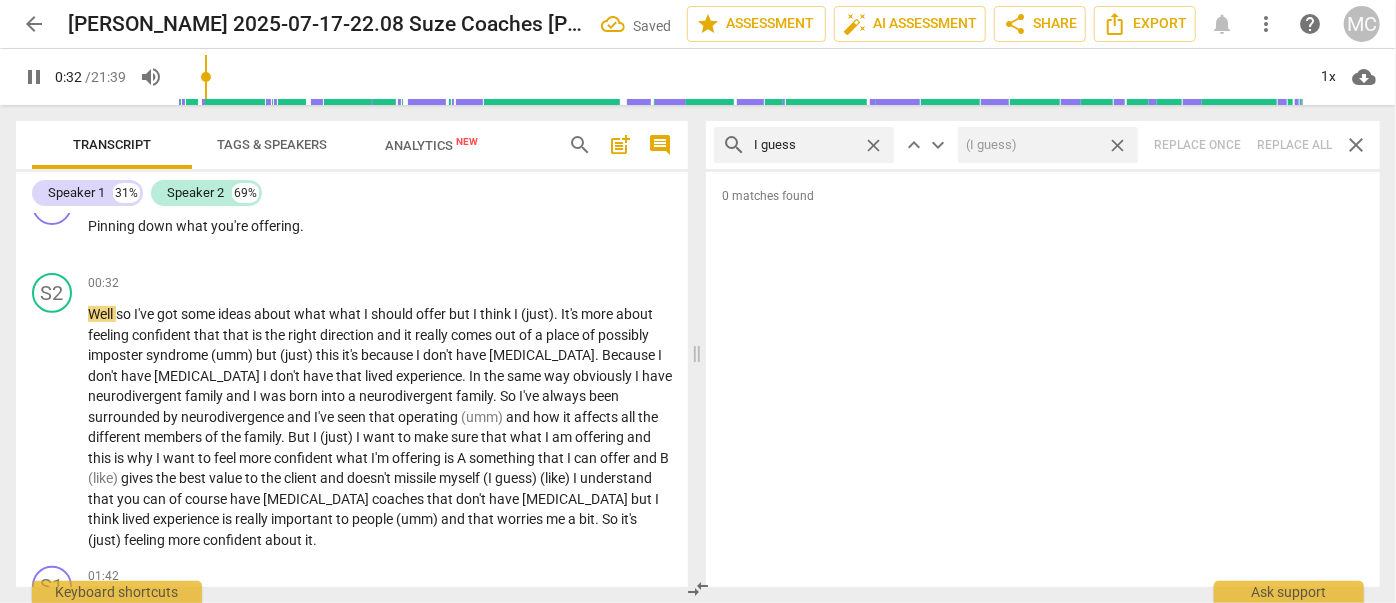type on "33" 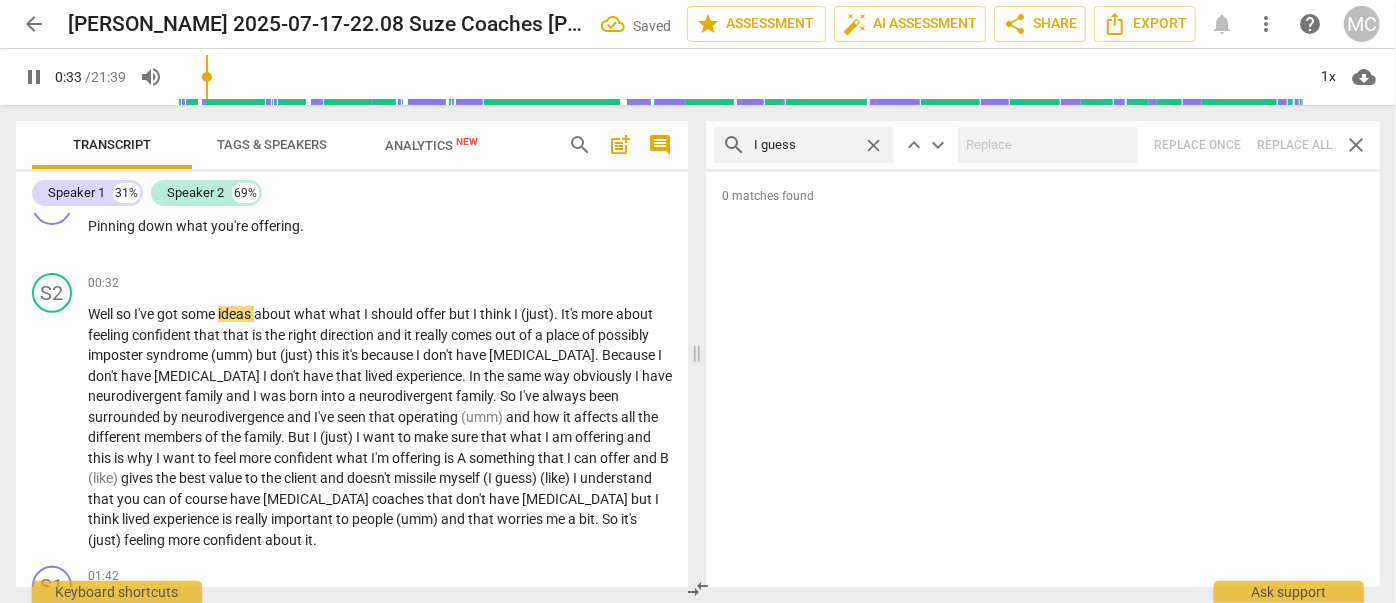 click on "close" at bounding box center [873, 145] 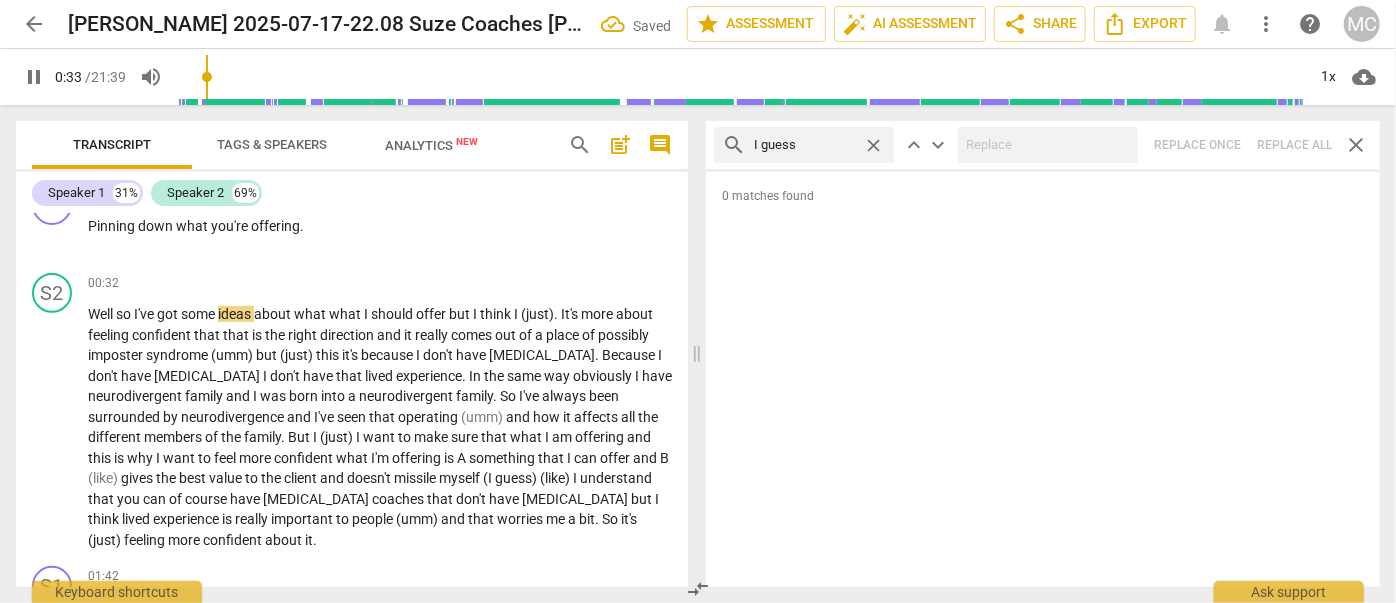 type on "34" 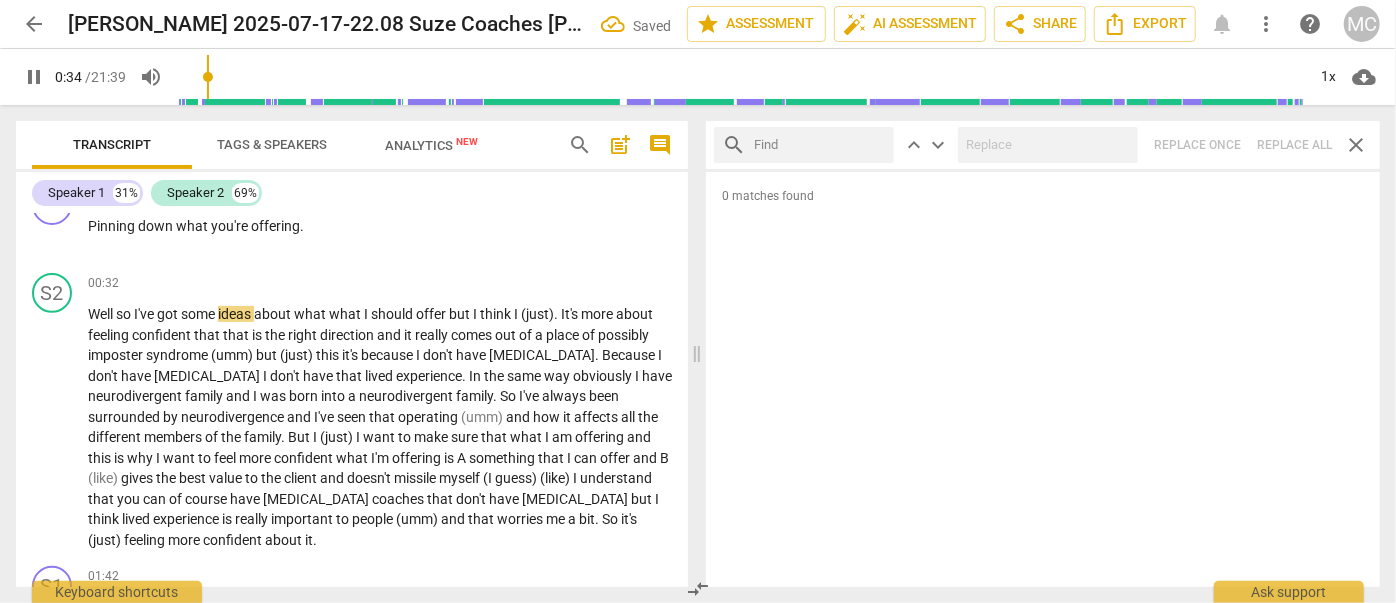 click at bounding box center [820, 145] 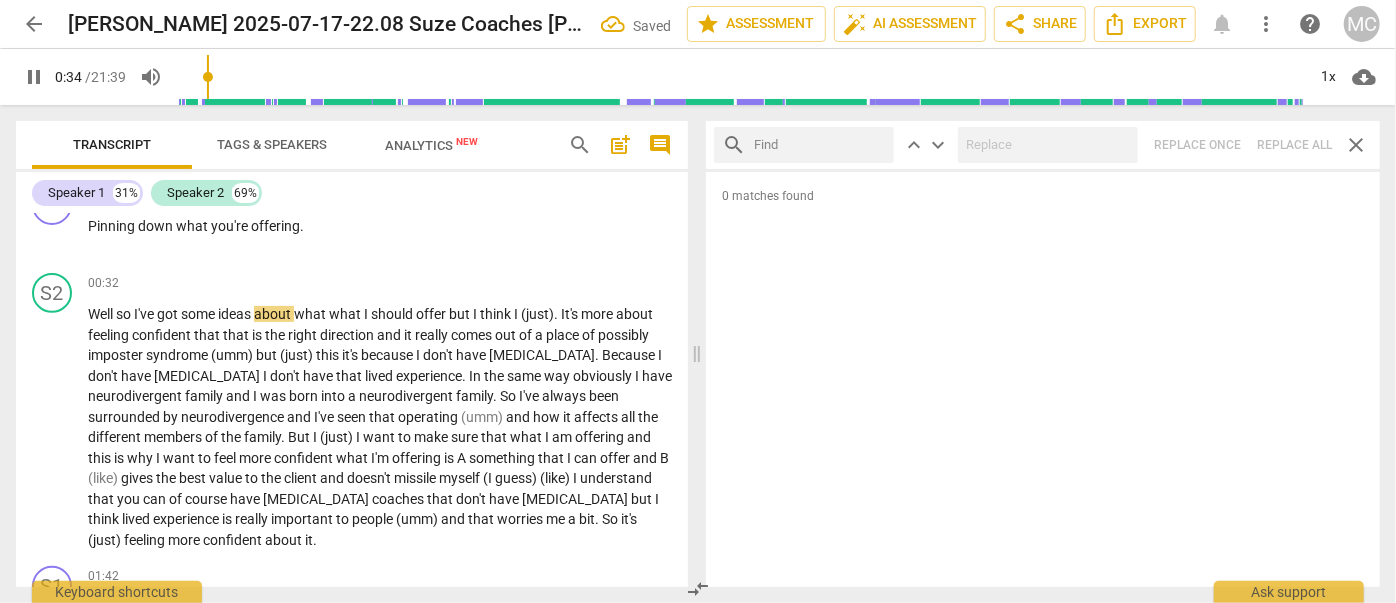 type on "35" 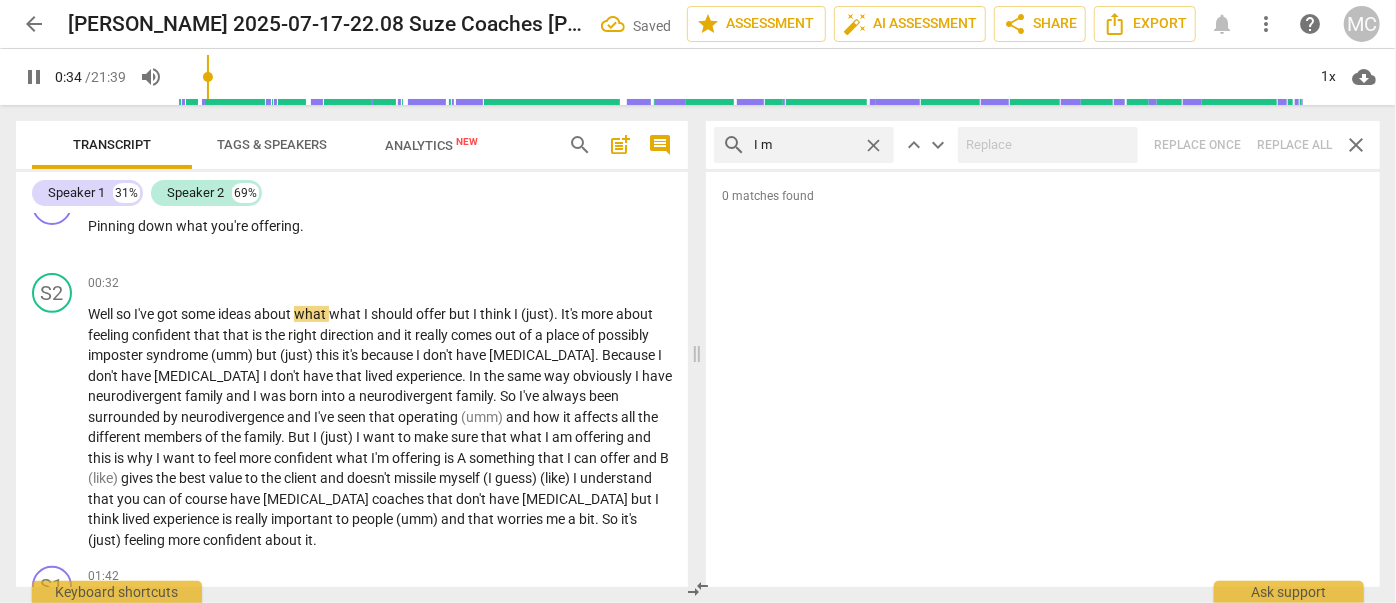 type on "I me" 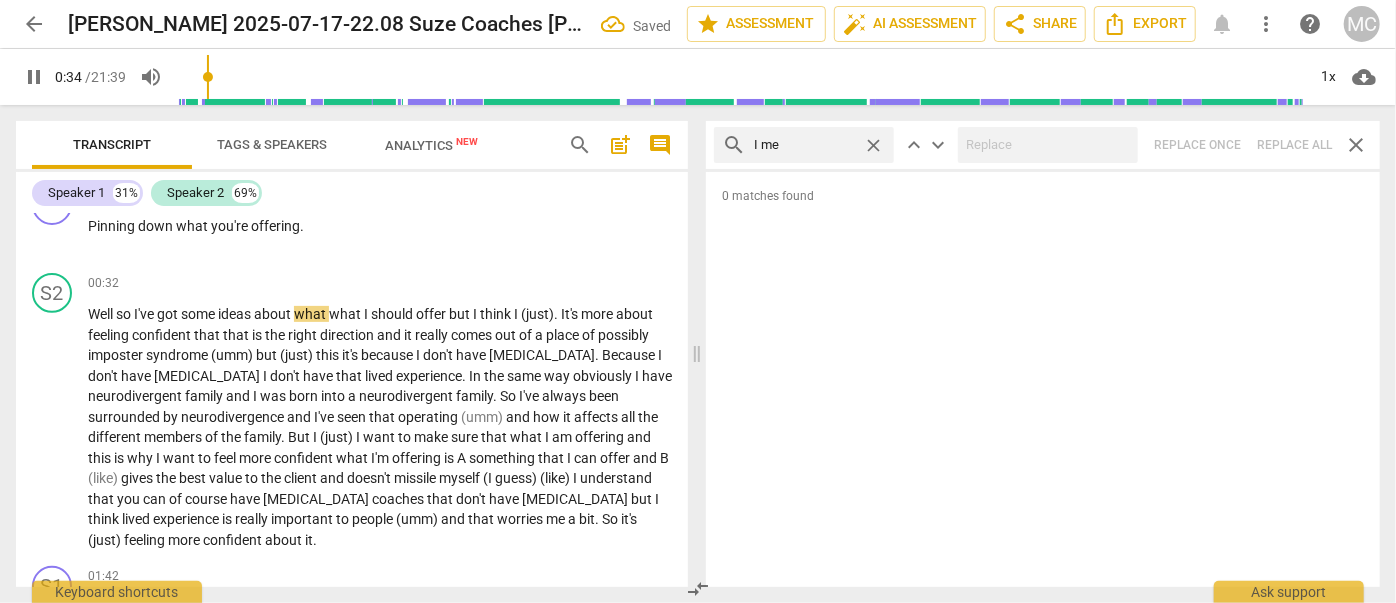 type on "35" 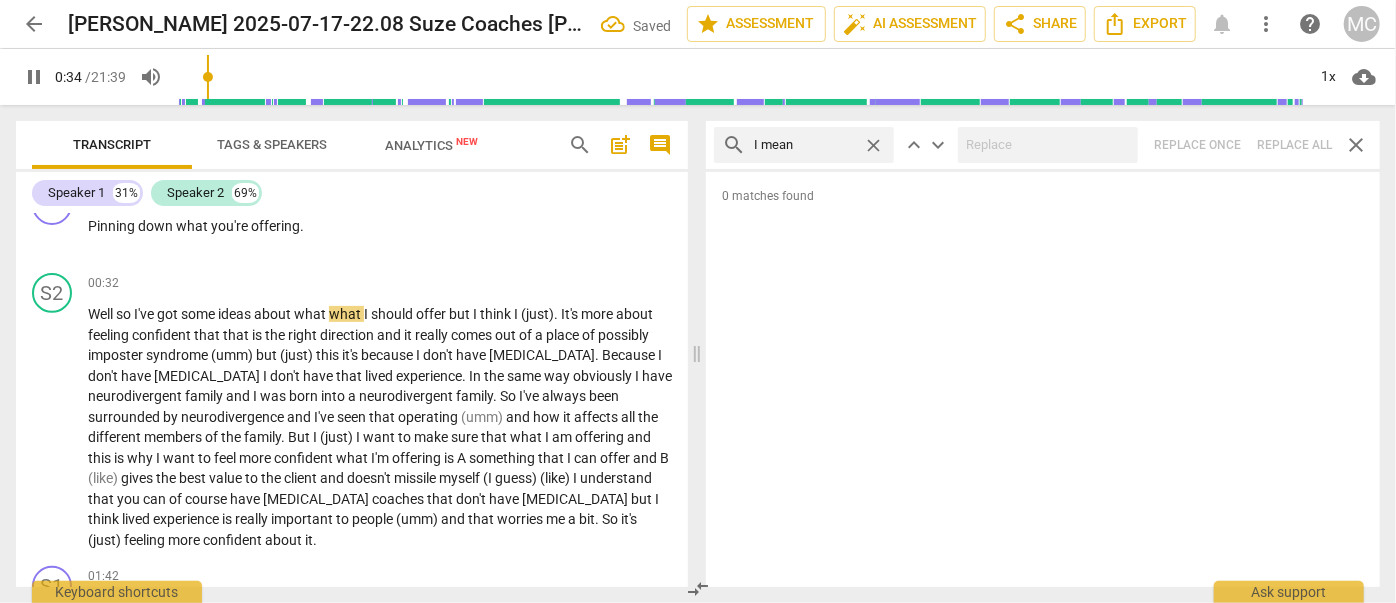 type on "I mean" 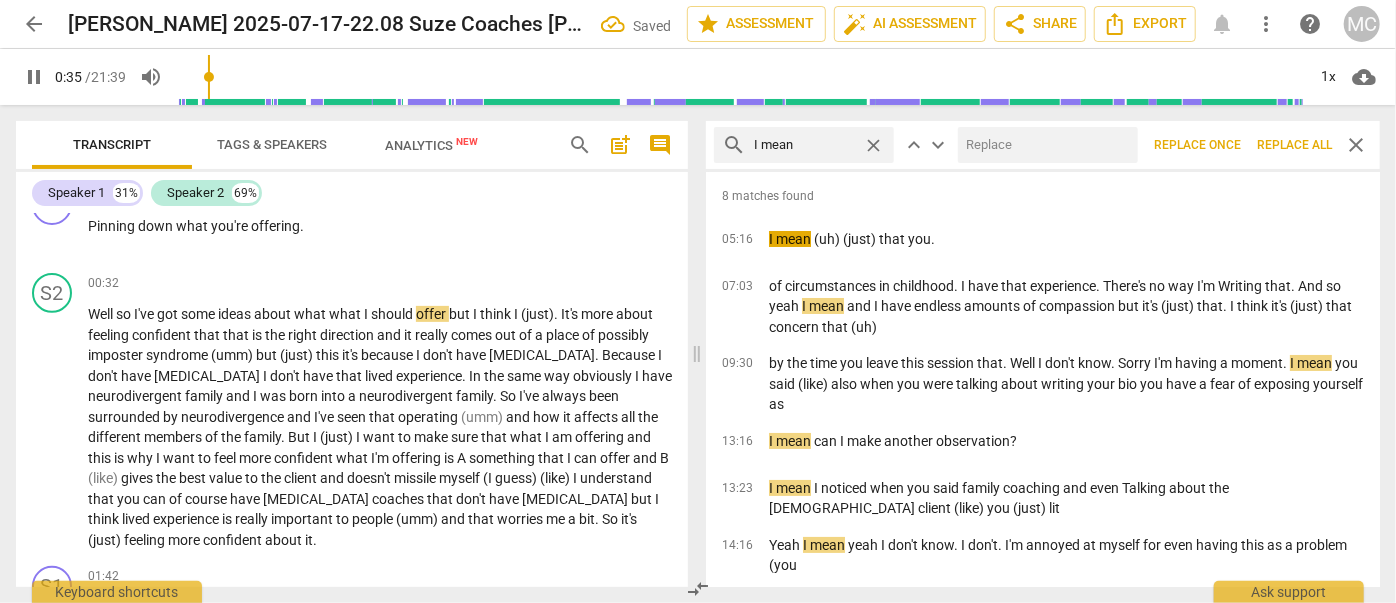 click at bounding box center (1044, 145) 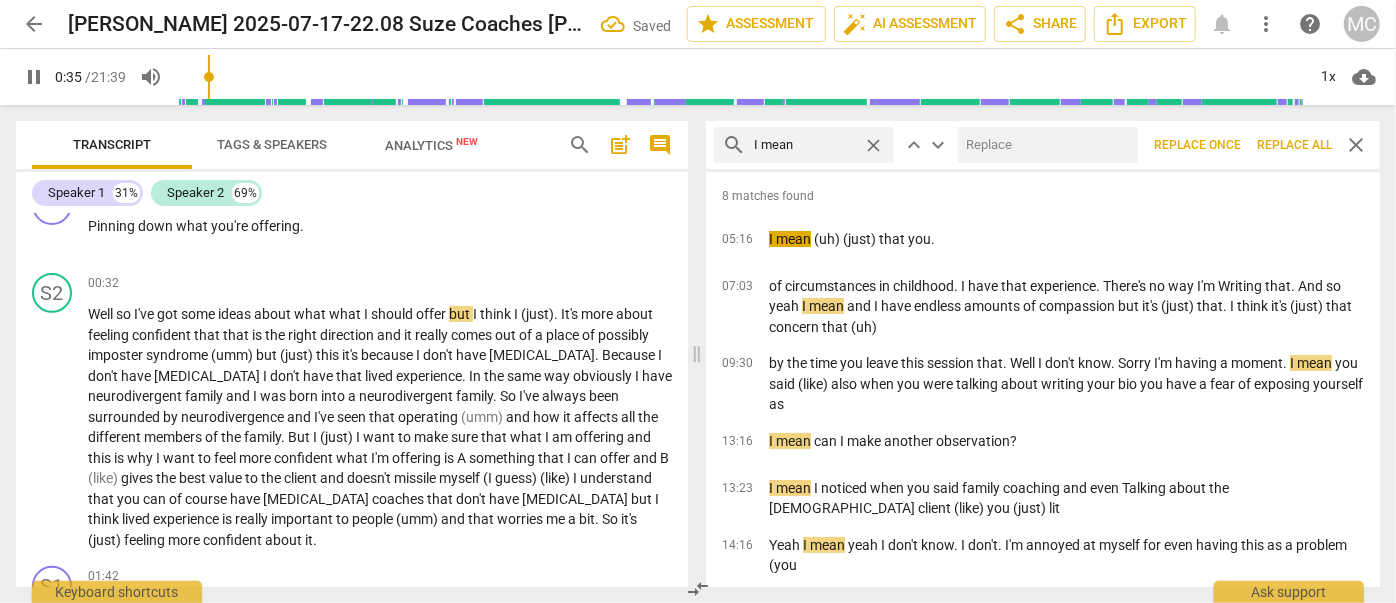 type on "36" 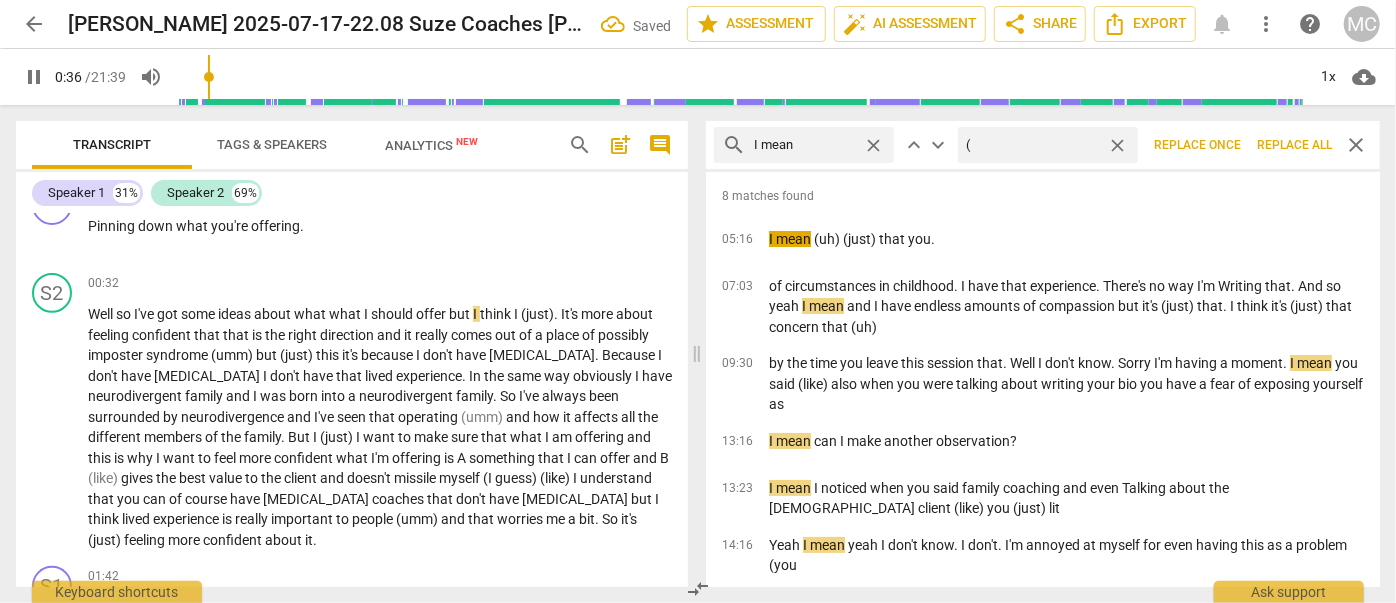 type on "36" 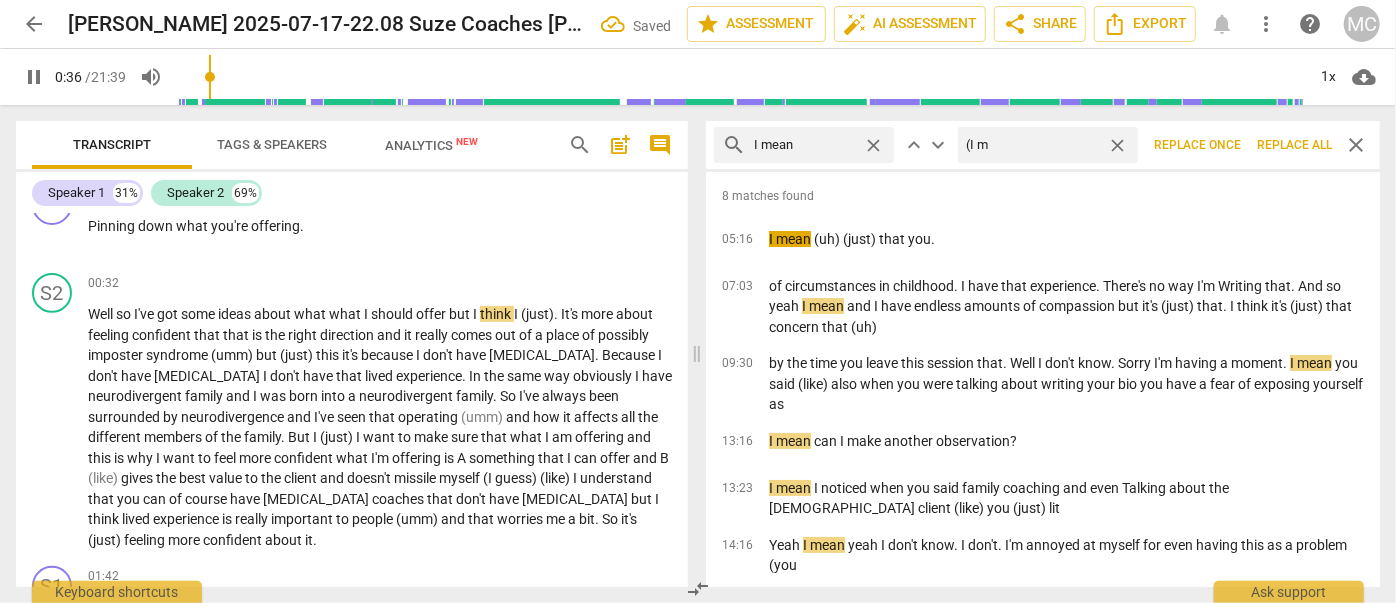 type on "(I me" 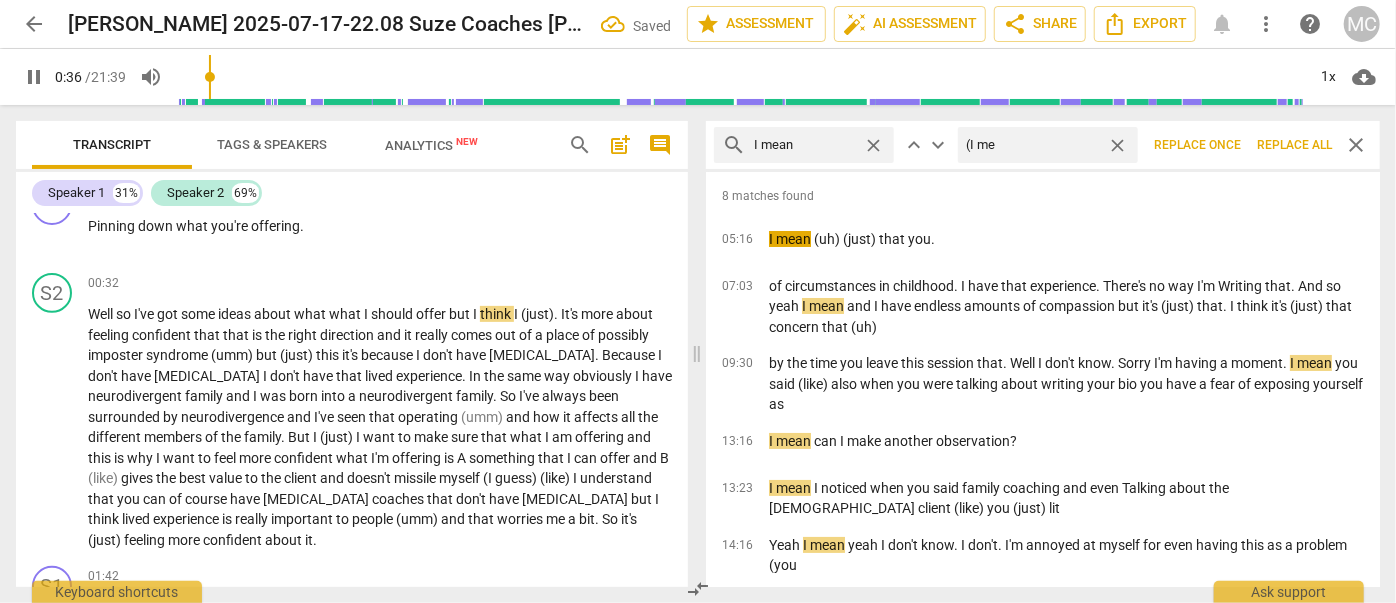 type on "37" 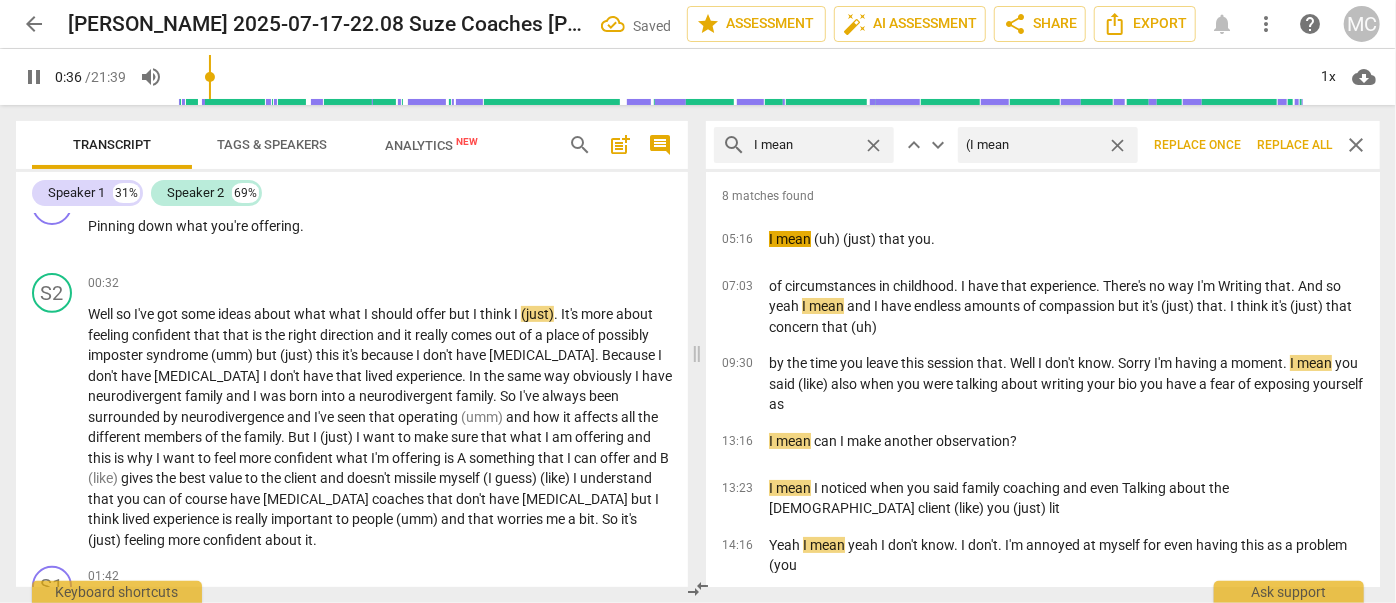 type on "(I mean)" 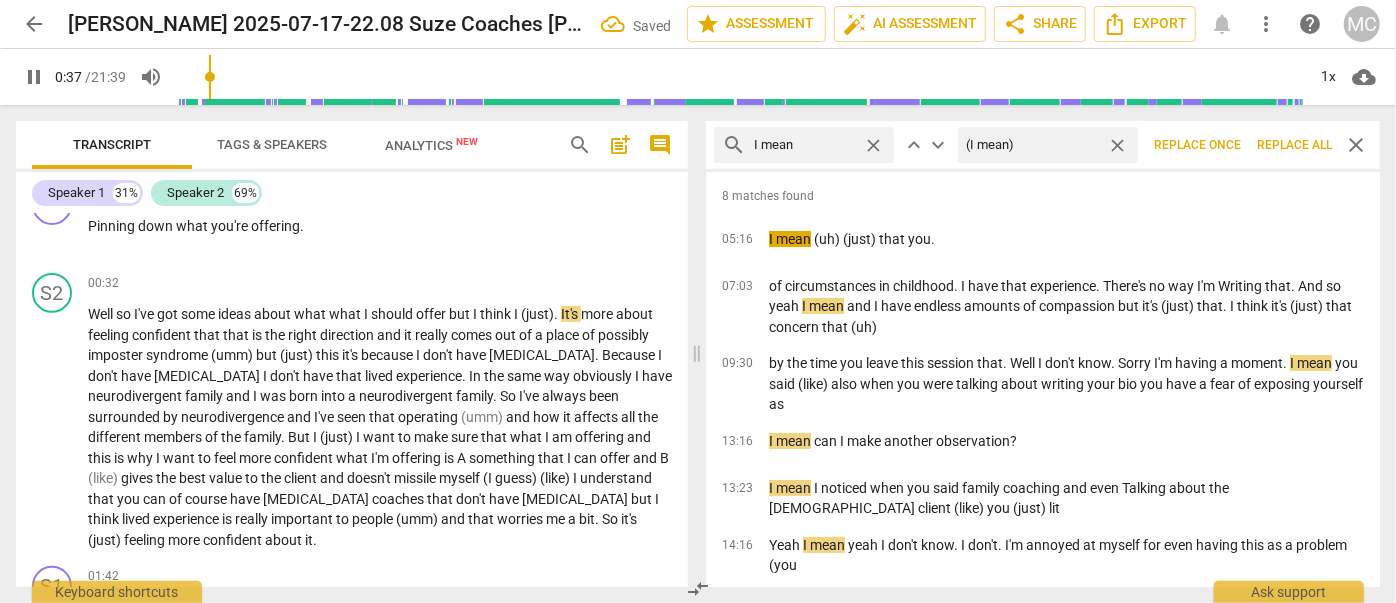 type on "37" 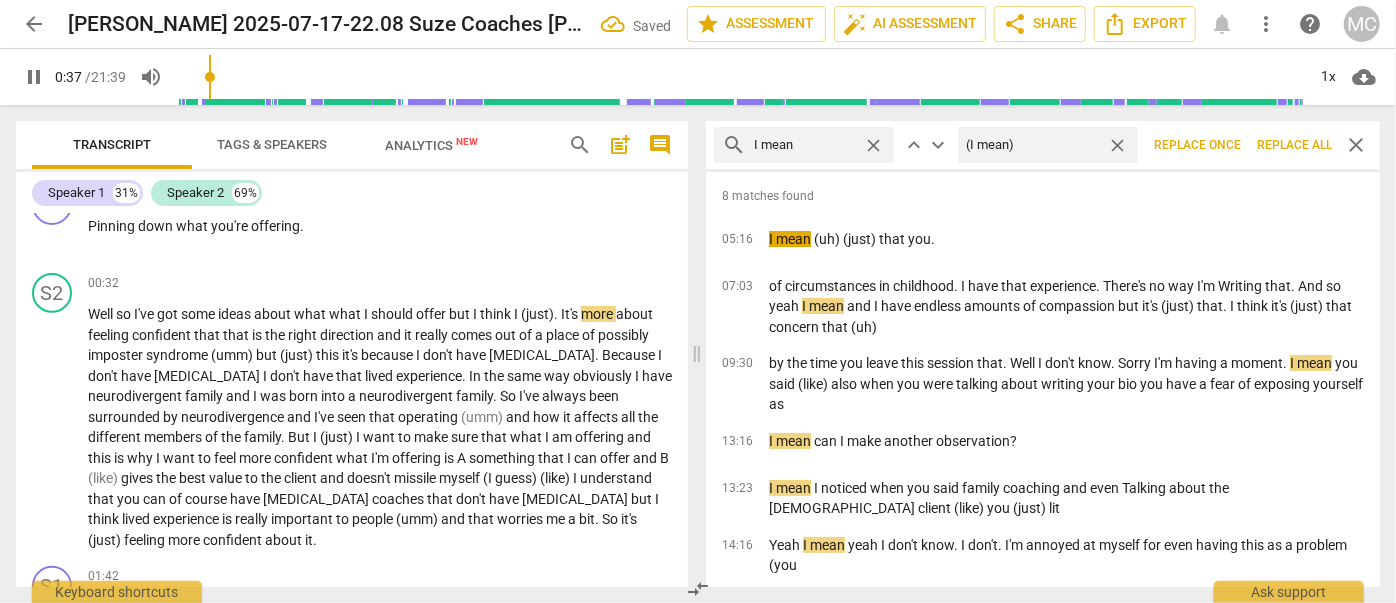 type on "(I mean)" 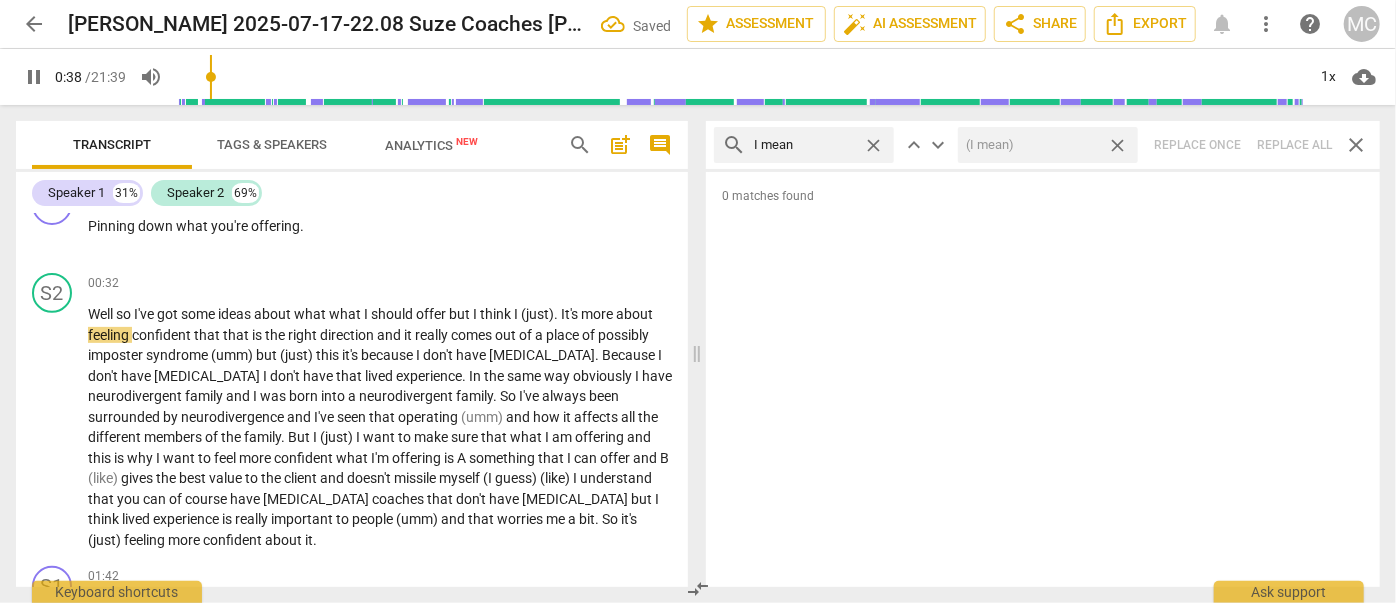 click on "close" at bounding box center [1117, 145] 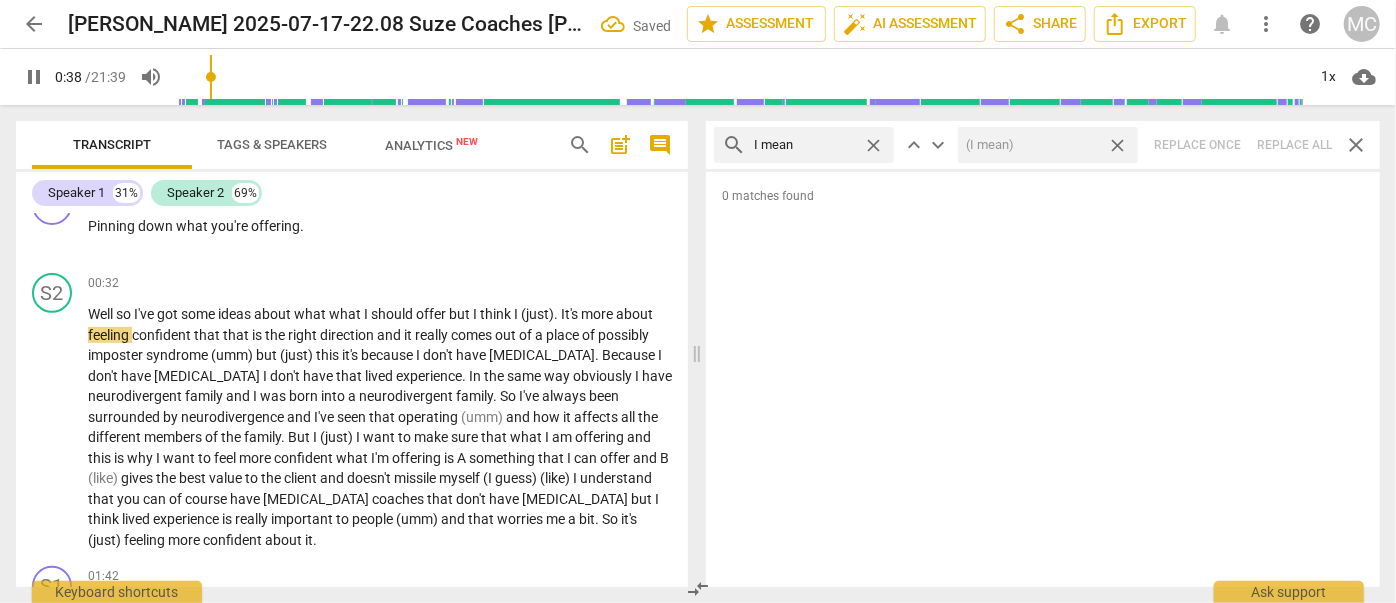type on "38" 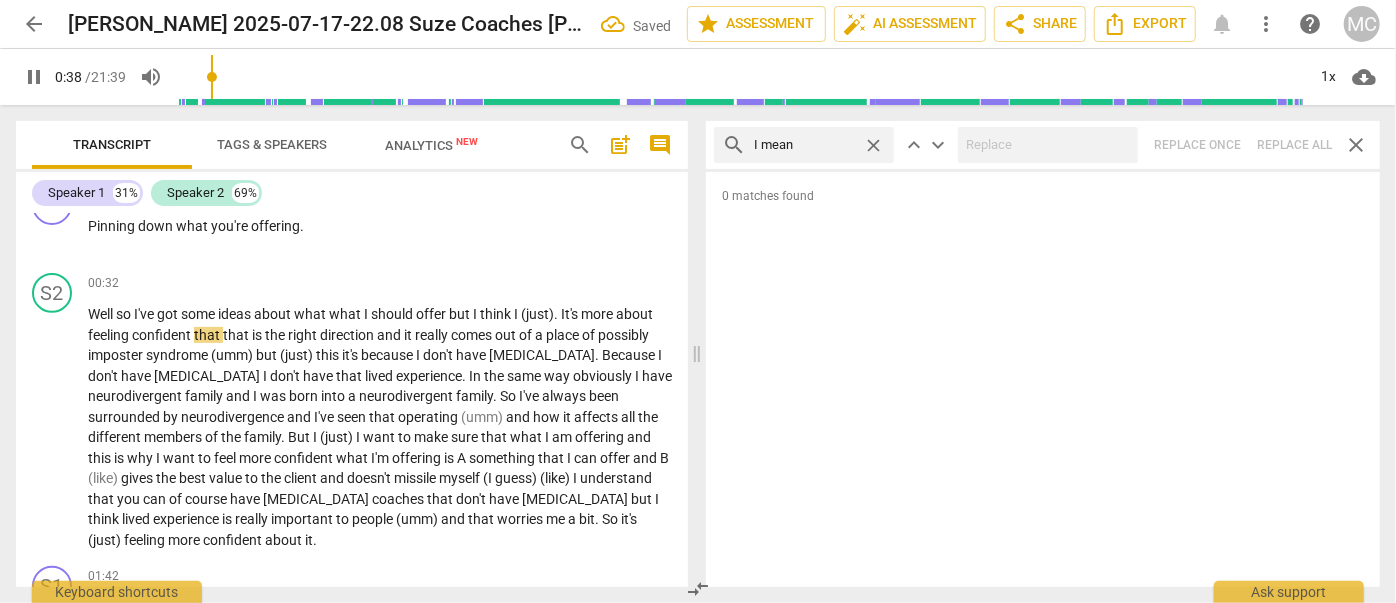 type on "39" 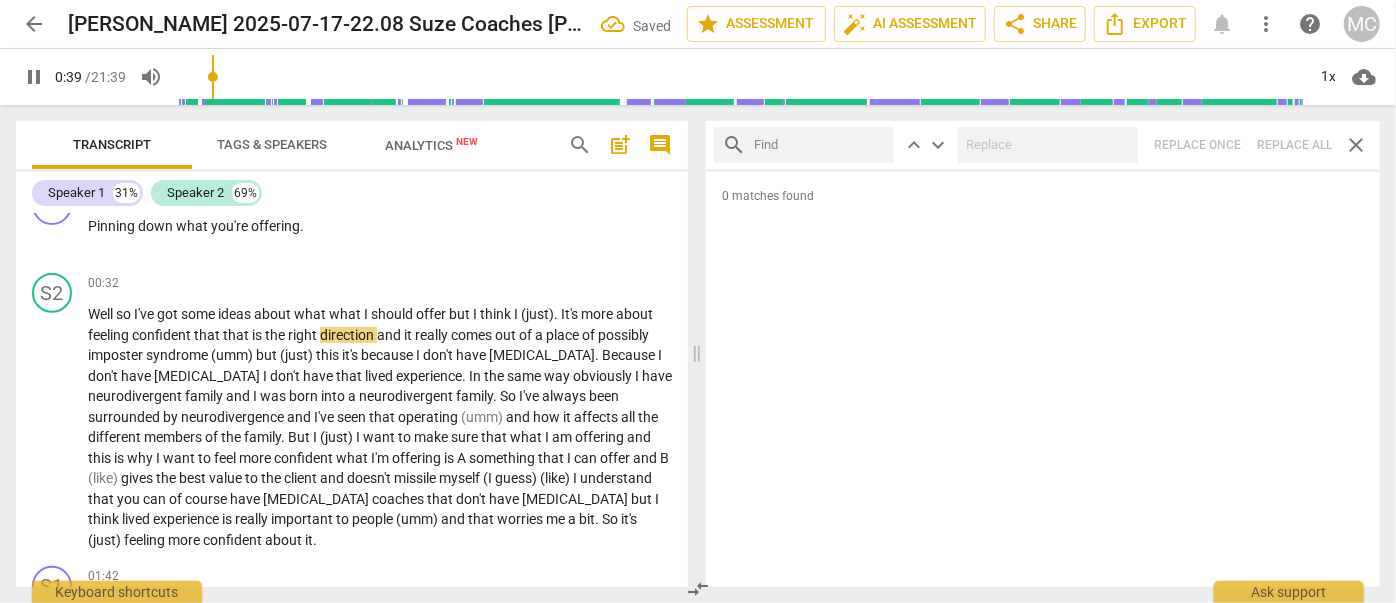 click at bounding box center (820, 145) 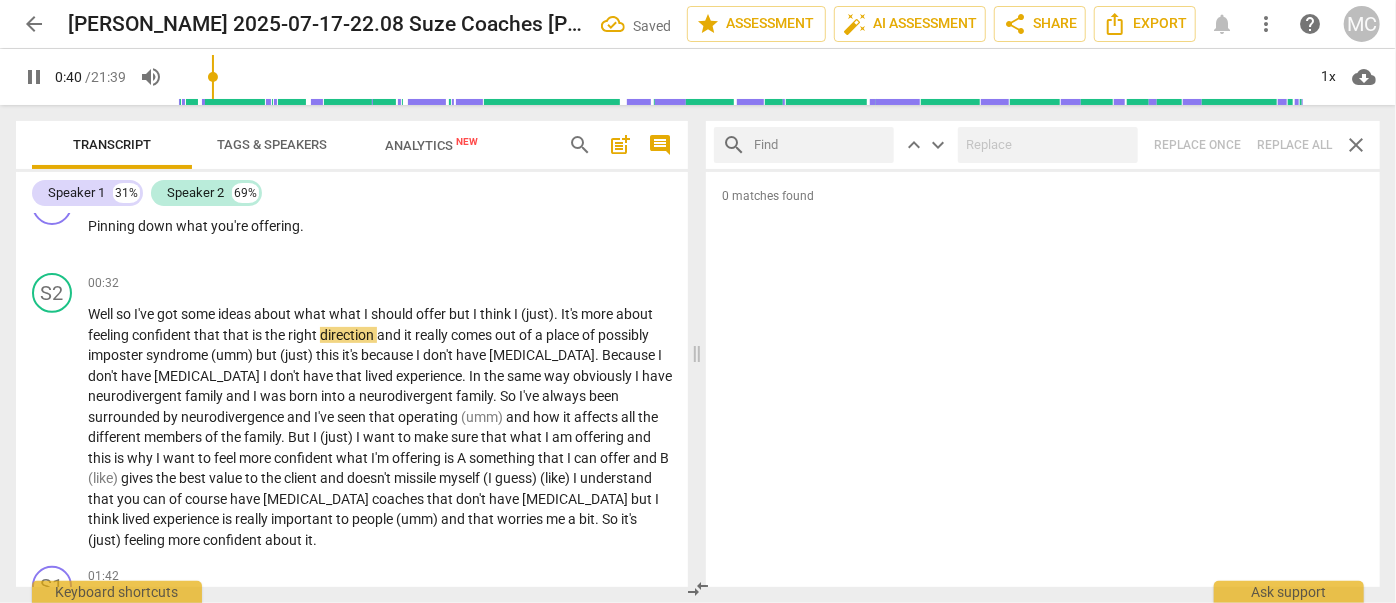 type on "40" 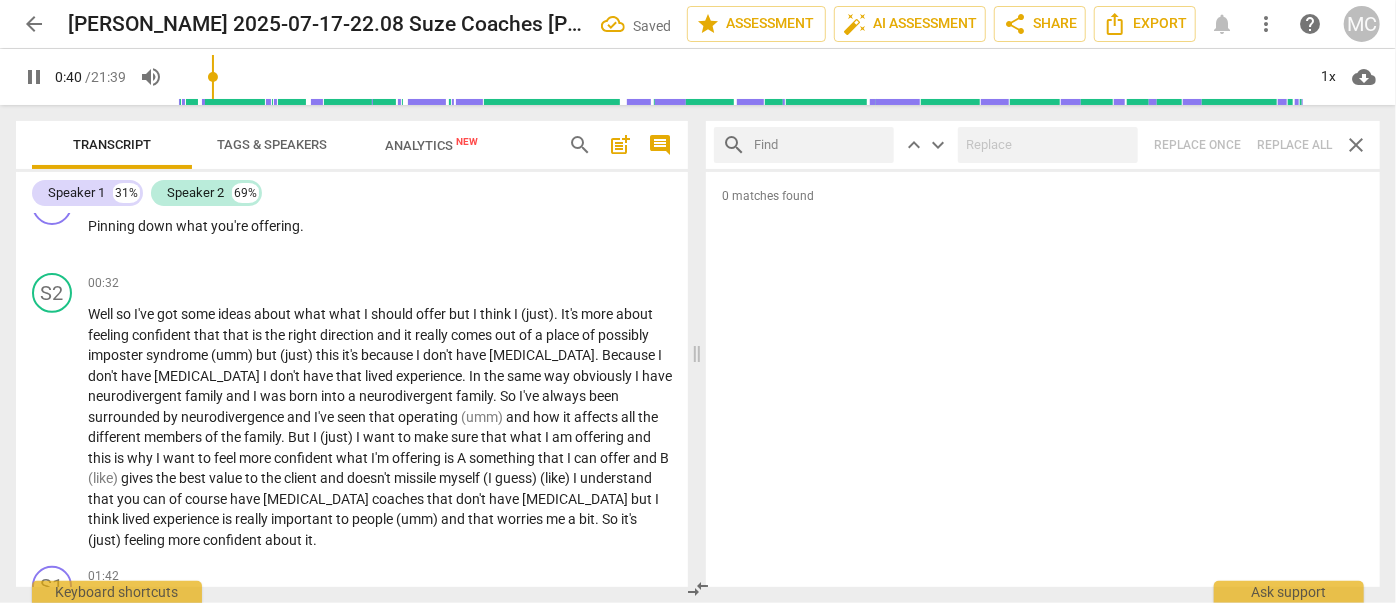 type on "o" 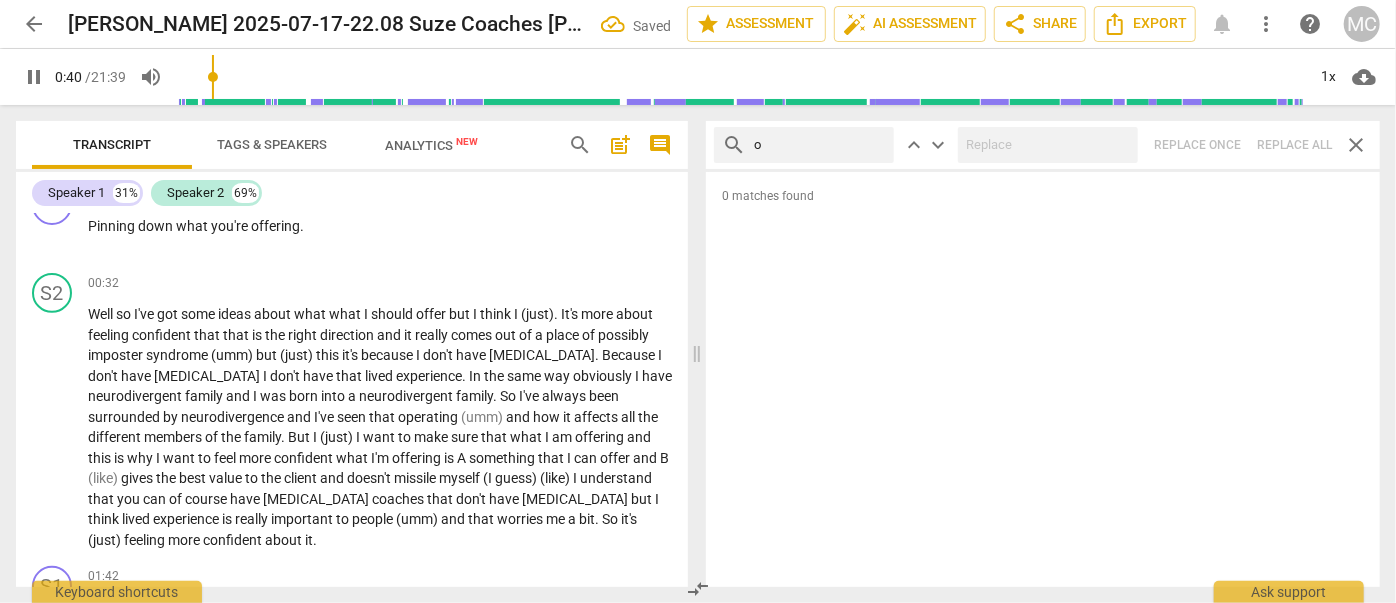 type on "41" 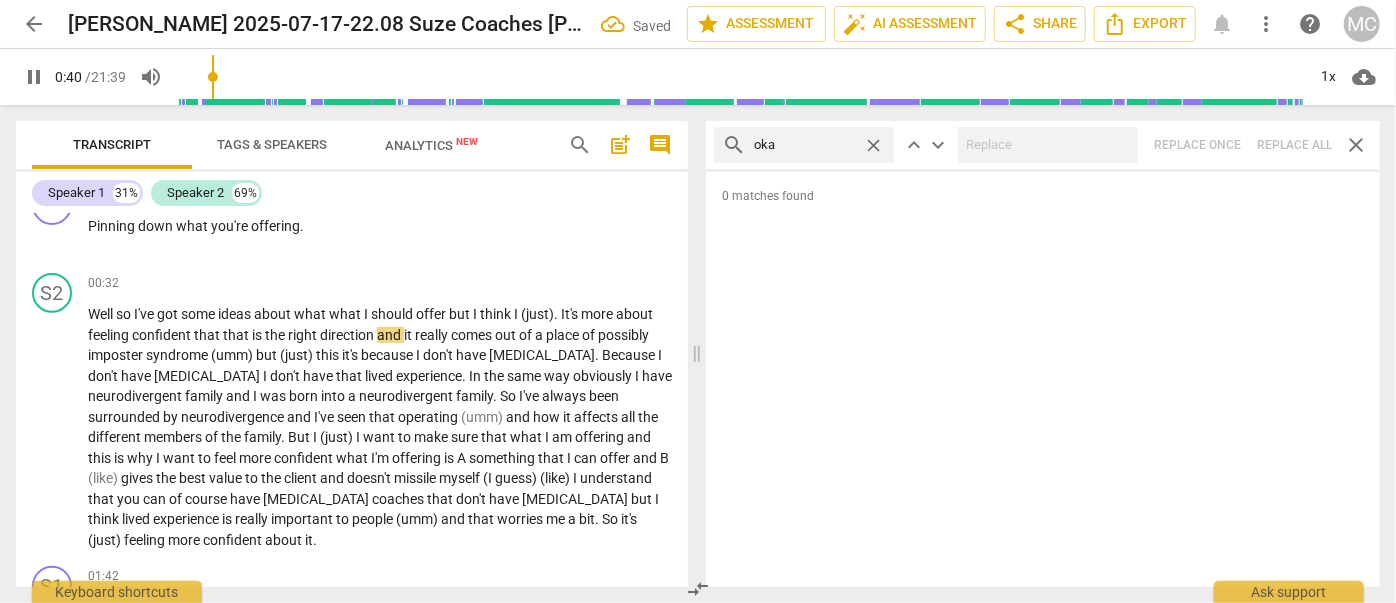 type on "okay" 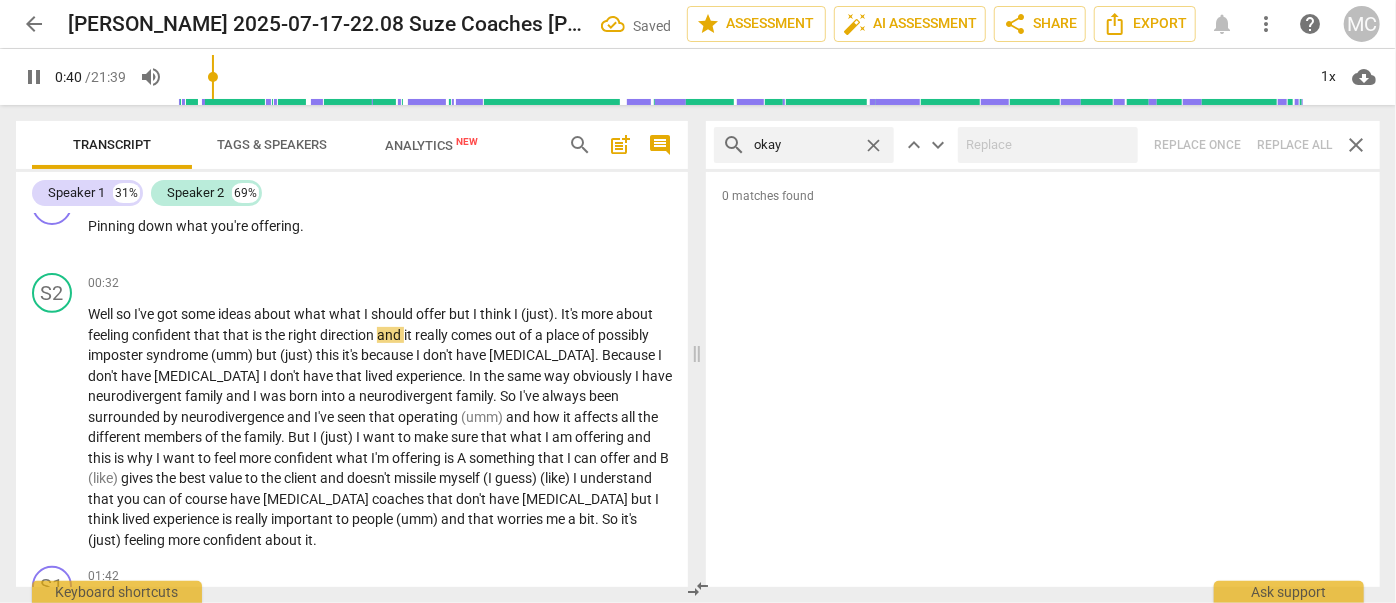 type on "41" 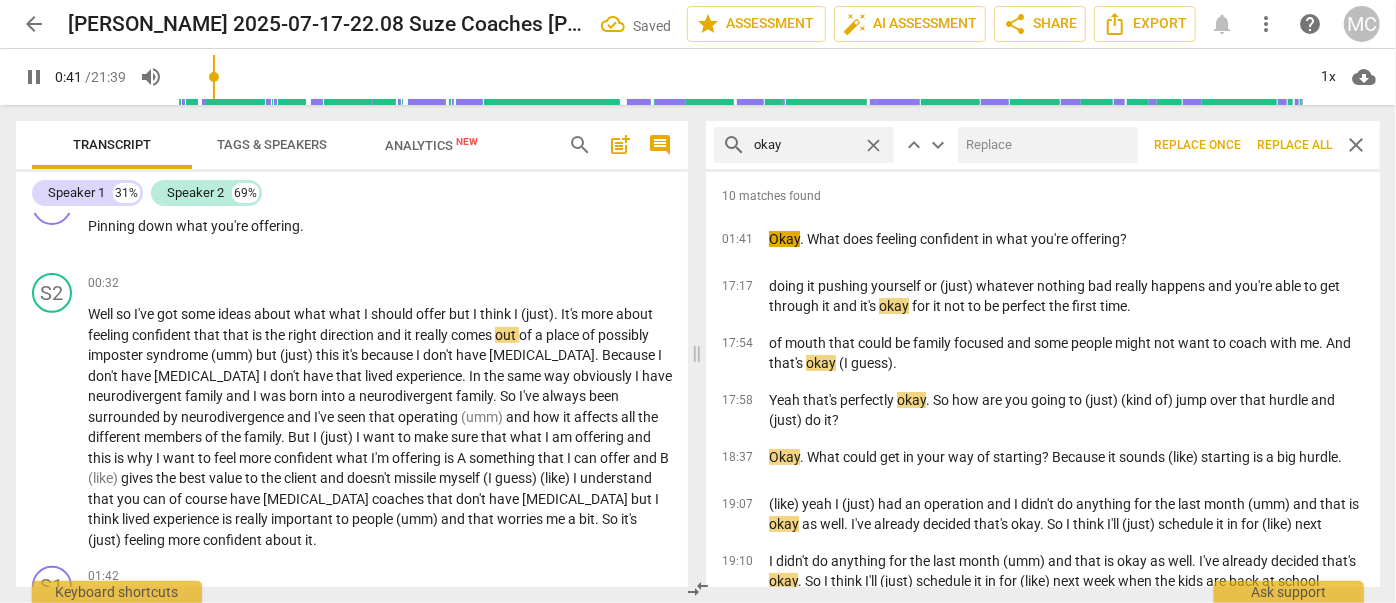 click at bounding box center (1044, 145) 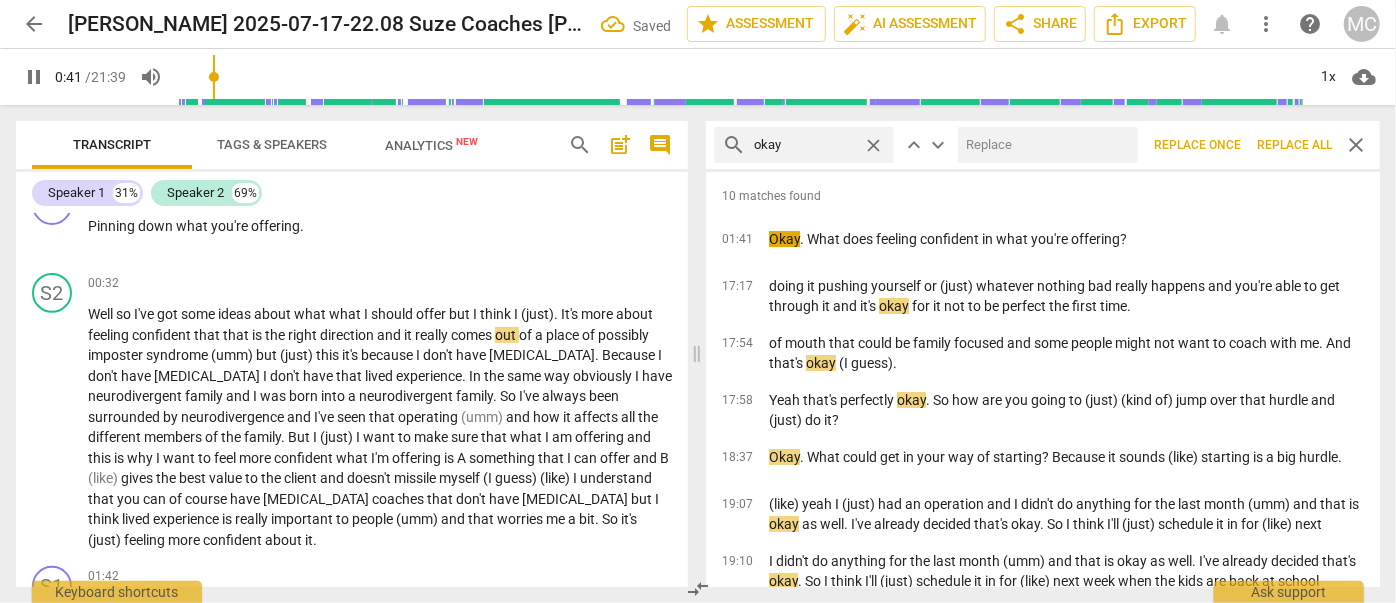 type on "42" 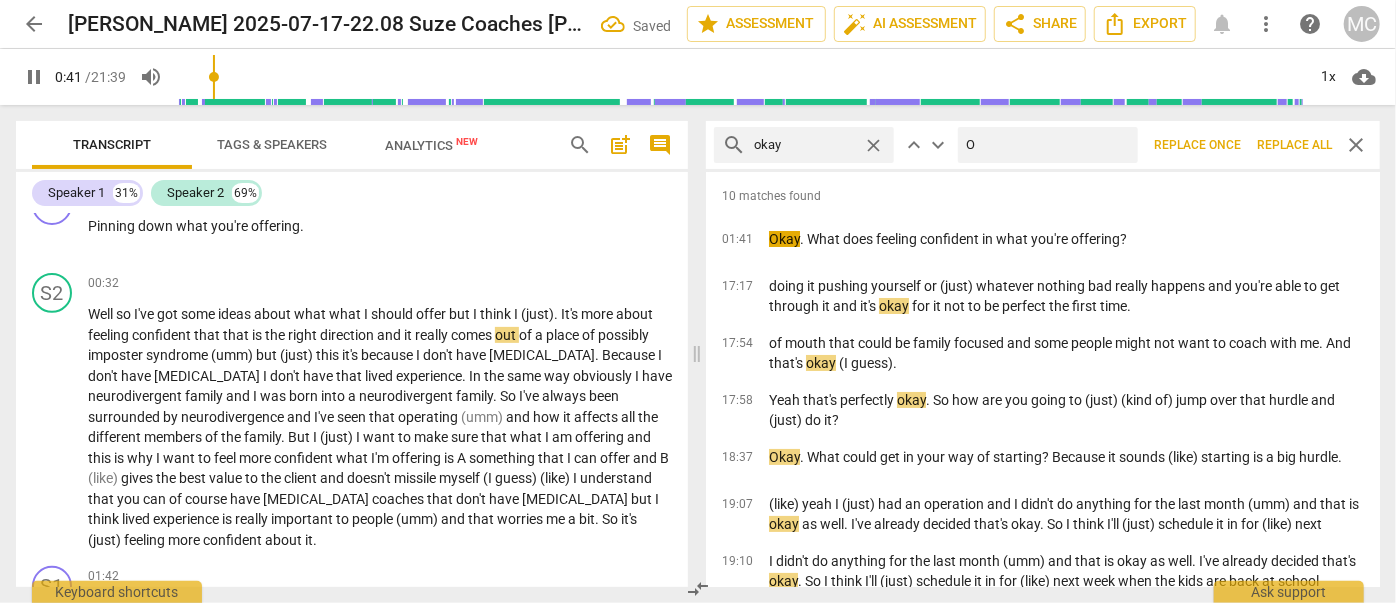 type on "OK" 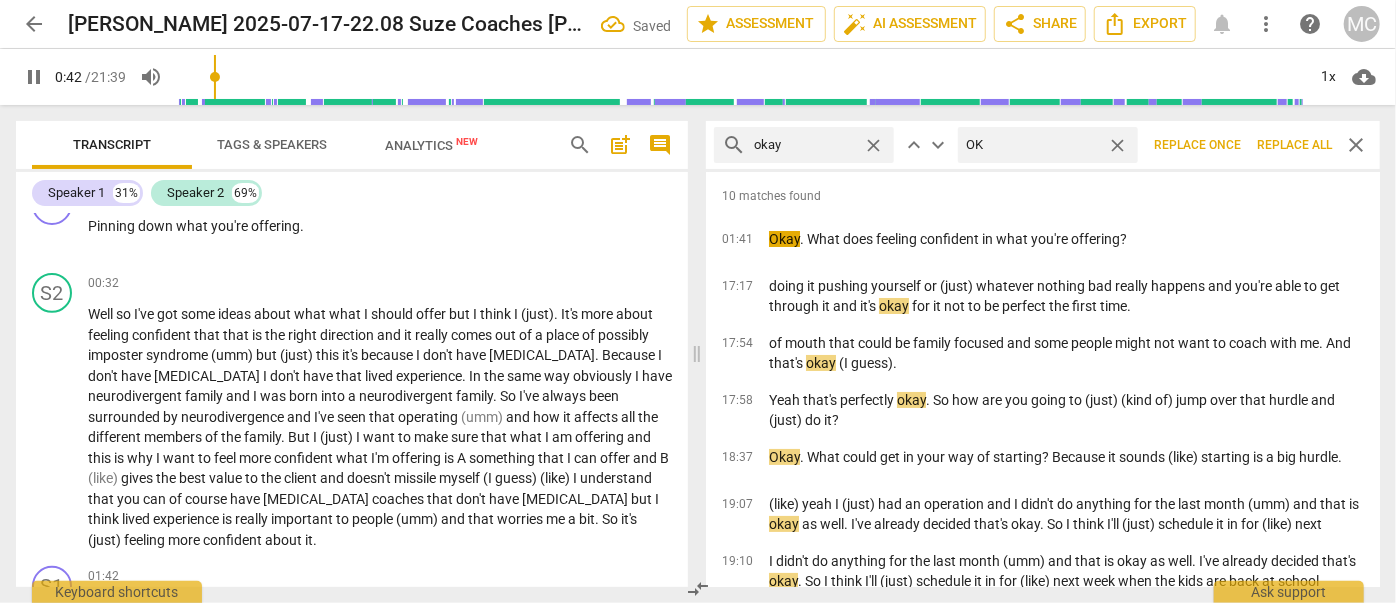 type on "42" 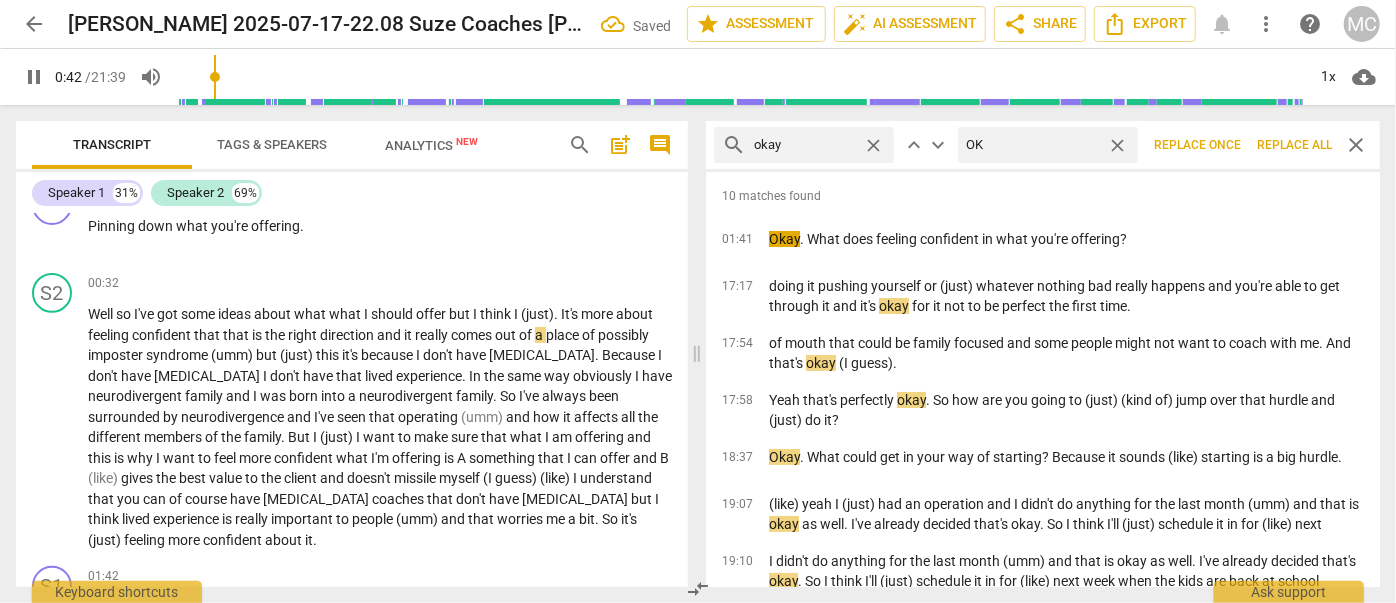 type on "OK" 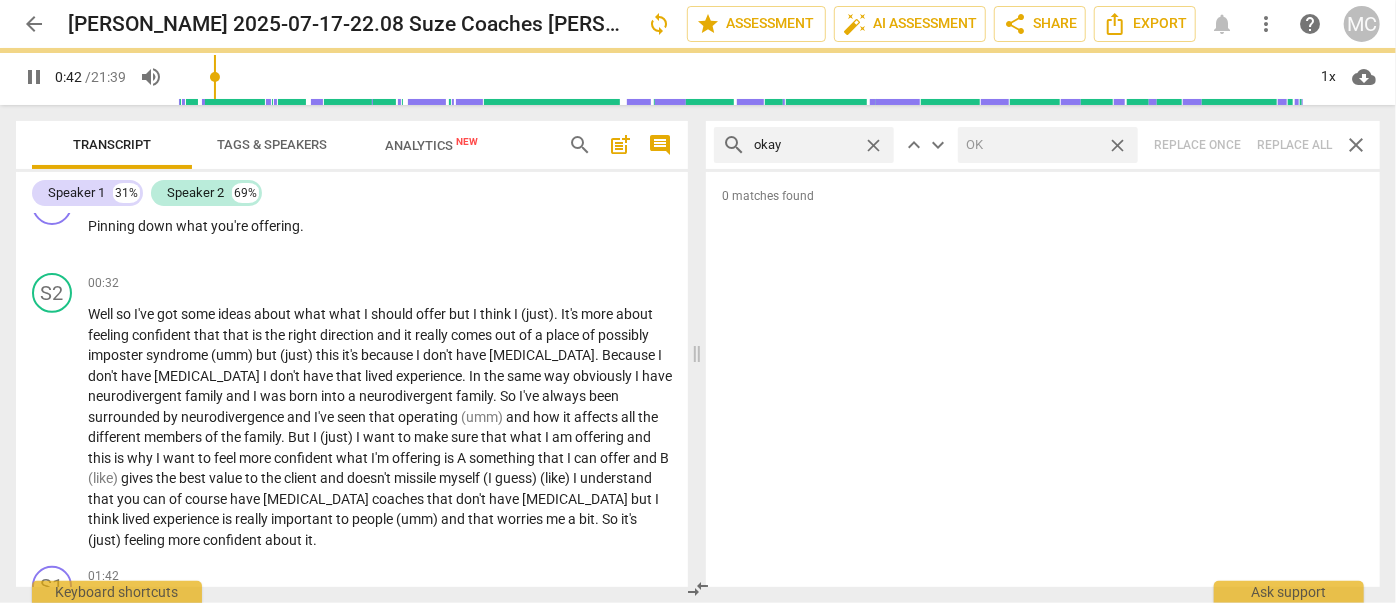 type on "43" 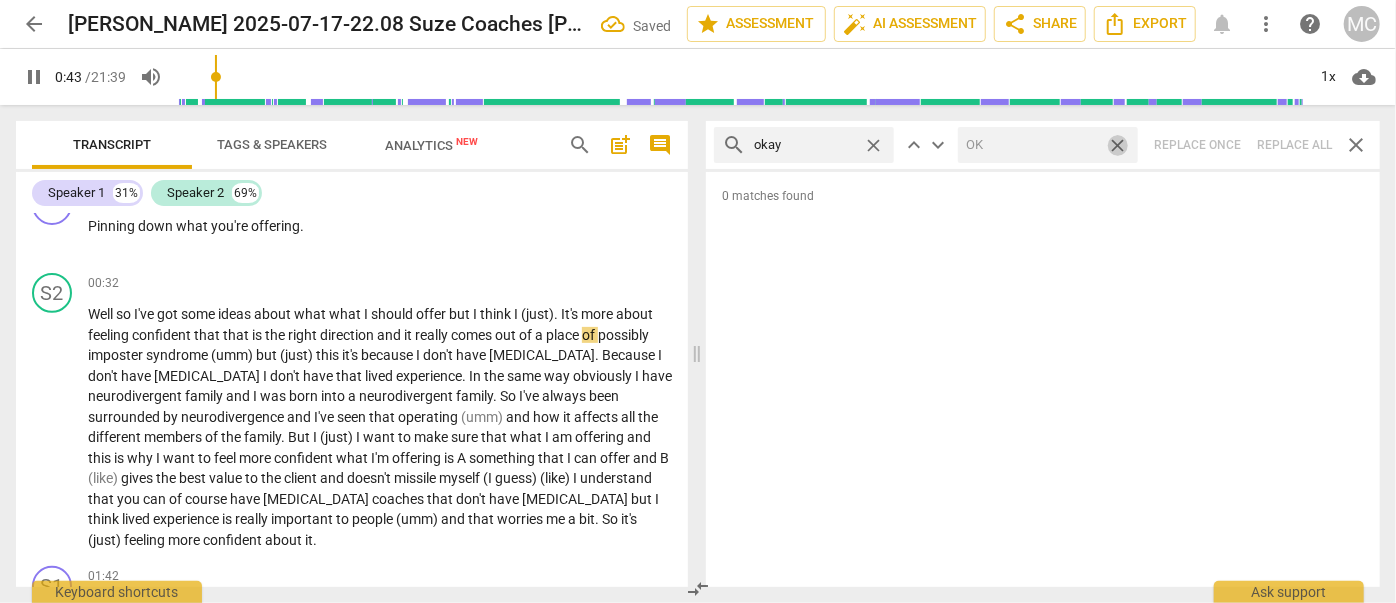 click on "close" at bounding box center (1117, 145) 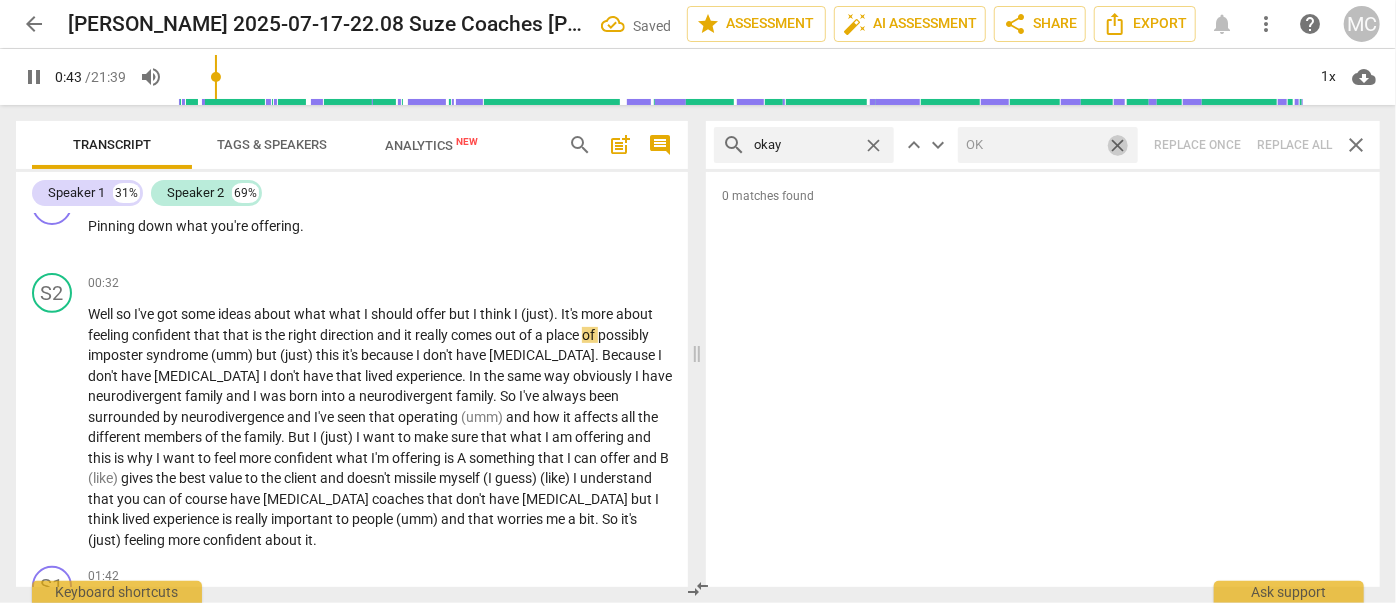 type 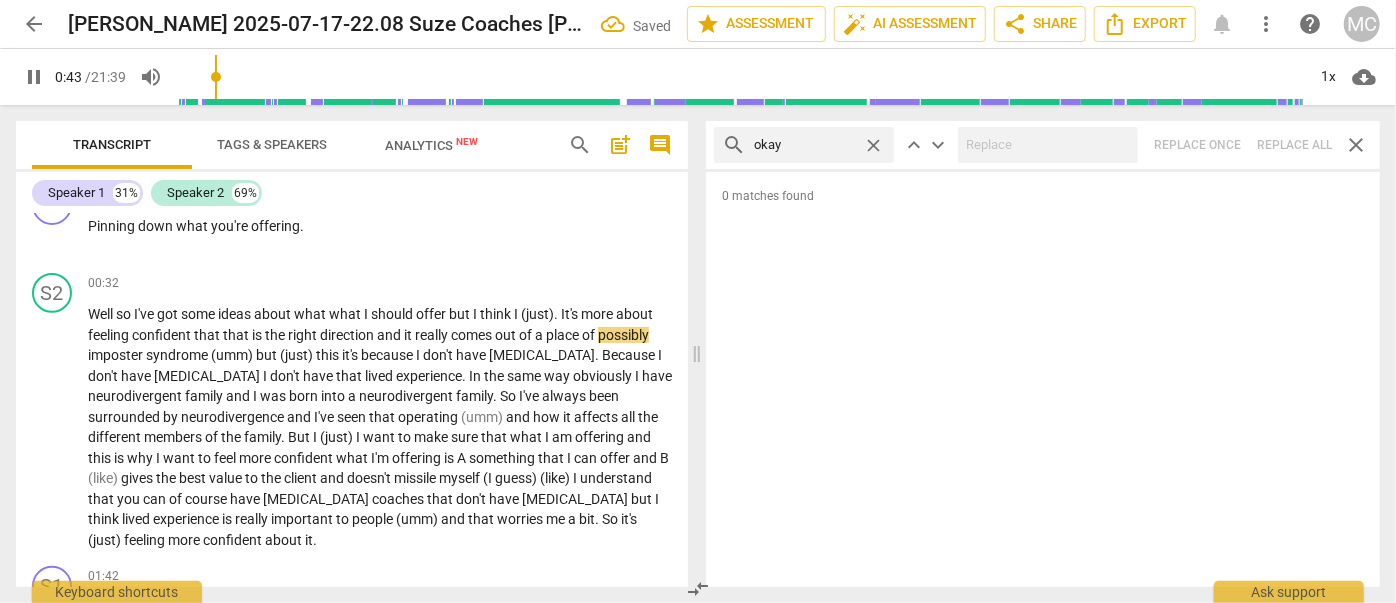 type on "44" 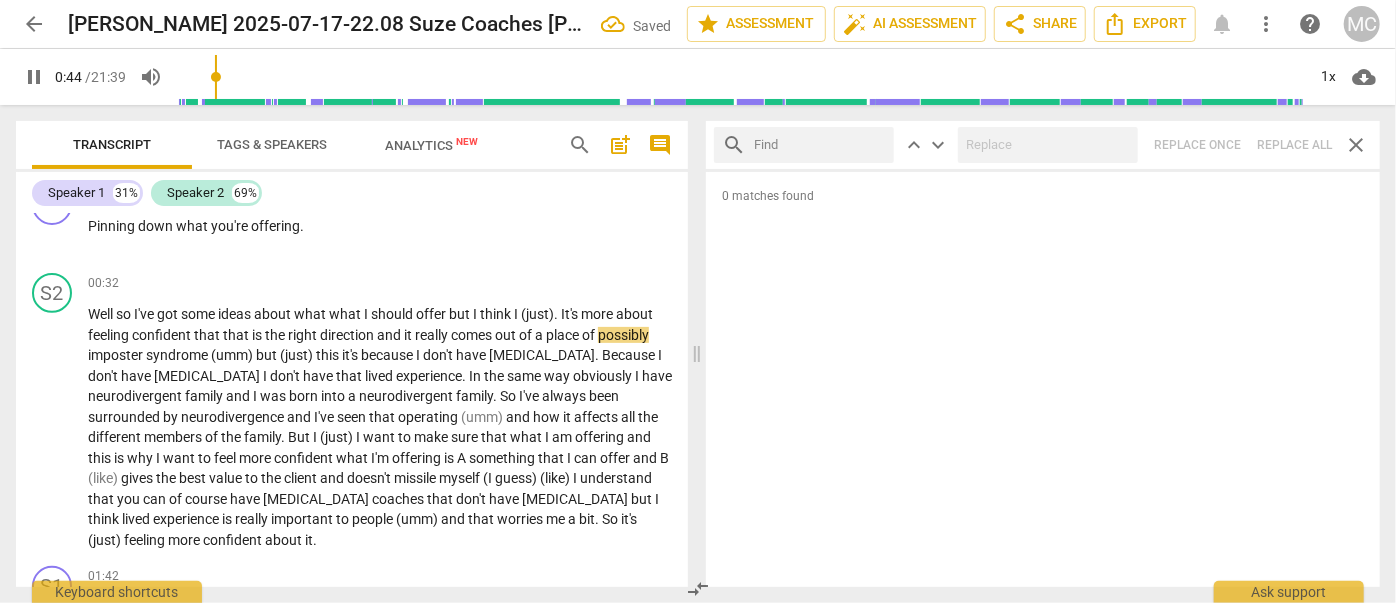 click at bounding box center (820, 145) 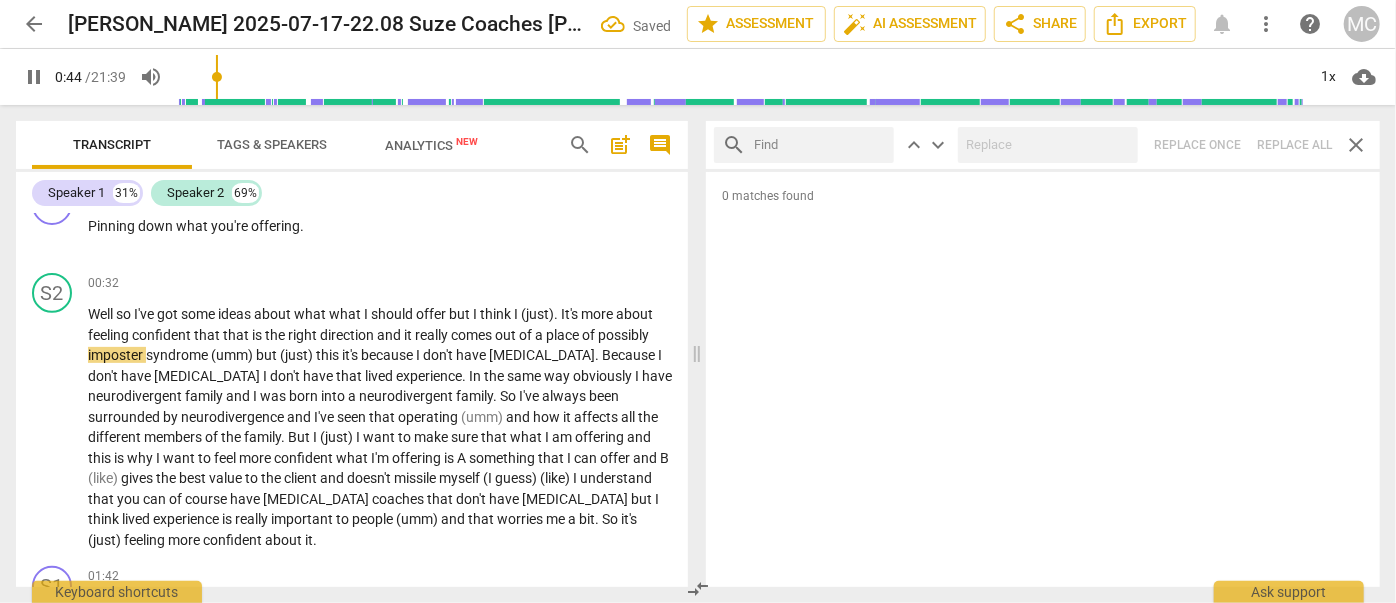type on "45" 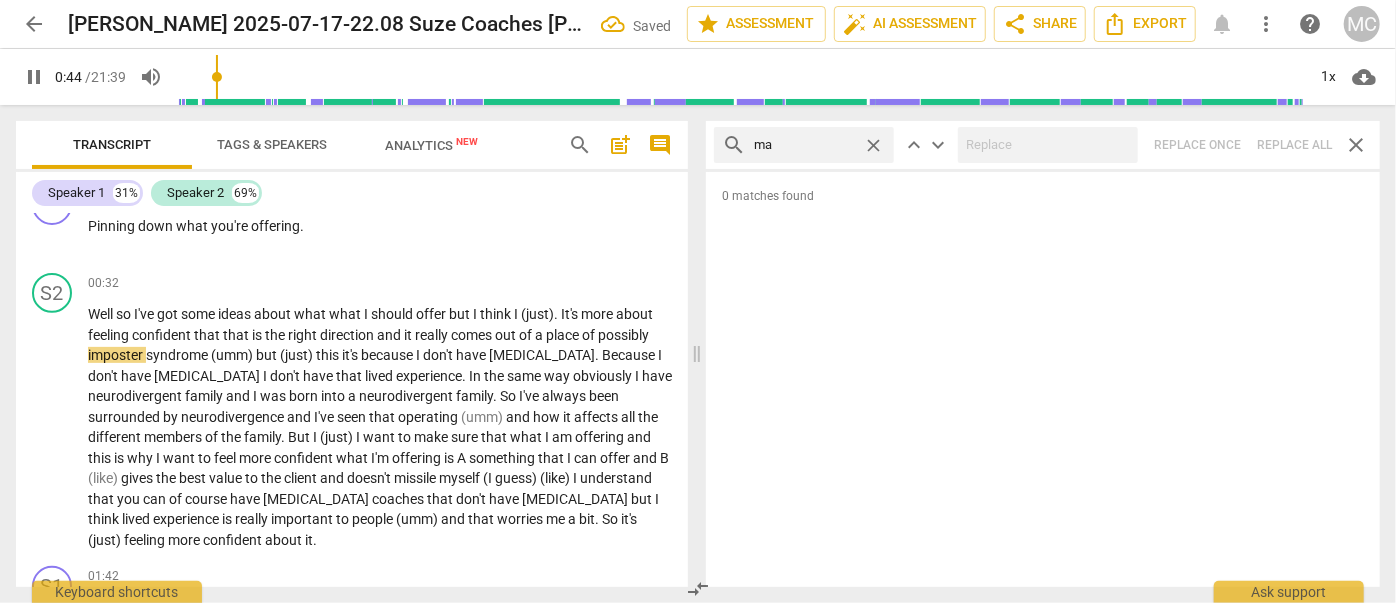 type on "may" 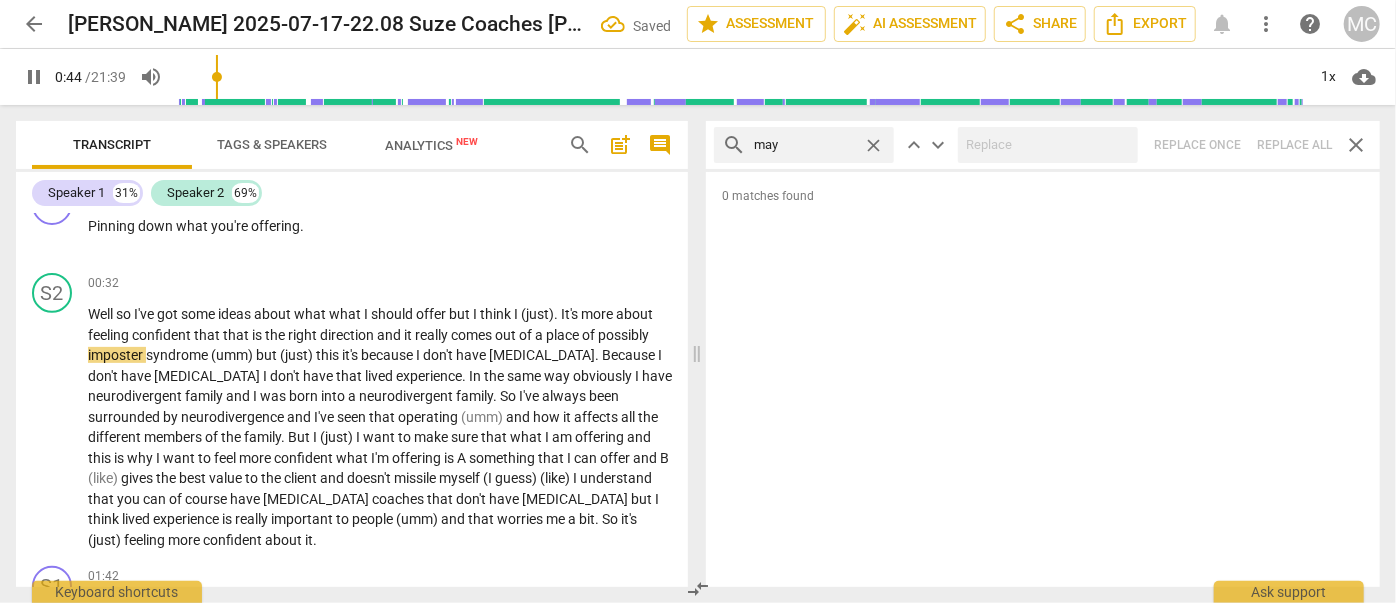 type on "45" 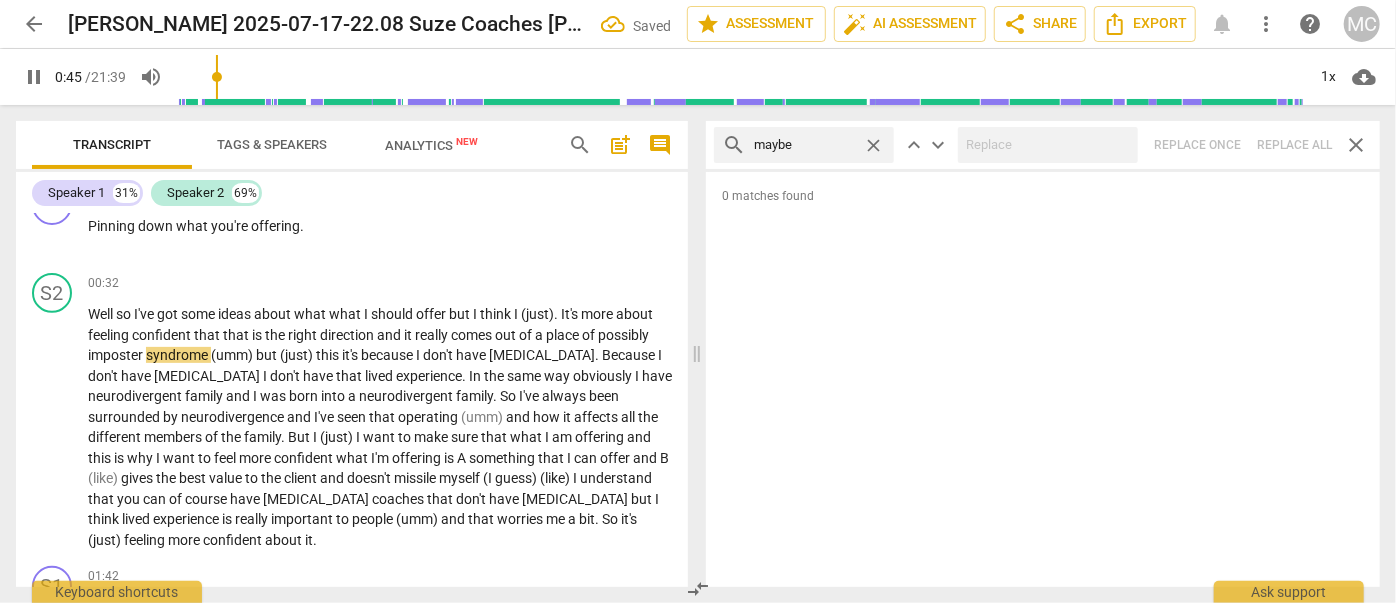 type on "maybe" 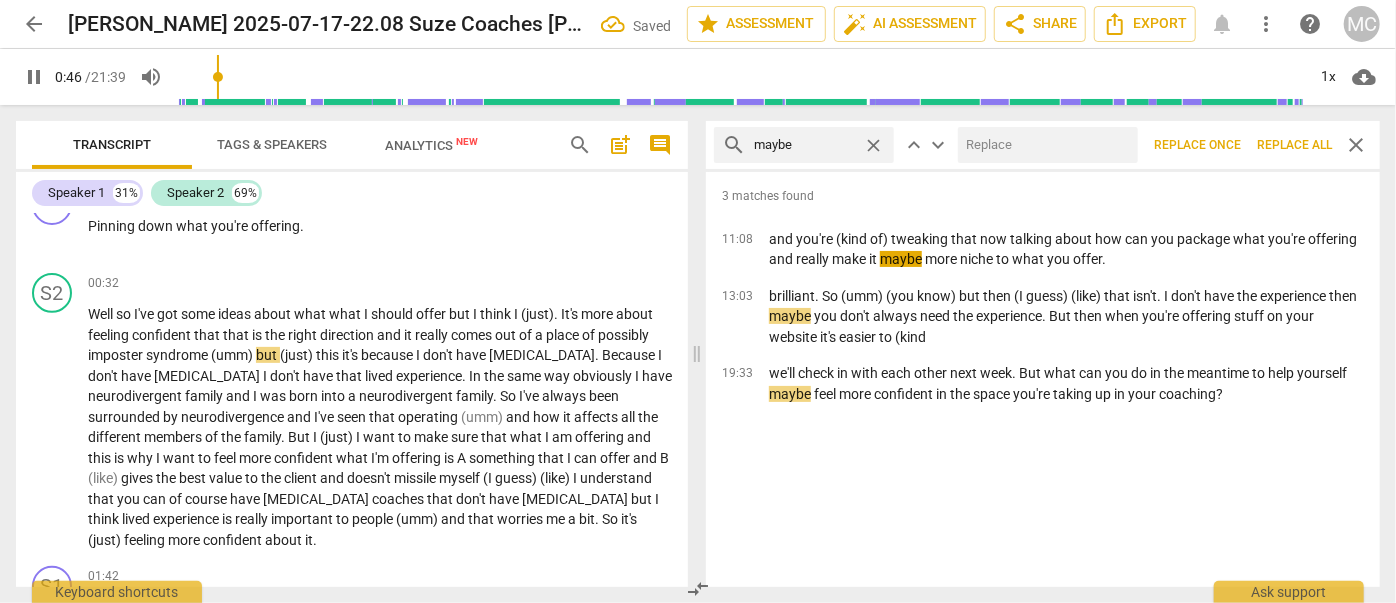 click at bounding box center [1044, 145] 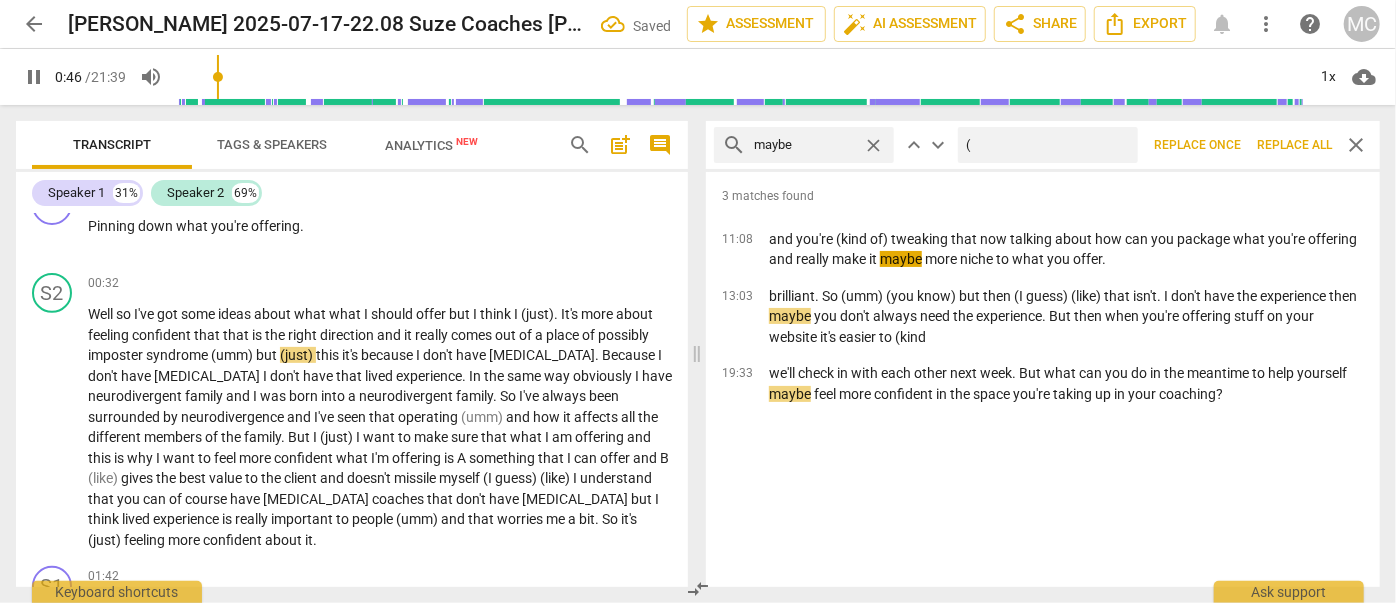 type on "(m" 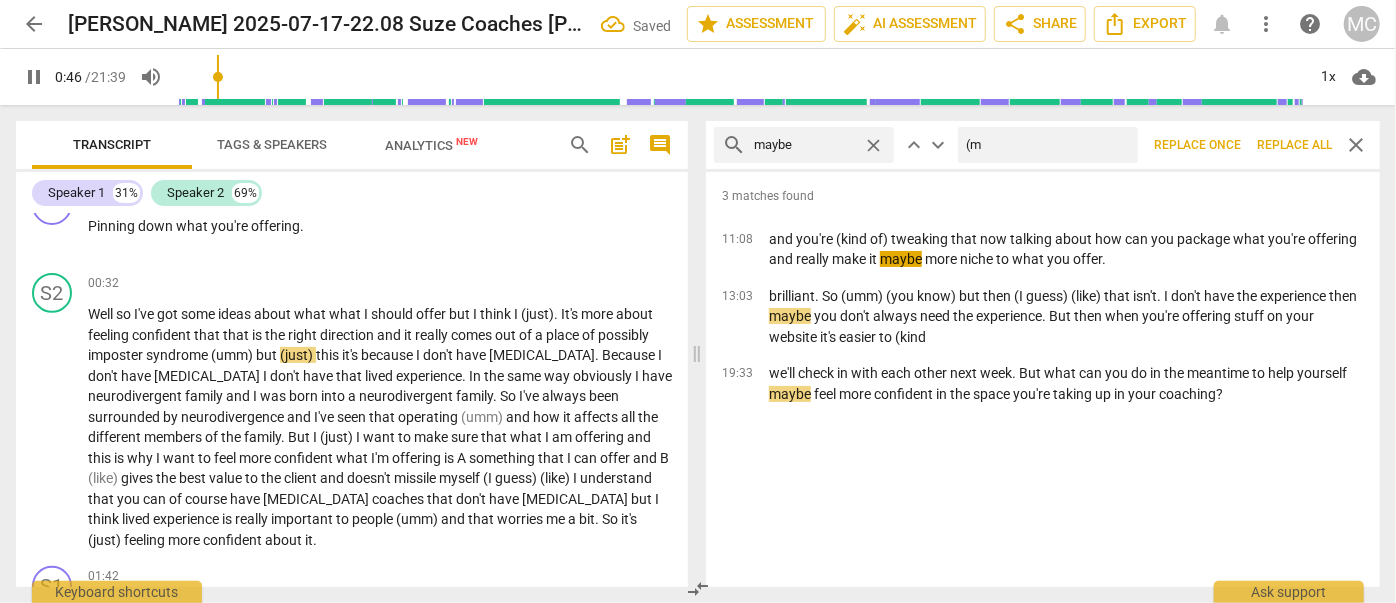 type on "47" 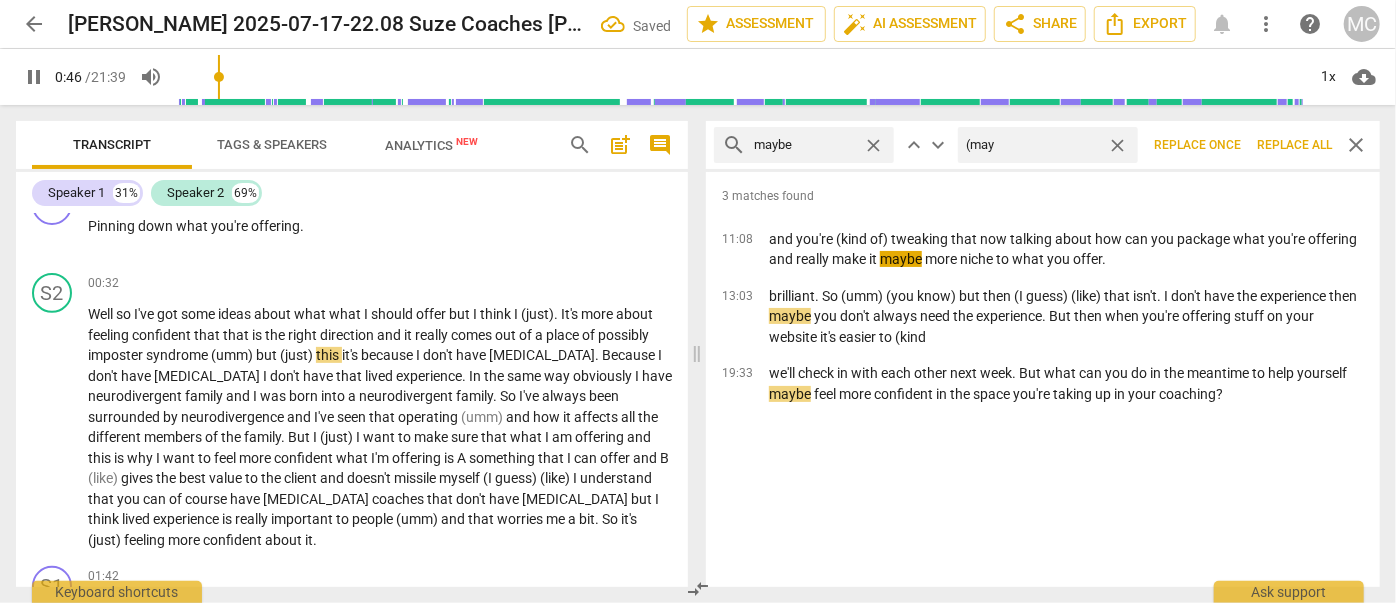 type on "(mayb" 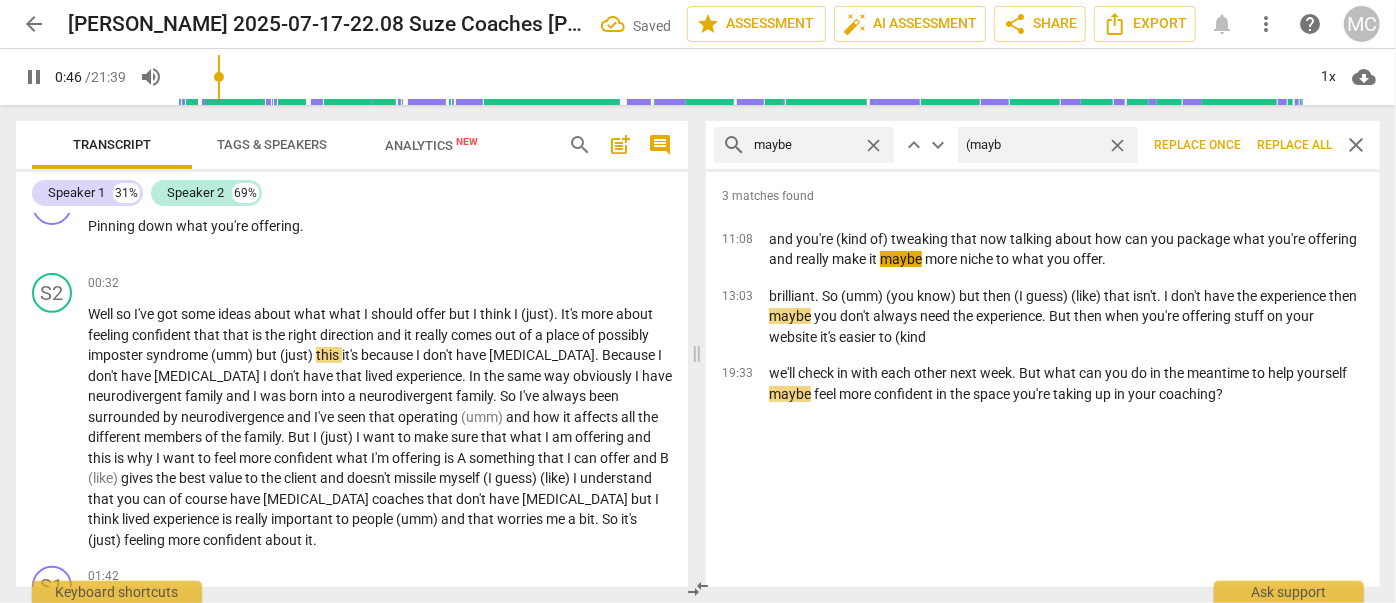 type on "47" 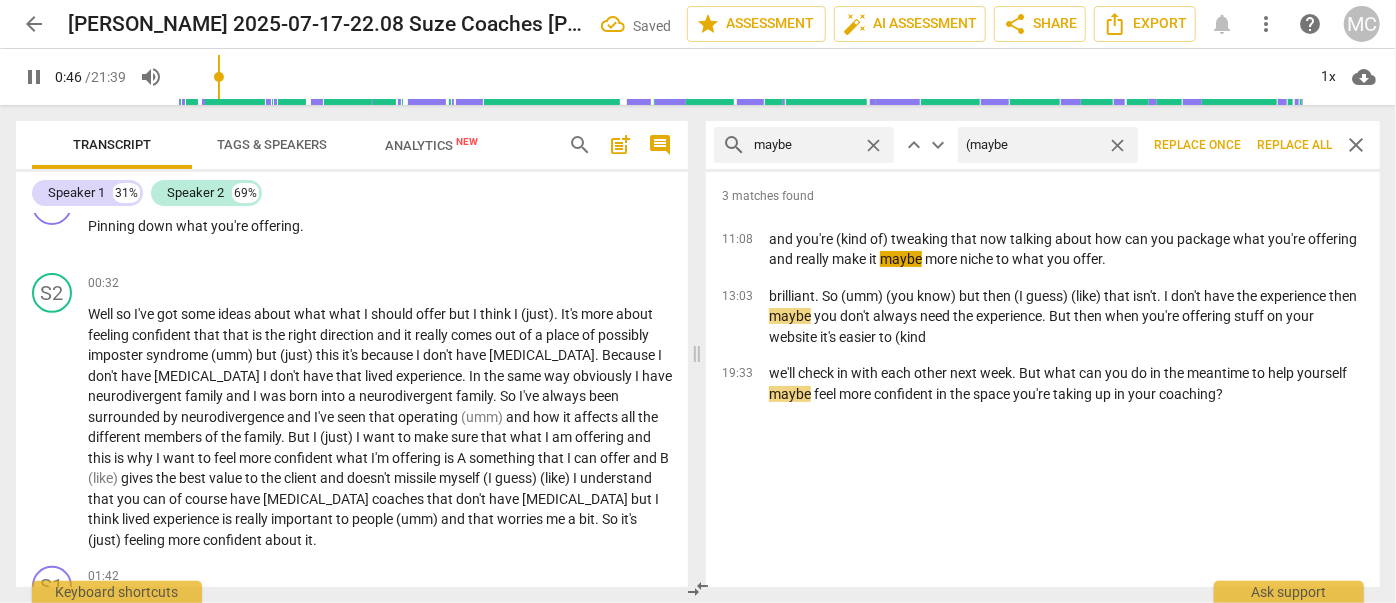 type on "(maybe)" 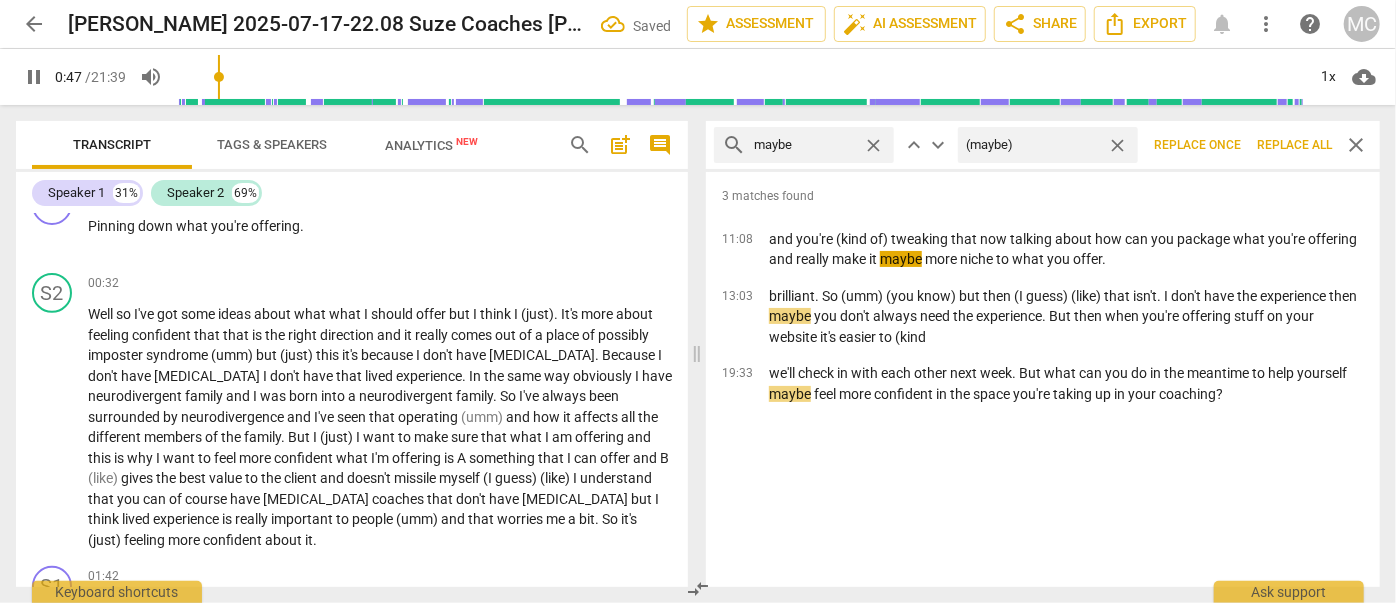 type on "48" 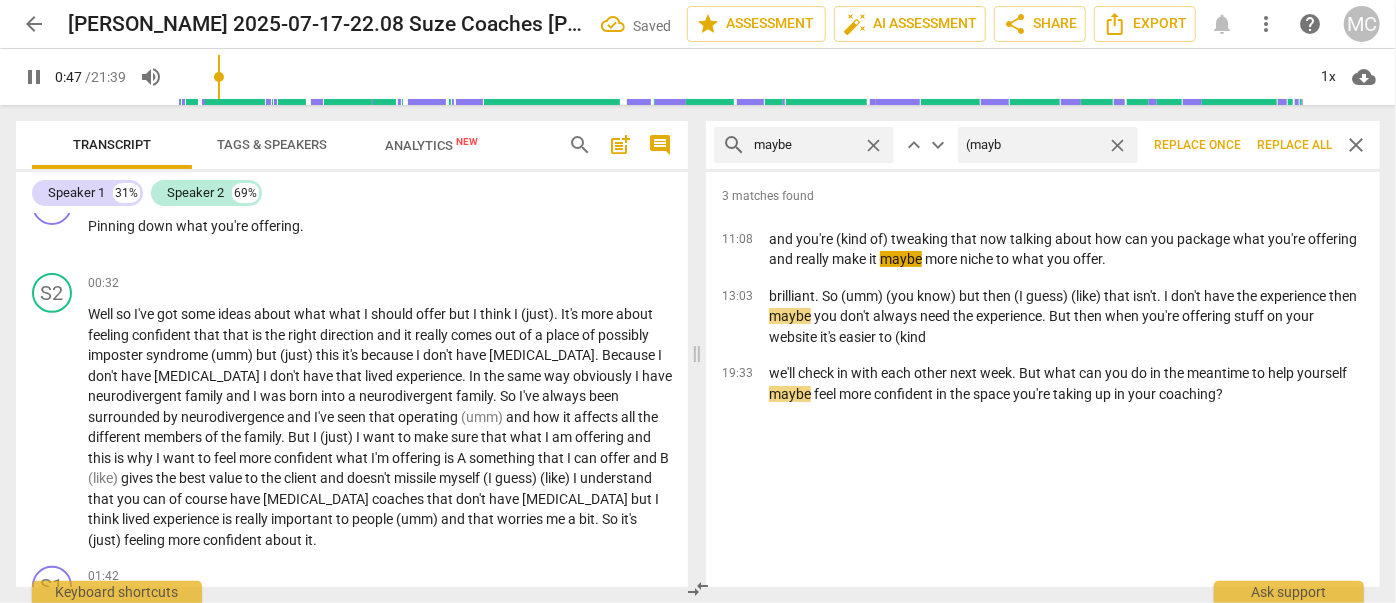 type on "(may" 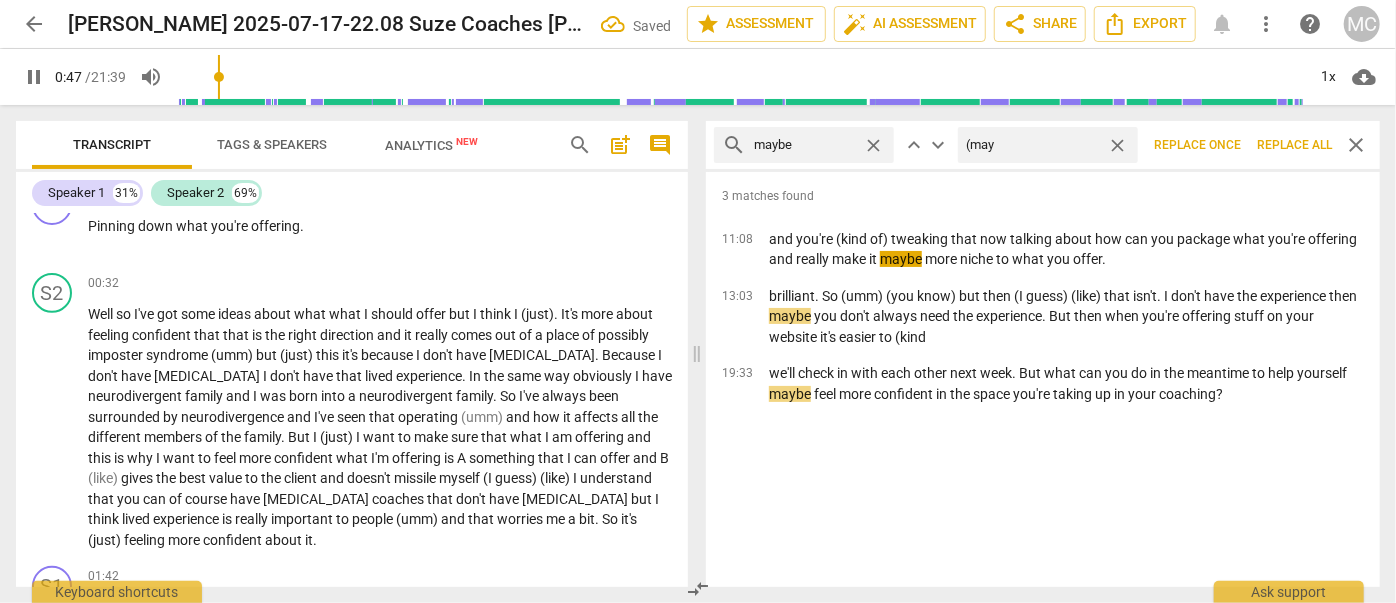 type on "48" 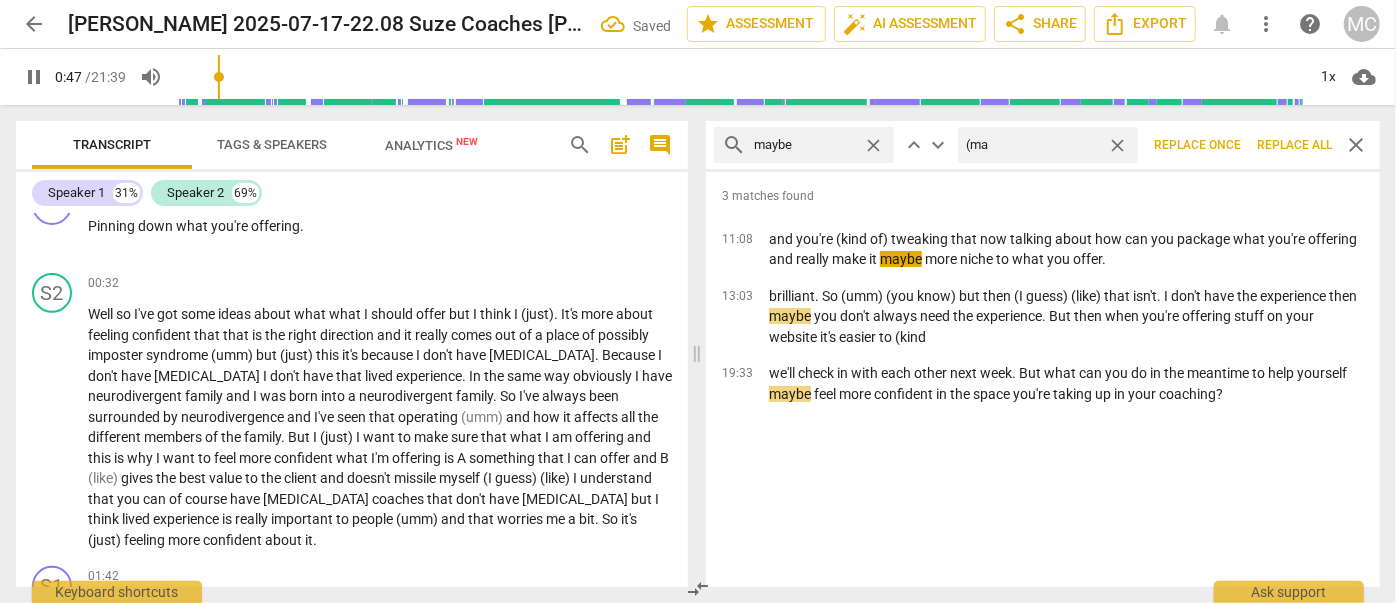 type on "(m" 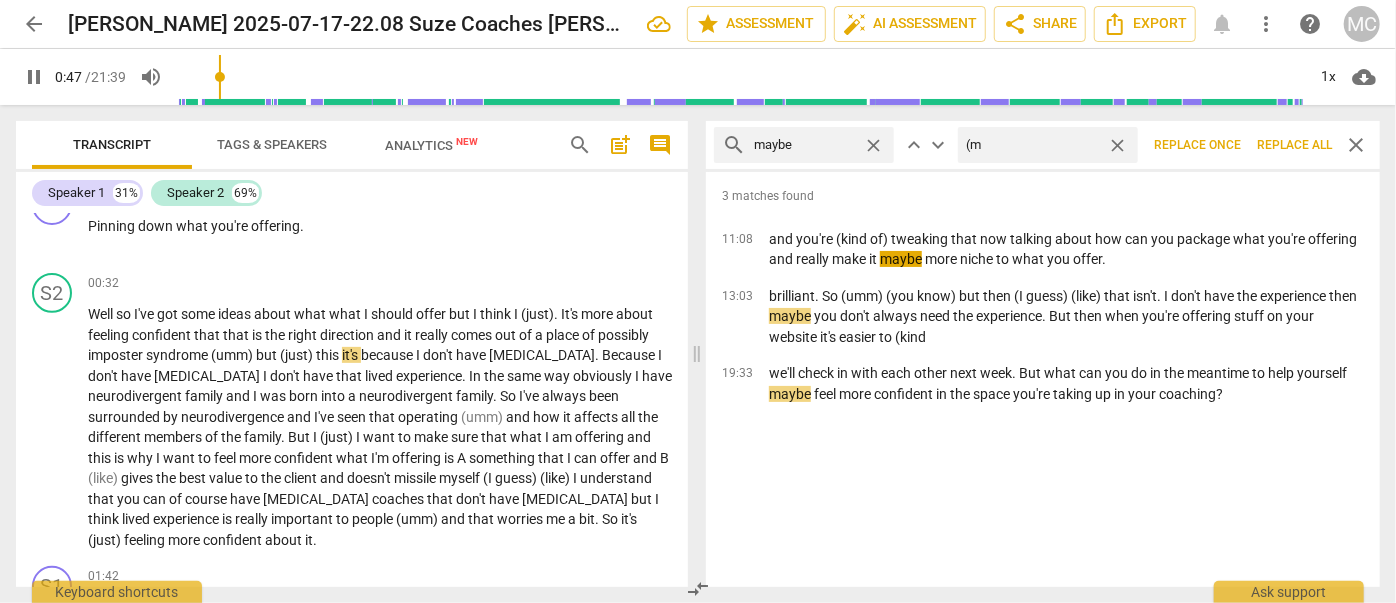 type on "48" 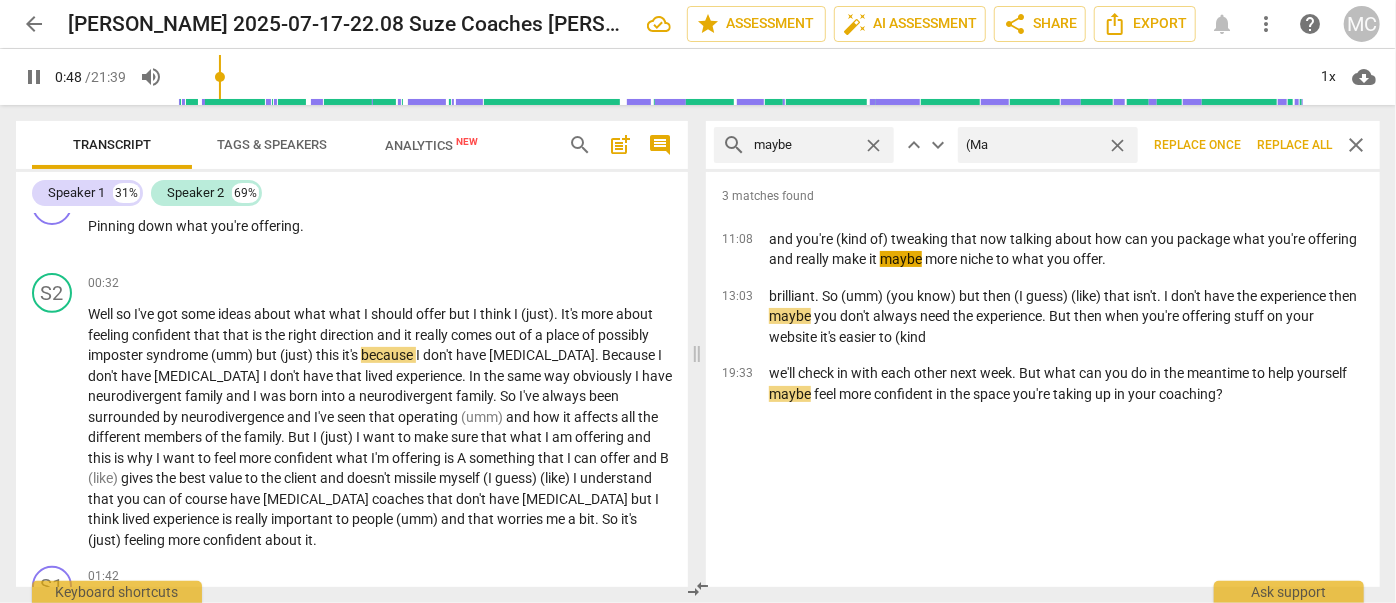 type on "(May" 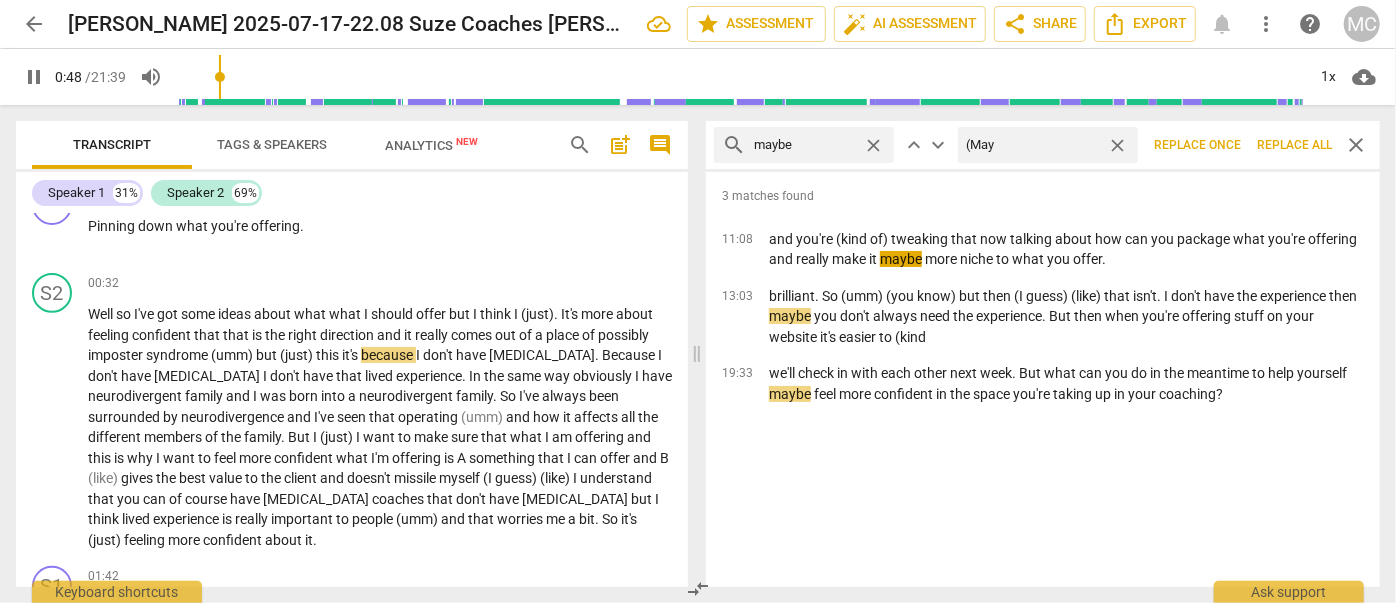 type on "48" 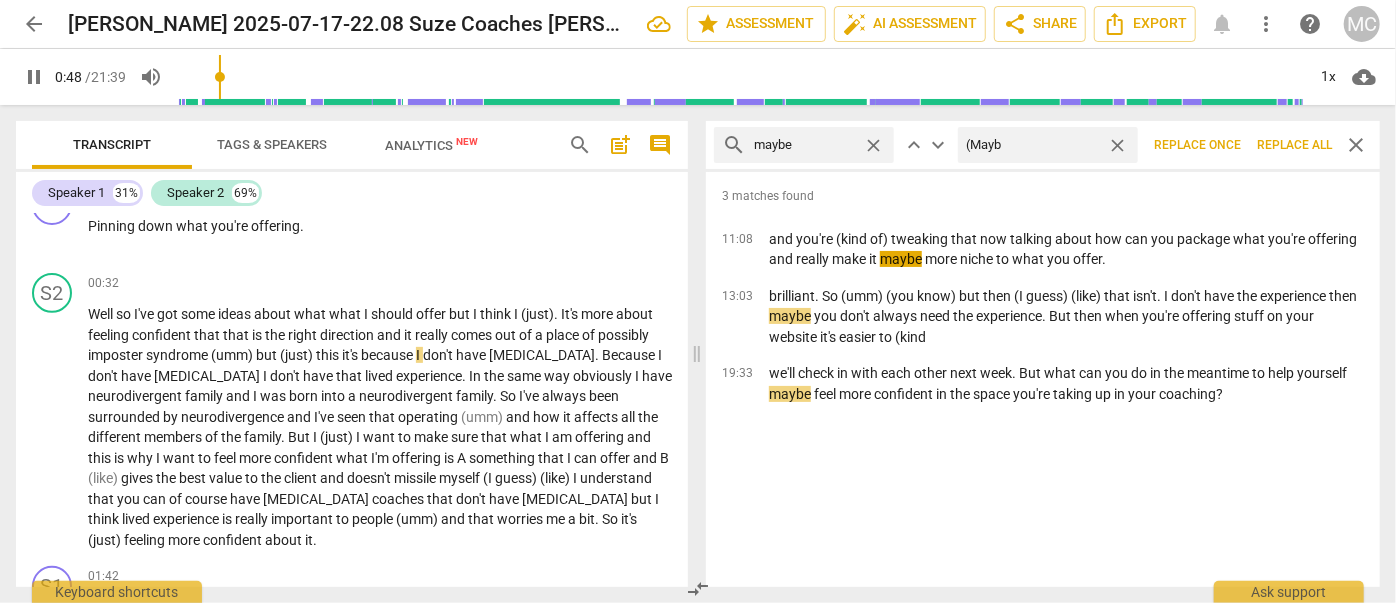 type on "(Maybe" 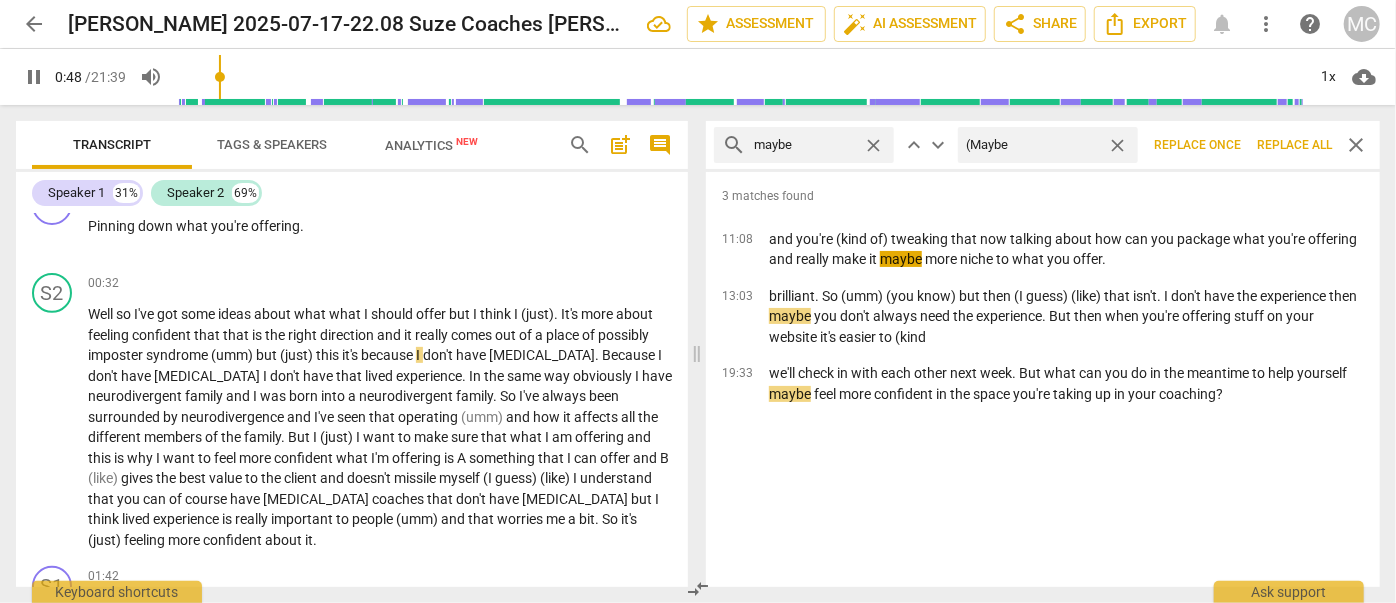 type on "49" 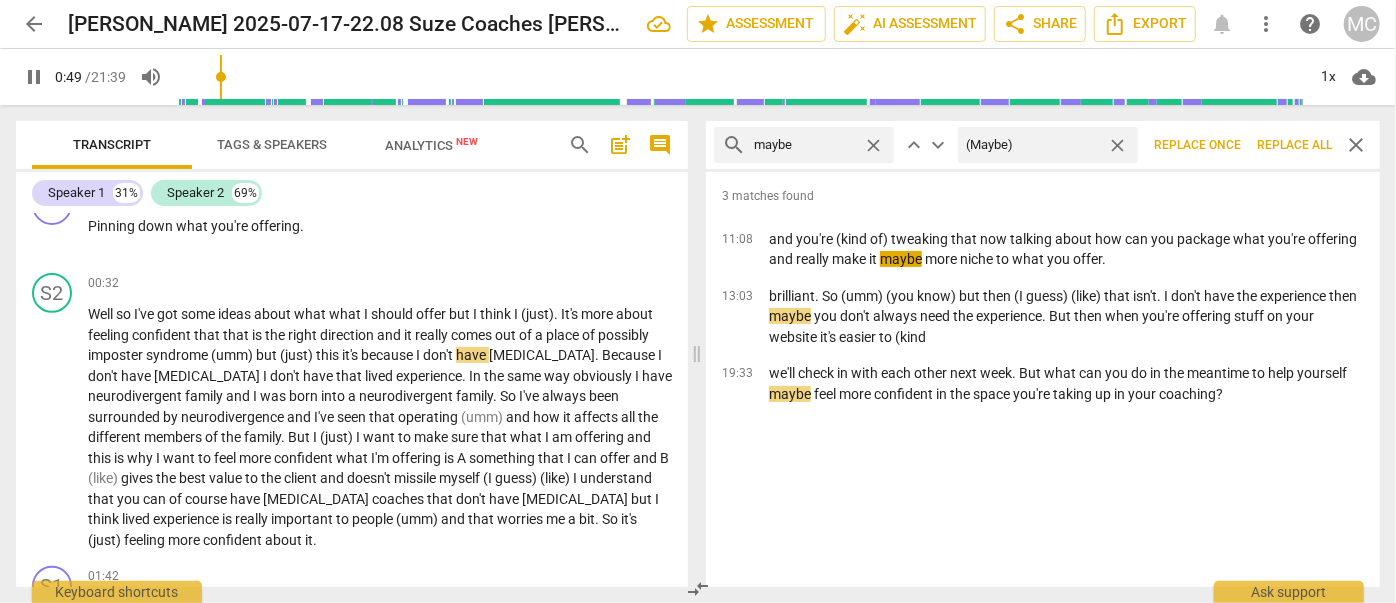 type on "50" 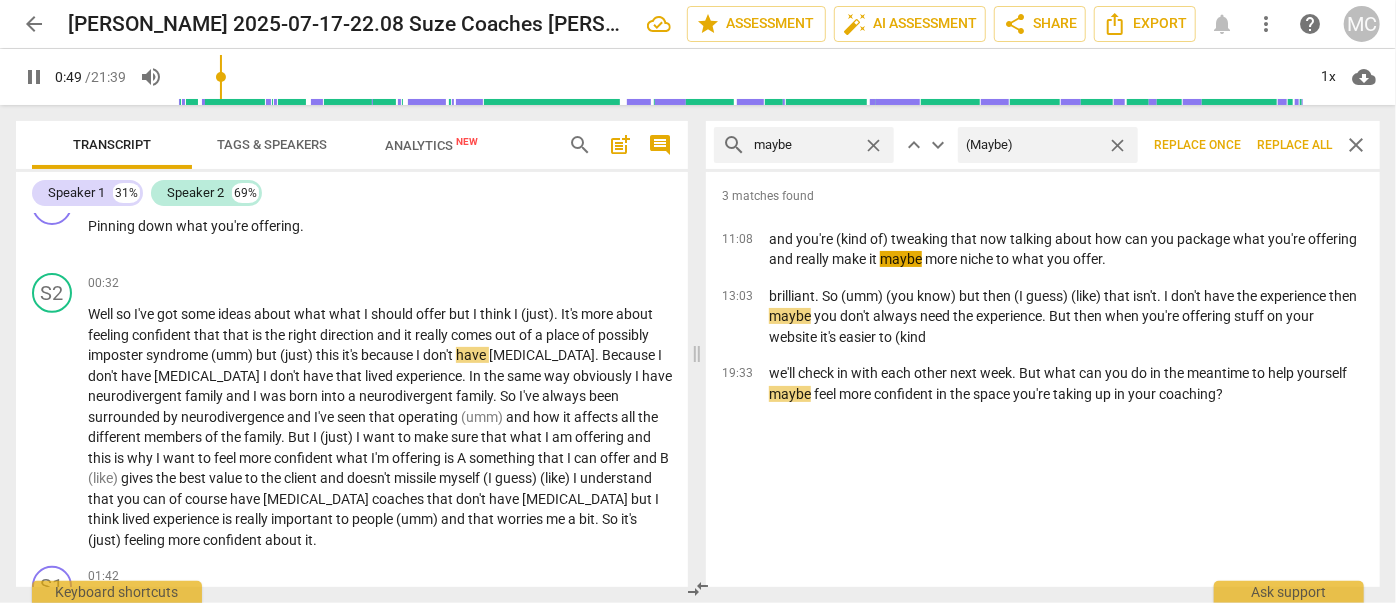 type on "(Maybe)" 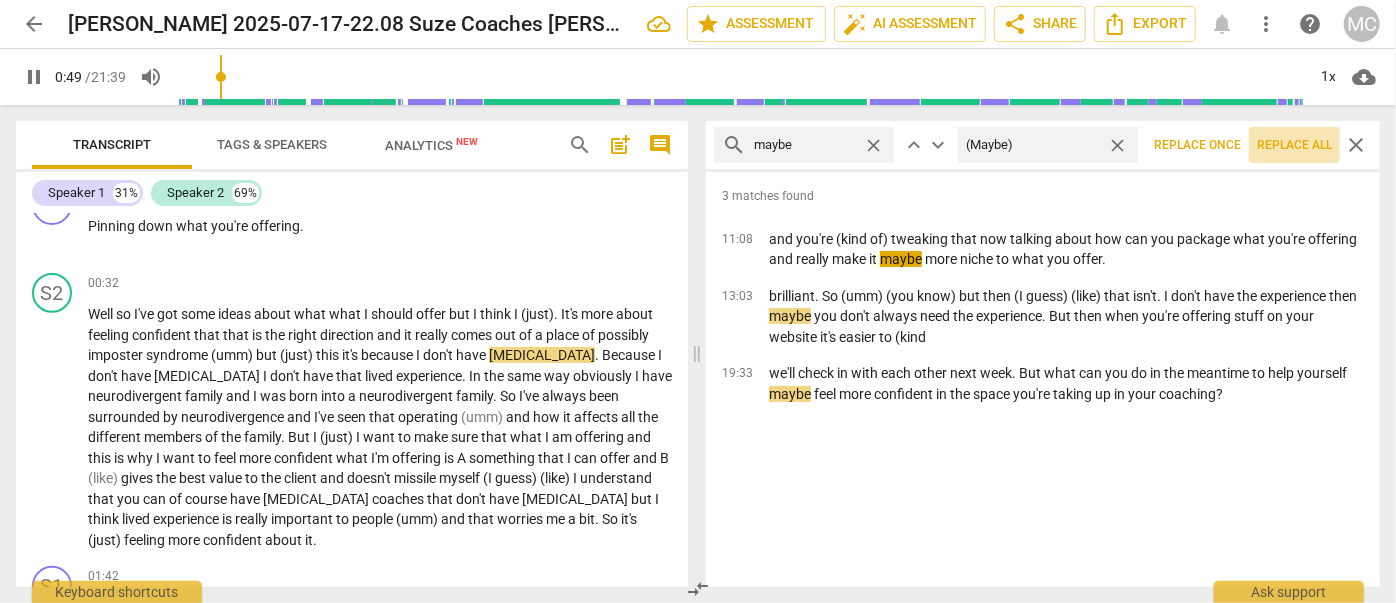 click on "Replace all" at bounding box center (1294, 145) 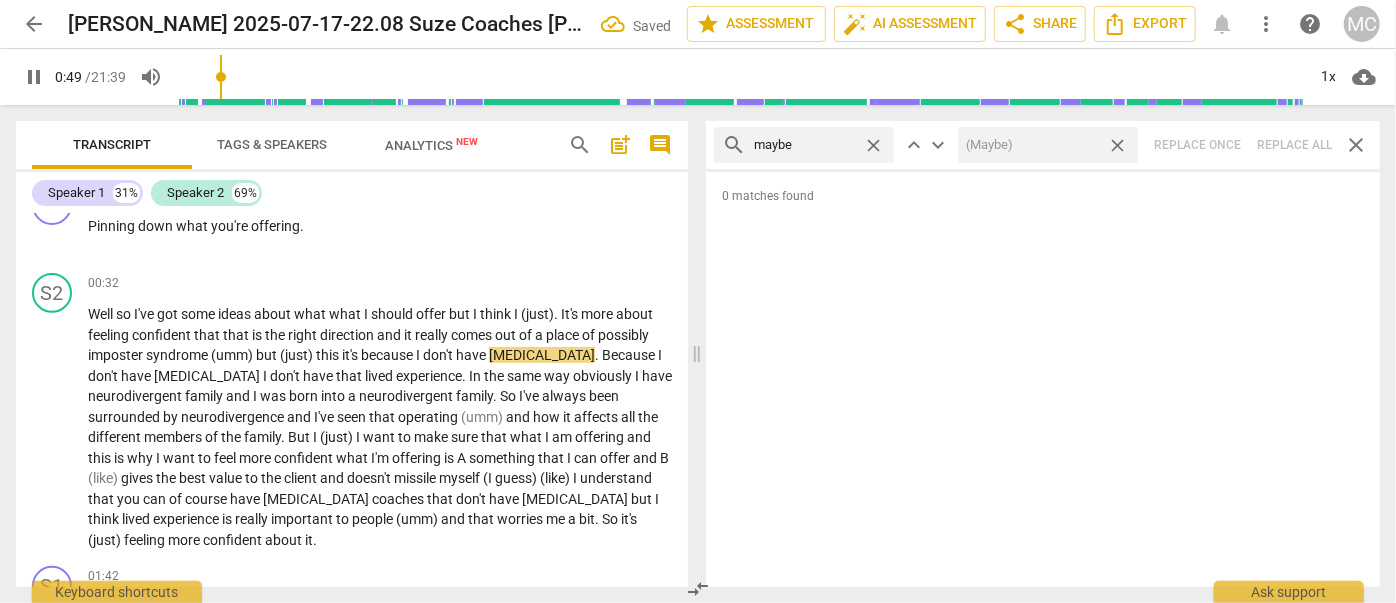 type on "50" 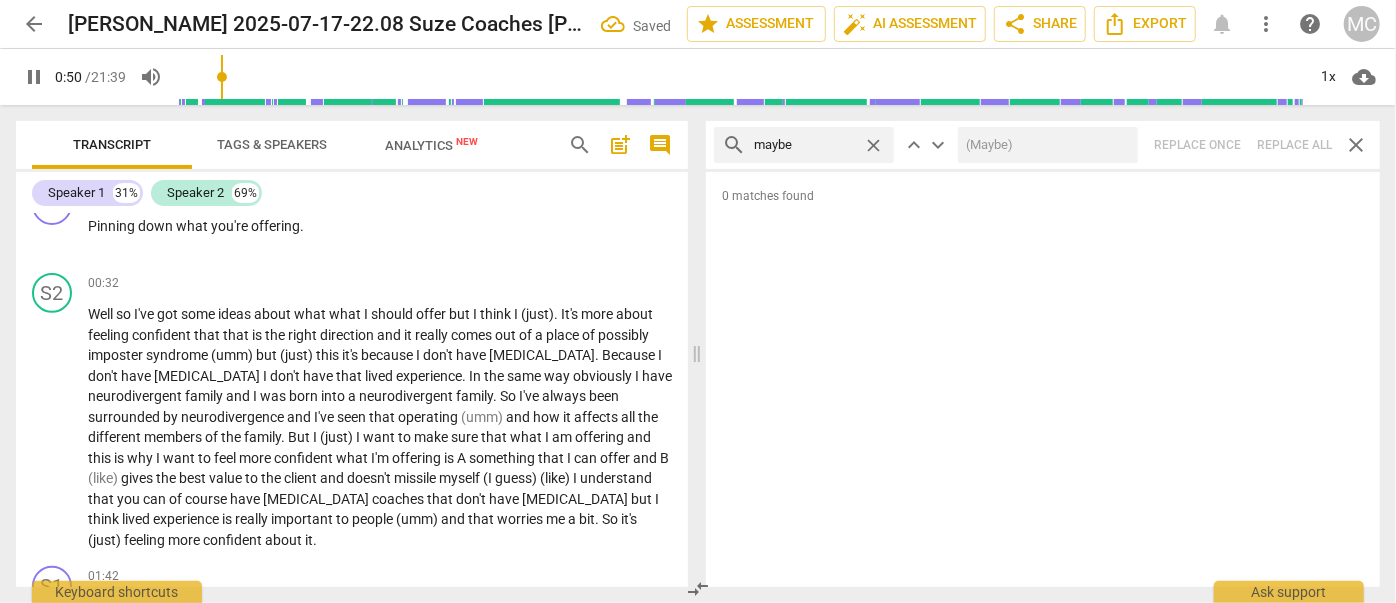 type 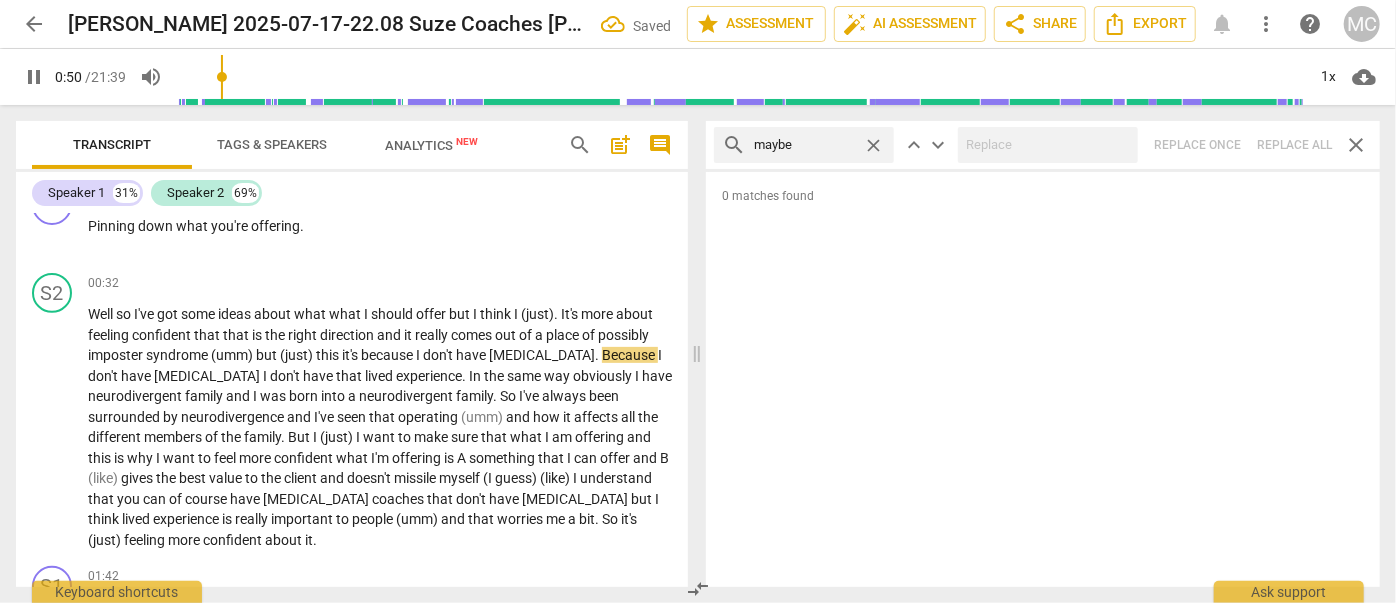 click on "close" at bounding box center [878, 145] 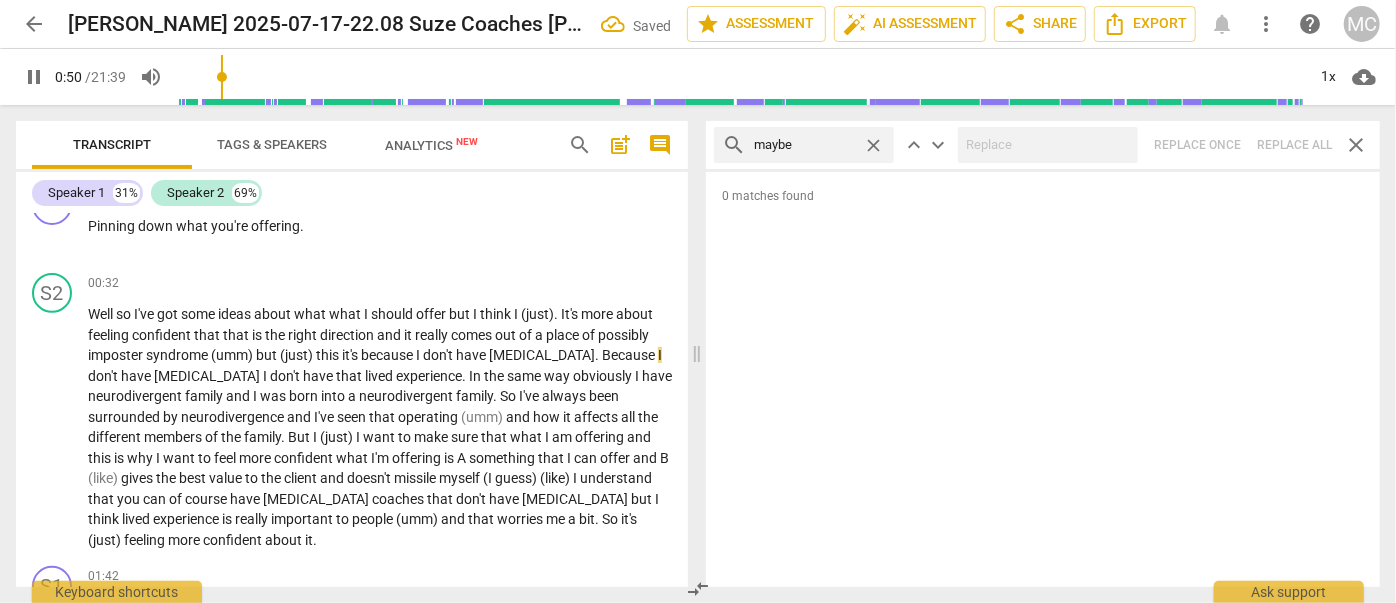 click on "close" at bounding box center [873, 145] 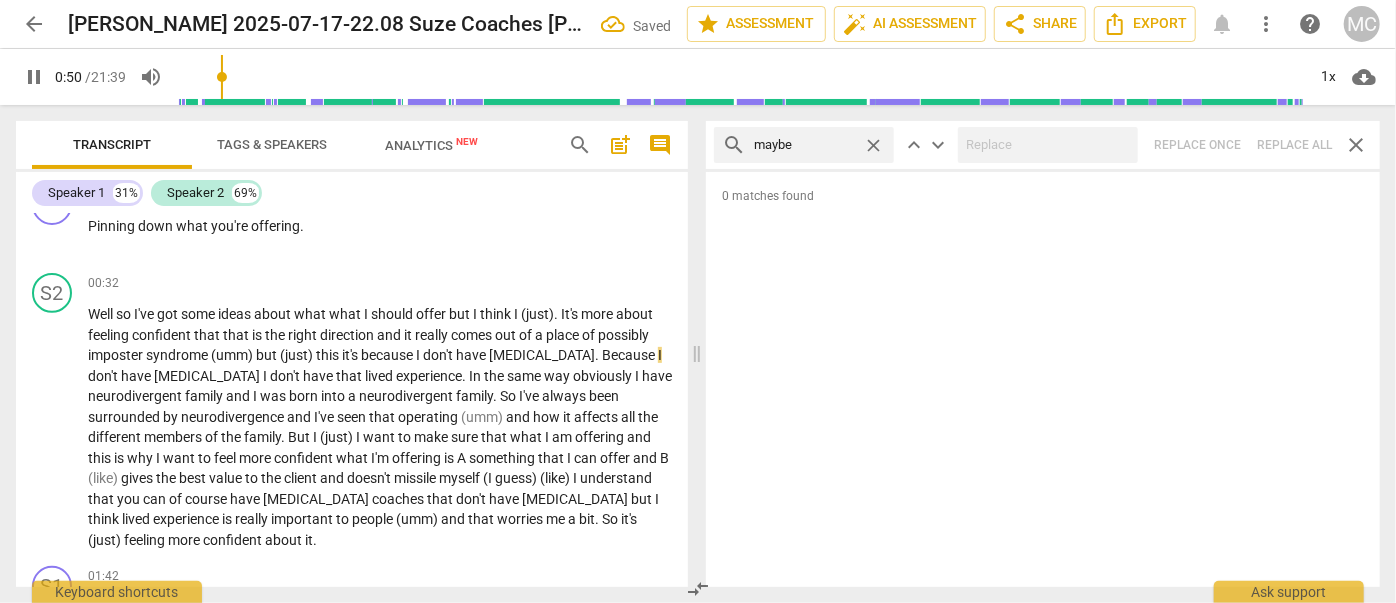 type on "51" 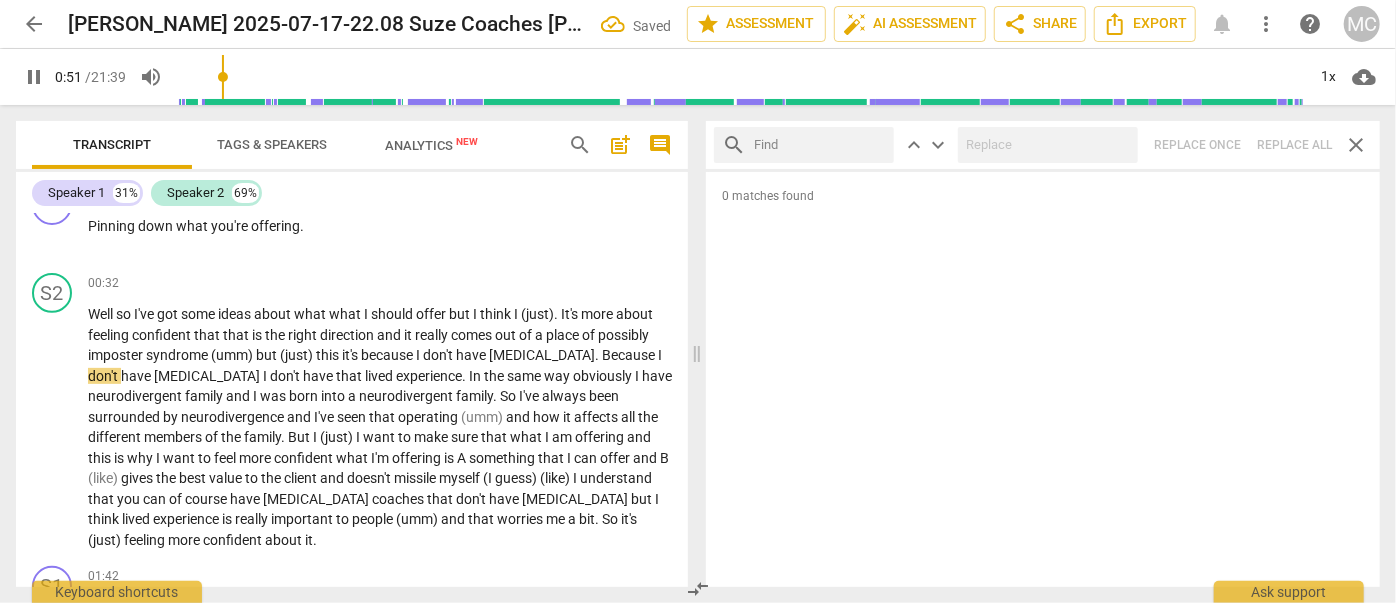click at bounding box center (820, 145) 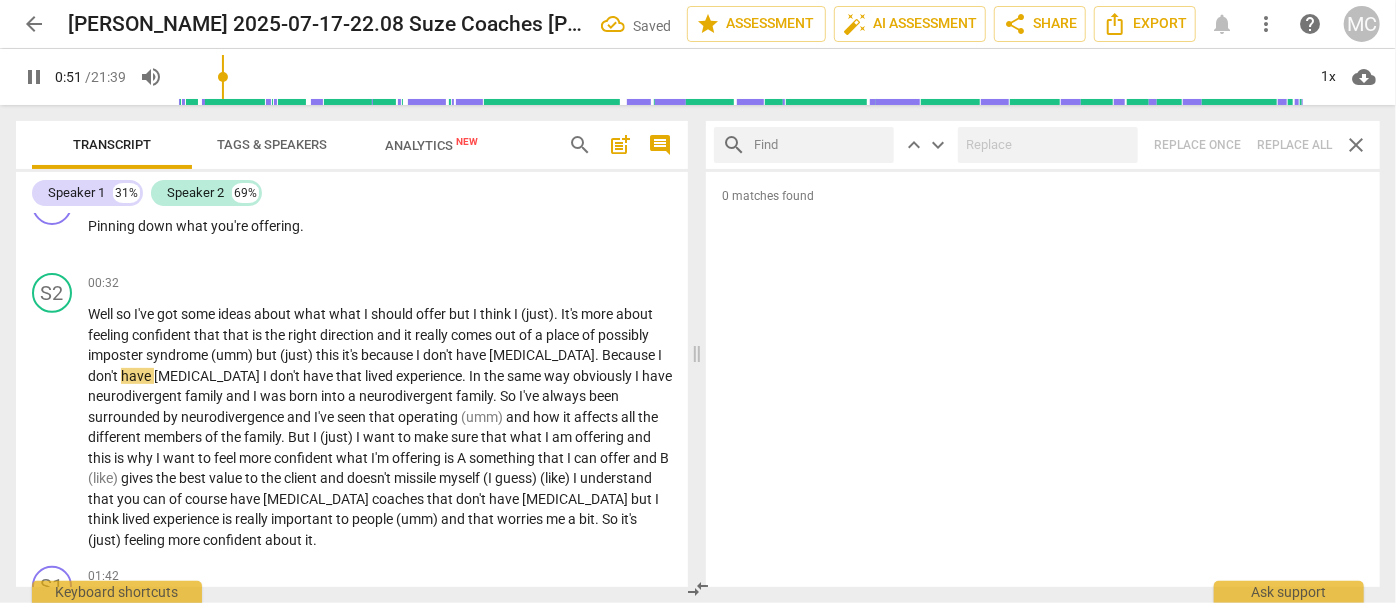 type on "52" 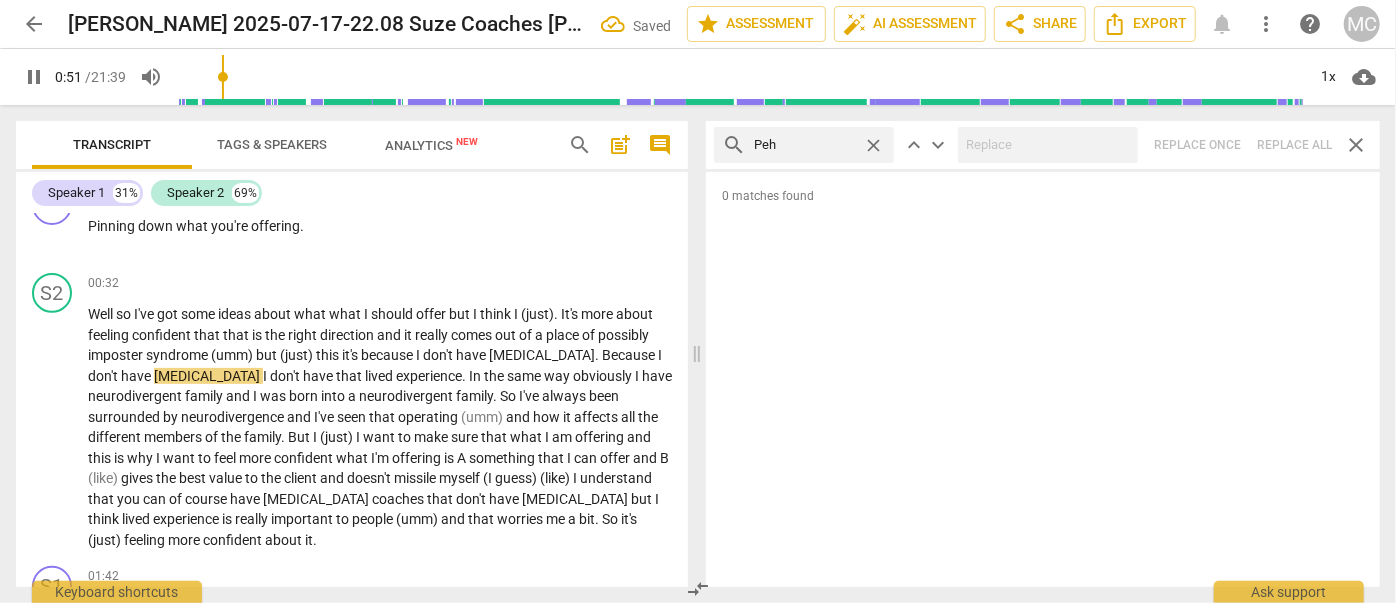 type on "Pehr" 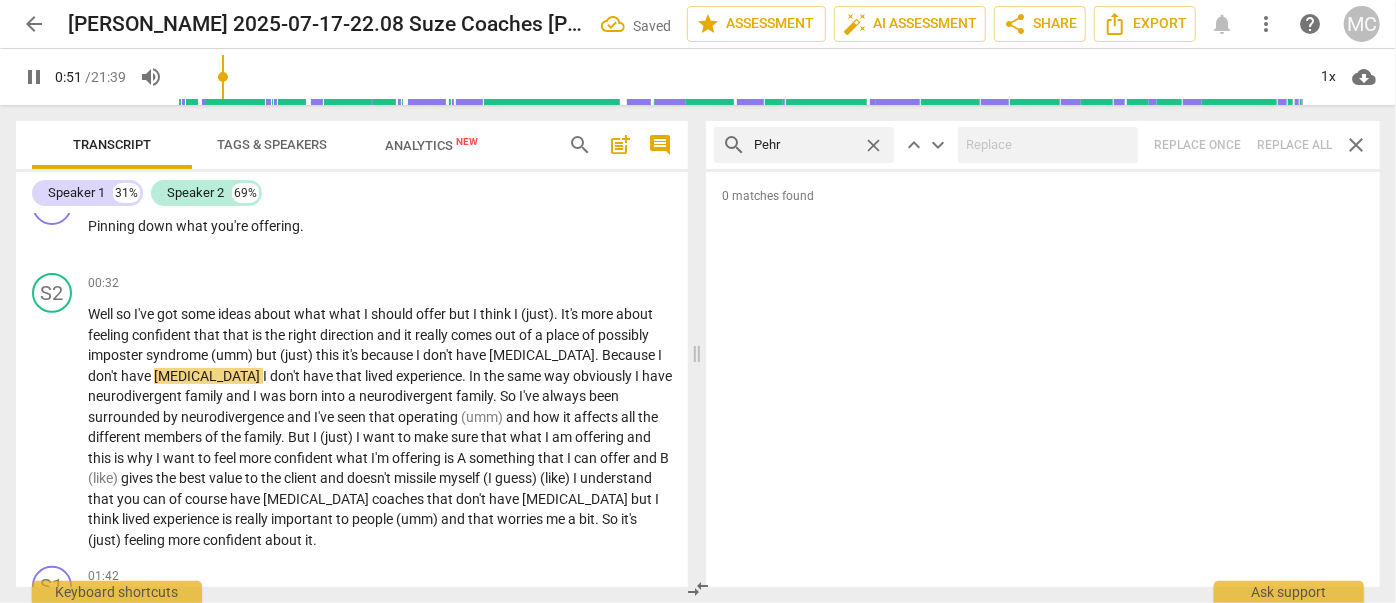 type on "52" 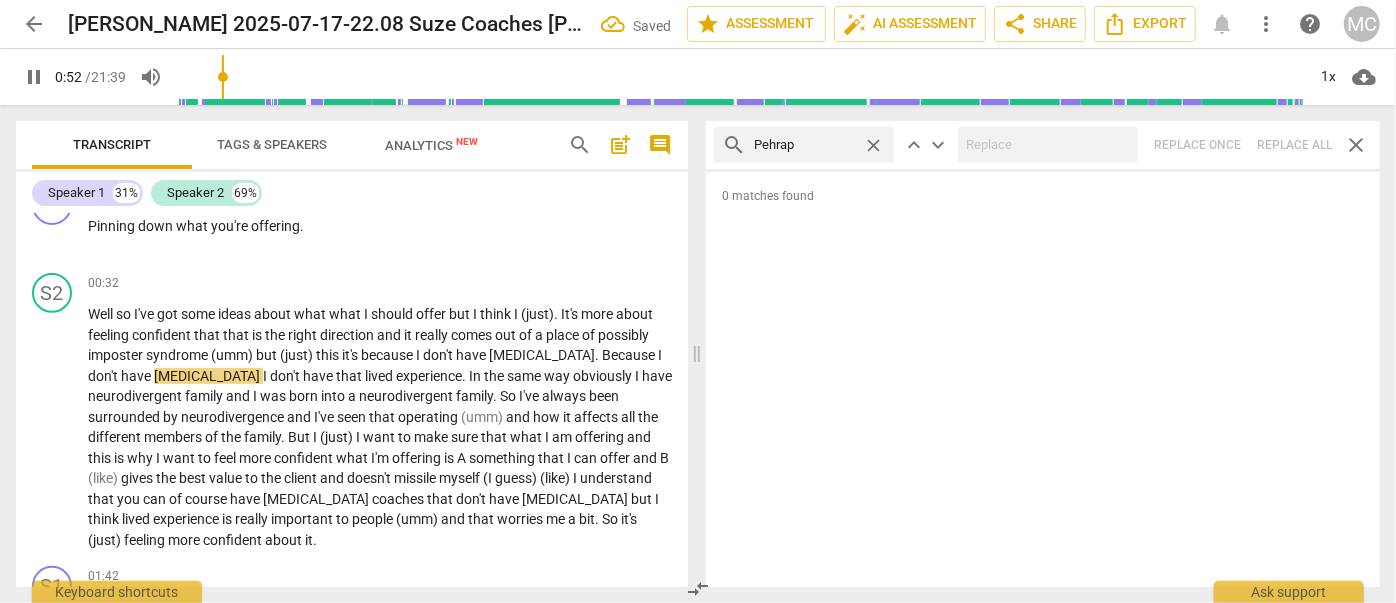 type on "Pehraps" 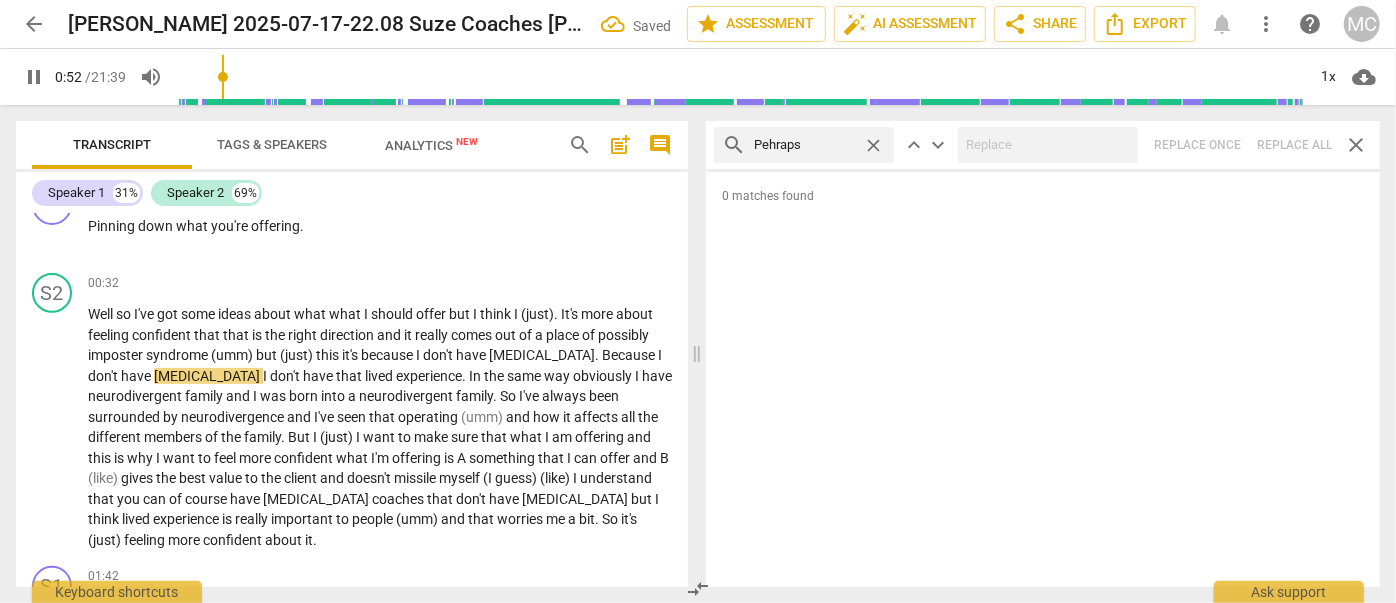 type on "52" 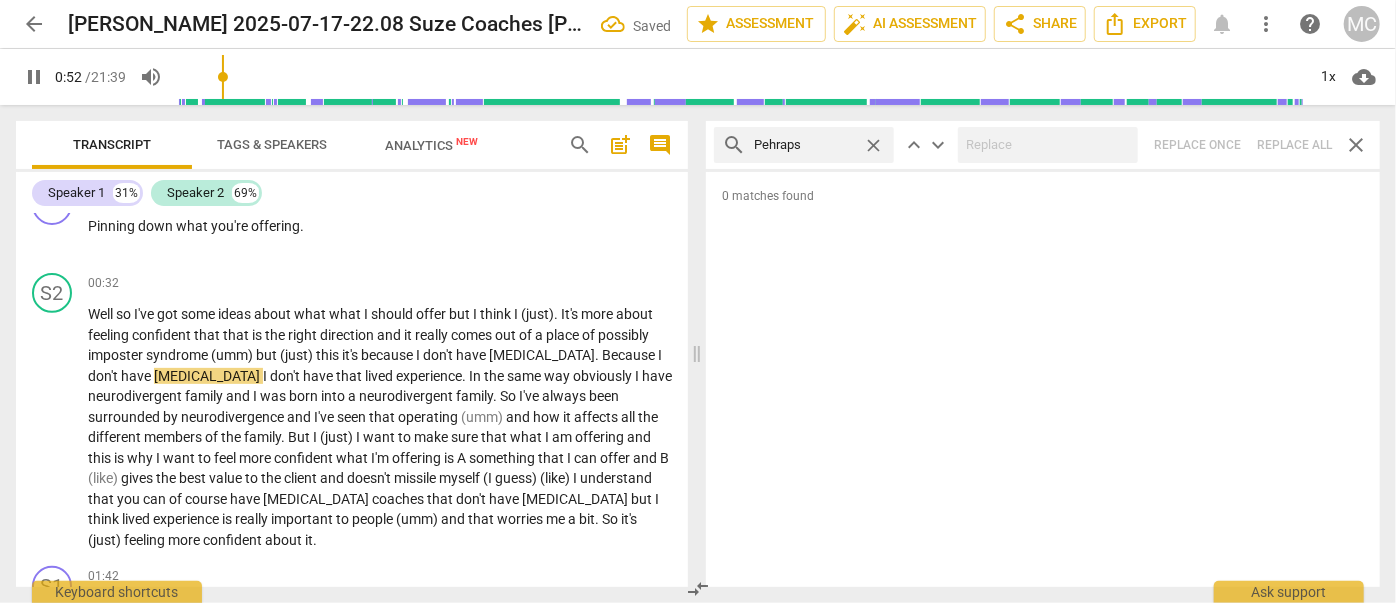 type on "Pehrap" 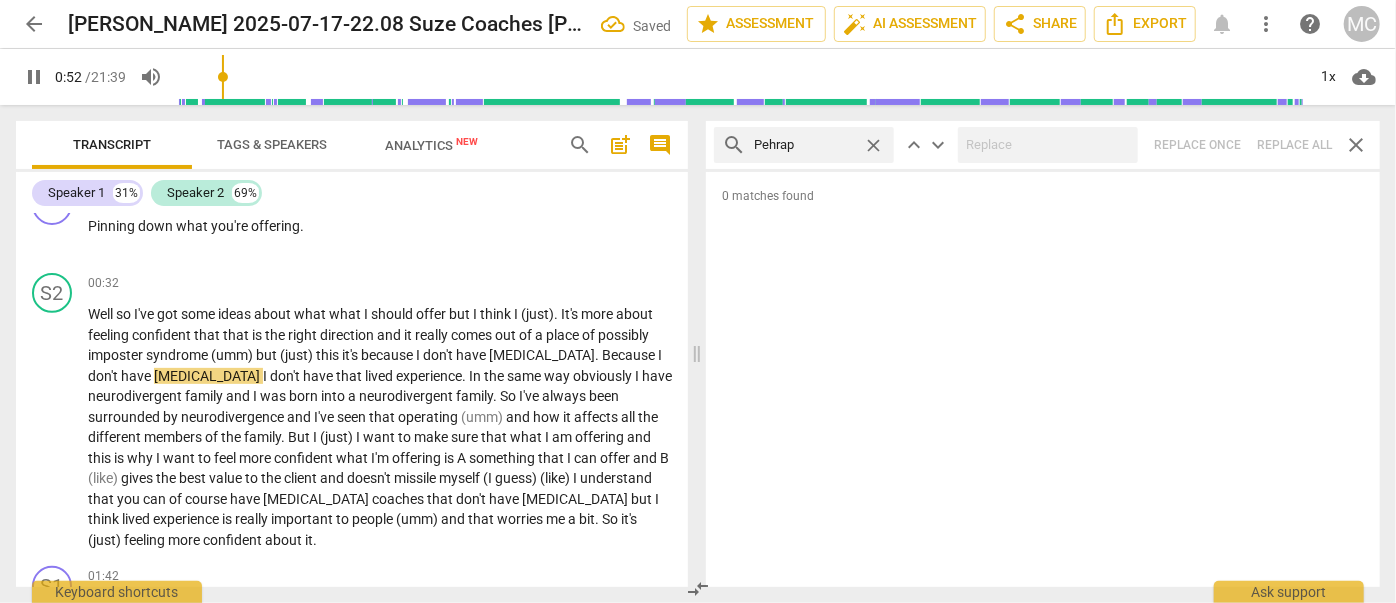 type on "53" 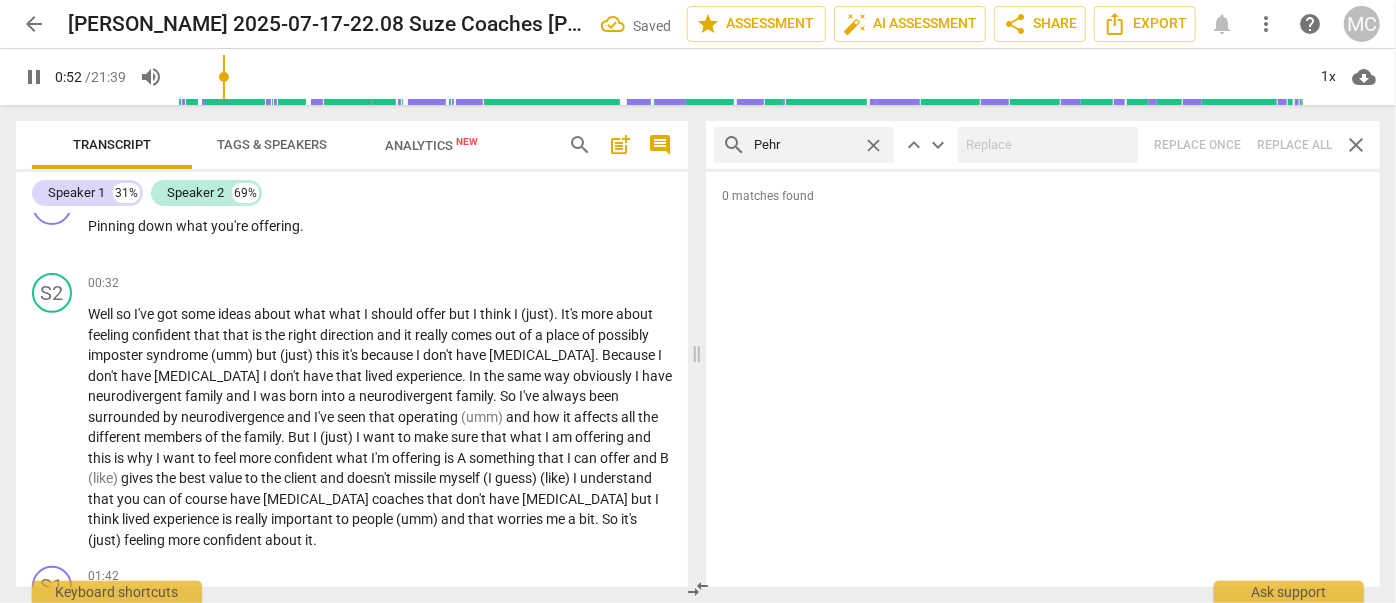 type on "Peh" 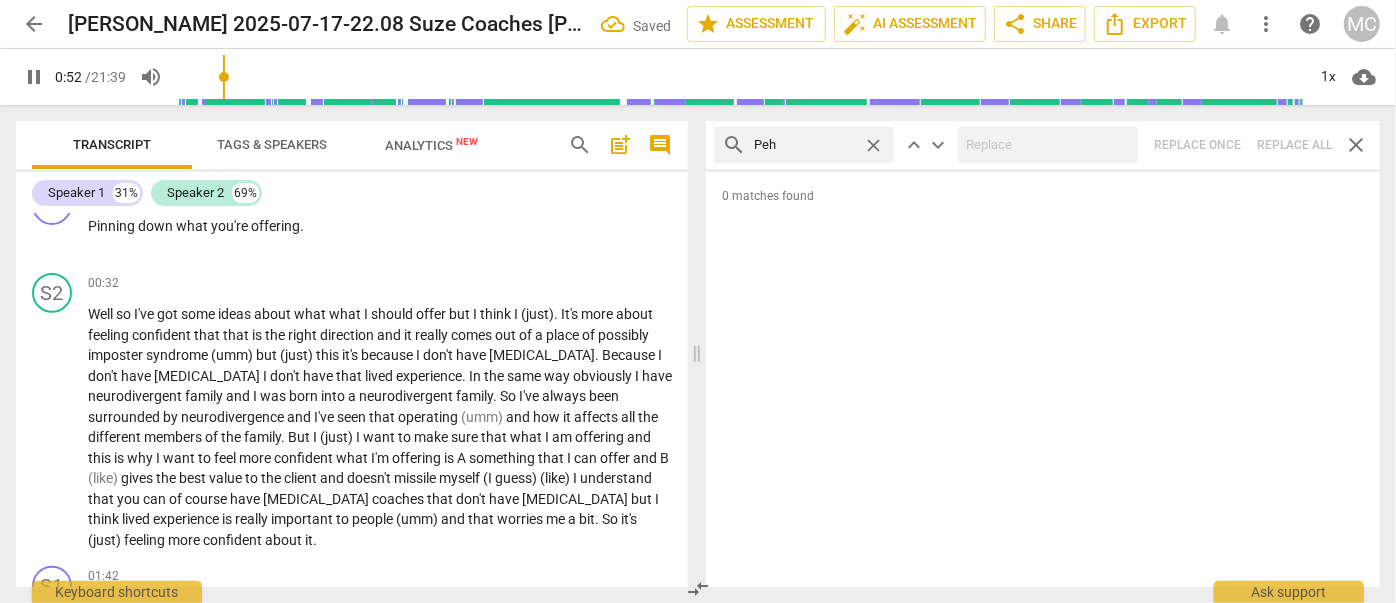 type on "53" 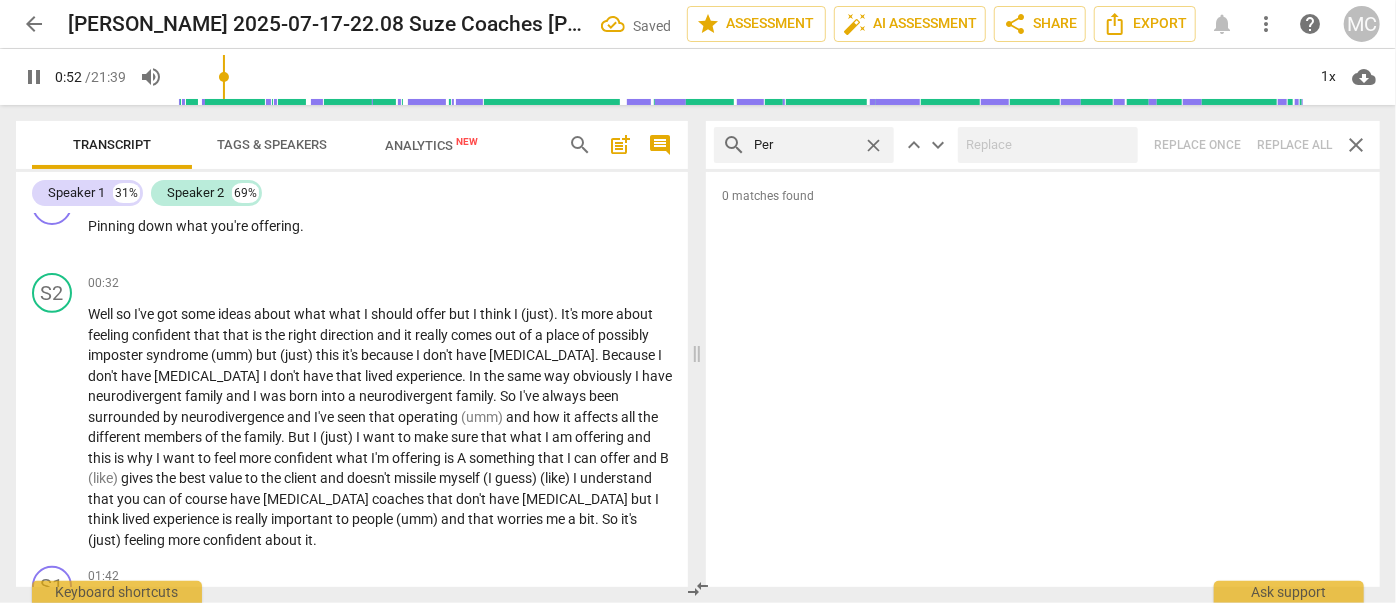 type on "Perh" 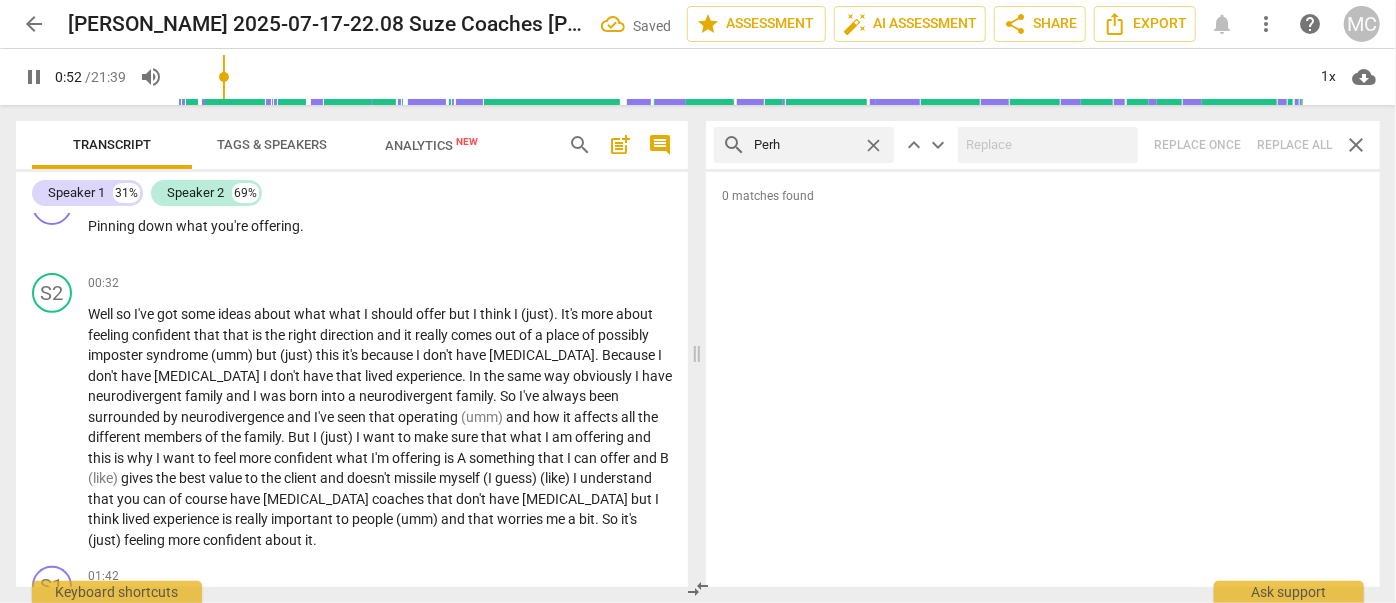 type on "53" 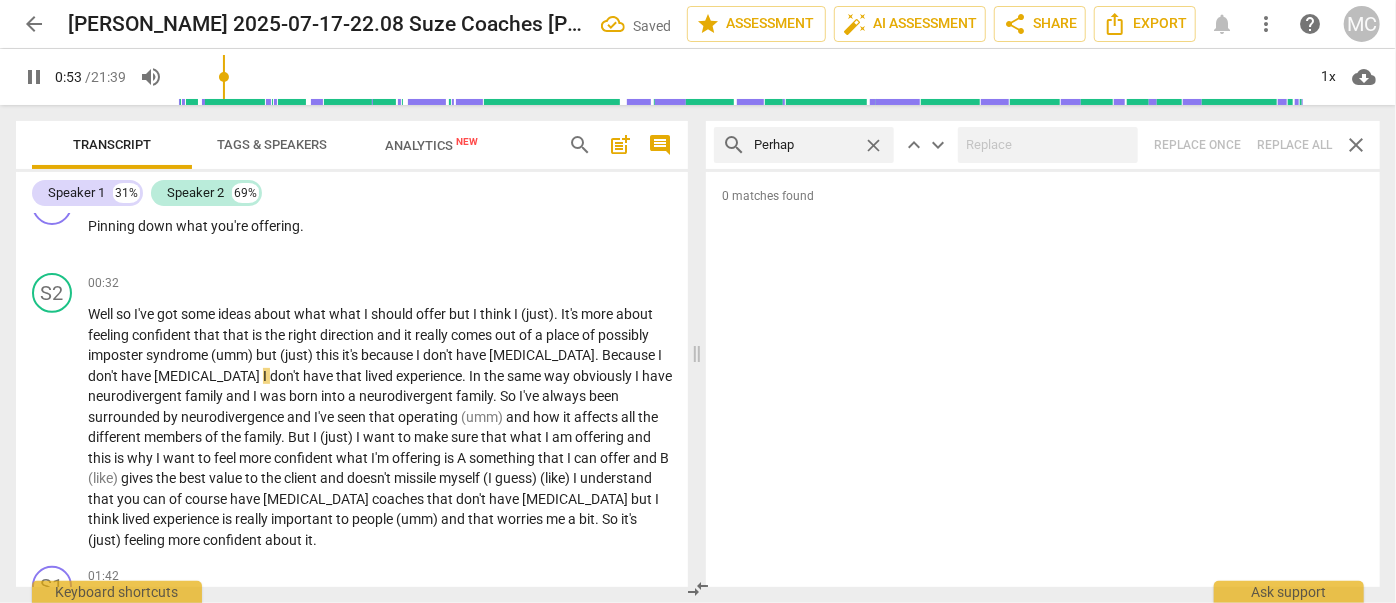 type on "Perhaps" 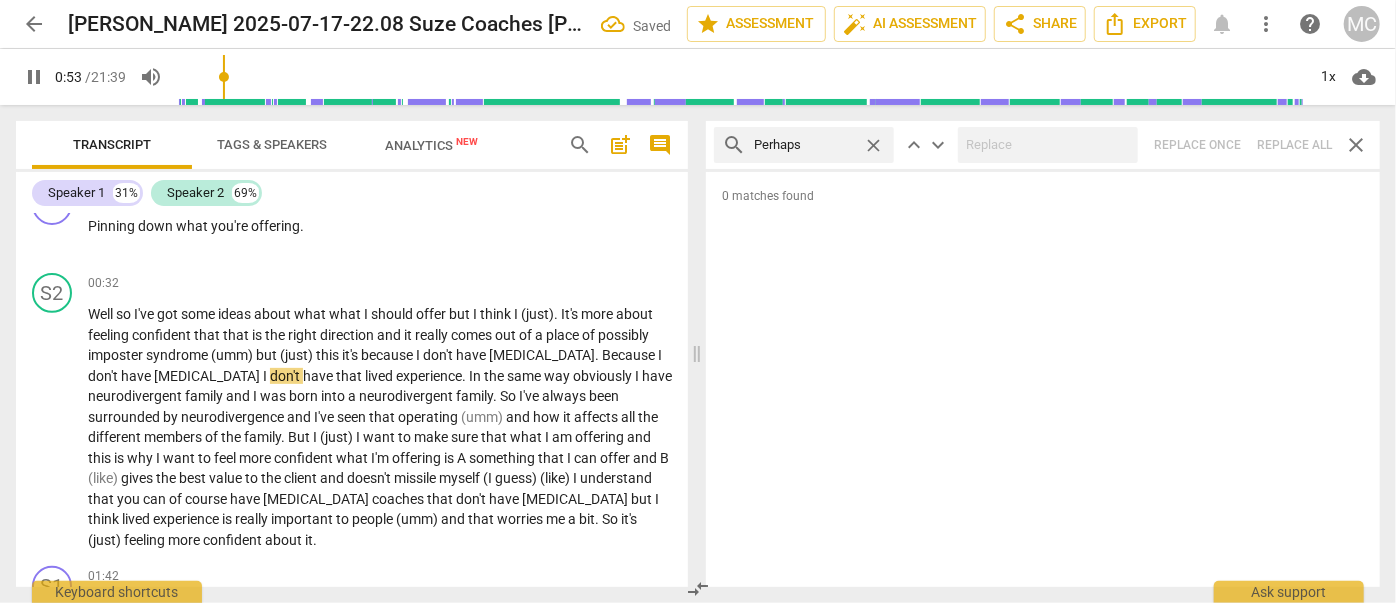 type on "54" 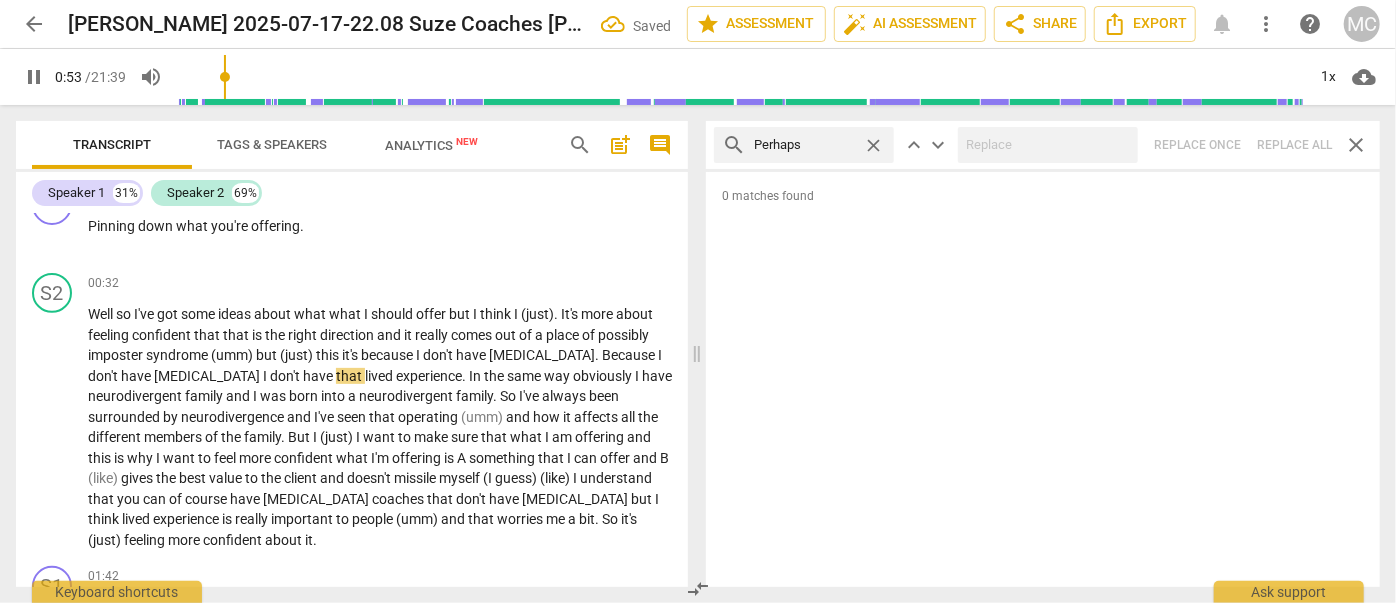 type on "Perhaps" 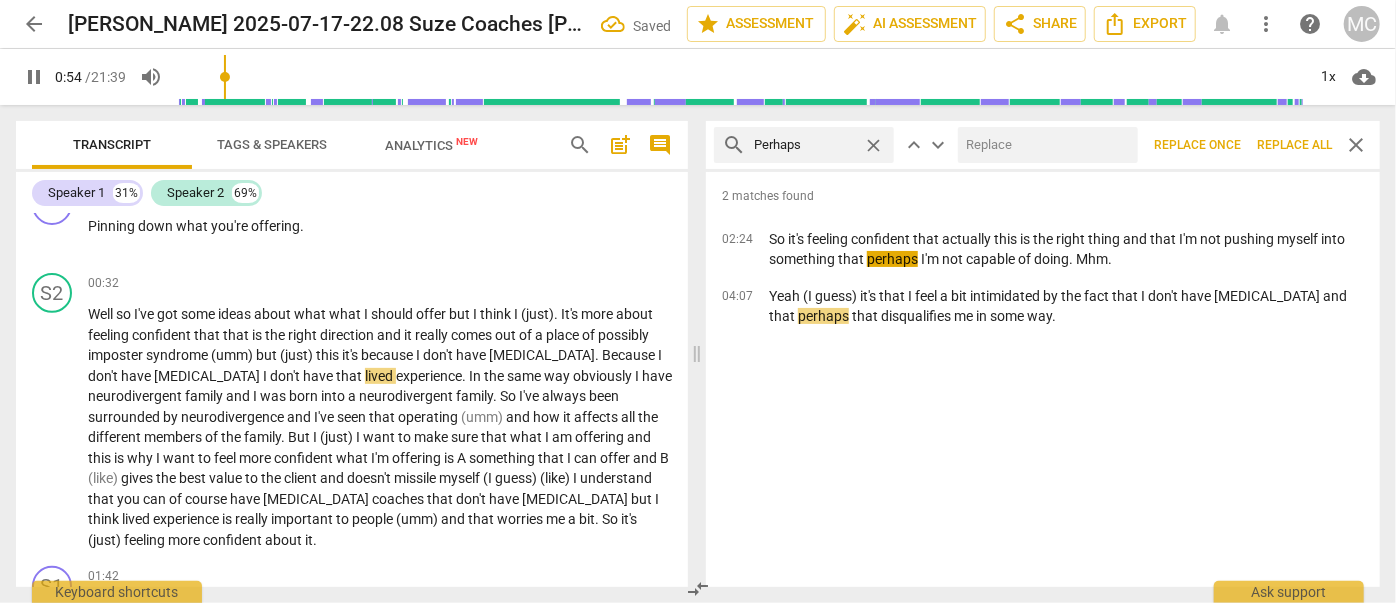 click at bounding box center [1044, 145] 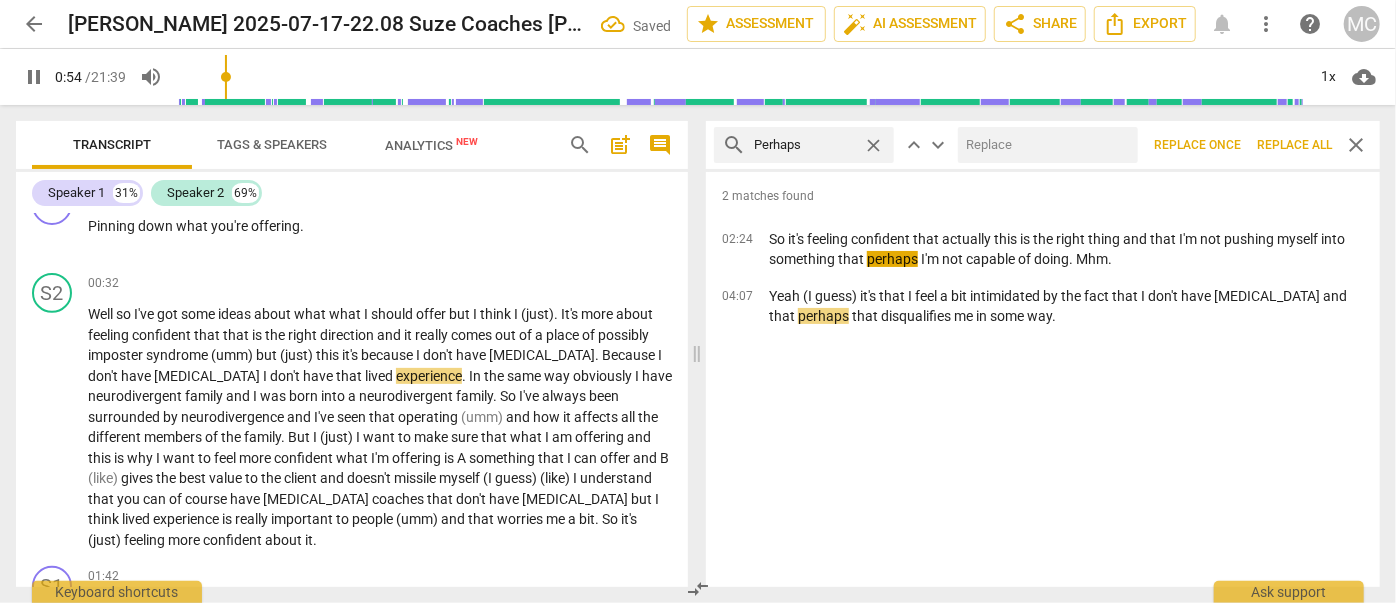 type on "55" 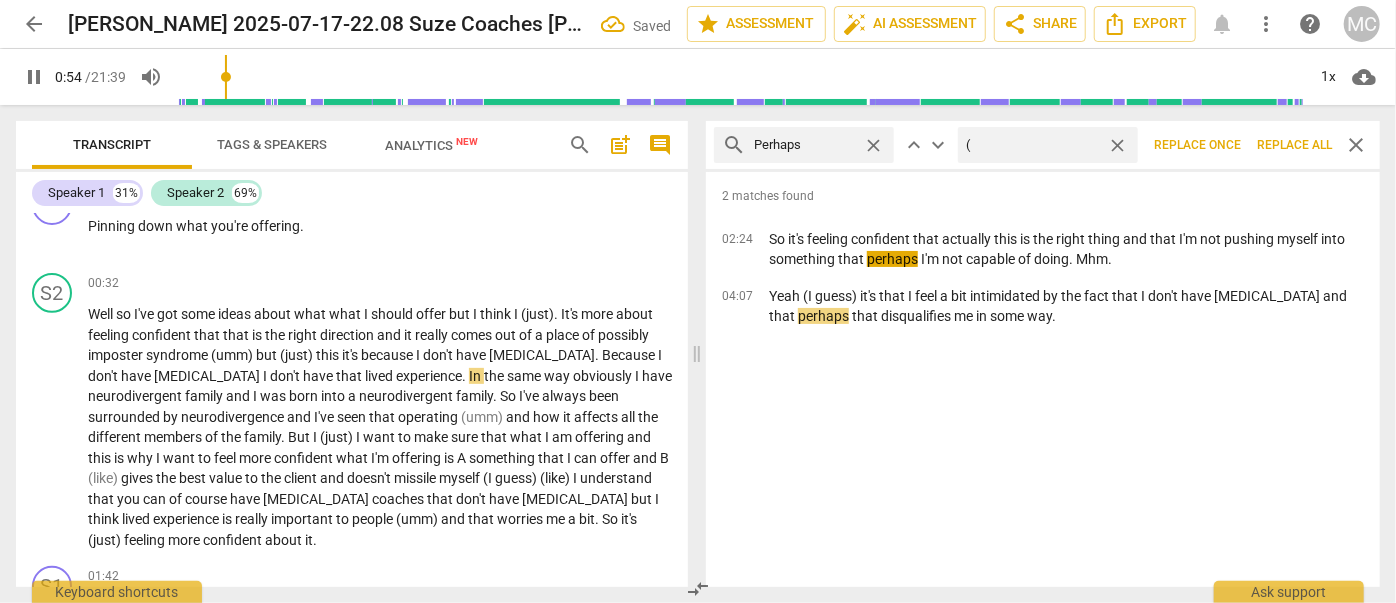 type on "(P" 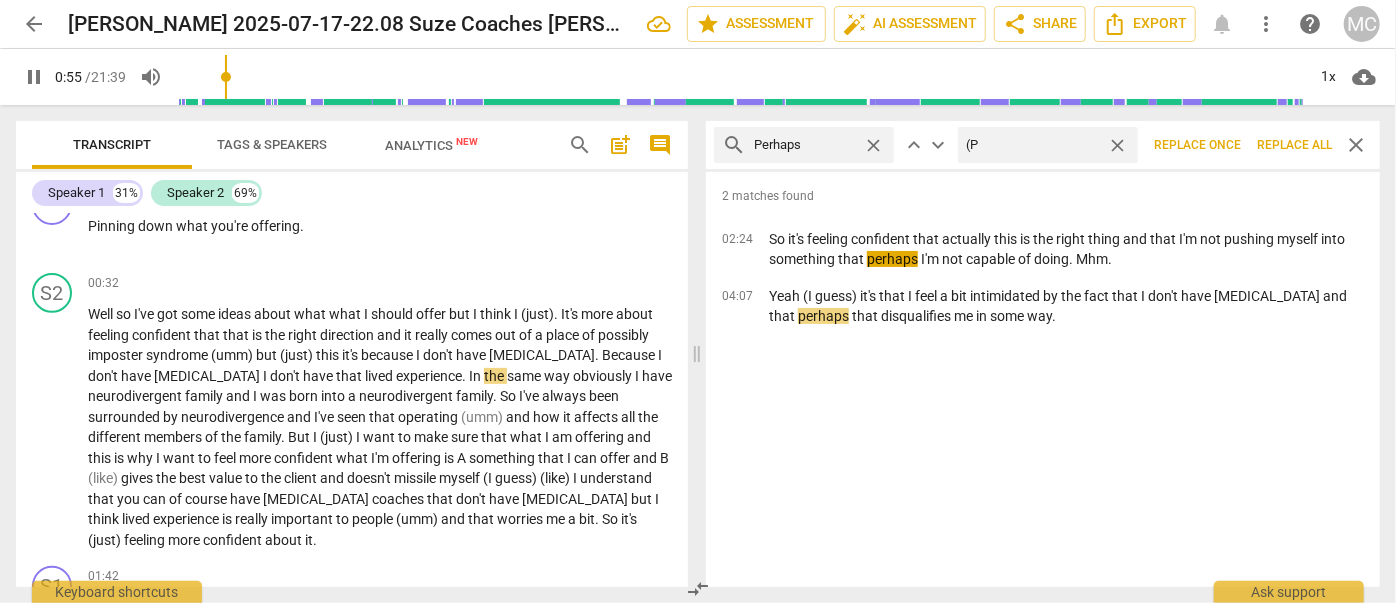 type on "56" 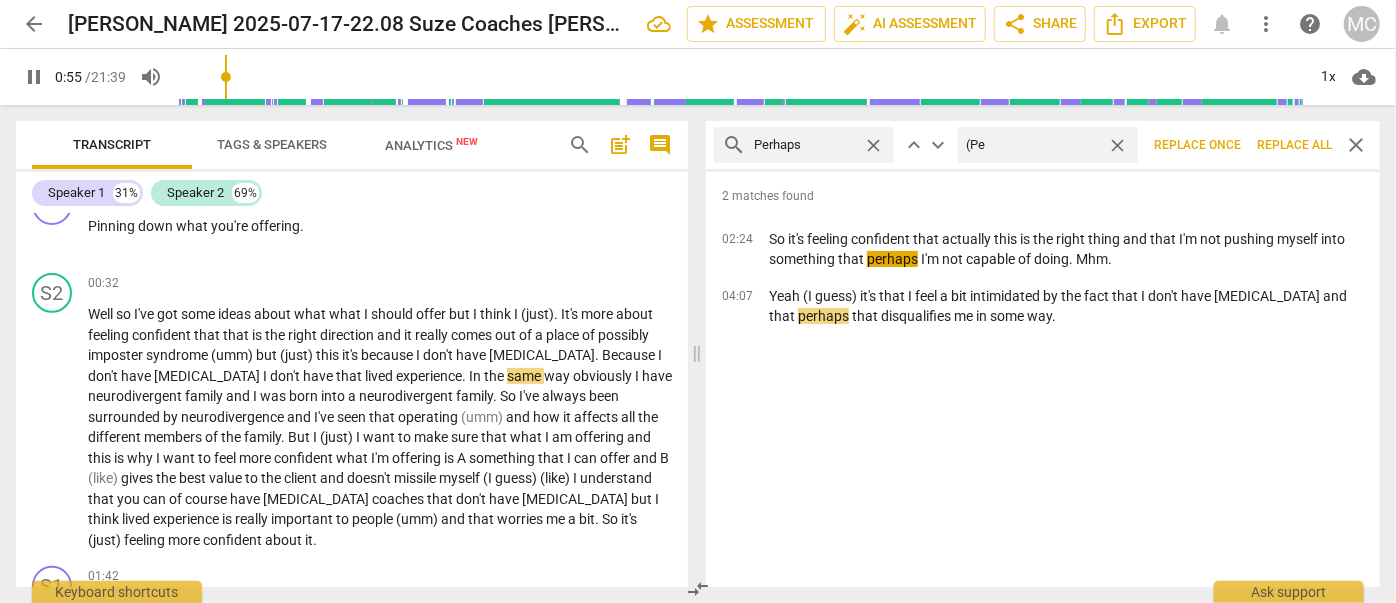 type on "(Per" 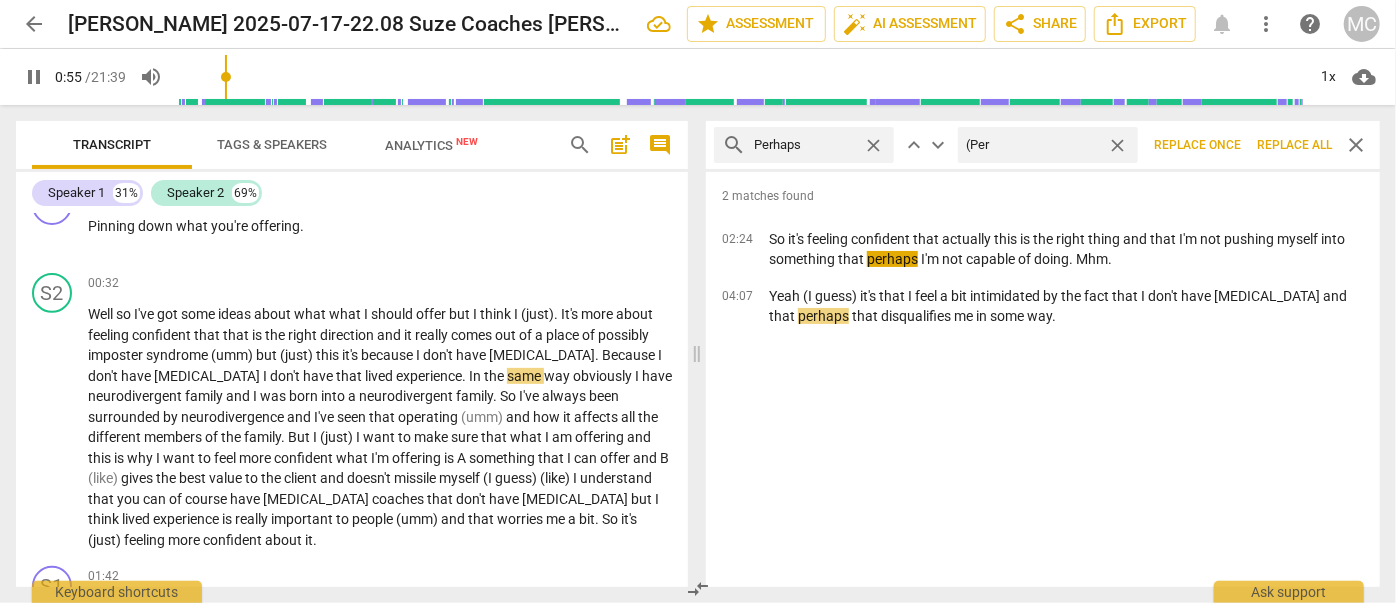 type on "56" 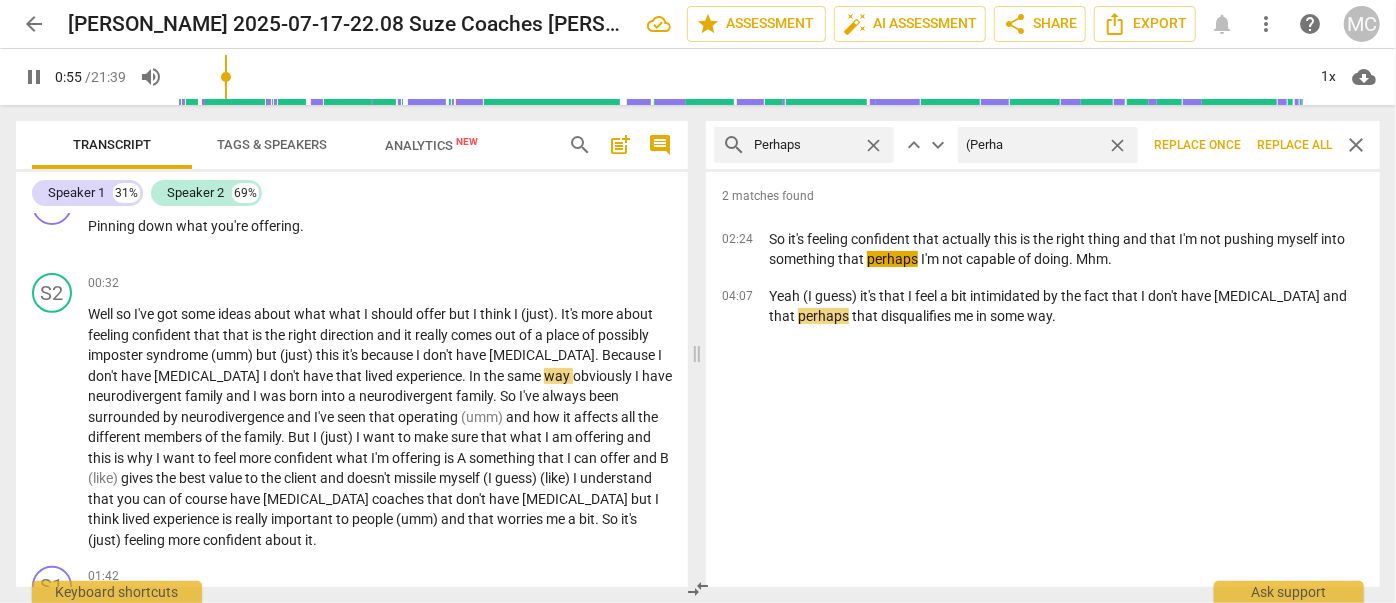 type on "(Perhap" 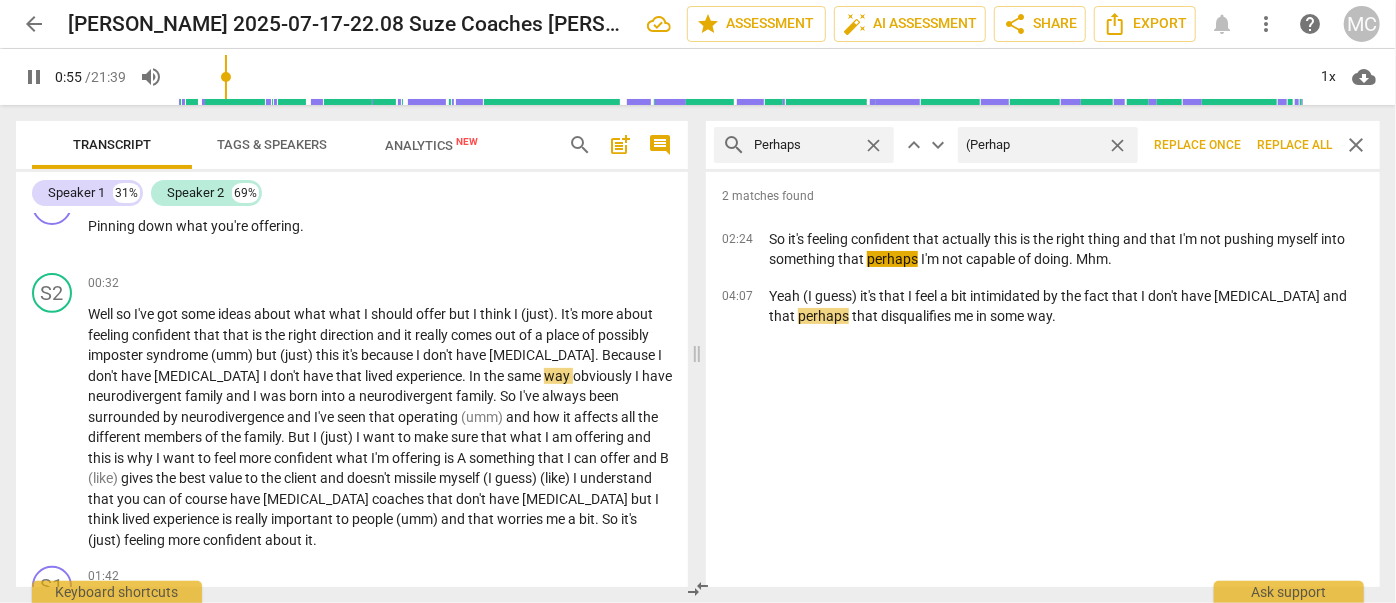type on "56" 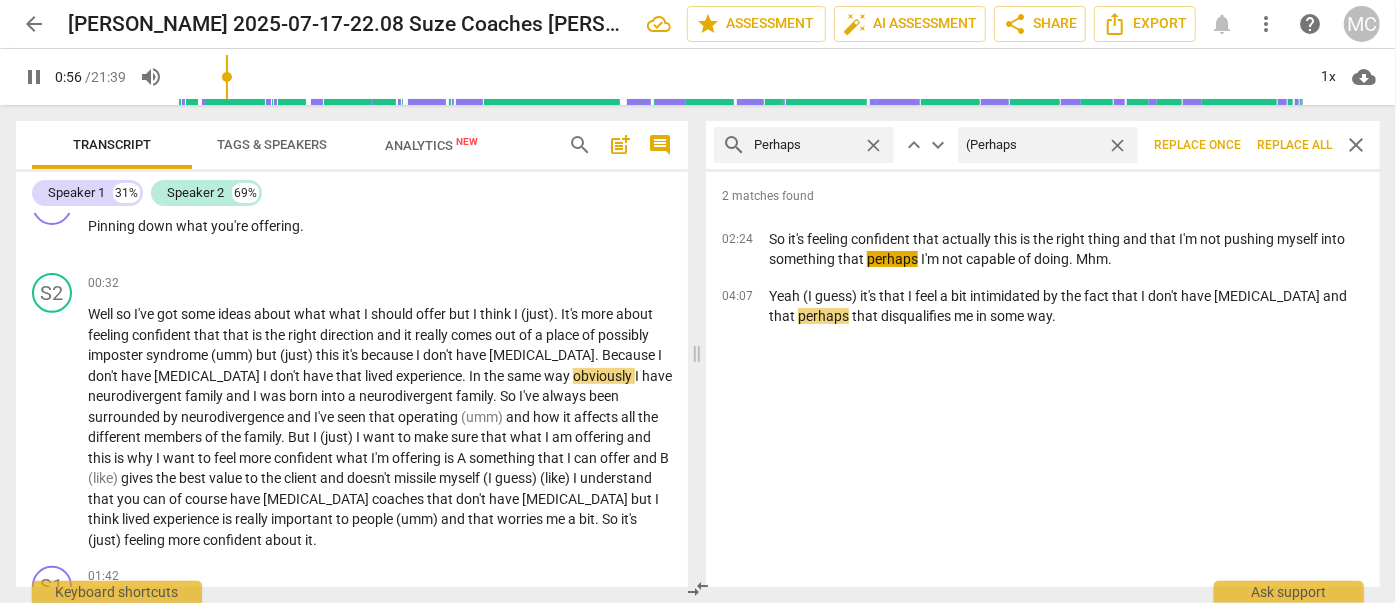 type on "(Perhaps)" 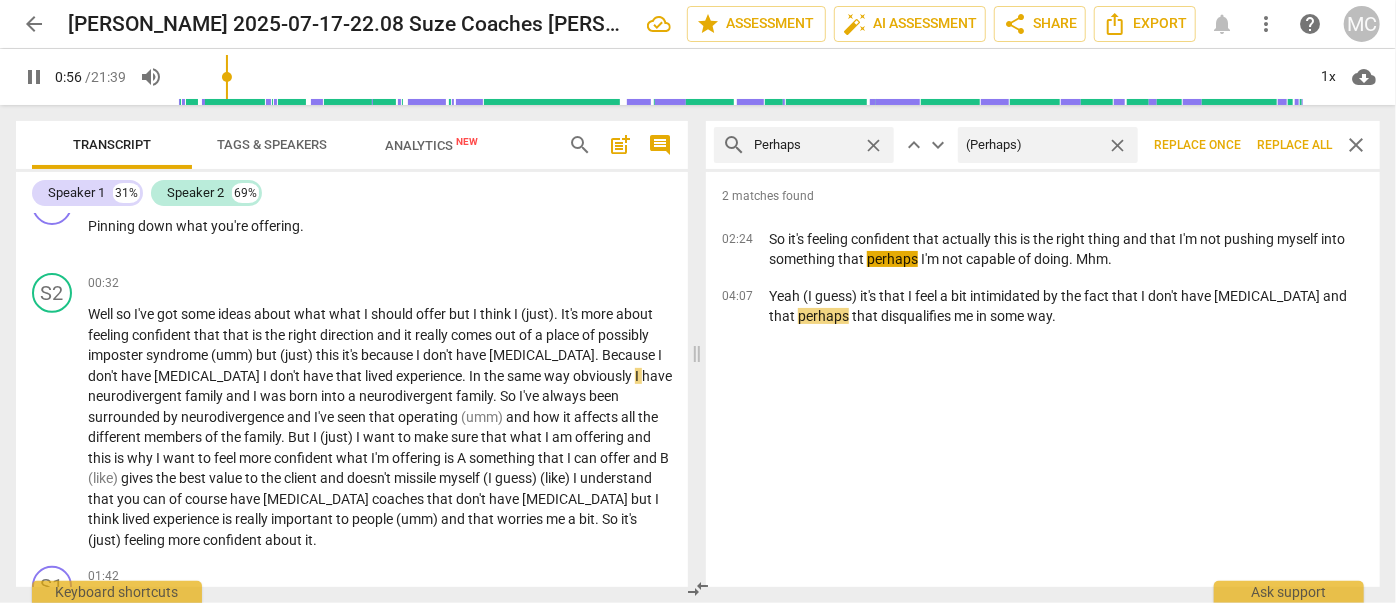type on "57" 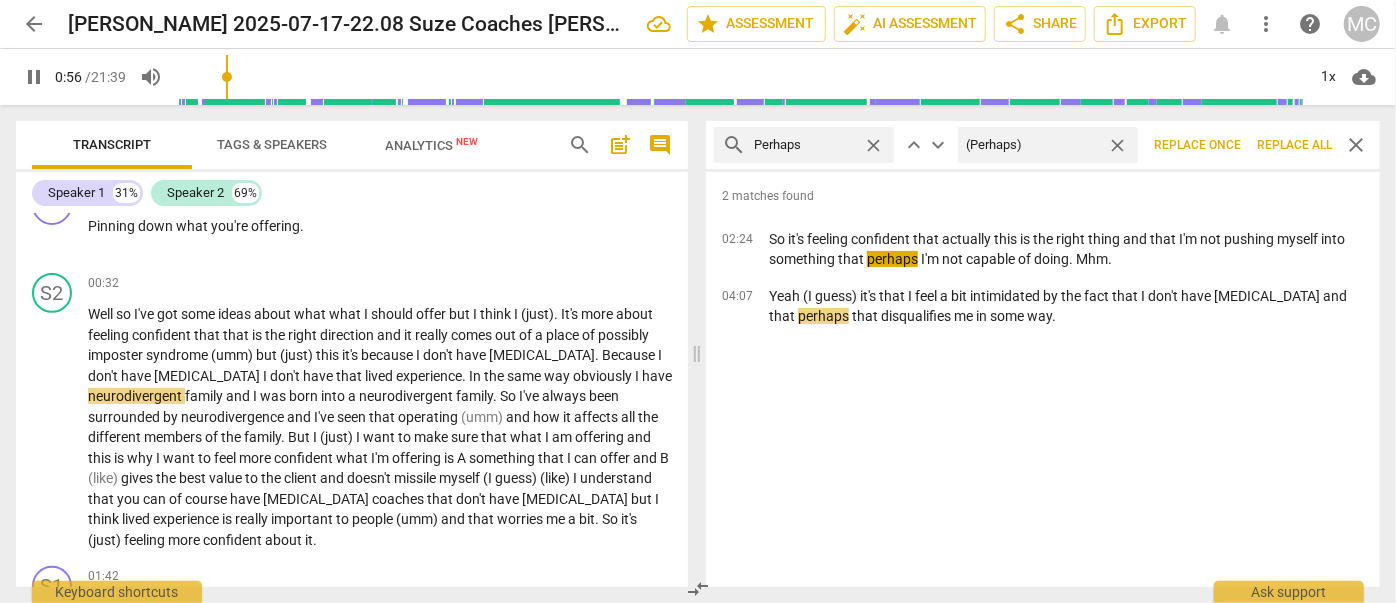 type on "(Perhaps)" 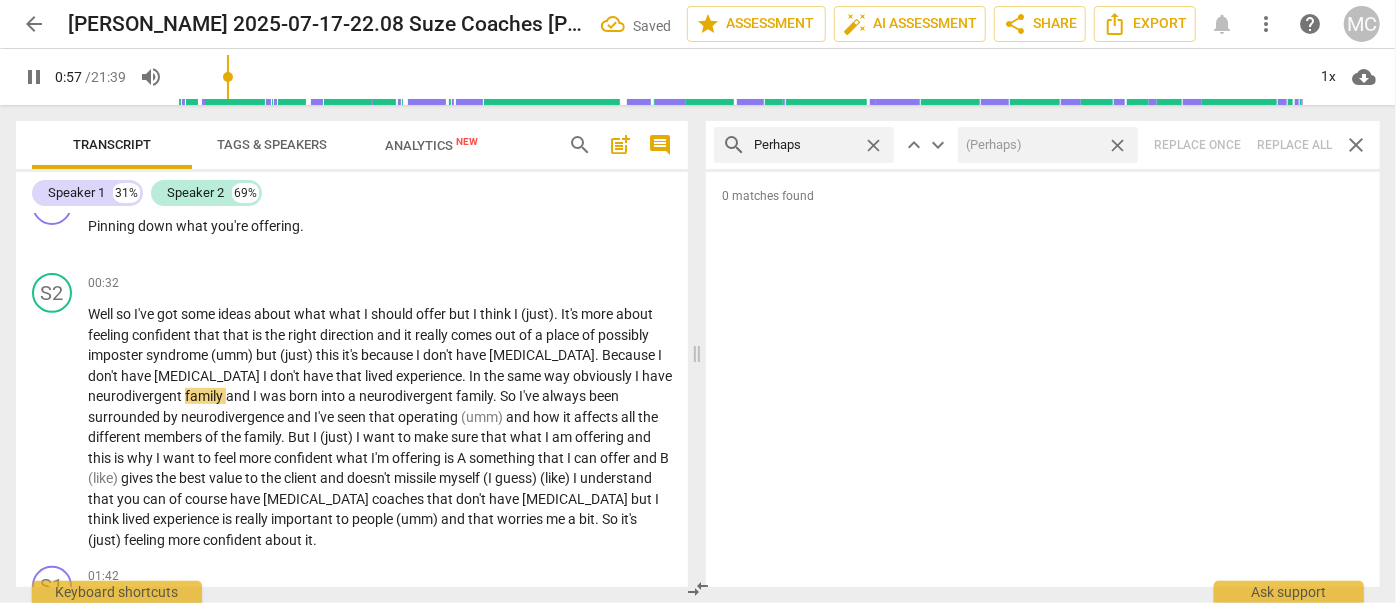 click on "close" at bounding box center (1117, 145) 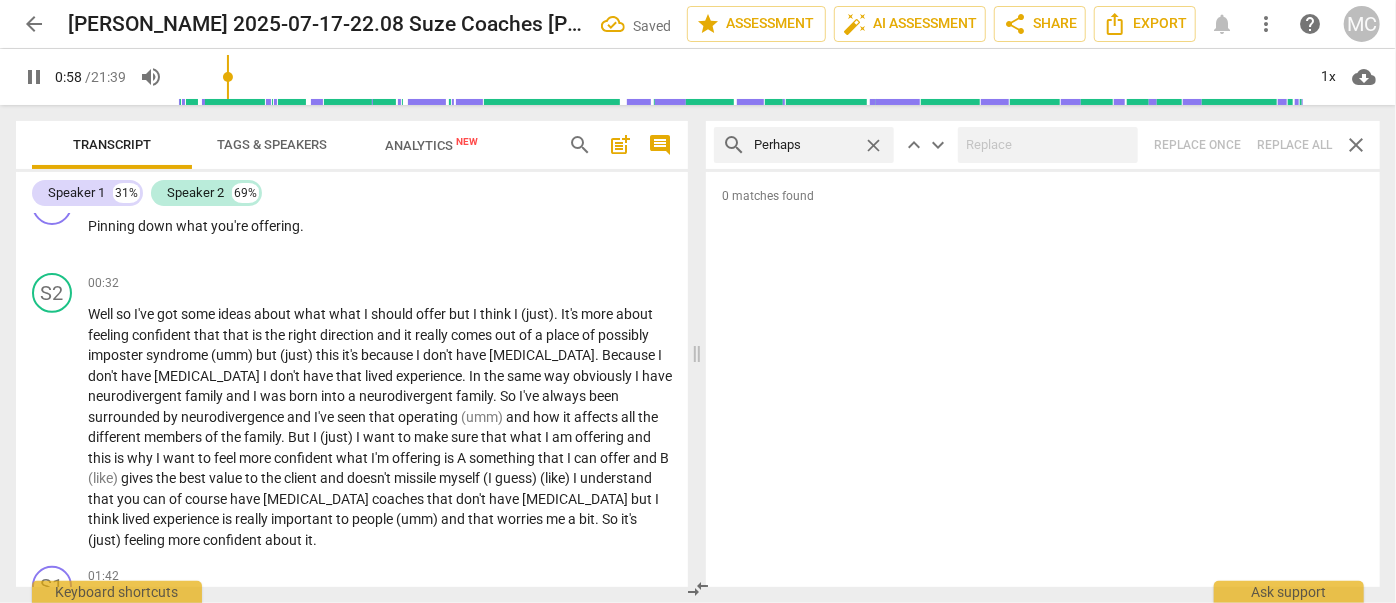 type 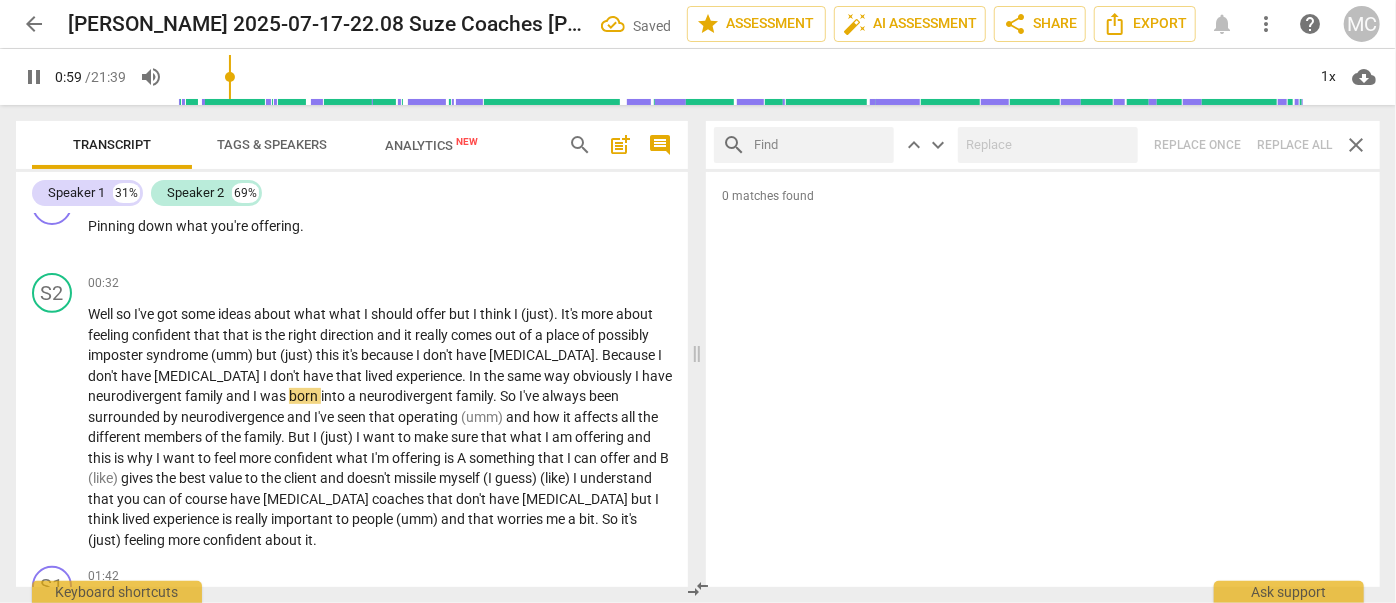 click at bounding box center [820, 145] 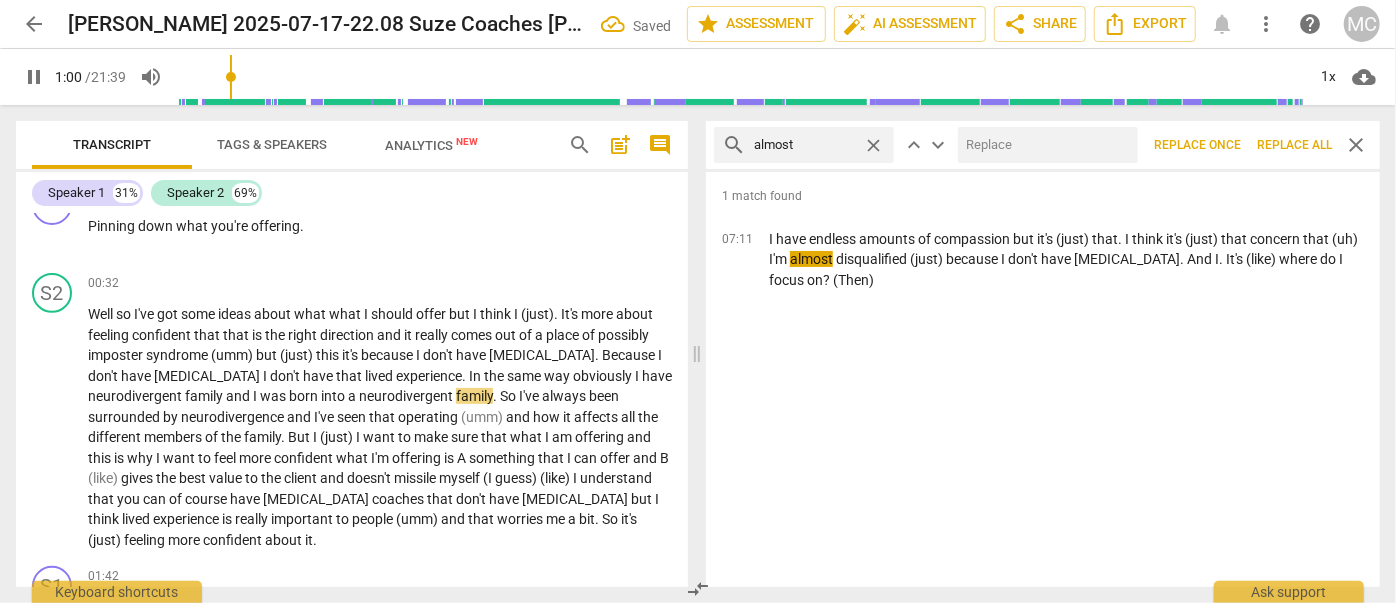 click at bounding box center (1044, 145) 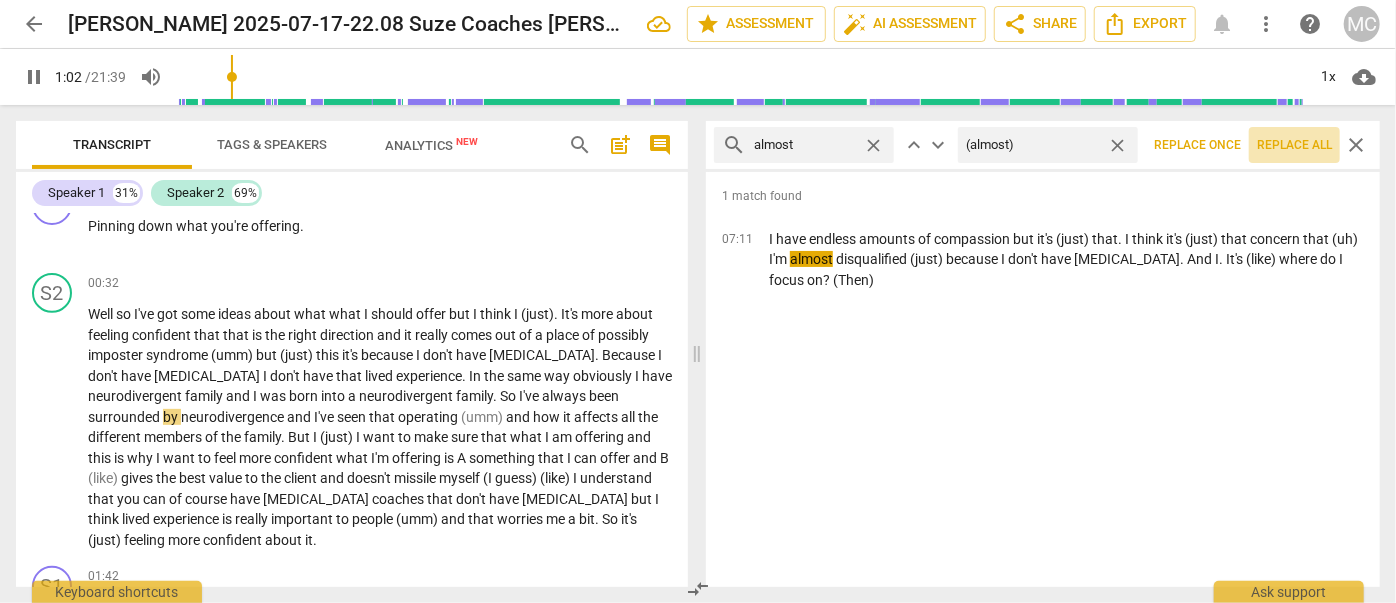 click on "Replace all" at bounding box center (1294, 145) 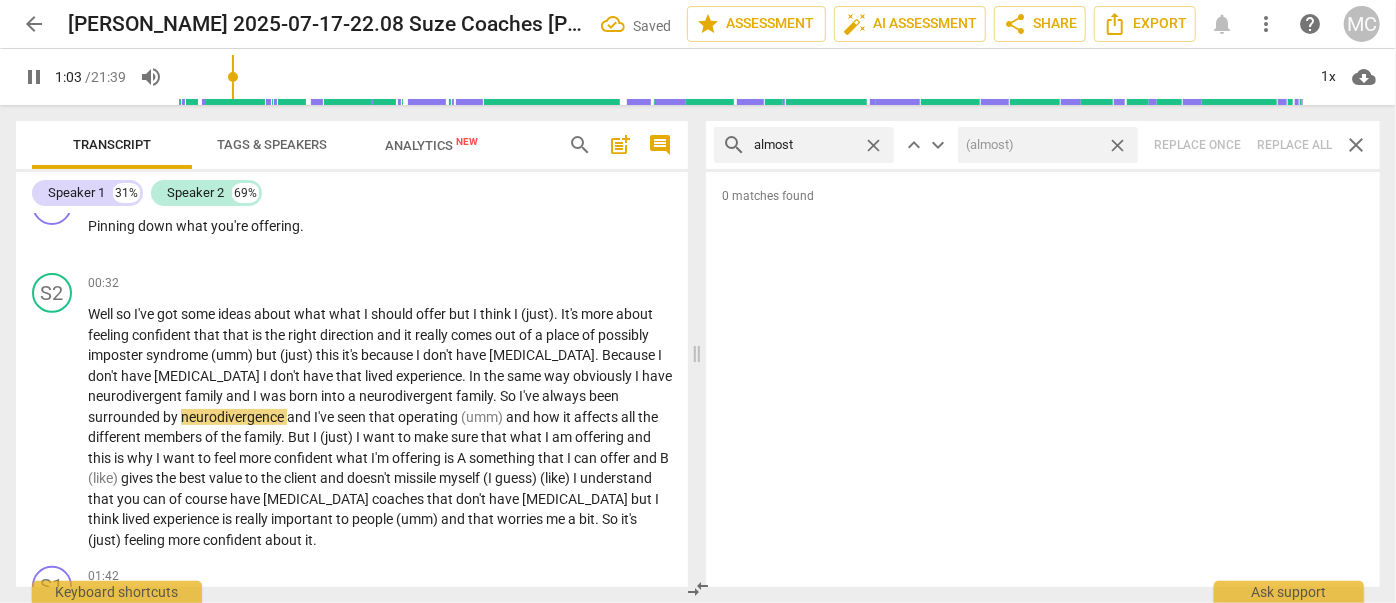click on "close" at bounding box center (1117, 145) 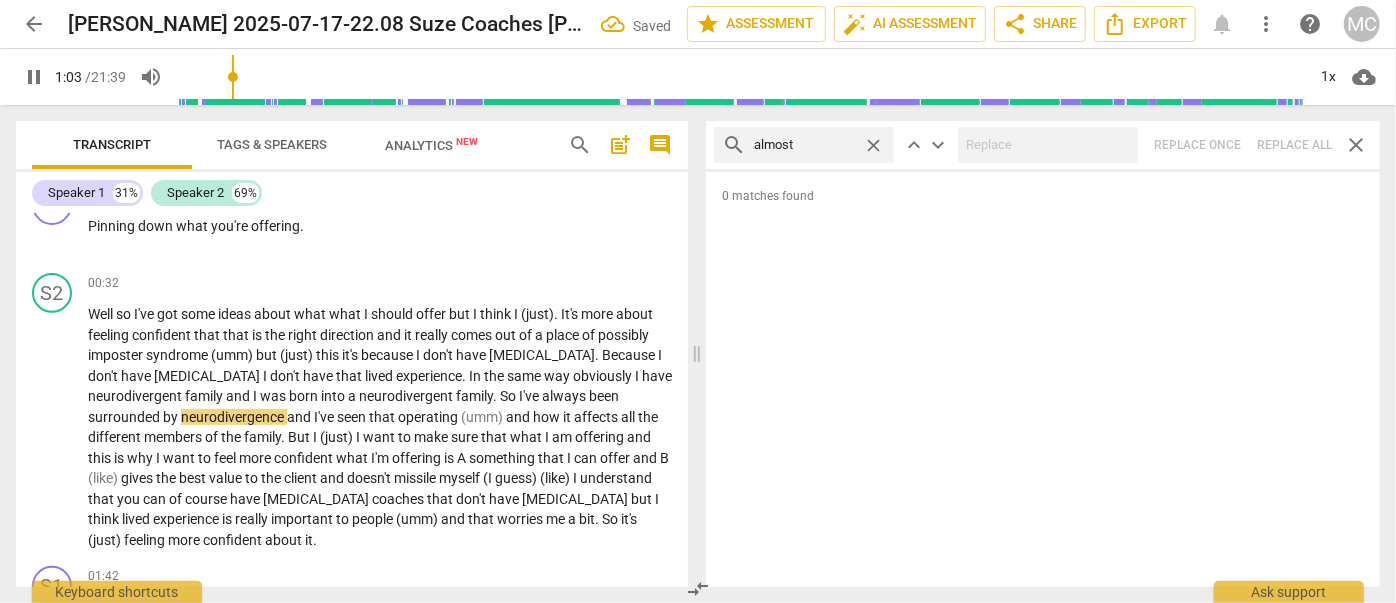 click on "close" at bounding box center [873, 145] 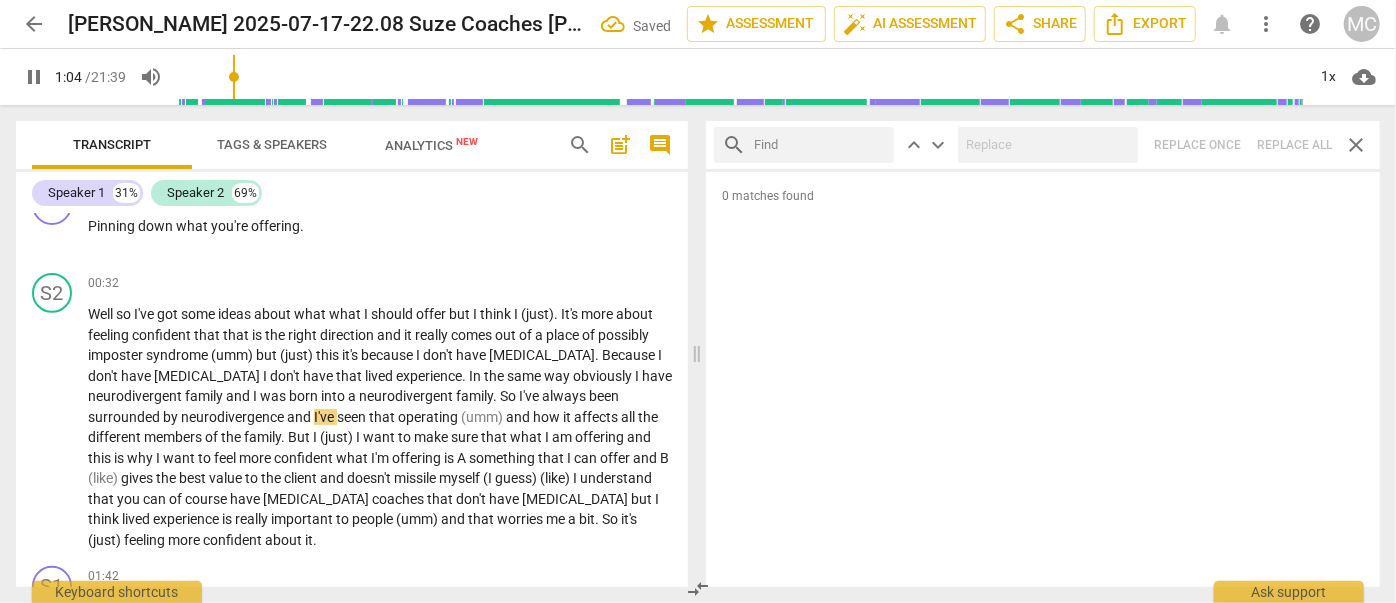 click at bounding box center (820, 145) 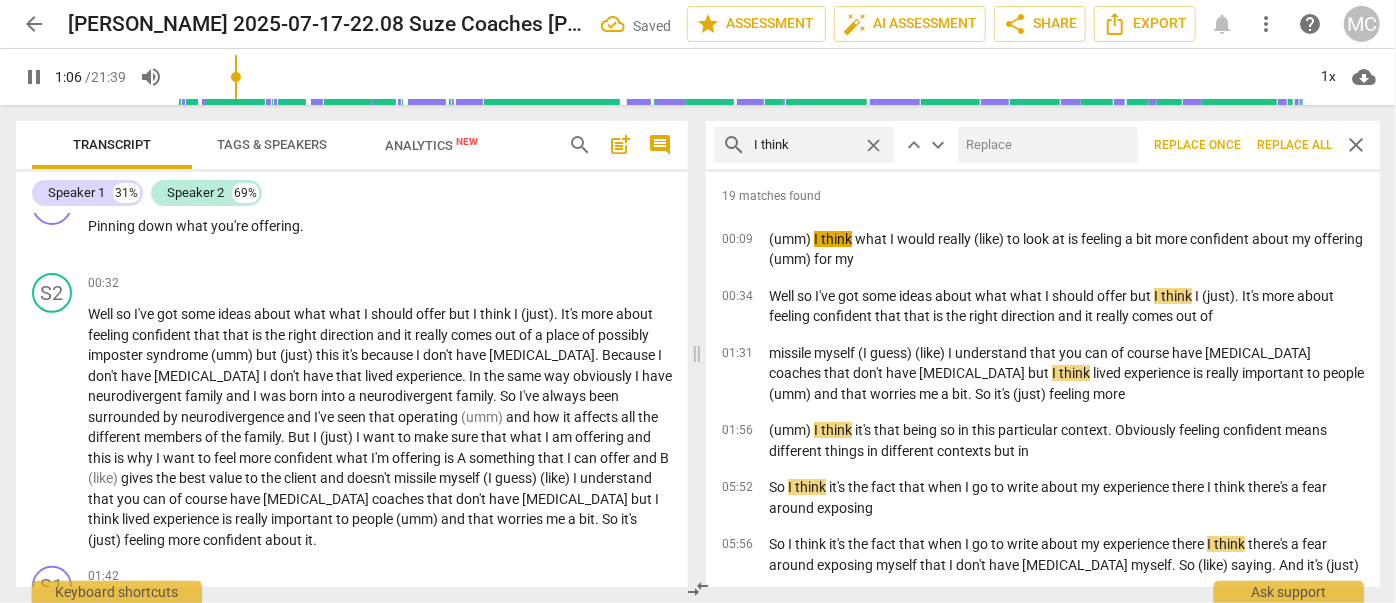 click at bounding box center [1044, 145] 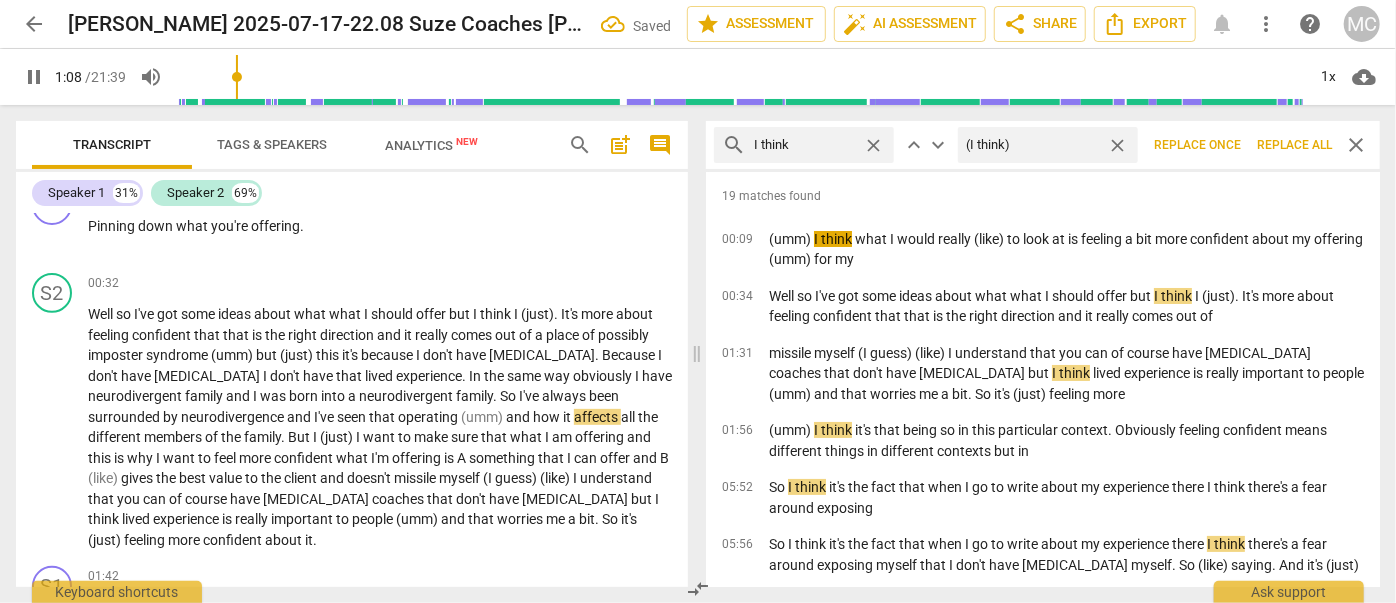 drag, startPoint x: 1307, startPoint y: 144, endPoint x: 1113, endPoint y: 151, distance: 194.12625 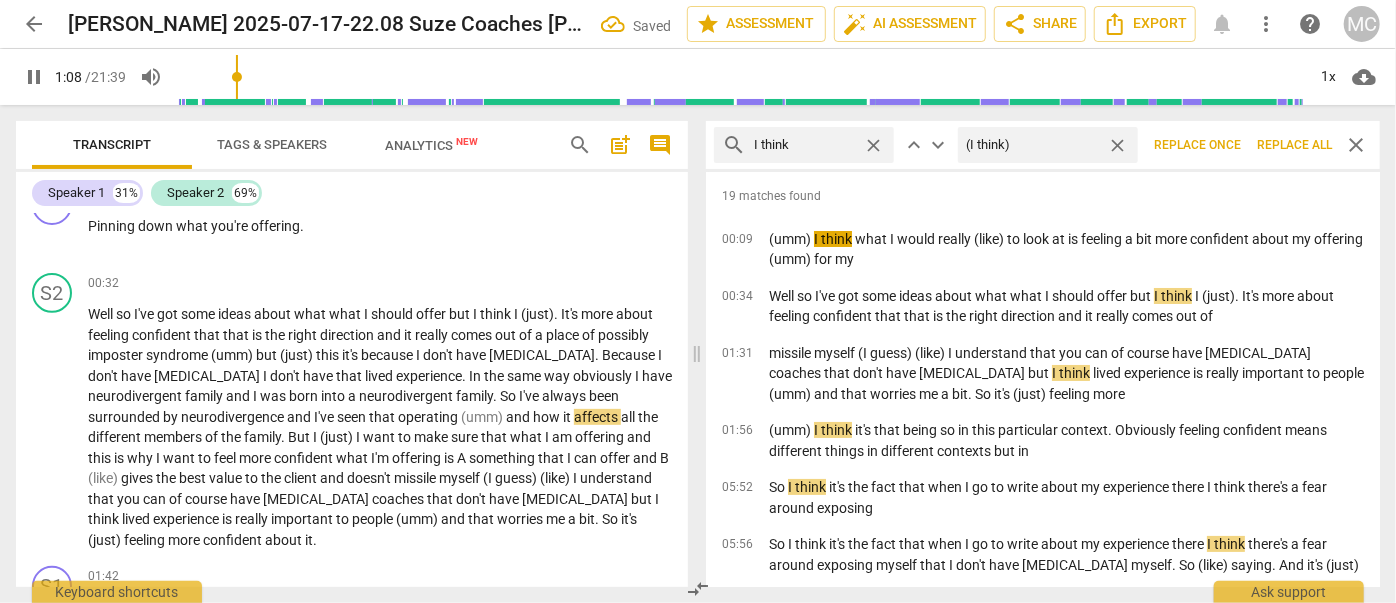 click on "Replace all" at bounding box center [1294, 145] 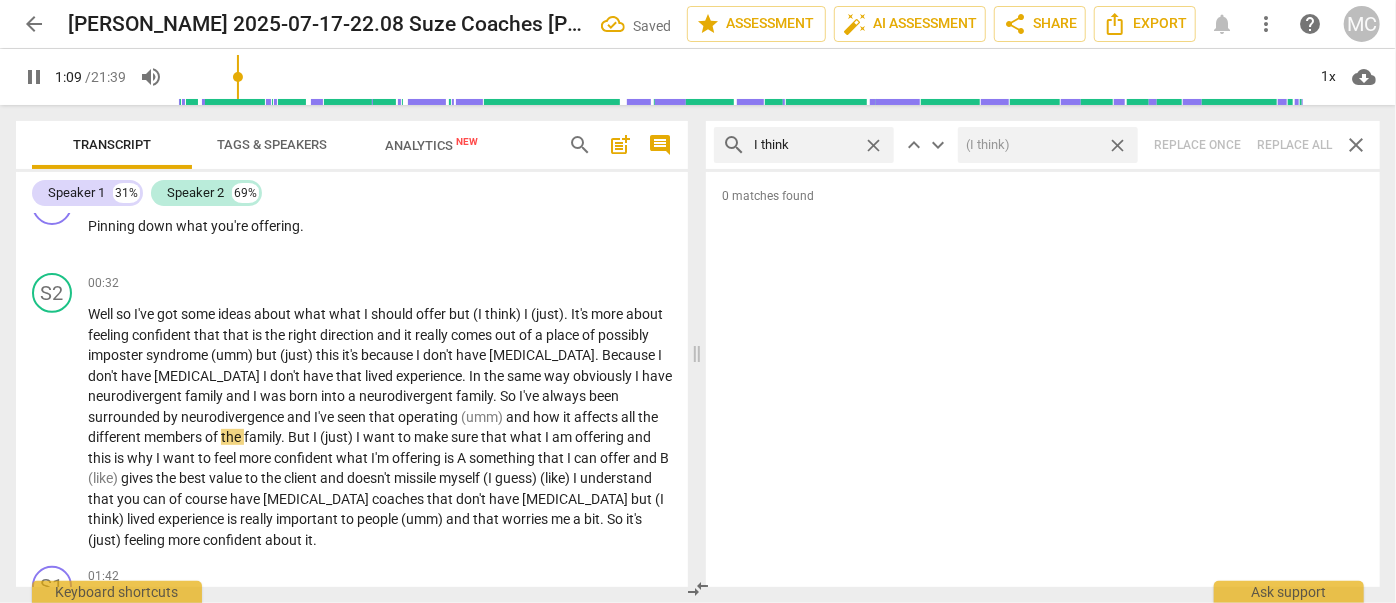 click on "close" at bounding box center [1117, 145] 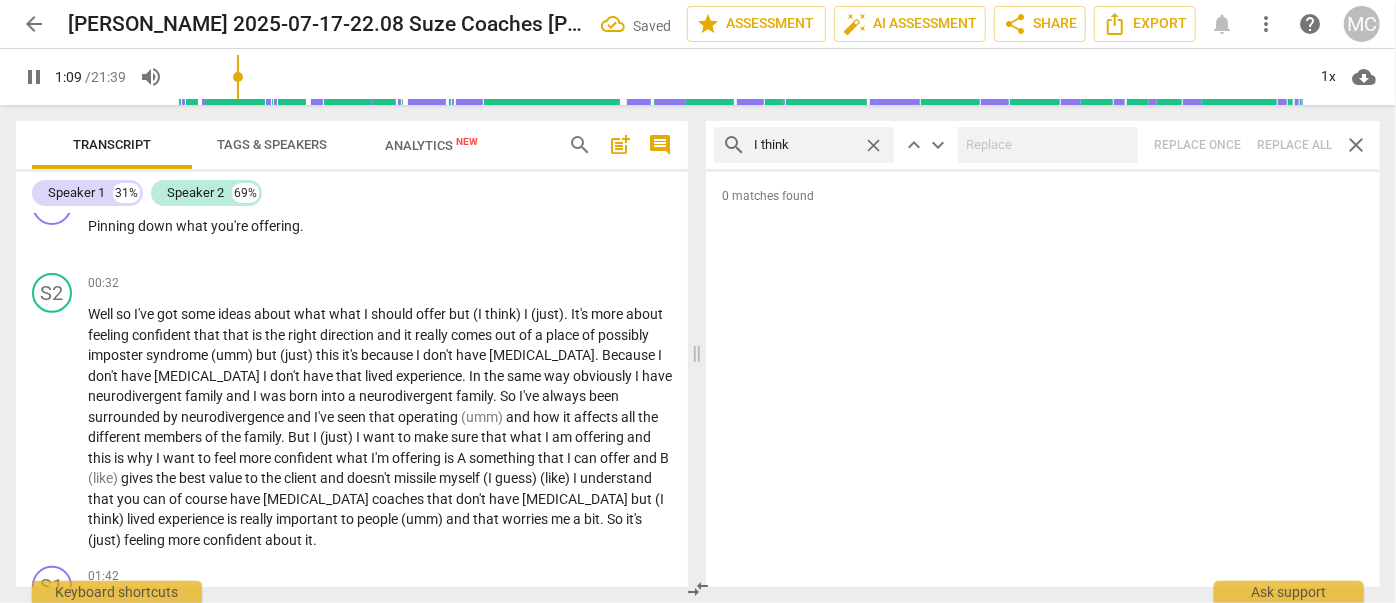 click on "close" at bounding box center (873, 145) 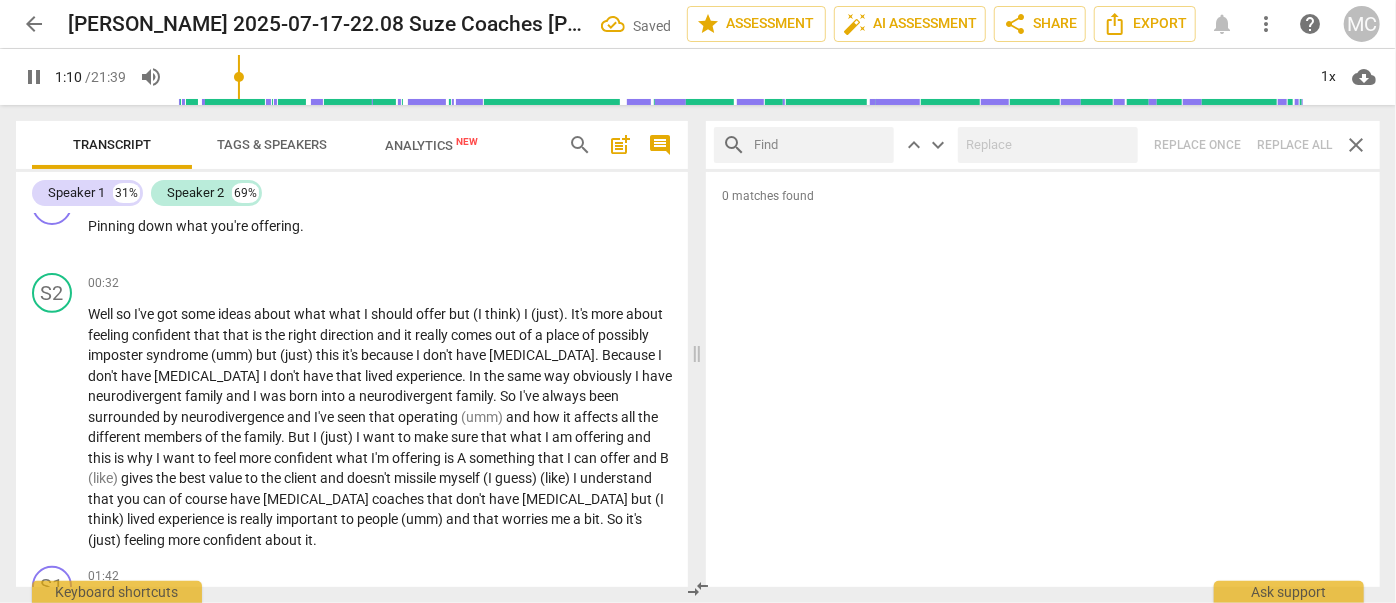 click at bounding box center (820, 145) 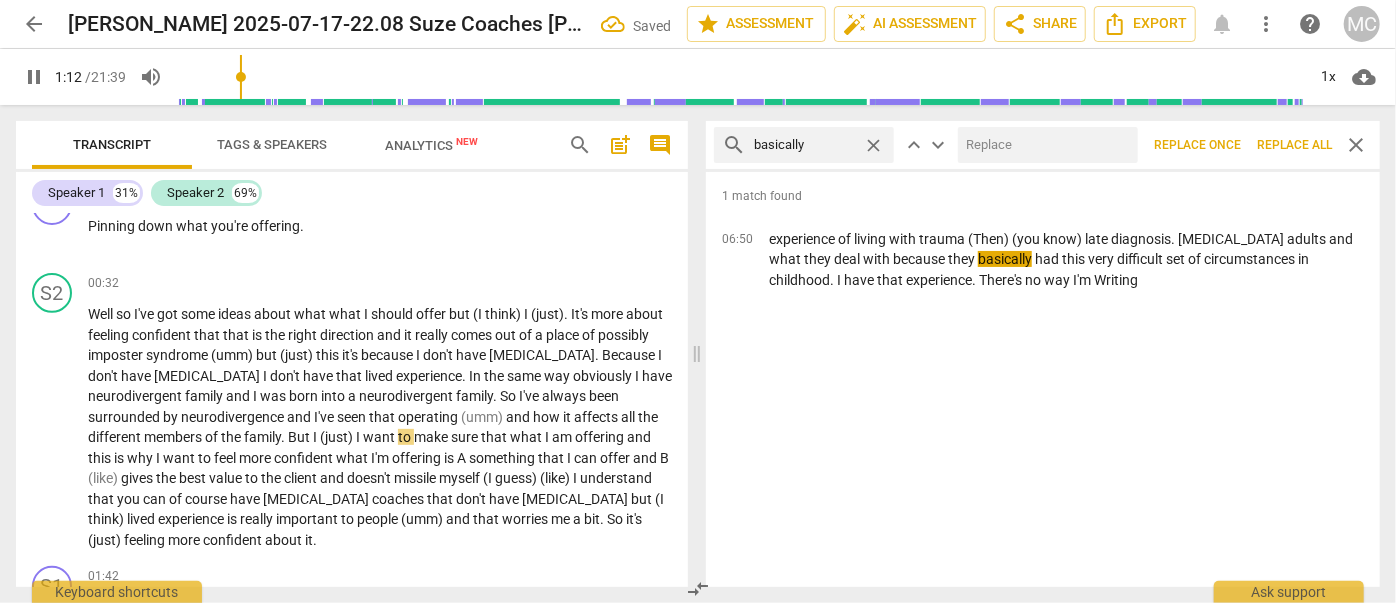 click at bounding box center (1044, 145) 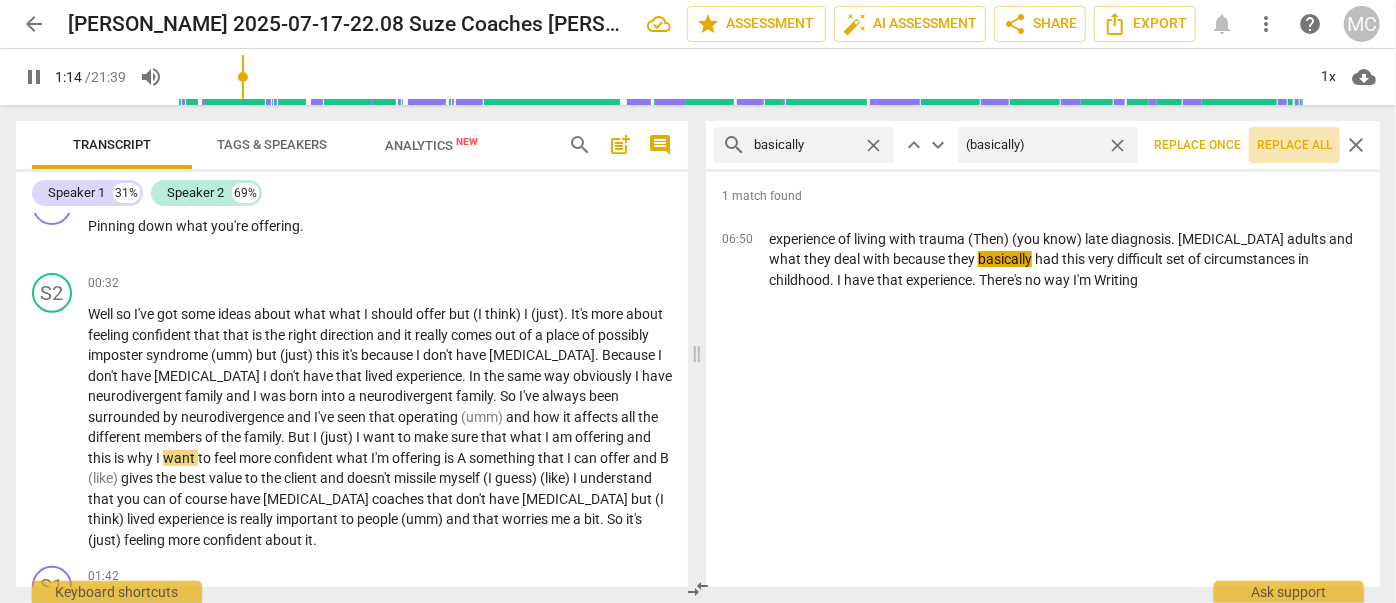 click on "Replace all" at bounding box center [1294, 145] 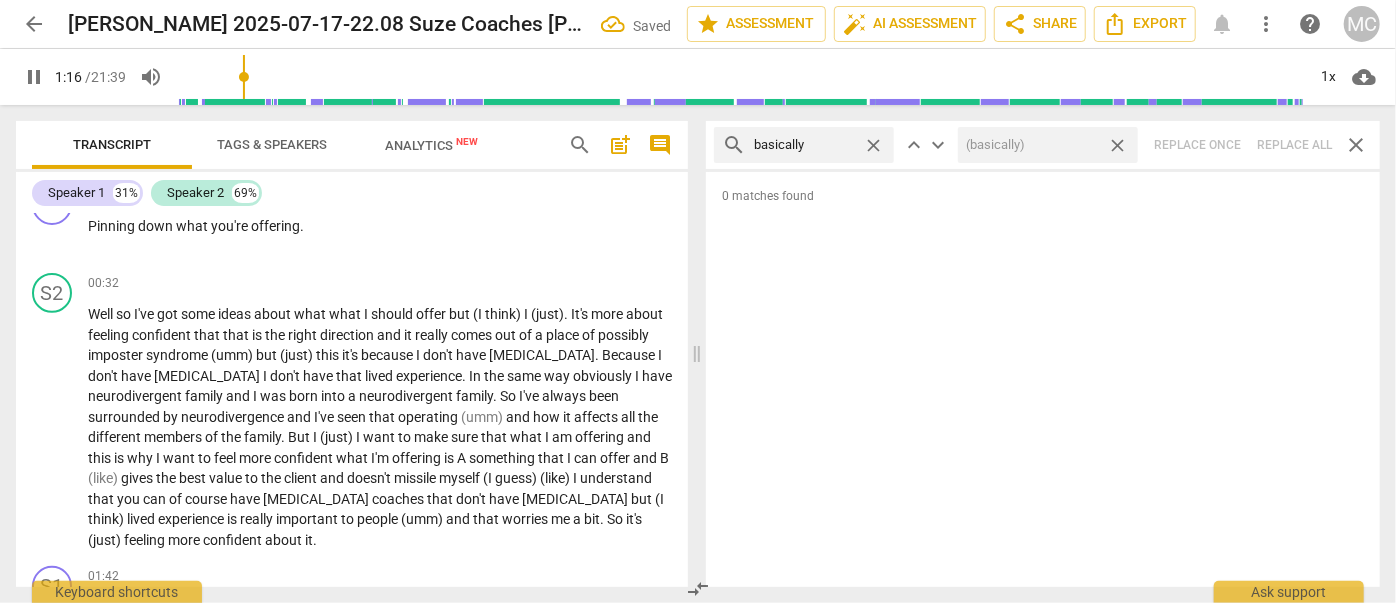 click on "close" at bounding box center [1117, 145] 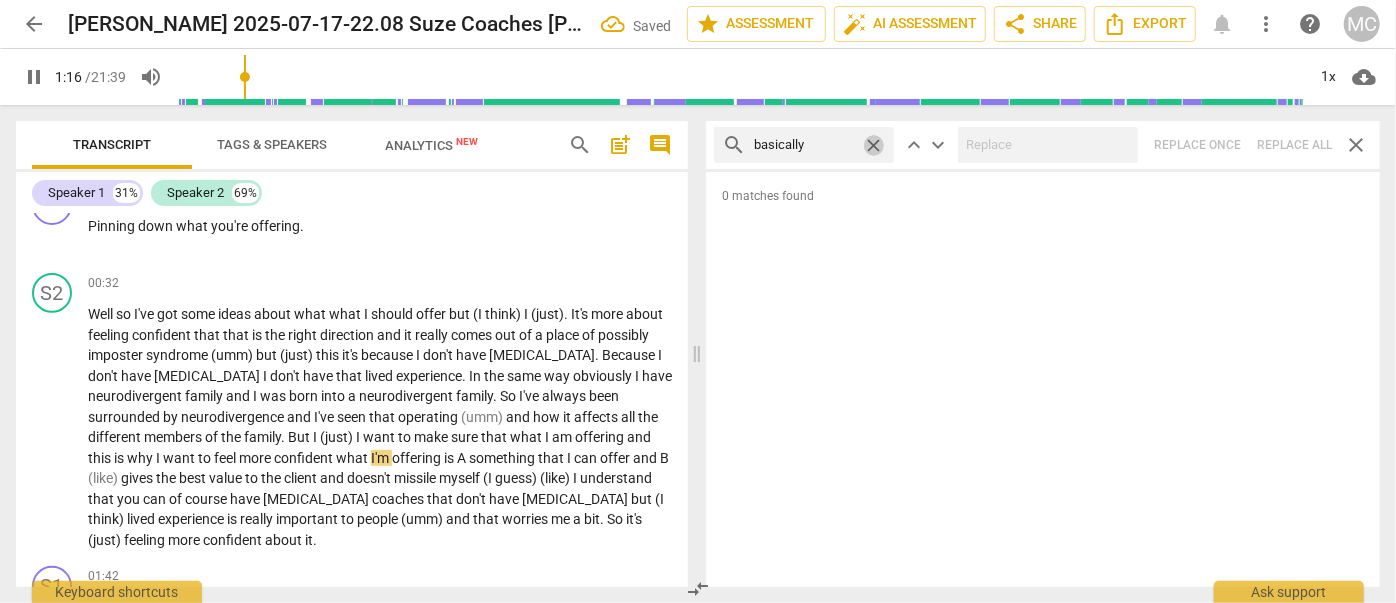 click on "close" at bounding box center (873, 145) 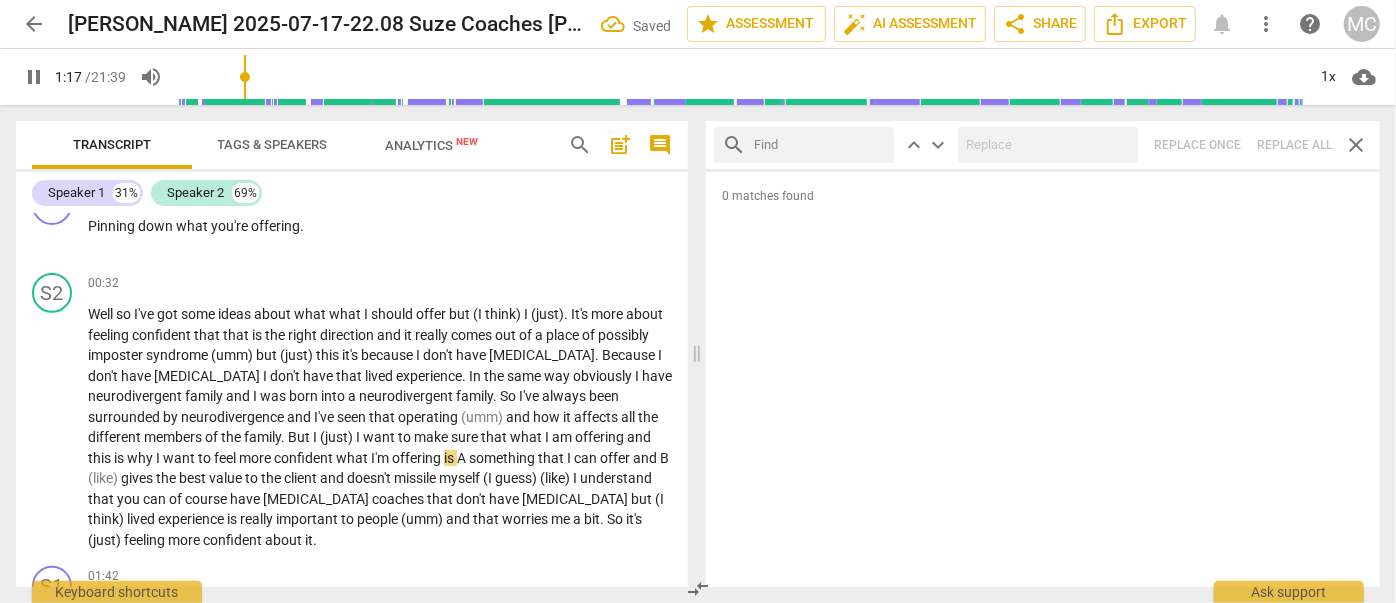 click at bounding box center (820, 145) 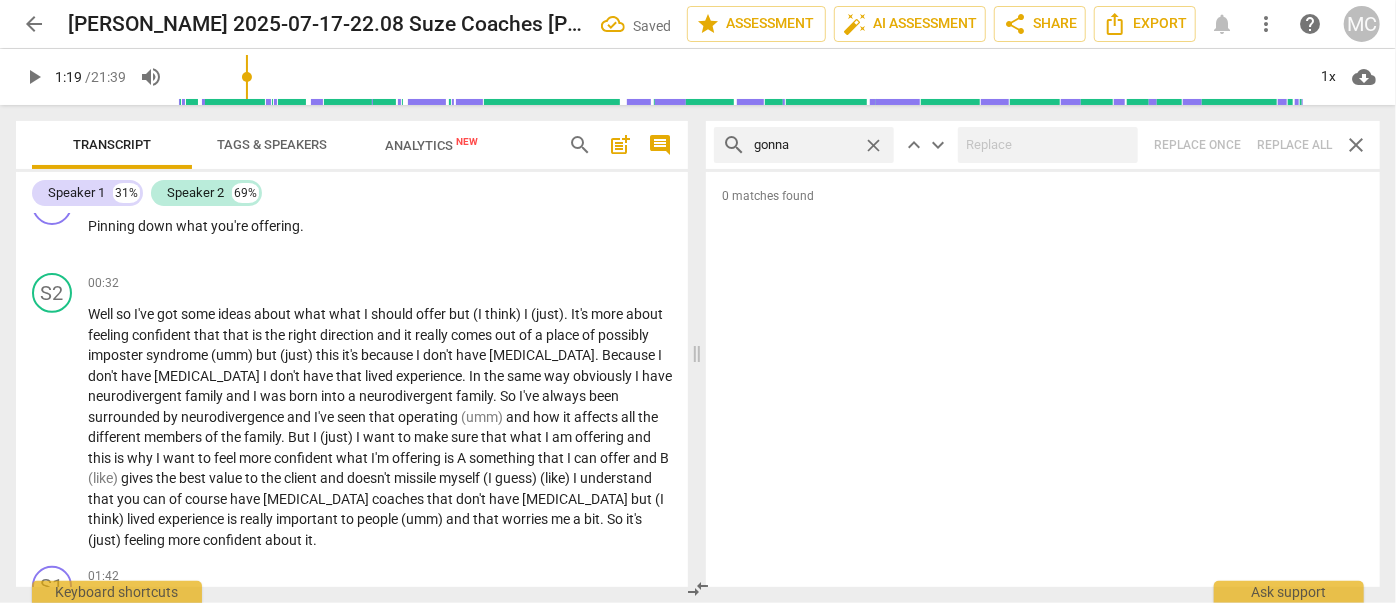 click on "search gonna close keyboard_arrow_up keyboard_arrow_down Replace once Replace all close" at bounding box center [1043, 145] 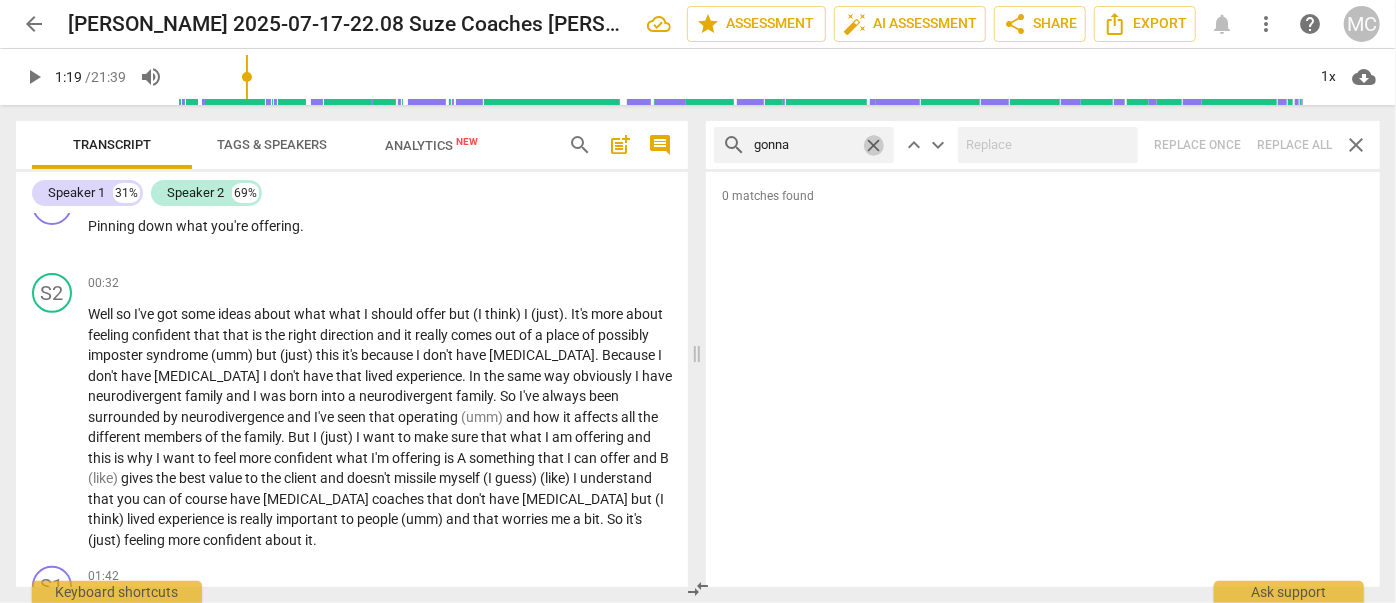 drag, startPoint x: 881, startPoint y: 145, endPoint x: 864, endPoint y: 146, distance: 17.029387 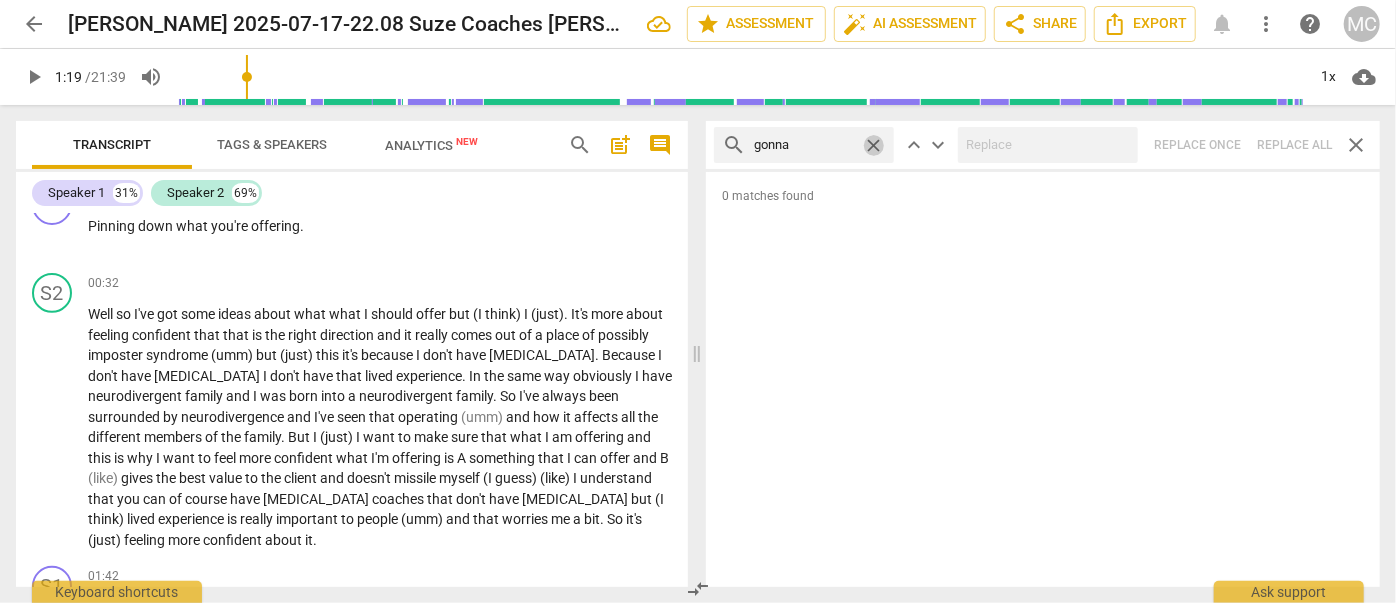 click on "close" at bounding box center [873, 145] 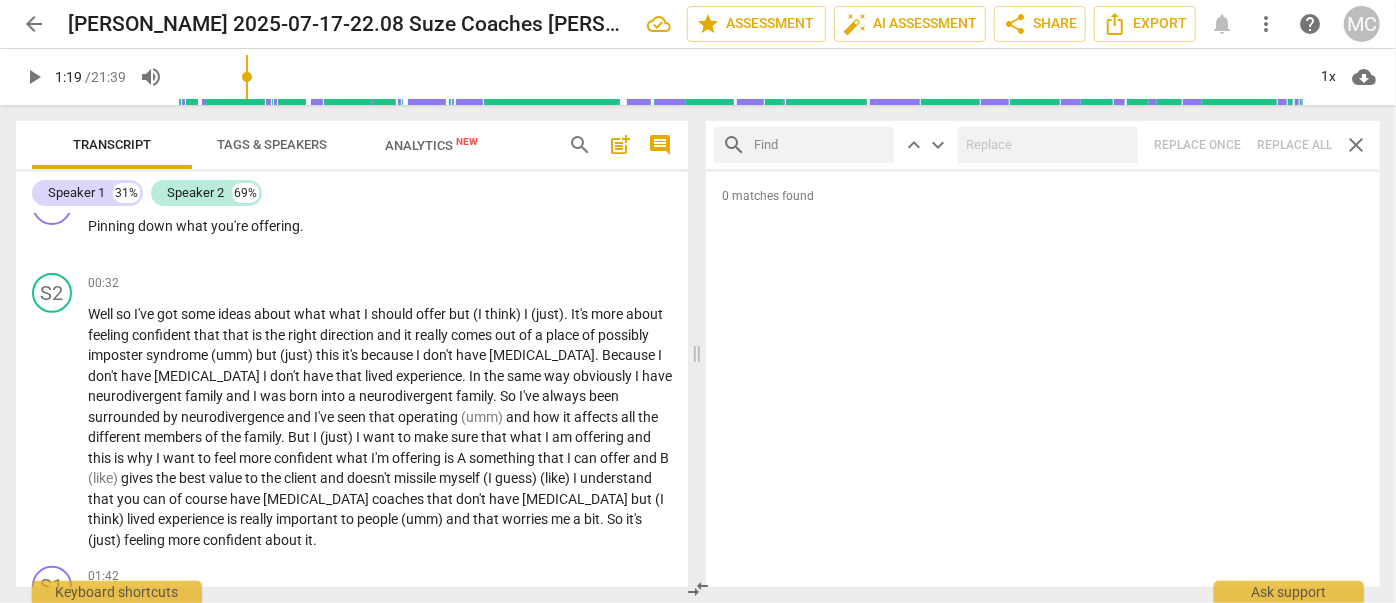 click at bounding box center (820, 145) 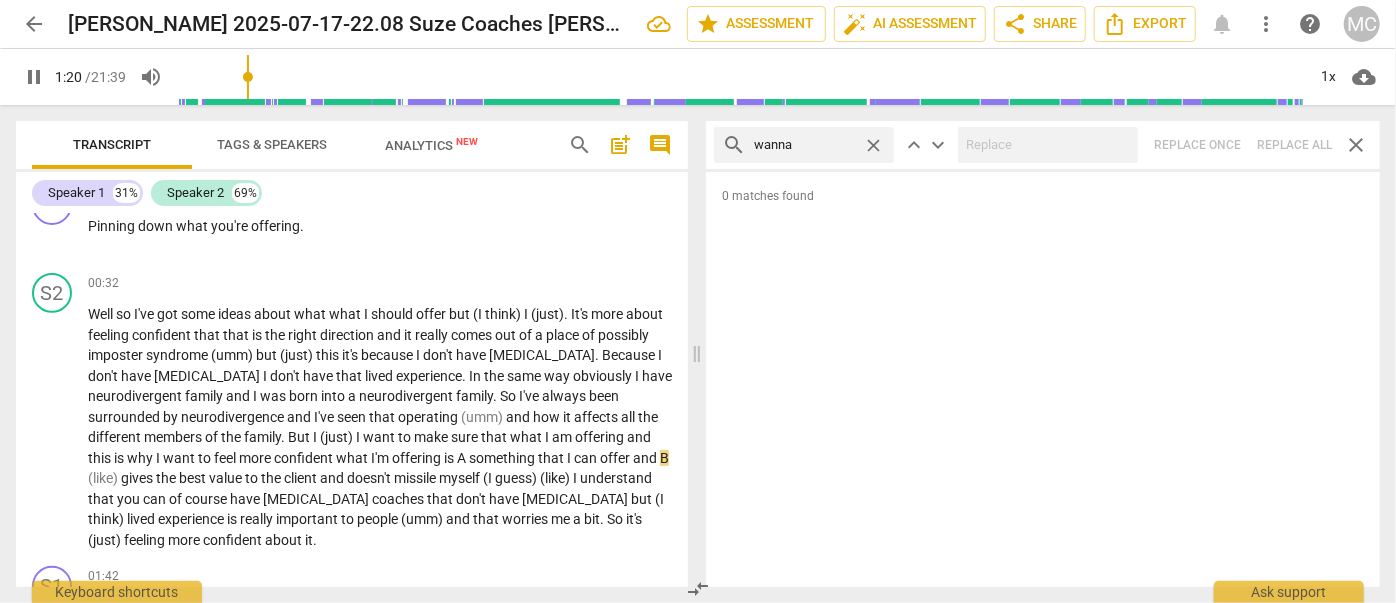 click on "search wanna close keyboard_arrow_up keyboard_arrow_down Replace once Replace all close" at bounding box center (1043, 145) 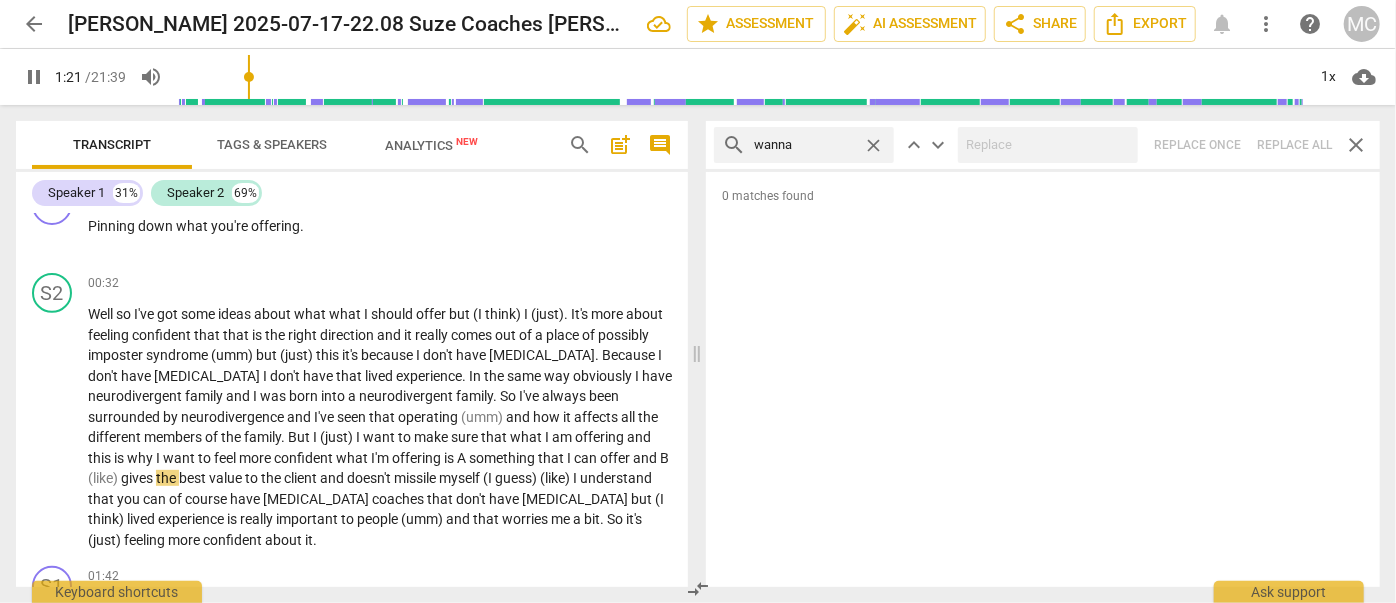 click on "close" at bounding box center [873, 145] 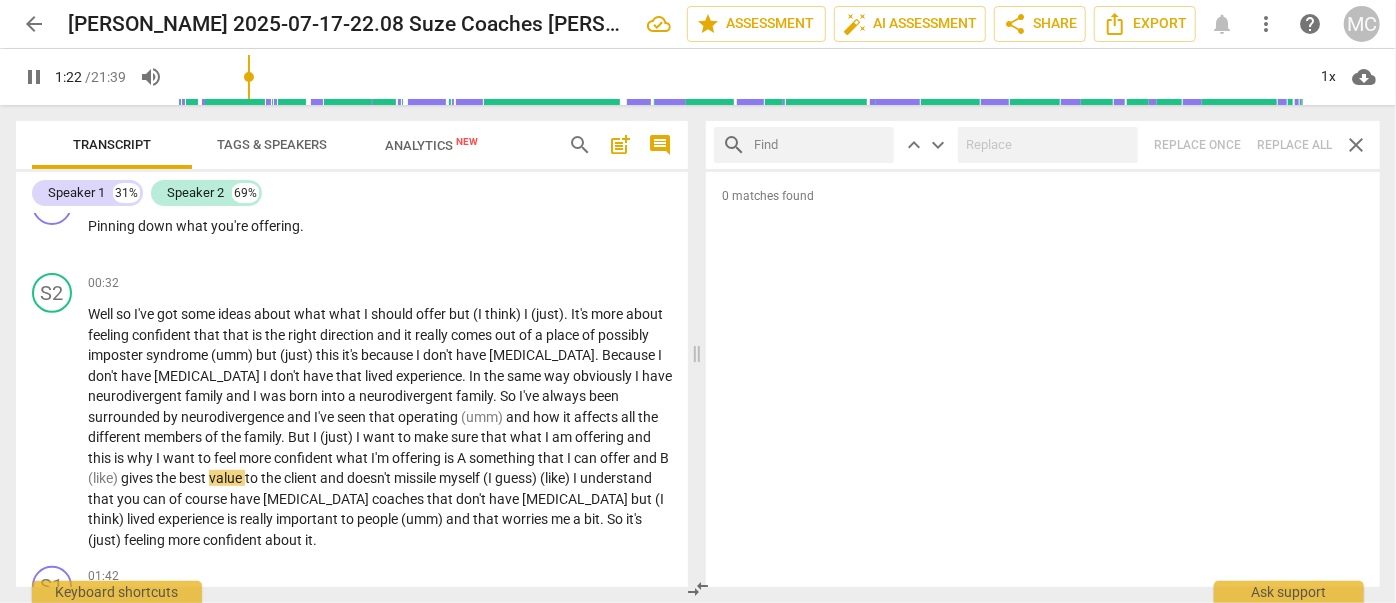 click at bounding box center [820, 145] 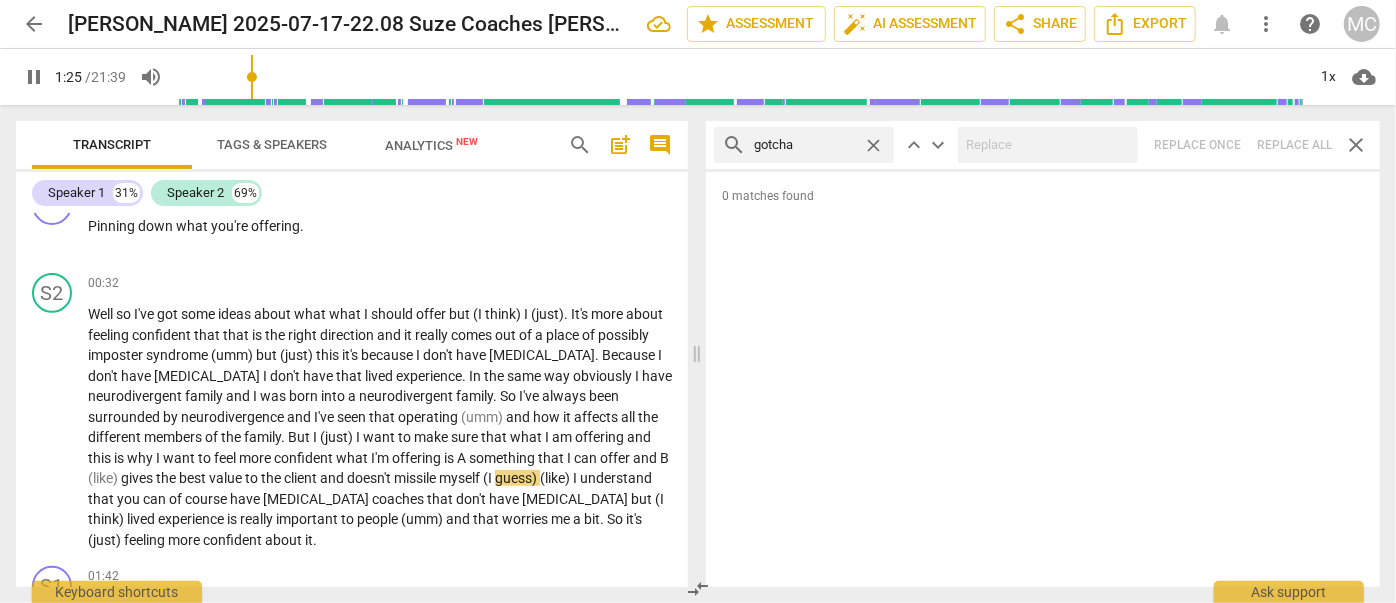 click on "search gotcha close keyboard_arrow_up keyboard_arrow_down Replace once Replace all close" at bounding box center [1043, 145] 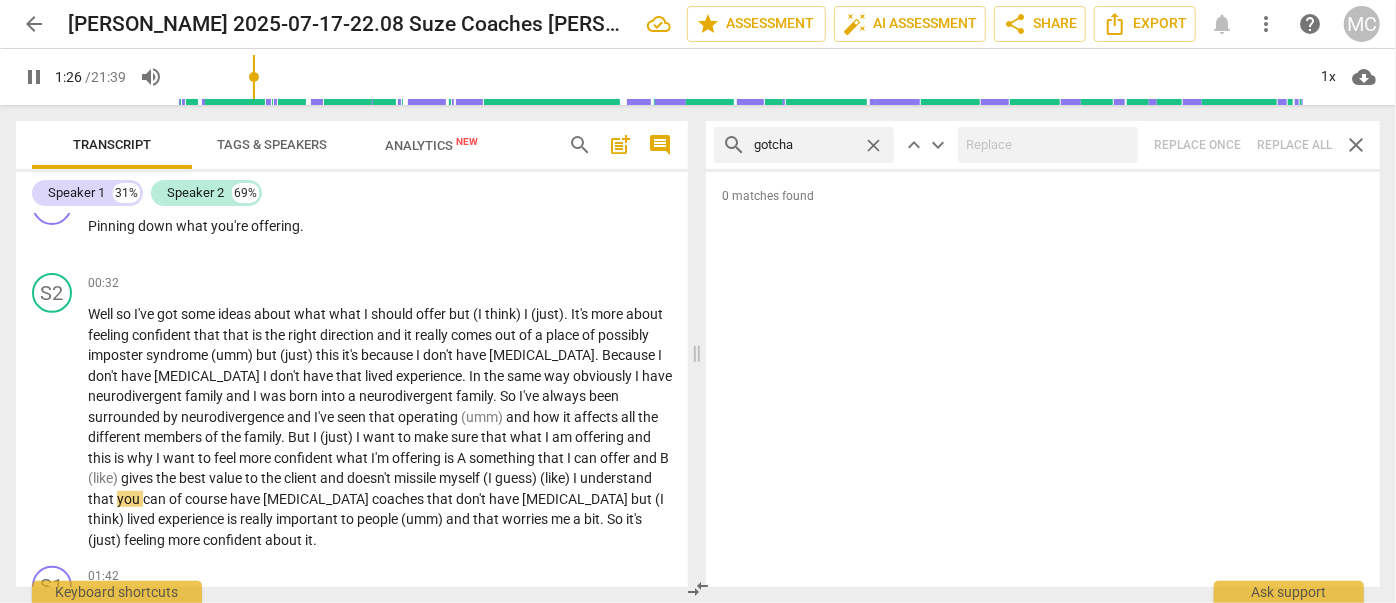 click on "close" at bounding box center (873, 145) 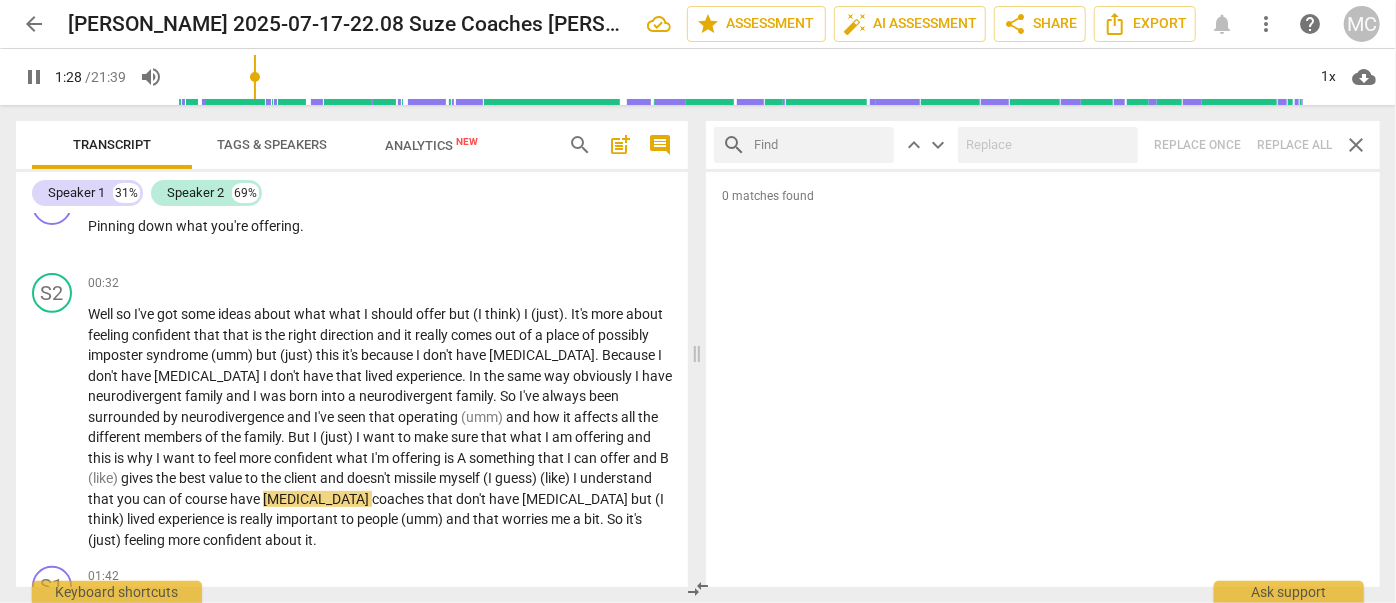 click at bounding box center (820, 145) 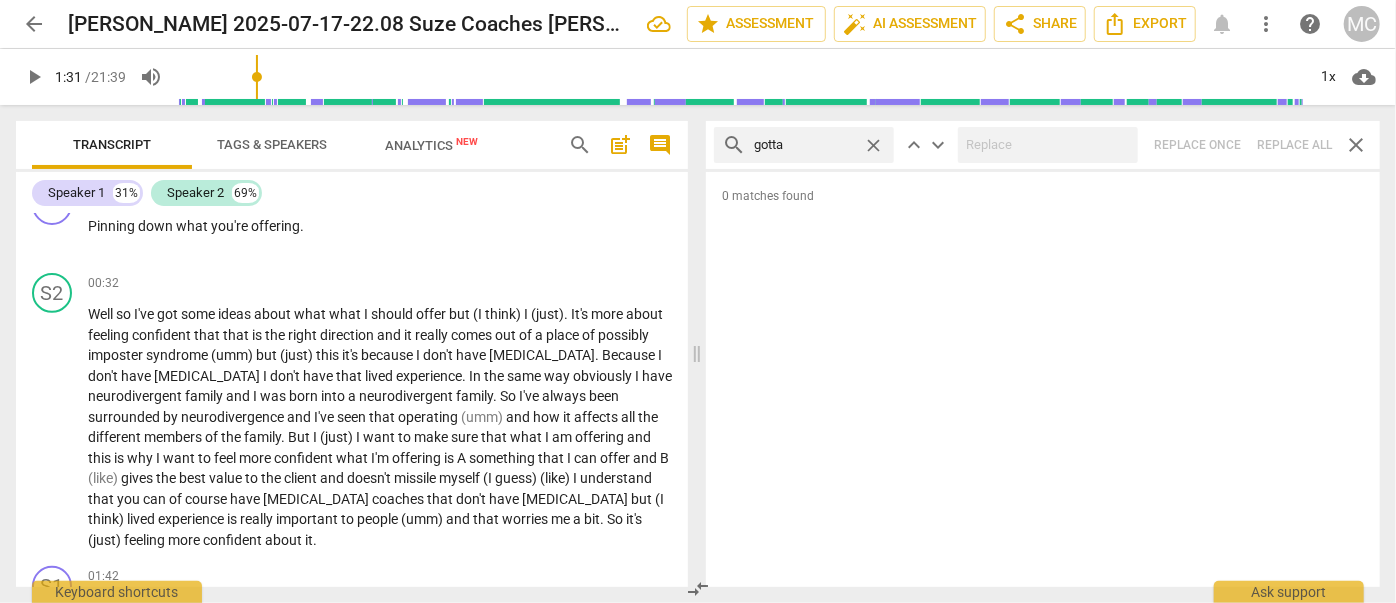 click on "search gotta close keyboard_arrow_up keyboard_arrow_down Replace once Replace all close" at bounding box center (1043, 145) 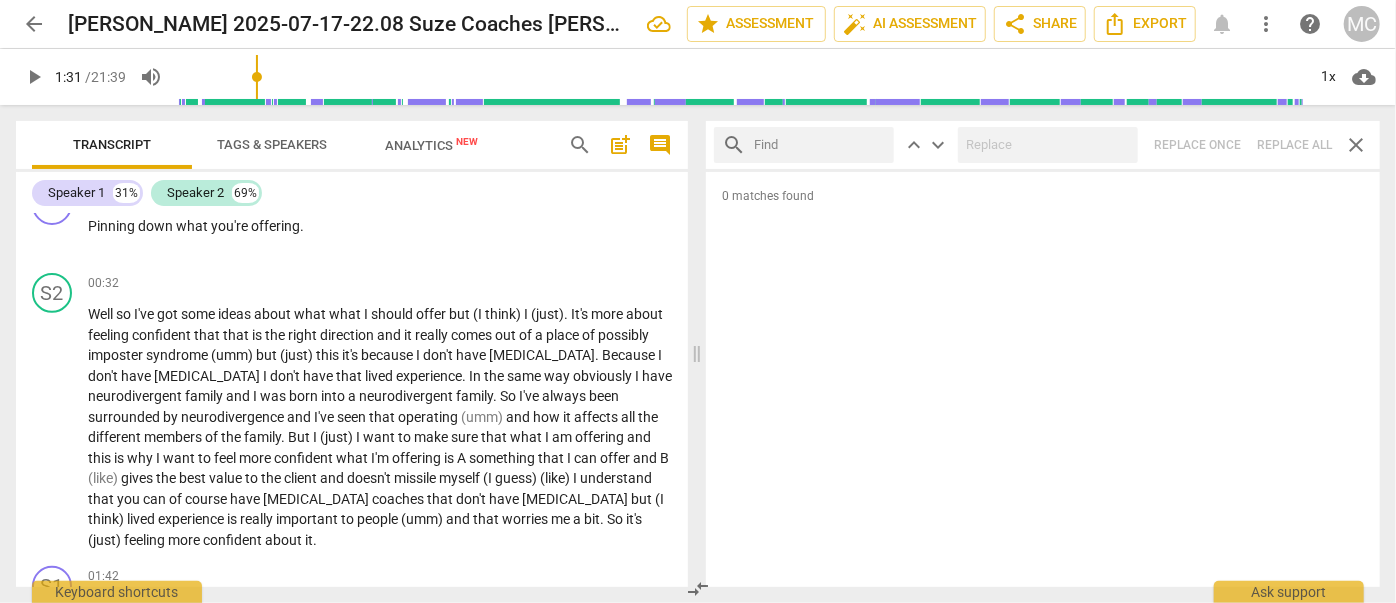 click at bounding box center [820, 145] 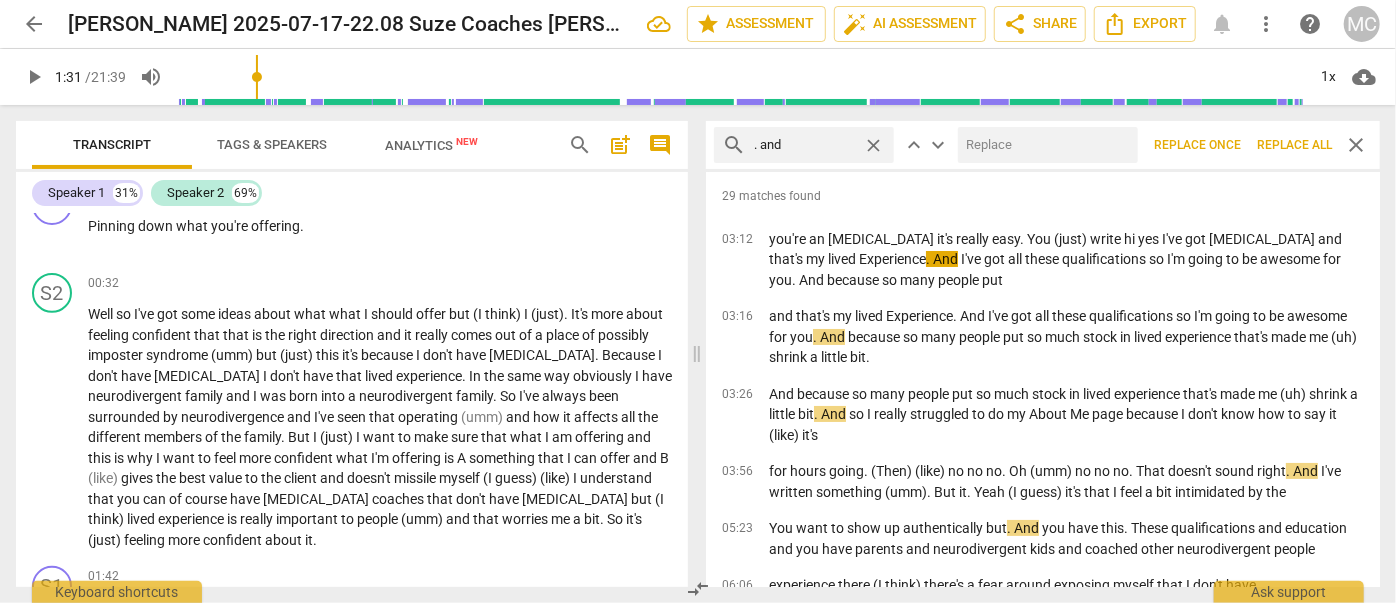 click at bounding box center (1044, 145) 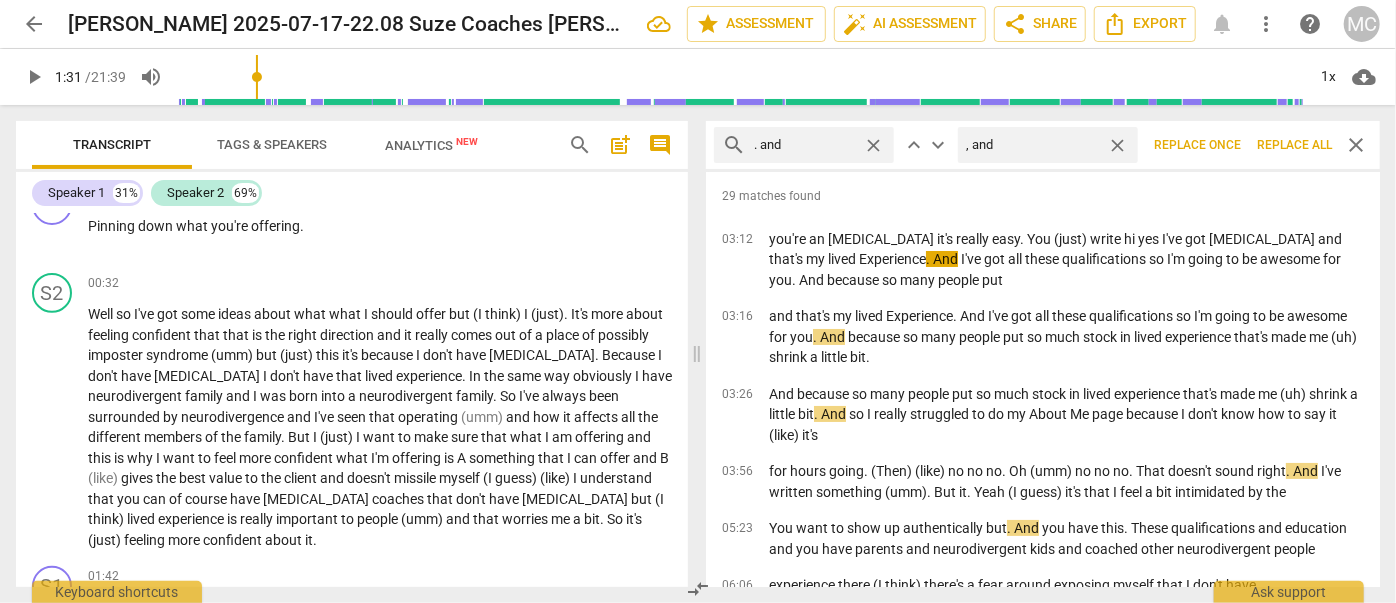click on "Replace all" at bounding box center [1294, 145] 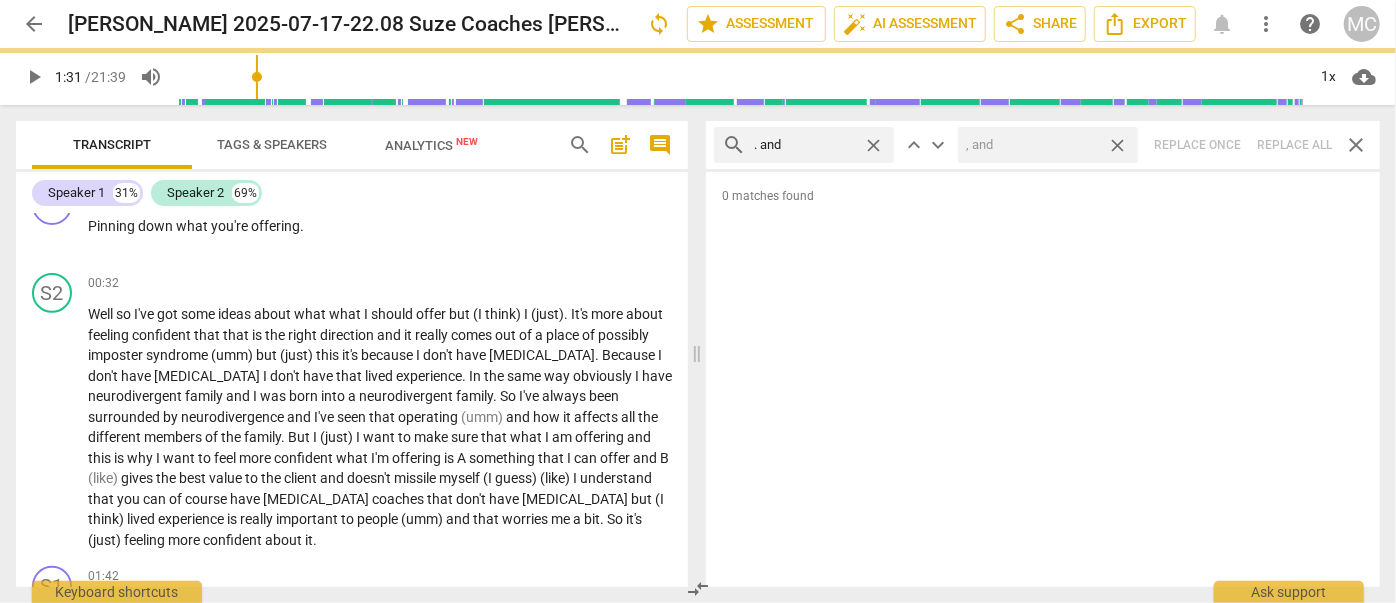 click on "close" at bounding box center [1117, 145] 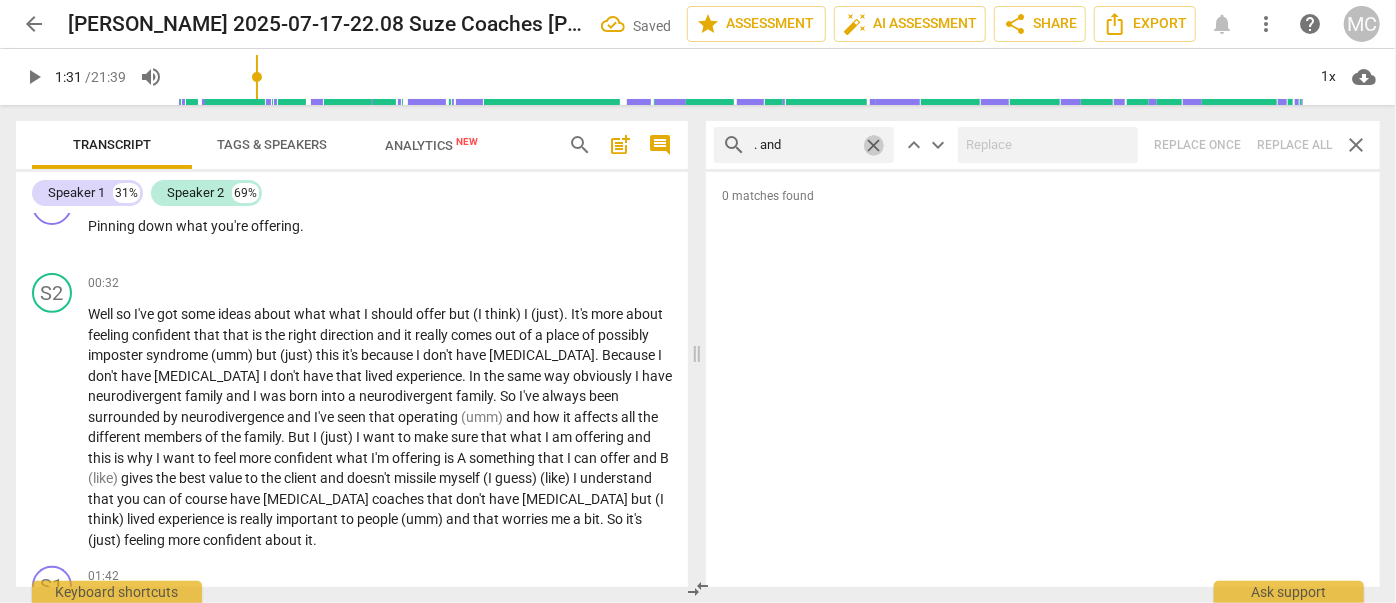 click on "close" at bounding box center [873, 145] 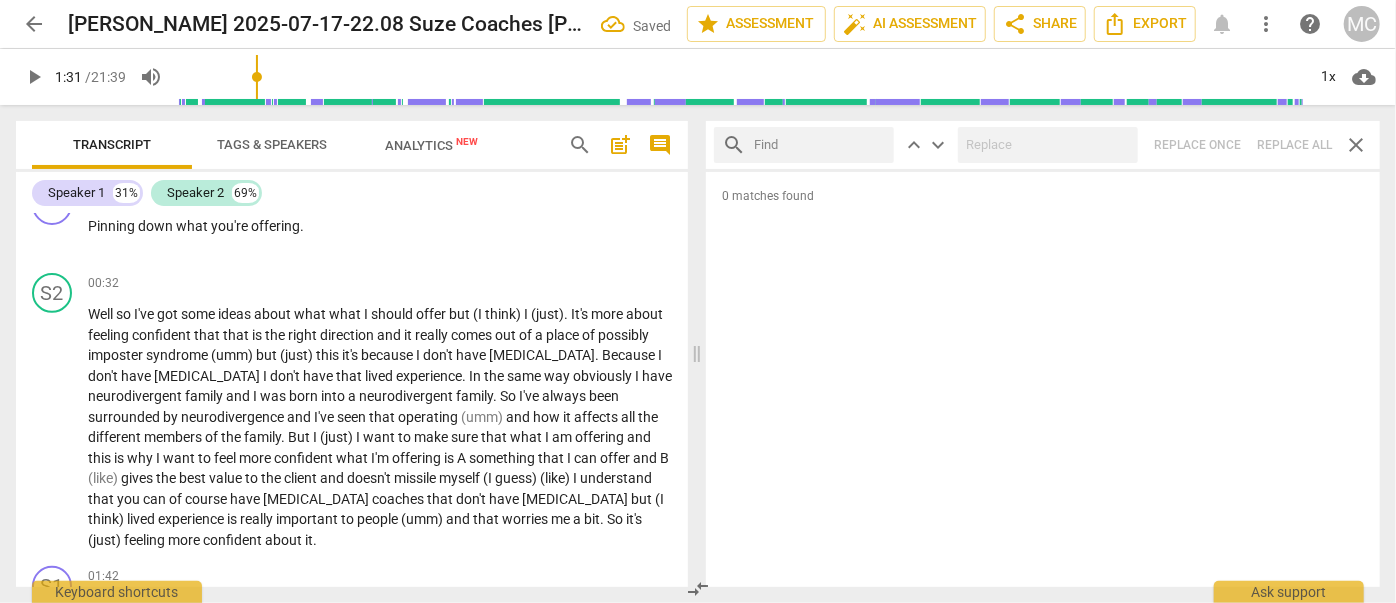 click at bounding box center [820, 145] 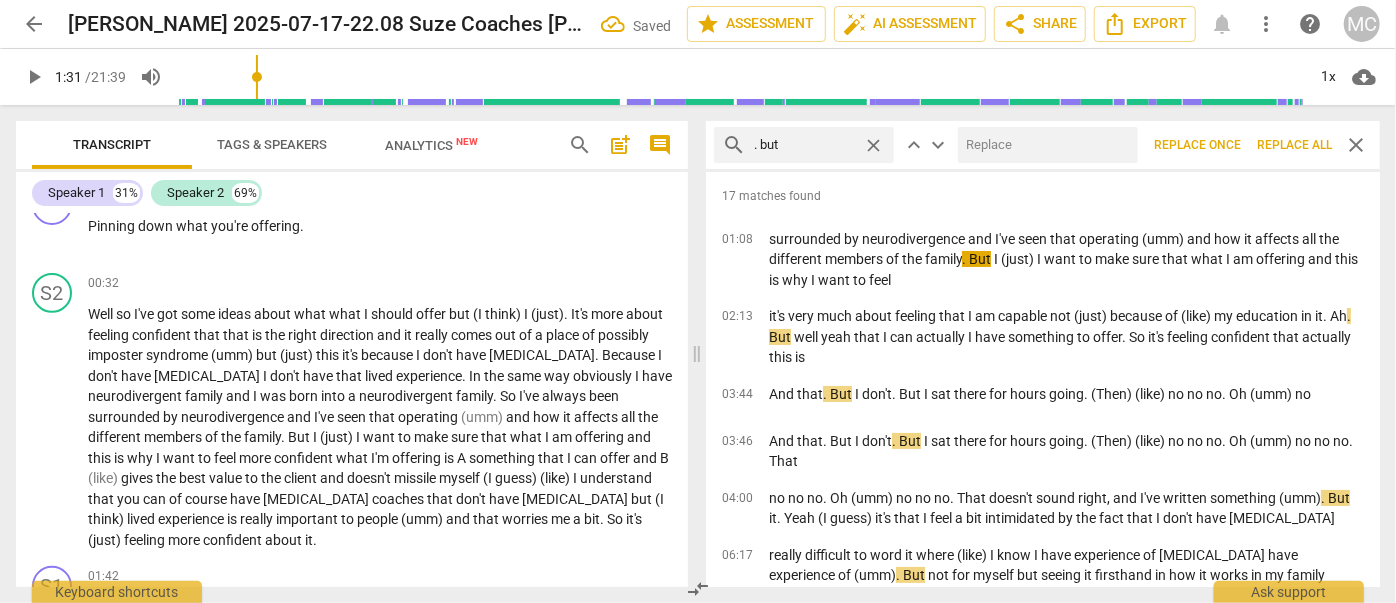 click at bounding box center (1044, 145) 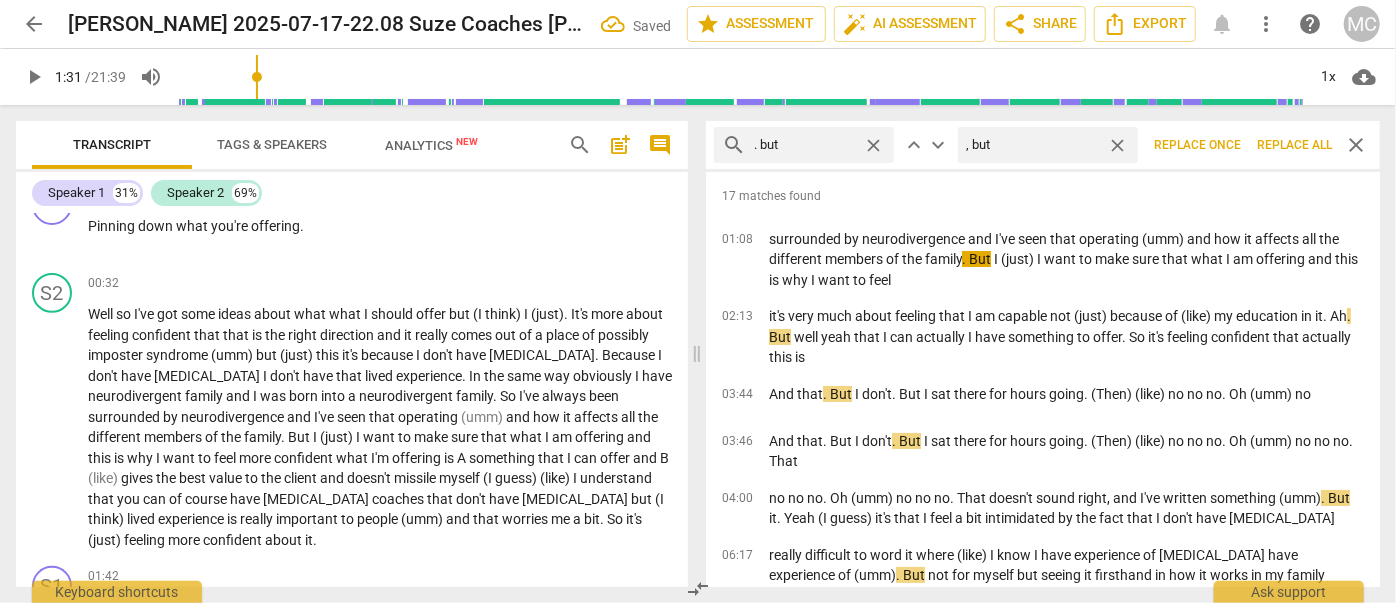 click on "Replace all" at bounding box center (1294, 145) 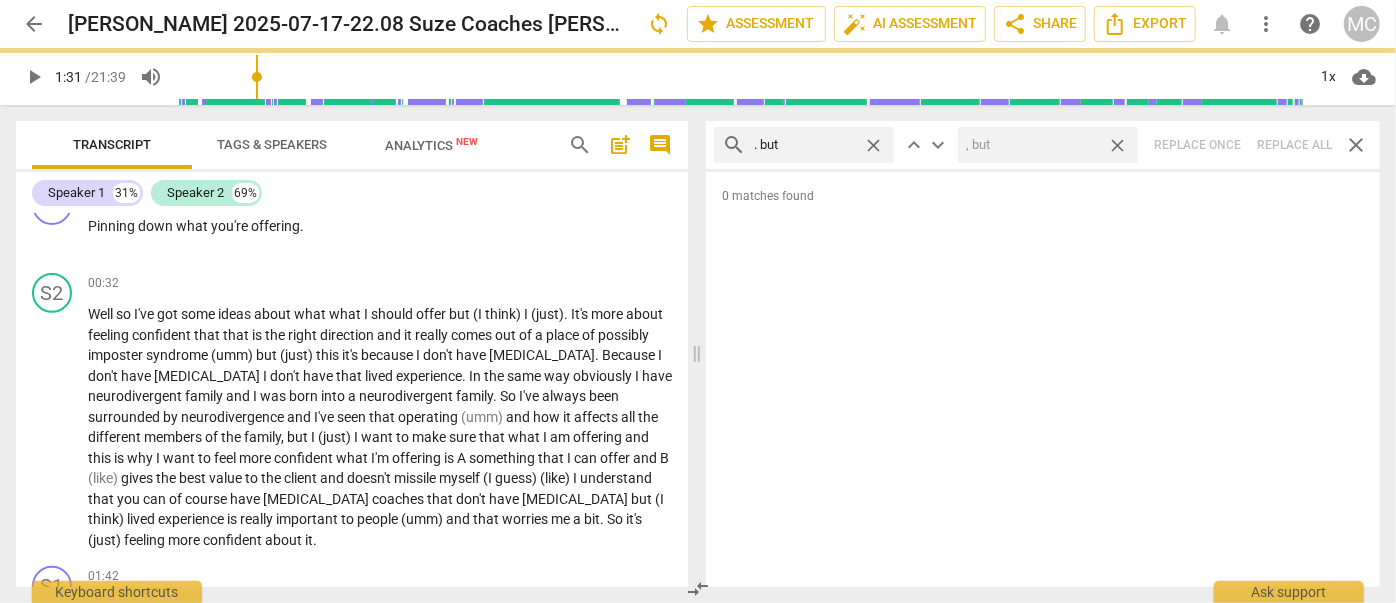 drag, startPoint x: 1116, startPoint y: 143, endPoint x: 876, endPoint y: 136, distance: 240.10207 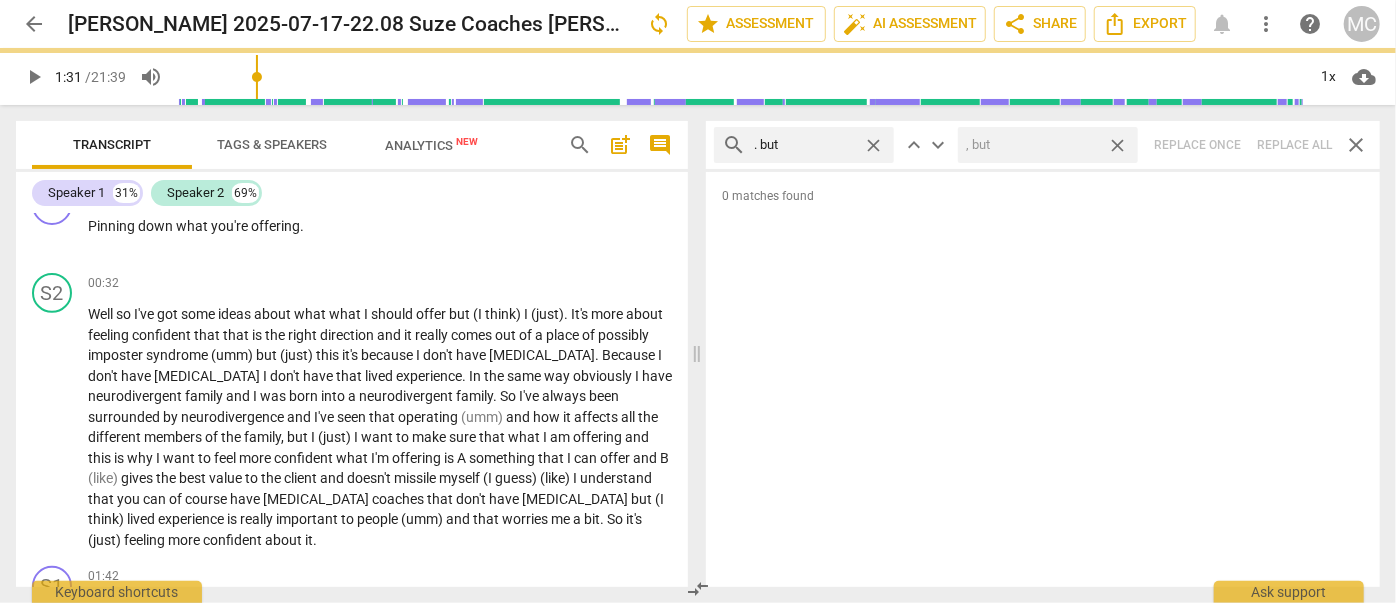 click on "close" at bounding box center (1117, 145) 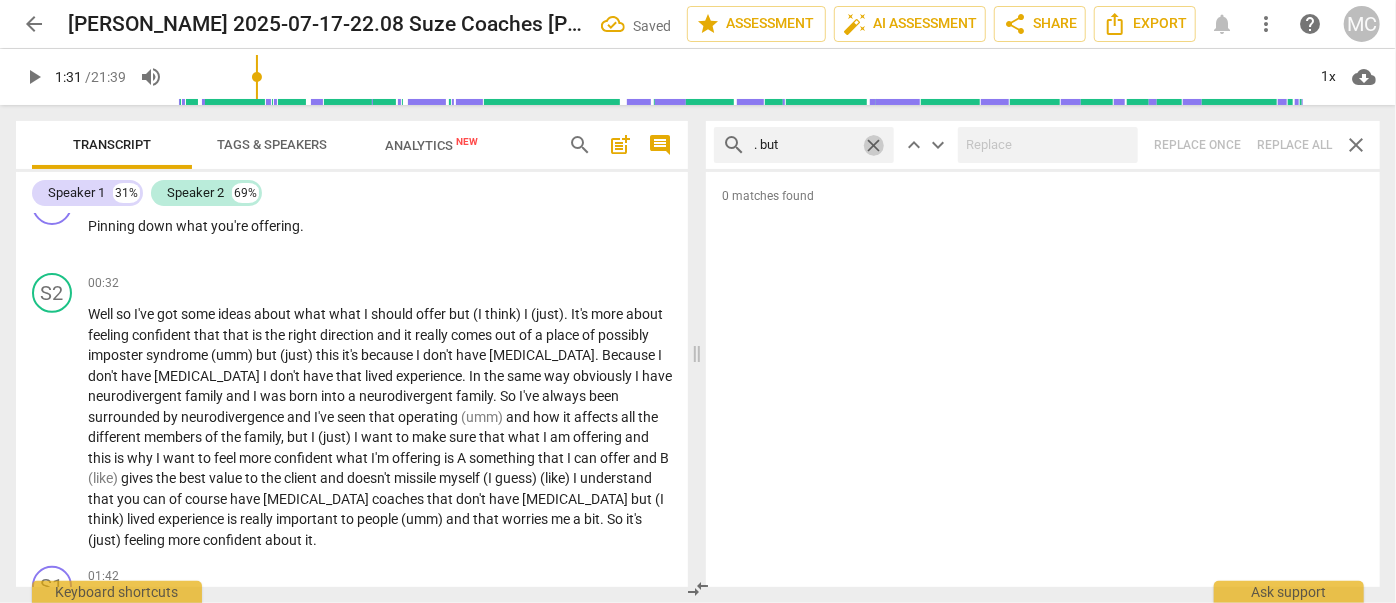 click on "close" at bounding box center [873, 145] 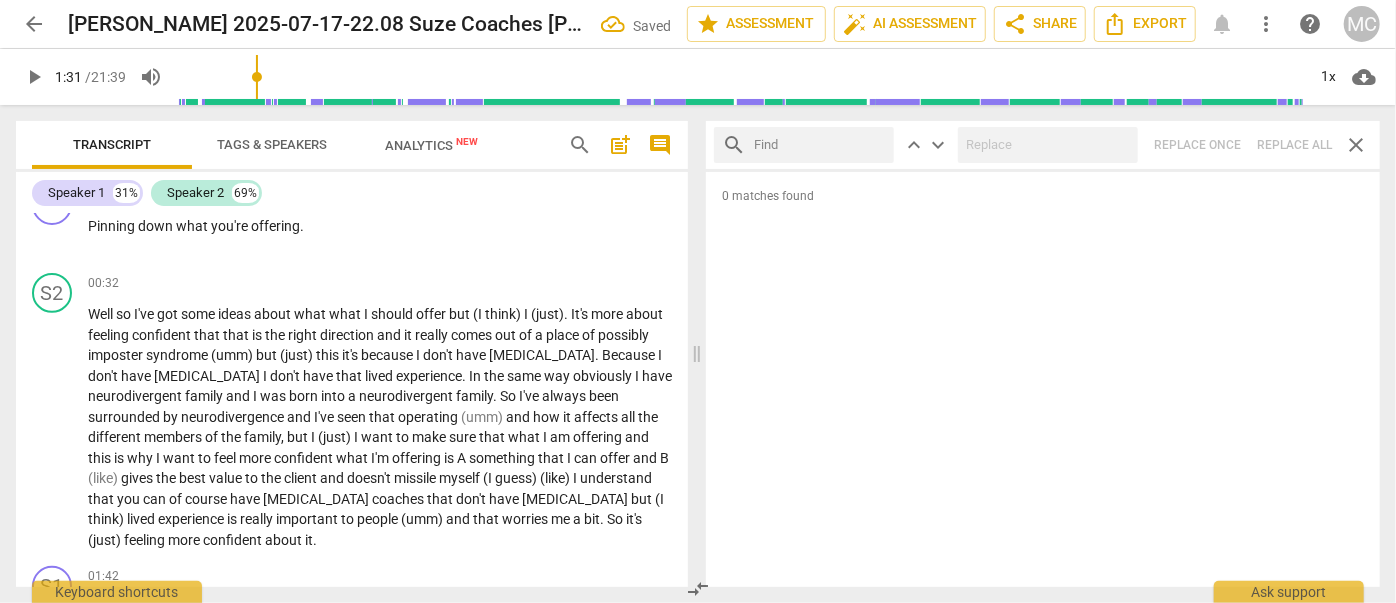 click at bounding box center (820, 145) 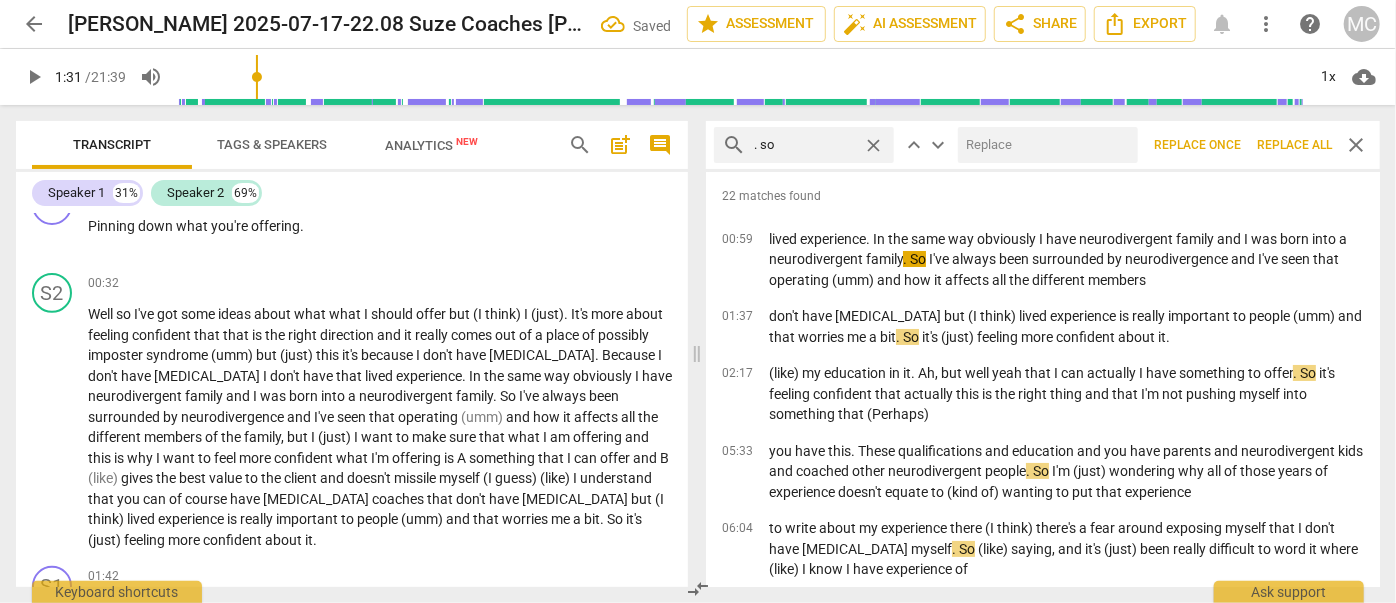 click at bounding box center [1044, 145] 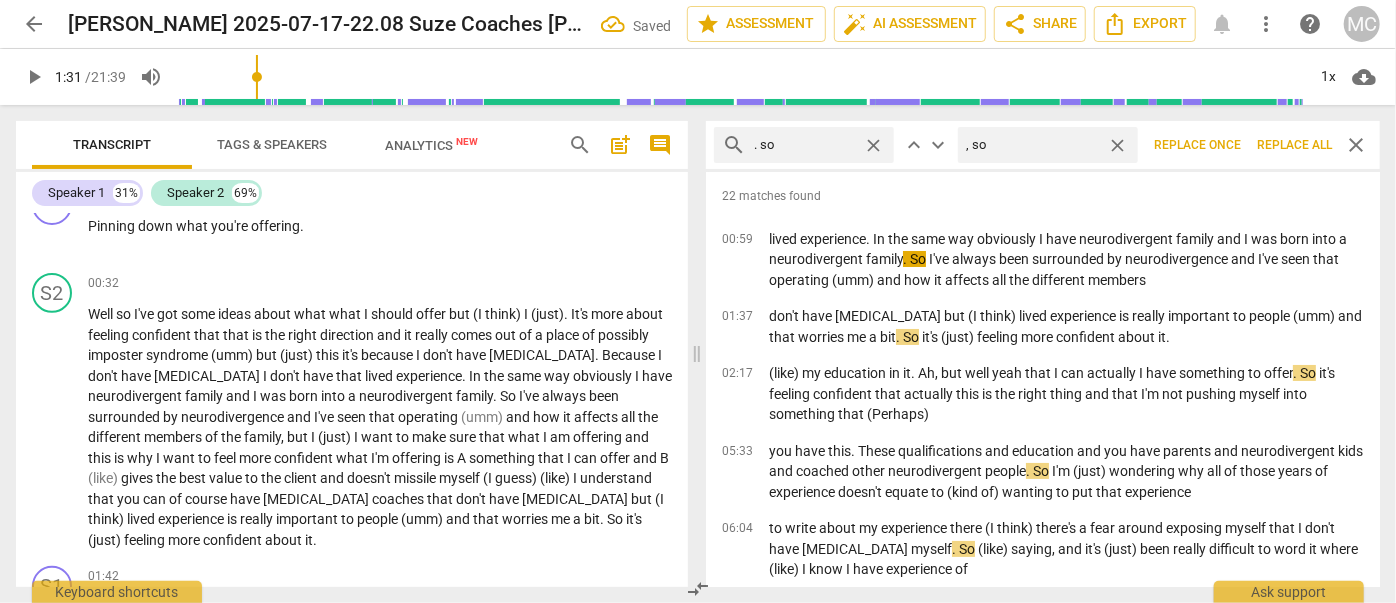 click on "Replace all" at bounding box center (1294, 145) 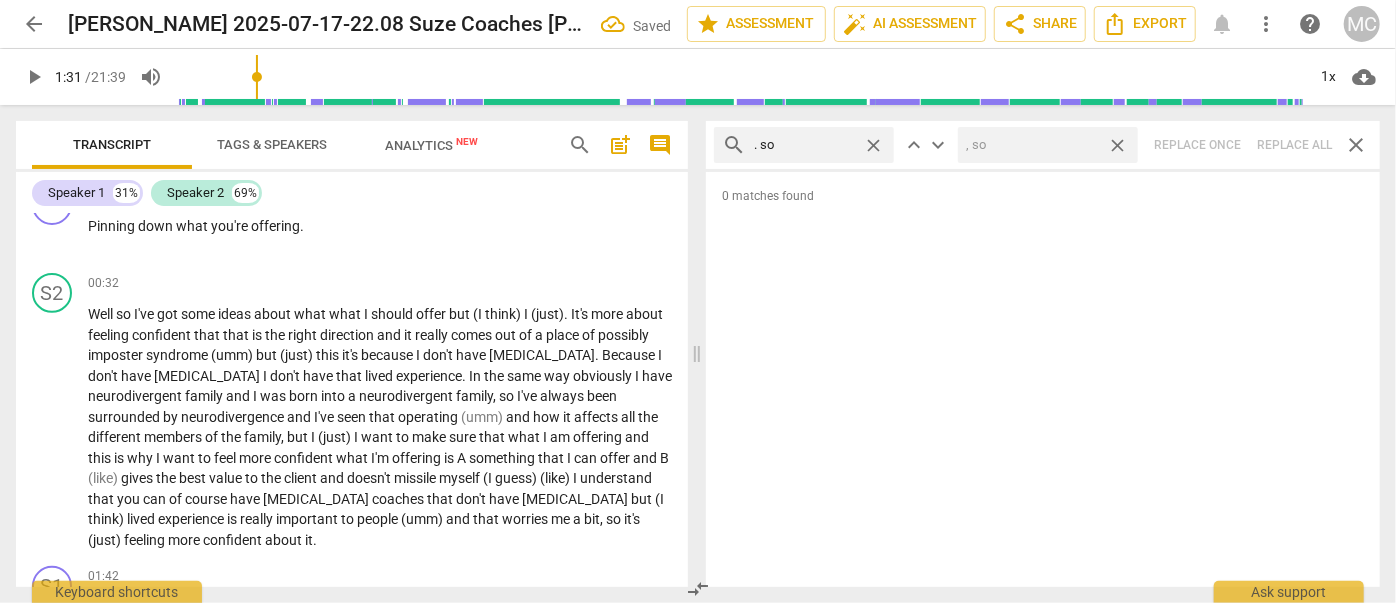 click on "close" at bounding box center (1117, 145) 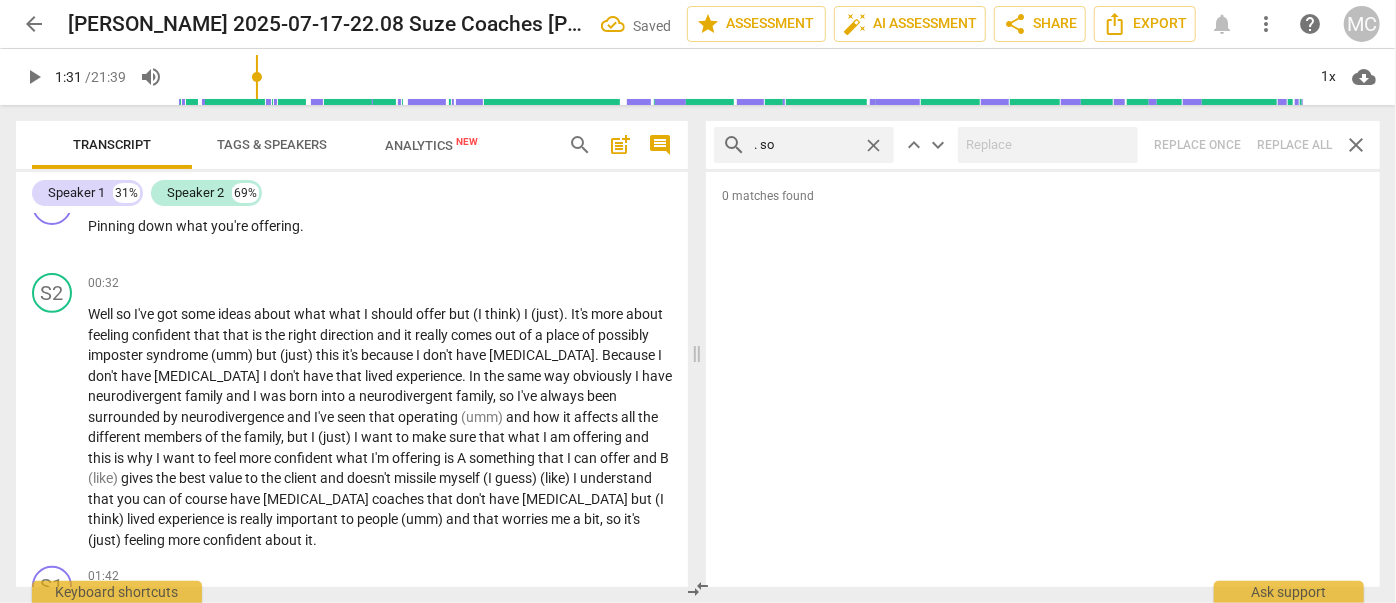 click on "close" at bounding box center (873, 145) 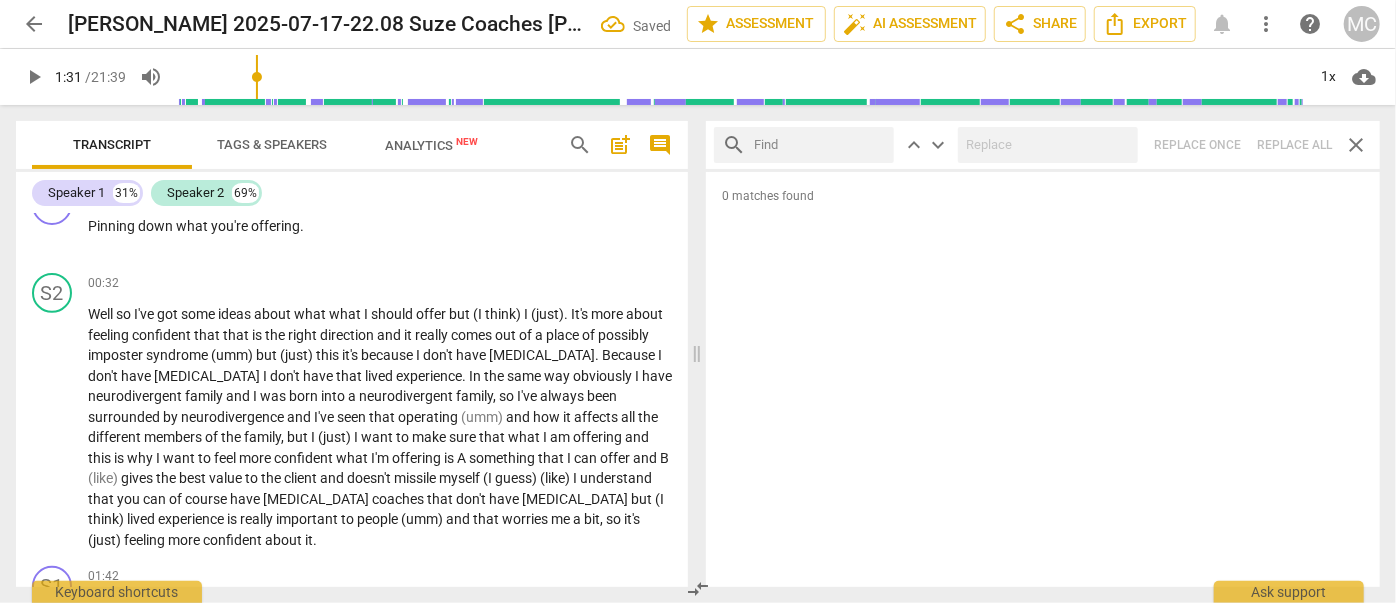 drag, startPoint x: 818, startPoint y: 145, endPoint x: 828, endPoint y: 124, distance: 23.259407 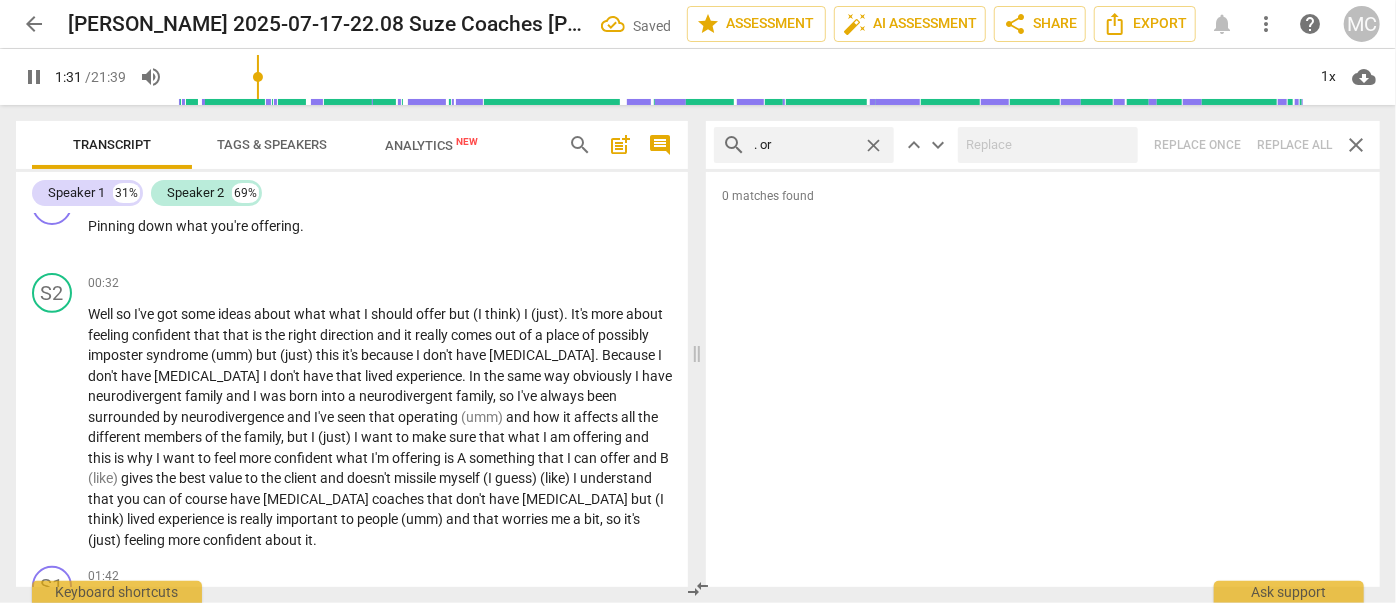 click on "search . or close keyboard_arrow_up keyboard_arrow_down Replace once Replace all close" at bounding box center [1043, 145] 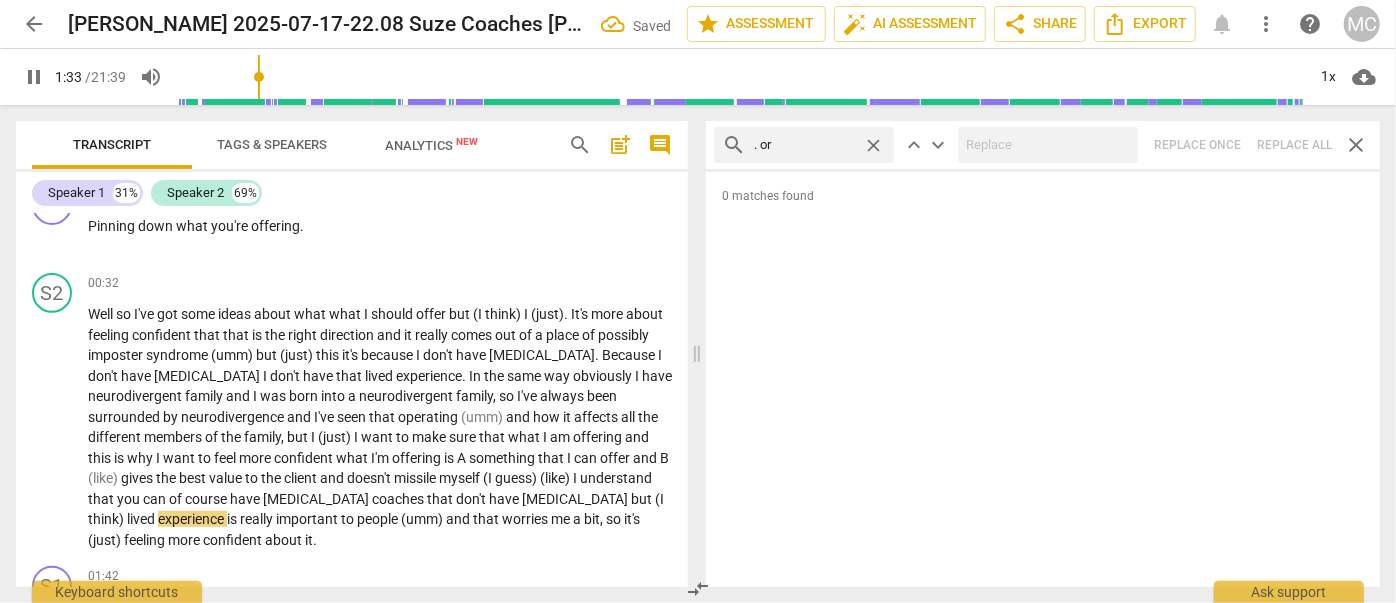 click on "close" at bounding box center (873, 145) 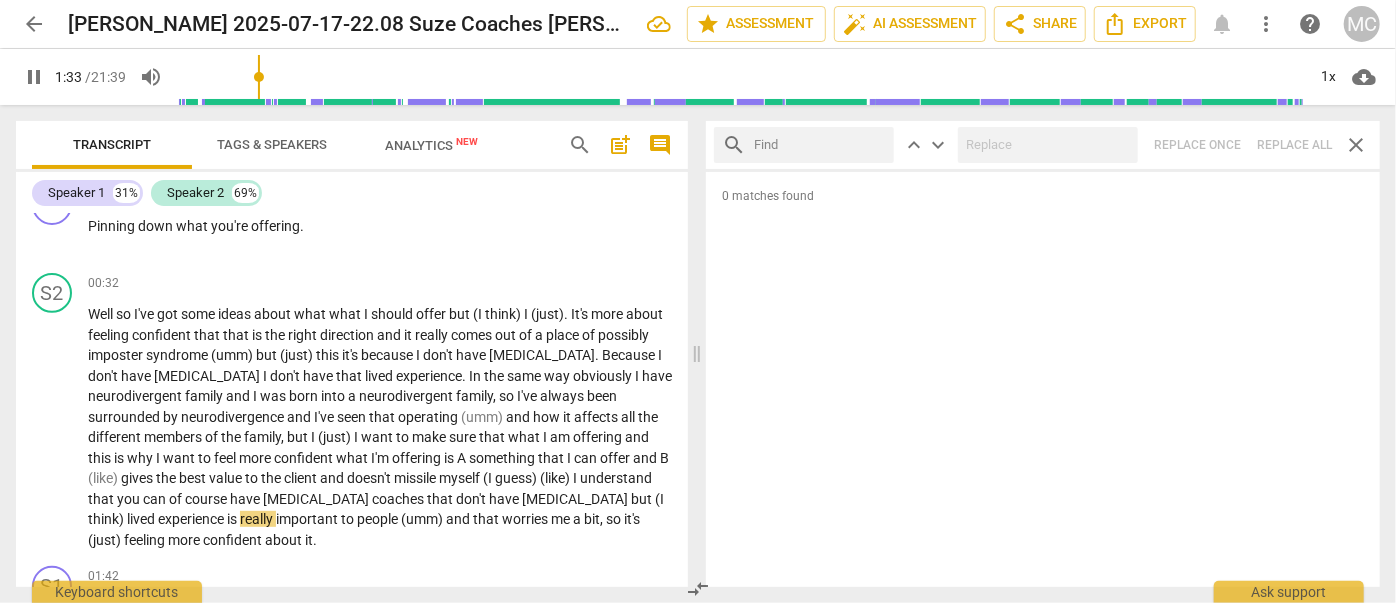 click at bounding box center [820, 145] 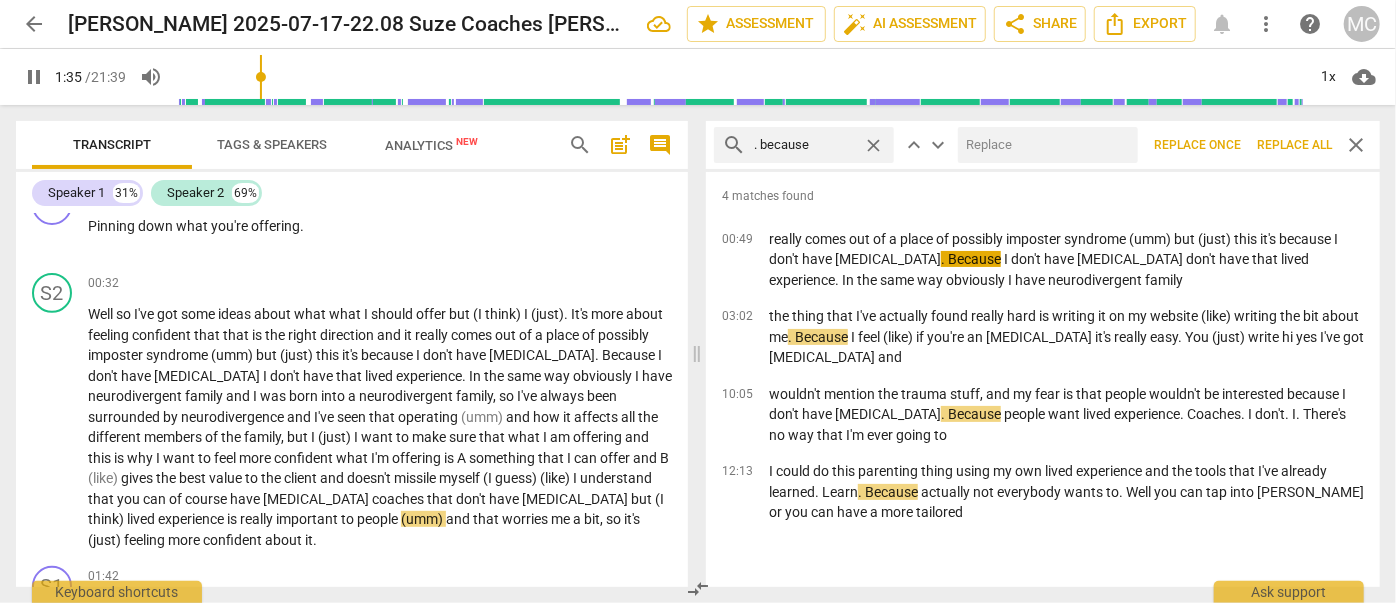click at bounding box center [1044, 145] 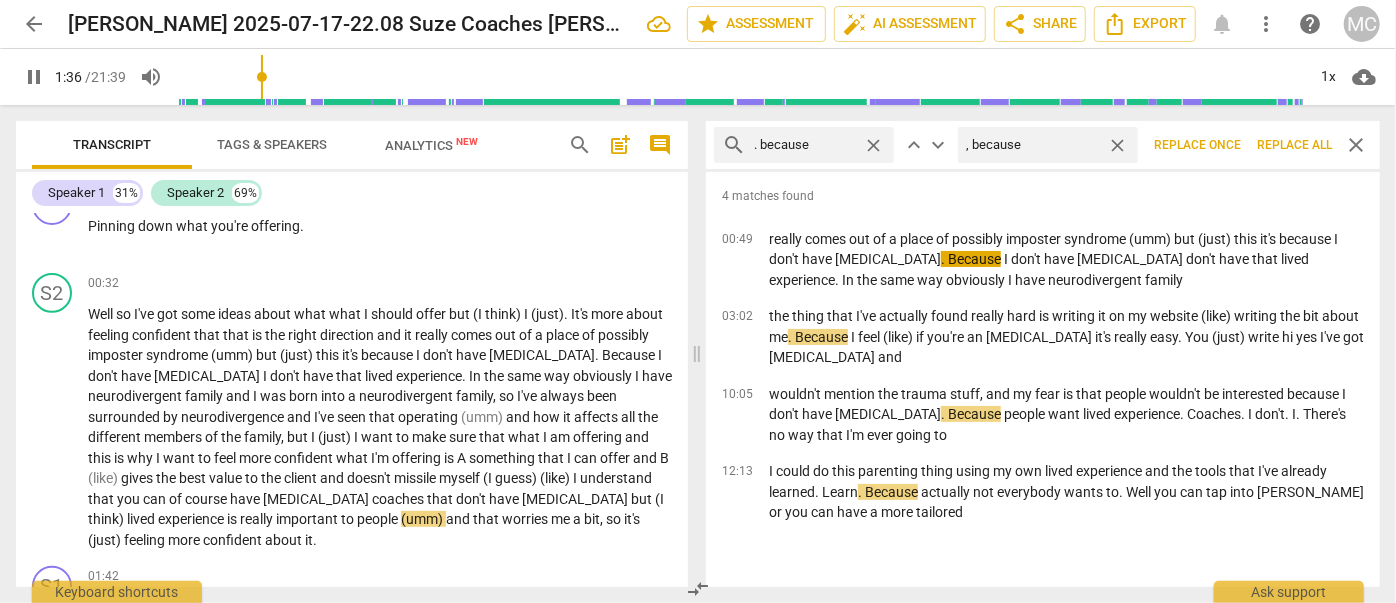 click on "Replace all" at bounding box center (1294, 145) 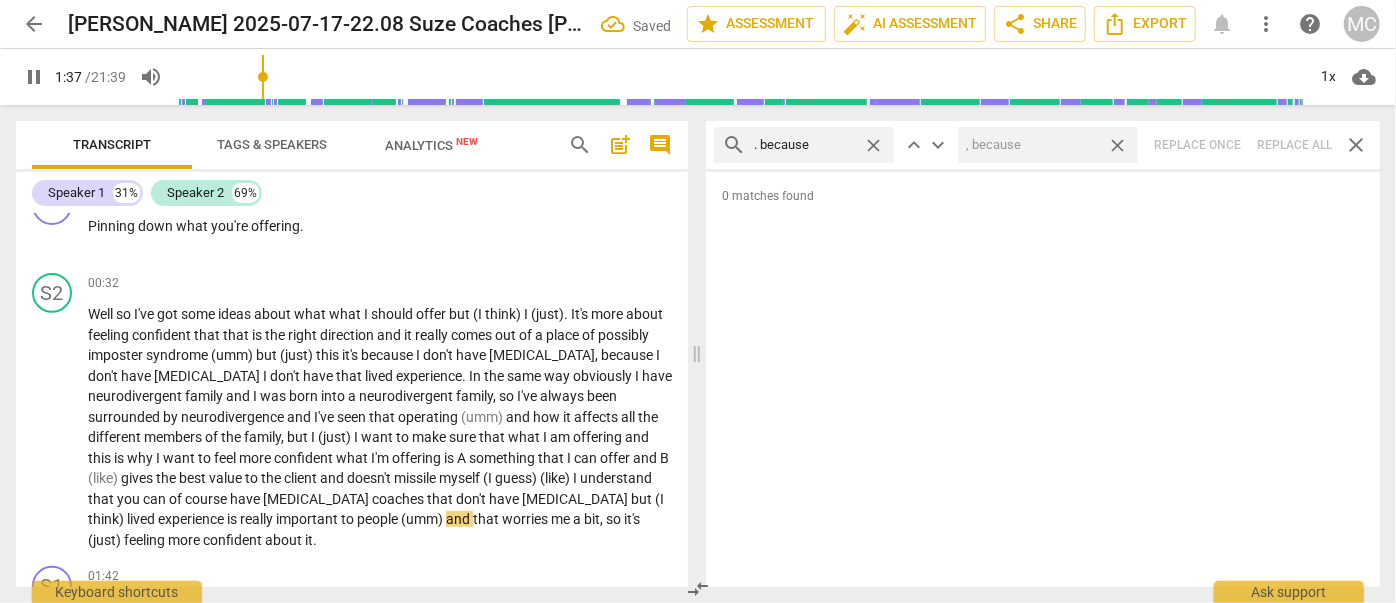 click on "close" at bounding box center (1117, 145) 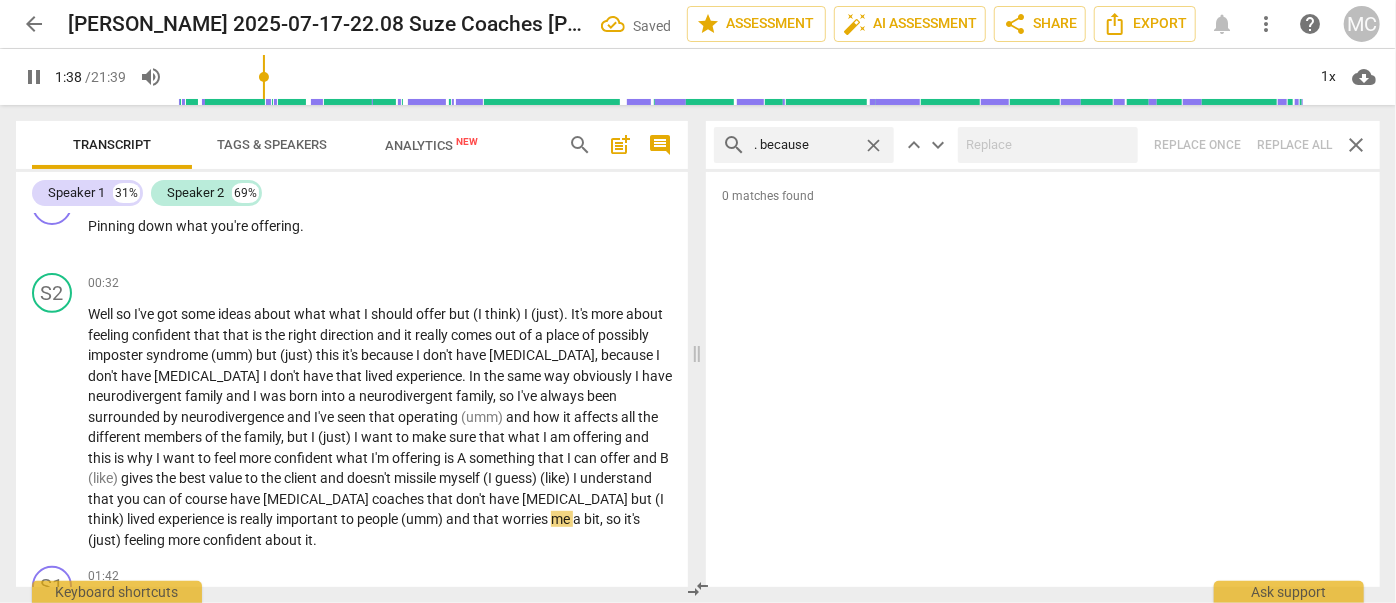 click on "close" at bounding box center [873, 145] 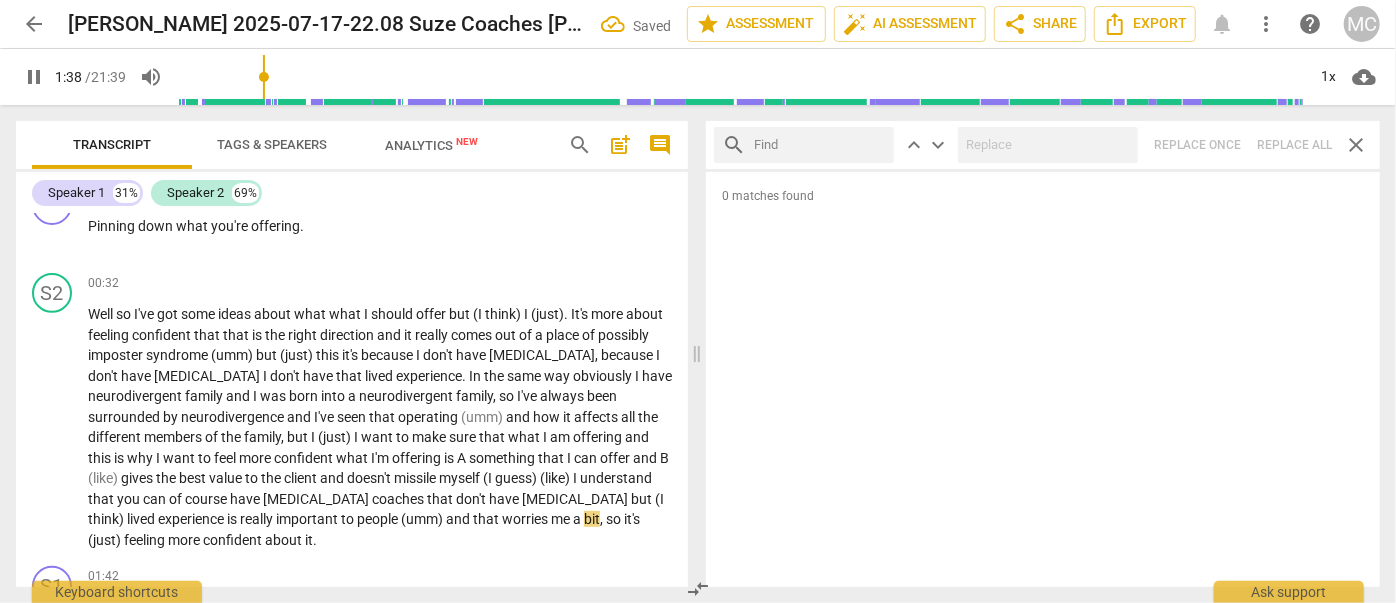 click at bounding box center (820, 145) 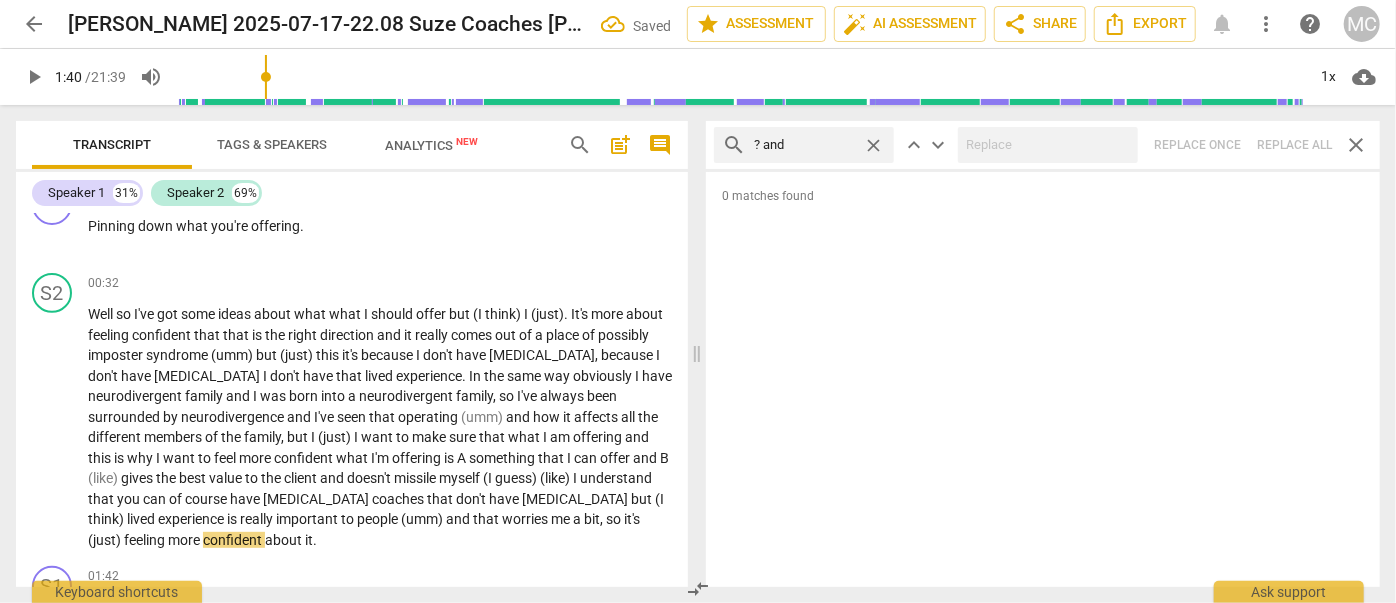 click on "search ? and close keyboard_arrow_up keyboard_arrow_down Replace once Replace all close" at bounding box center [1043, 145] 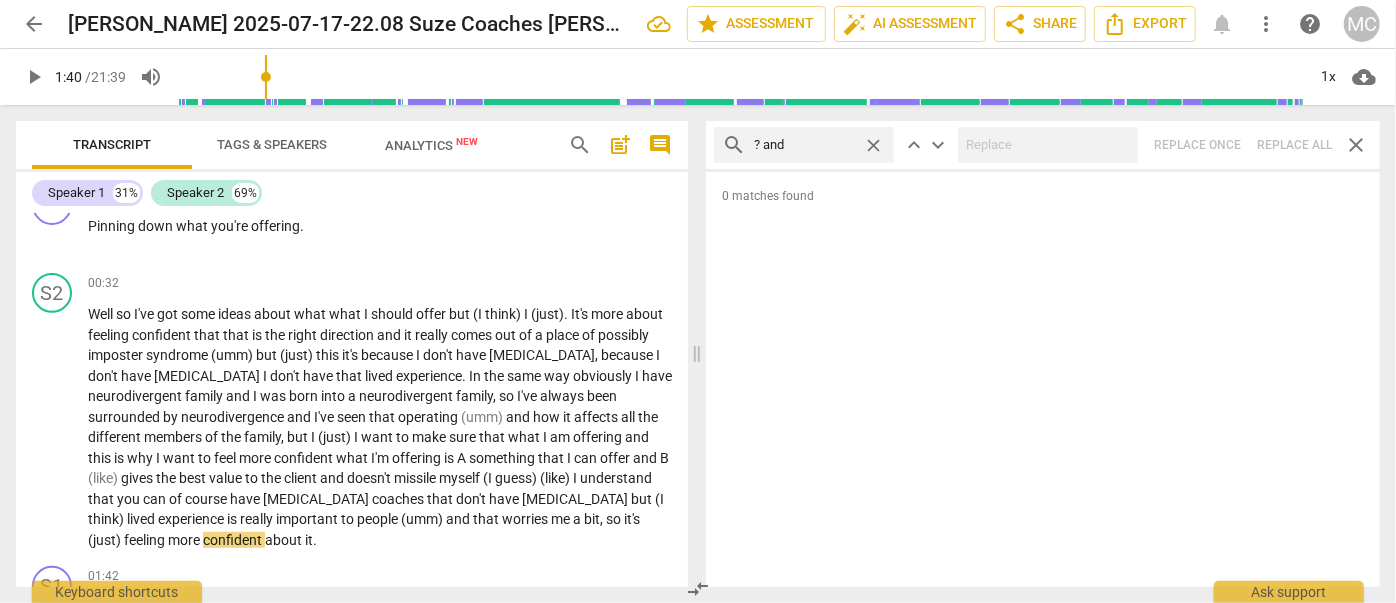 click on "close" at bounding box center (873, 145) 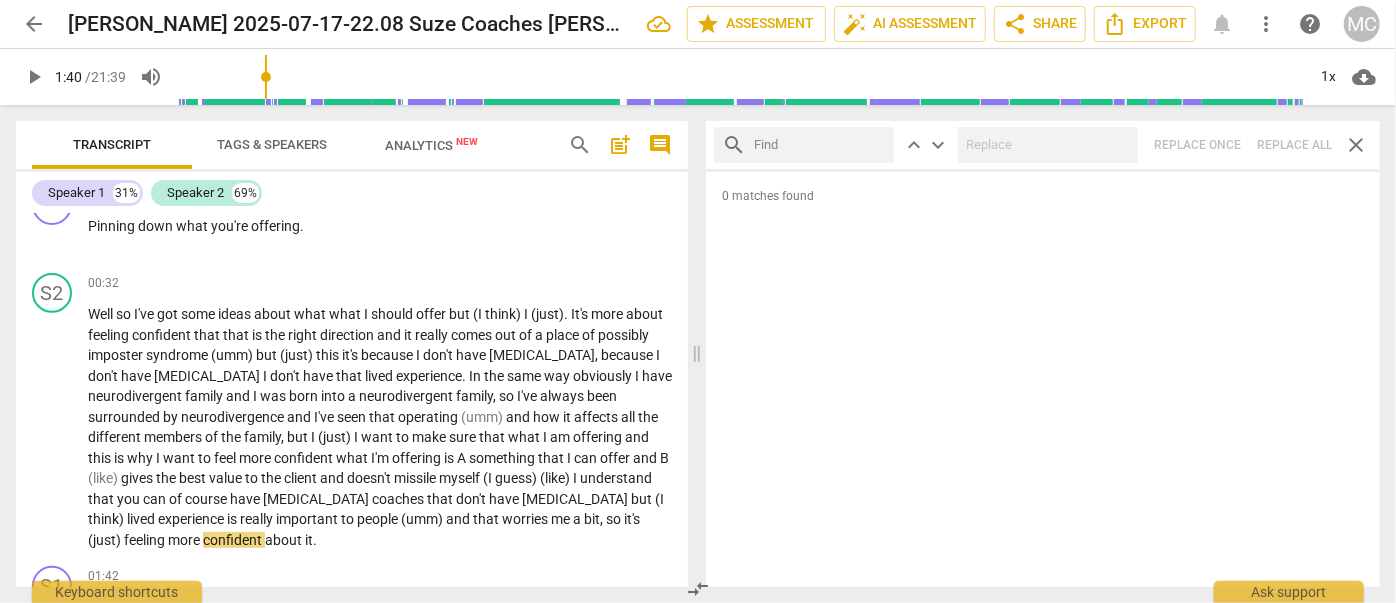 click at bounding box center (820, 145) 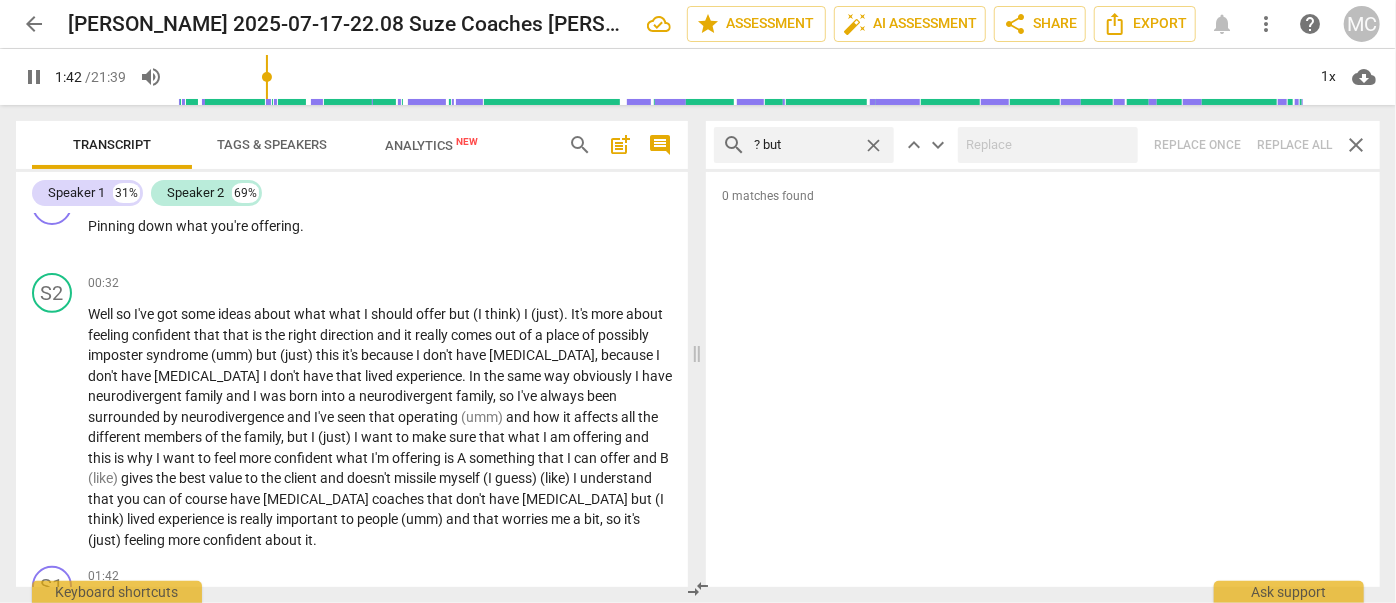 drag, startPoint x: 1281, startPoint y: 145, endPoint x: 1266, endPoint y: 144, distance: 15.033297 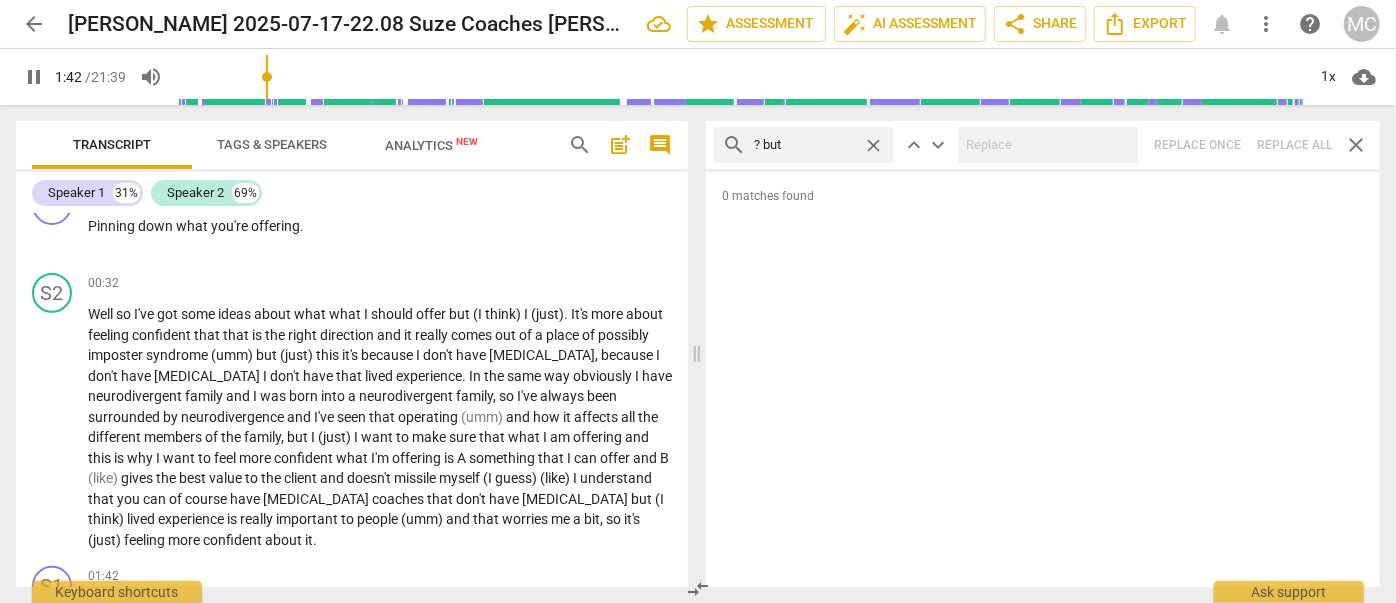 click on "search ? but close keyboard_arrow_up keyboard_arrow_down Replace once Replace all close" at bounding box center (1043, 145) 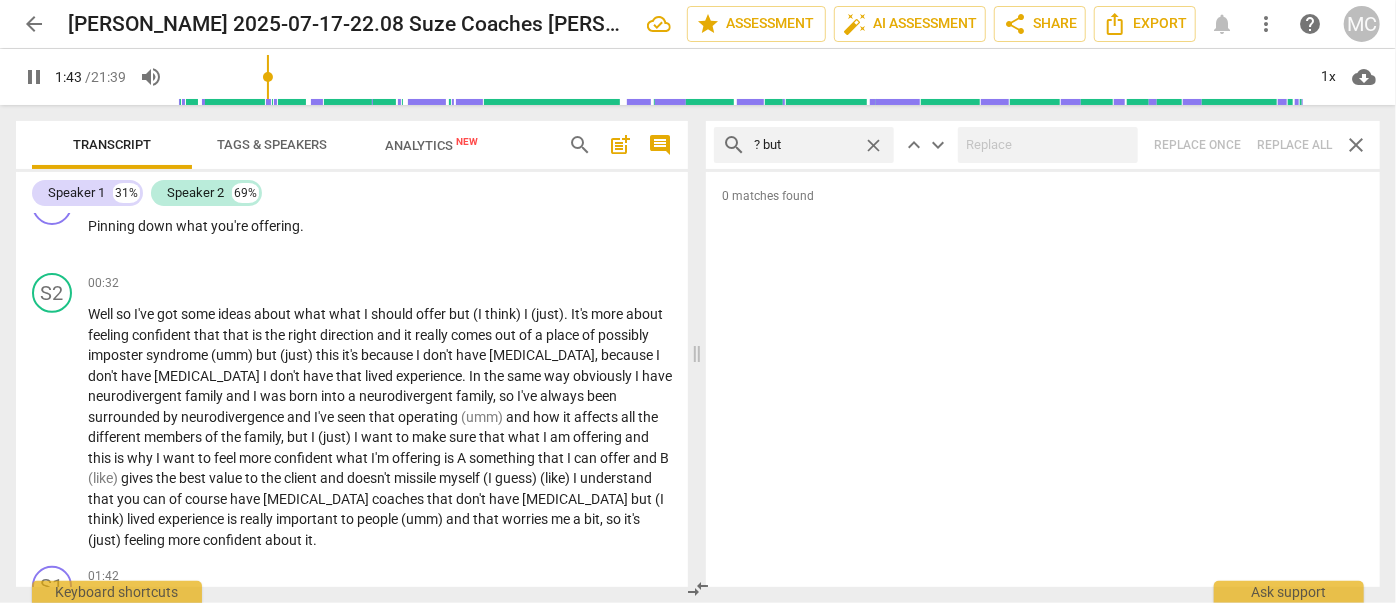 scroll, scrollTop: 769, scrollLeft: 0, axis: vertical 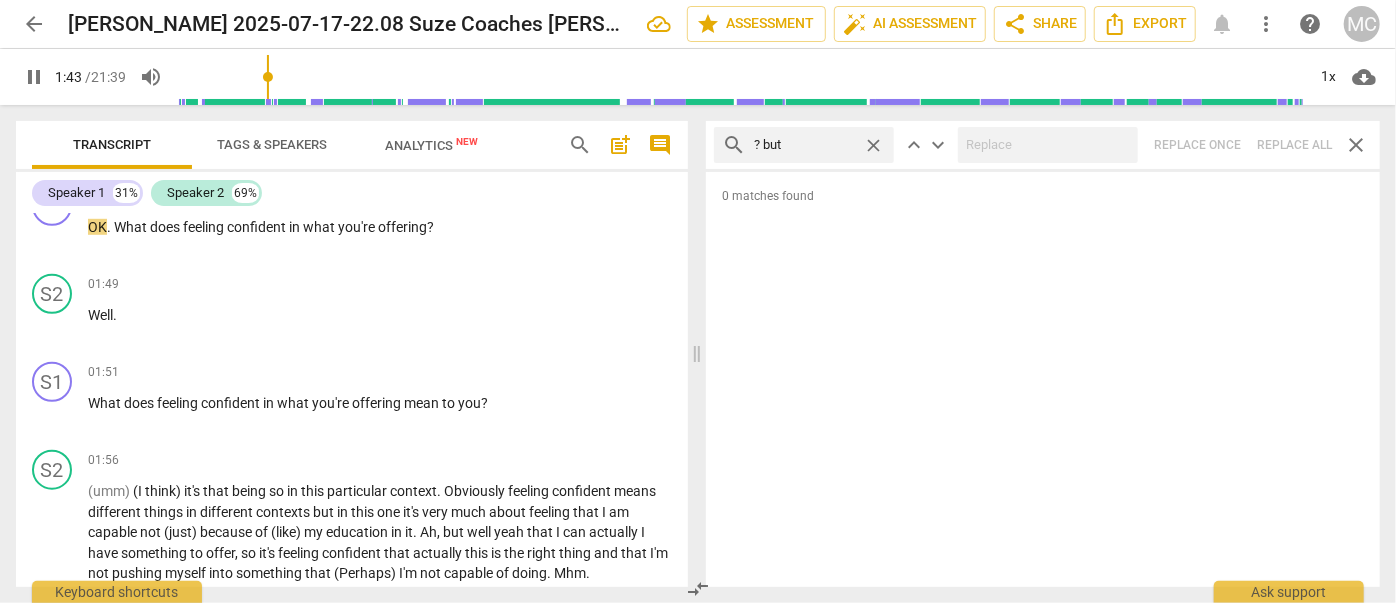 click on "close" at bounding box center [873, 145] 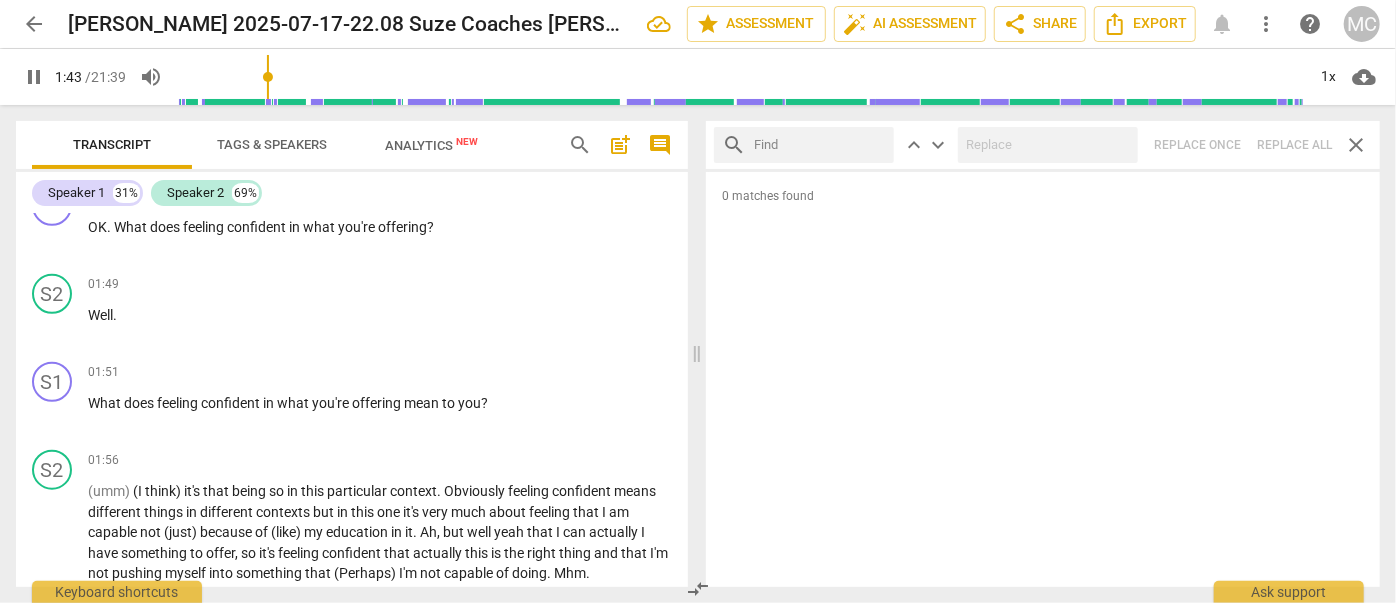 click at bounding box center [820, 145] 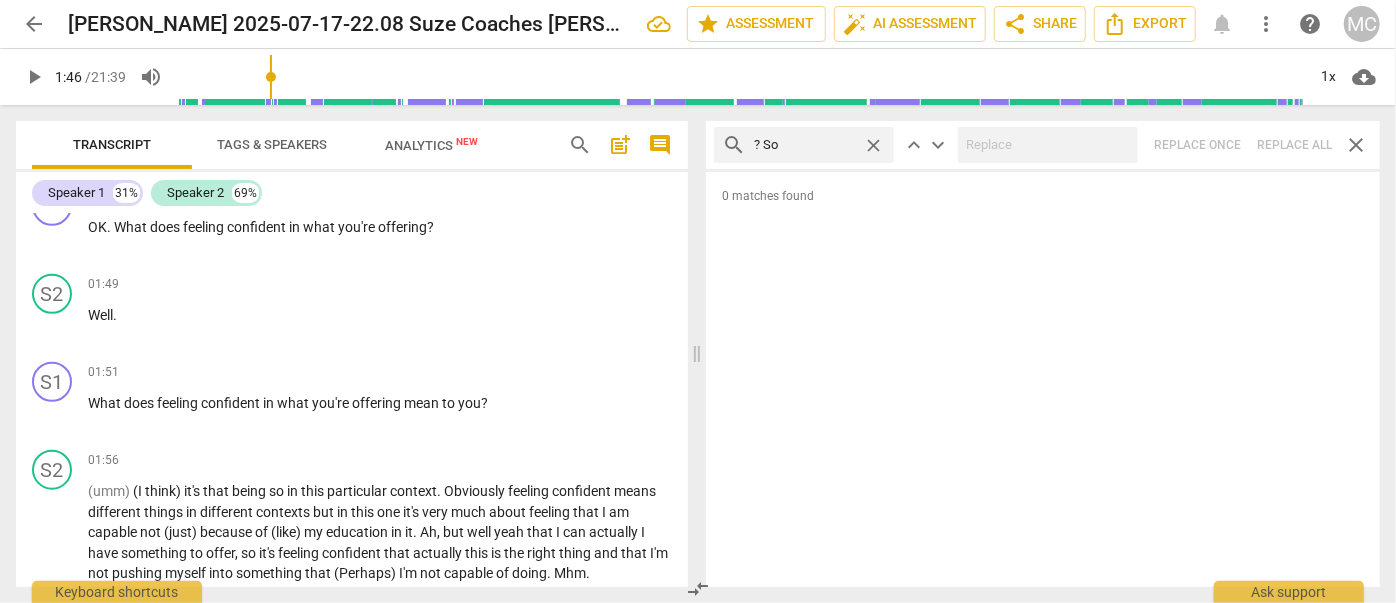 click on "search ? So close keyboard_arrow_up keyboard_arrow_down Replace once Replace all close" at bounding box center [1043, 145] 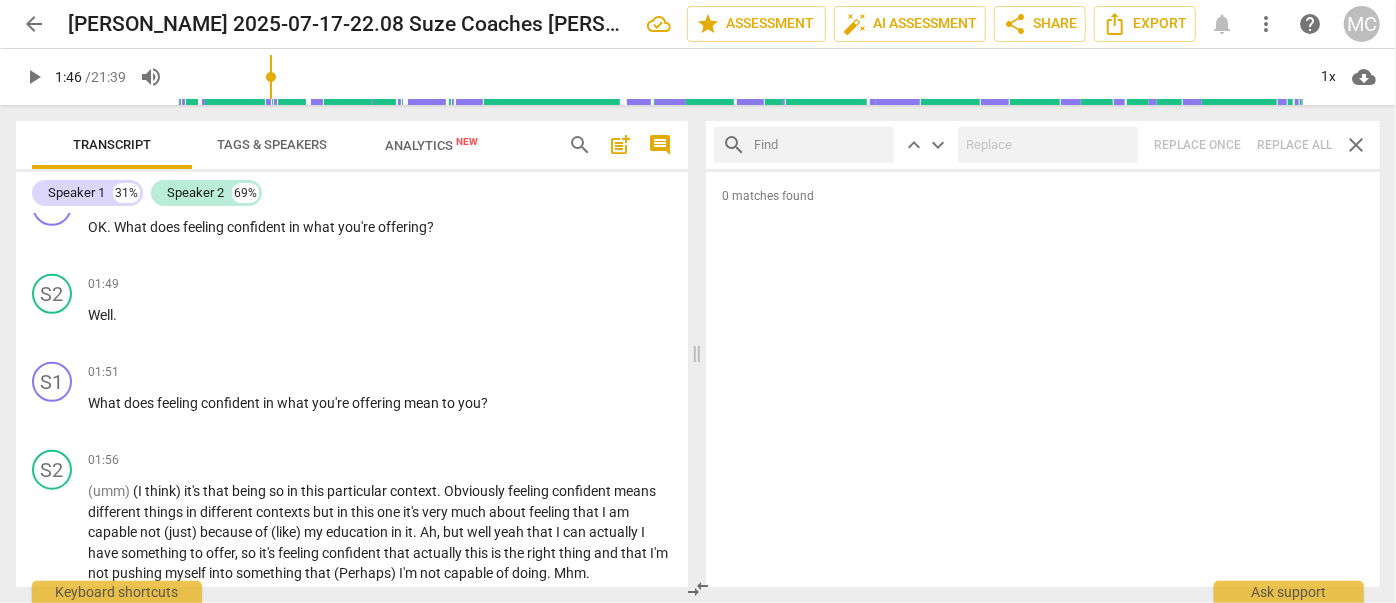 click at bounding box center (820, 145) 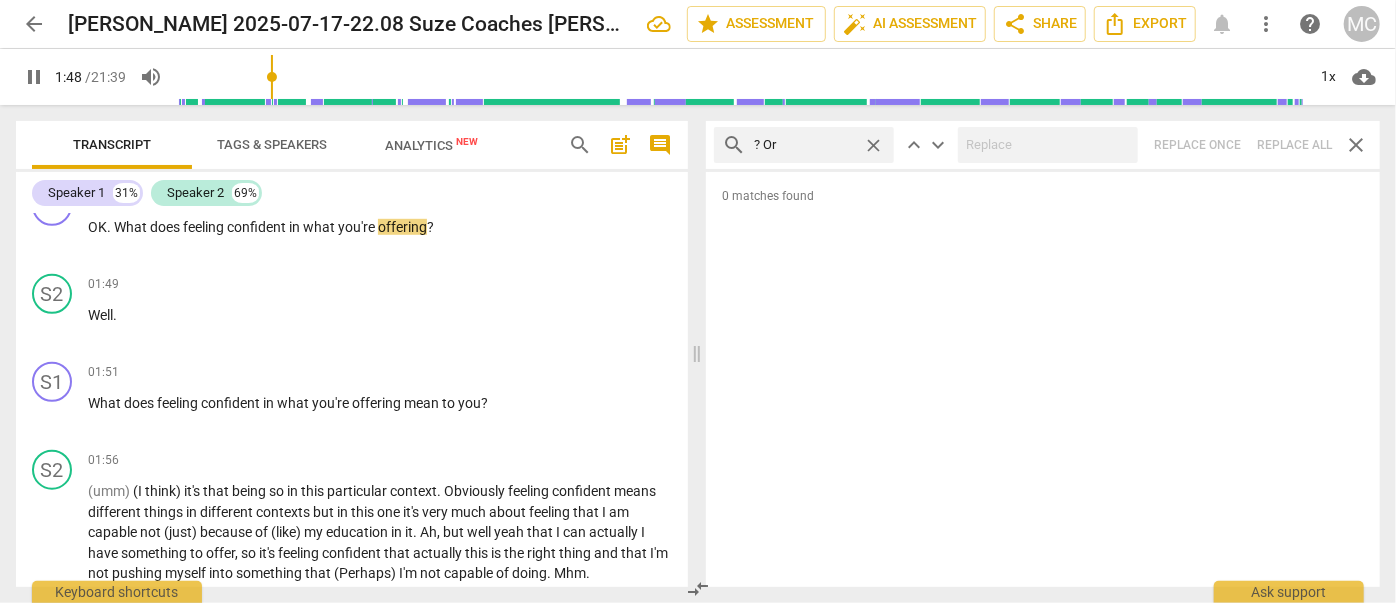 click on "search ? Or close keyboard_arrow_up keyboard_arrow_down Replace once Replace all close" at bounding box center [1043, 145] 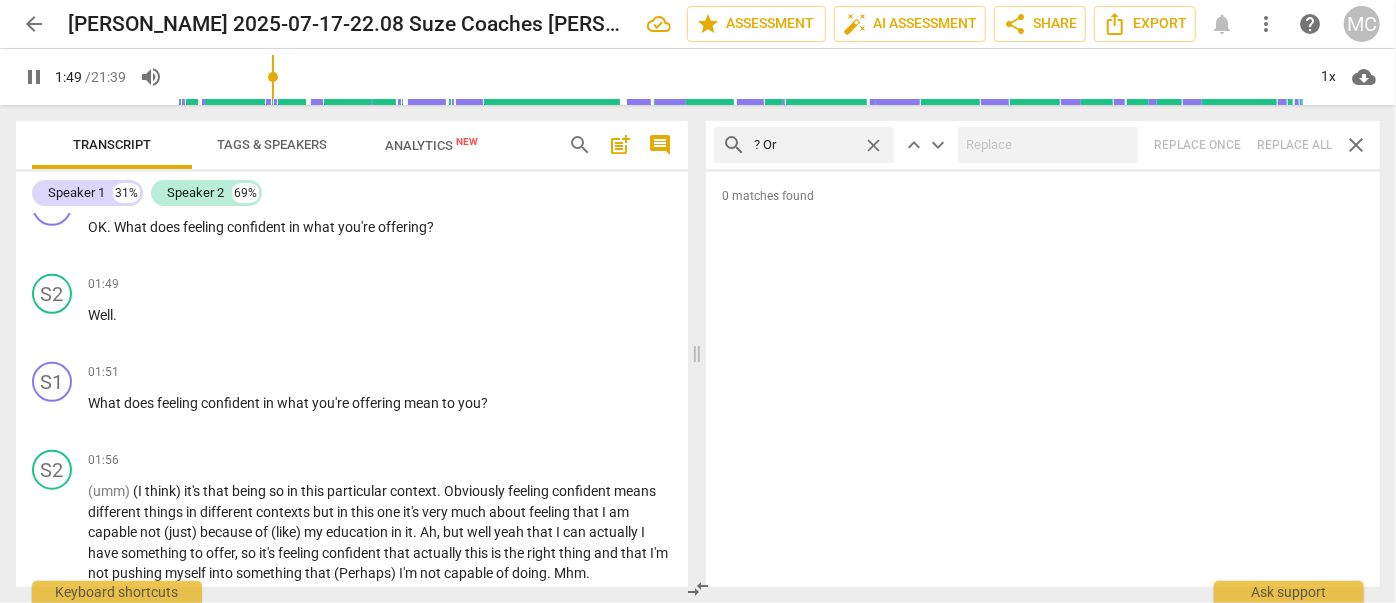 click on "close" at bounding box center (873, 145) 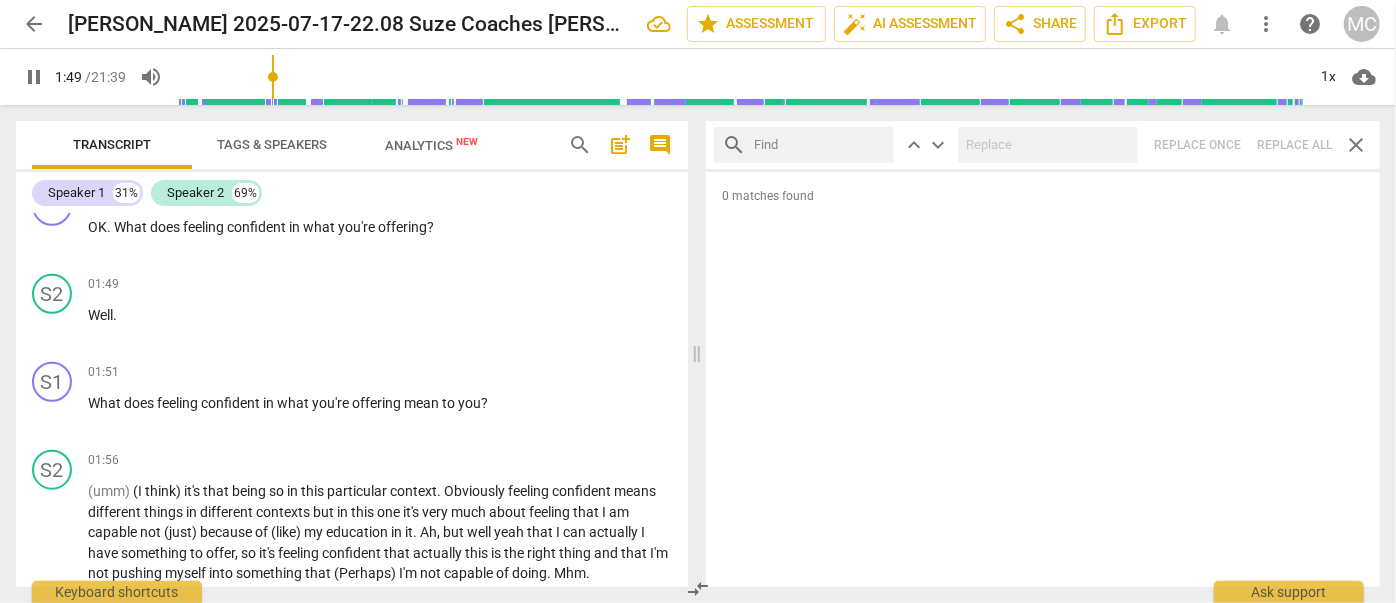 click at bounding box center [820, 145] 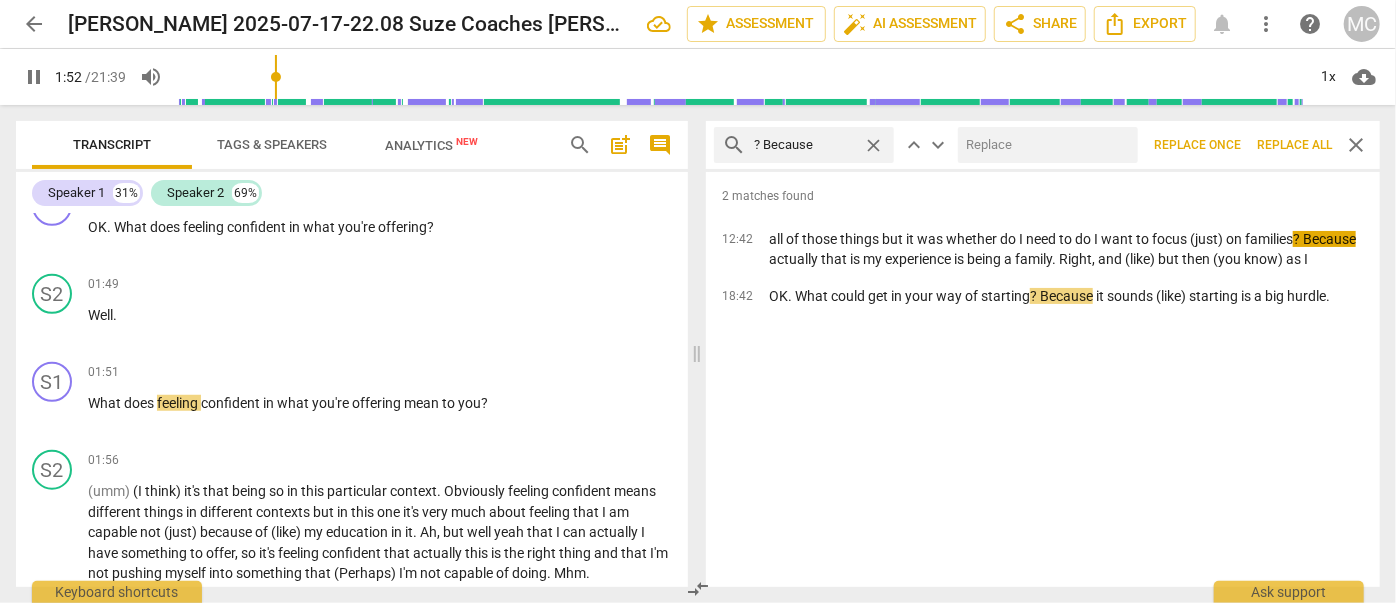 click at bounding box center (1044, 145) 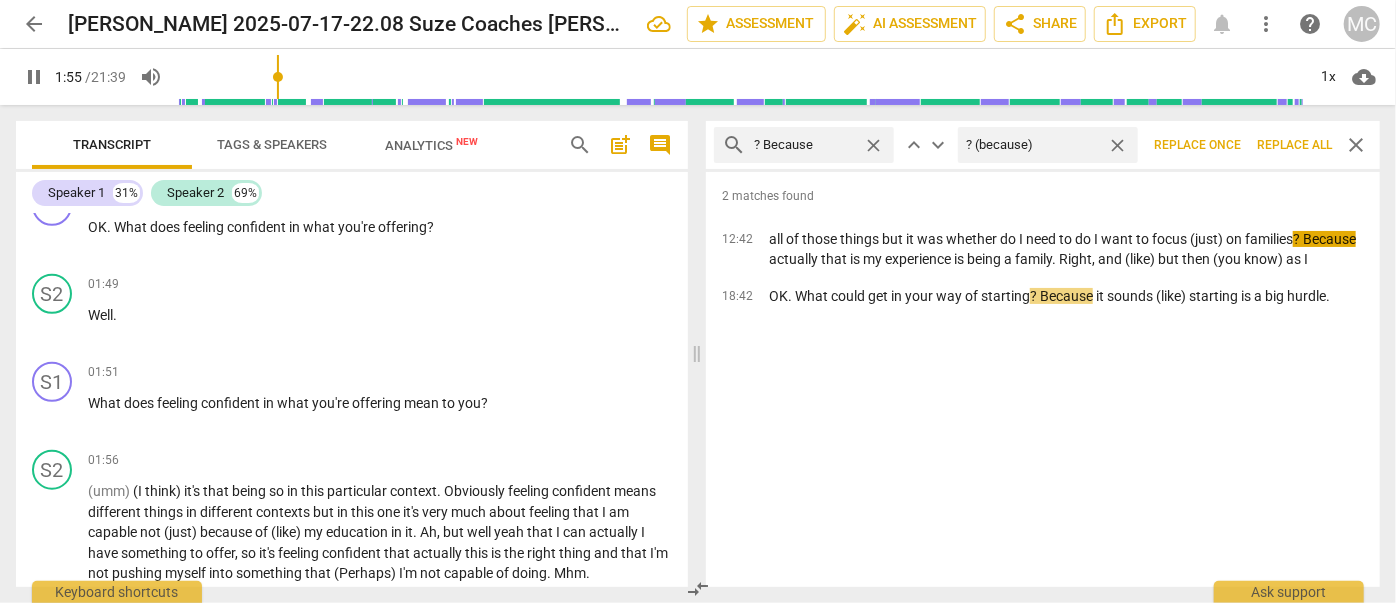 click on "Replace all" at bounding box center (1294, 145) 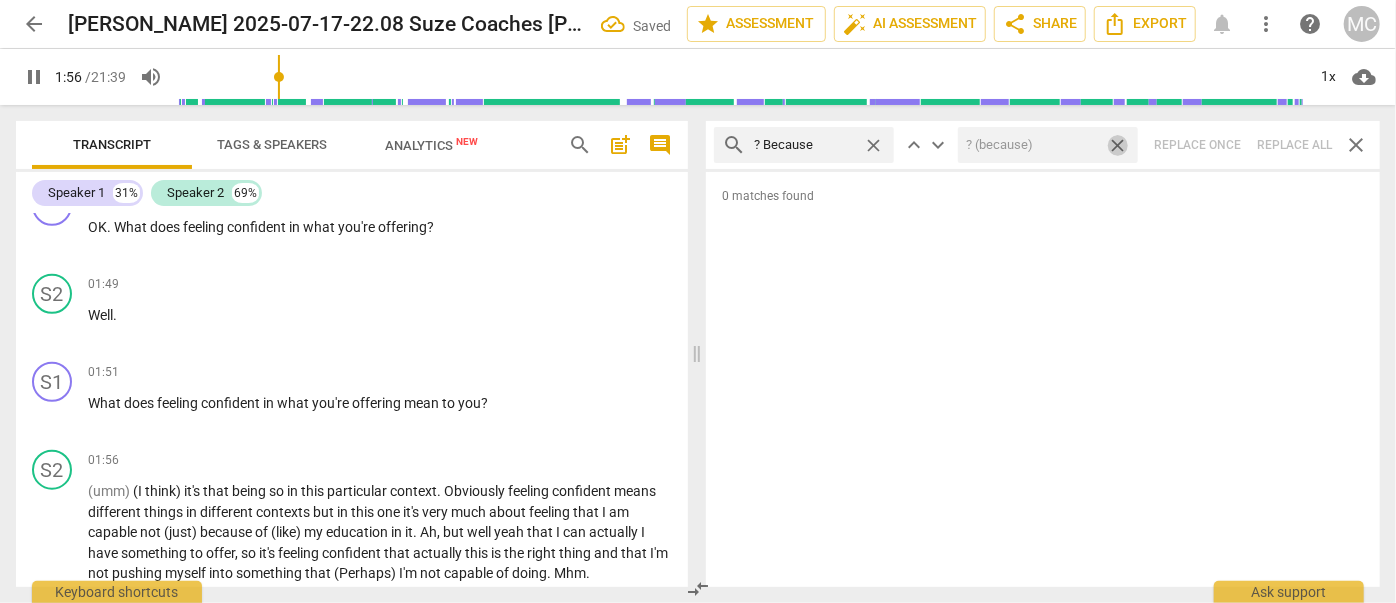 click on "close" at bounding box center (1117, 145) 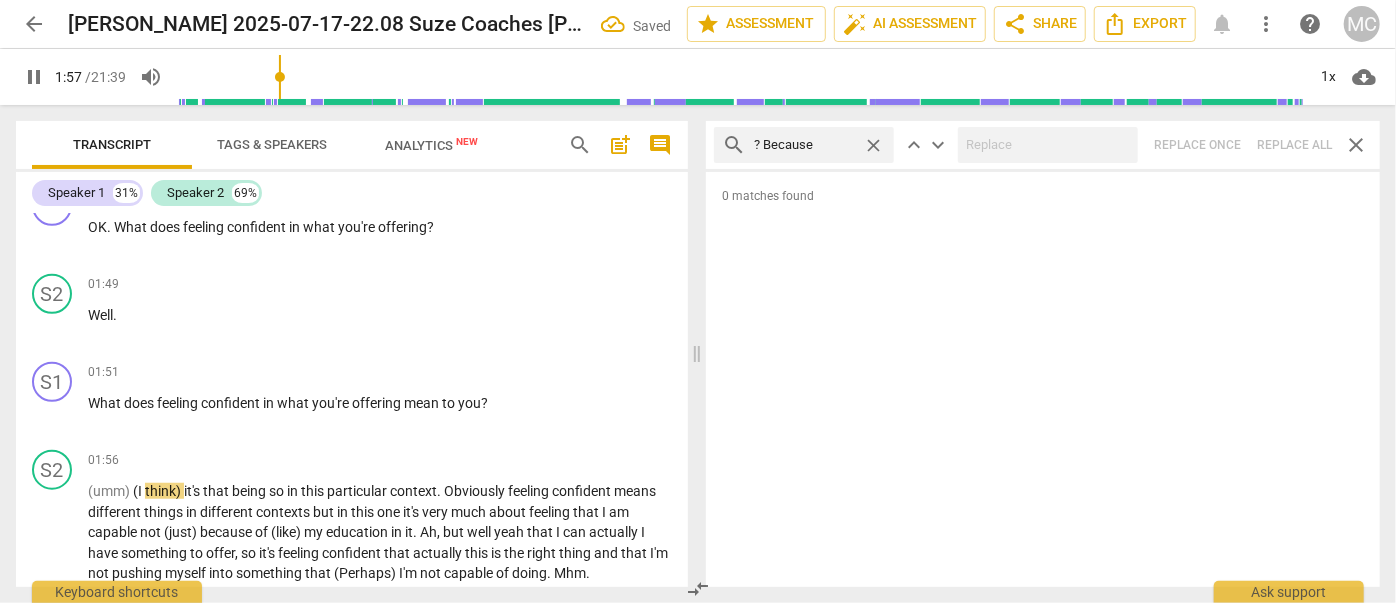 click on "close" at bounding box center (873, 145) 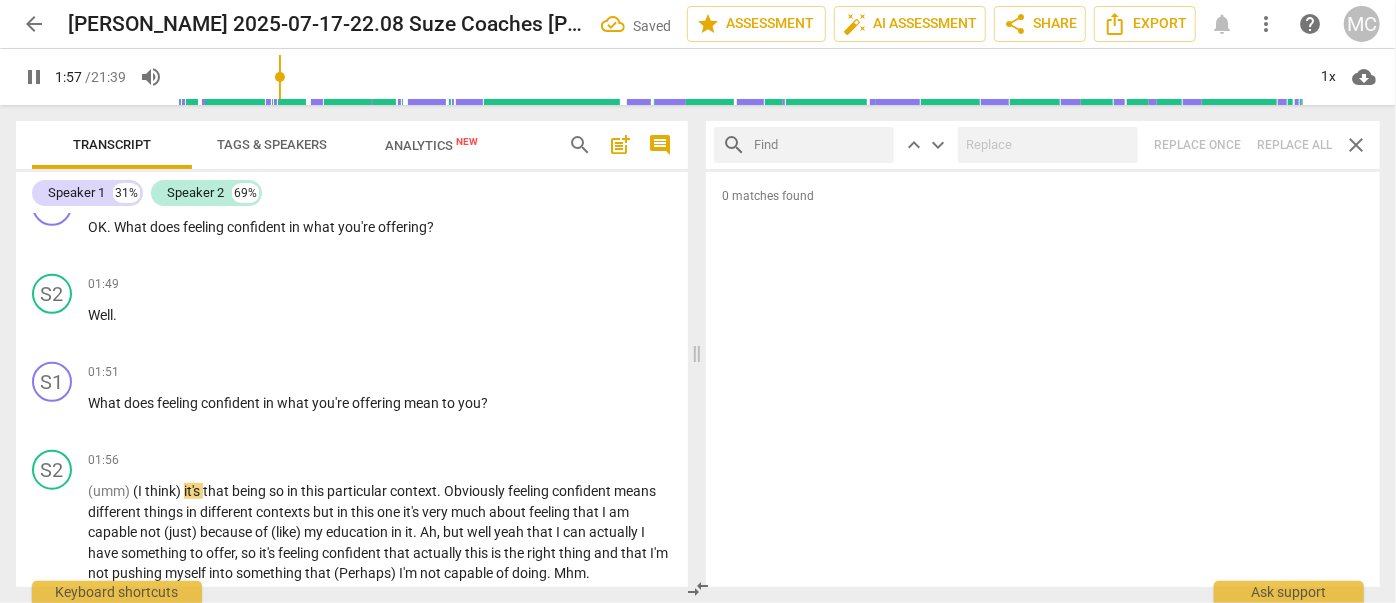 click at bounding box center [820, 145] 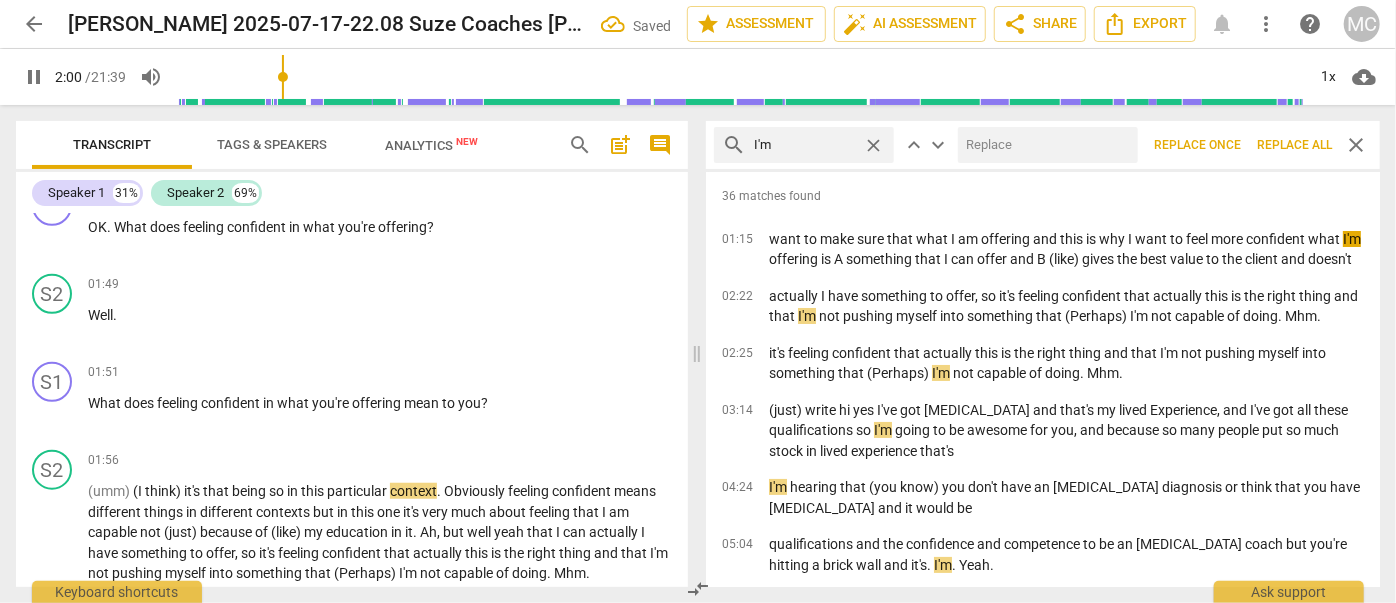click at bounding box center (1044, 145) 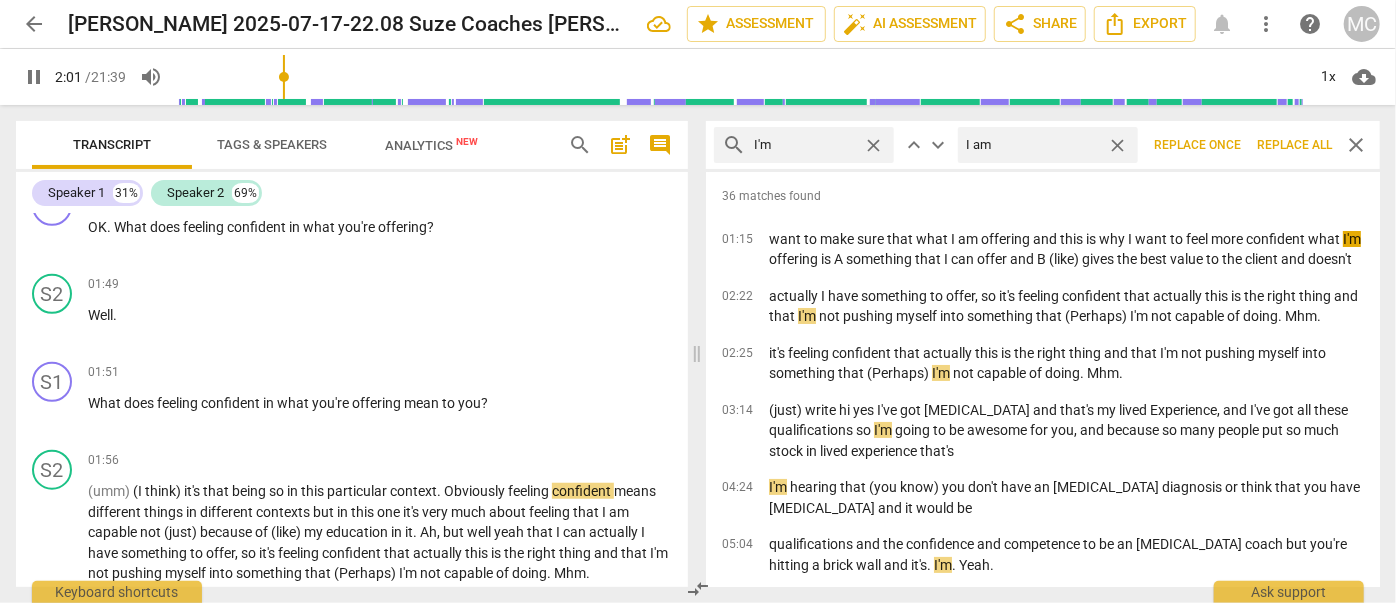 click on "Replace all" at bounding box center (1294, 145) 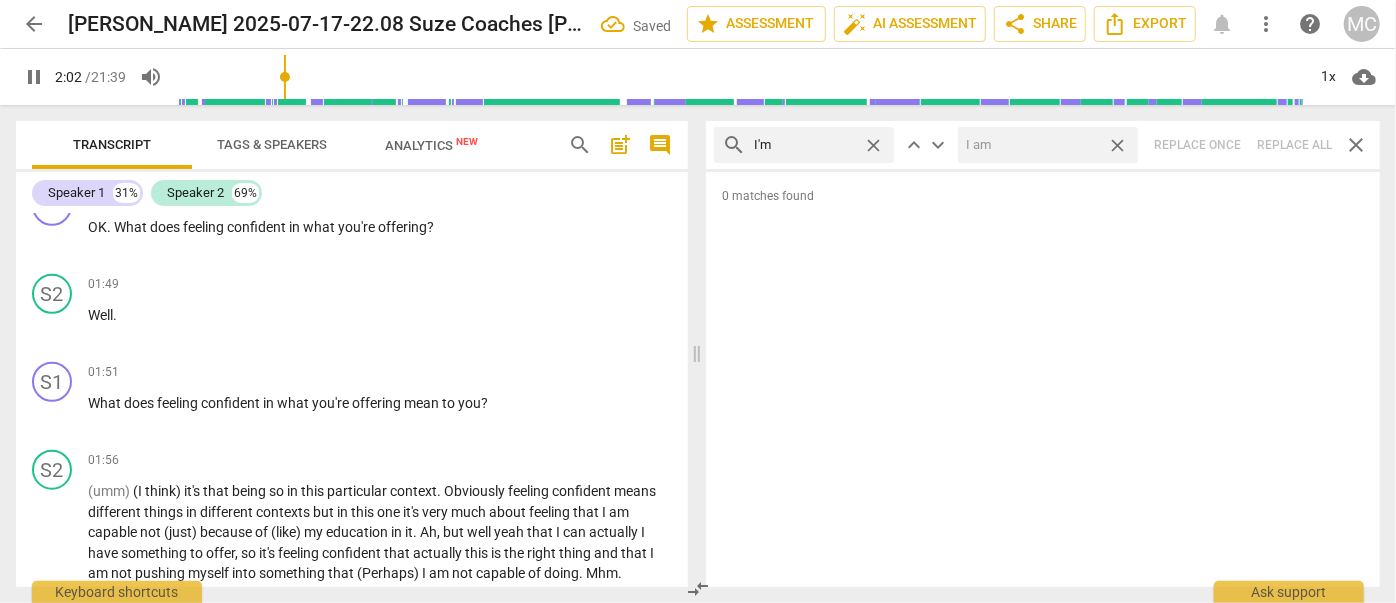 click on "close" at bounding box center [1117, 145] 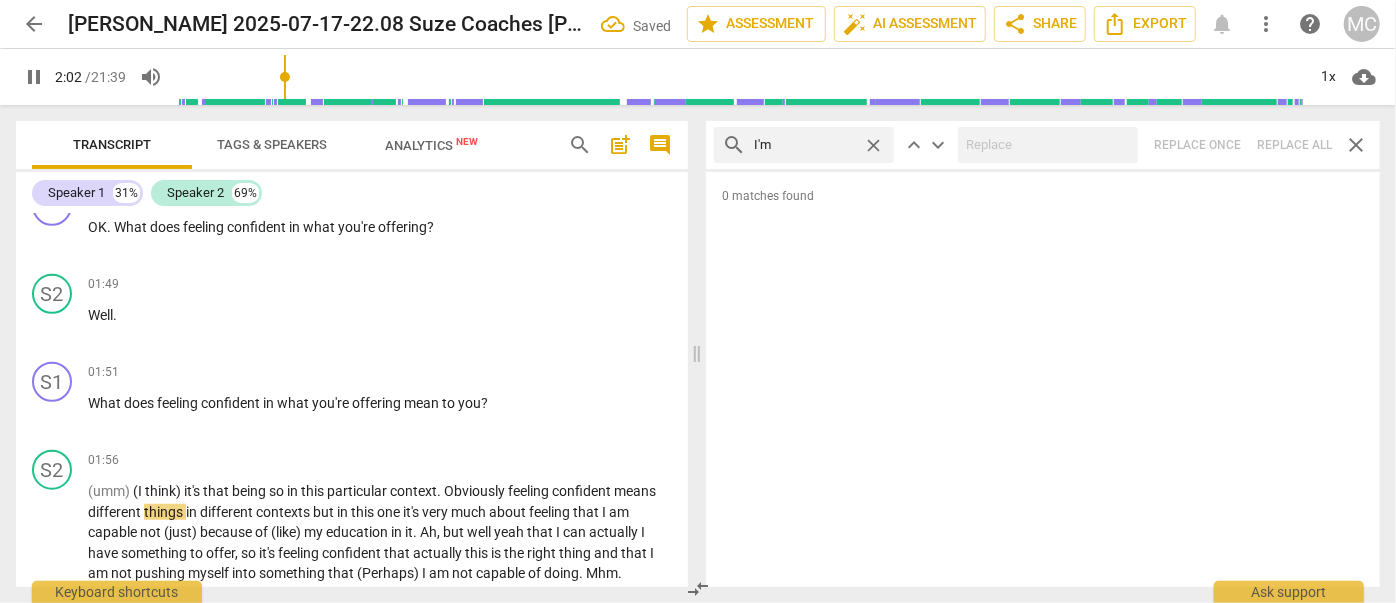 click on "close" at bounding box center (873, 145) 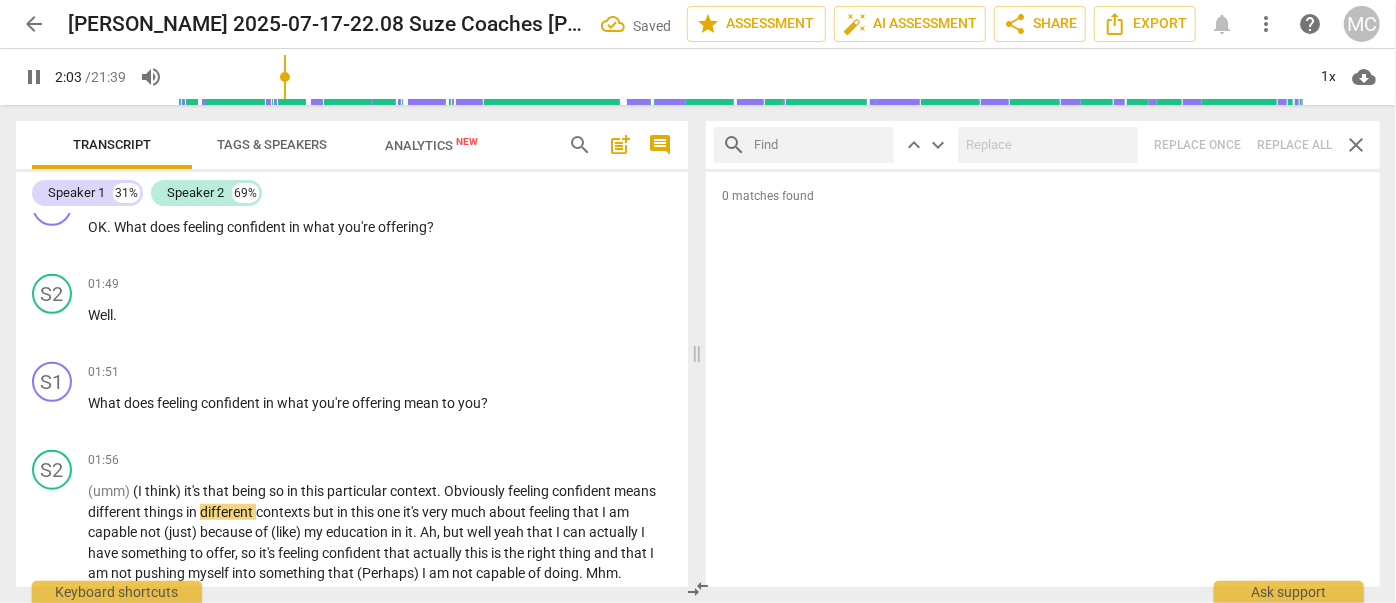 click at bounding box center [820, 145] 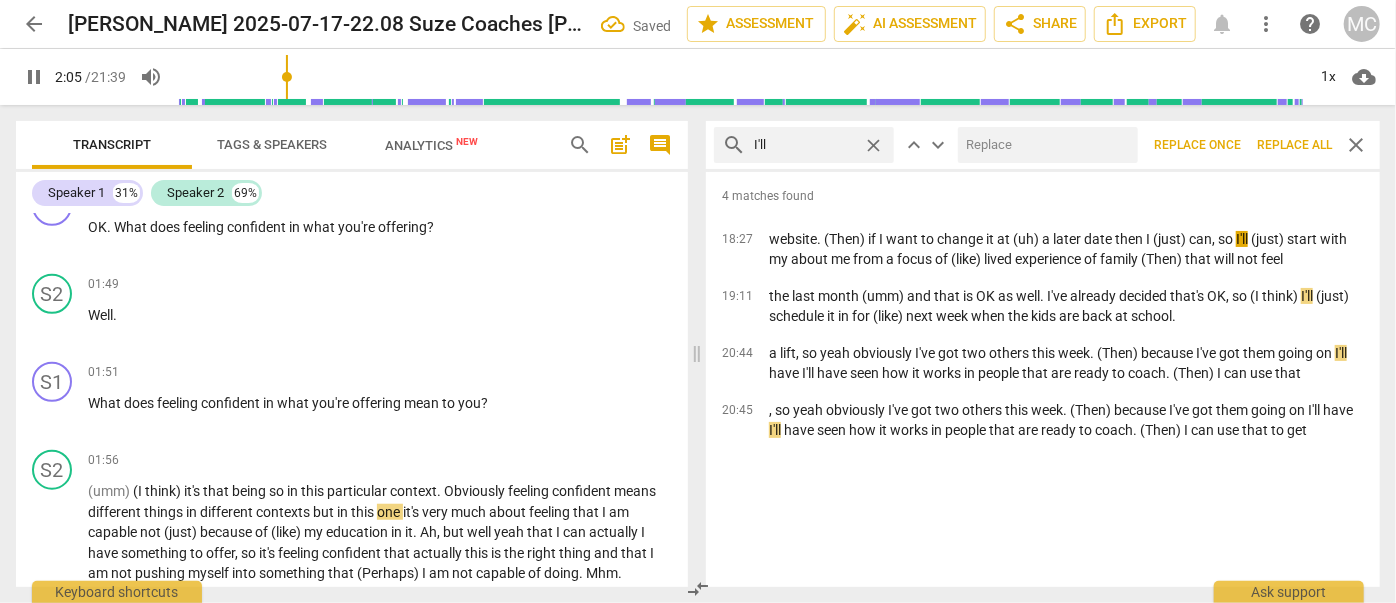 click at bounding box center (1044, 145) 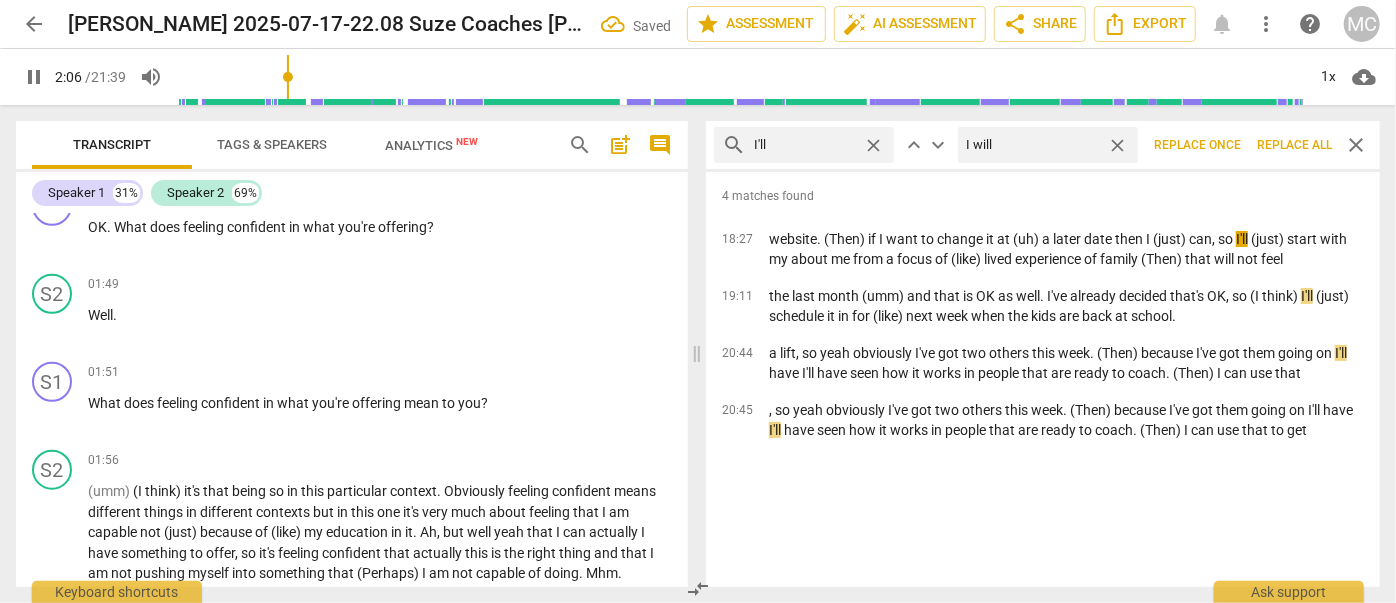 click on "Replace all" at bounding box center (1294, 145) 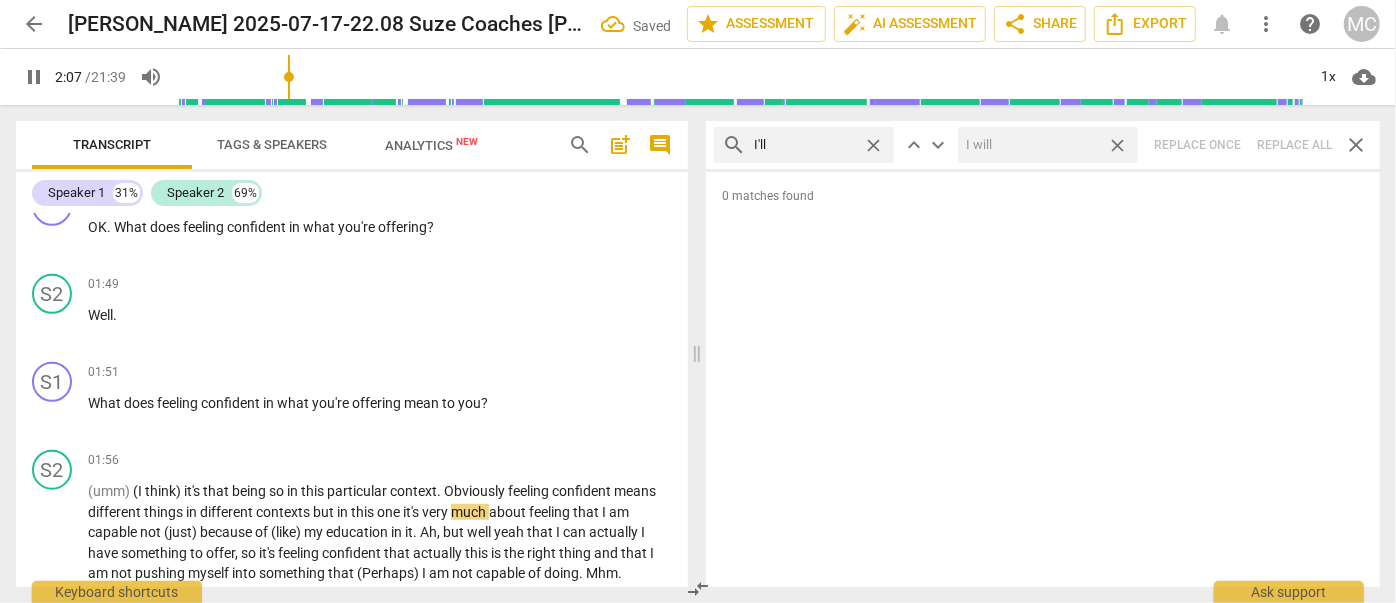 click on "close" at bounding box center (1117, 145) 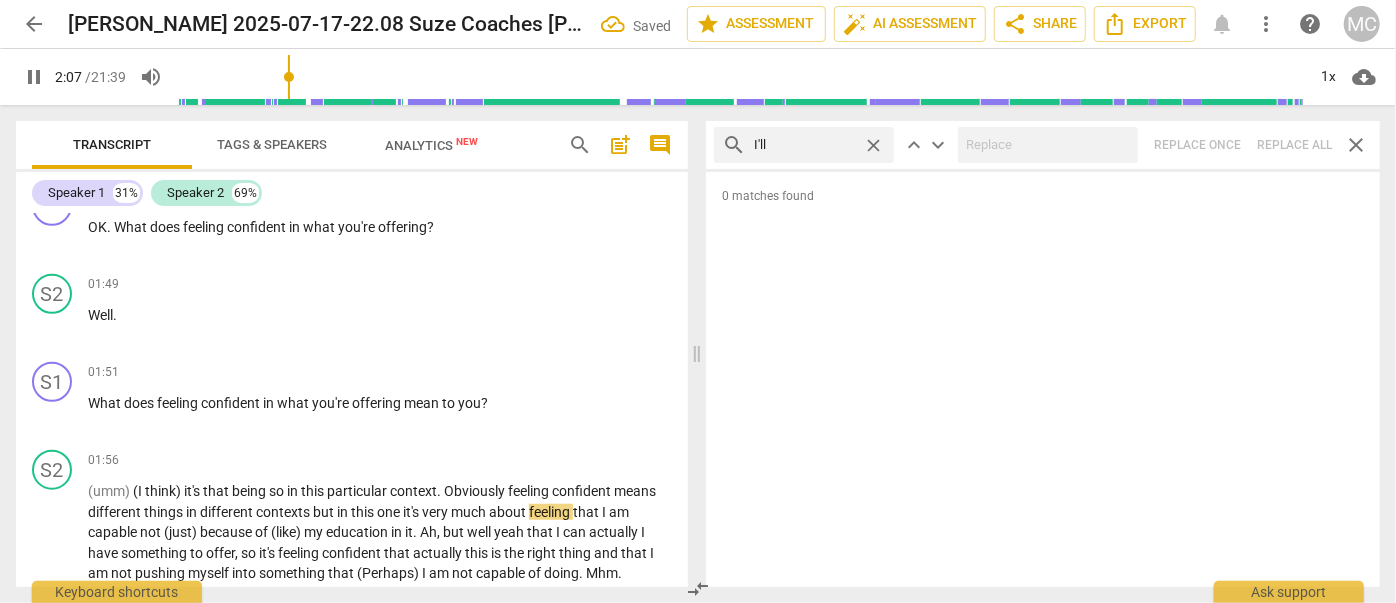 click on "close" at bounding box center [873, 145] 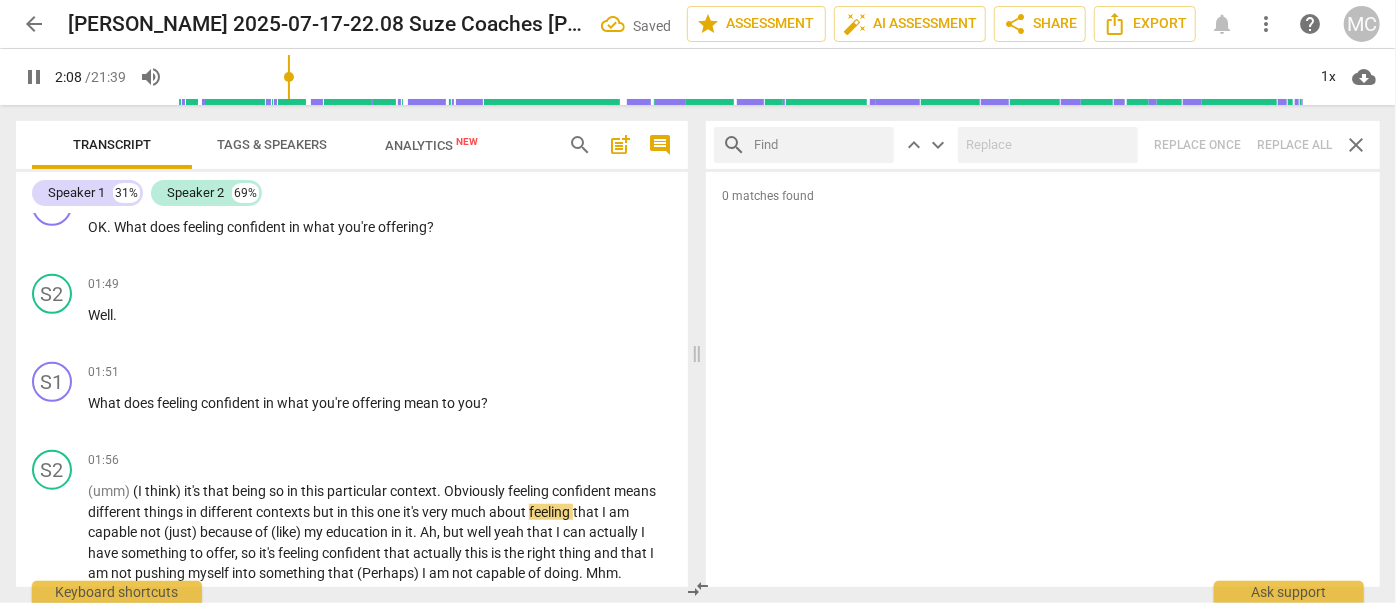 click at bounding box center [820, 145] 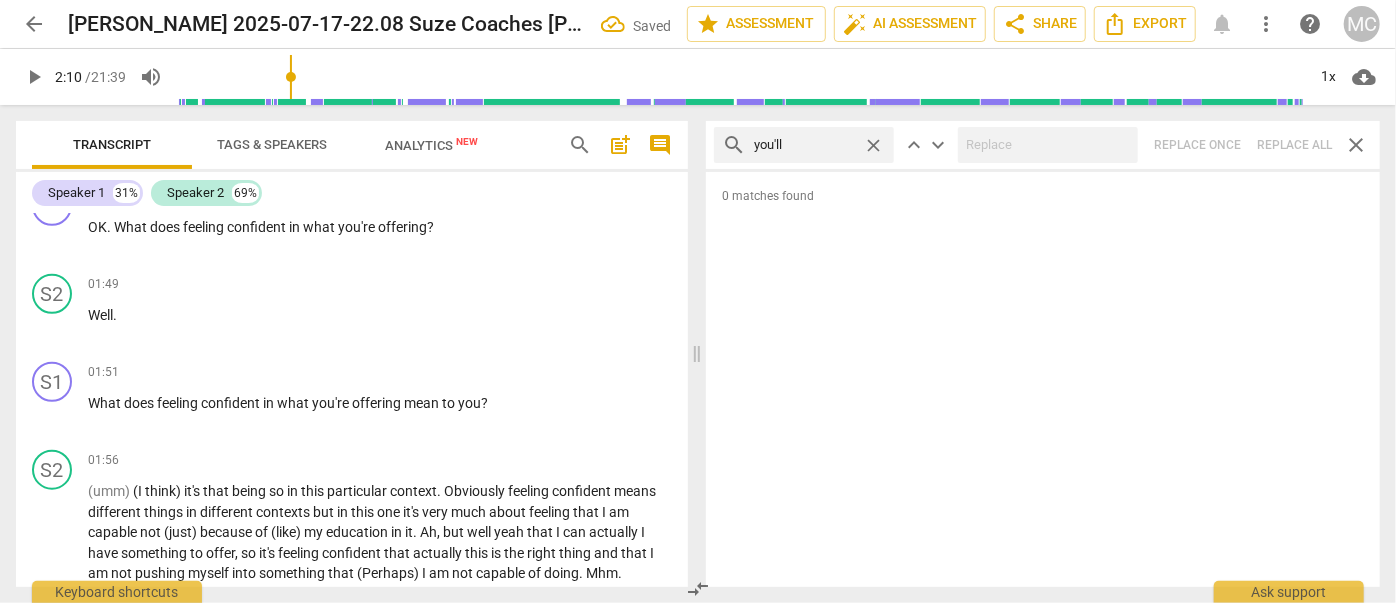 click on "search you'll close keyboard_arrow_up keyboard_arrow_down Replace once Replace all close" at bounding box center (1043, 145) 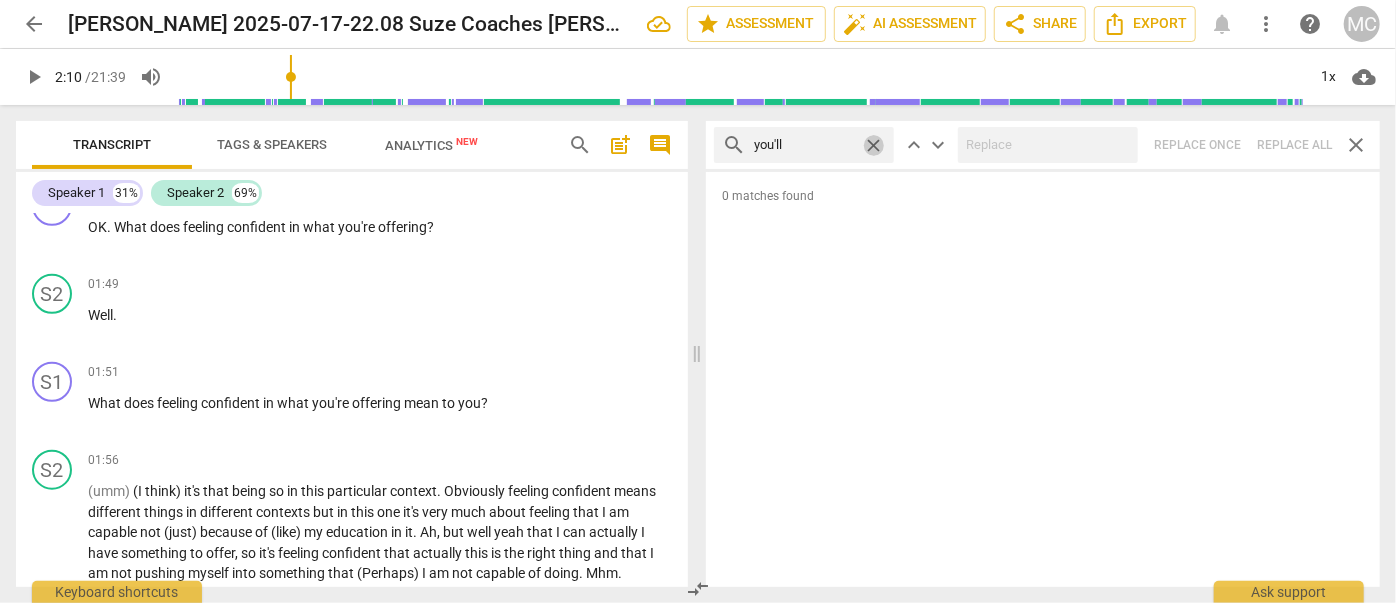 click on "close" at bounding box center (873, 145) 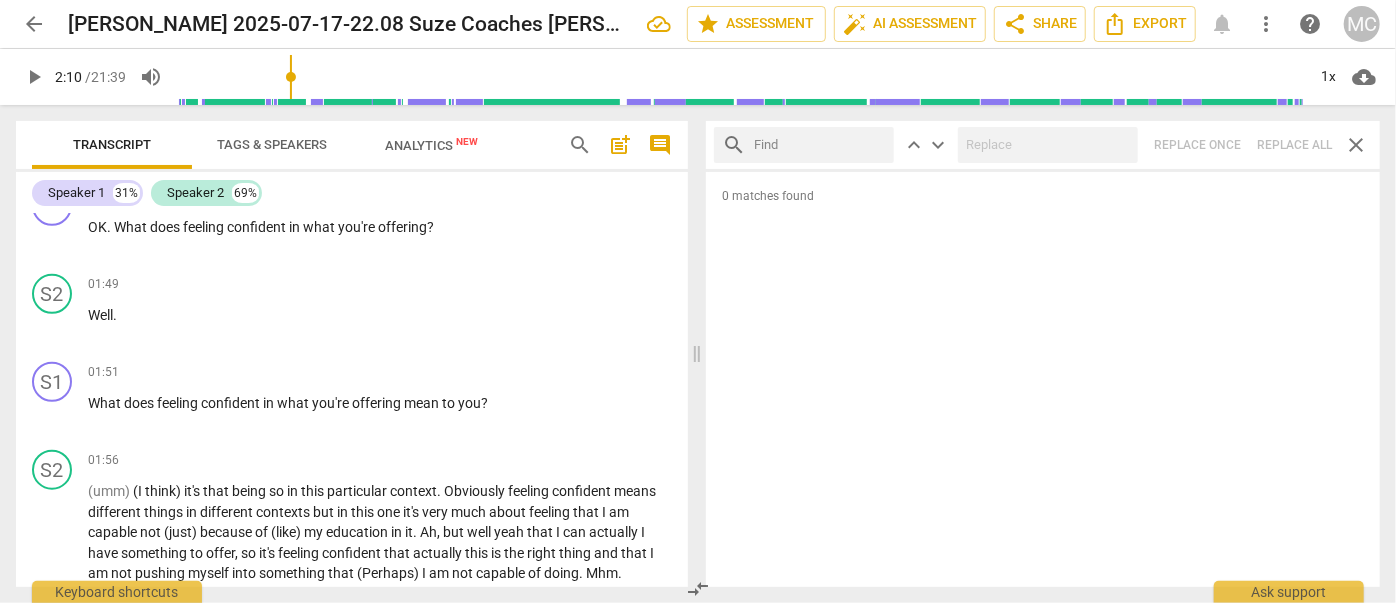 click at bounding box center [820, 145] 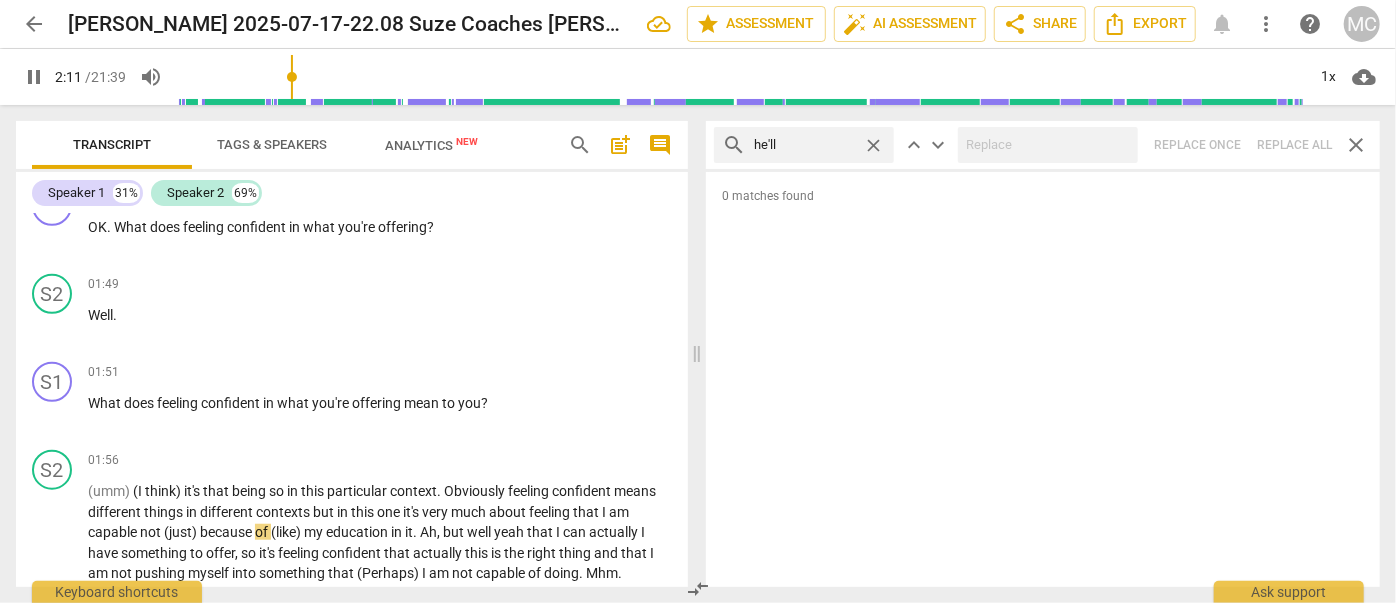 click on "search he'll close keyboard_arrow_up keyboard_arrow_down Replace once Replace all close" at bounding box center [1043, 145] 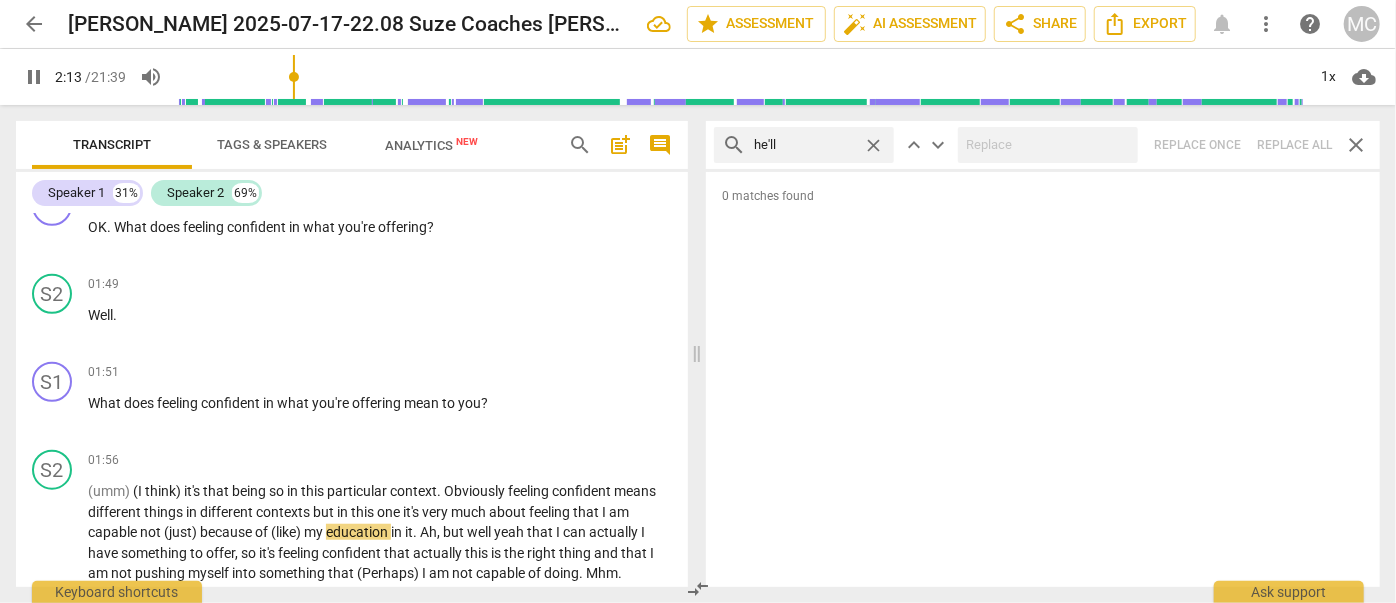 drag, startPoint x: 869, startPoint y: 145, endPoint x: 832, endPoint y: 146, distance: 37.01351 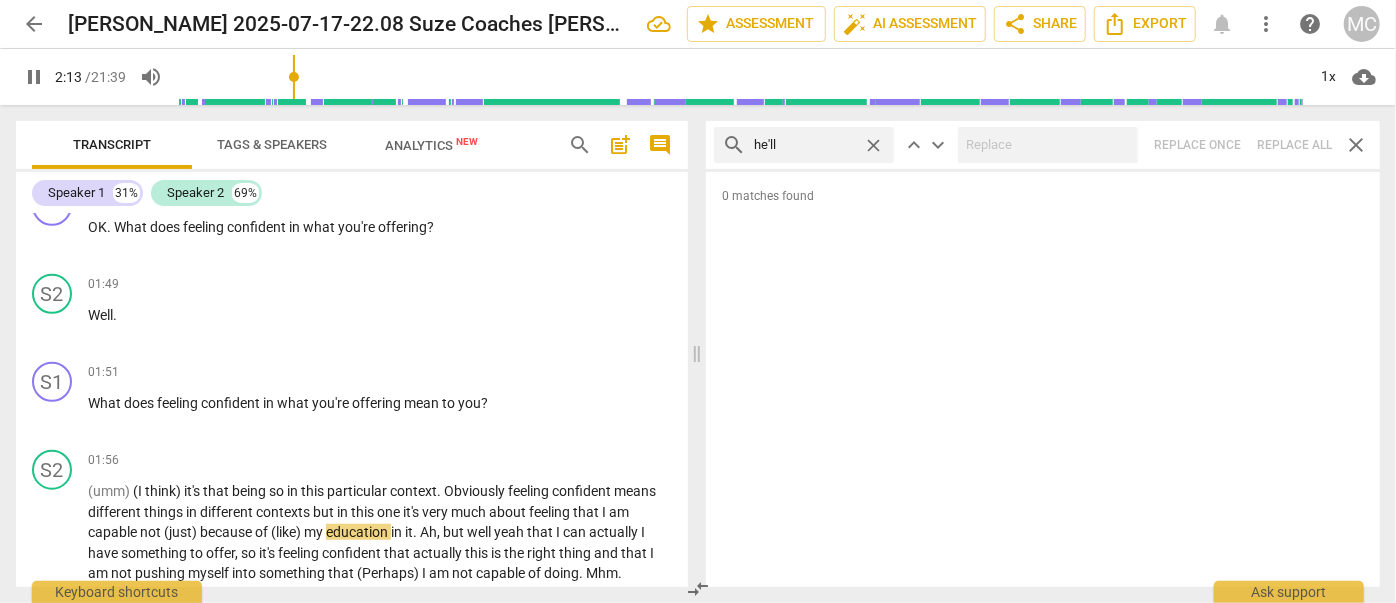 click on "close" at bounding box center (873, 145) 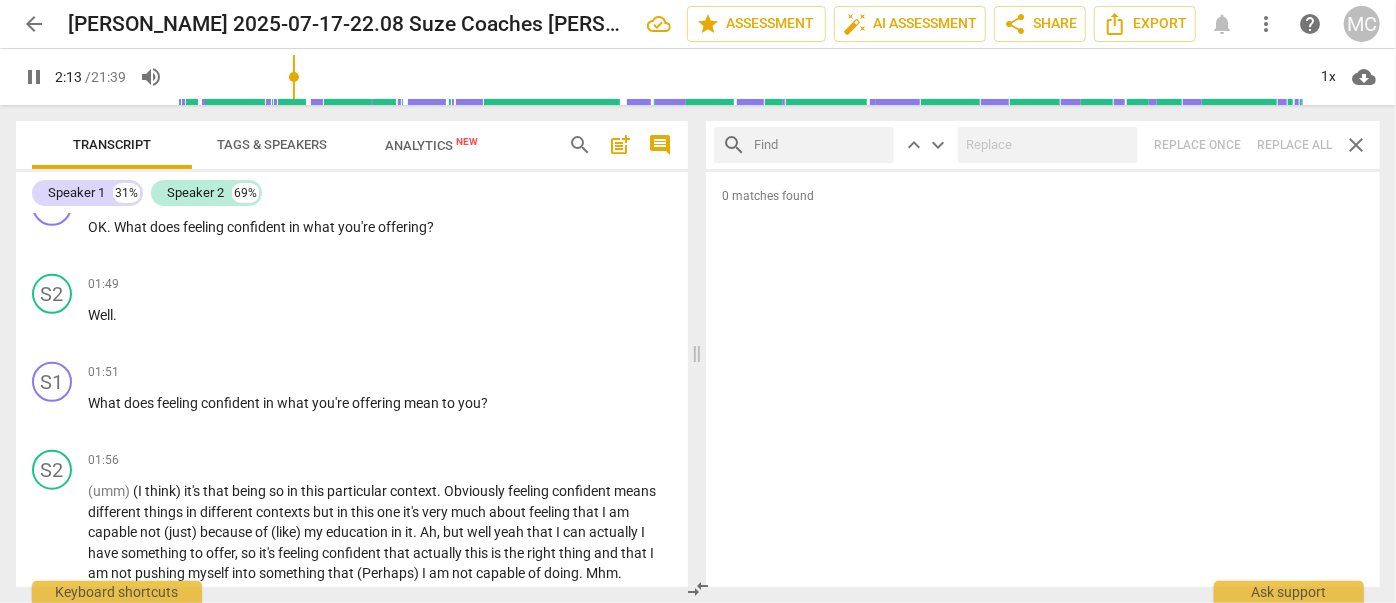 click at bounding box center (820, 145) 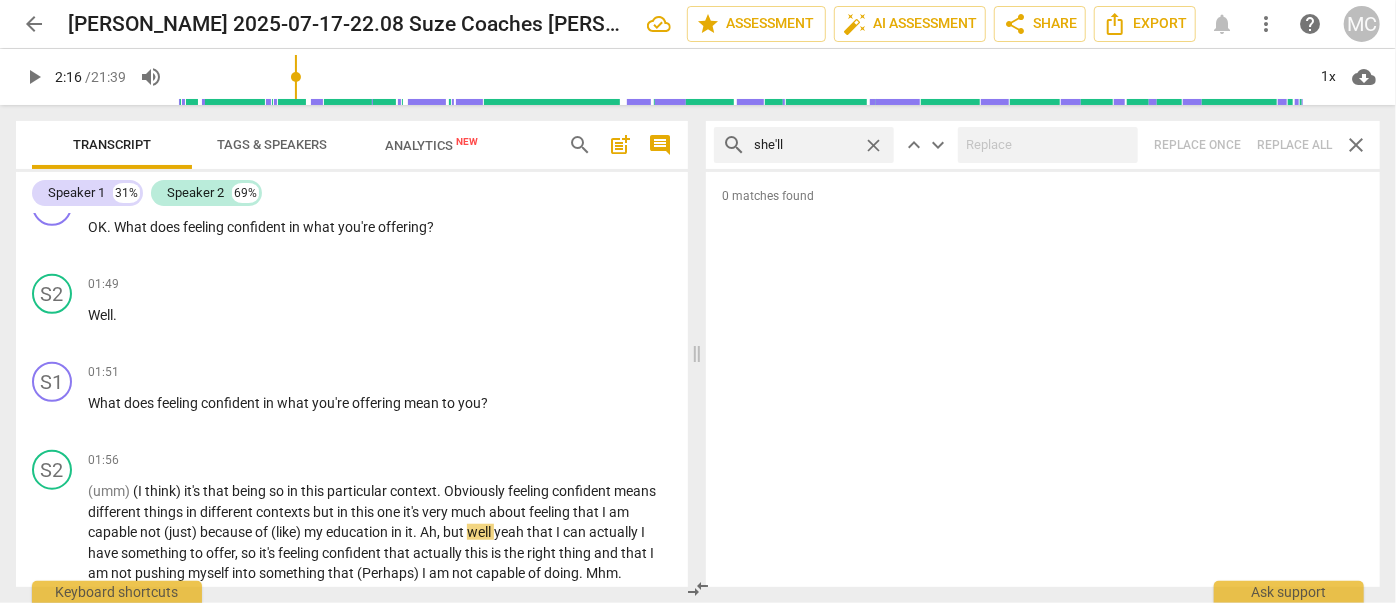 click on "search she'll close keyboard_arrow_up keyboard_arrow_down Replace once Replace all close" at bounding box center [1043, 145] 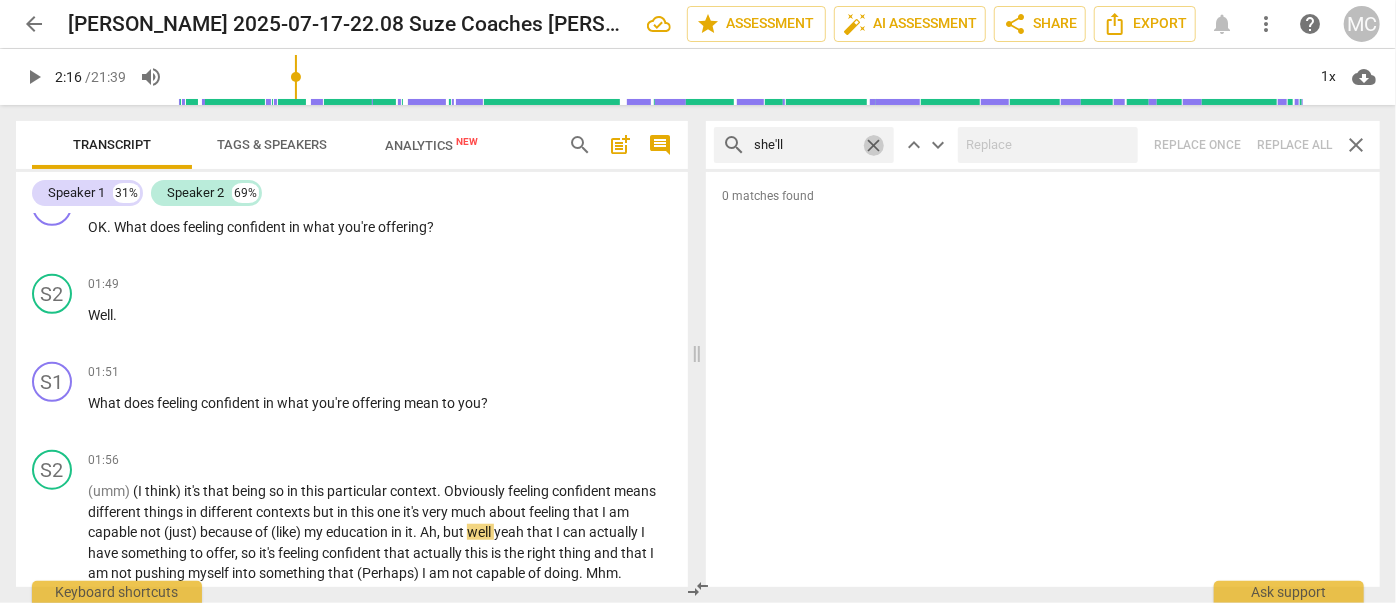 click on "close" at bounding box center (873, 145) 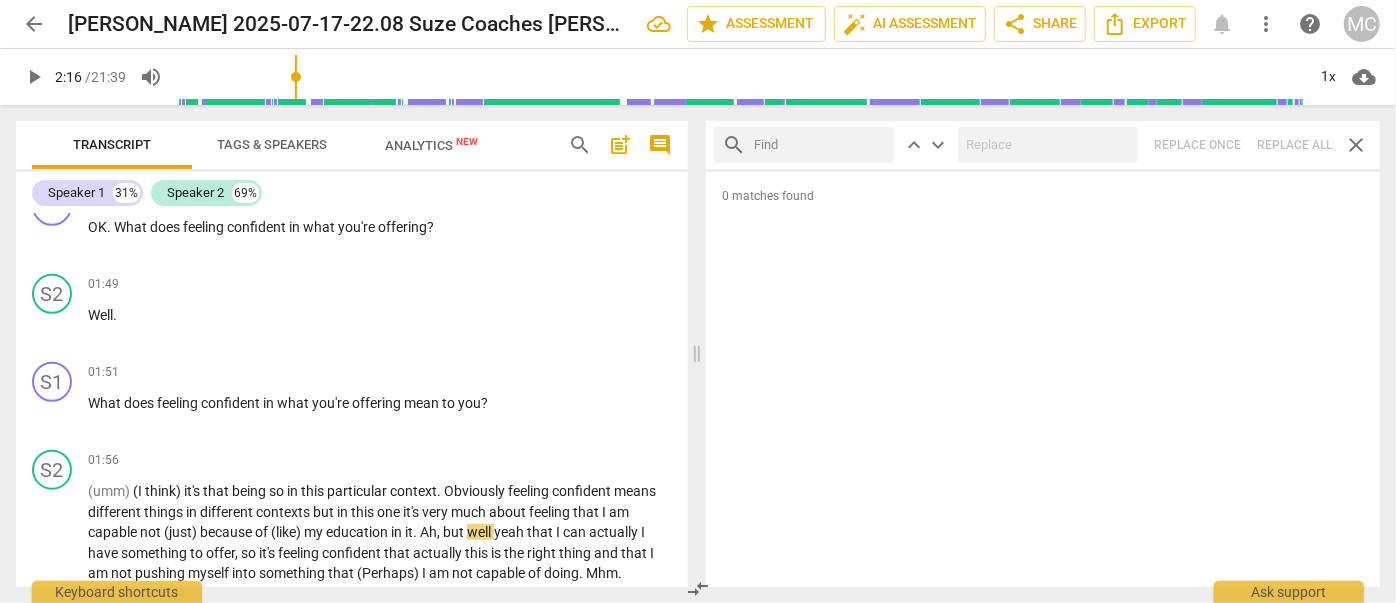 click at bounding box center (820, 145) 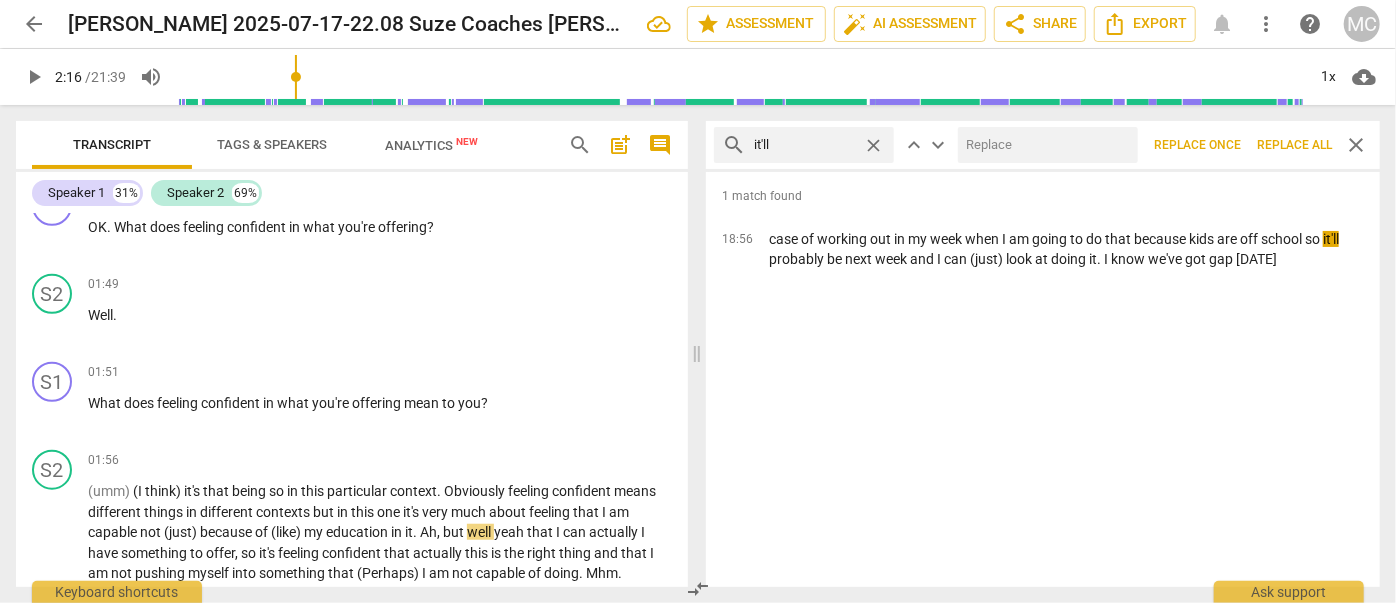 click at bounding box center (1044, 145) 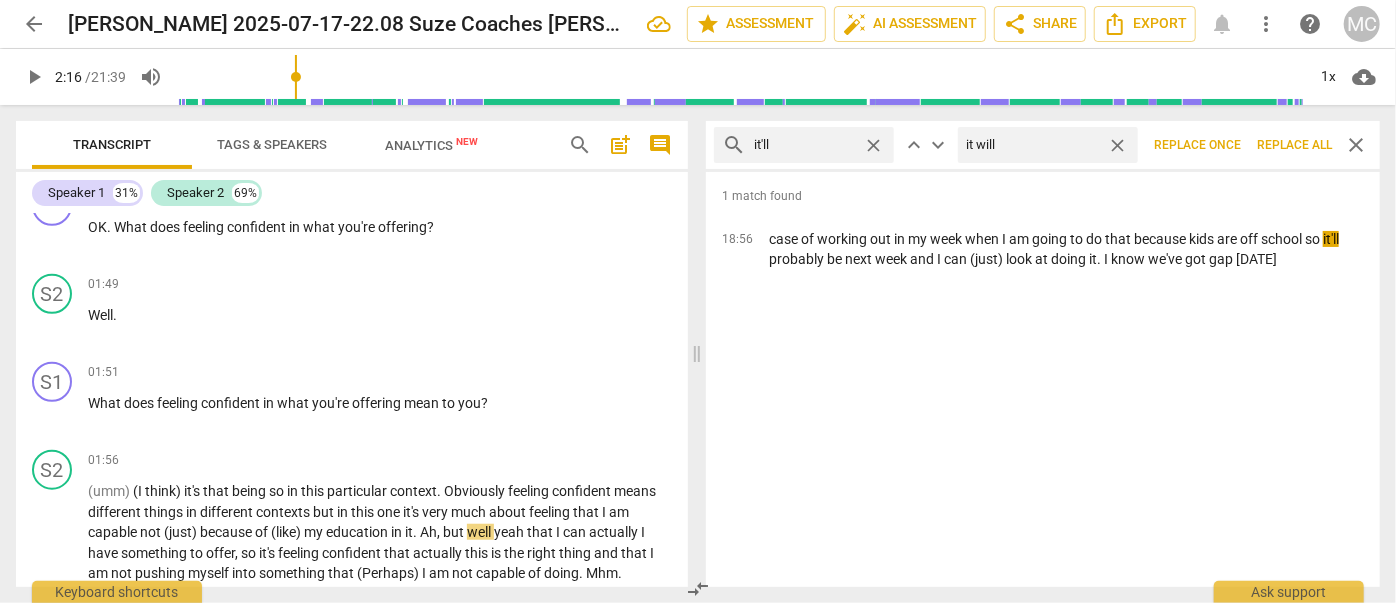 click on "Replace all" at bounding box center (1294, 145) 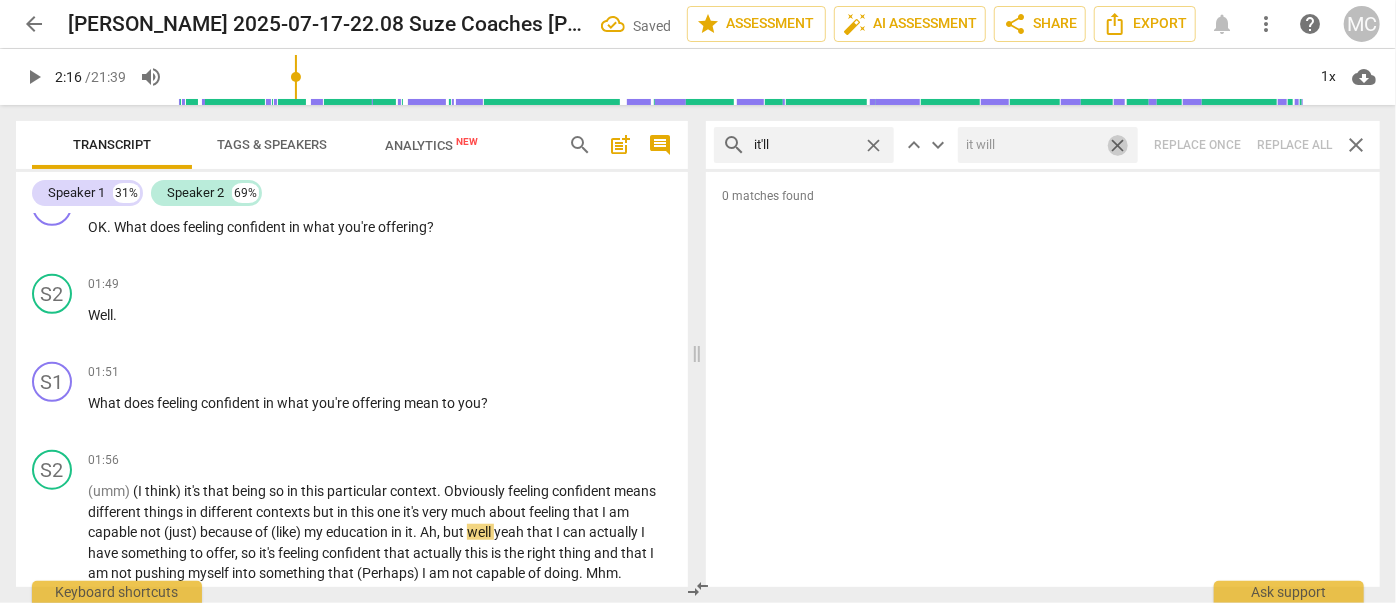 click on "close" at bounding box center (1117, 145) 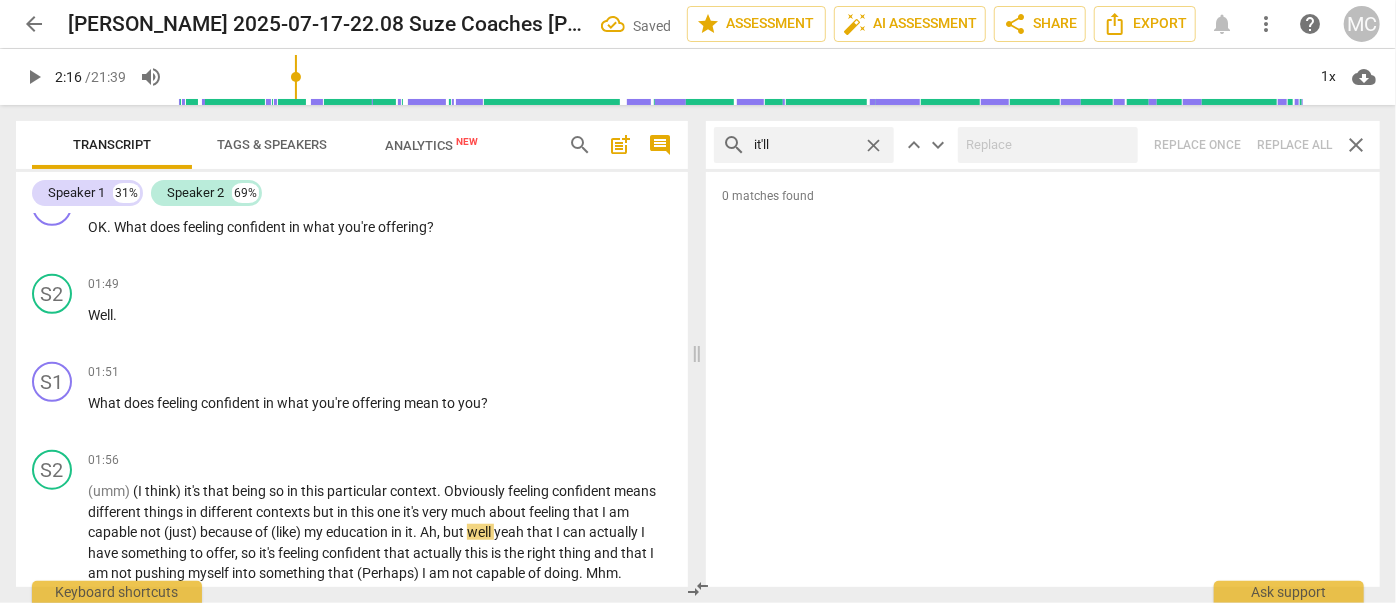 click on "close" at bounding box center [873, 145] 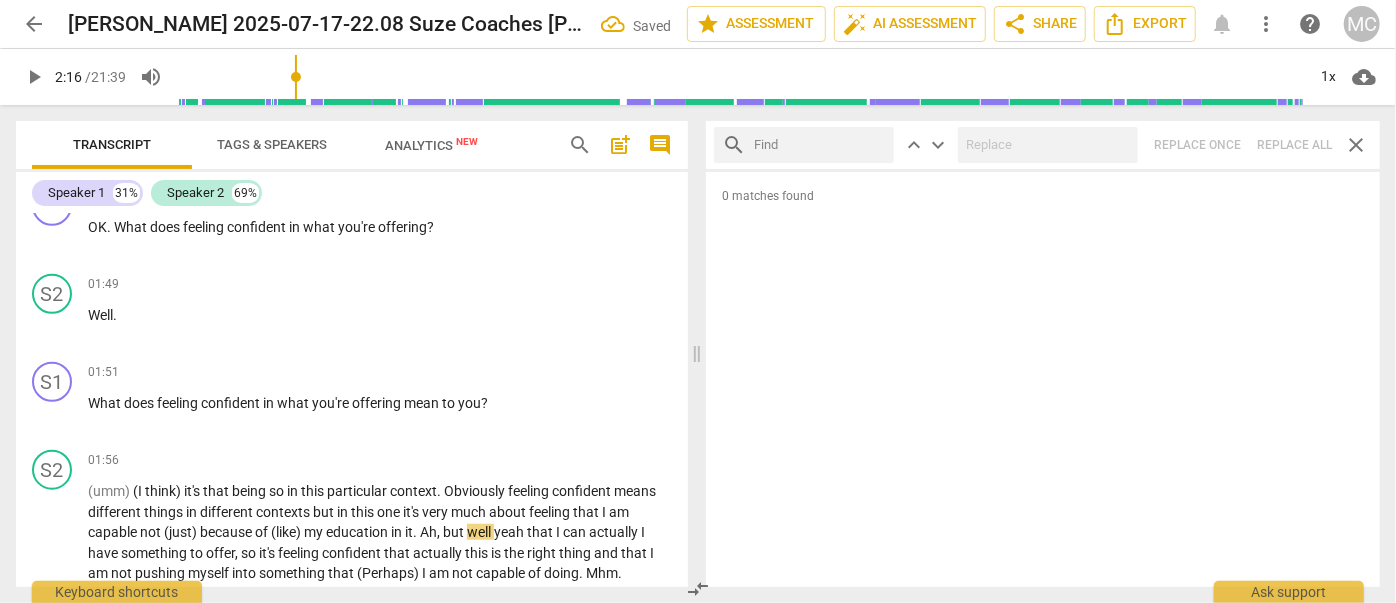 click at bounding box center (820, 145) 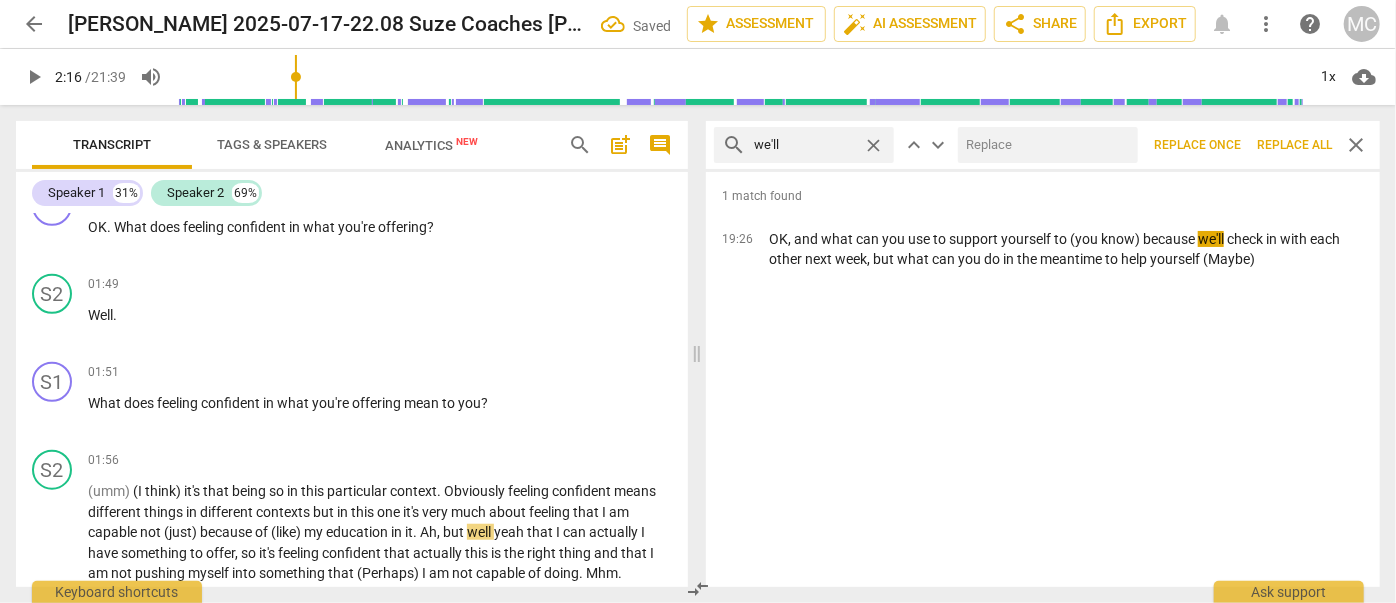 click at bounding box center (1044, 145) 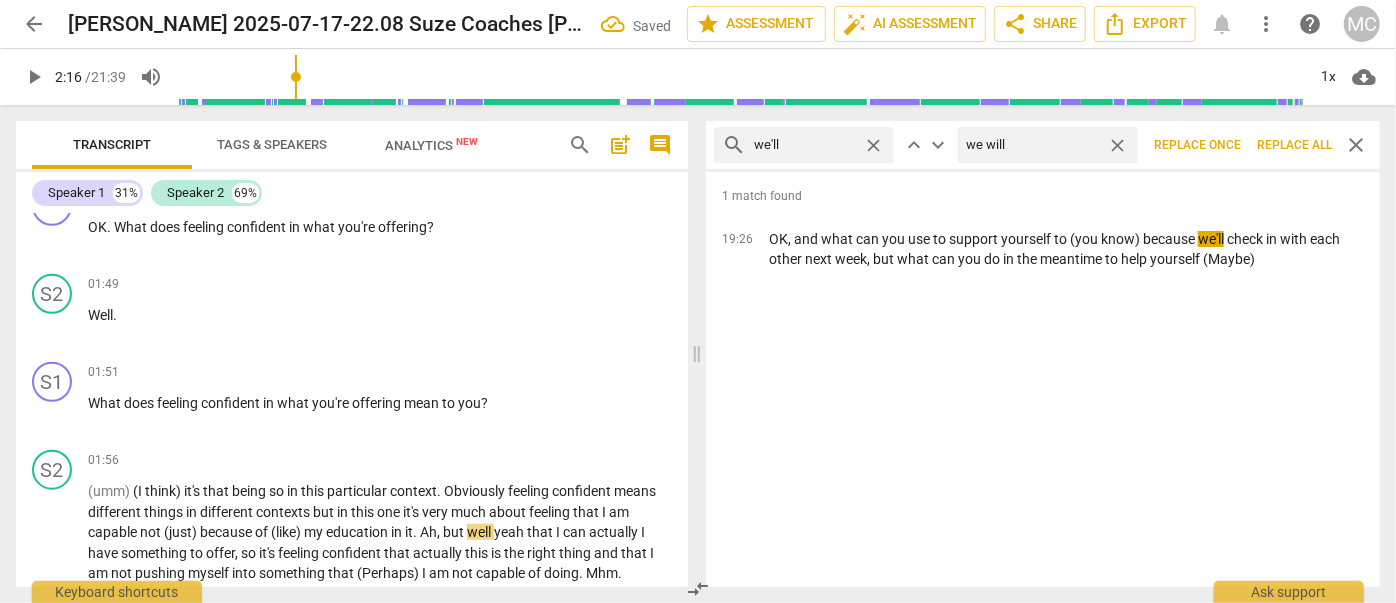 click on "Replace all" at bounding box center [1294, 145] 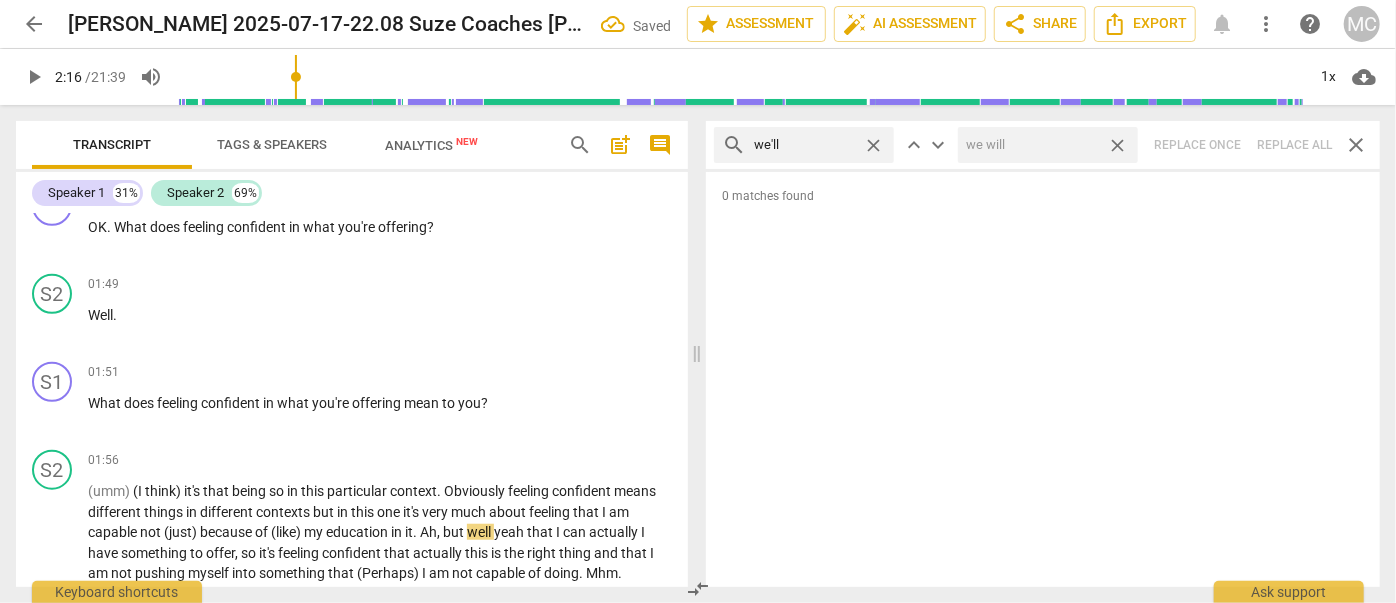click on "close" at bounding box center (1117, 145) 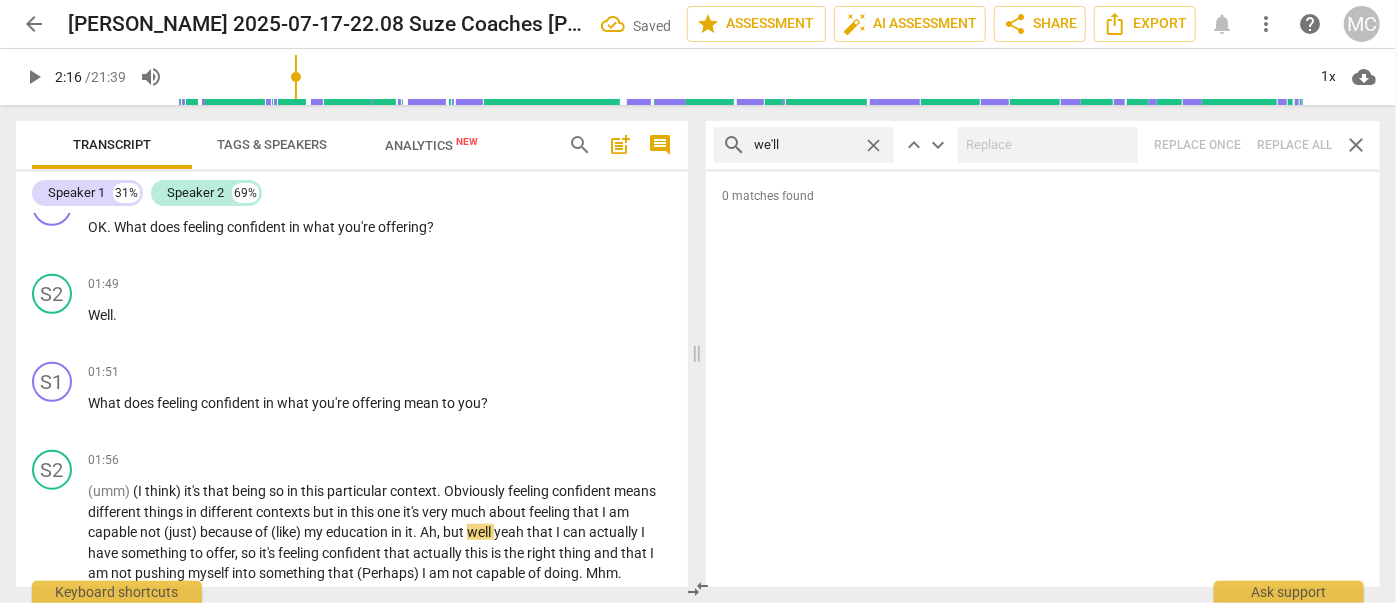 click on "close" at bounding box center (873, 145) 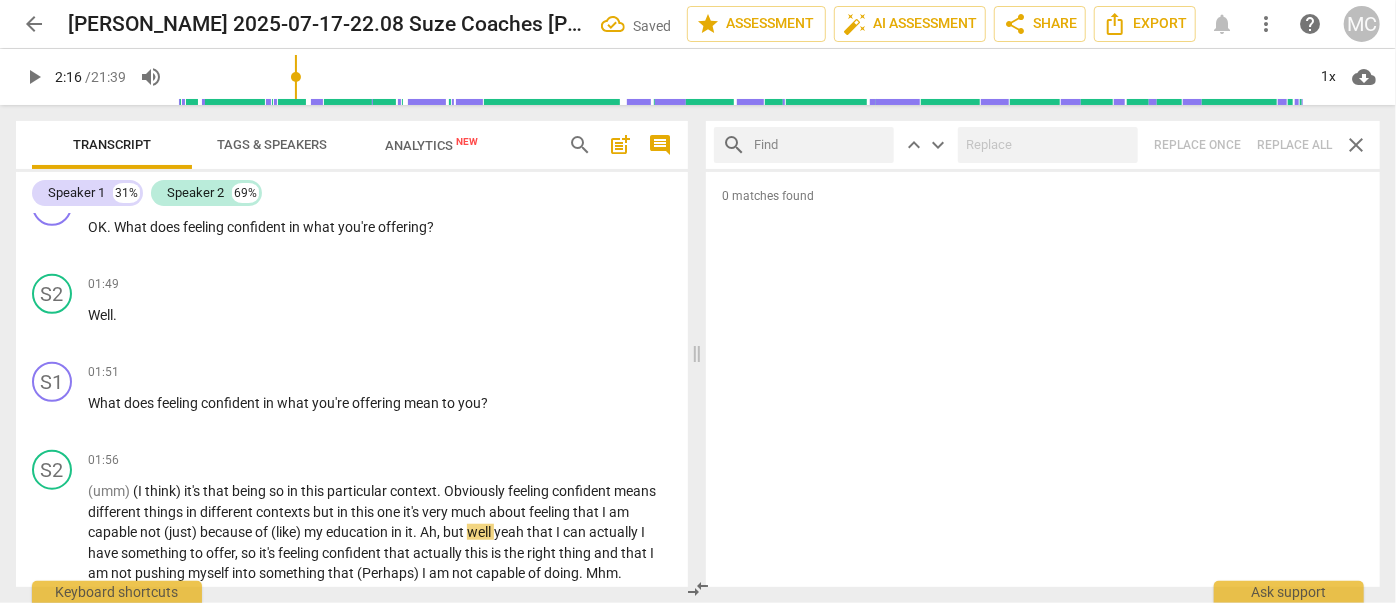 click at bounding box center (820, 145) 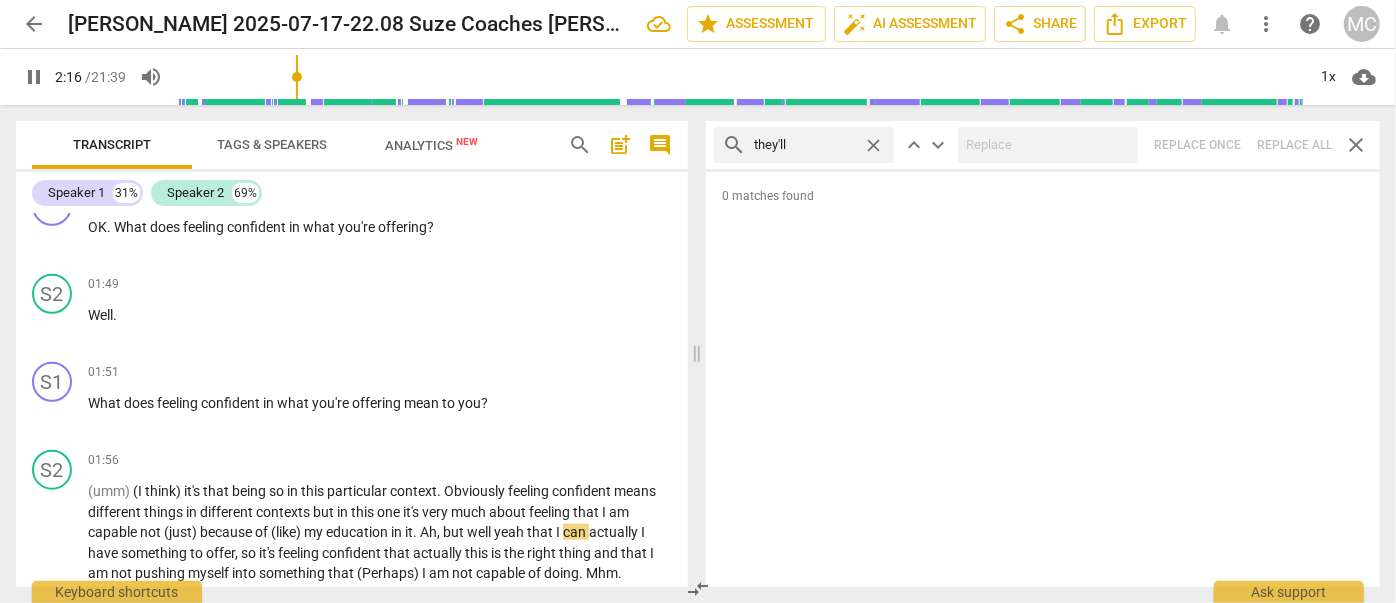 click on "search they'll close keyboard_arrow_up keyboard_arrow_down Replace once Replace all close" at bounding box center (1043, 145) 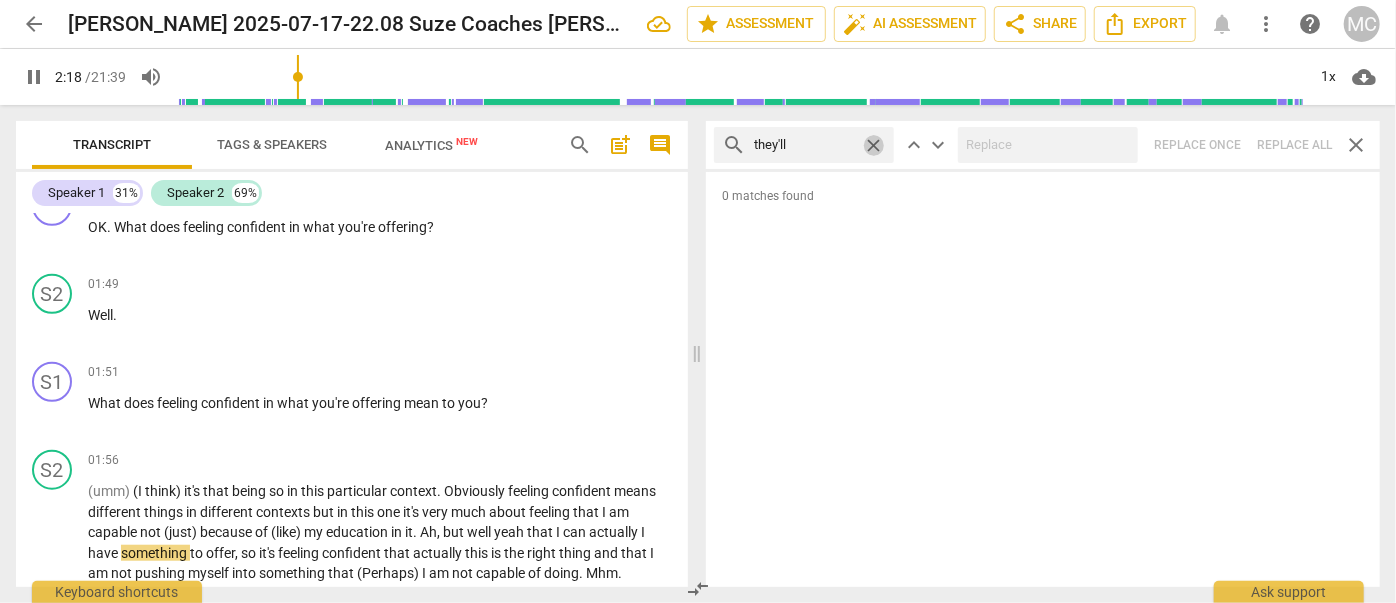 click on "close" at bounding box center [873, 145] 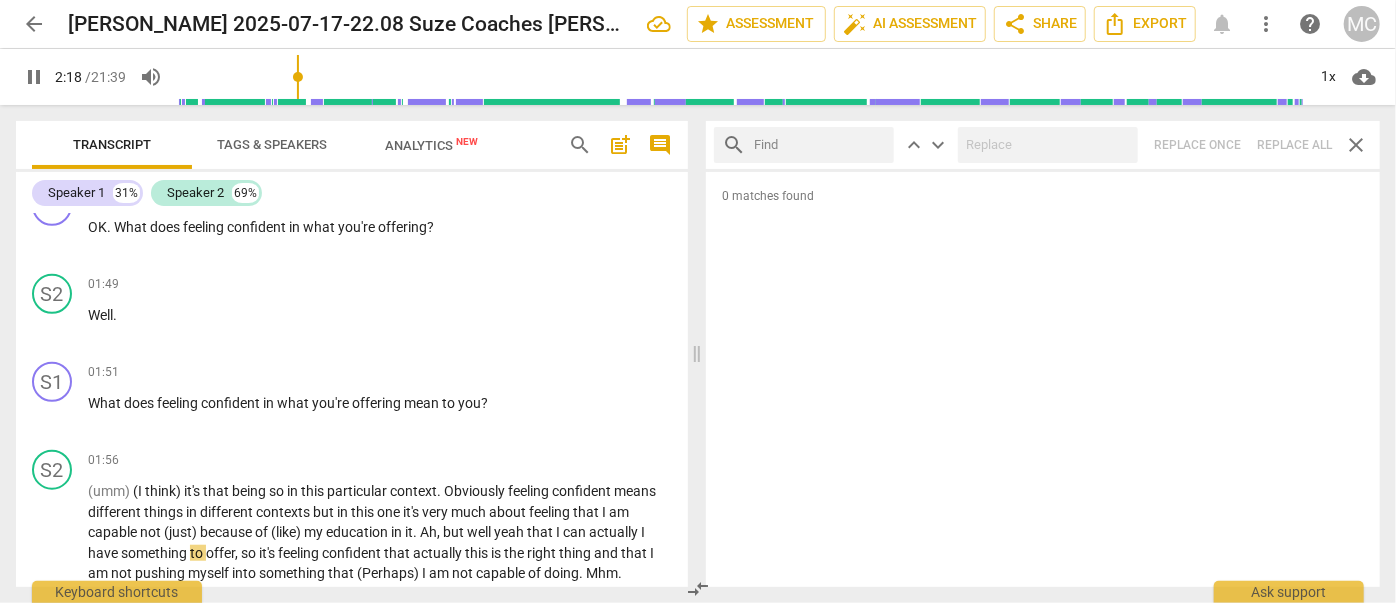 click at bounding box center (820, 145) 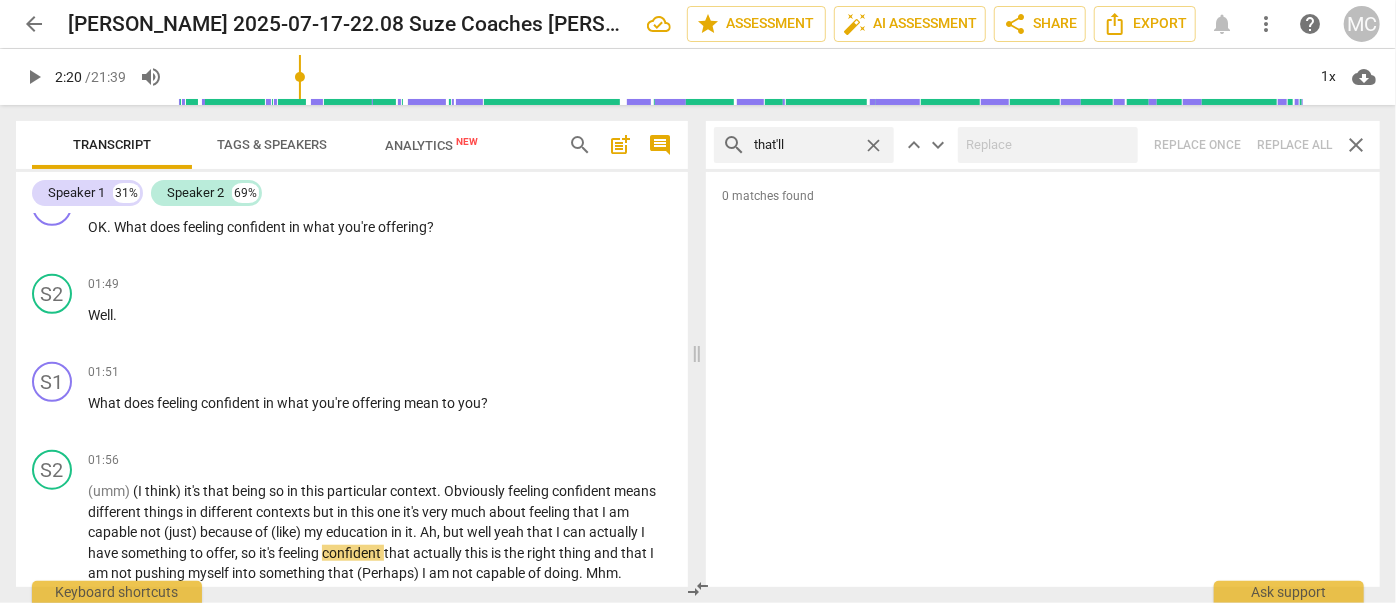 click on "search that'll close keyboard_arrow_up keyboard_arrow_down Replace once Replace all close" at bounding box center [1043, 145] 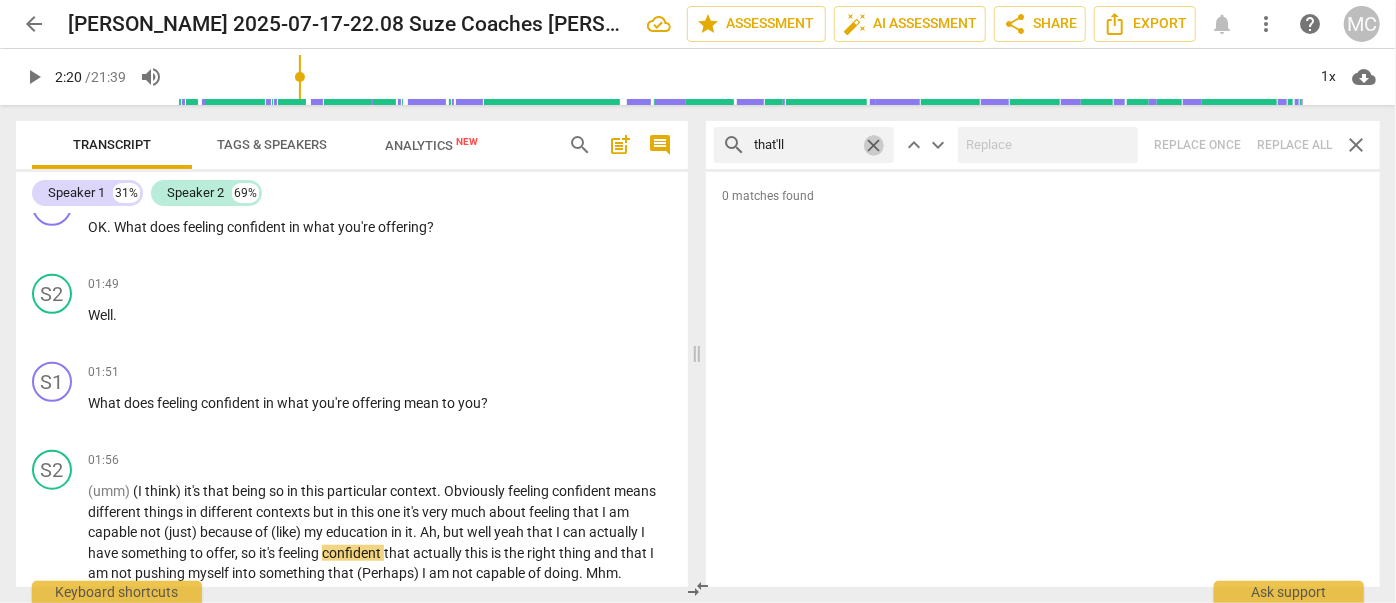 drag, startPoint x: 884, startPoint y: 144, endPoint x: 874, endPoint y: 146, distance: 10.198039 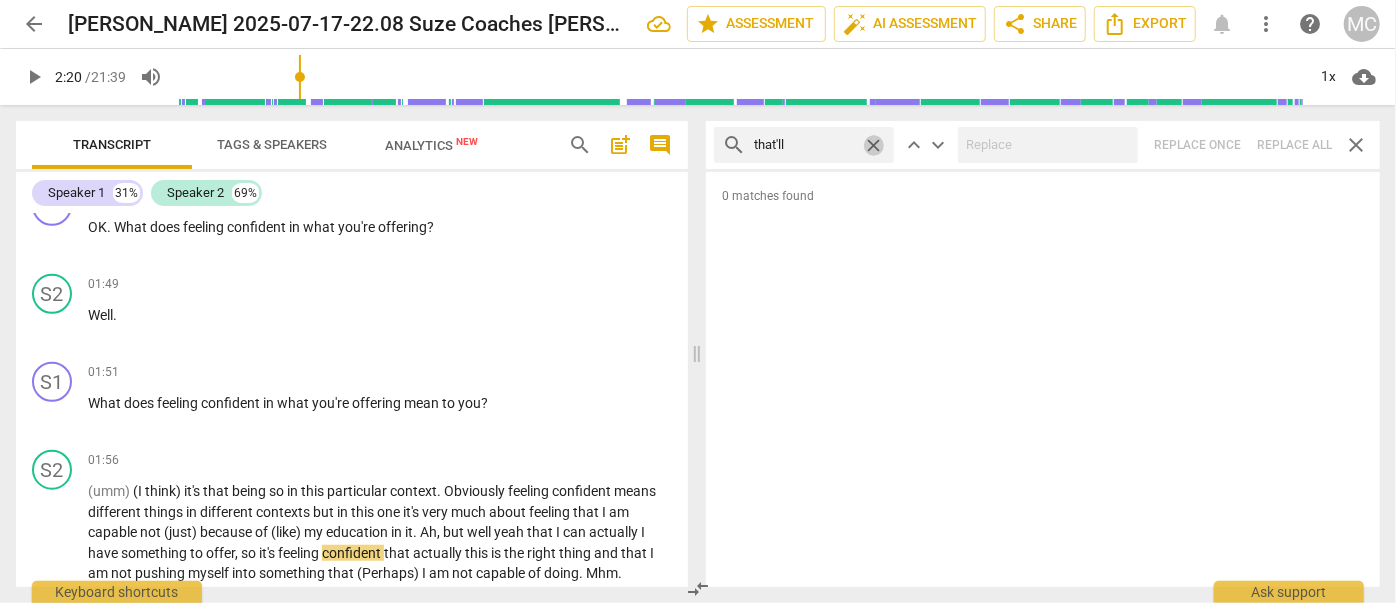 click on "close" at bounding box center (873, 145) 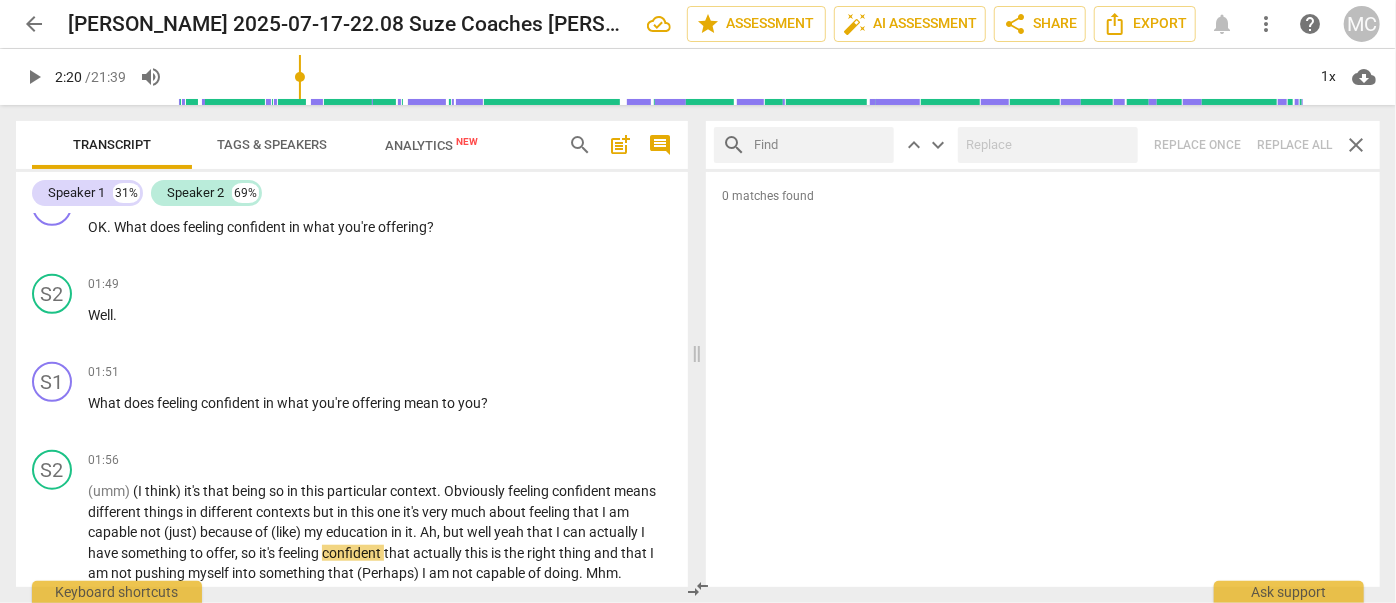 click at bounding box center (820, 145) 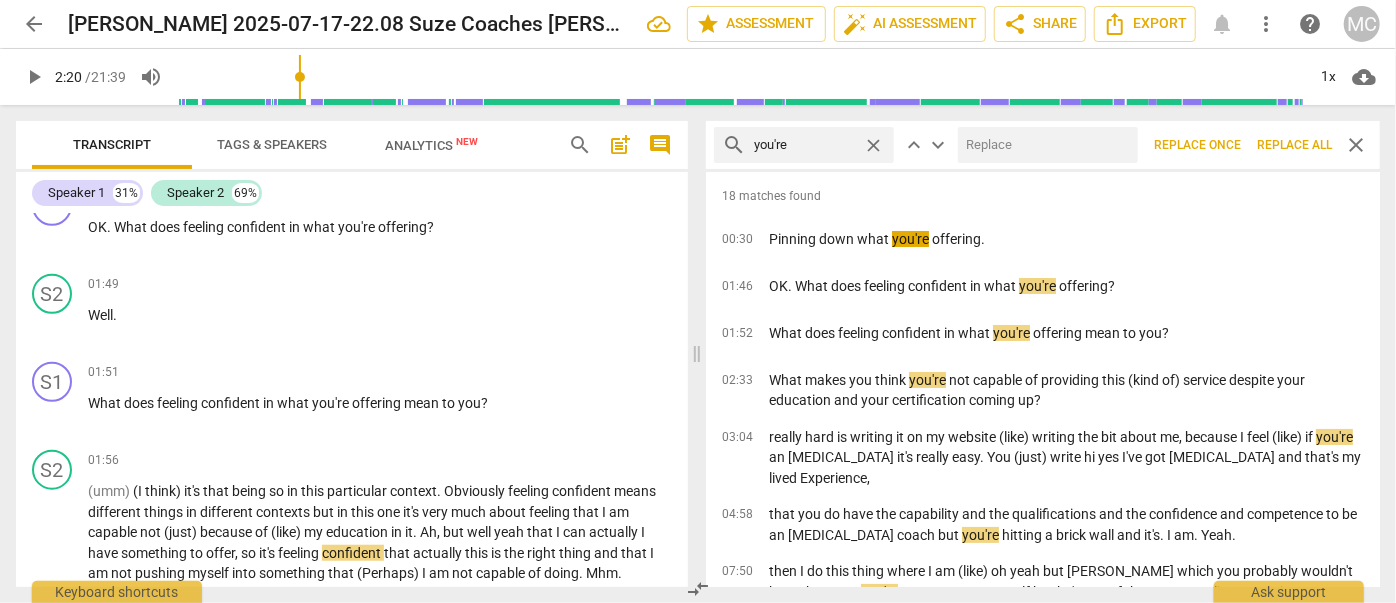 click at bounding box center [1044, 145] 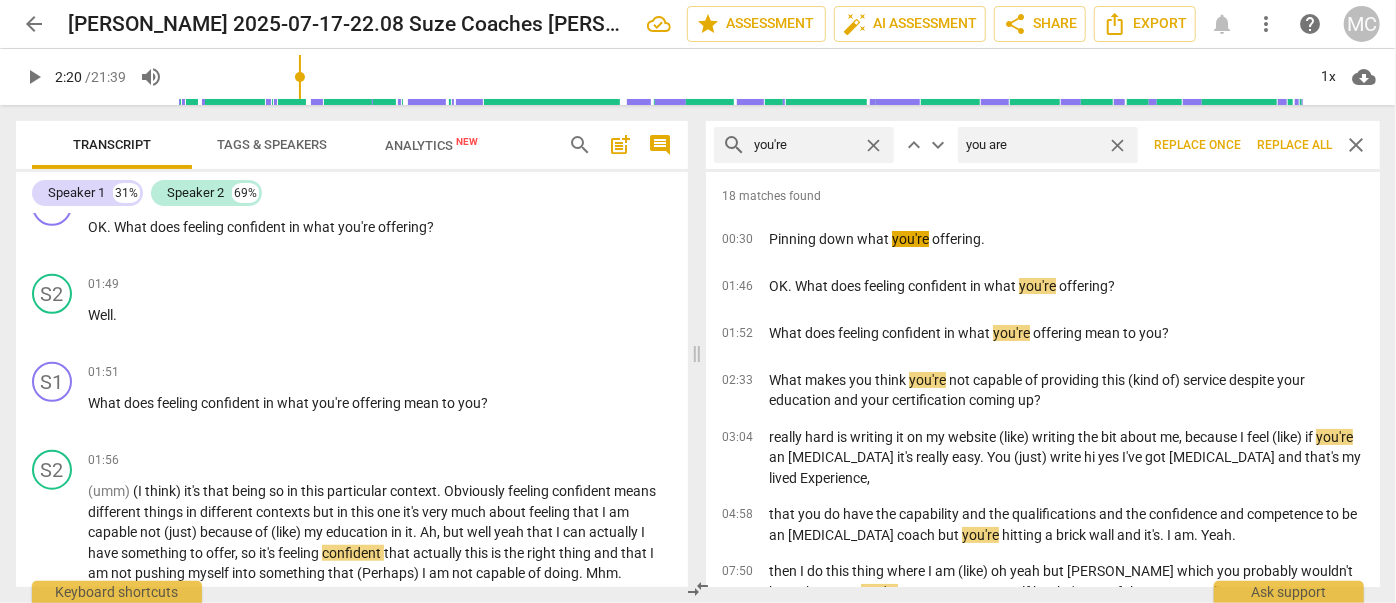 click on "Replace all" at bounding box center [1294, 145] 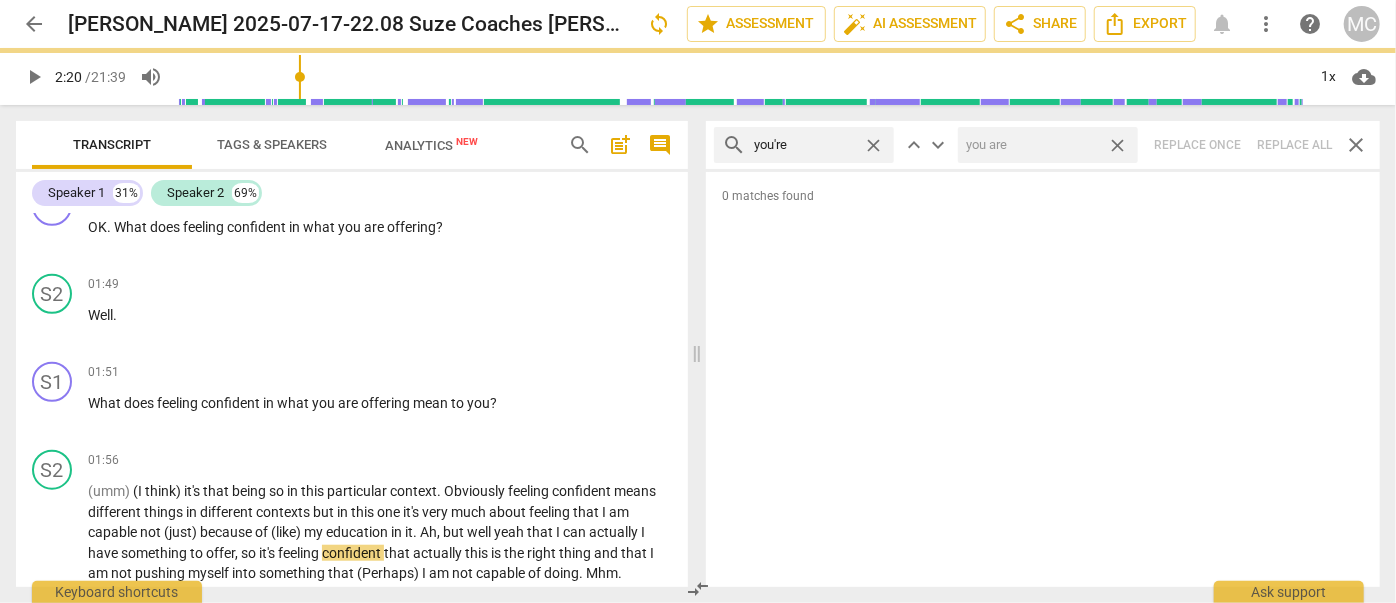 click on "close" at bounding box center (1117, 145) 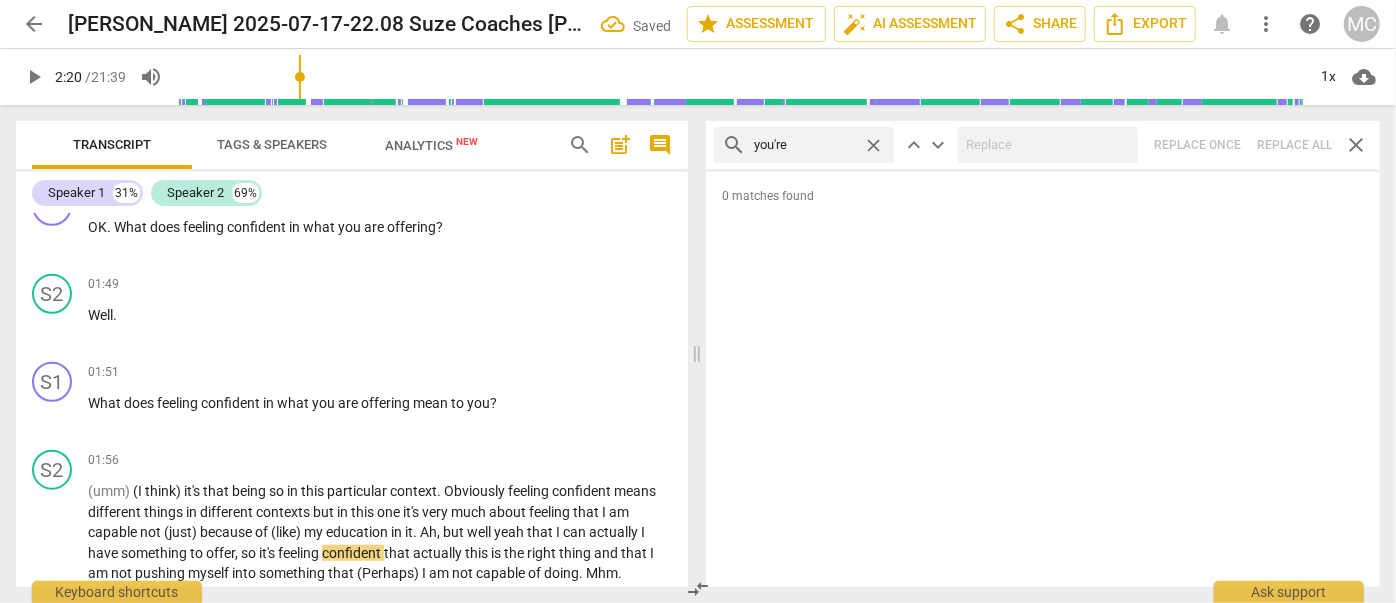 click on "close" at bounding box center [873, 145] 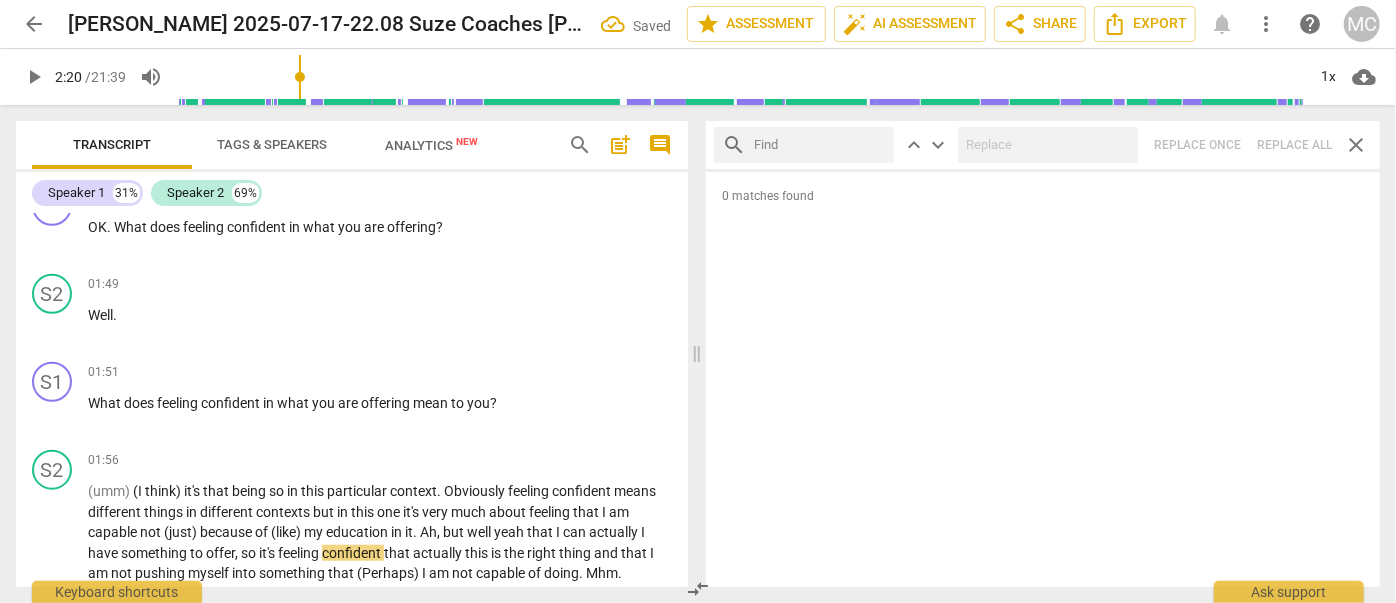 click at bounding box center [820, 145] 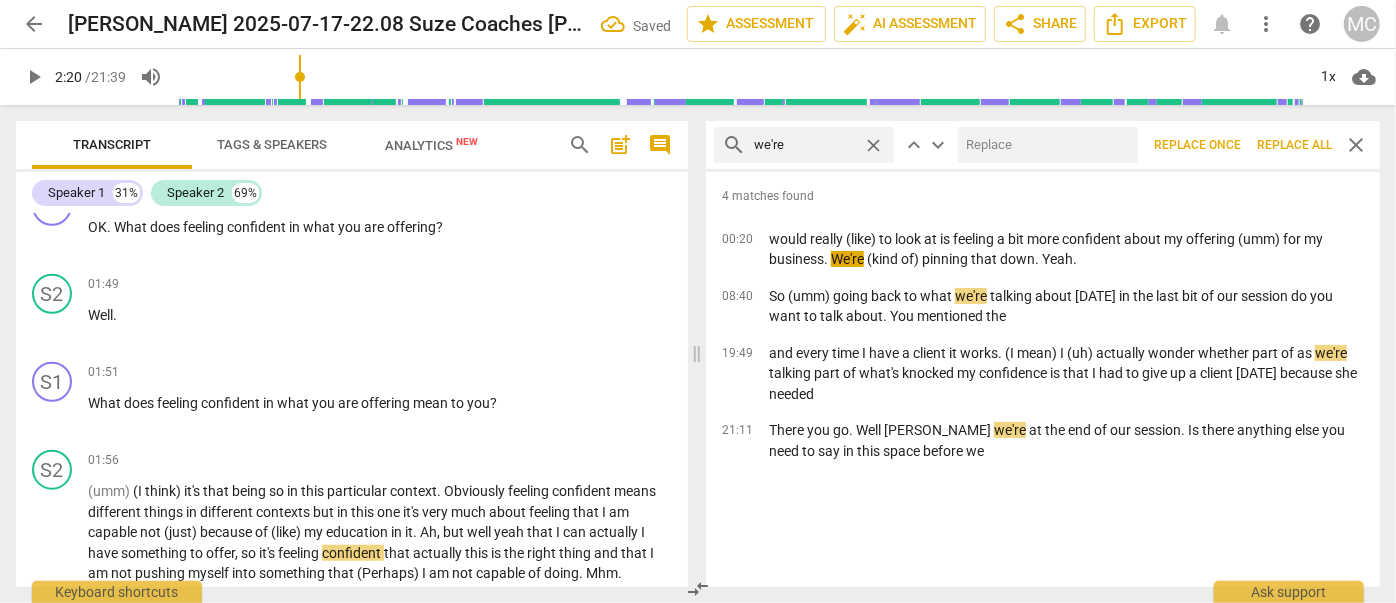 click at bounding box center (1044, 145) 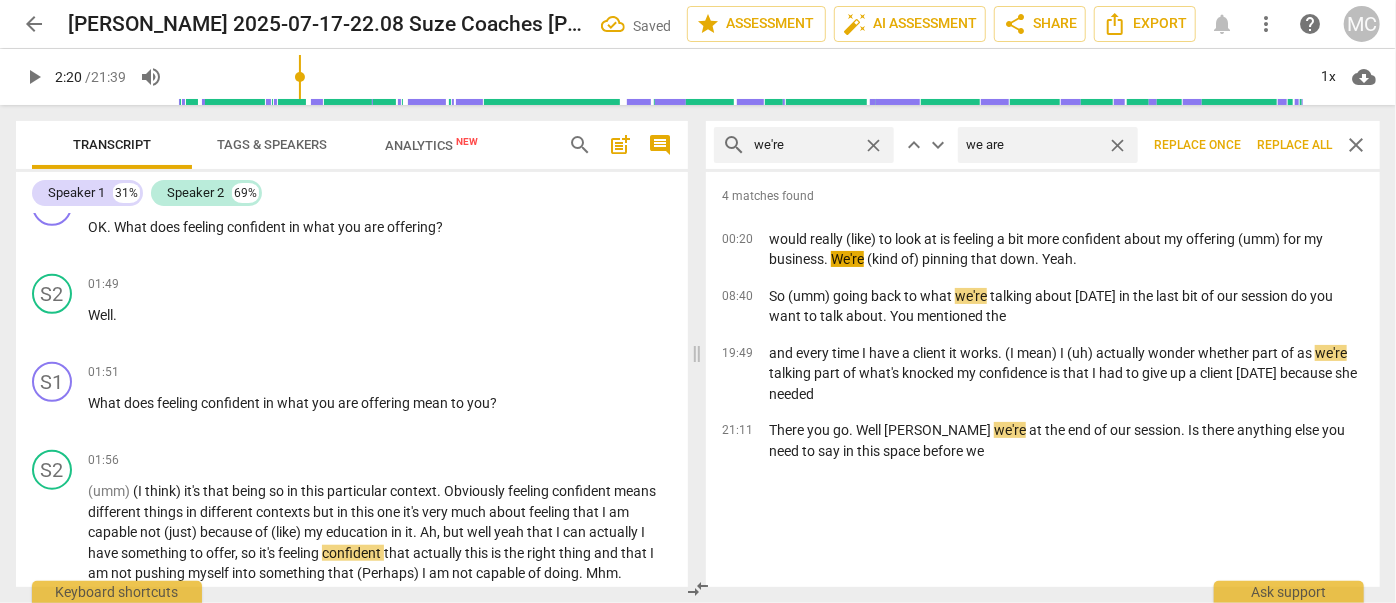 click on "Replace all" at bounding box center [1294, 145] 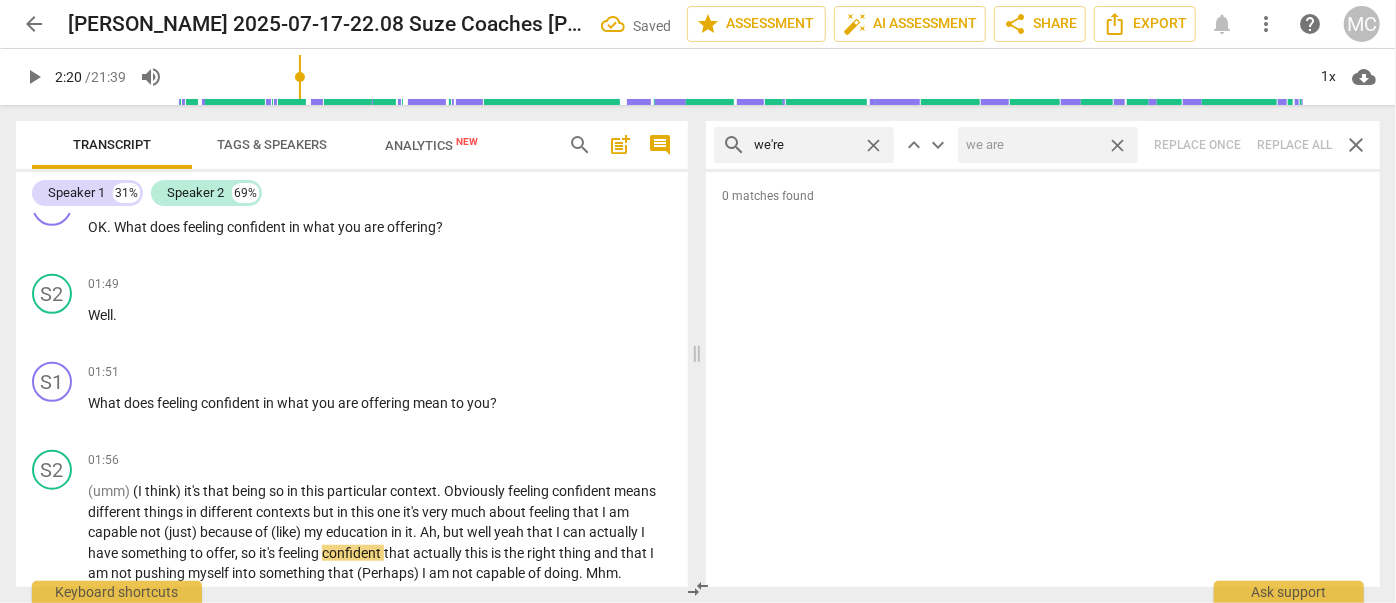 drag, startPoint x: 1122, startPoint y: 147, endPoint x: 1091, endPoint y: 147, distance: 31 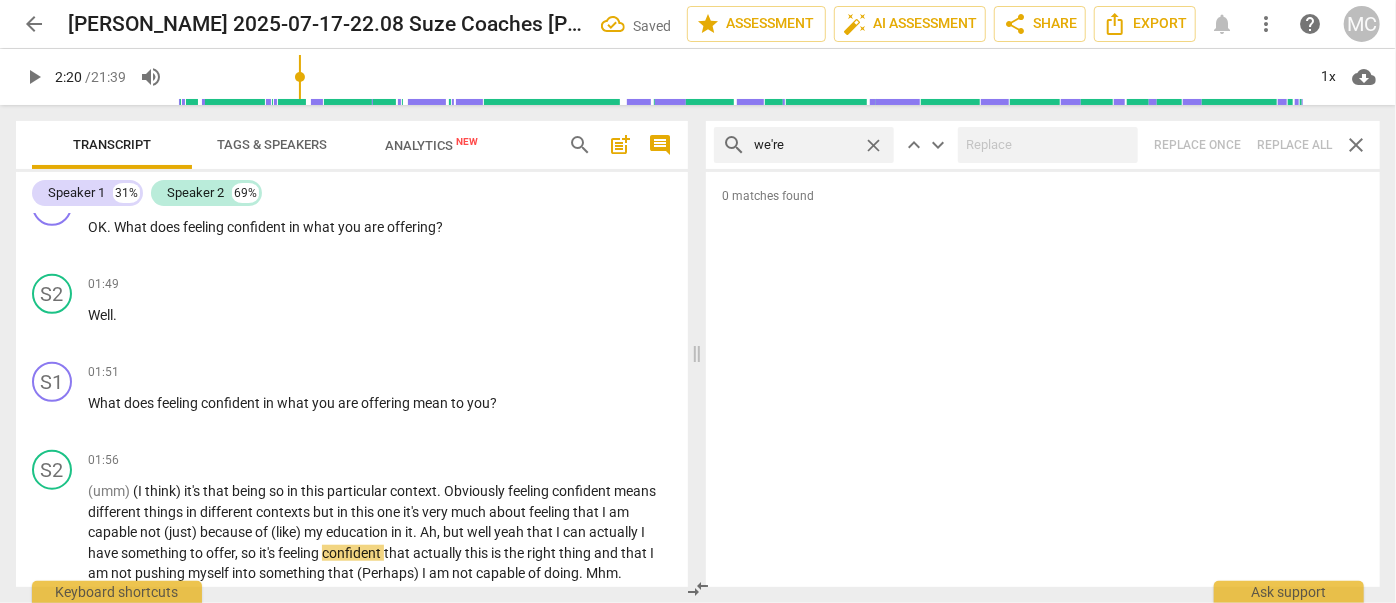 click on "close" at bounding box center (873, 145) 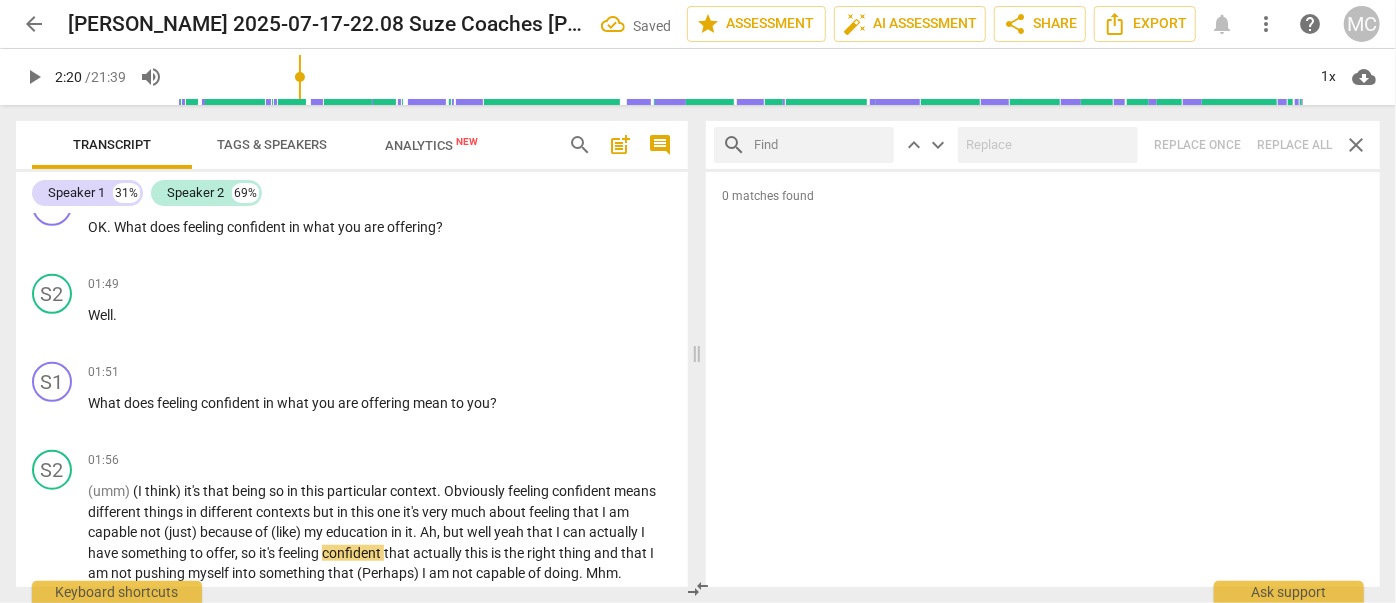 click at bounding box center (820, 145) 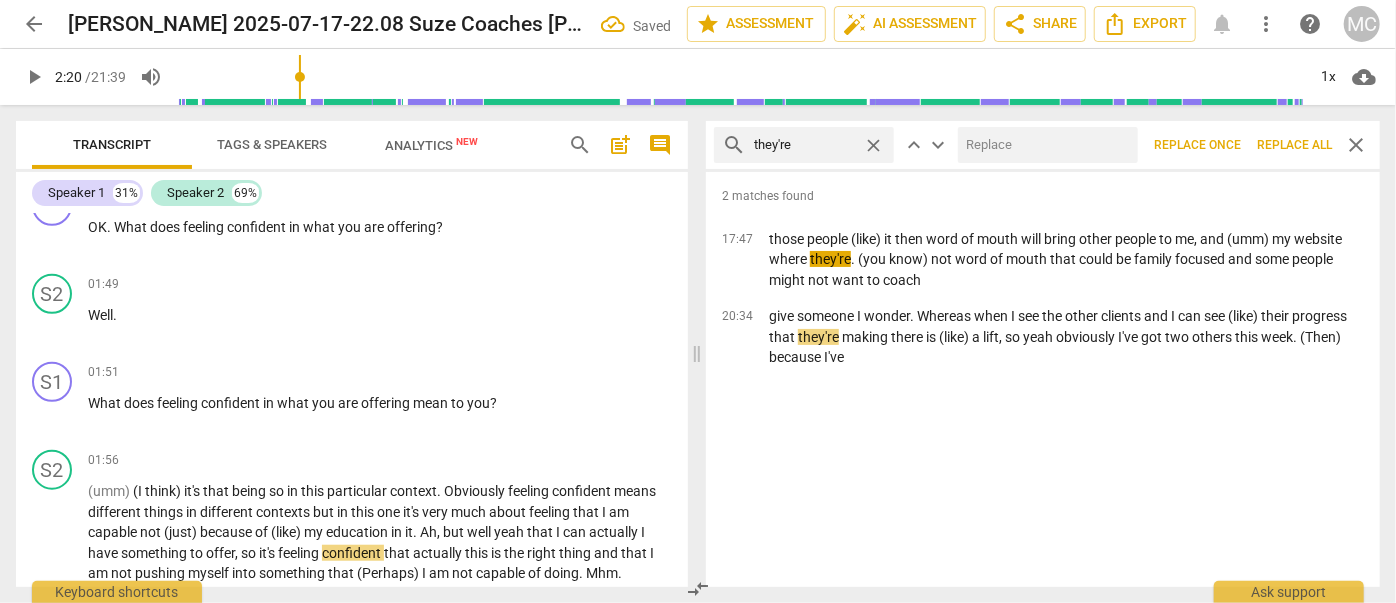 click at bounding box center [1044, 145] 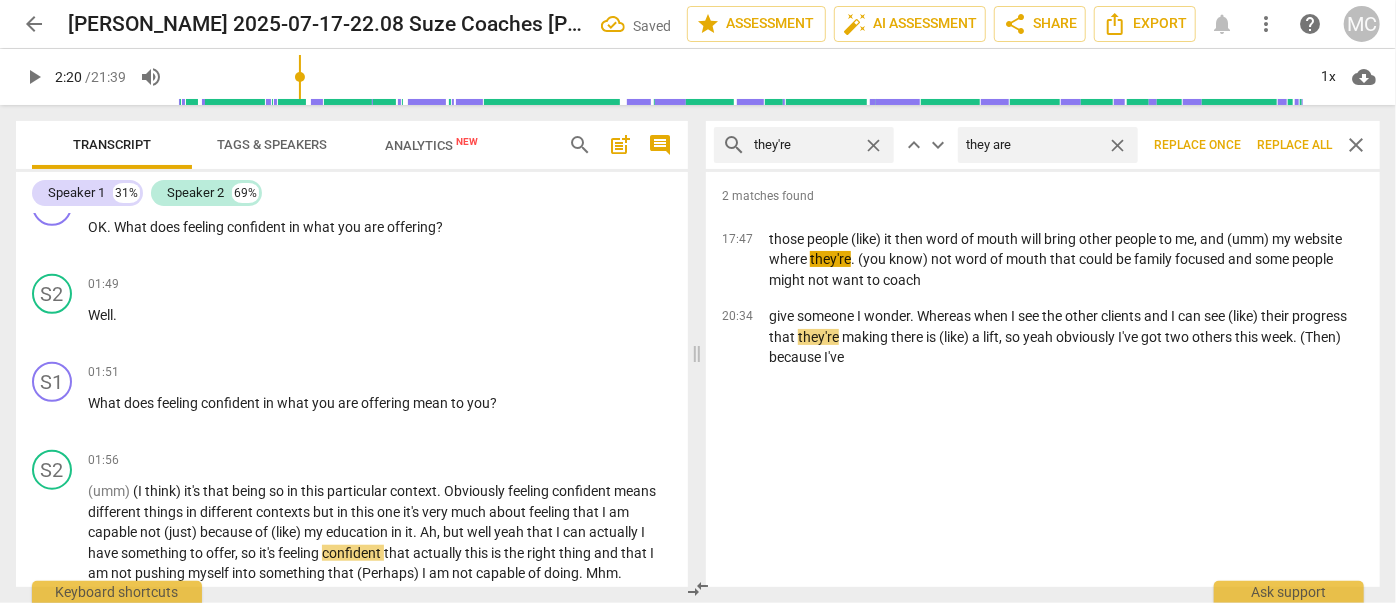 click on "Replace all" at bounding box center [1294, 145] 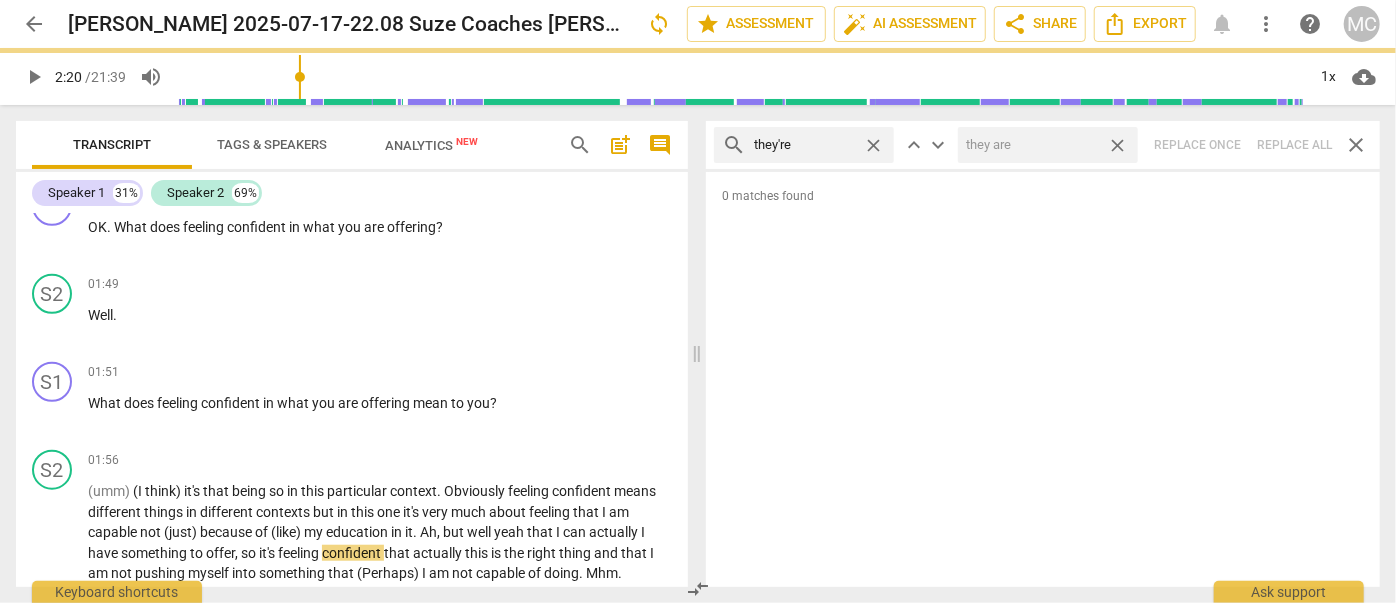 drag, startPoint x: 1122, startPoint y: 145, endPoint x: 879, endPoint y: 163, distance: 243.66576 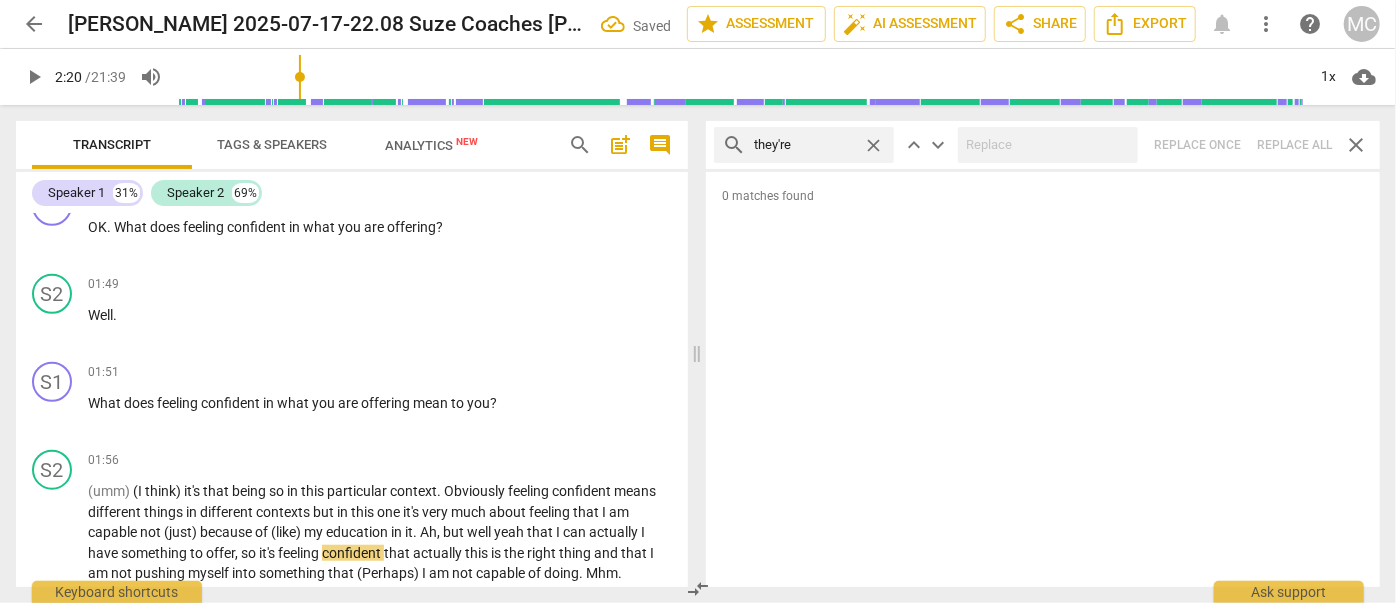 click on "close" at bounding box center (873, 145) 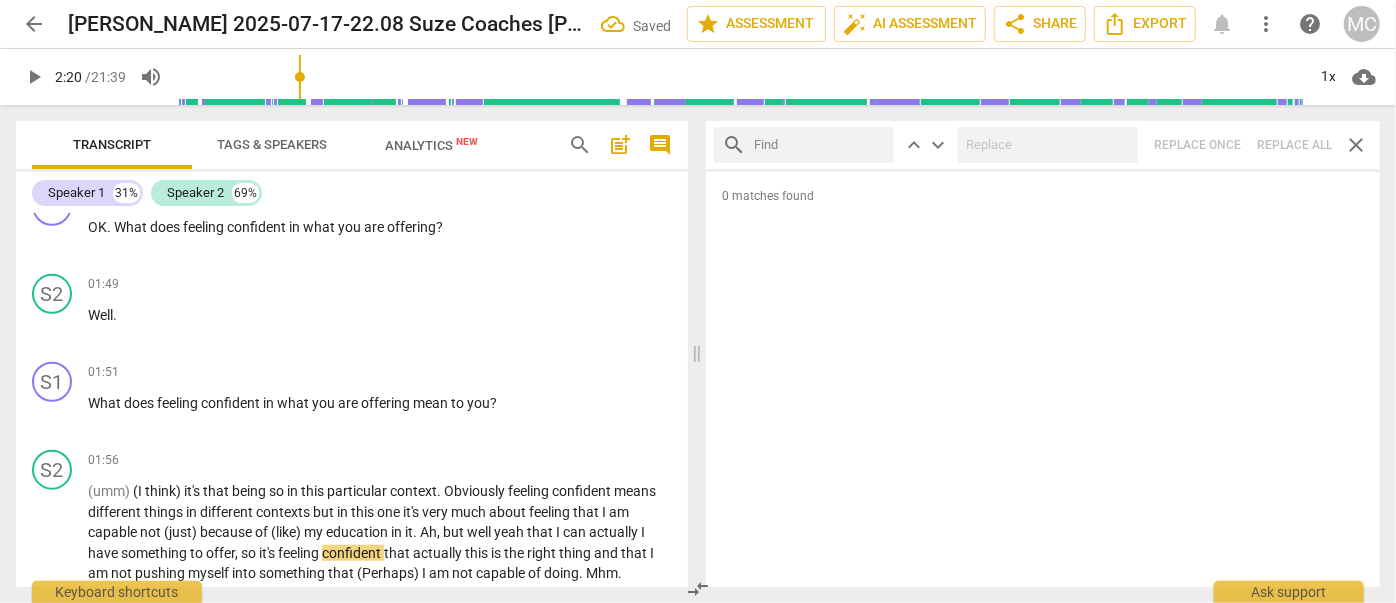 click at bounding box center (820, 145) 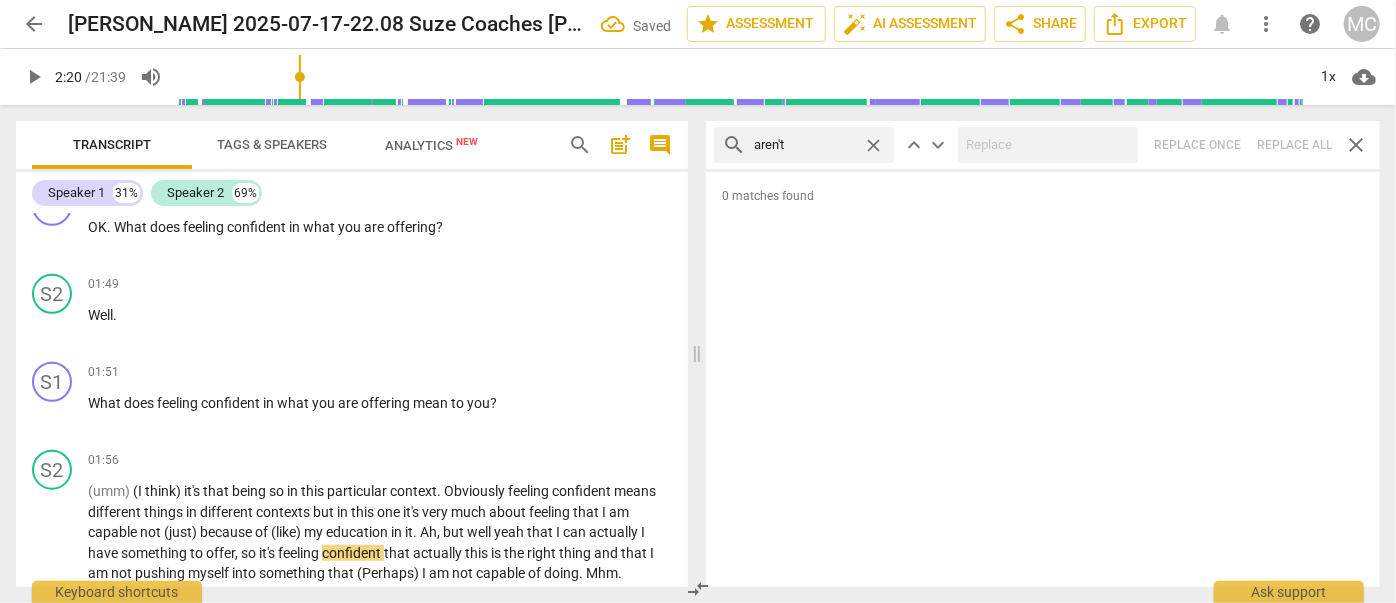 click on "search aren't close keyboard_arrow_up keyboard_arrow_down Replace once Replace all close" at bounding box center [1043, 145] 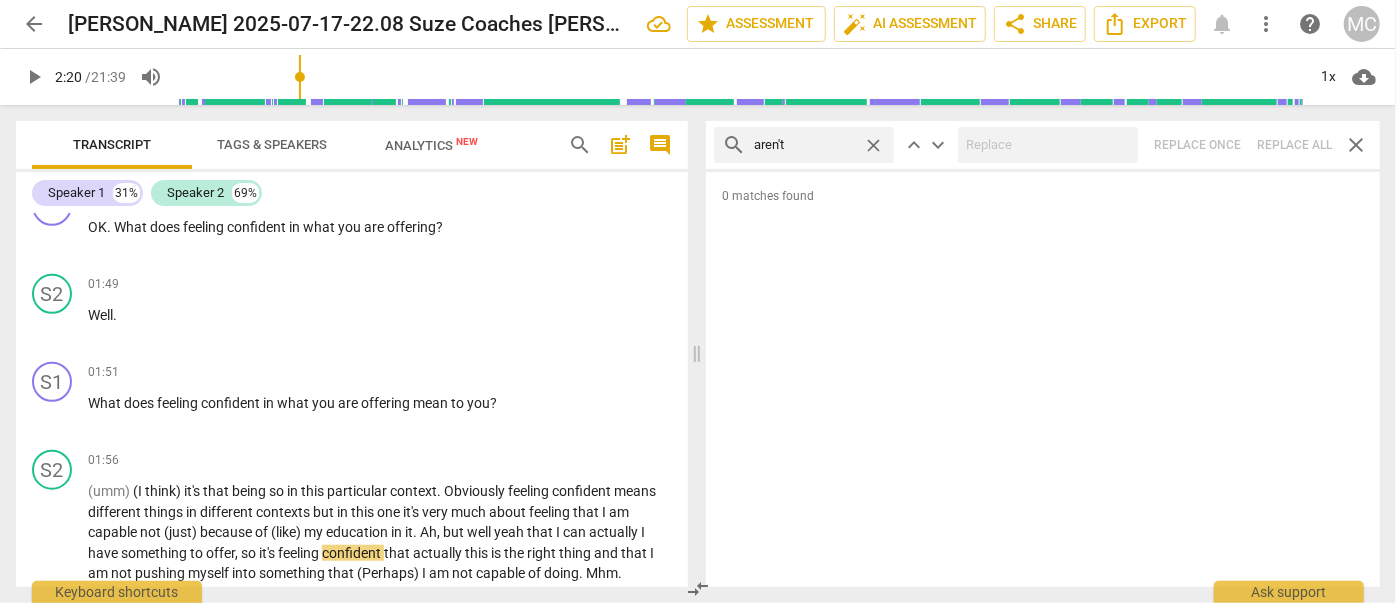 click on "close" at bounding box center (873, 145) 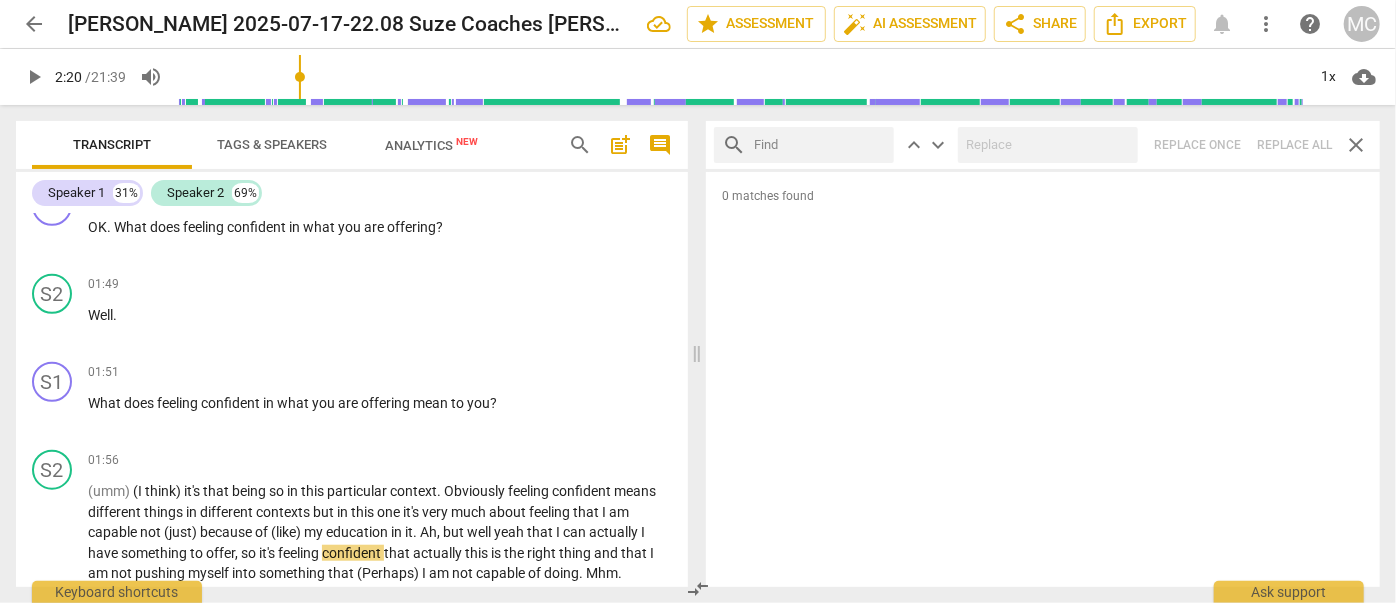 click at bounding box center (820, 145) 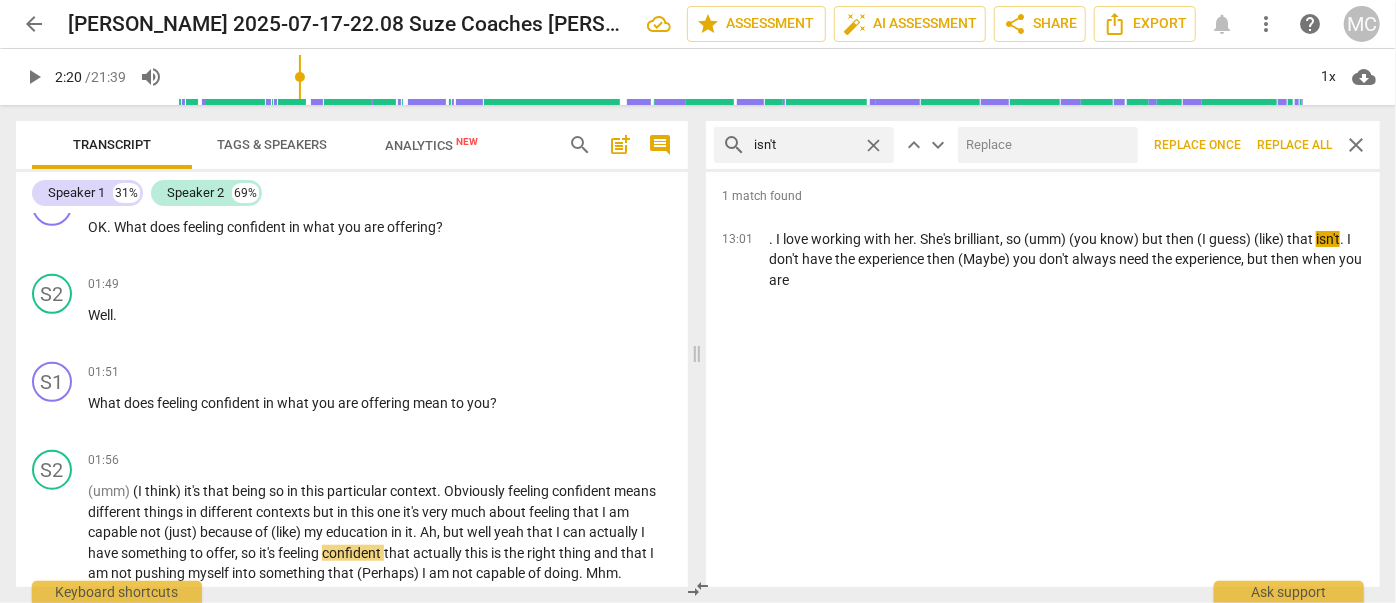click at bounding box center (1044, 145) 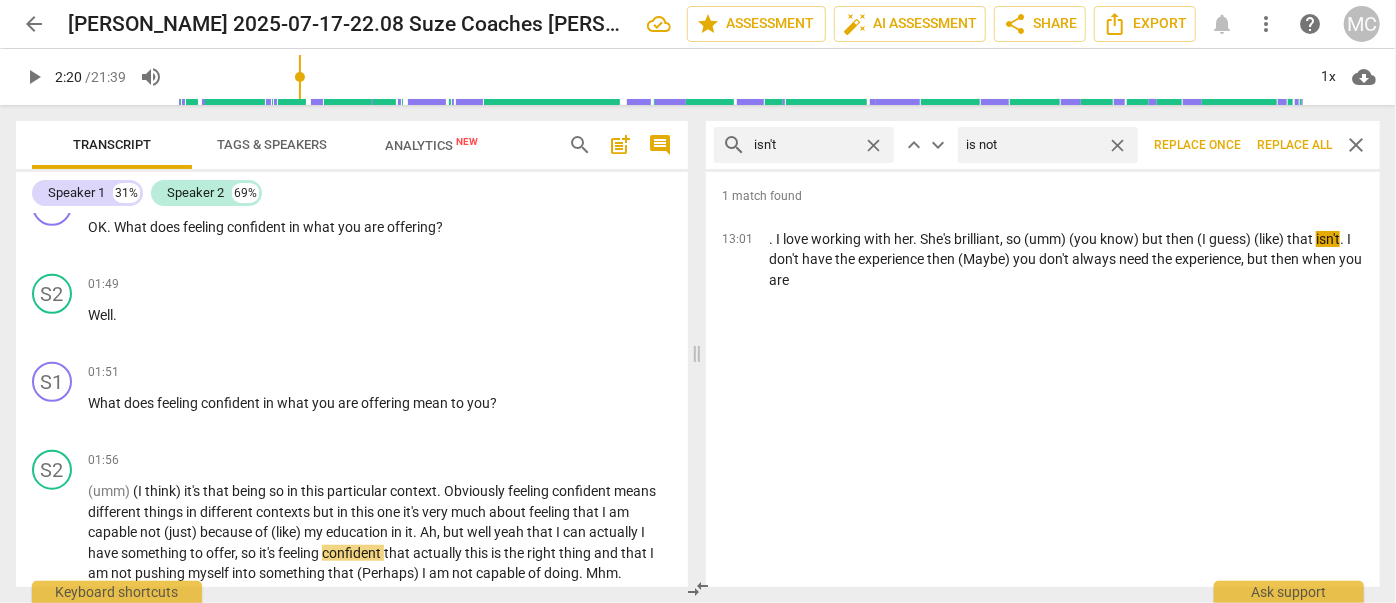 click on "Replace all" at bounding box center [1294, 145] 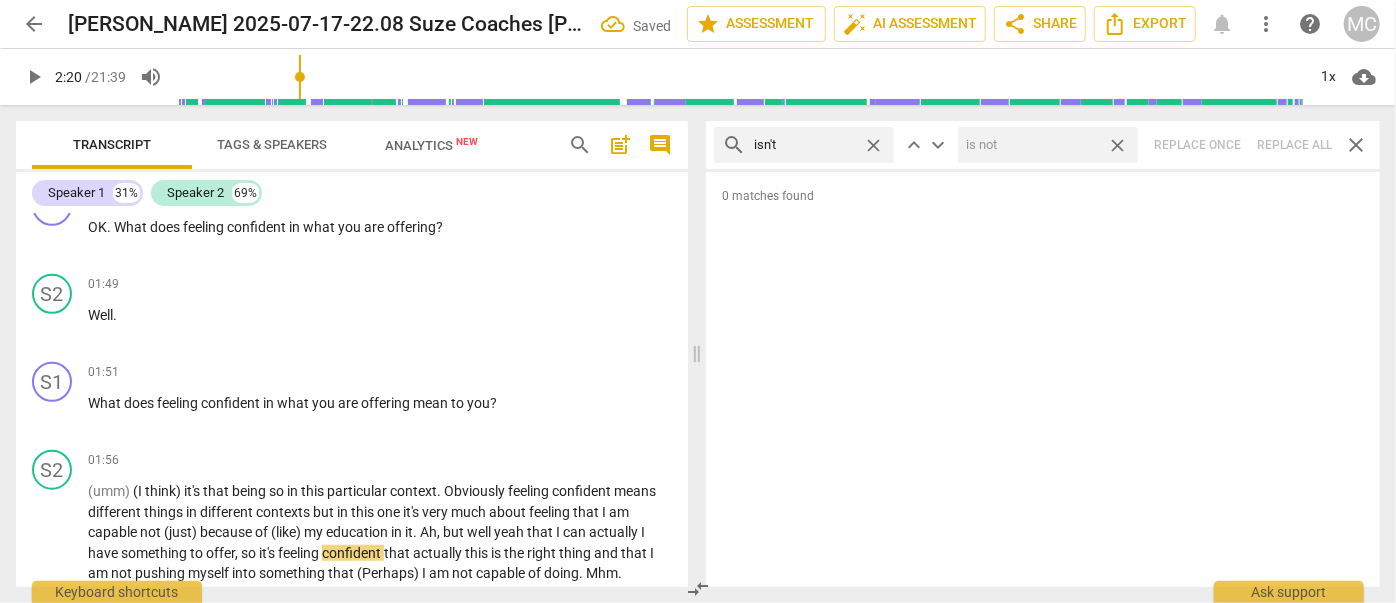 click on "close" at bounding box center [1117, 145] 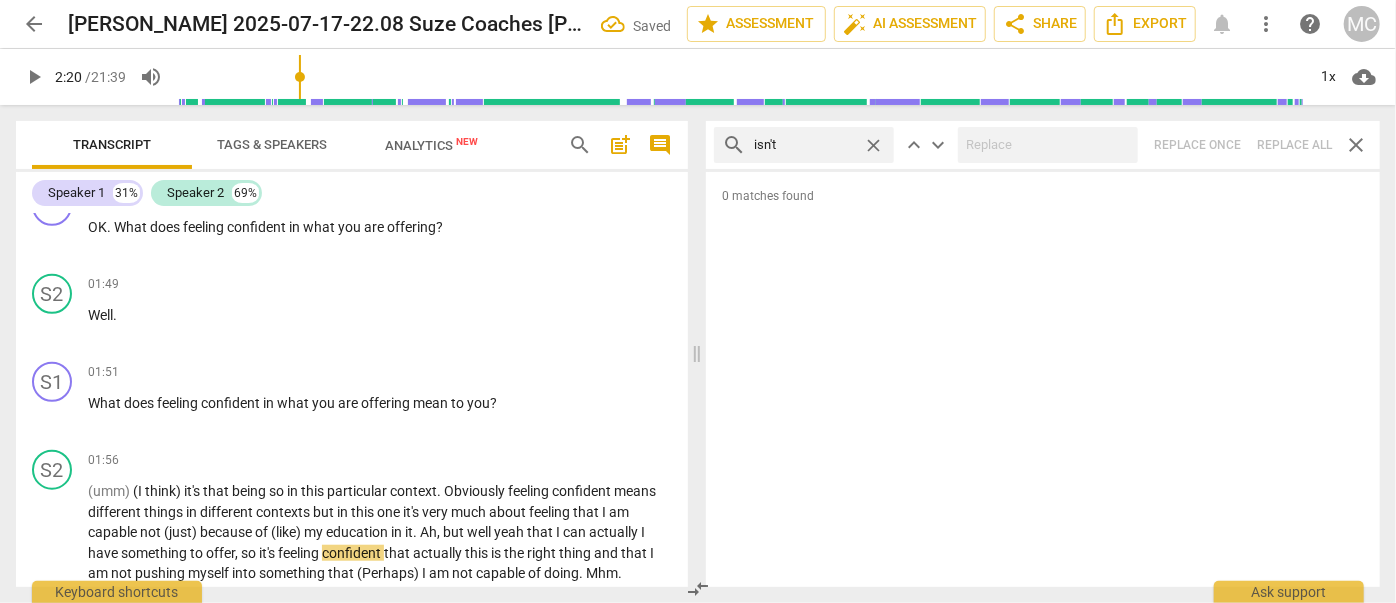 click on "close" at bounding box center [873, 145] 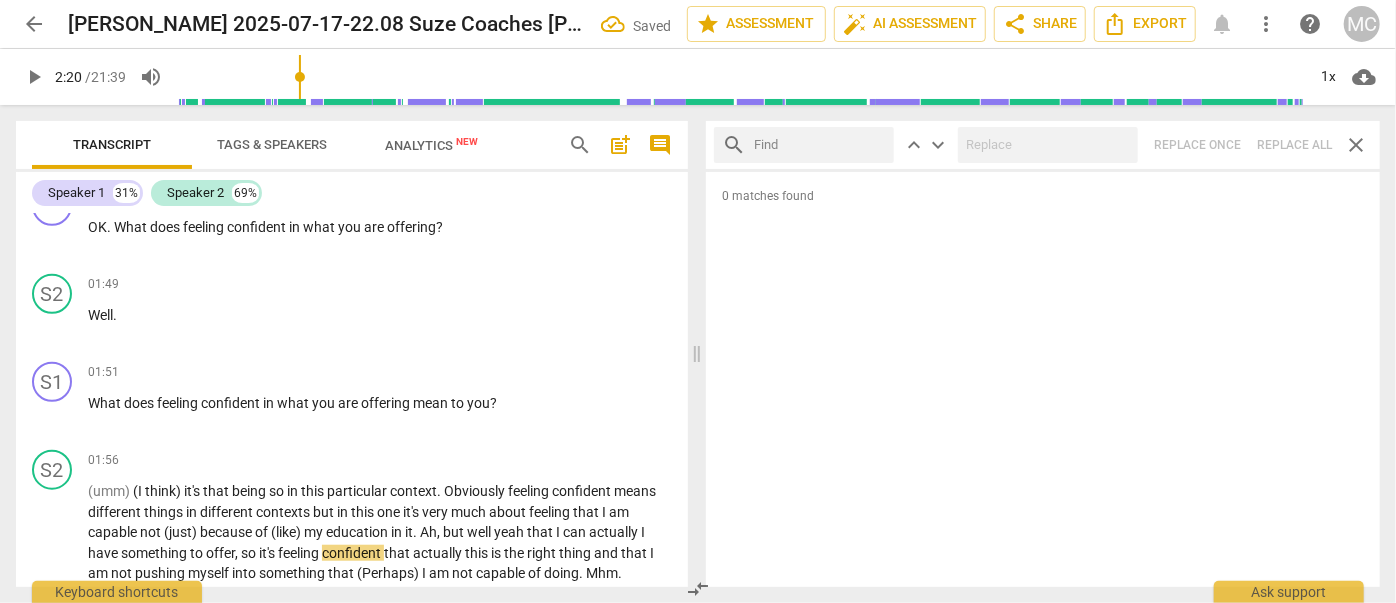click at bounding box center [820, 145] 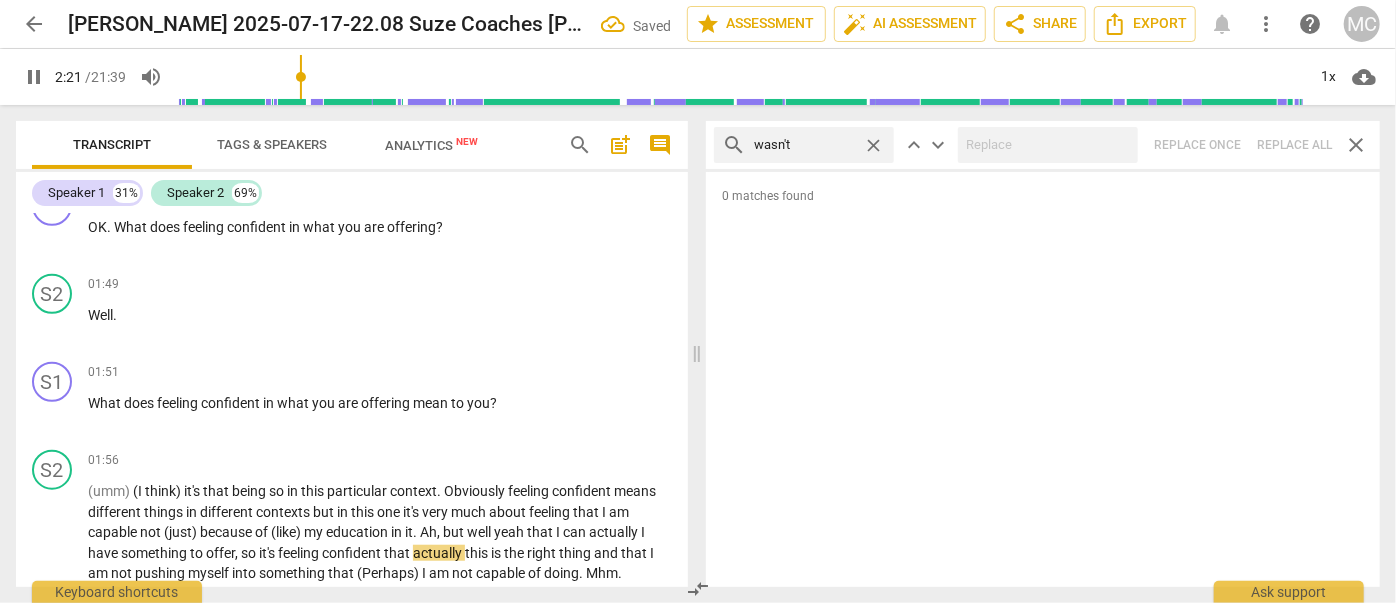 click on "search wasn't close keyboard_arrow_up keyboard_arrow_down Replace once Replace all close" at bounding box center [1043, 145] 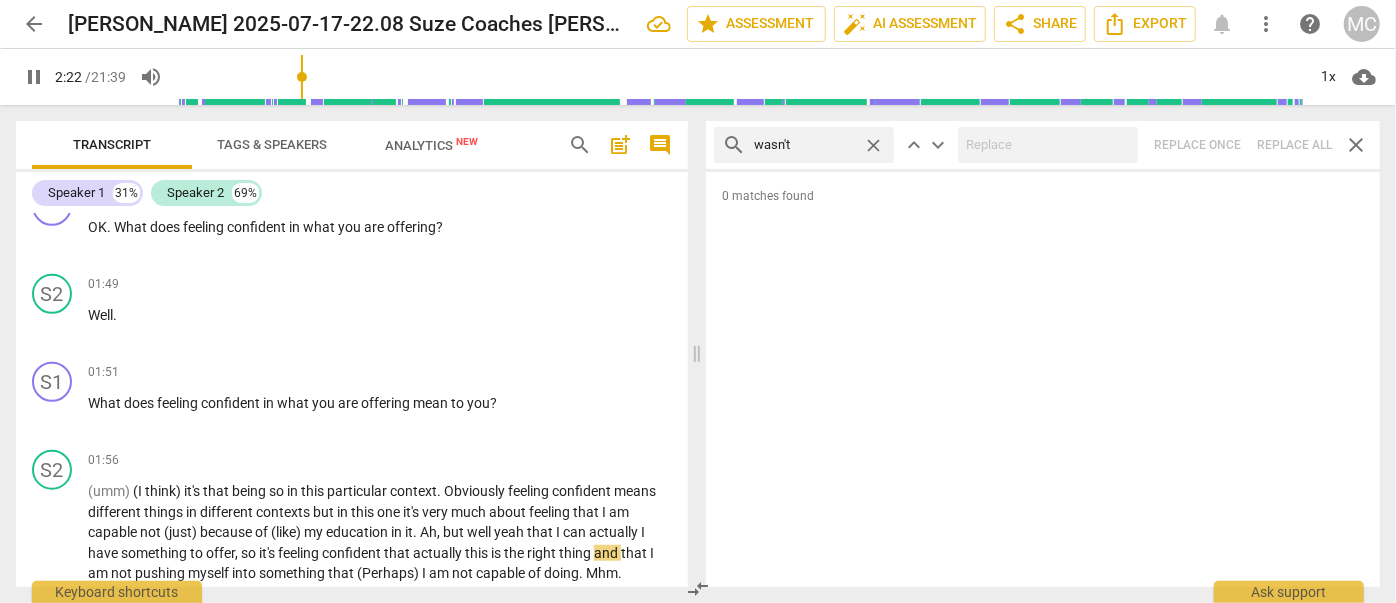 click on "close" at bounding box center (873, 145) 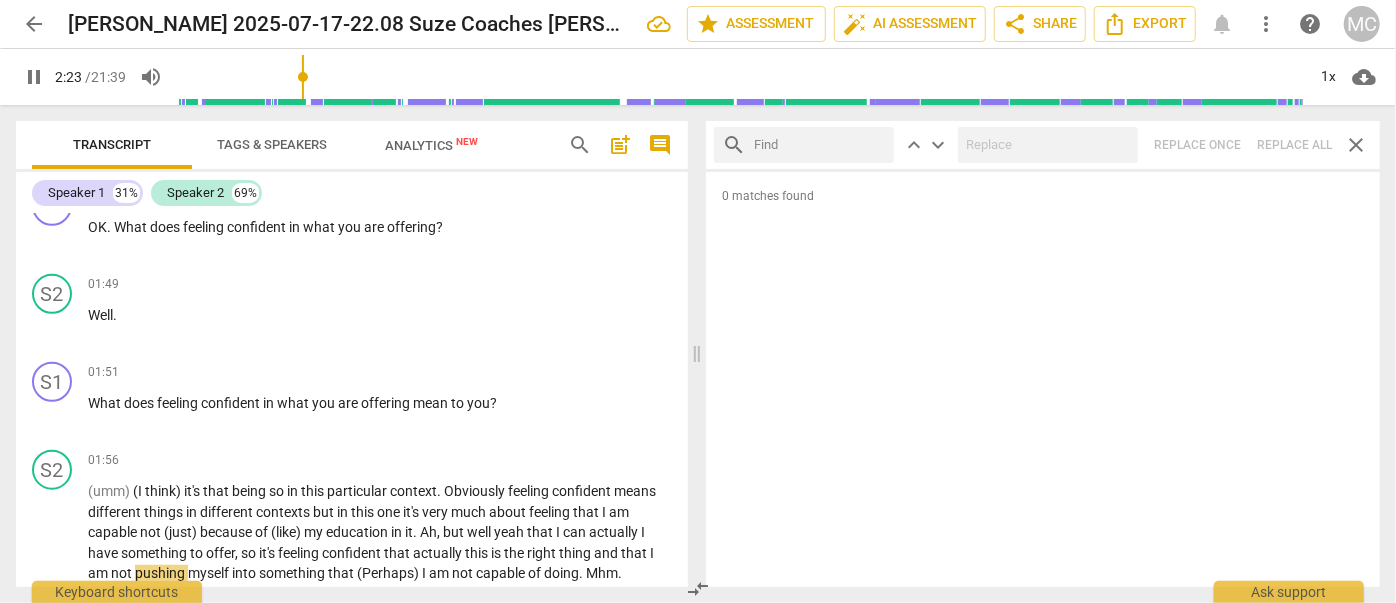 click at bounding box center [820, 145] 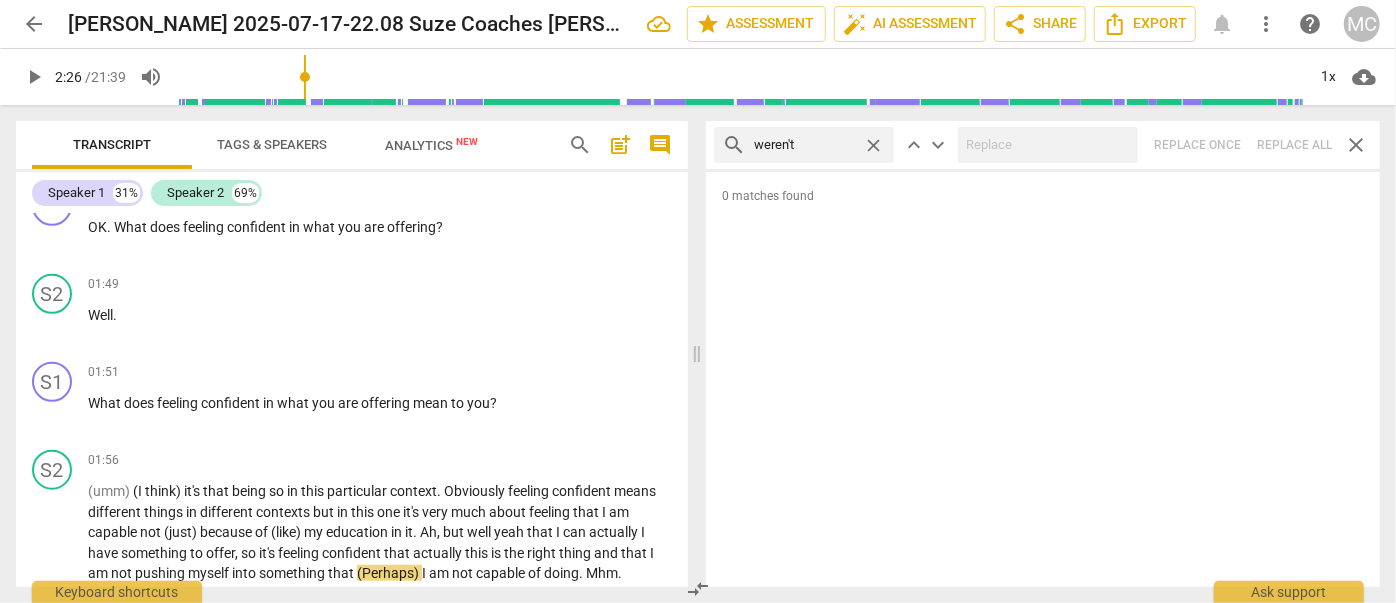 click on "search weren't close keyboard_arrow_up keyboard_arrow_down Replace once Replace all close" at bounding box center [1043, 145] 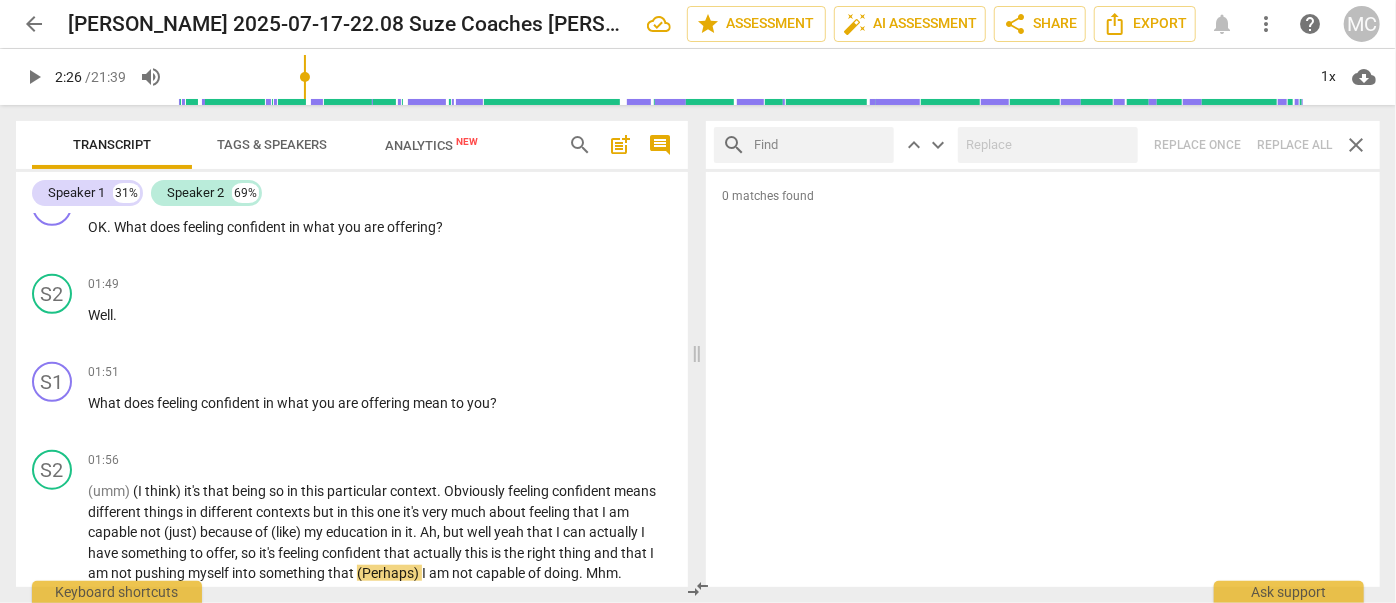 click at bounding box center [820, 145] 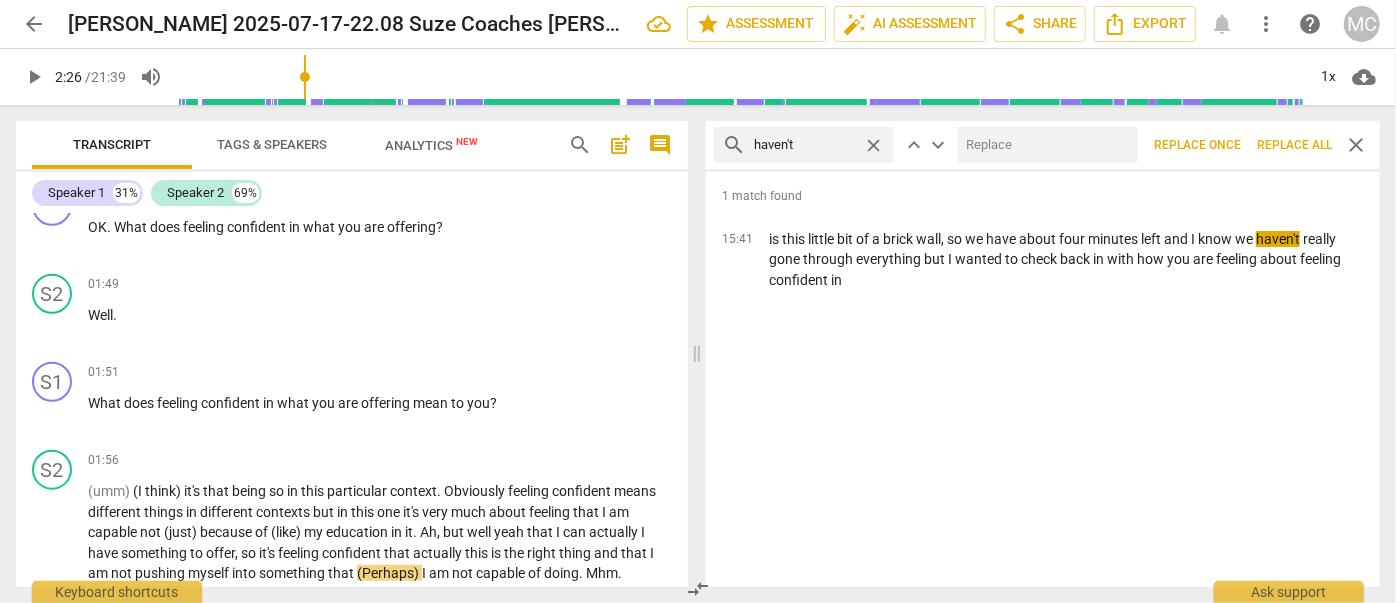 click at bounding box center [1044, 145] 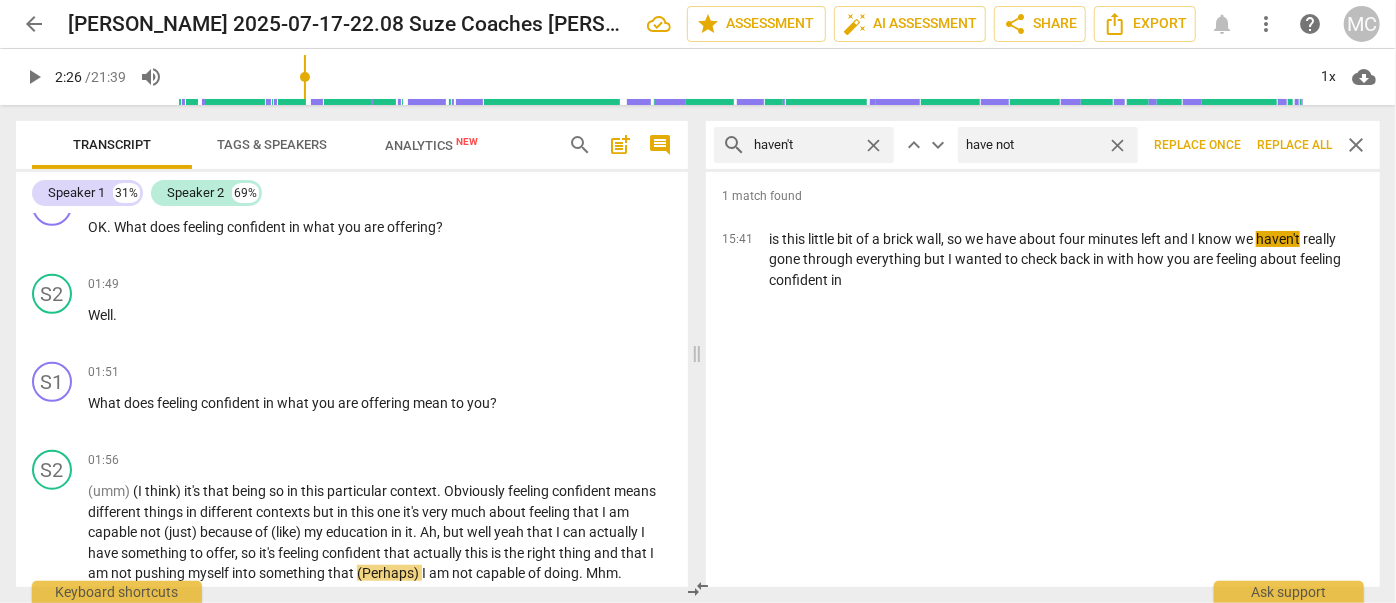 click on "Replace all" at bounding box center [1294, 145] 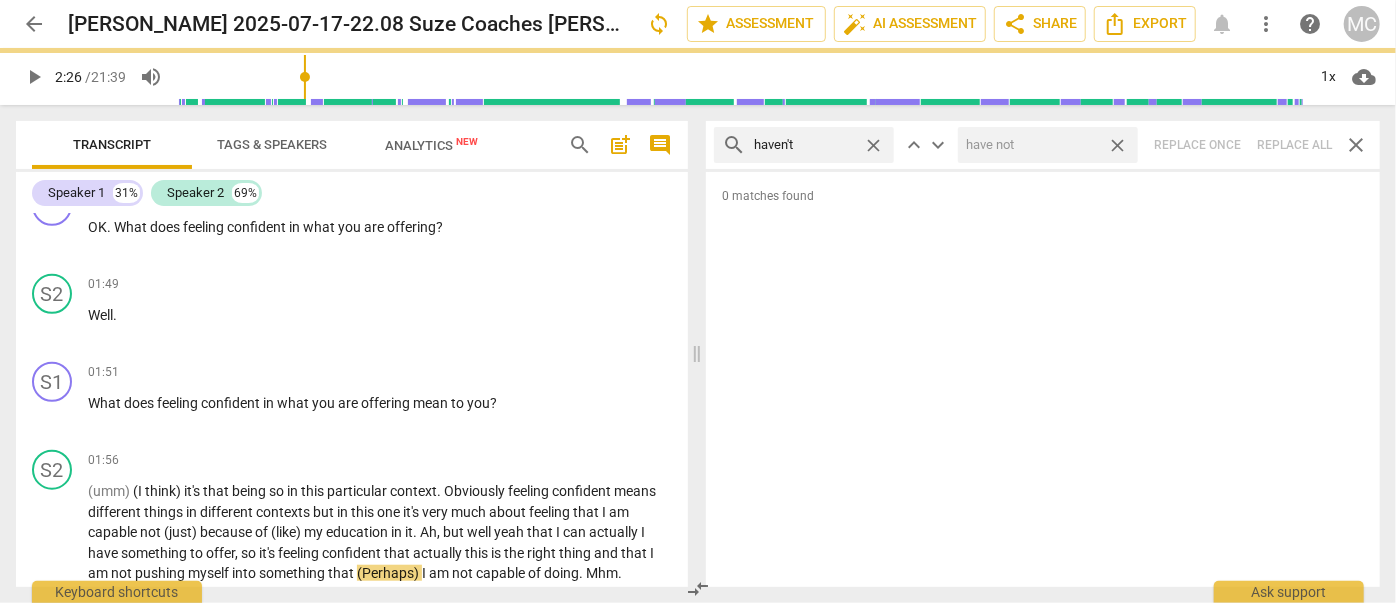 click on "close" at bounding box center [1117, 145] 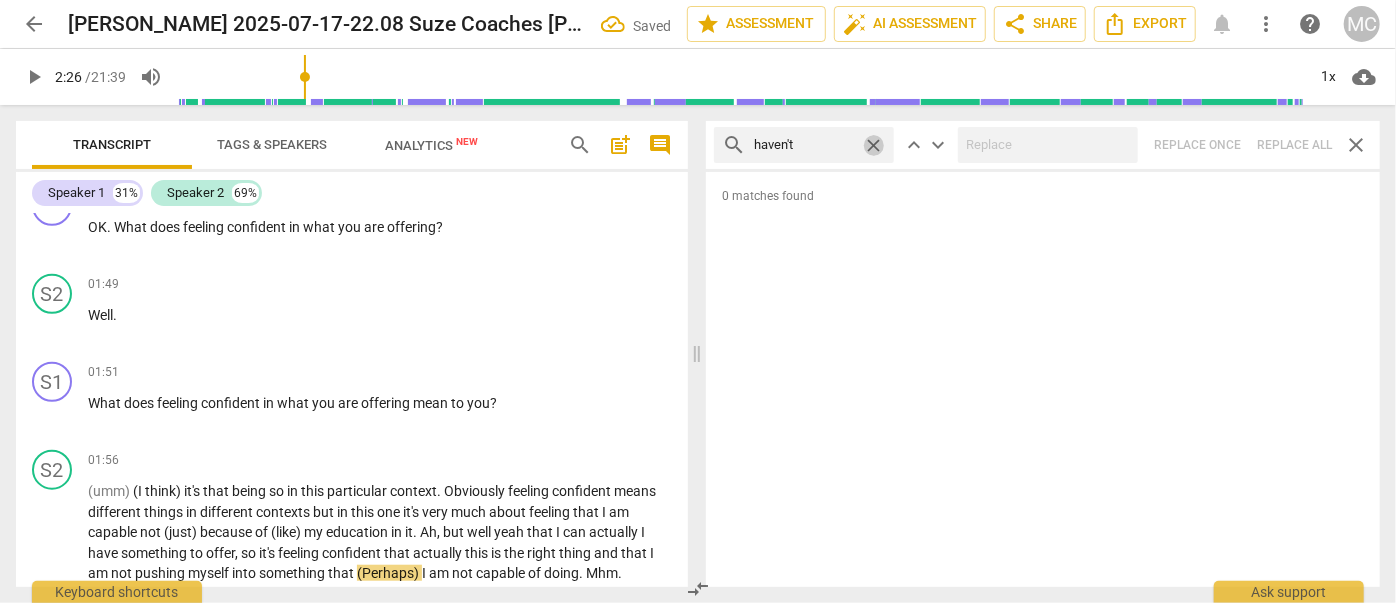 click on "close" at bounding box center [873, 145] 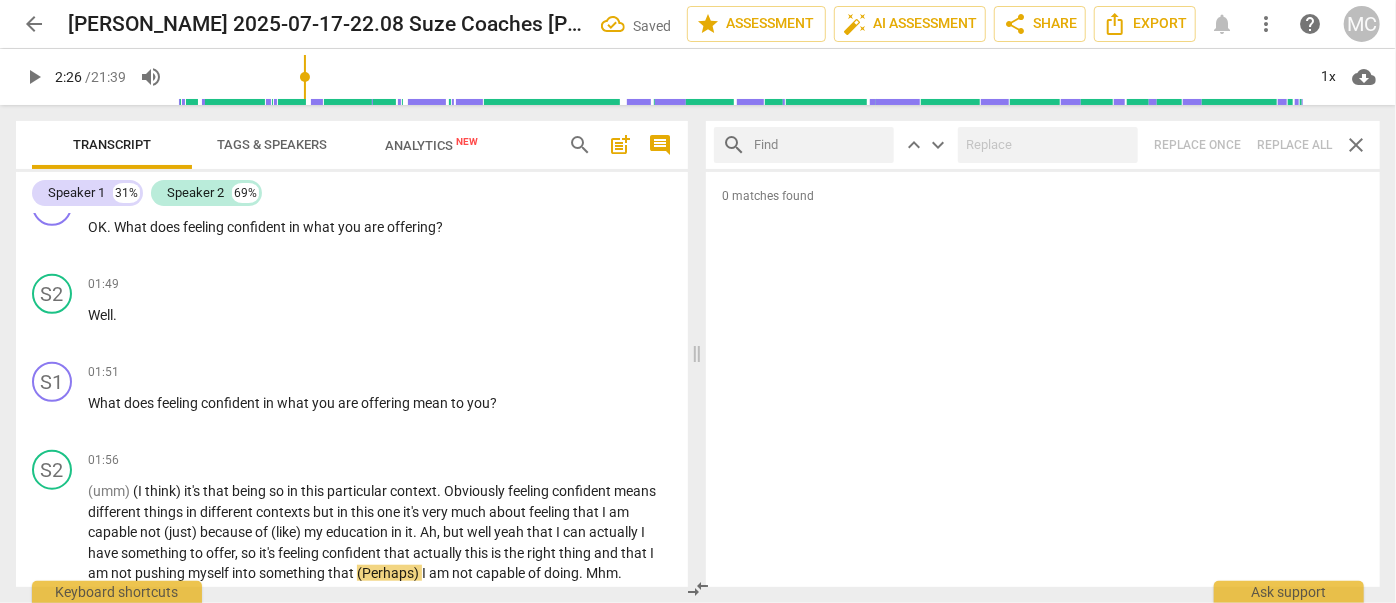 click at bounding box center (820, 145) 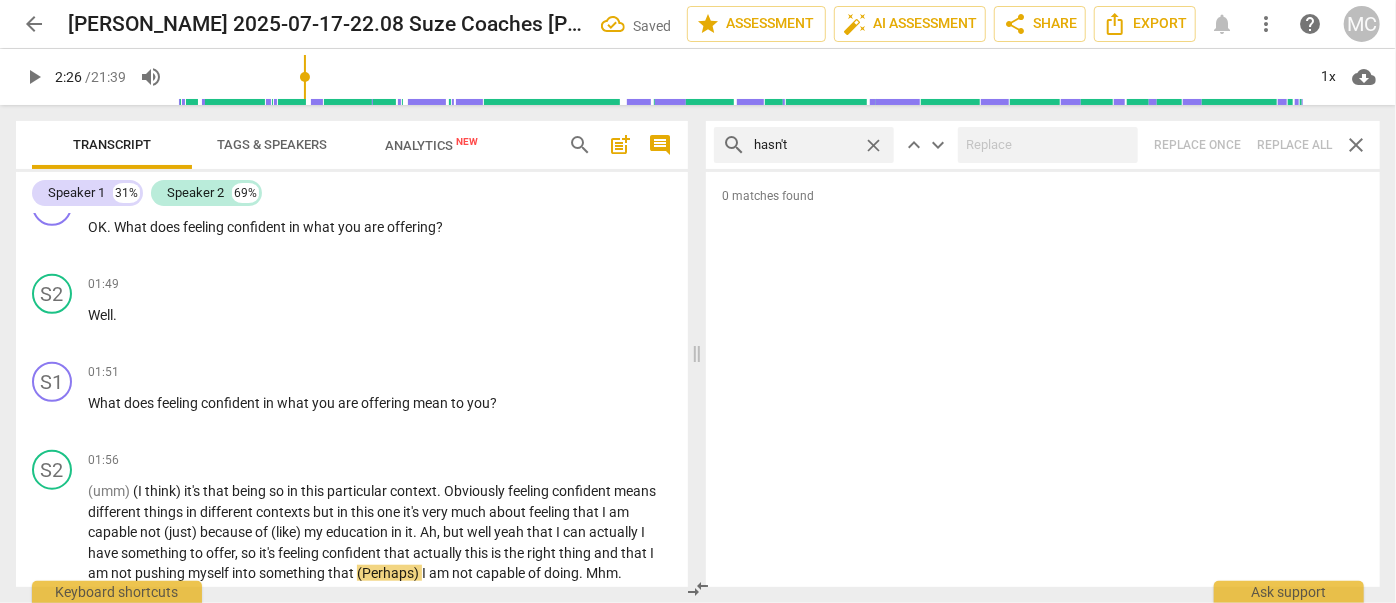 click at bounding box center [1048, 145] 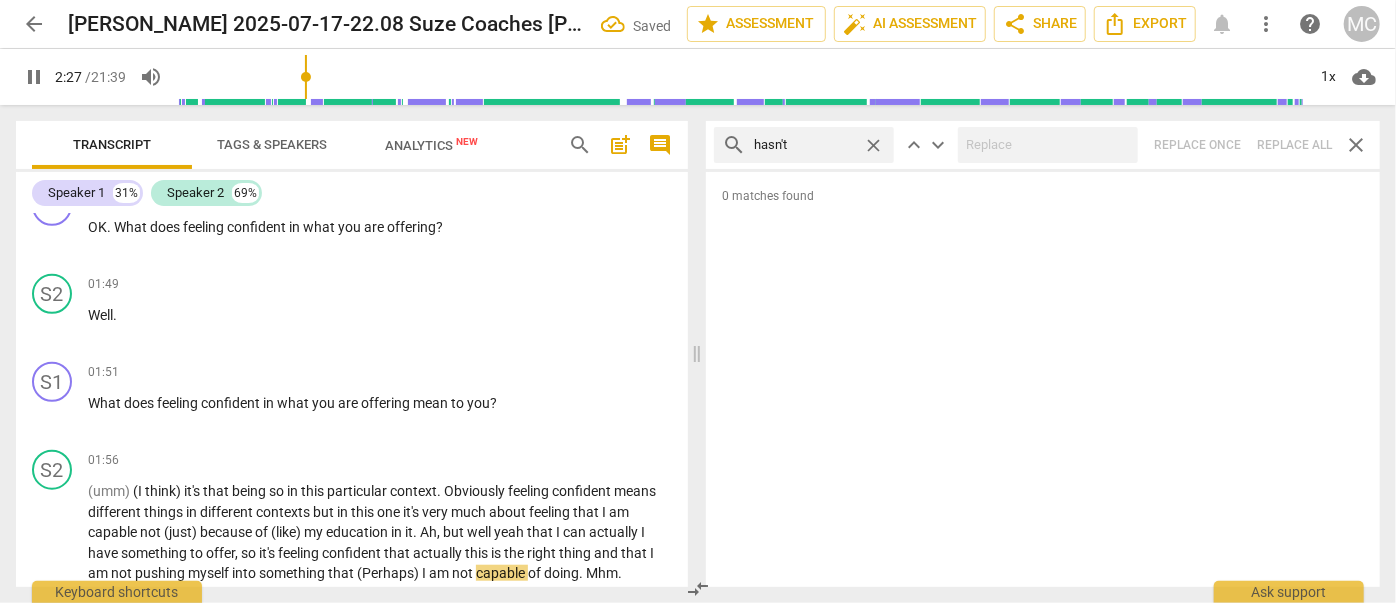 click on "search hasn't close keyboard_arrow_up keyboard_arrow_down Replace once Replace all close" at bounding box center (1043, 145) 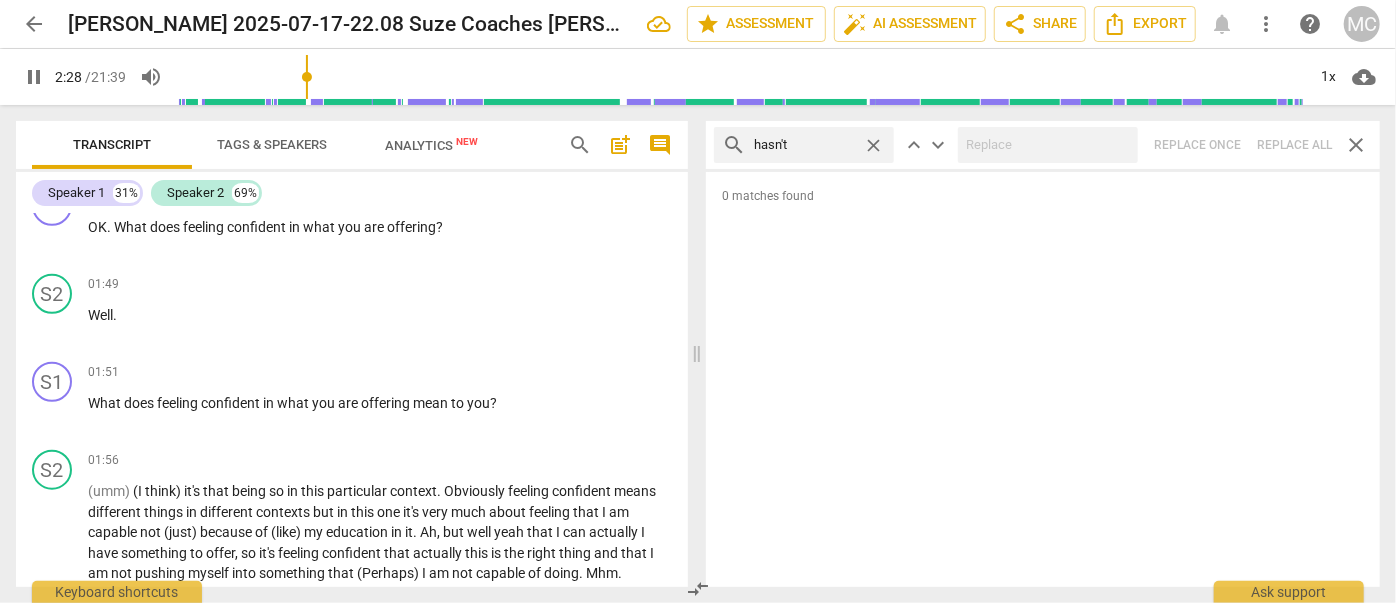 click on "close" at bounding box center [873, 145] 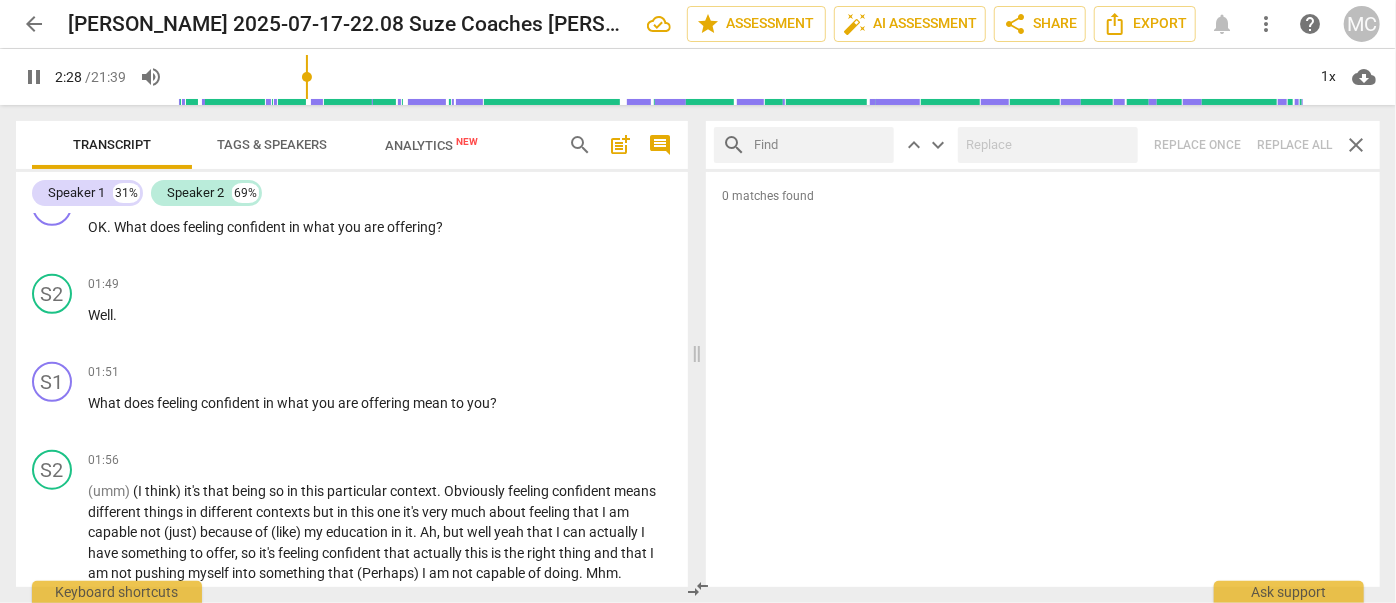 click at bounding box center [820, 145] 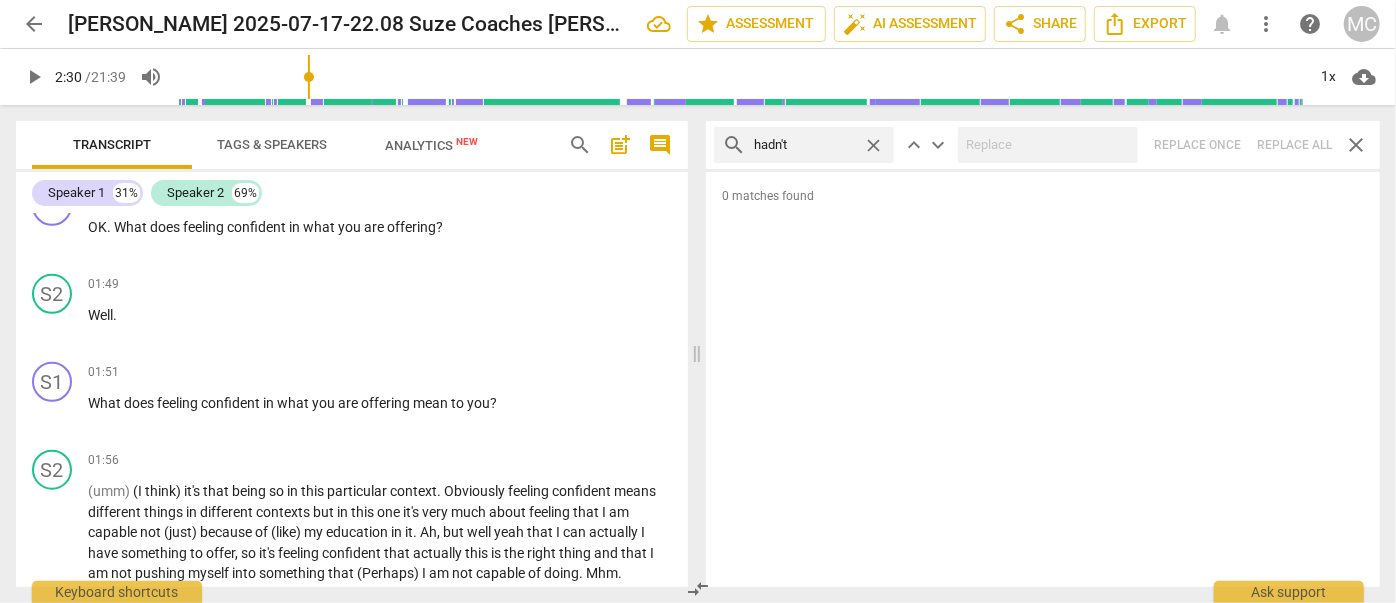 click on "search hadn't close keyboard_arrow_up keyboard_arrow_down Replace once Replace all close" at bounding box center [1043, 145] 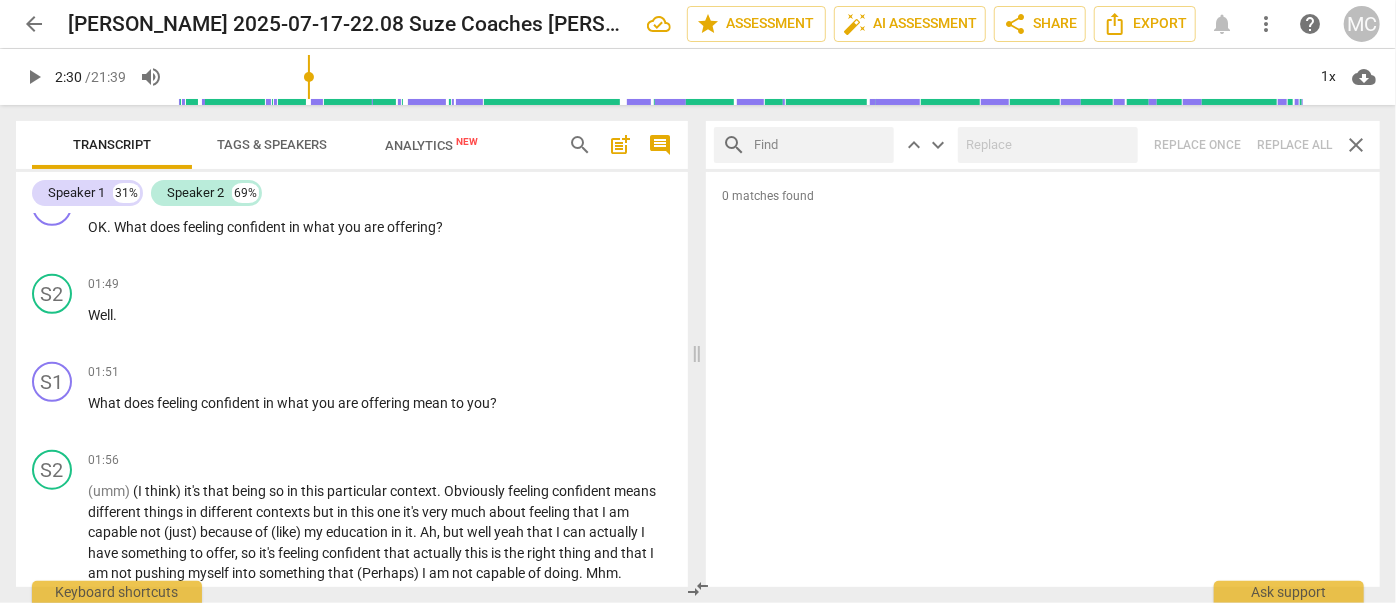 click at bounding box center [820, 145] 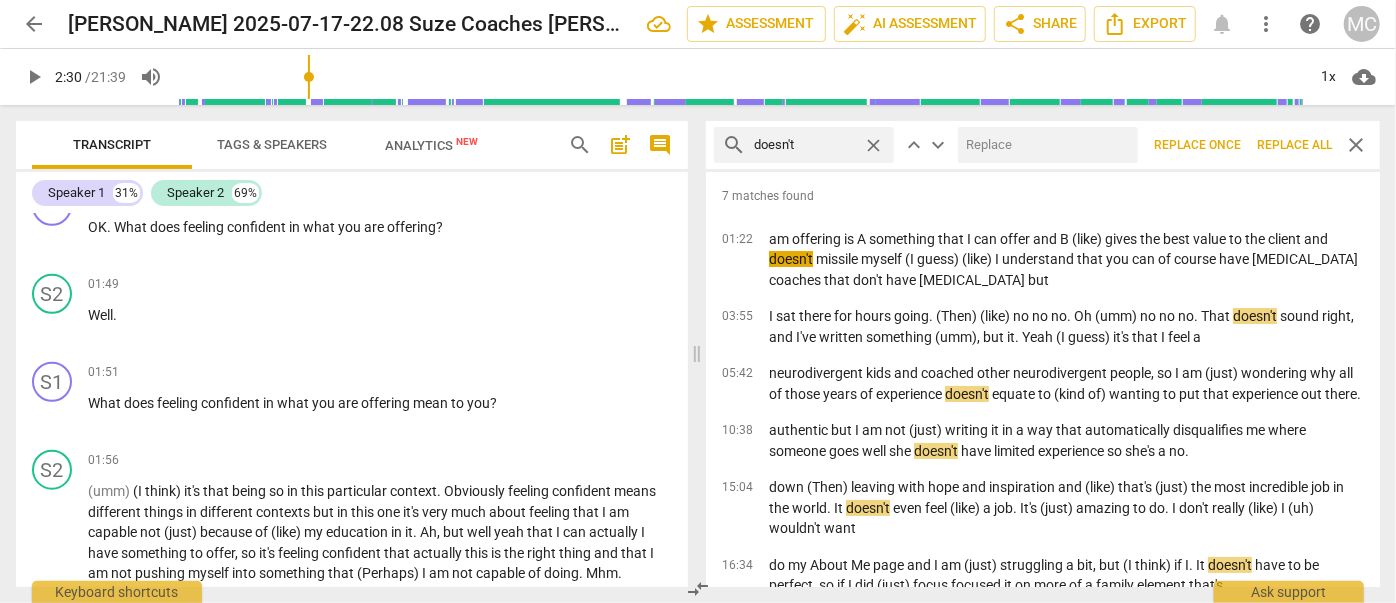 click at bounding box center [1044, 145] 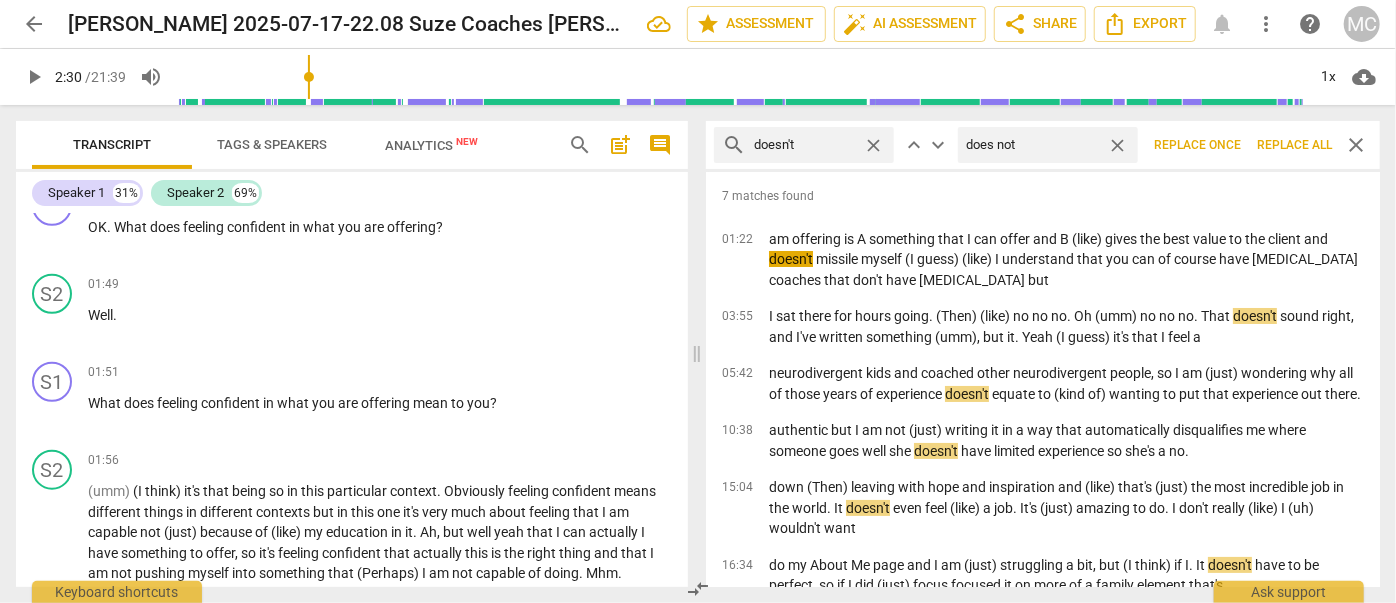 click on "Replace all" at bounding box center (1294, 145) 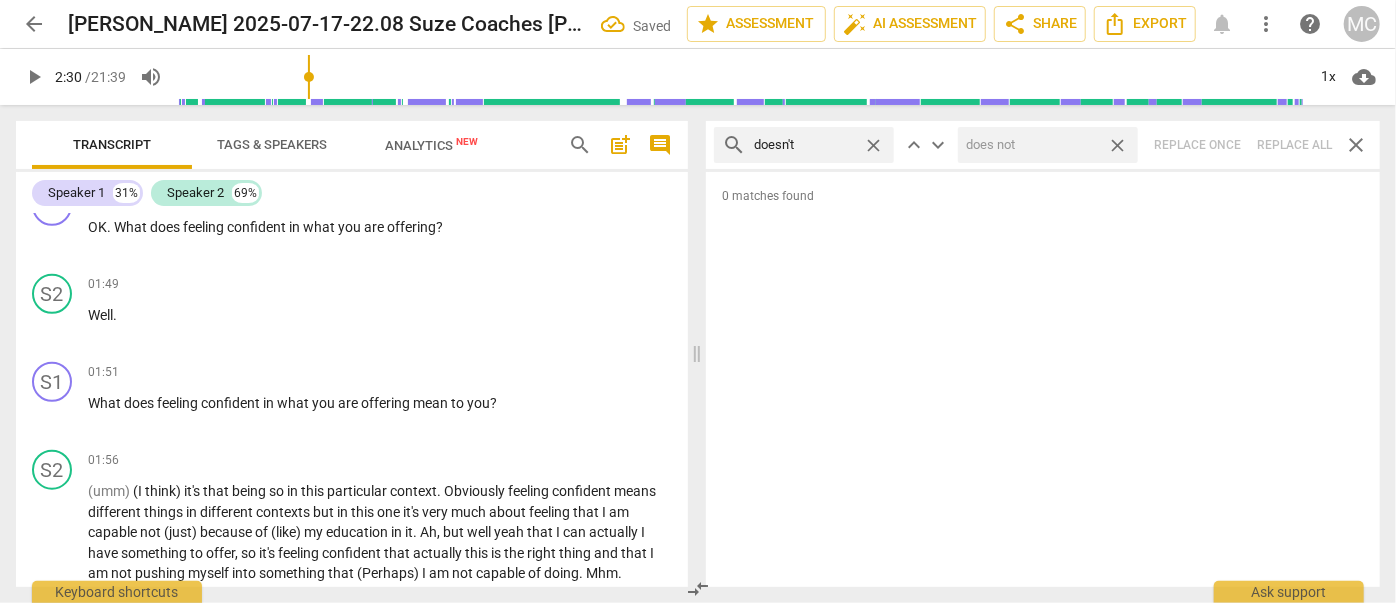 click on "close" at bounding box center (1117, 145) 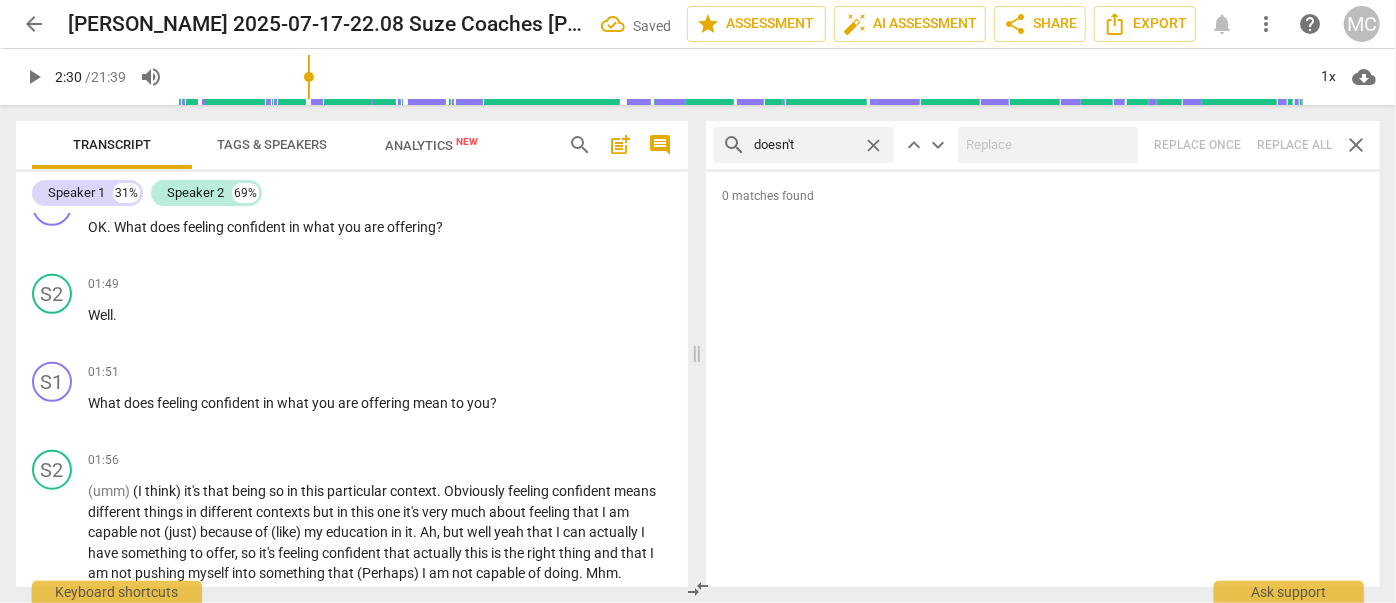 drag, startPoint x: 874, startPoint y: 138, endPoint x: 854, endPoint y: 142, distance: 20.396078 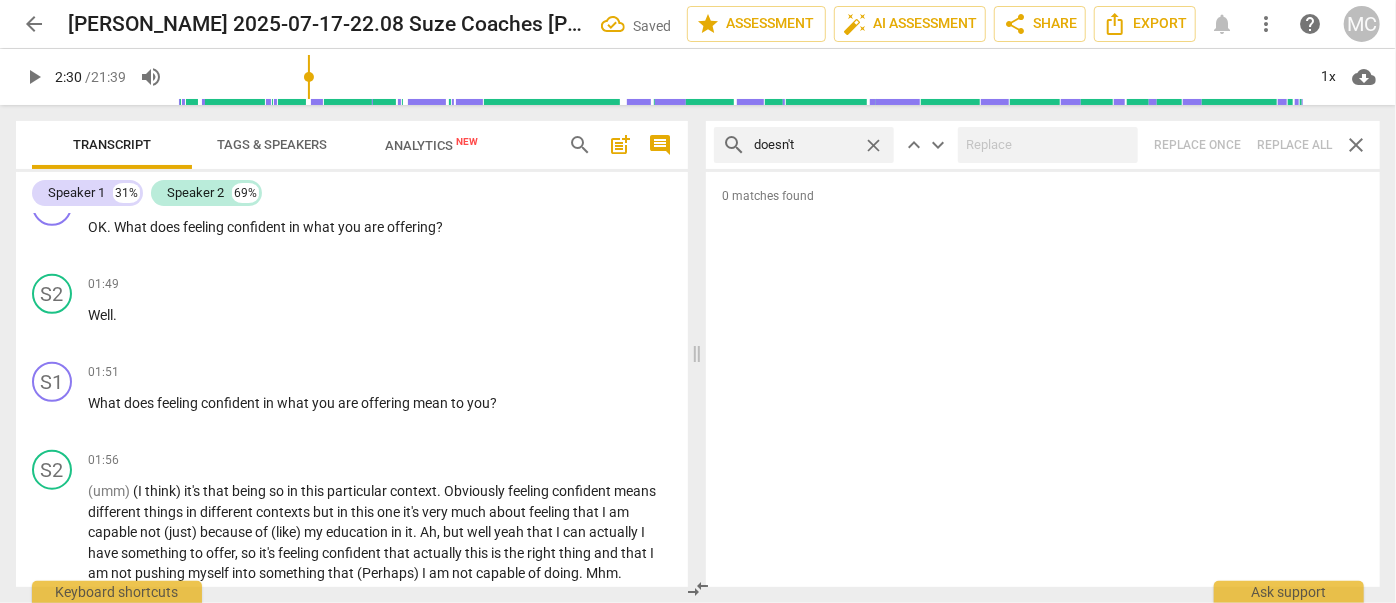 click on "close" at bounding box center (873, 145) 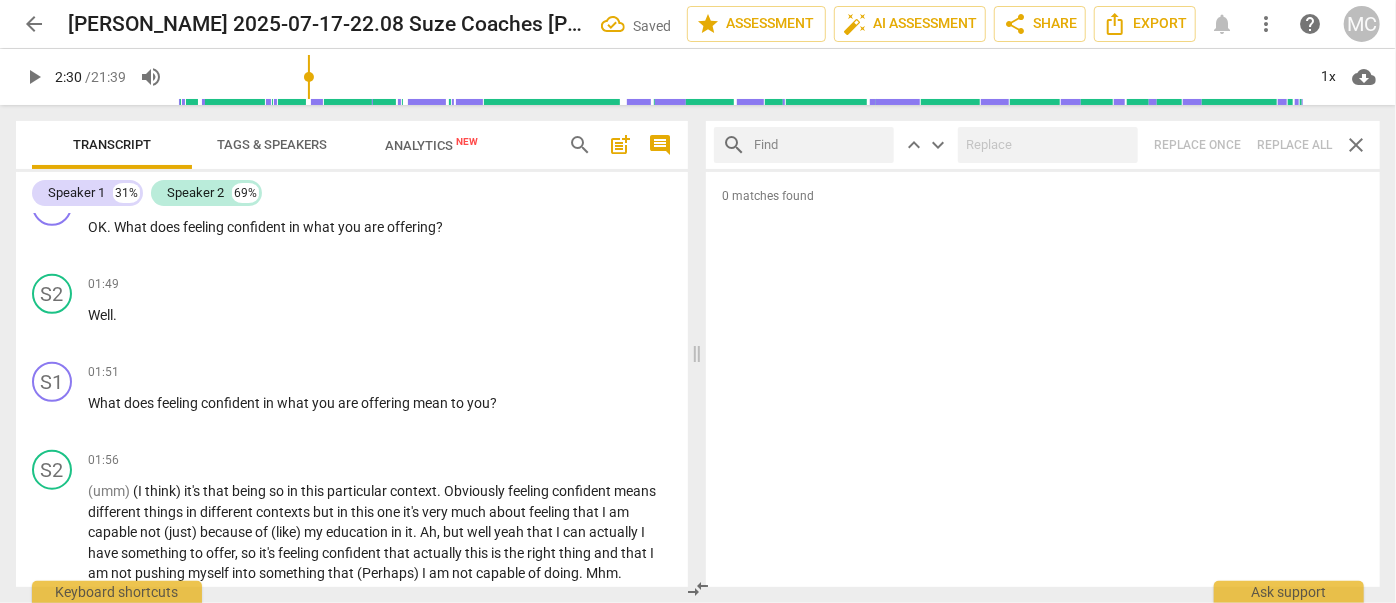 click at bounding box center [820, 145] 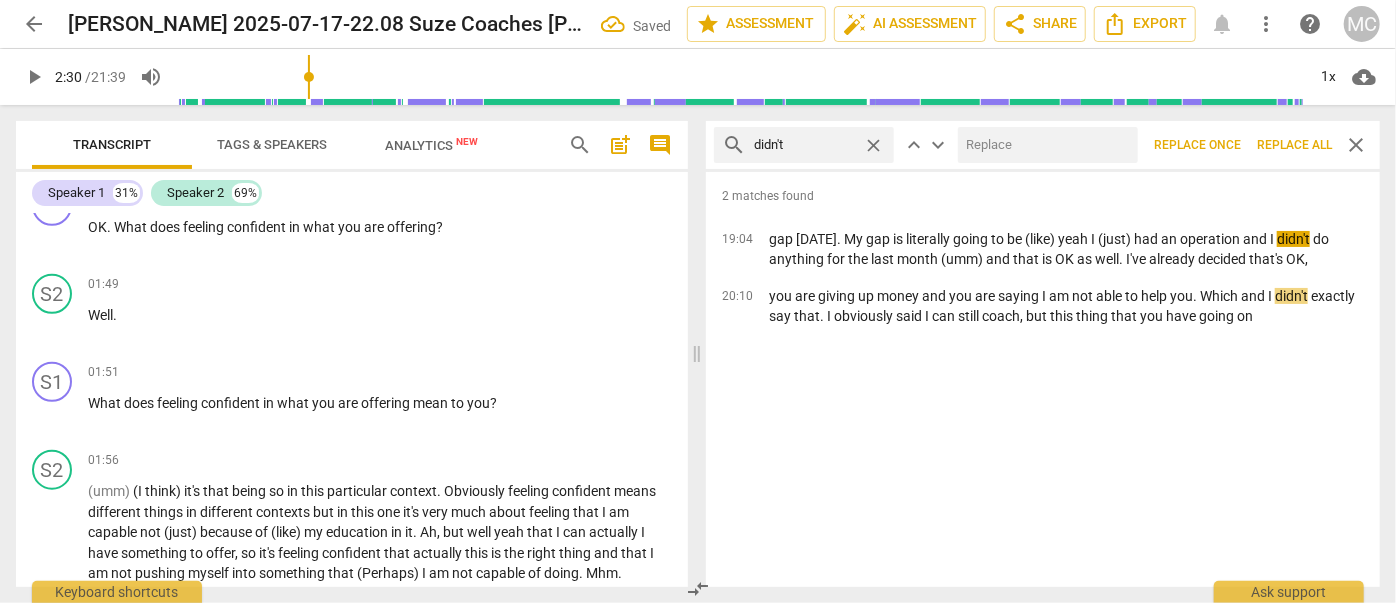 click at bounding box center (1044, 145) 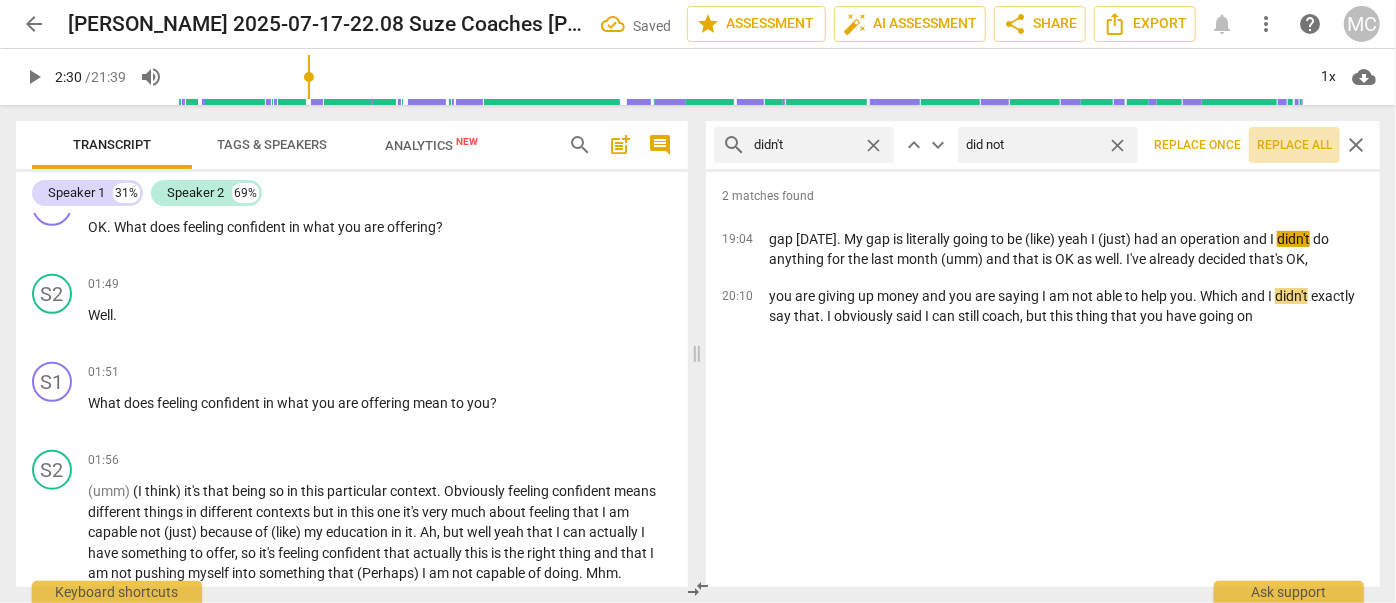 click on "Replace all" at bounding box center [1294, 145] 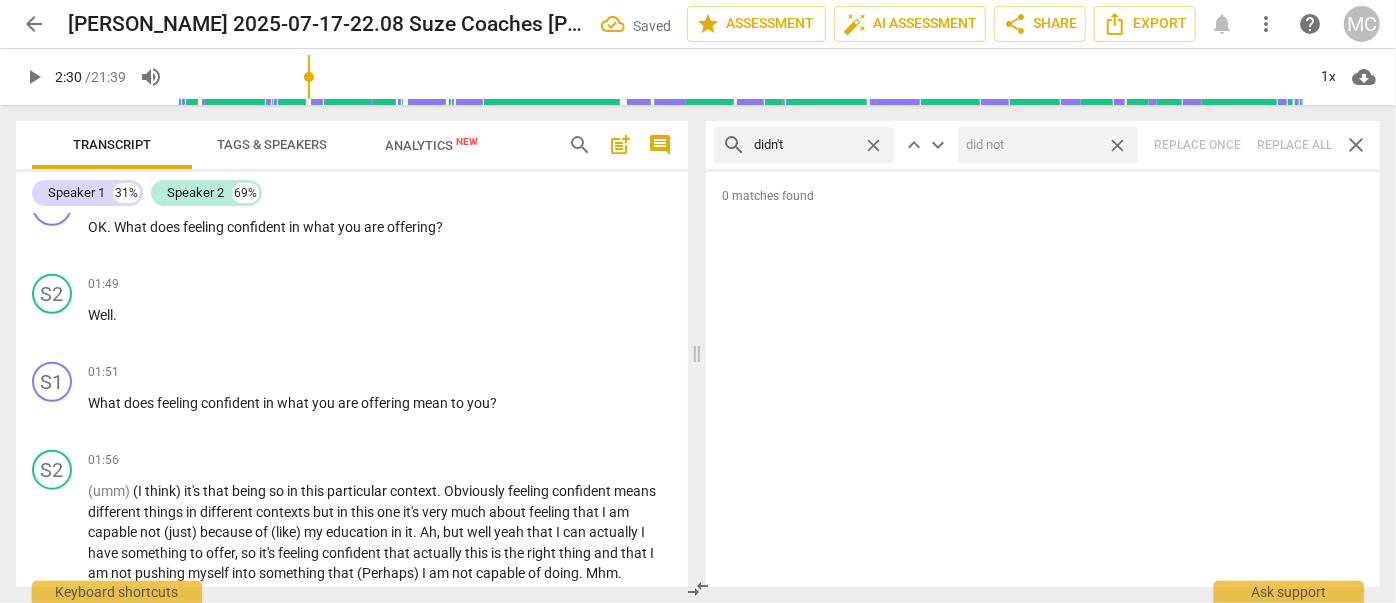 click on "close" at bounding box center (1117, 145) 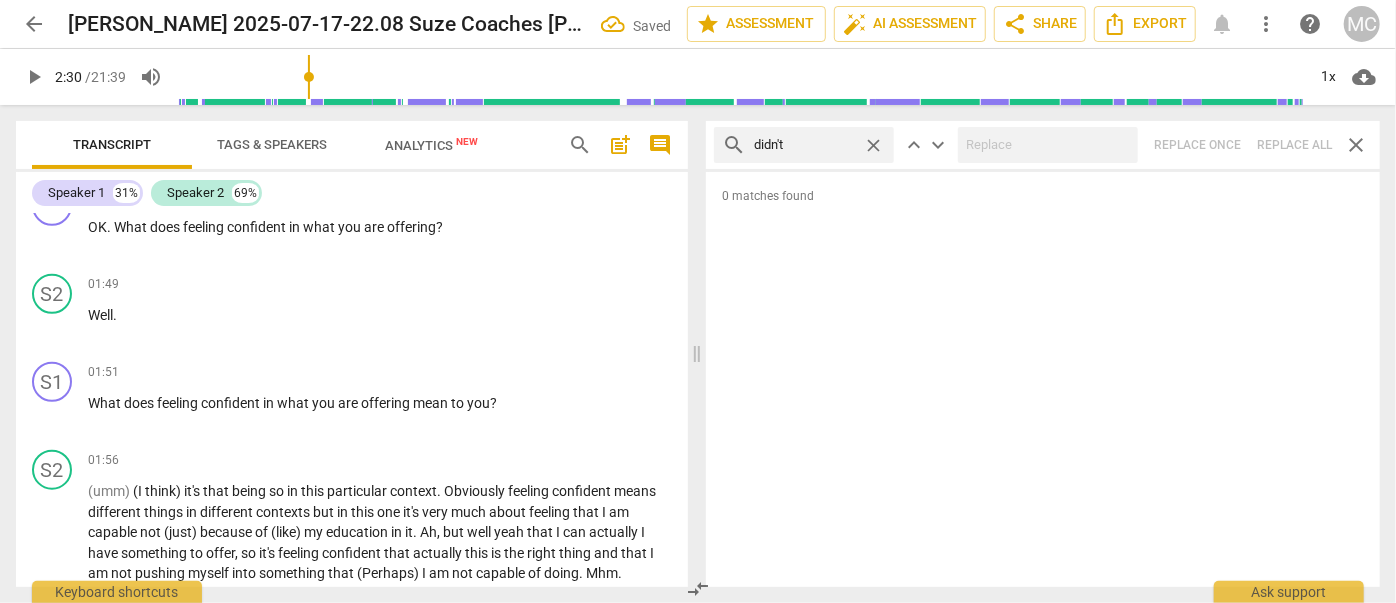 click on "close" at bounding box center [873, 145] 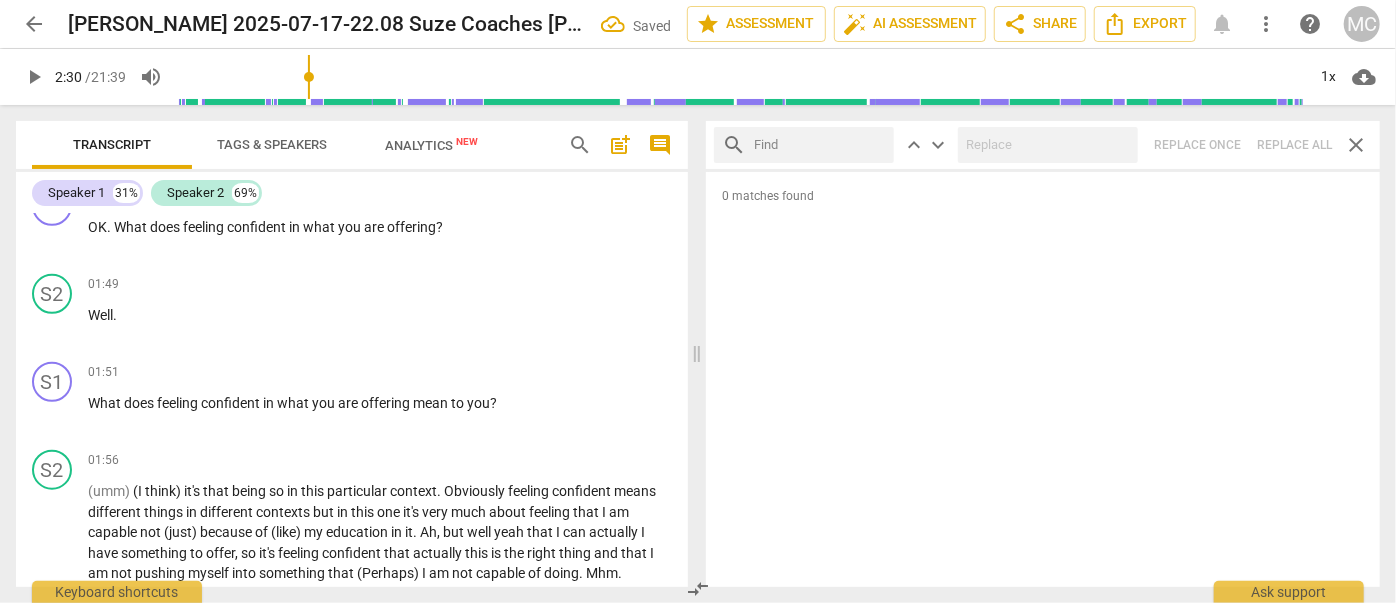 click at bounding box center (820, 145) 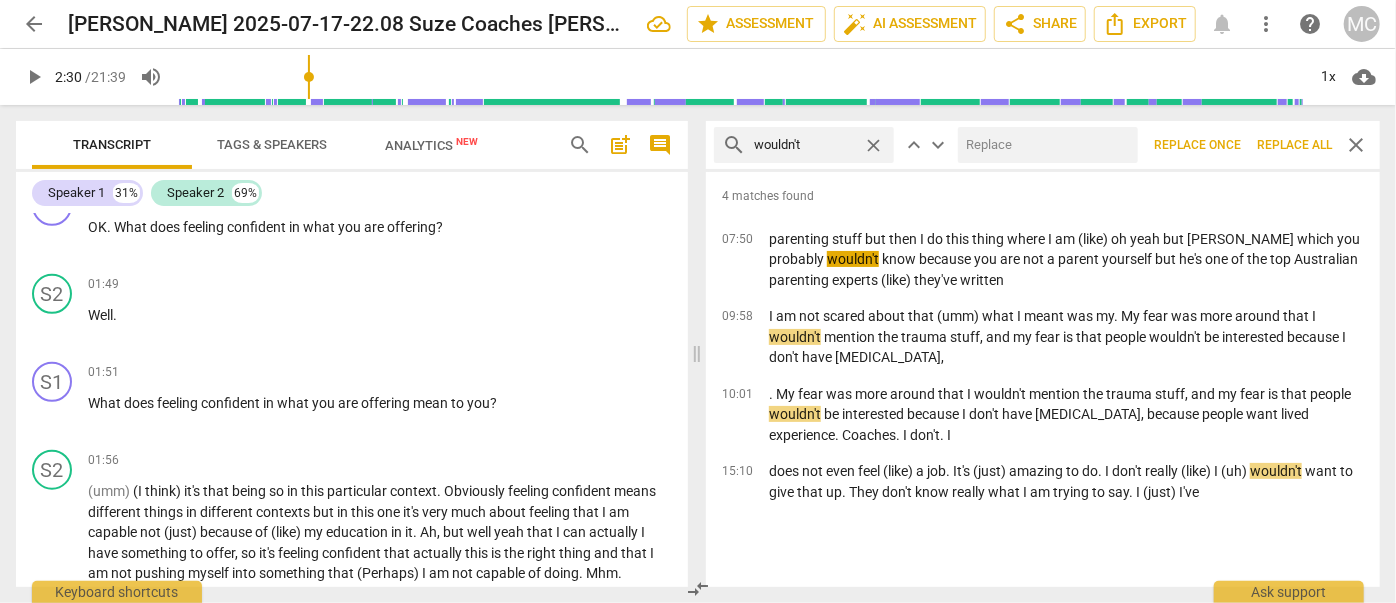 click at bounding box center [1044, 145] 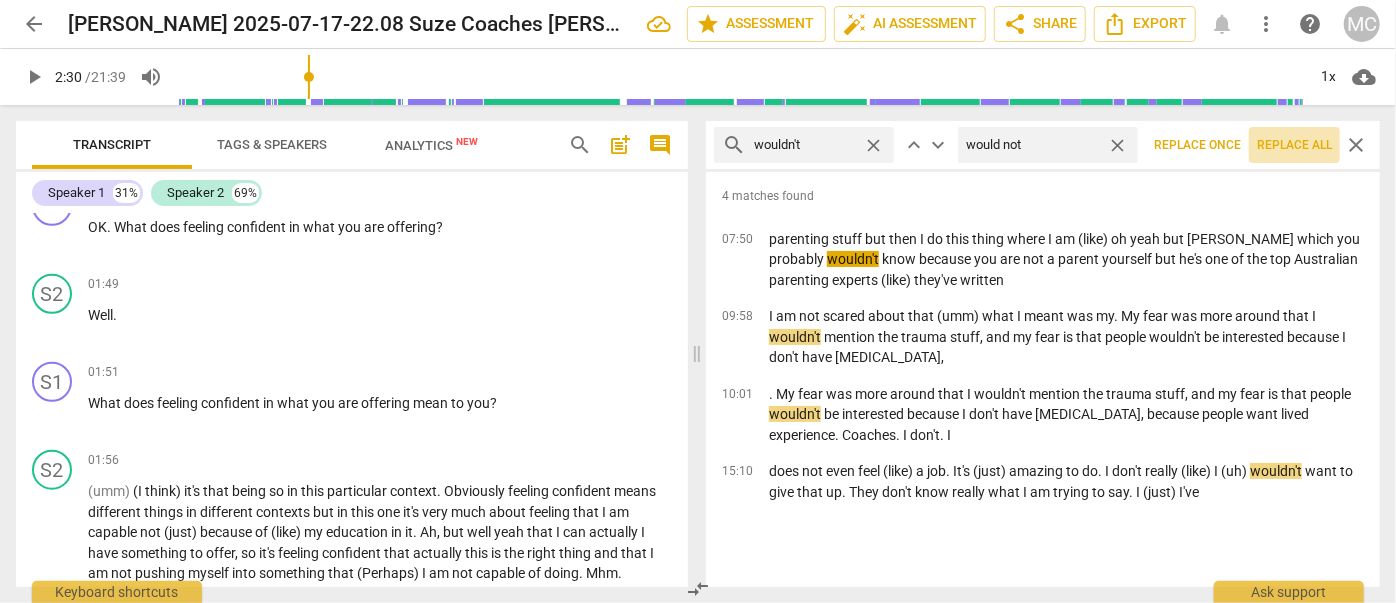 click on "Replace all" at bounding box center [1294, 145] 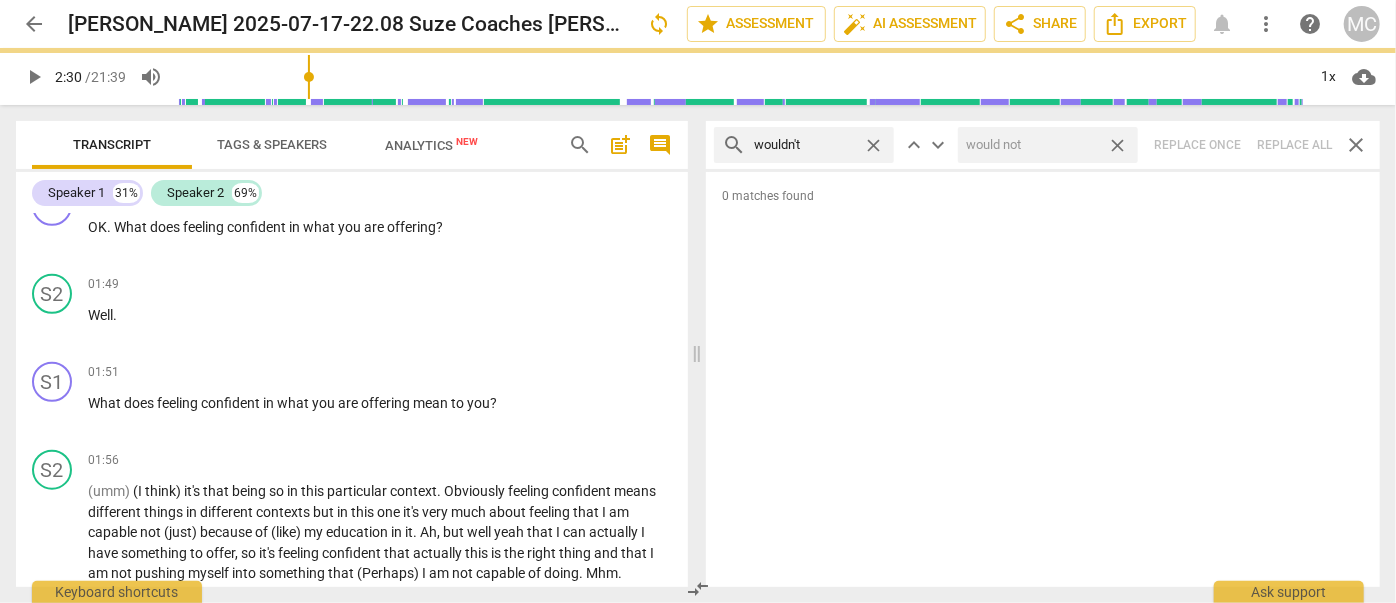 click on "close" at bounding box center [1117, 145] 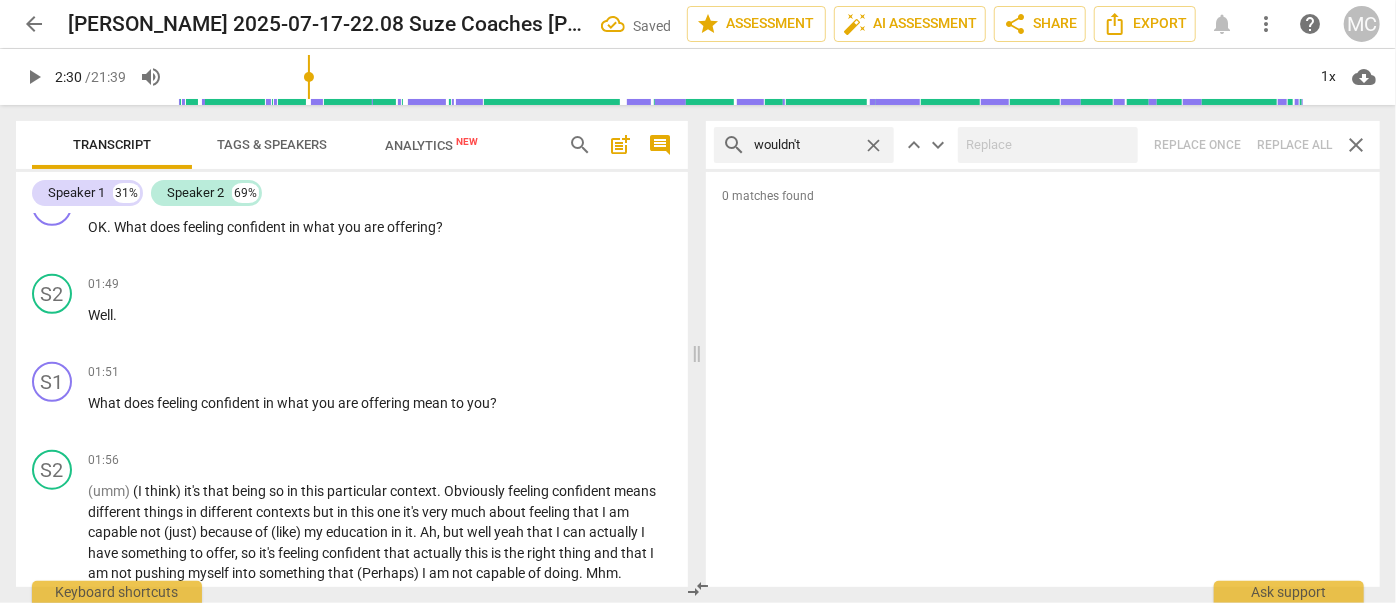 click on "close" at bounding box center [873, 145] 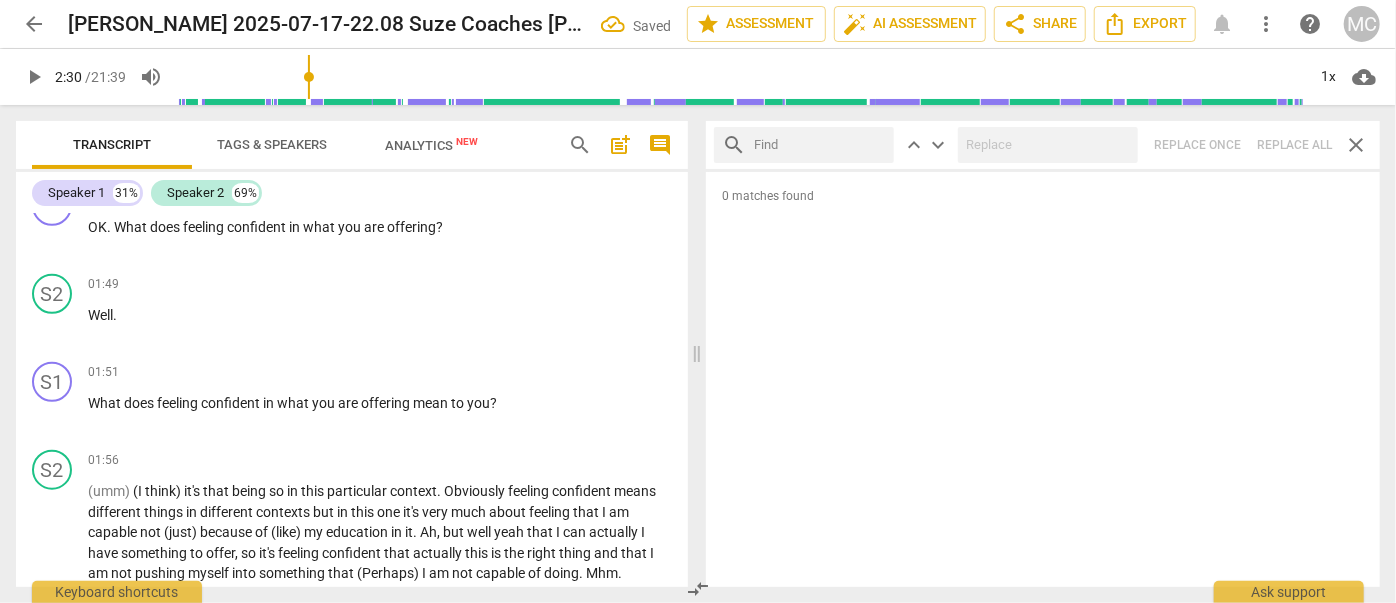 click at bounding box center (820, 145) 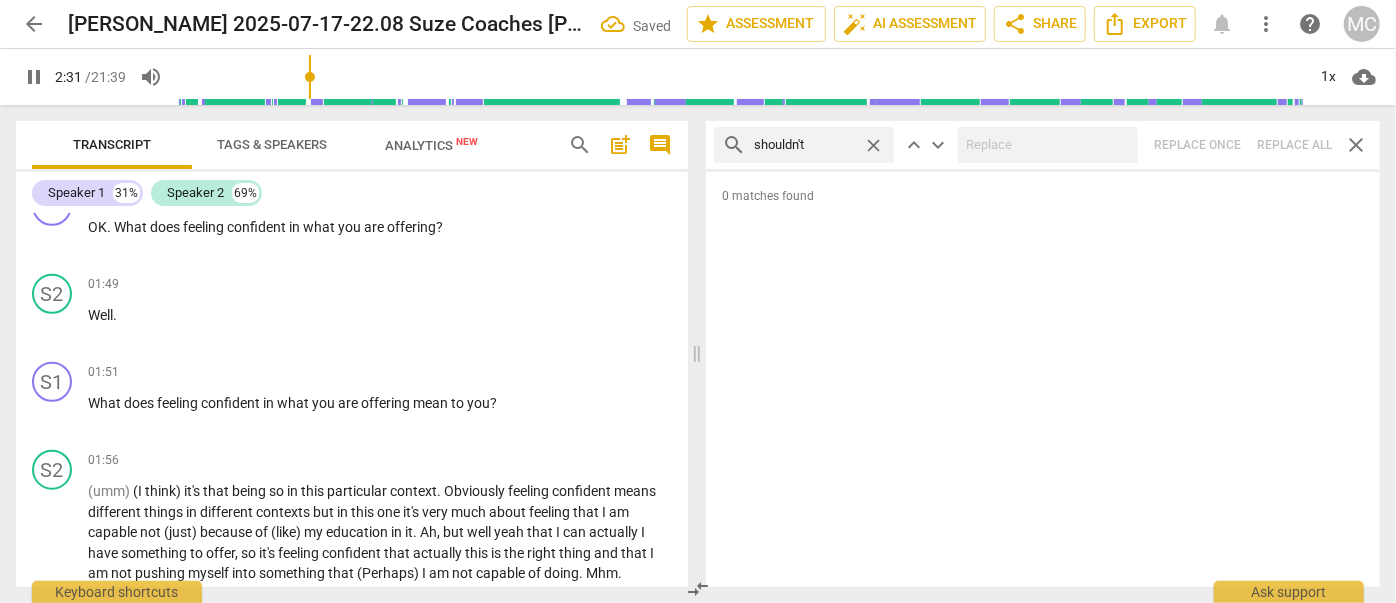 click on "search shouldn't close keyboard_arrow_up keyboard_arrow_down Replace once Replace all close" at bounding box center (1043, 145) 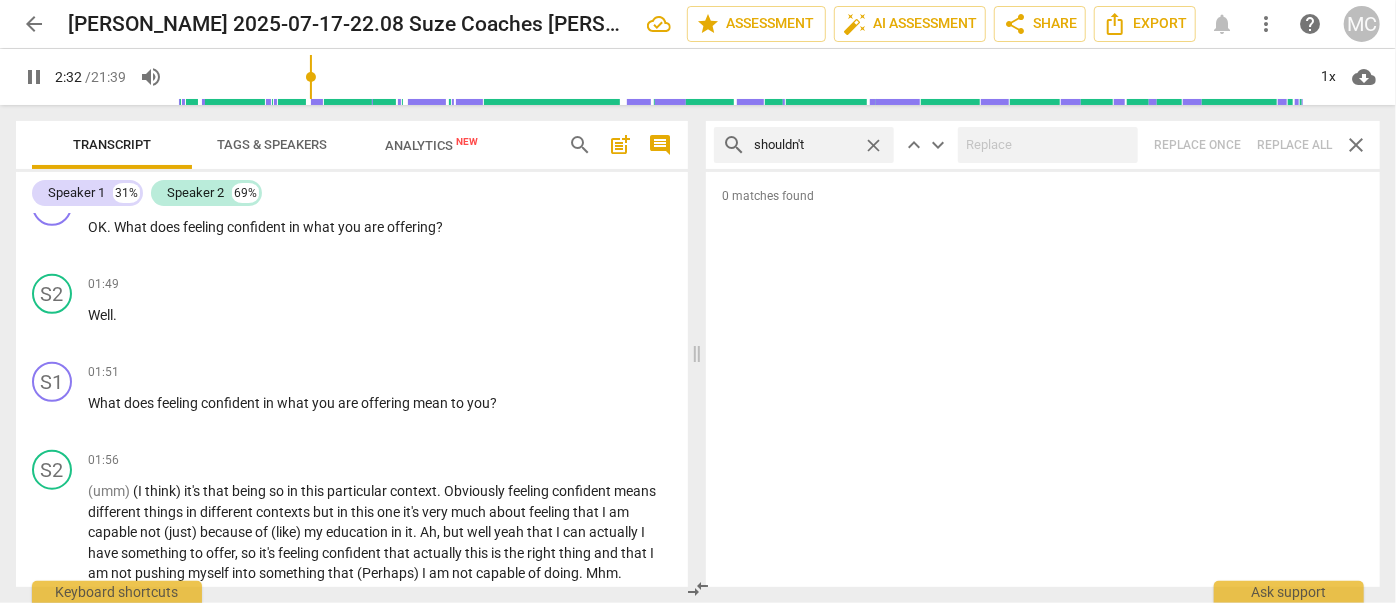 click on "close" at bounding box center [873, 145] 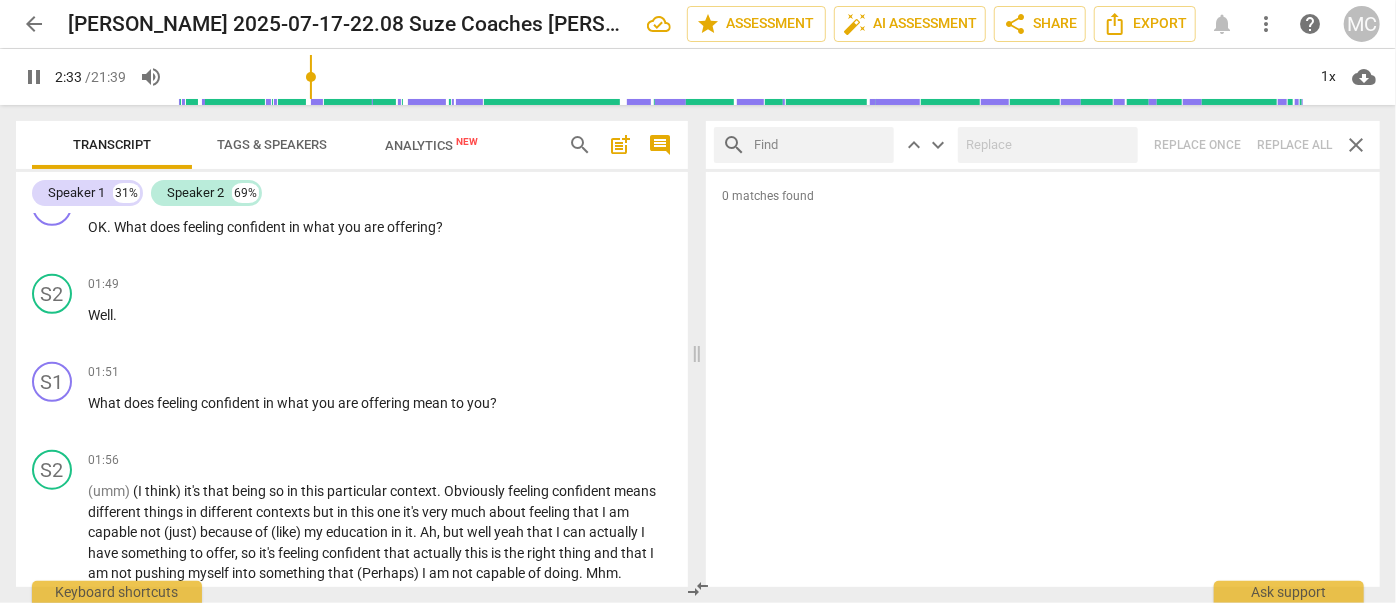 click at bounding box center (820, 145) 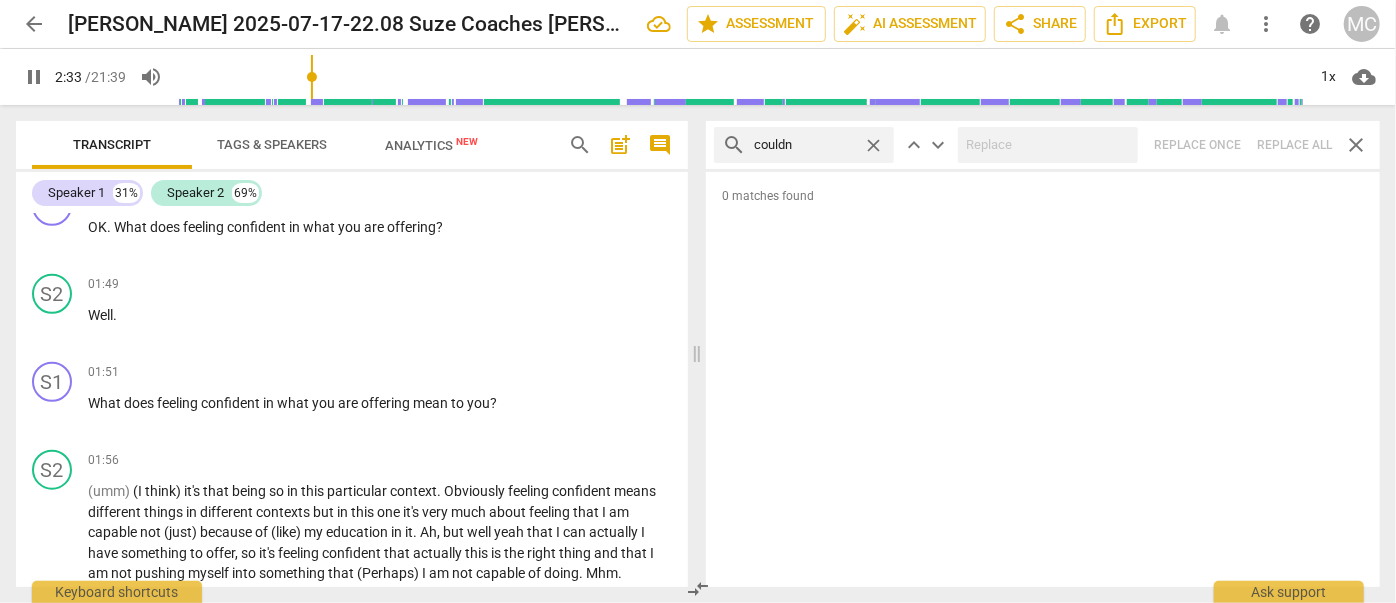 scroll, scrollTop: 1179, scrollLeft: 0, axis: vertical 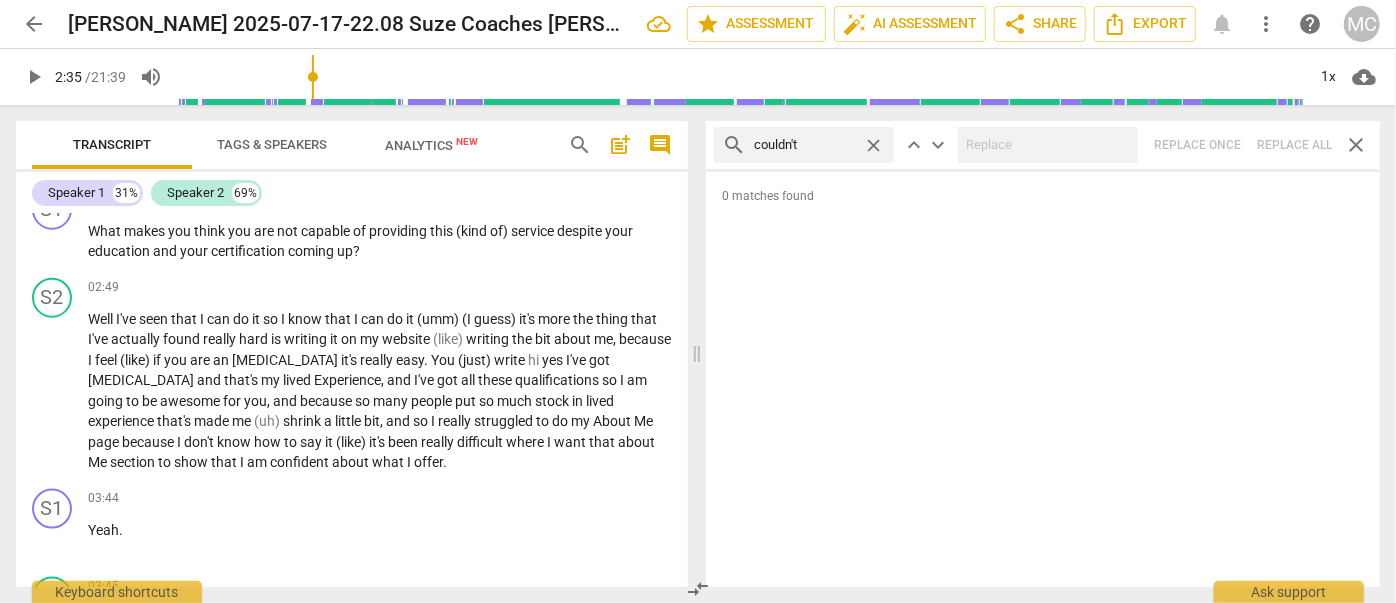 click on "search couldn't close keyboard_arrow_up keyboard_arrow_down Replace once Replace all close" at bounding box center (1043, 145) 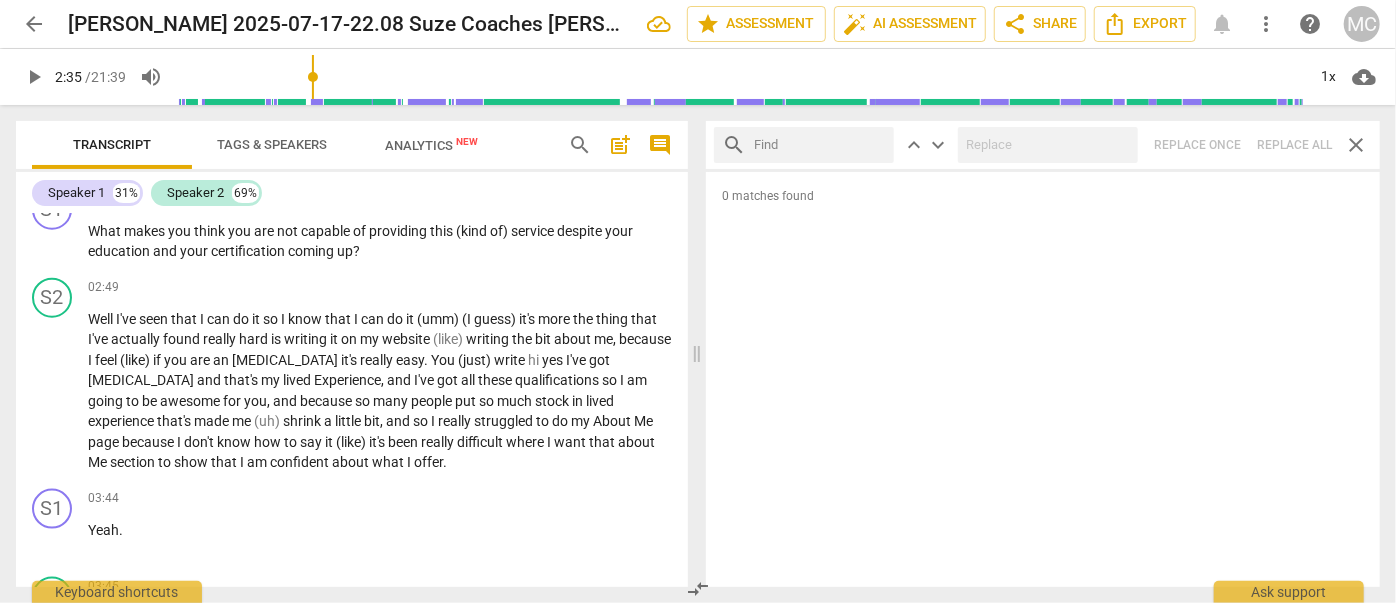click at bounding box center (820, 145) 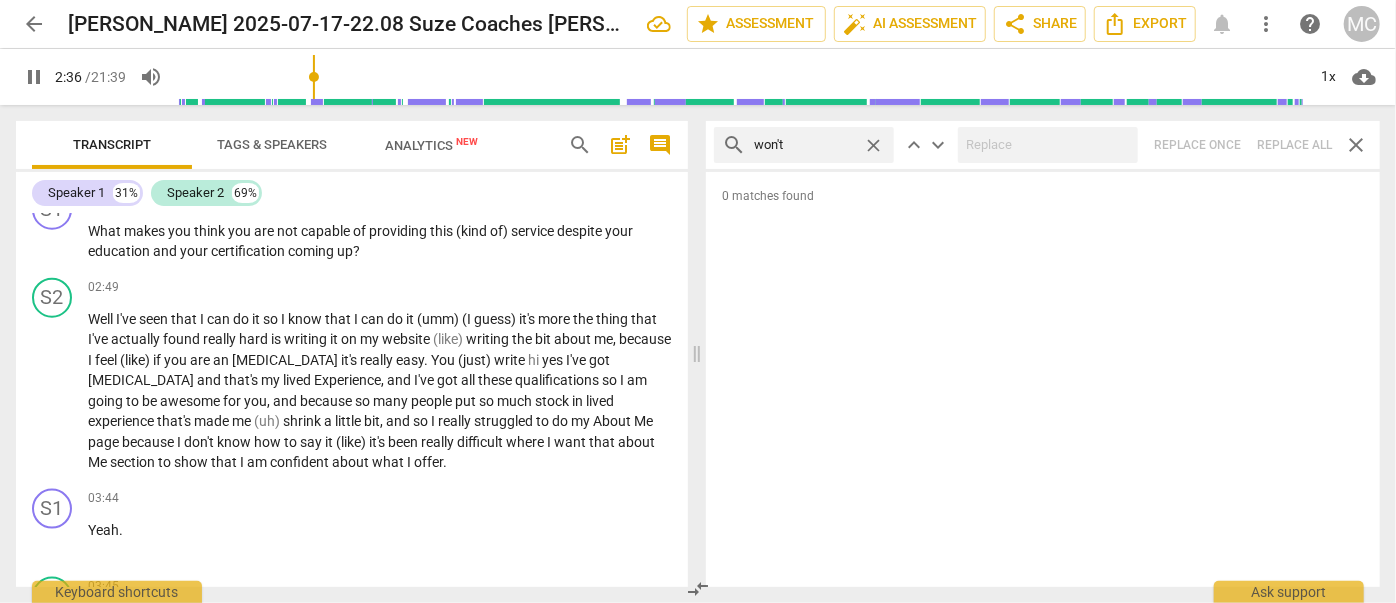 click on "search won't close keyboard_arrow_up keyboard_arrow_down Replace once Replace all close" at bounding box center [1043, 145] 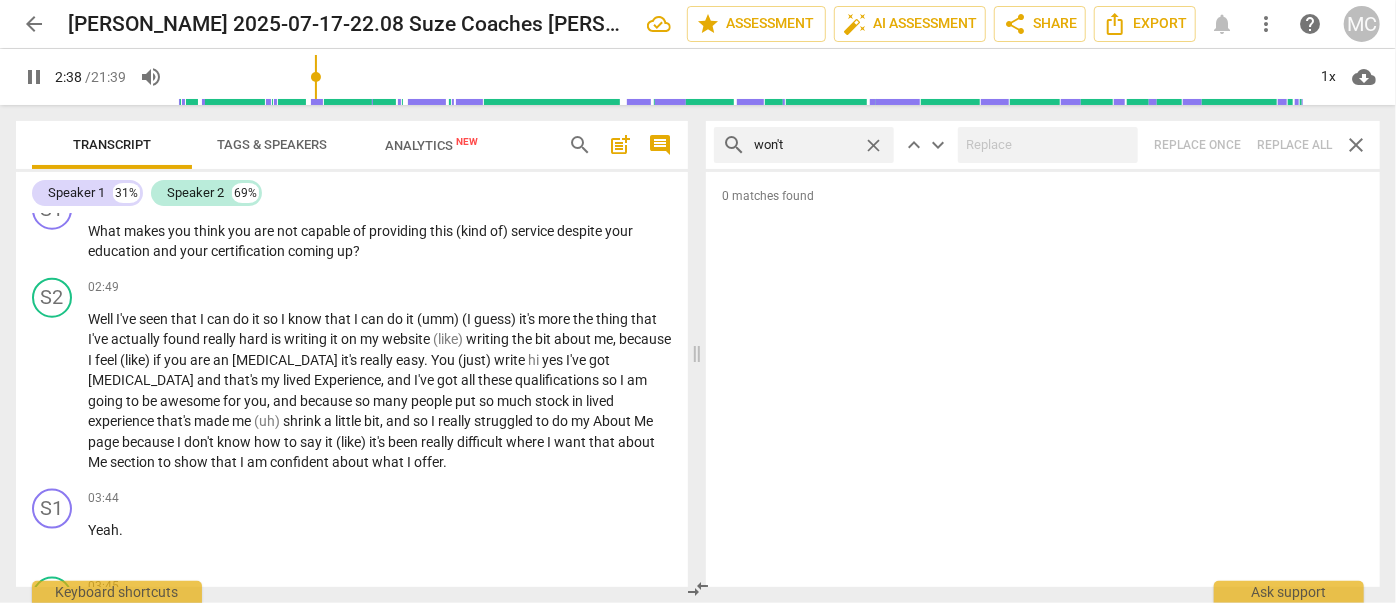 click on "close" at bounding box center (873, 145) 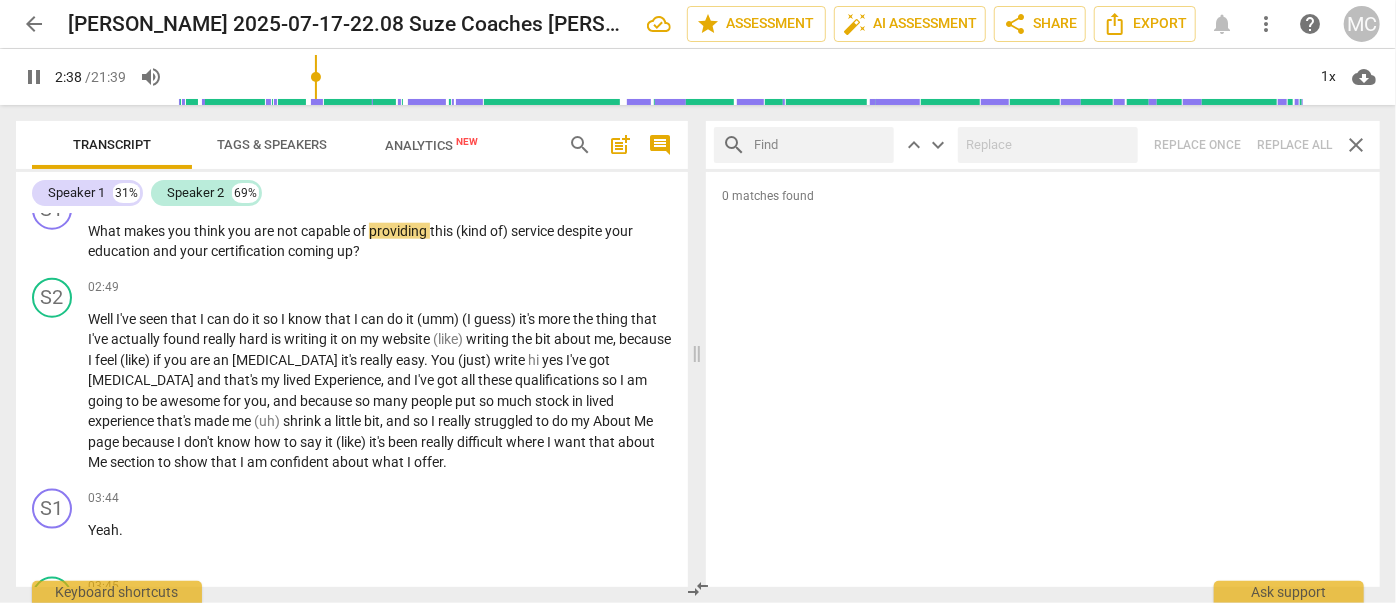 click at bounding box center [820, 145] 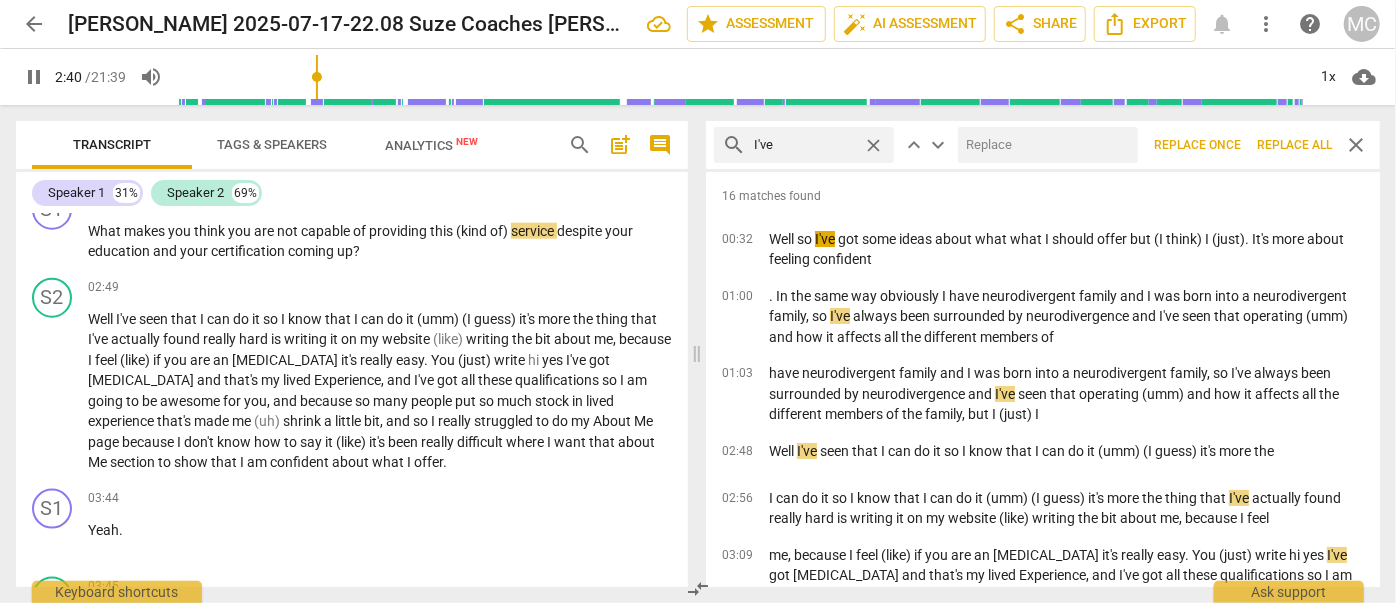 click at bounding box center (1044, 145) 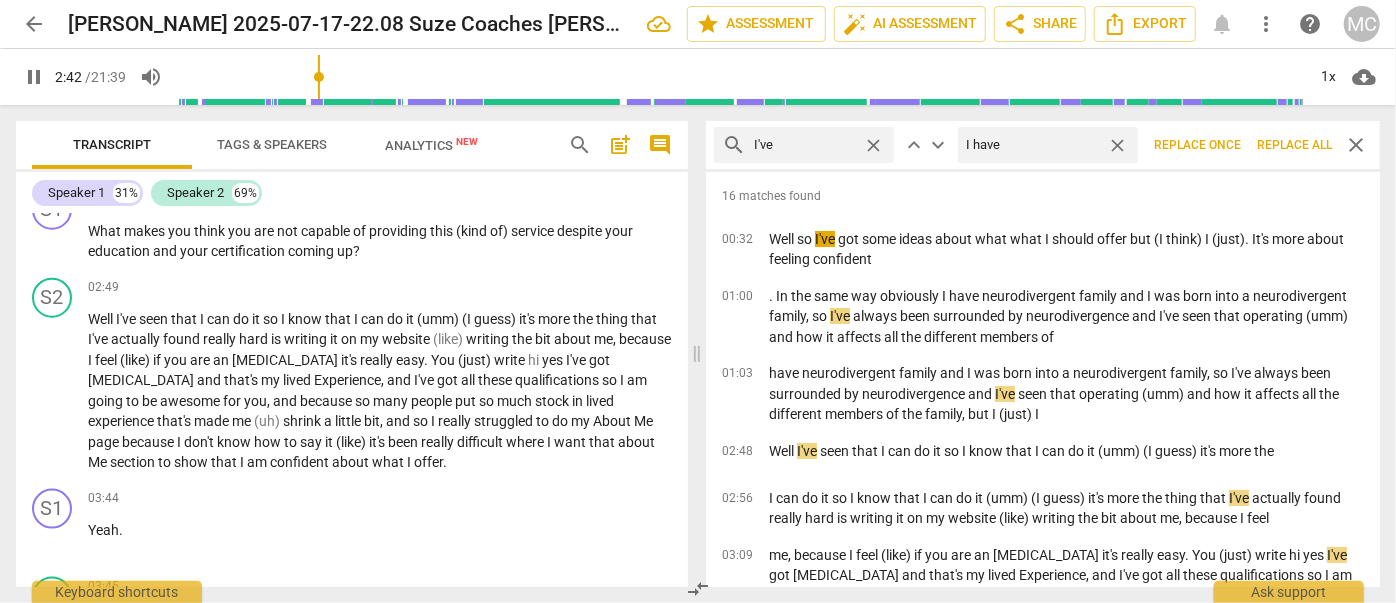 click on "Replace all" at bounding box center (1294, 145) 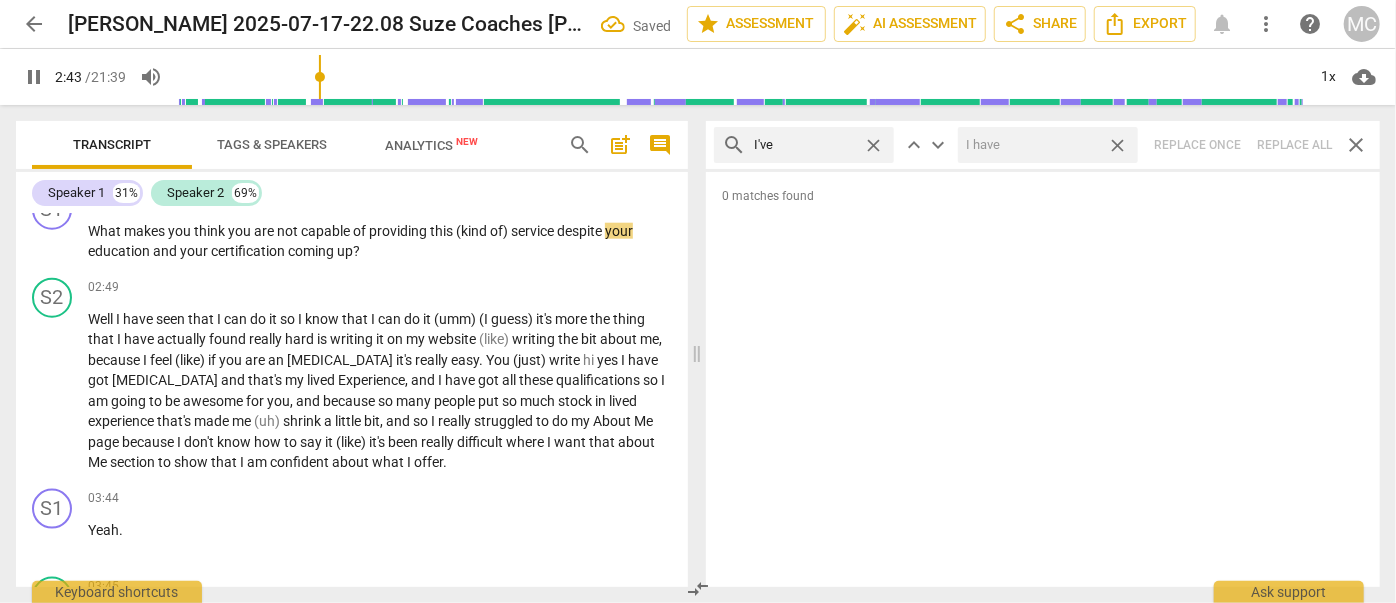 click on "close" at bounding box center [1117, 145] 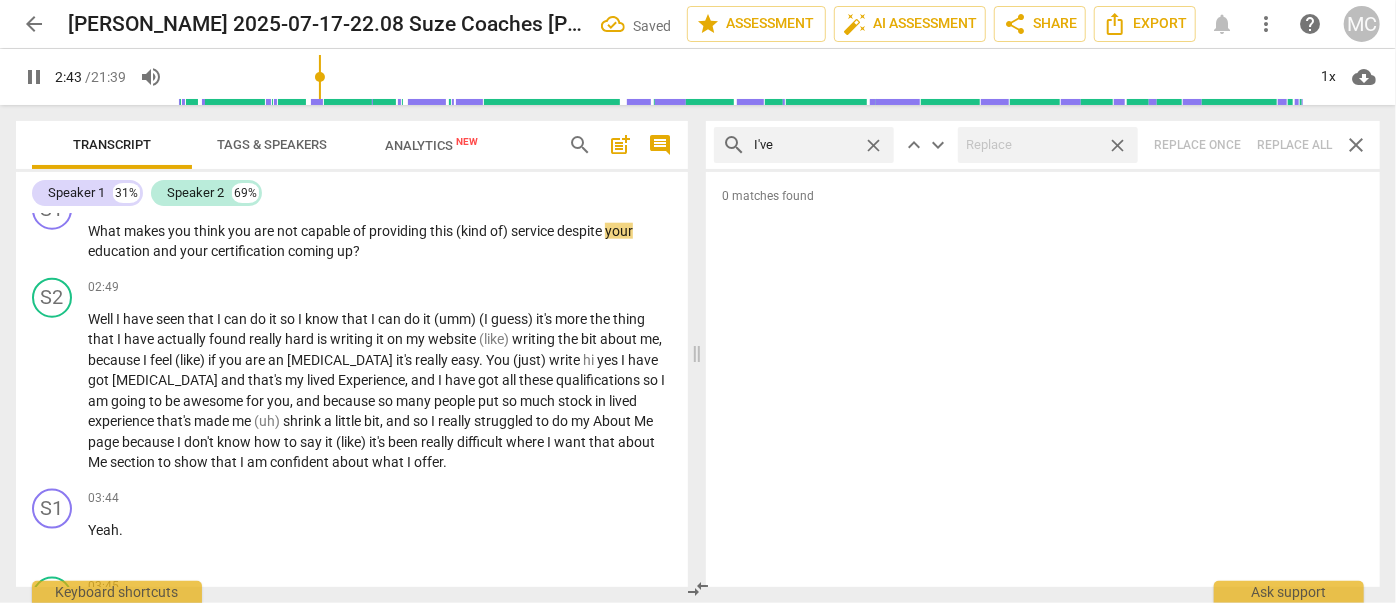 click on "close" at bounding box center [873, 145] 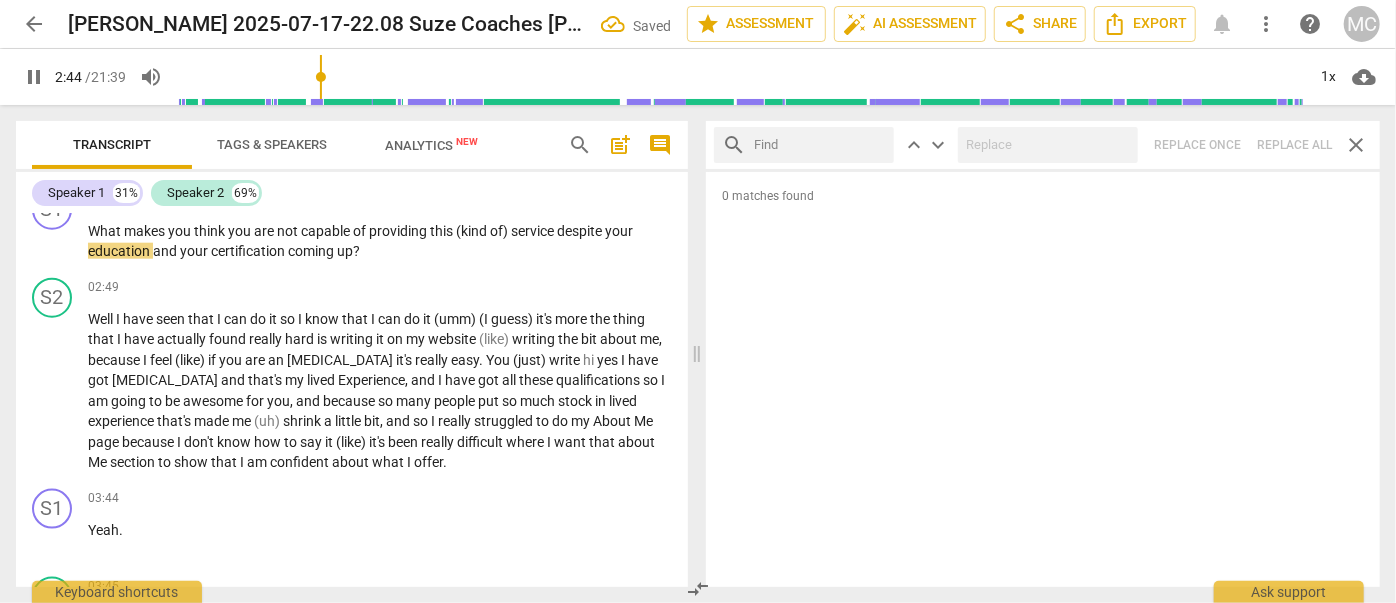 click at bounding box center [820, 145] 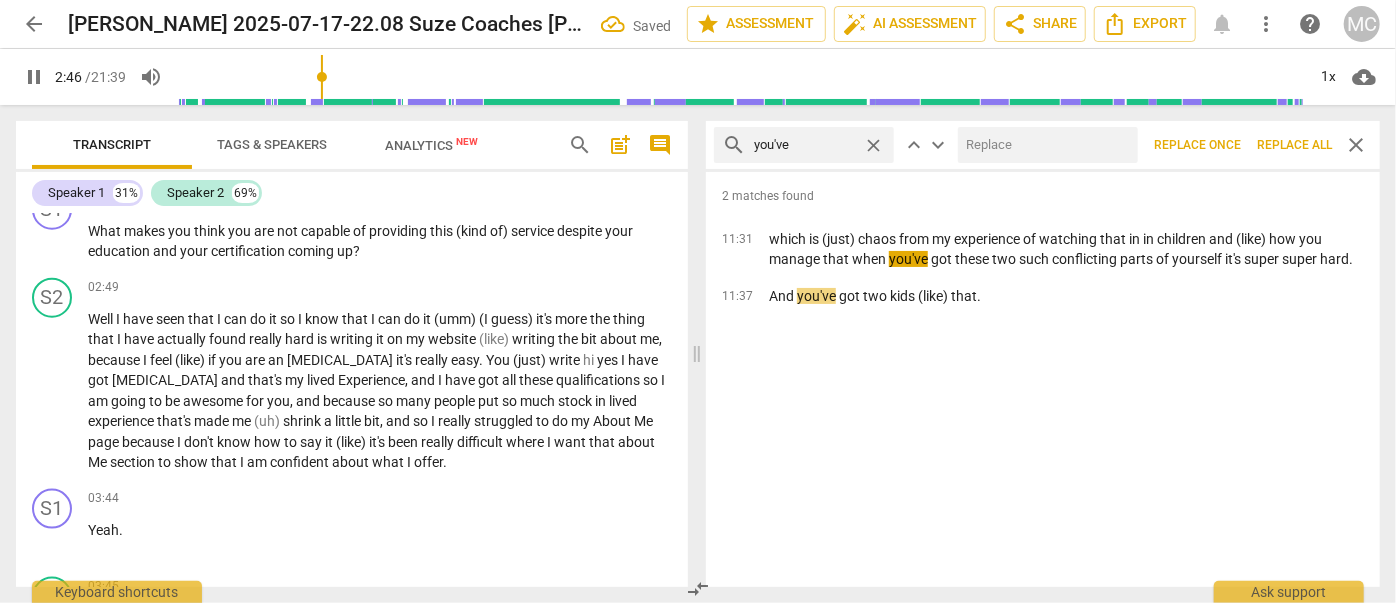 click at bounding box center [1044, 145] 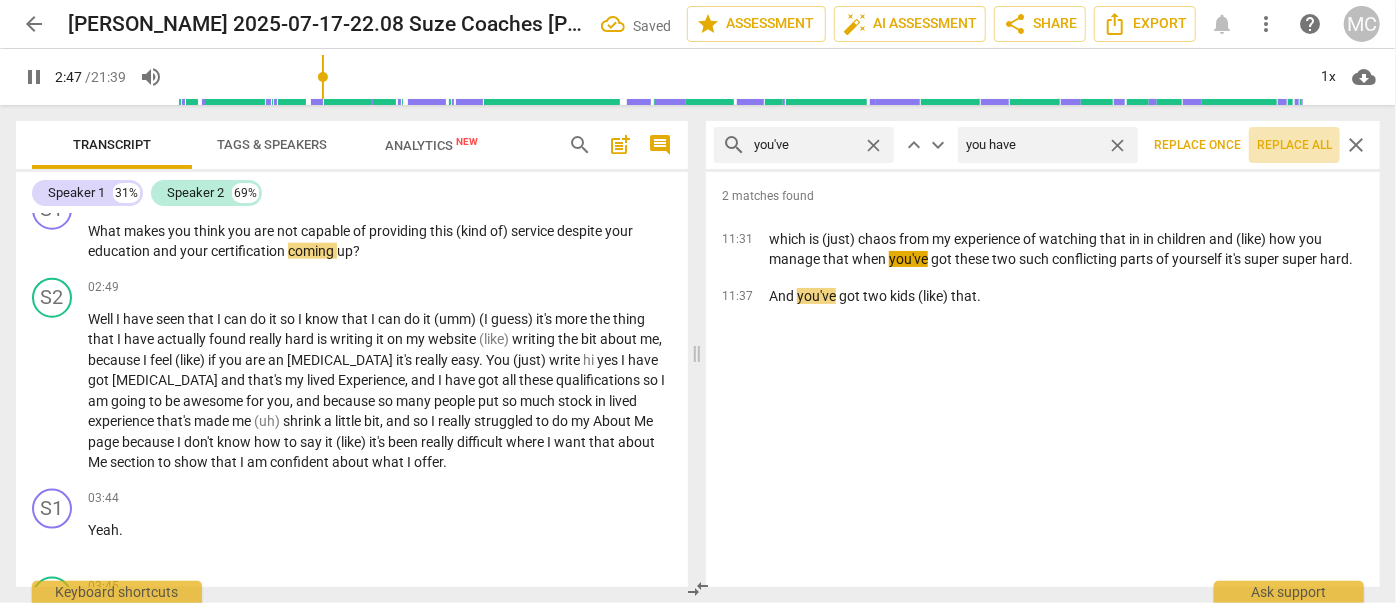click on "Replace all" at bounding box center (1294, 145) 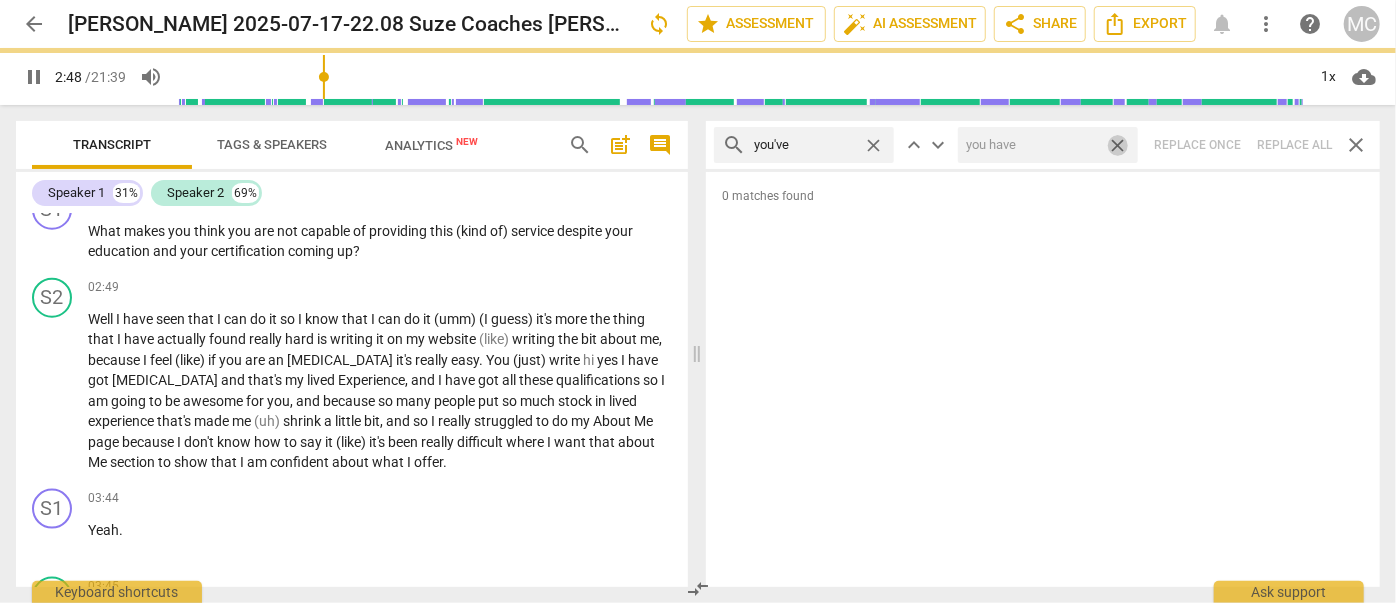 drag, startPoint x: 1117, startPoint y: 143, endPoint x: 864, endPoint y: 154, distance: 253.23901 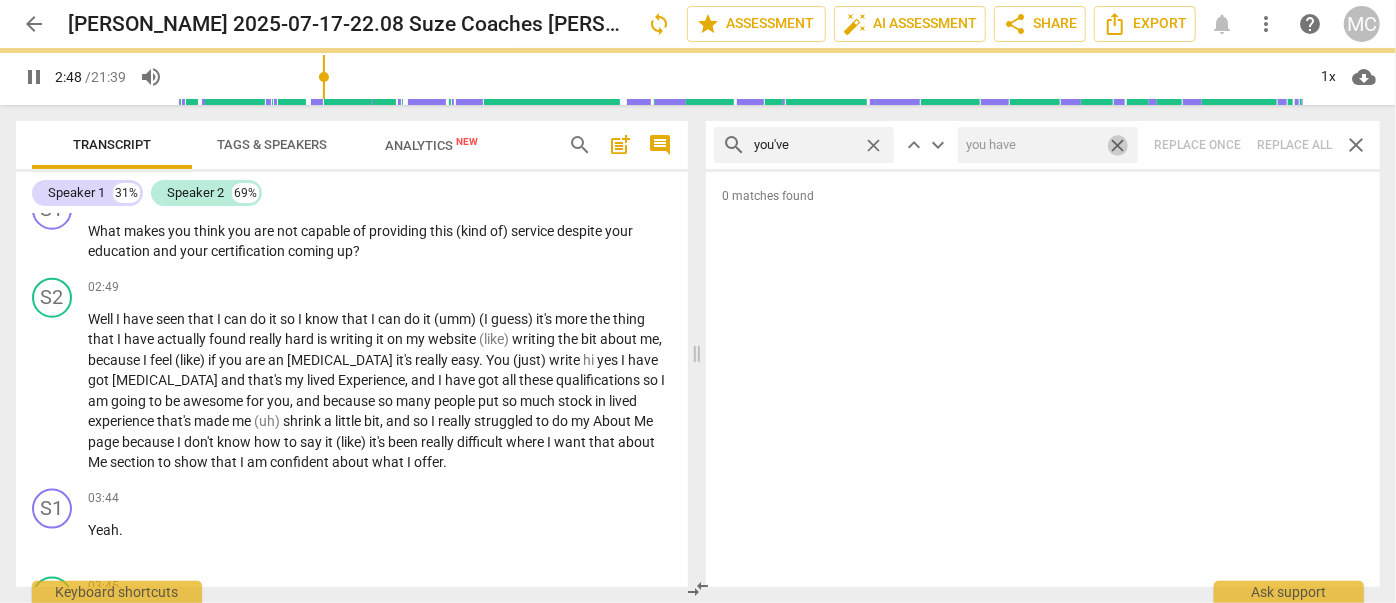 click on "close" at bounding box center (1117, 145) 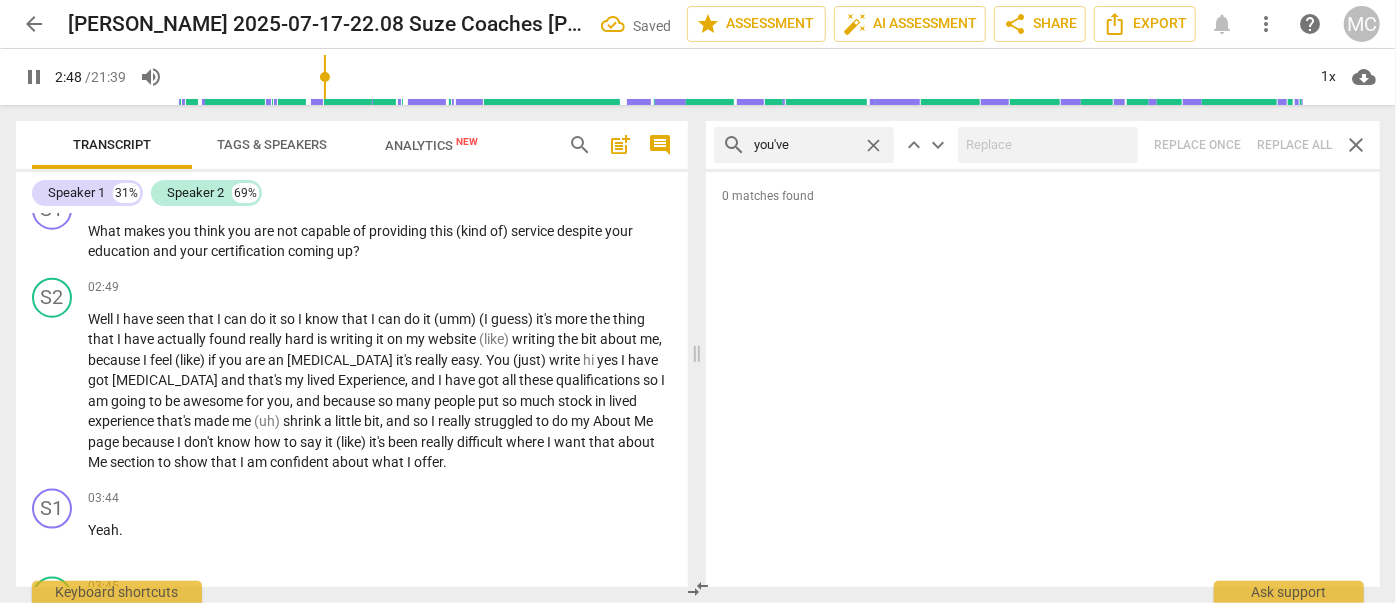 click on "close" at bounding box center [873, 145] 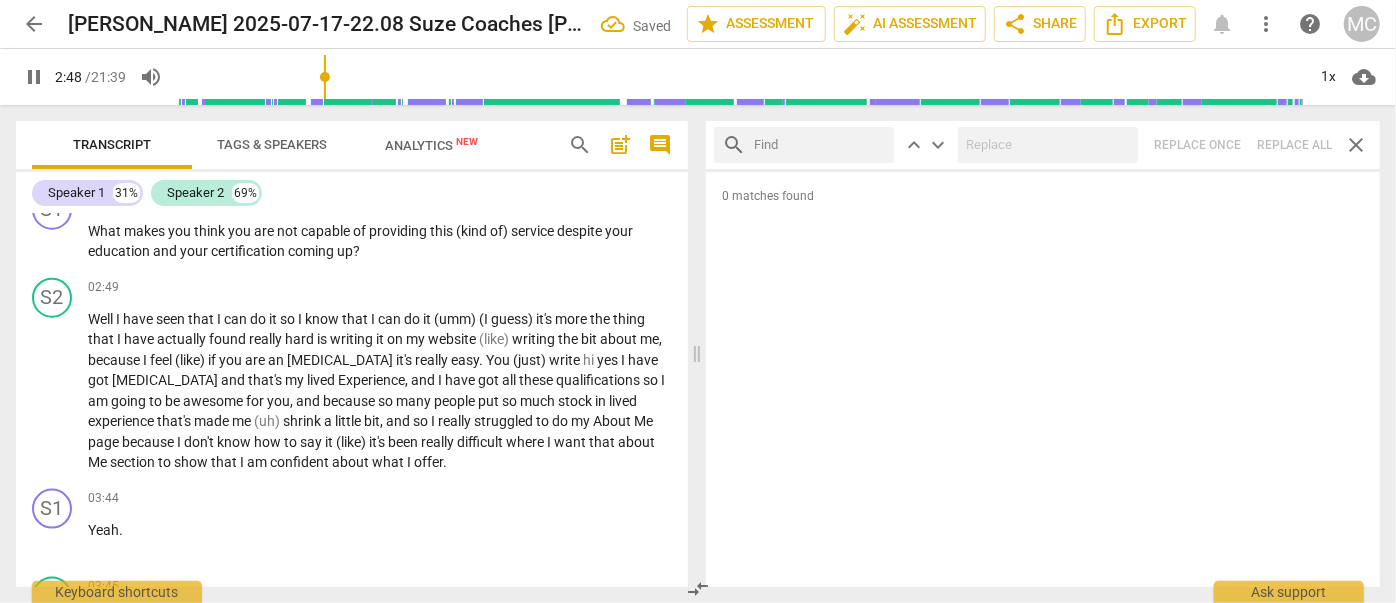 click at bounding box center (820, 145) 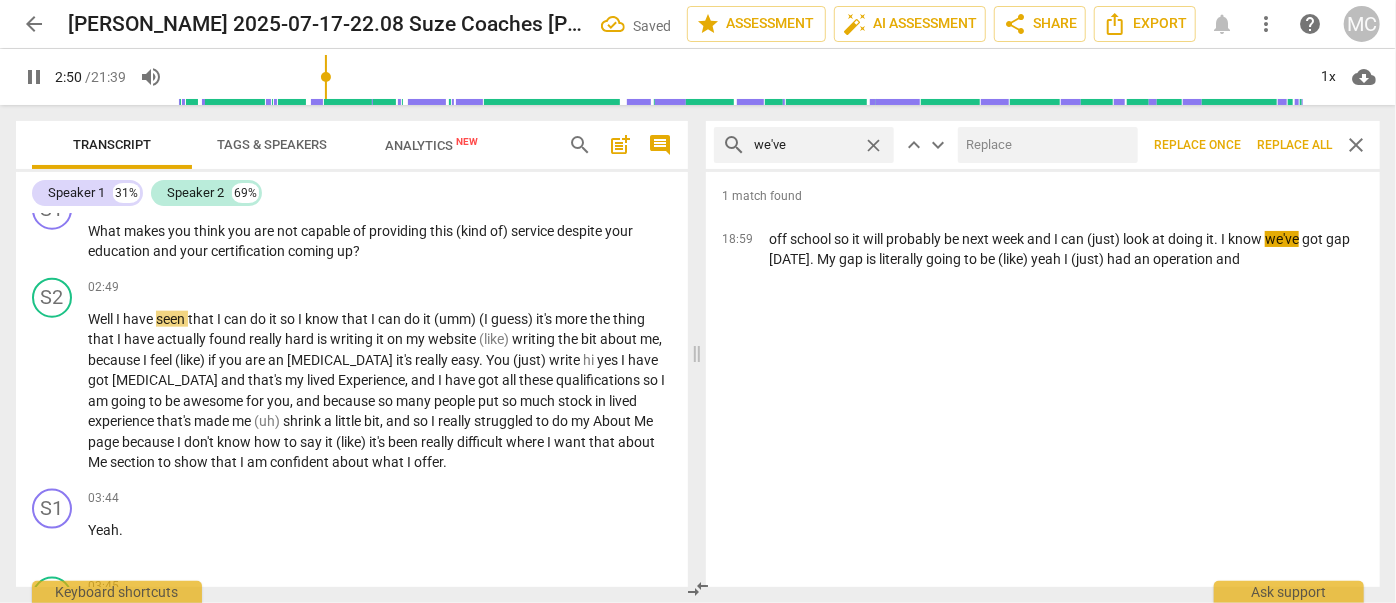 click at bounding box center [1044, 145] 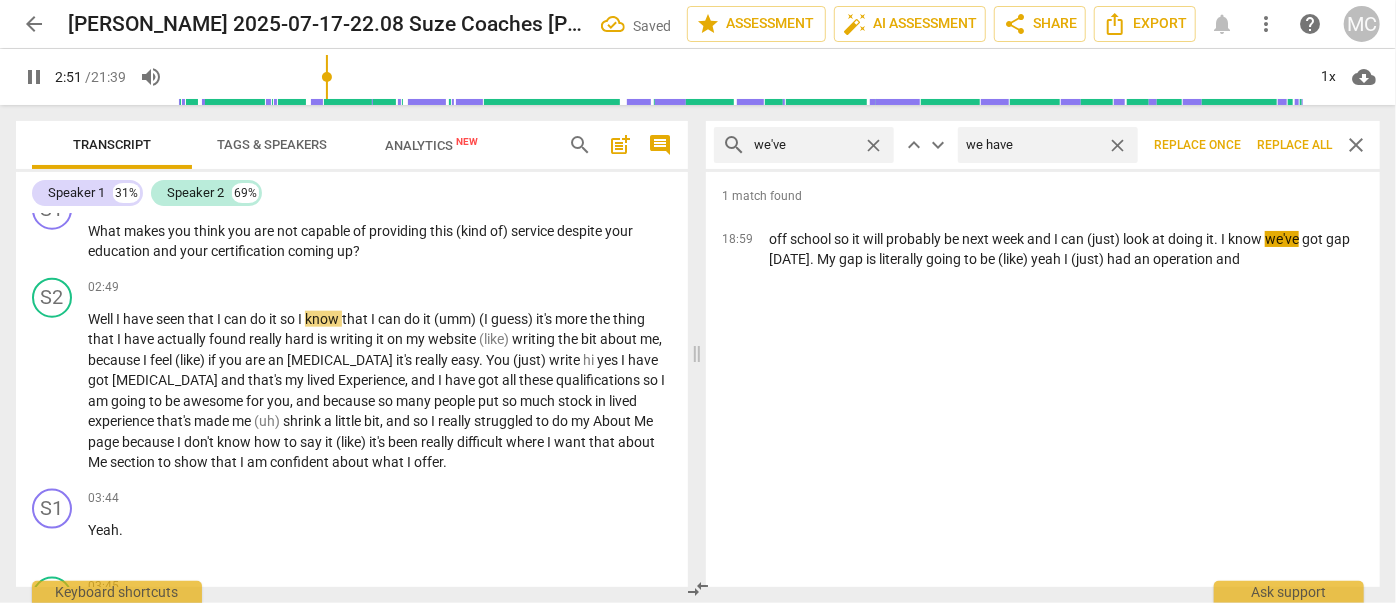 click on "Replace all" at bounding box center [1294, 145] 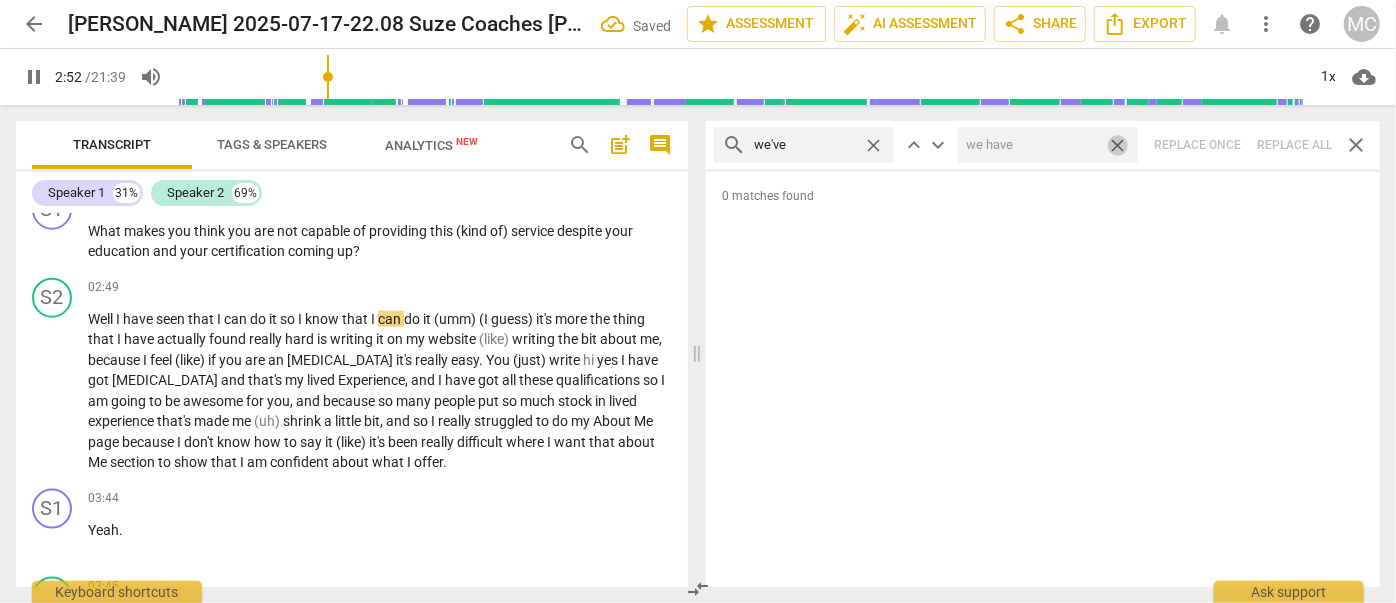 click on "close" at bounding box center (1117, 145) 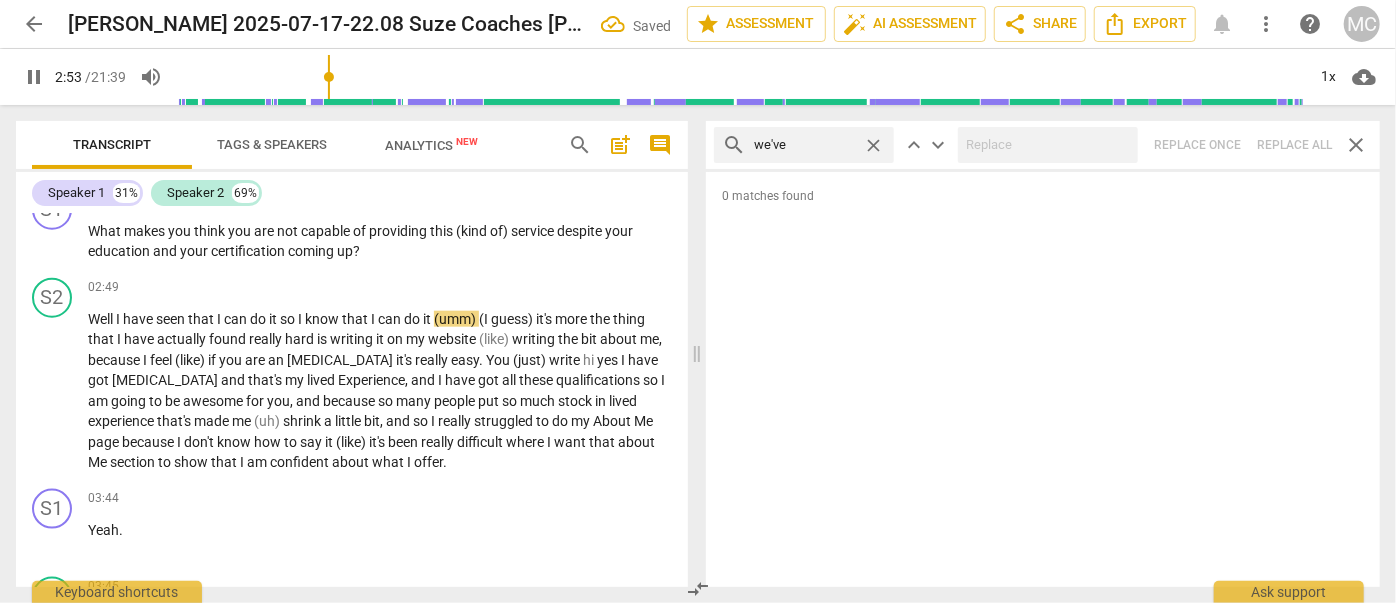 click on "close" at bounding box center (873, 145) 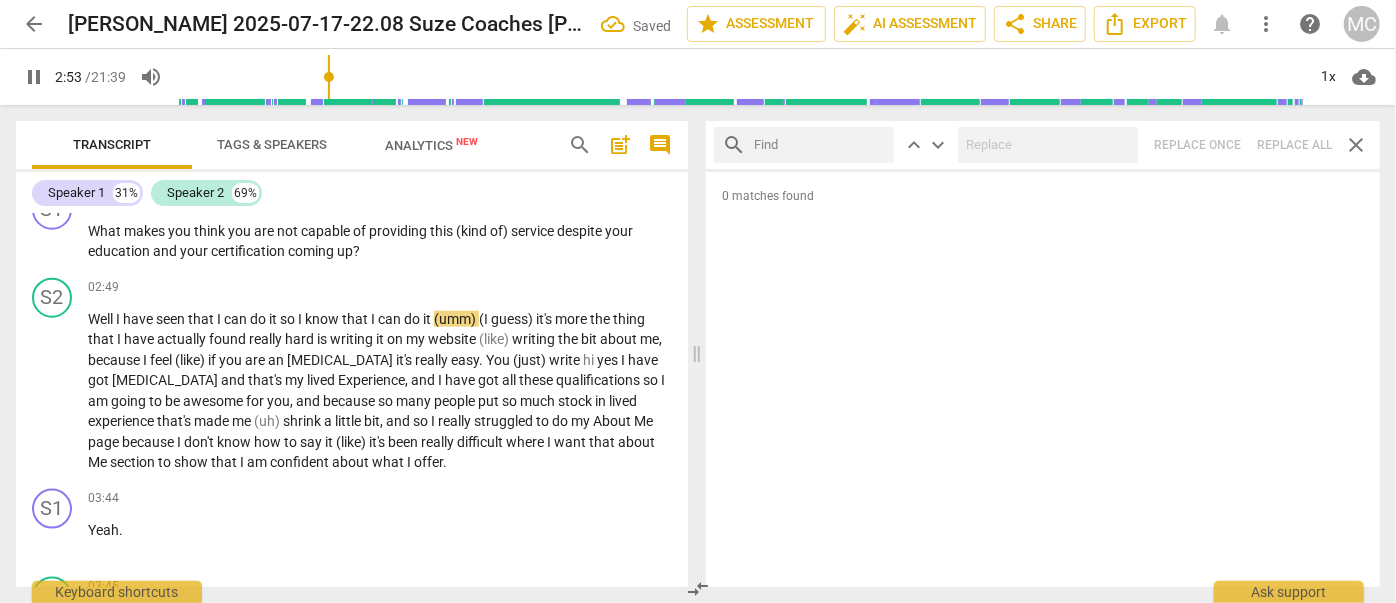 click at bounding box center (820, 145) 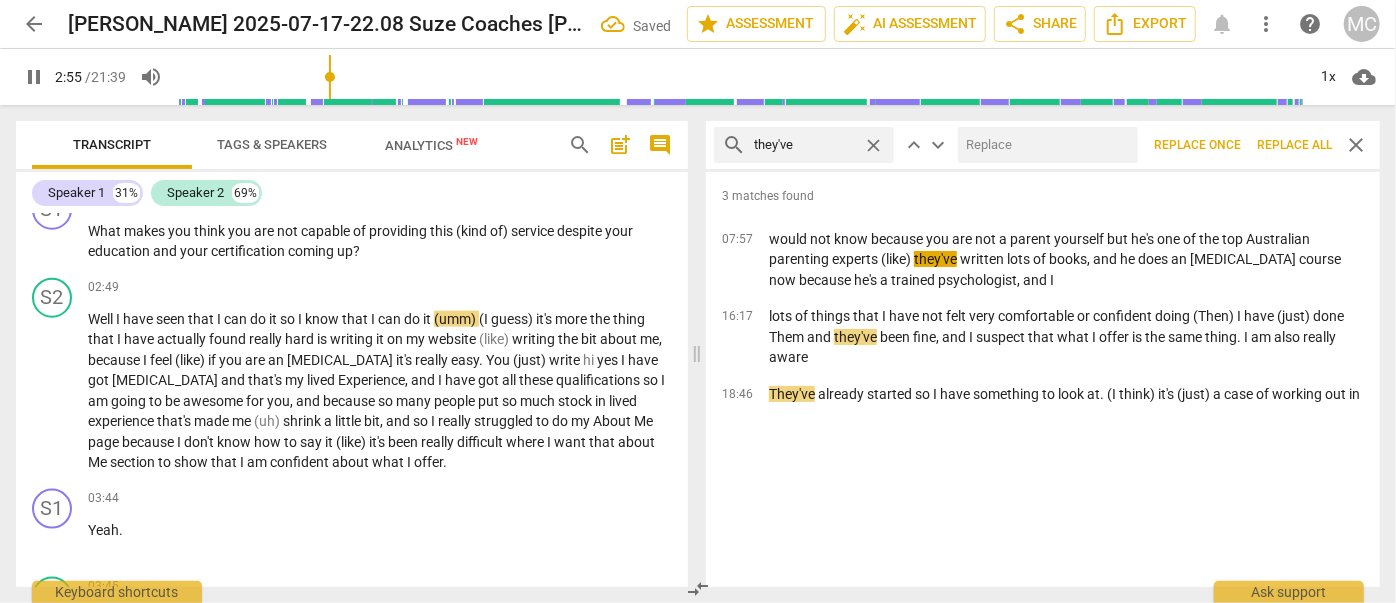 click at bounding box center [1044, 145] 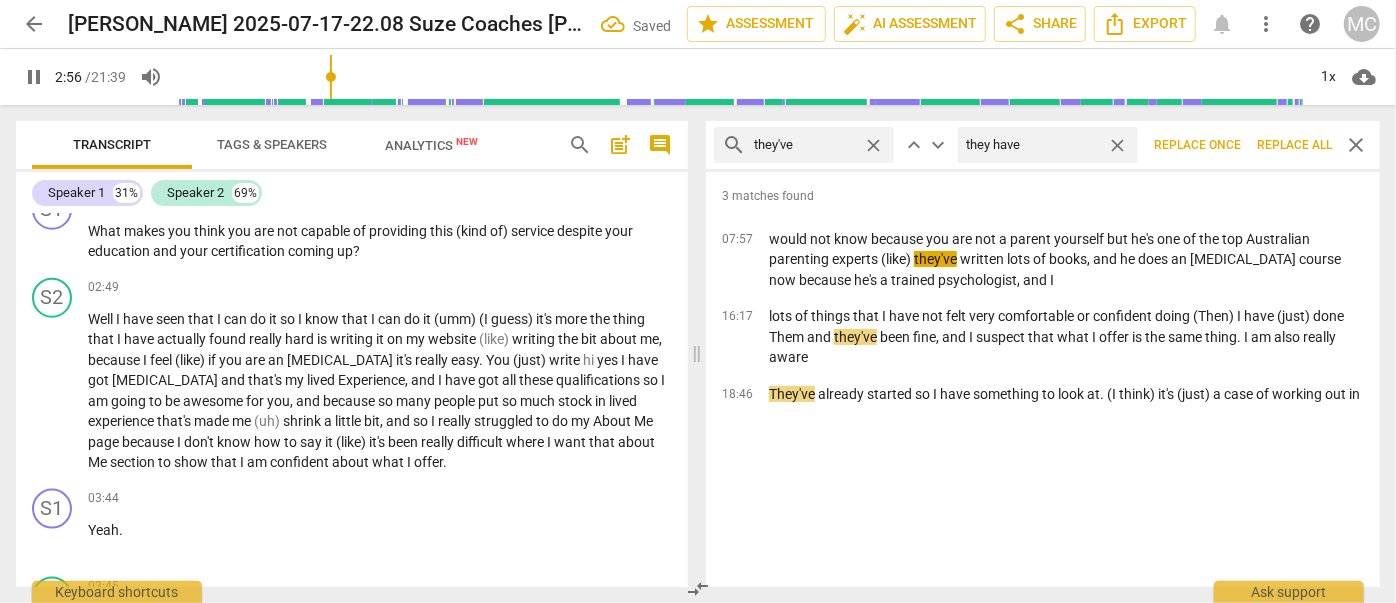 click on "Replace all" at bounding box center (1294, 145) 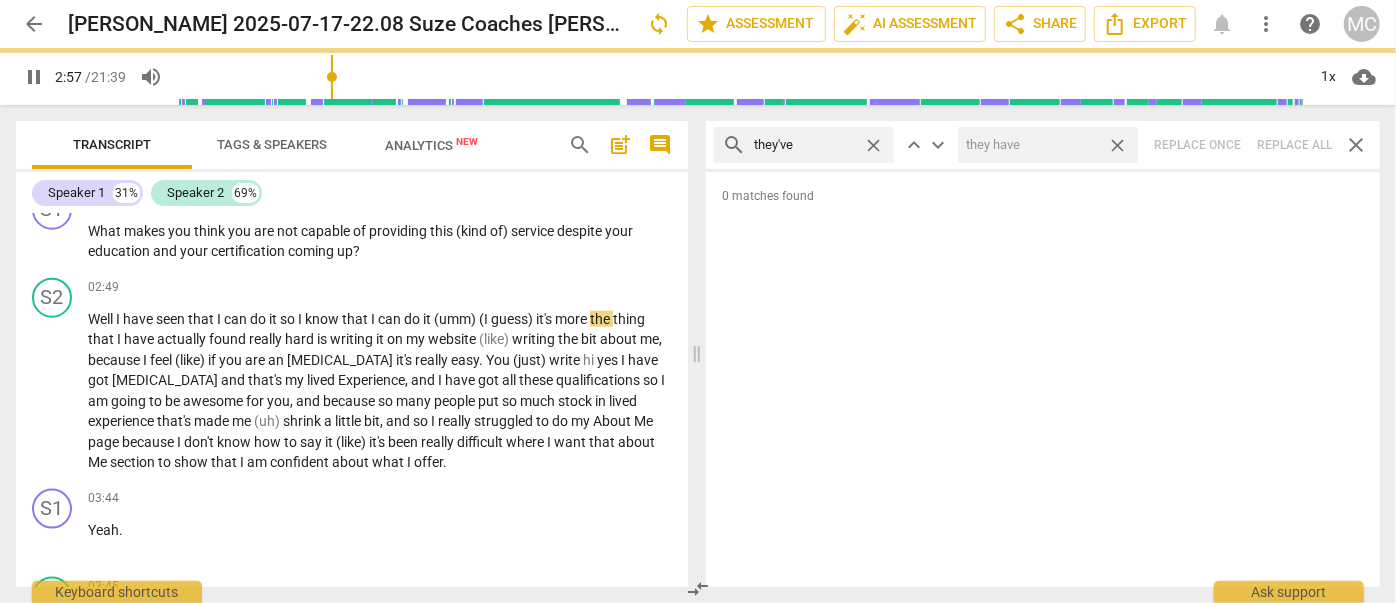 click on "close" at bounding box center [1117, 145] 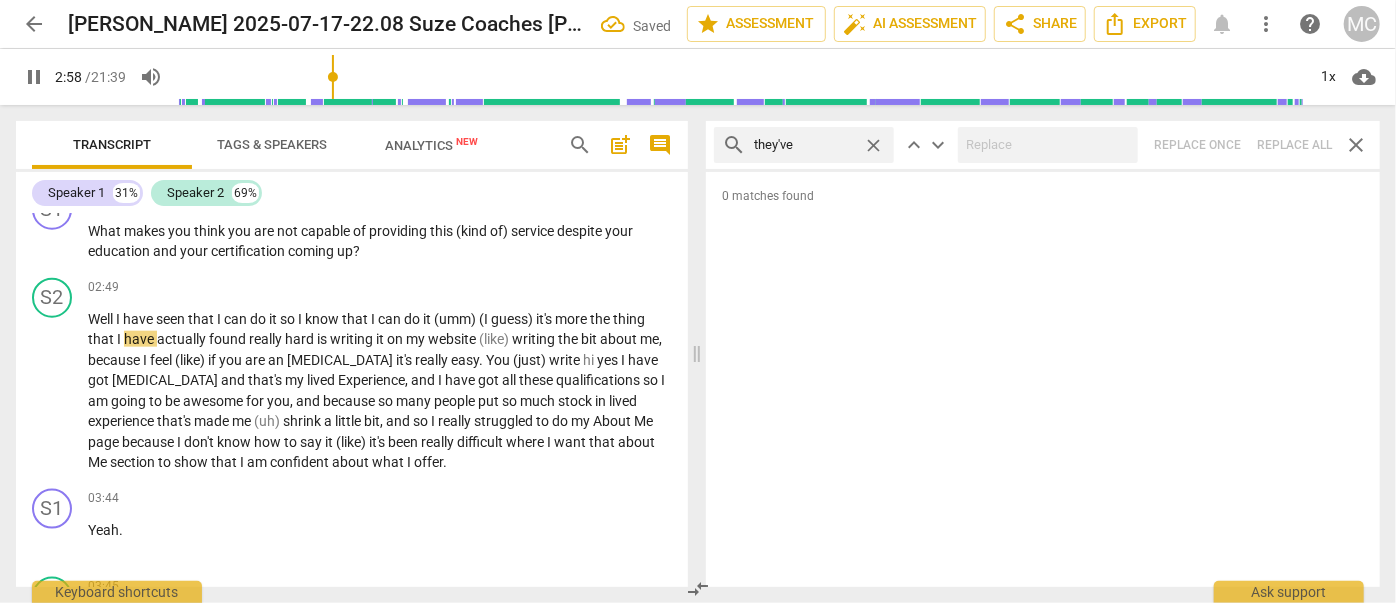 click on "close" at bounding box center (873, 145) 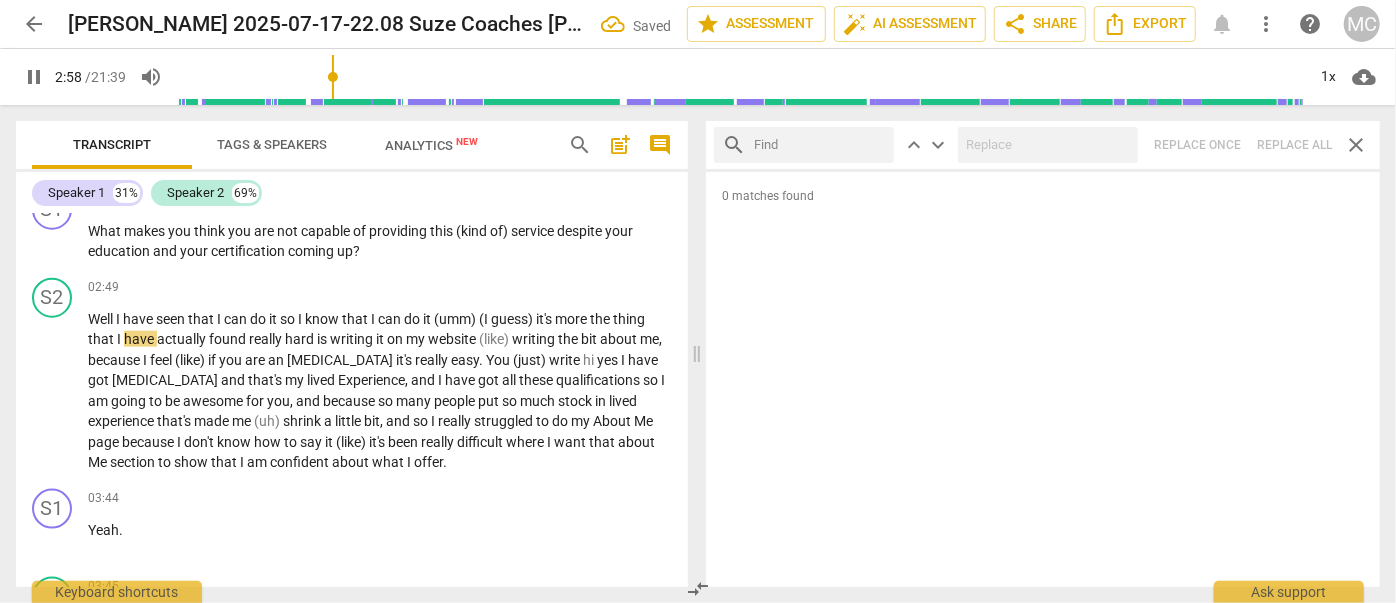 click at bounding box center [820, 145] 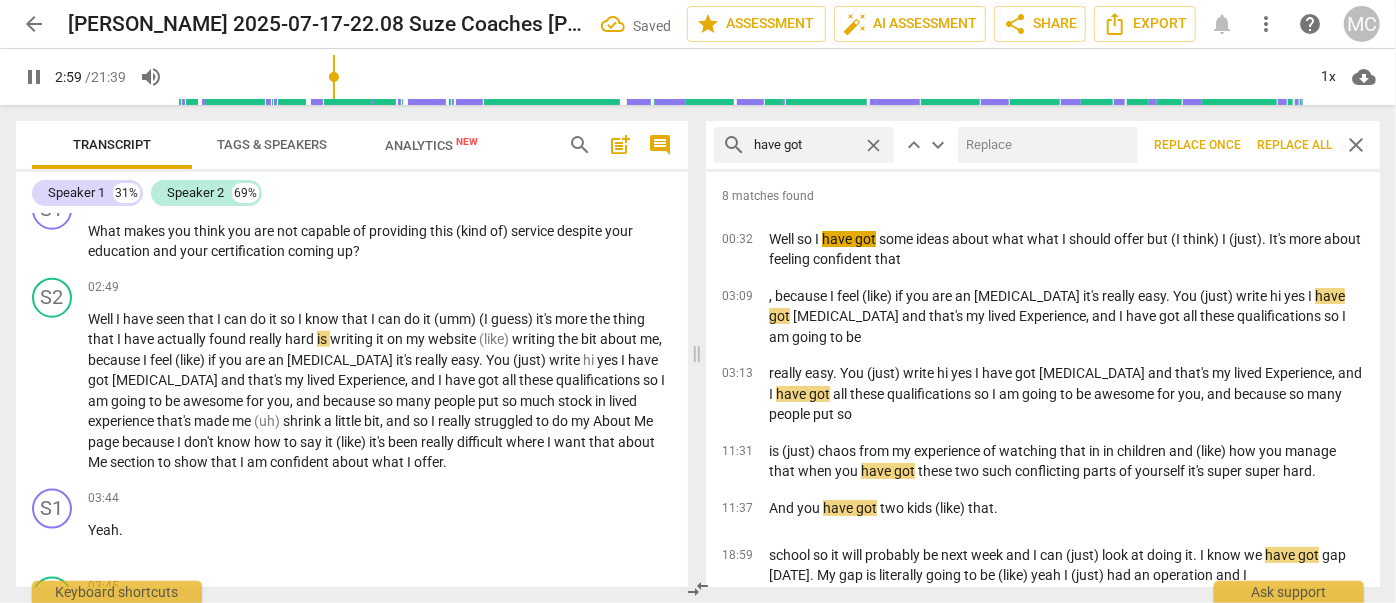 click at bounding box center [1044, 145] 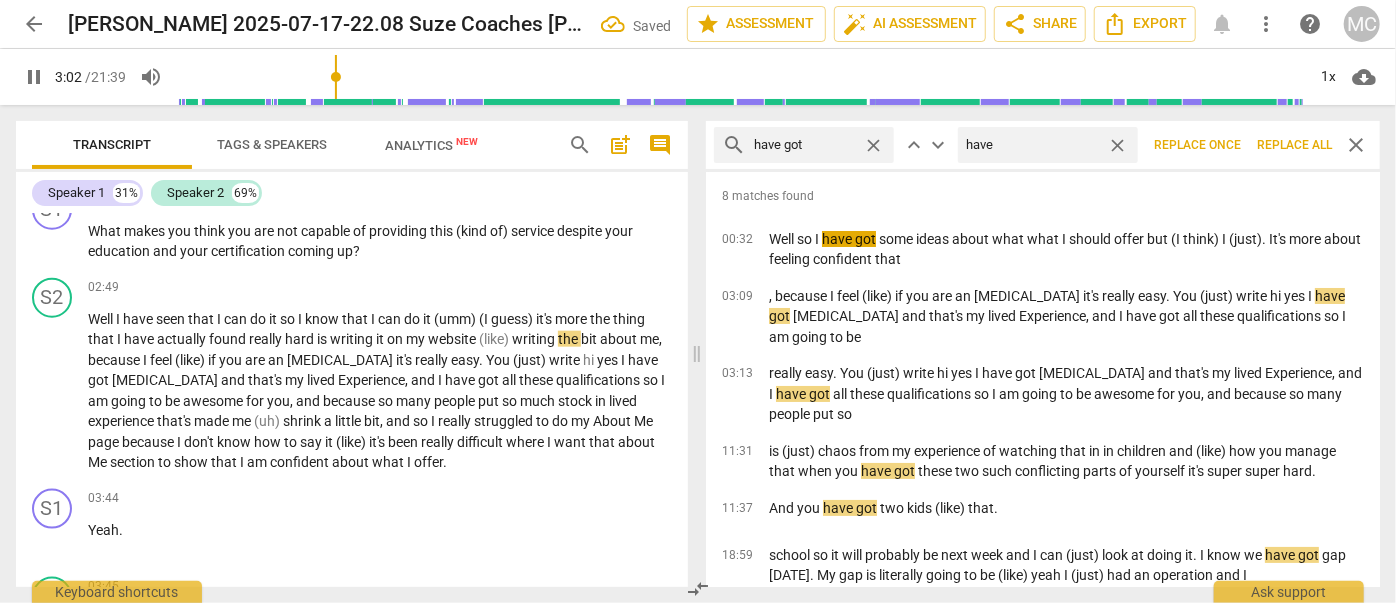 click on "Replace all" at bounding box center [1294, 145] 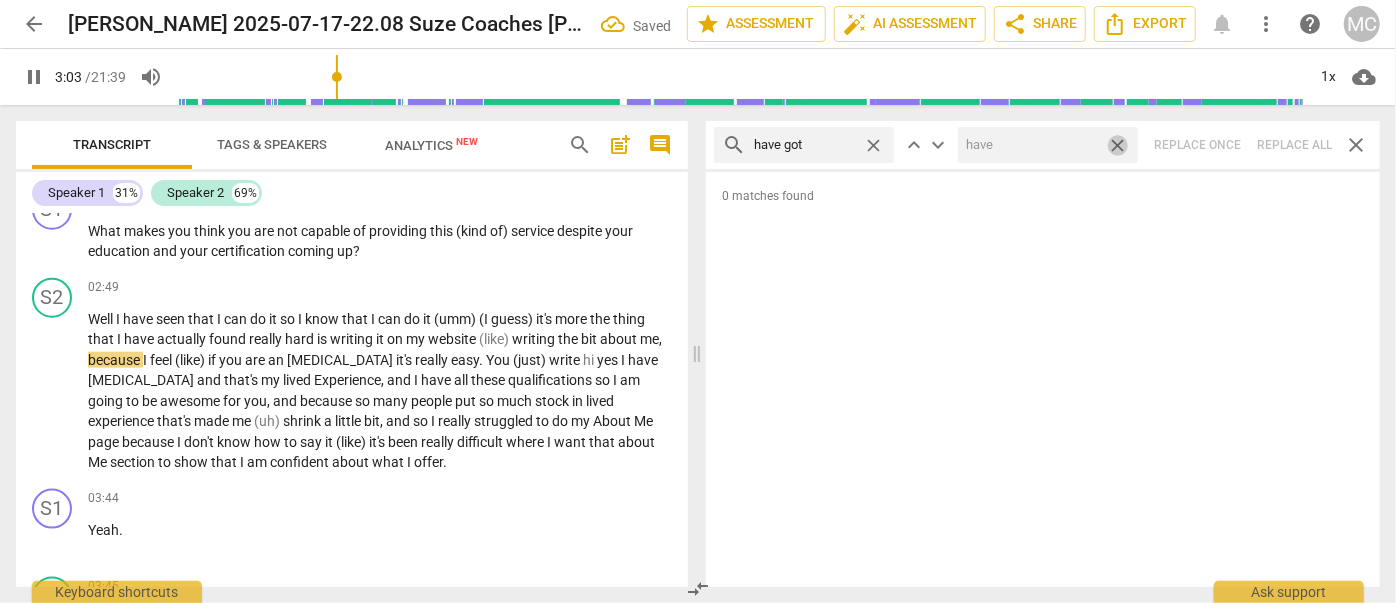 click on "close" at bounding box center (1117, 145) 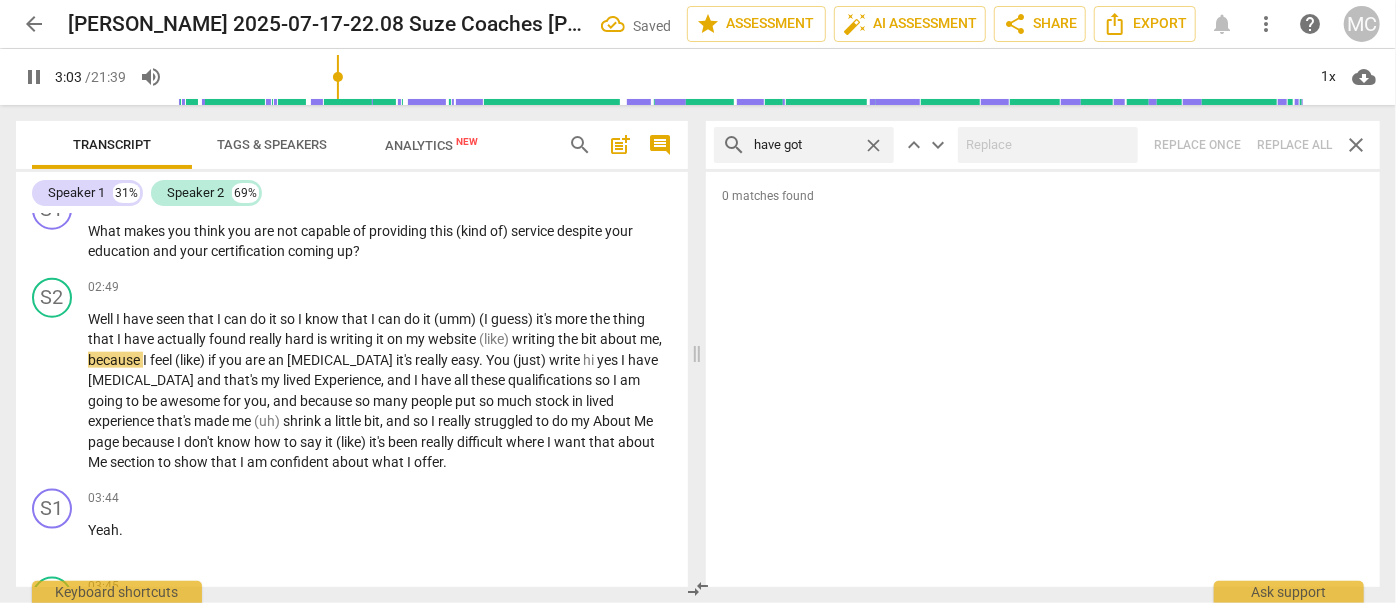 click on "close" at bounding box center (873, 145) 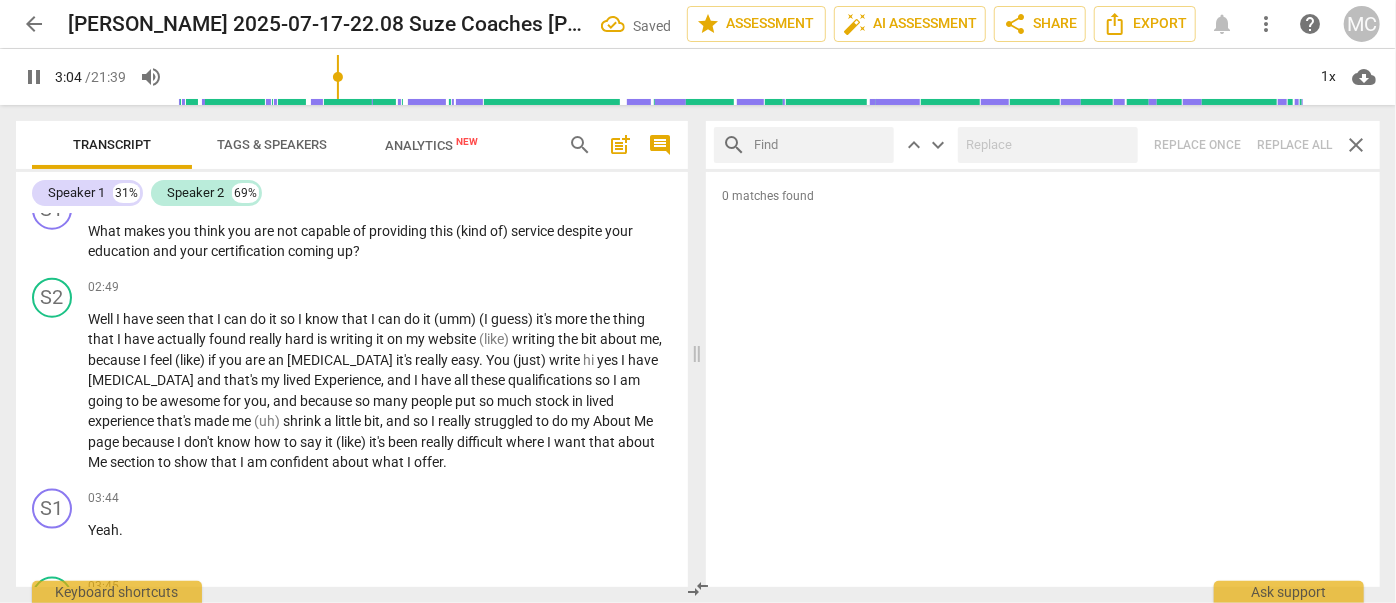 click at bounding box center [820, 145] 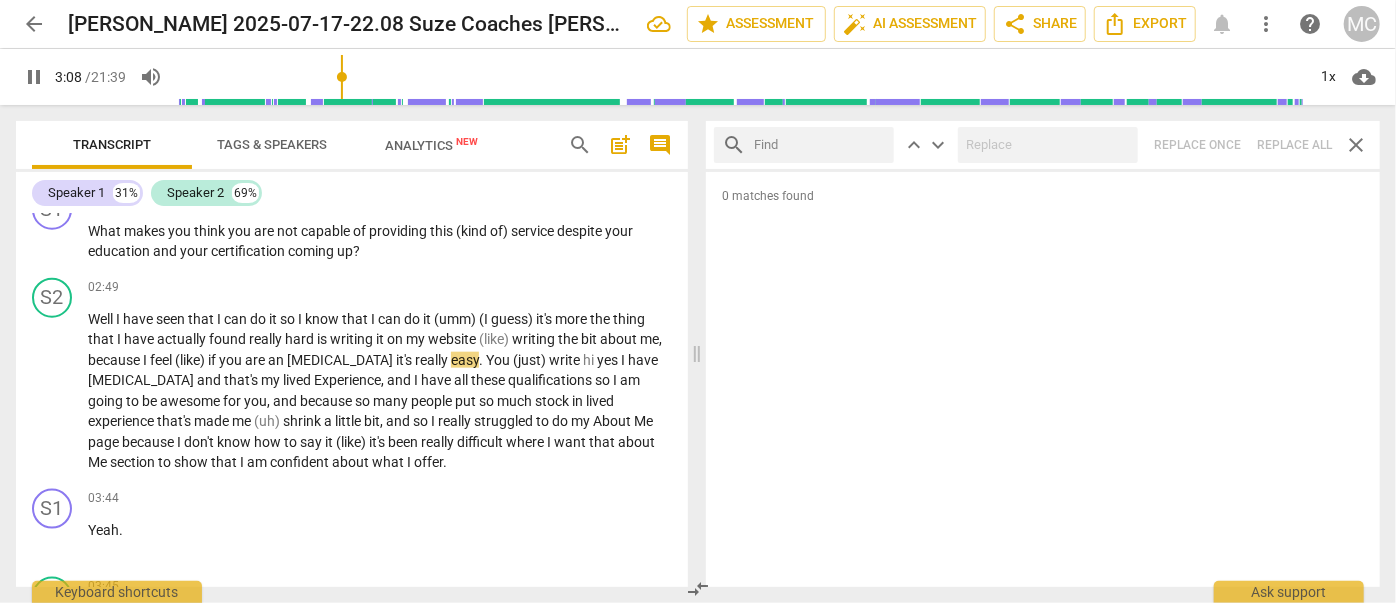 click on "pause" at bounding box center [34, 77] 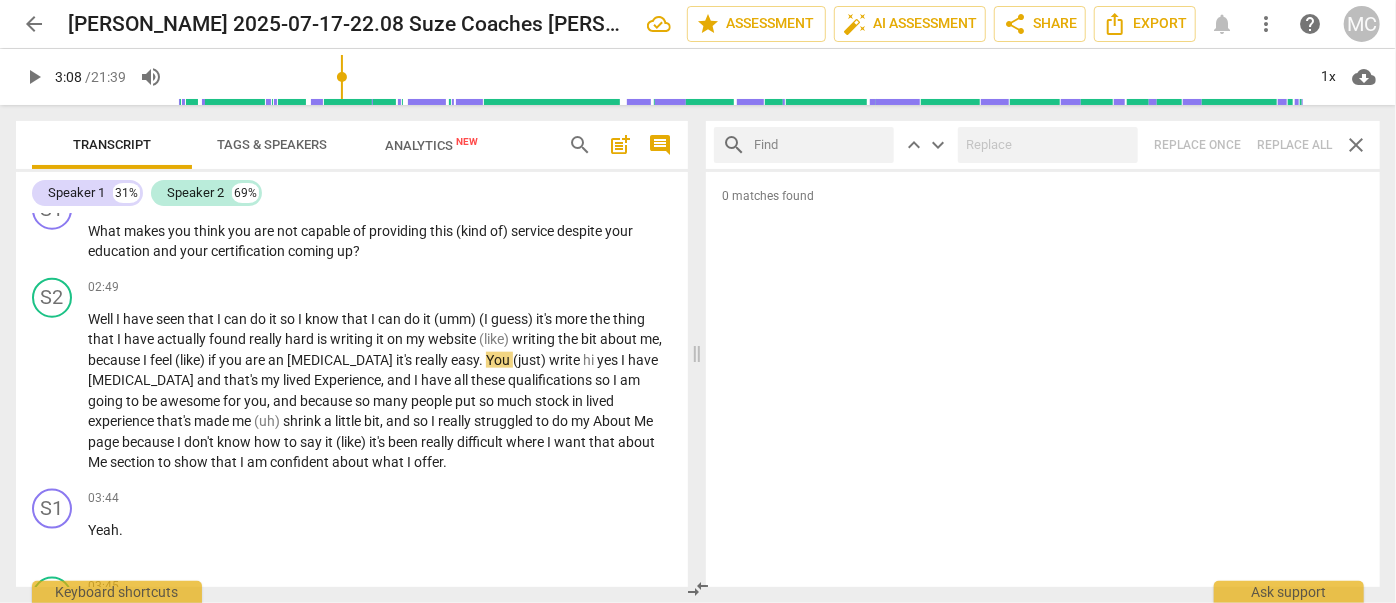 click on "arrow_back" at bounding box center [34, 24] 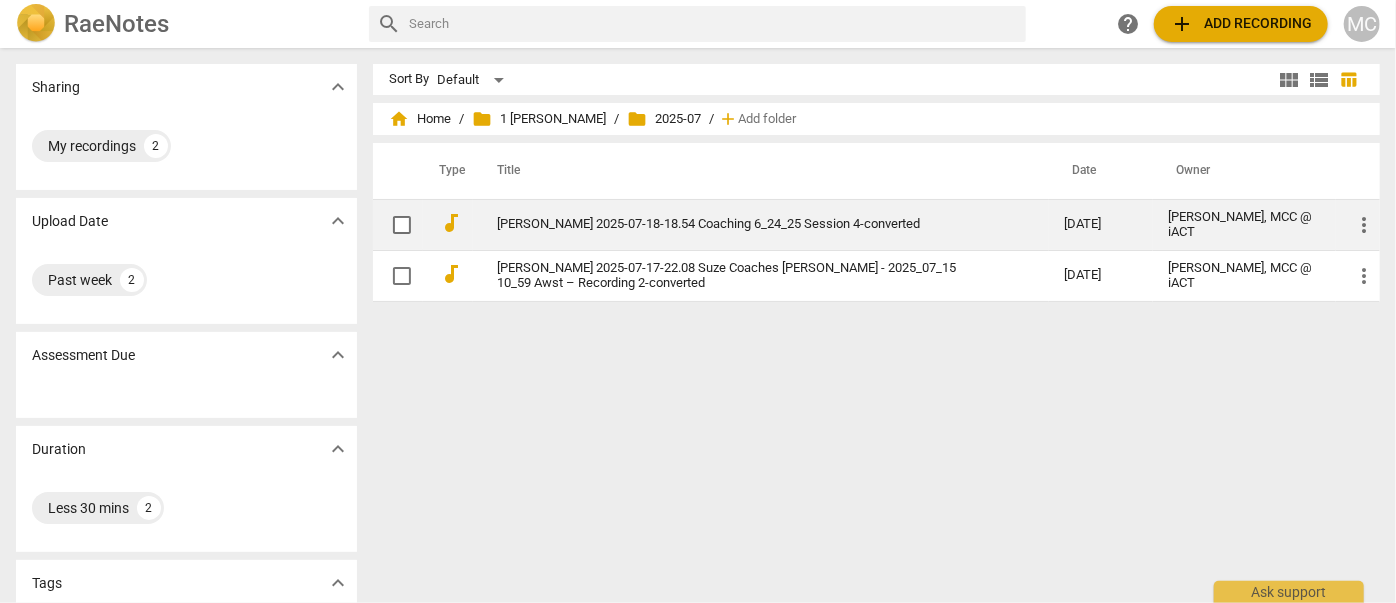 click on "Katarina Stiles 2025-07-18-18.54 Coaching 6_24_25 Session 4-converted" at bounding box center (761, 224) 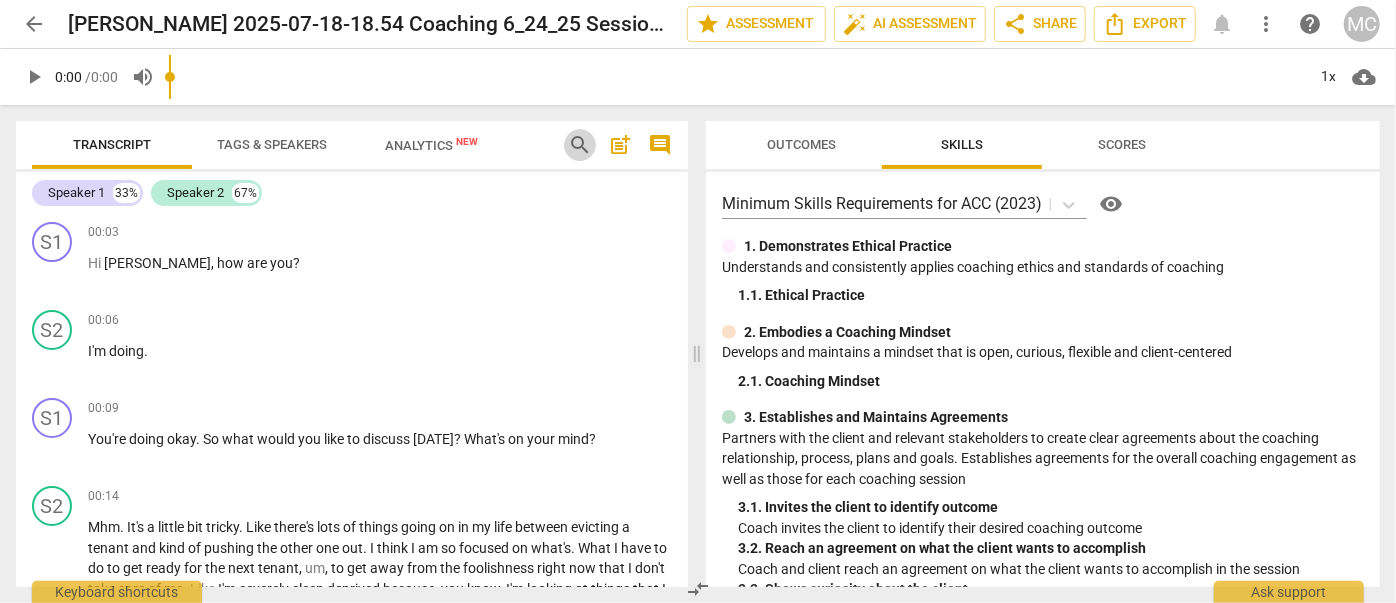 click on "search" at bounding box center (580, 145) 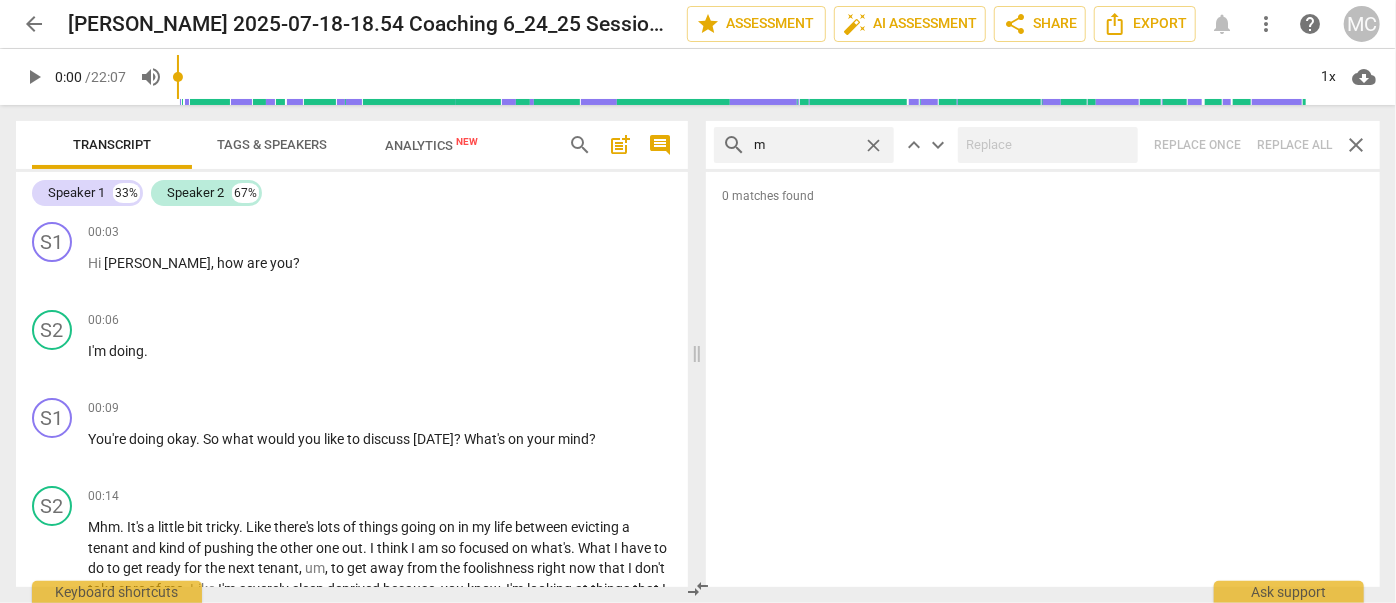 click on "search m close keyboard_arrow_up keyboard_arrow_down Replace once Replace all close" at bounding box center (1043, 145) 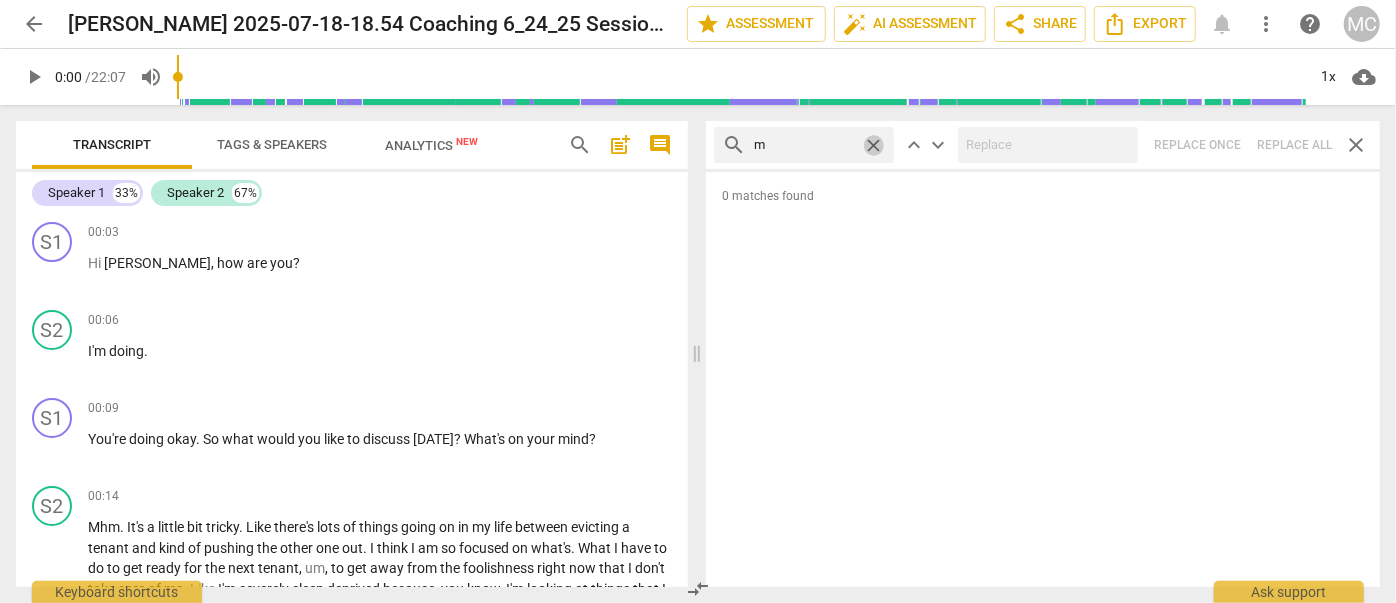 click on "close" at bounding box center [873, 145] 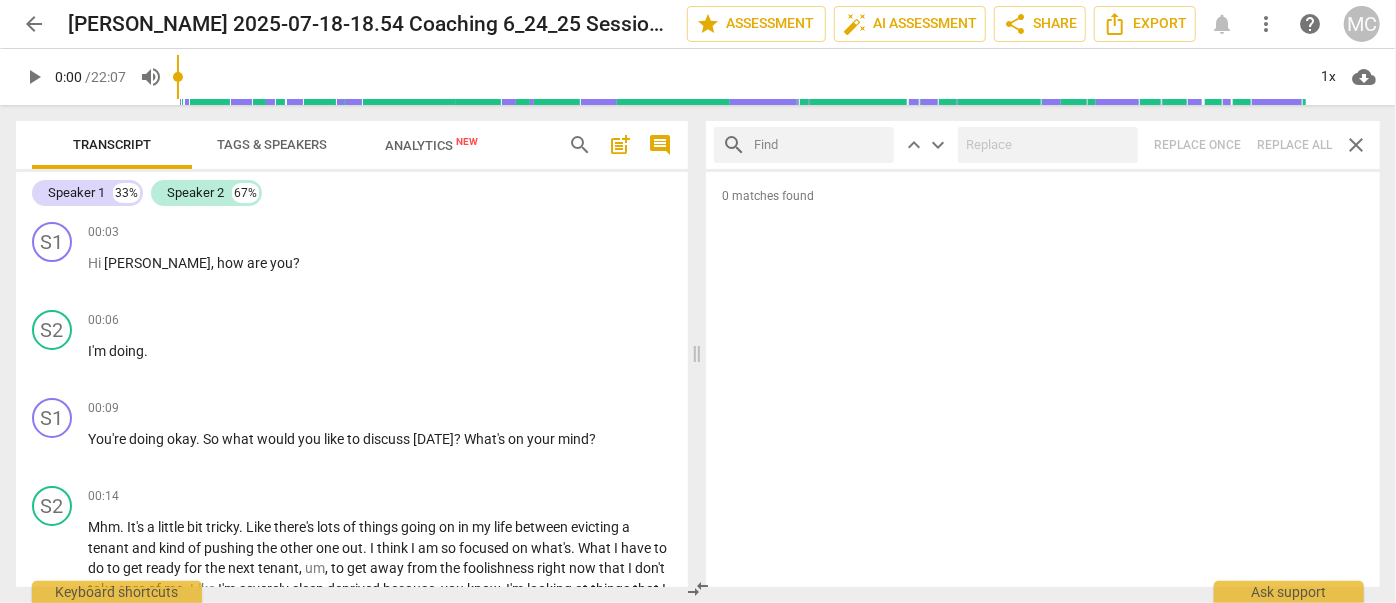 click at bounding box center [820, 145] 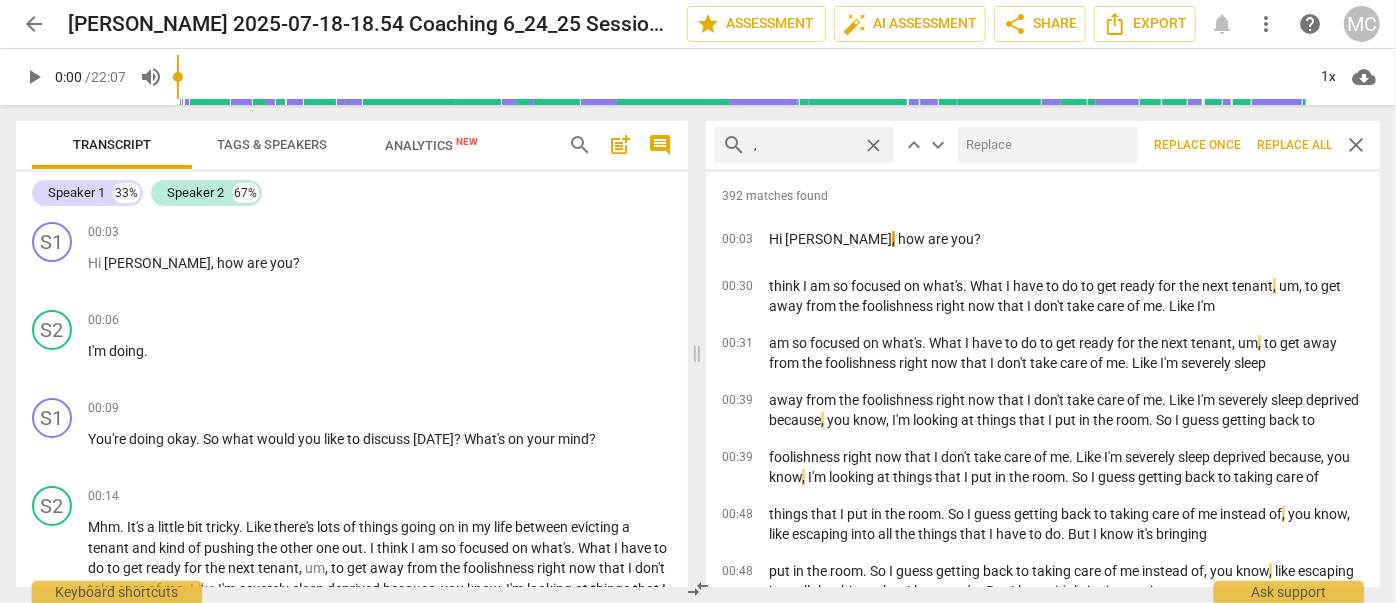 click on "Replace all" at bounding box center (1294, 145) 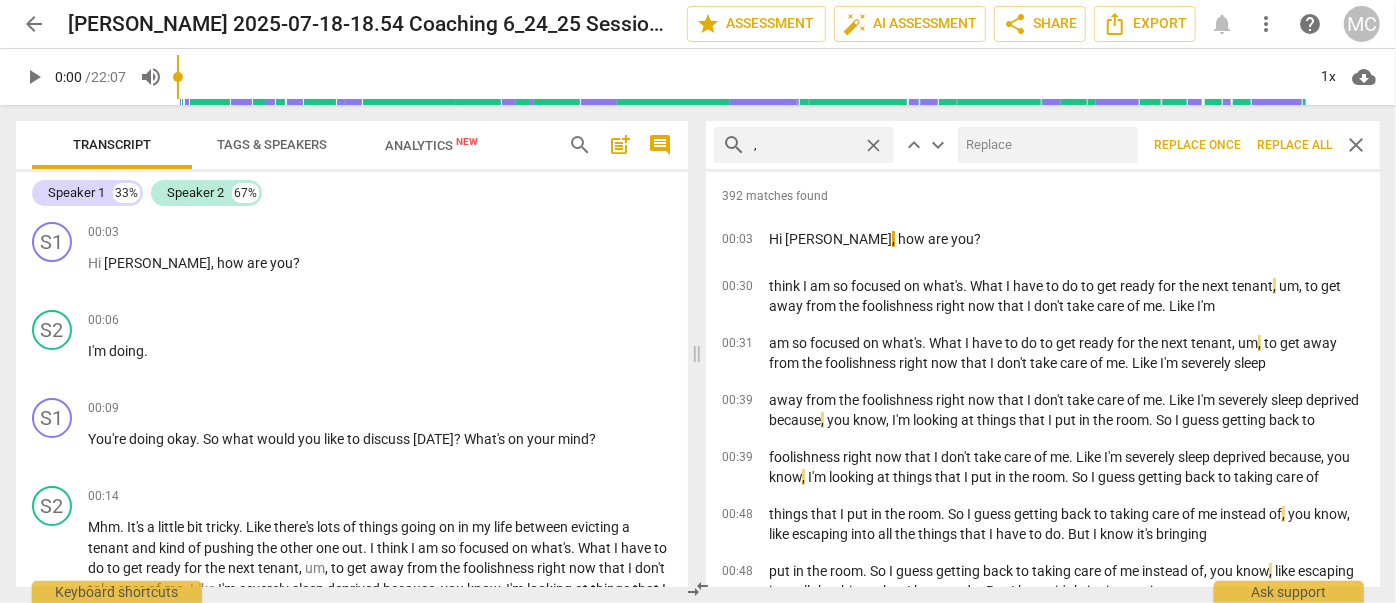 click on "close" at bounding box center [873, 145] 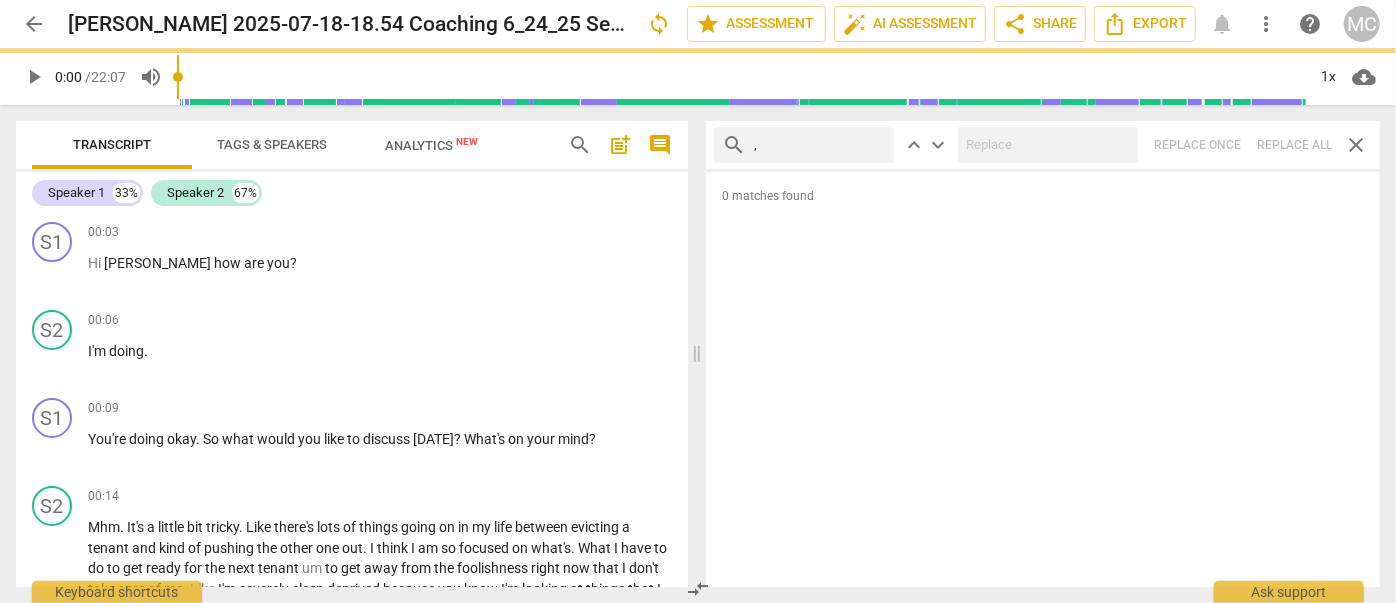click on "," at bounding box center [820, 145] 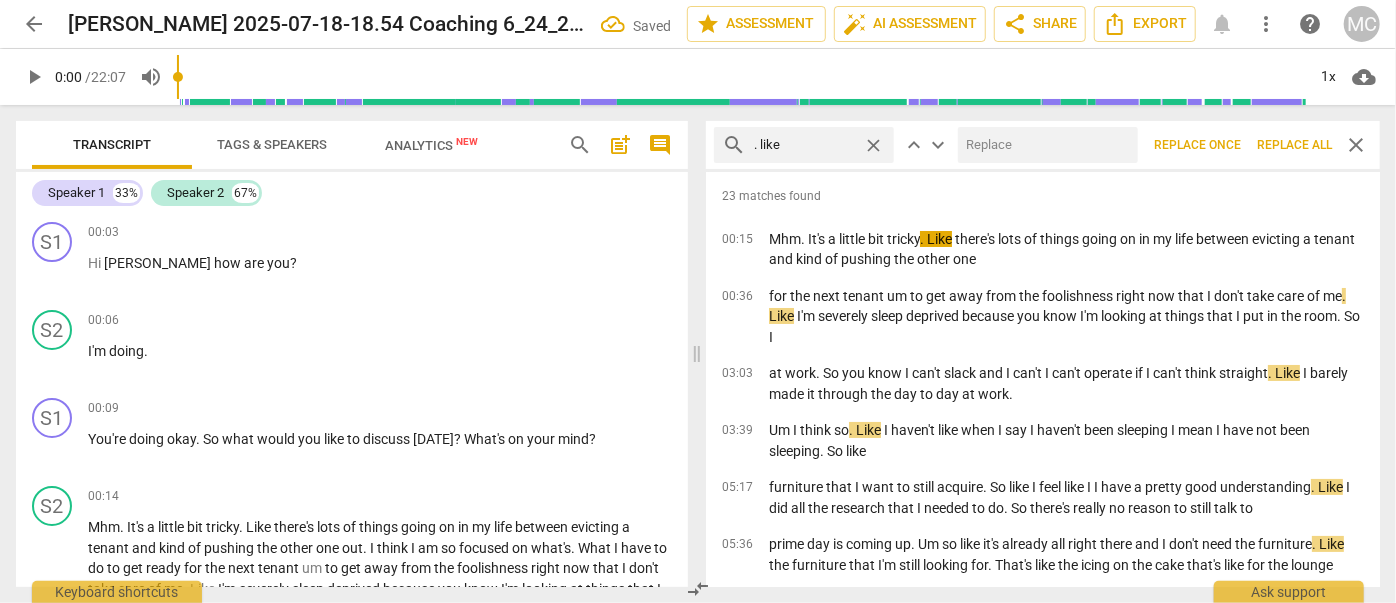 click at bounding box center (1044, 145) 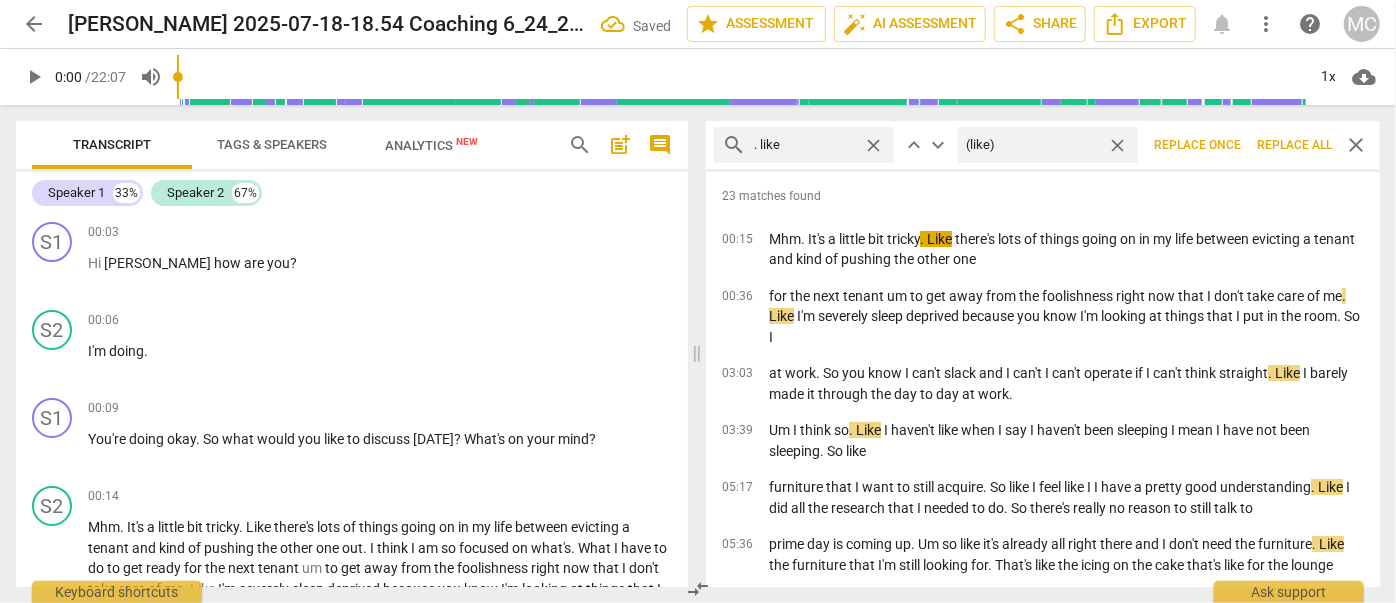 click on "Replace all" at bounding box center [1294, 145] 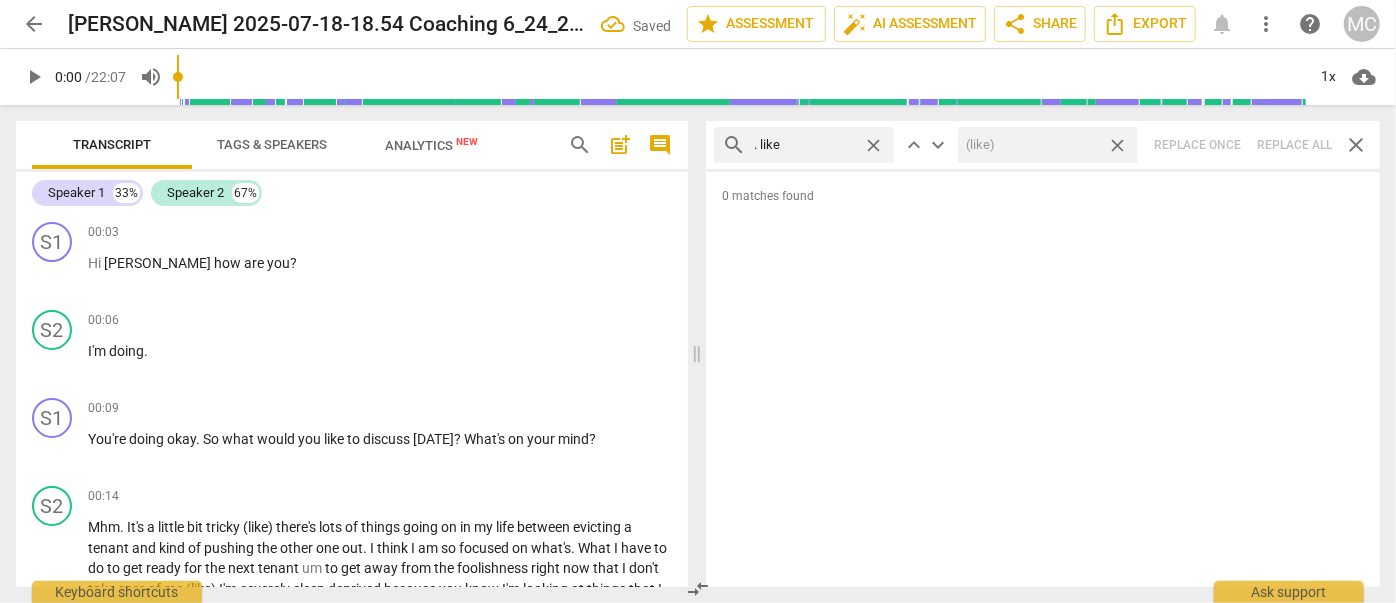 drag, startPoint x: 1119, startPoint y: 145, endPoint x: 925, endPoint y: 153, distance: 194.16487 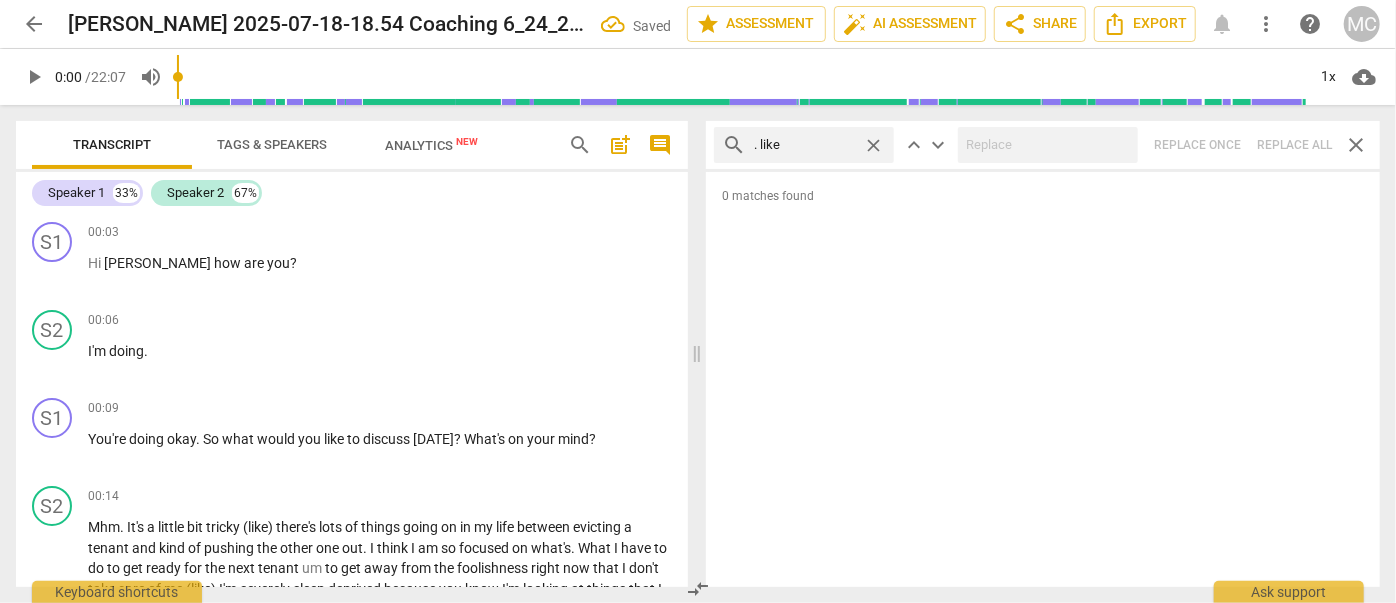 click on "close" at bounding box center [873, 145] 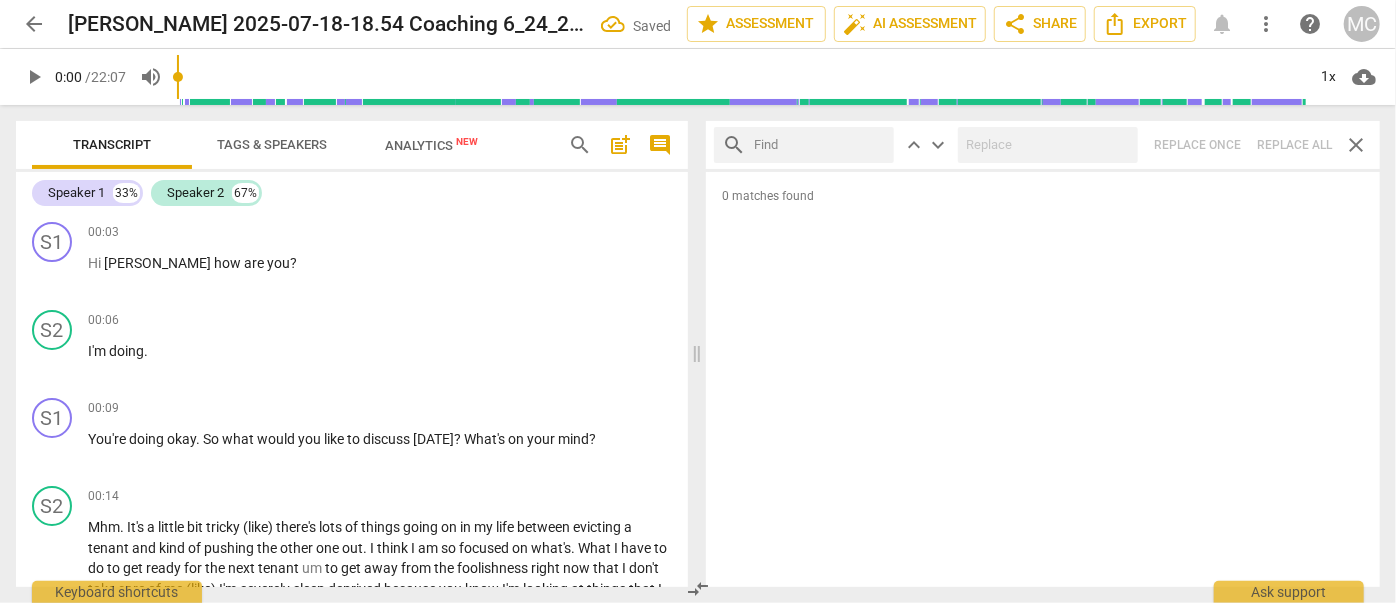 click at bounding box center (820, 145) 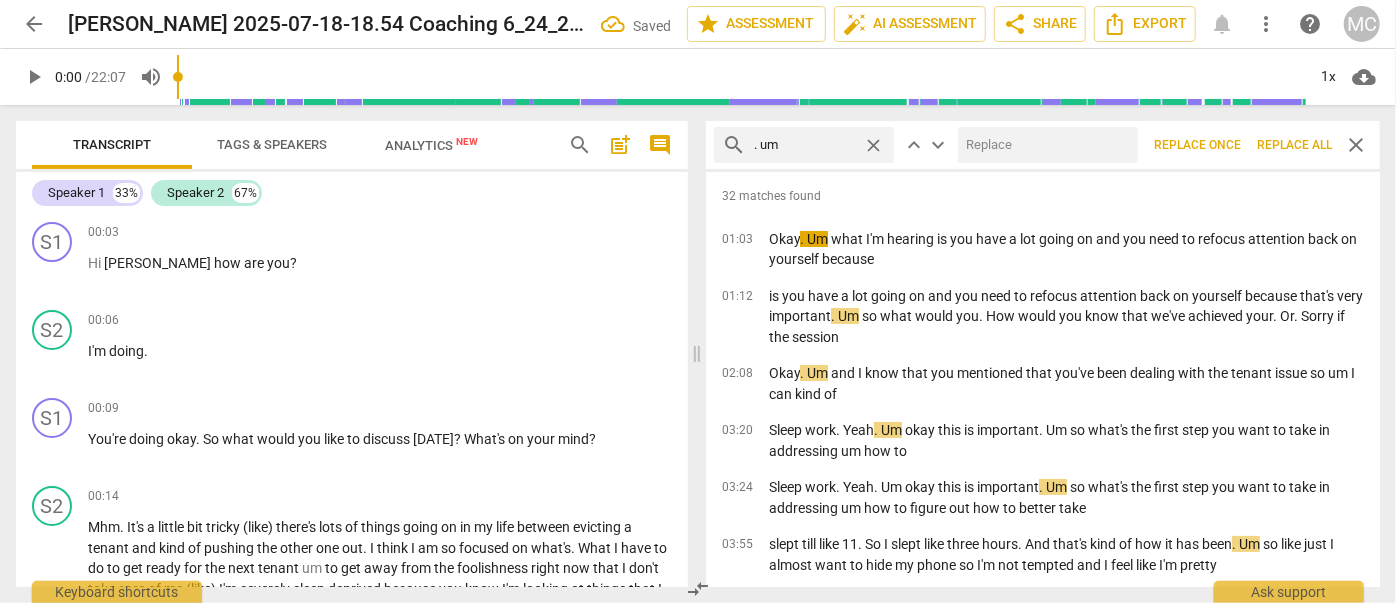 click at bounding box center [1044, 145] 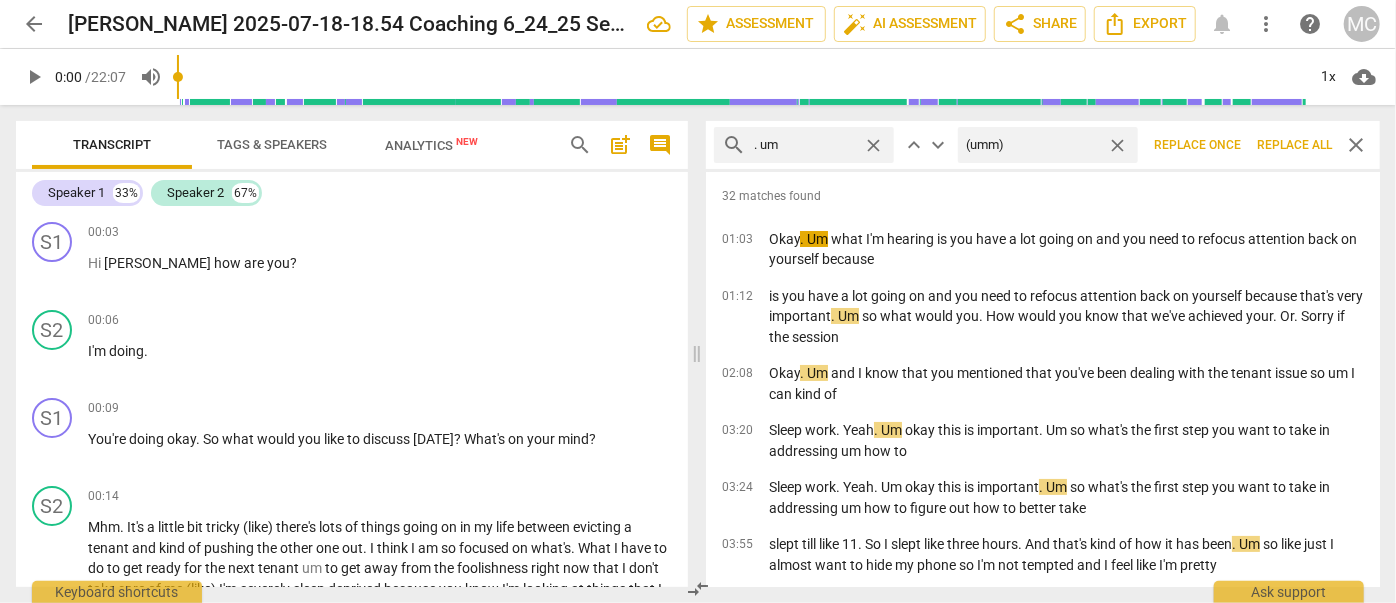 click on "Replace all" at bounding box center (1294, 145) 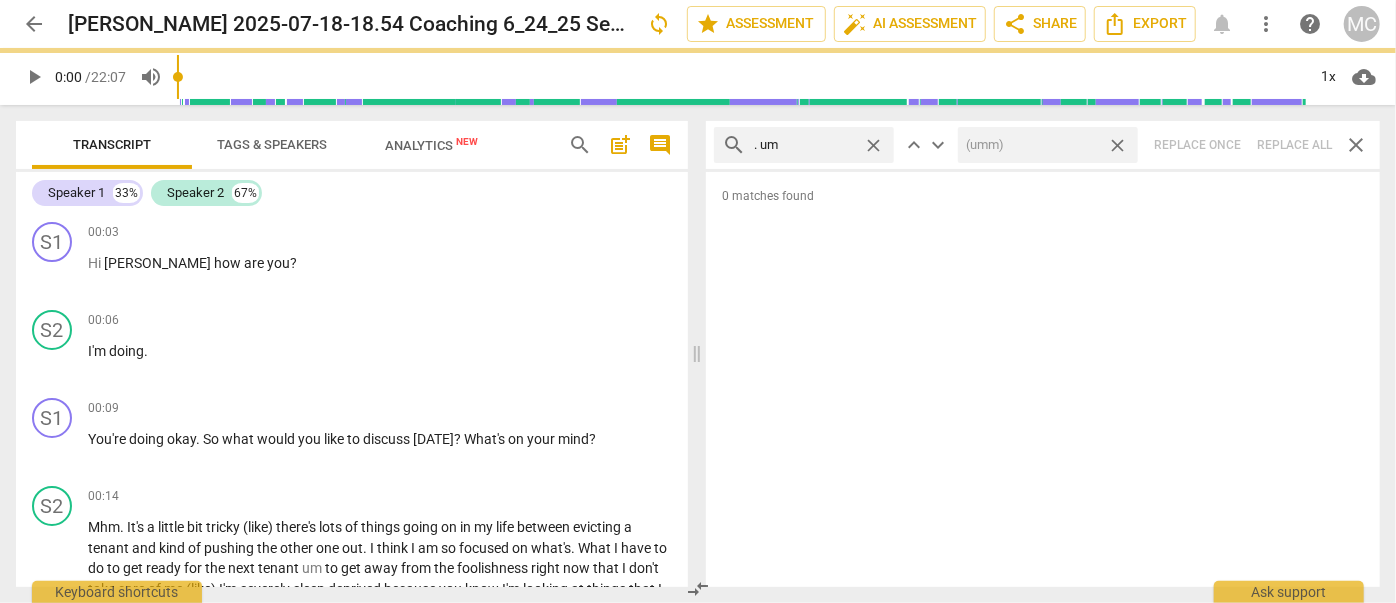 drag, startPoint x: 1120, startPoint y: 143, endPoint x: 1061, endPoint y: 140, distance: 59.07622 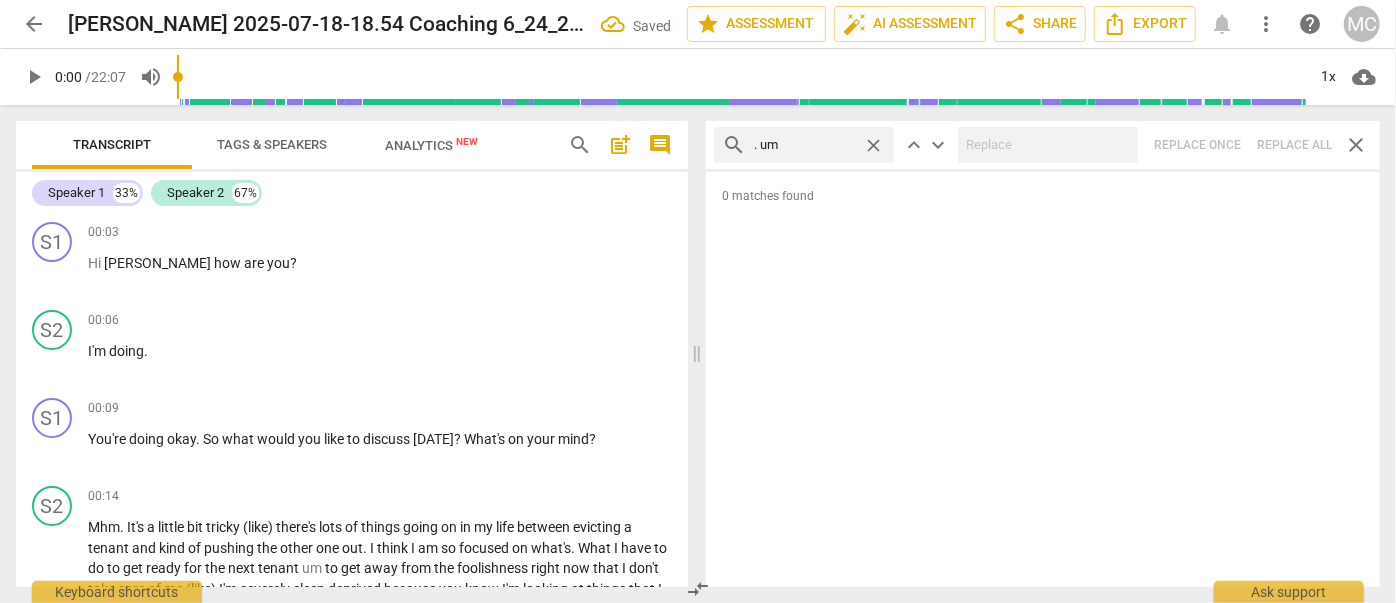 click on "close" at bounding box center [873, 145] 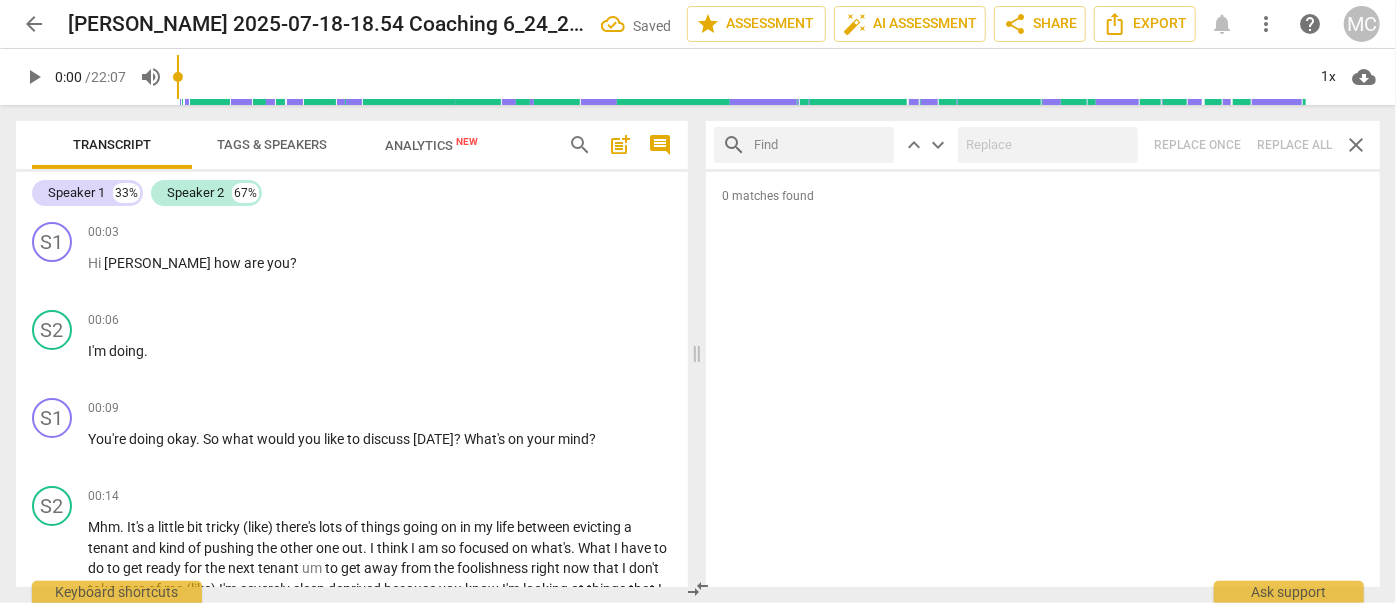 click at bounding box center [820, 145] 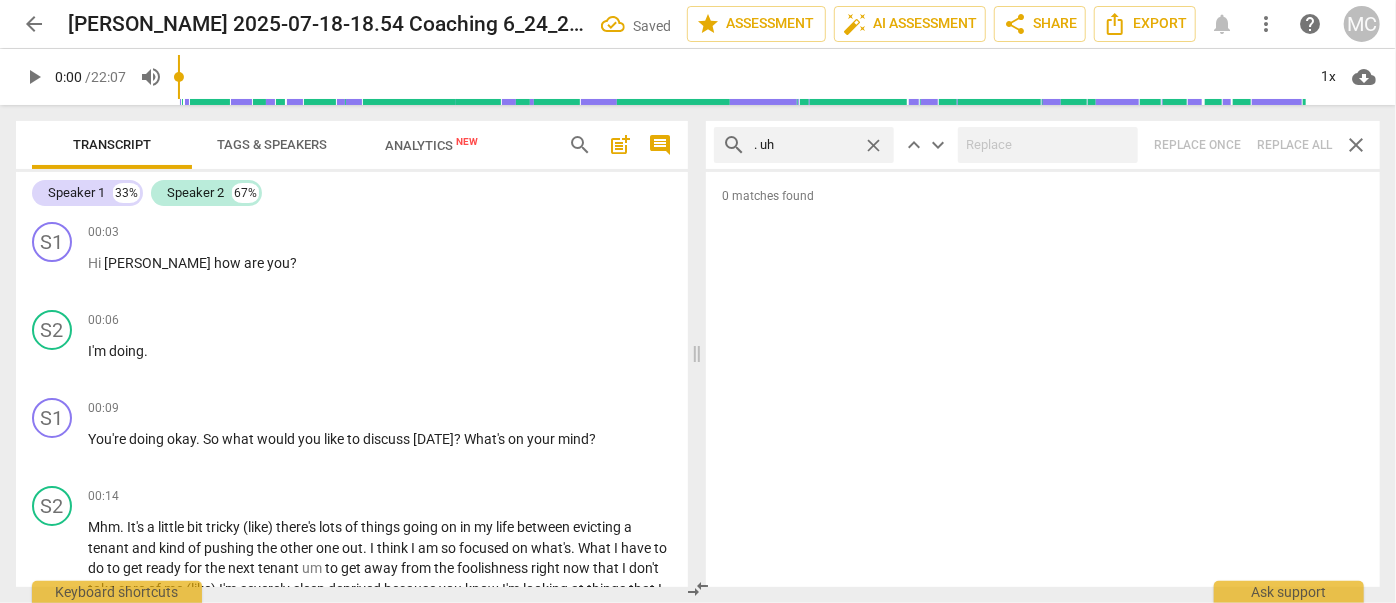 click on "search . uh close keyboard_arrow_up keyboard_arrow_down Replace once Replace all close" at bounding box center [1043, 145] 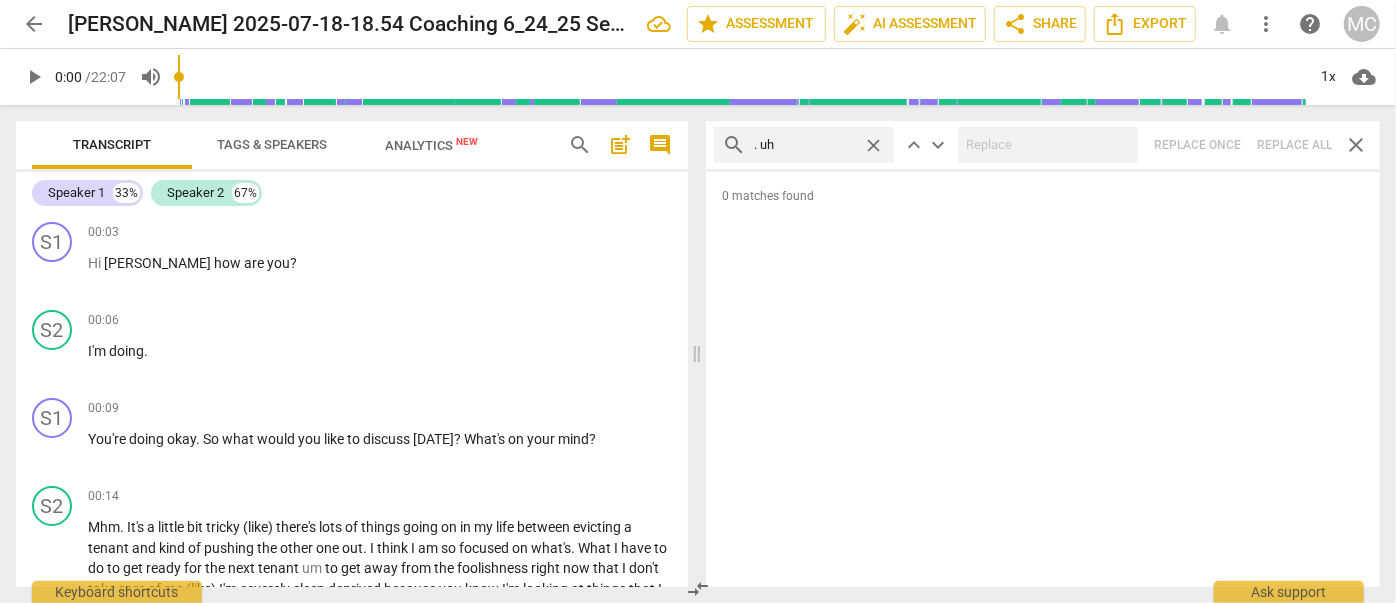drag, startPoint x: 869, startPoint y: 140, endPoint x: 842, endPoint y: 145, distance: 27.45906 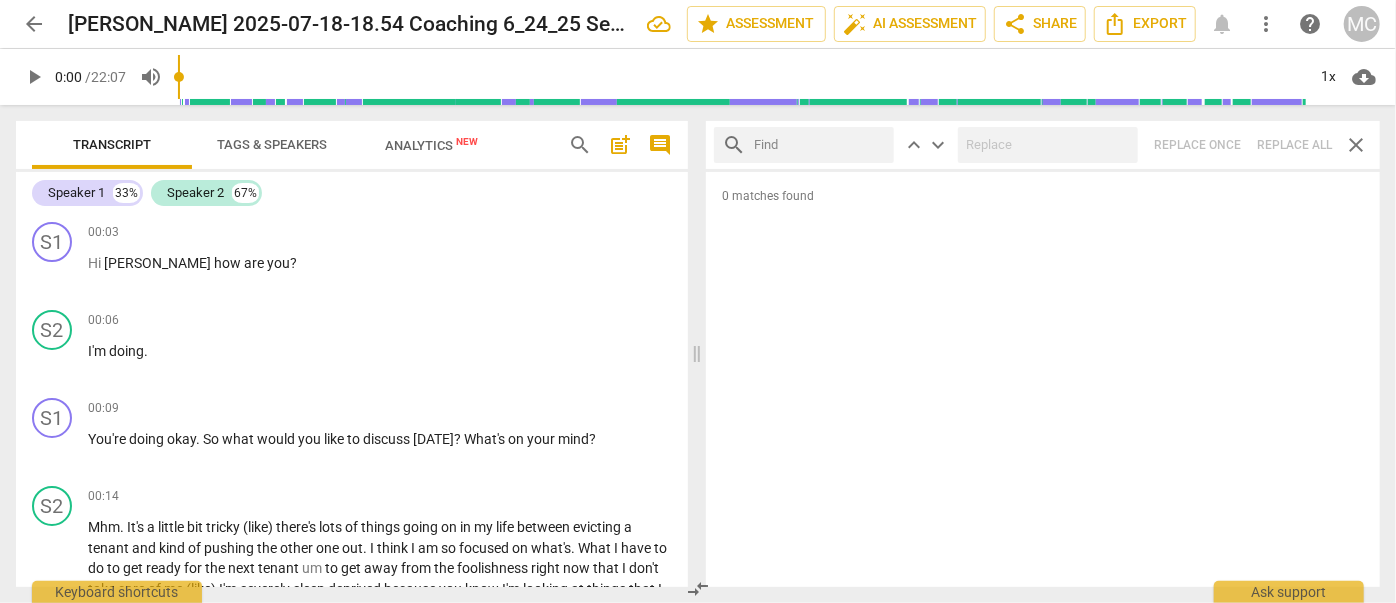 click at bounding box center (820, 145) 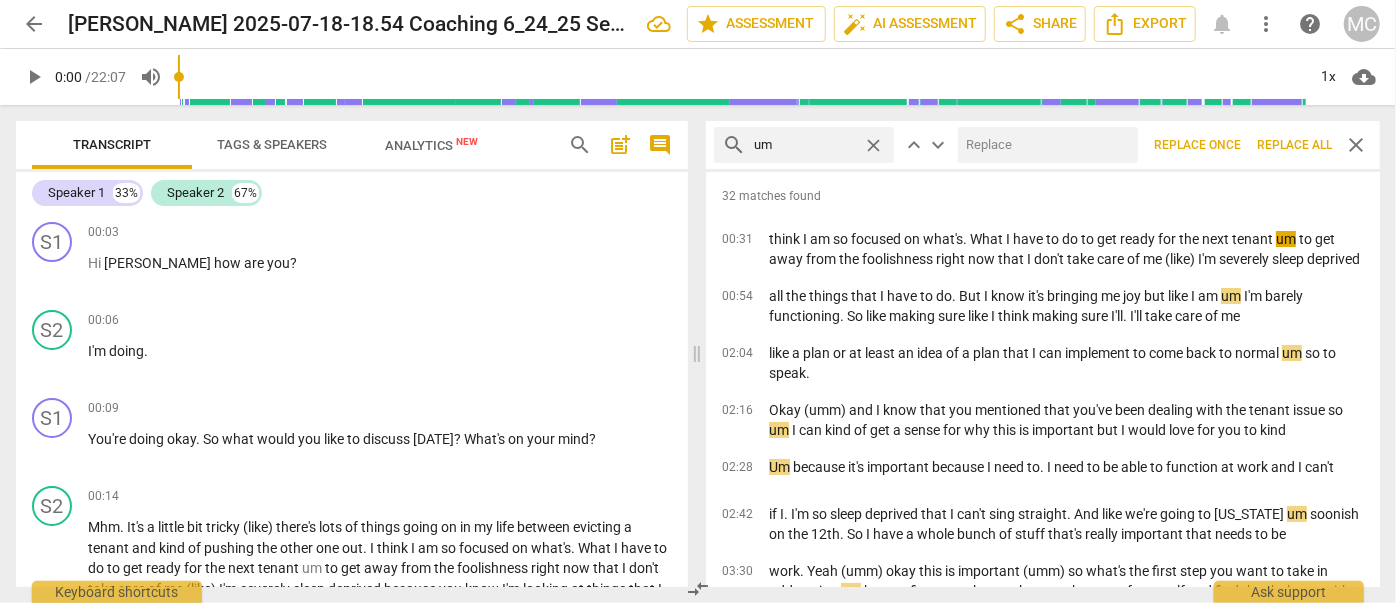 click at bounding box center (1044, 145) 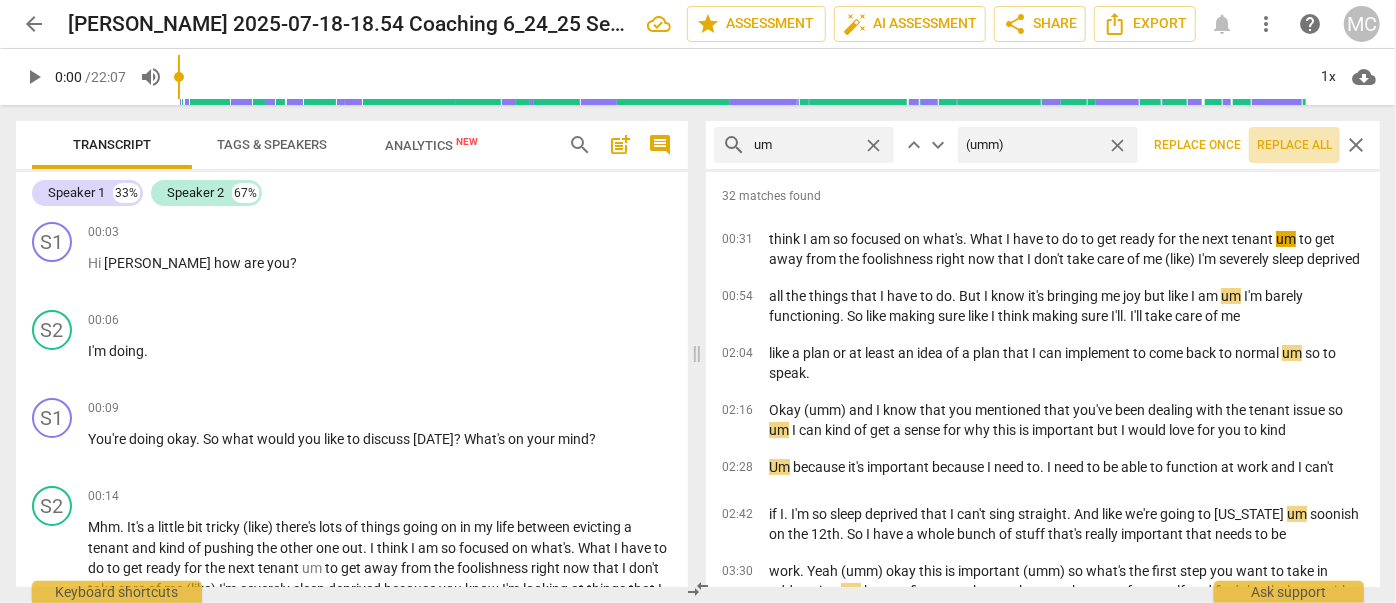 click on "Replace all" at bounding box center [1294, 145] 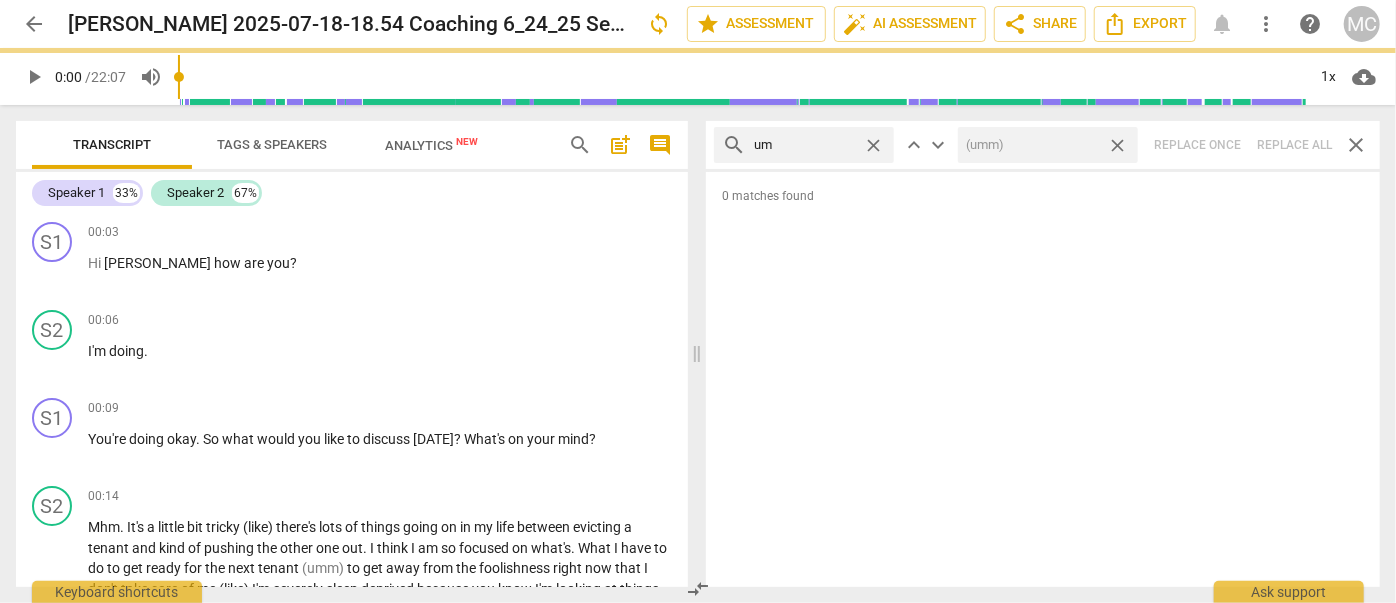 click on "close" at bounding box center [1117, 145] 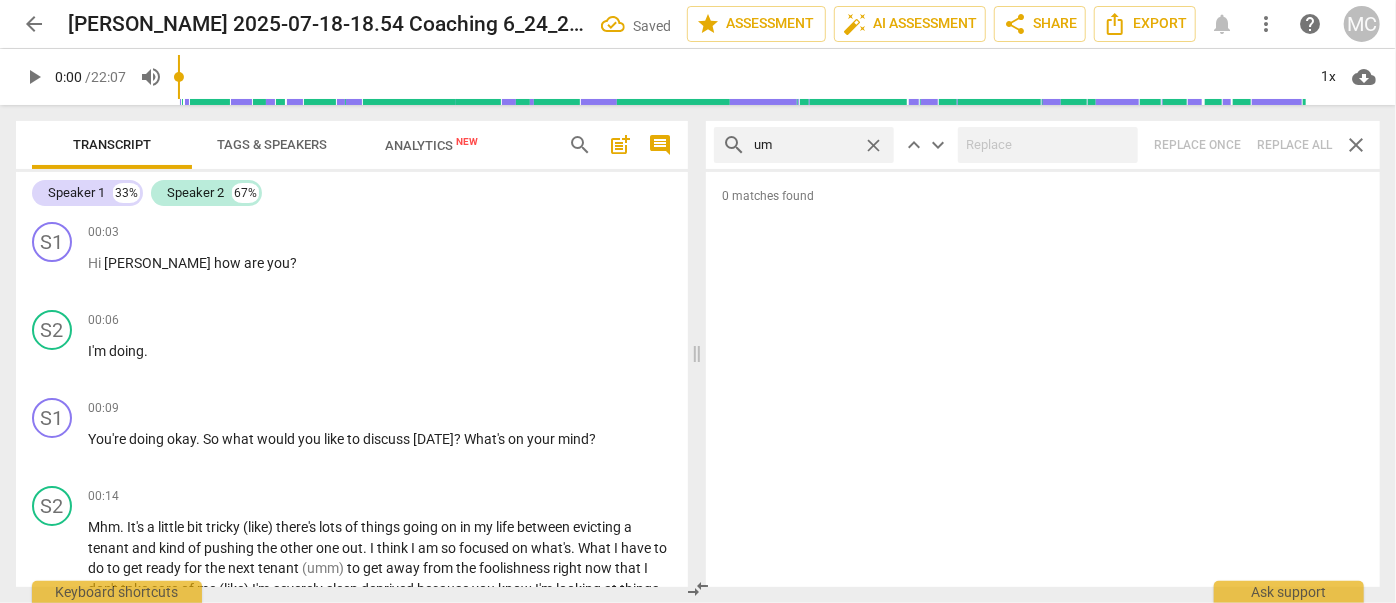 click on "close" at bounding box center (873, 145) 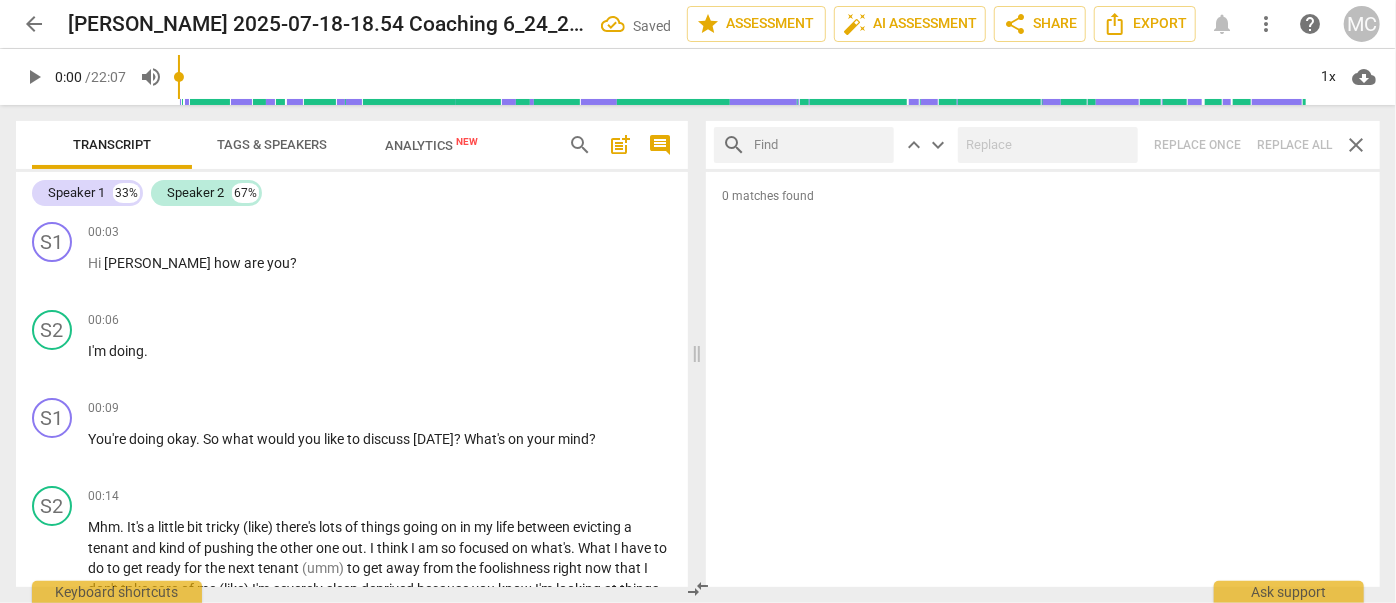 click at bounding box center [820, 145] 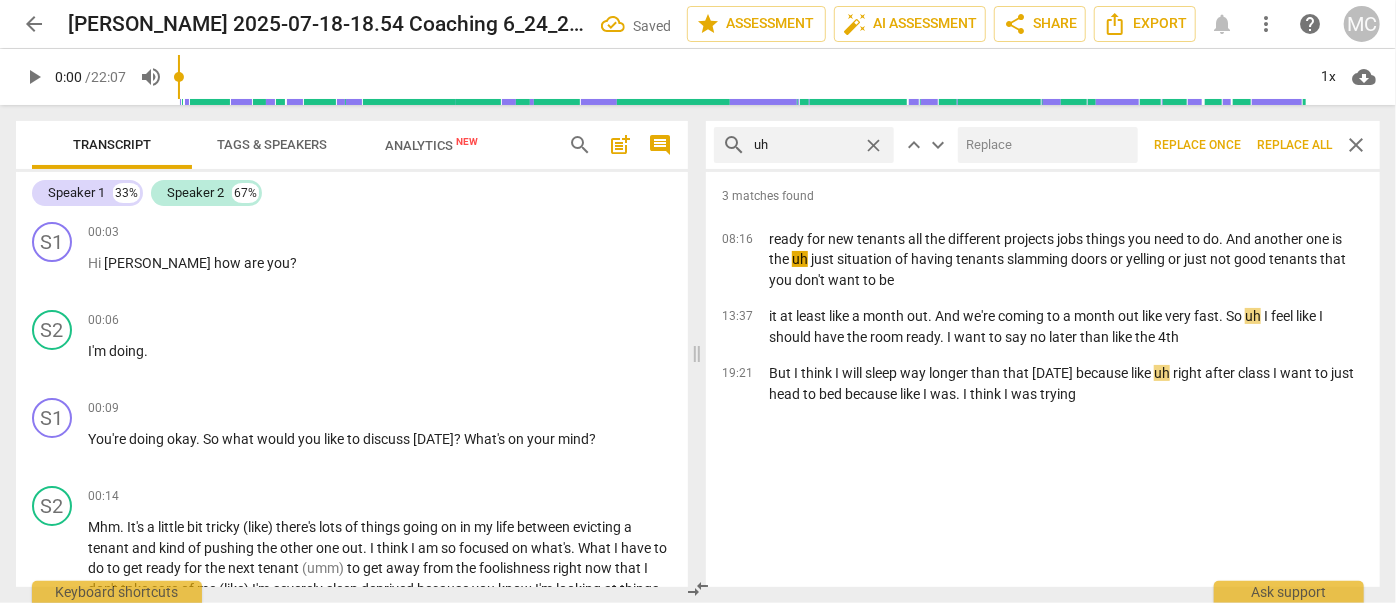 click at bounding box center [1044, 145] 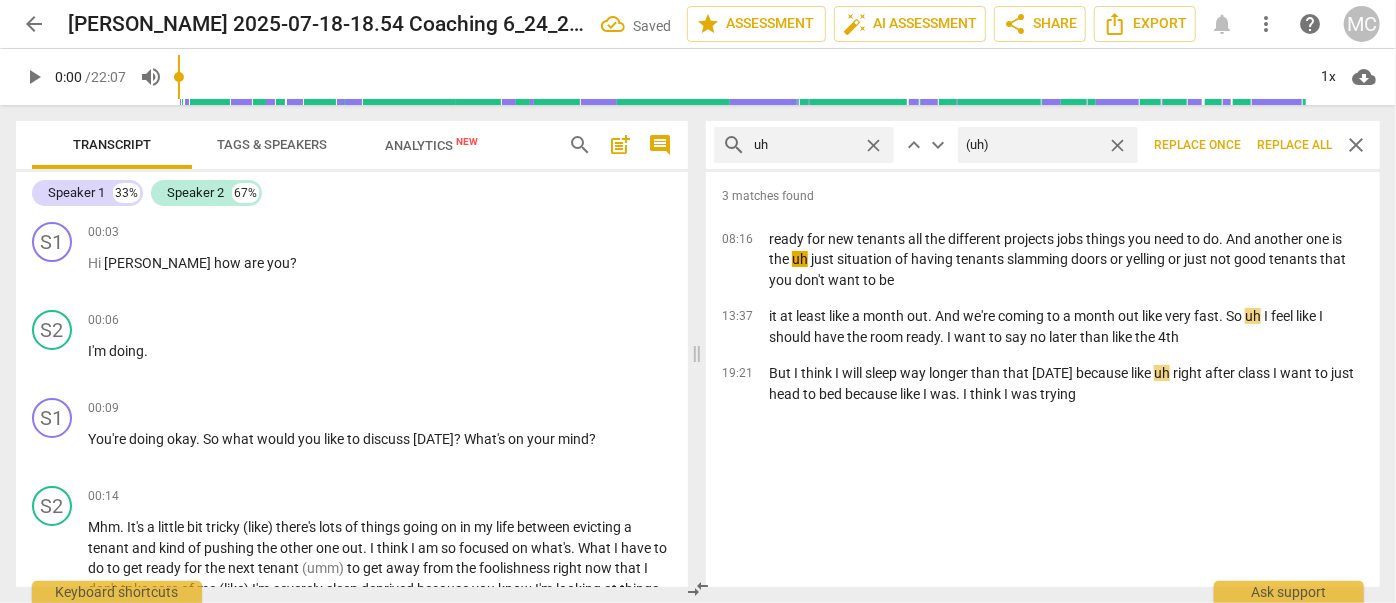 click on "Replace all" at bounding box center [1294, 145] 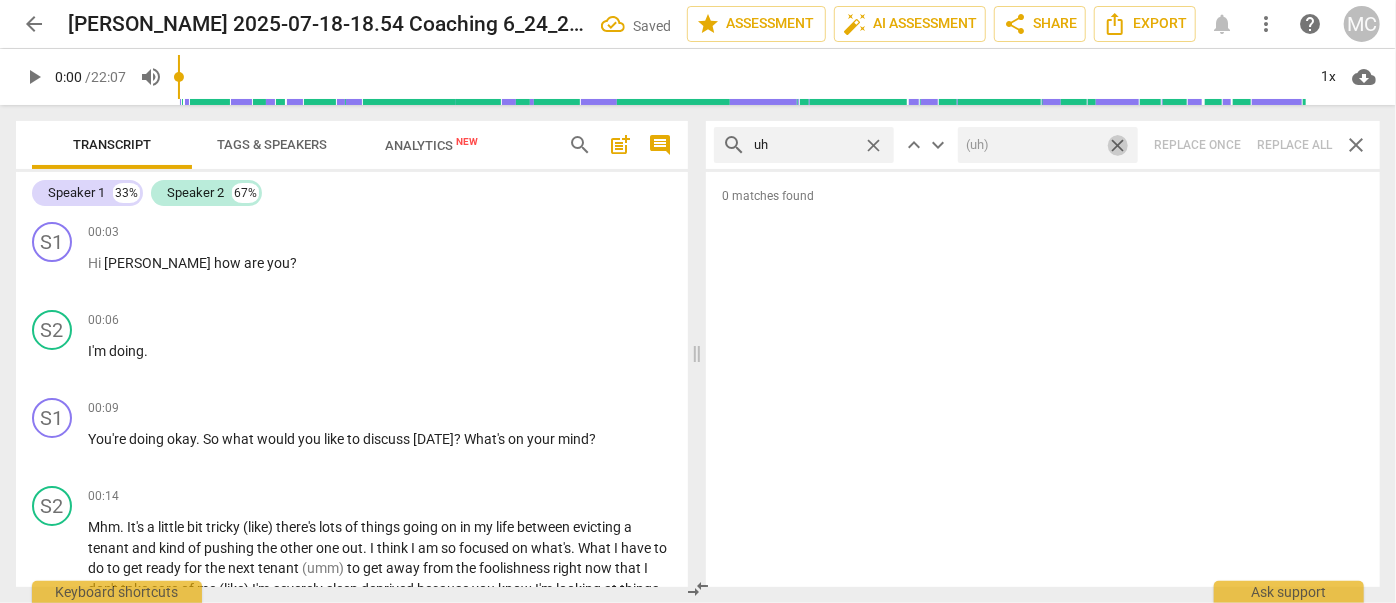 click on "close" at bounding box center [1117, 145] 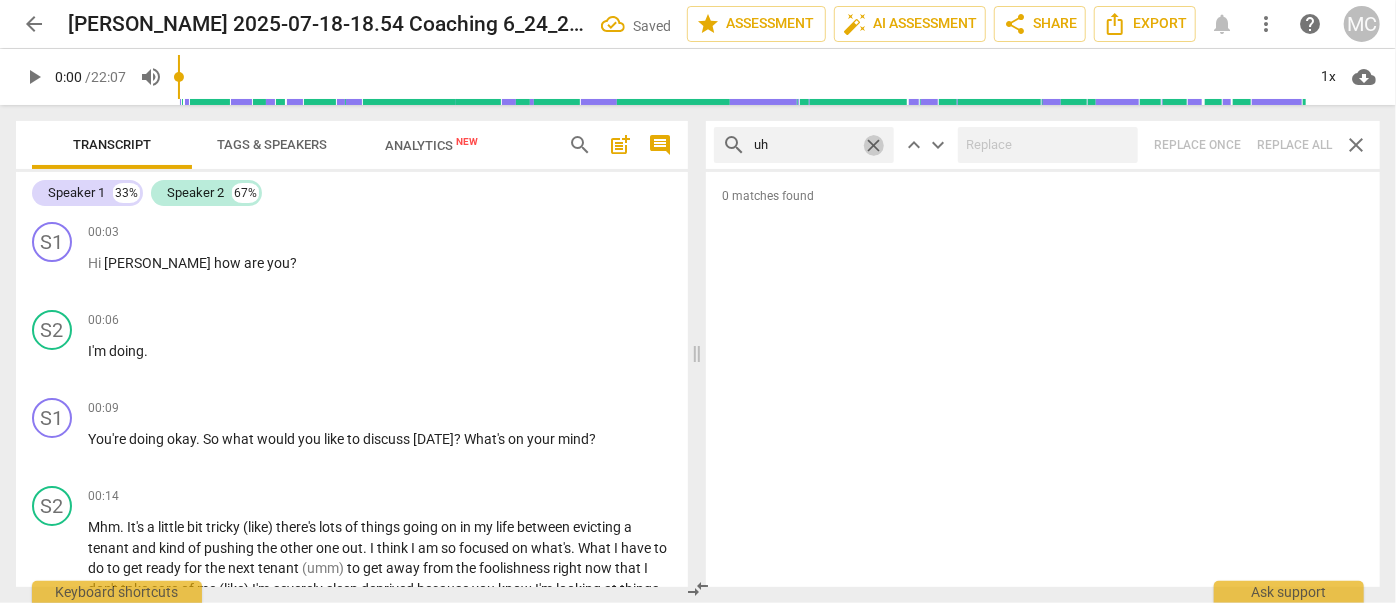click on "close" at bounding box center (873, 145) 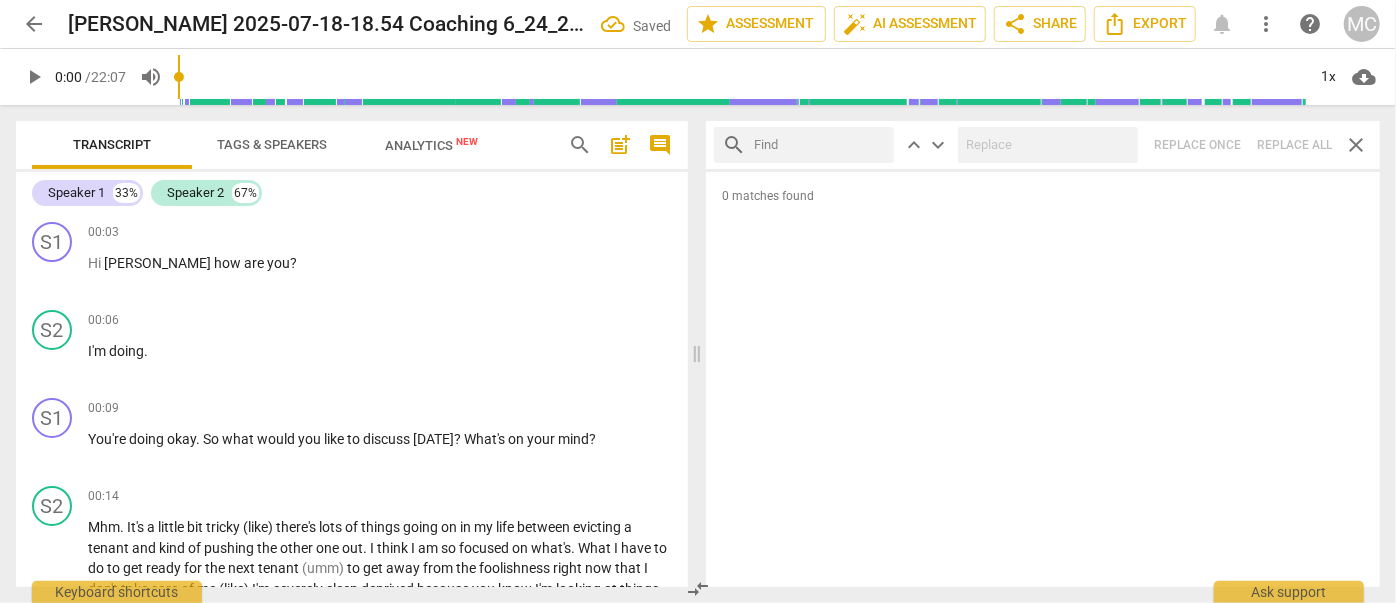 click at bounding box center (820, 145) 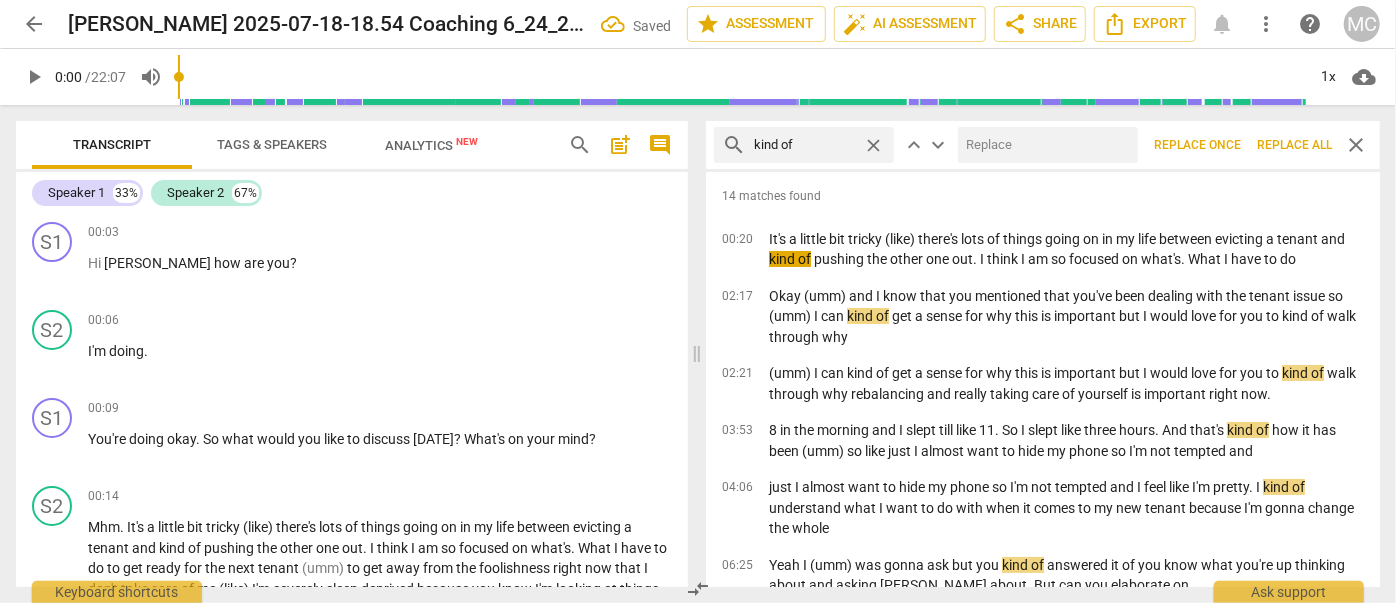 click at bounding box center (1044, 145) 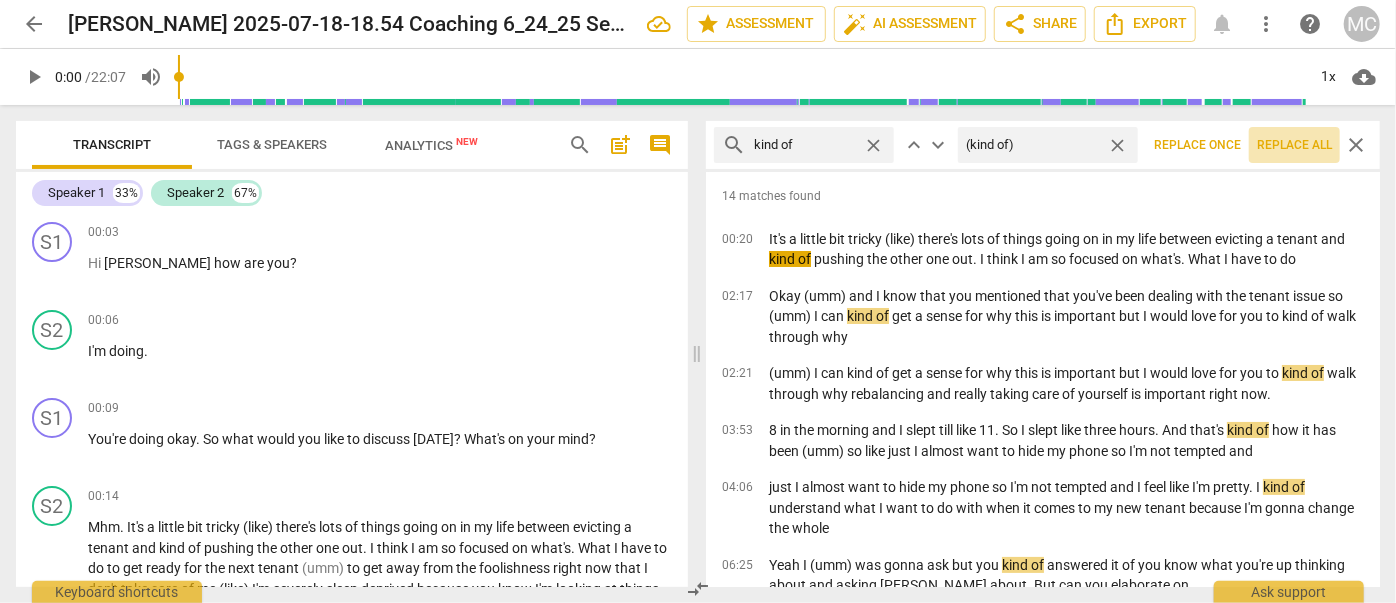 click on "Replace all" at bounding box center [1294, 145] 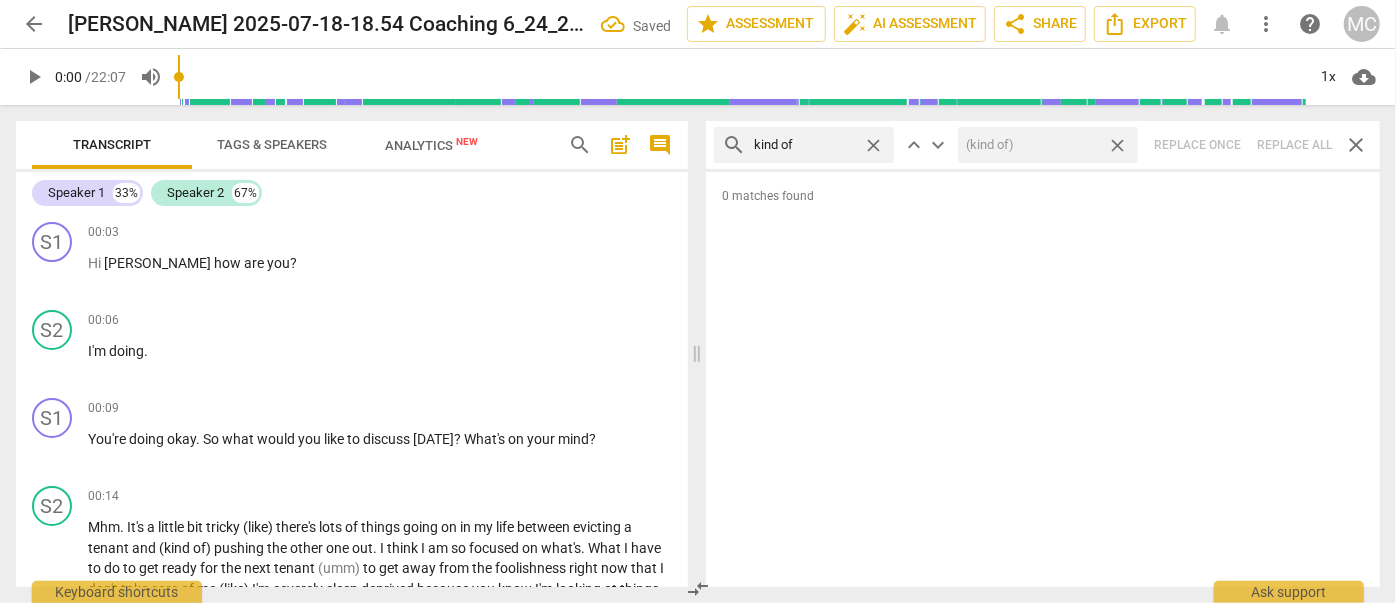 click on "close" at bounding box center (1117, 145) 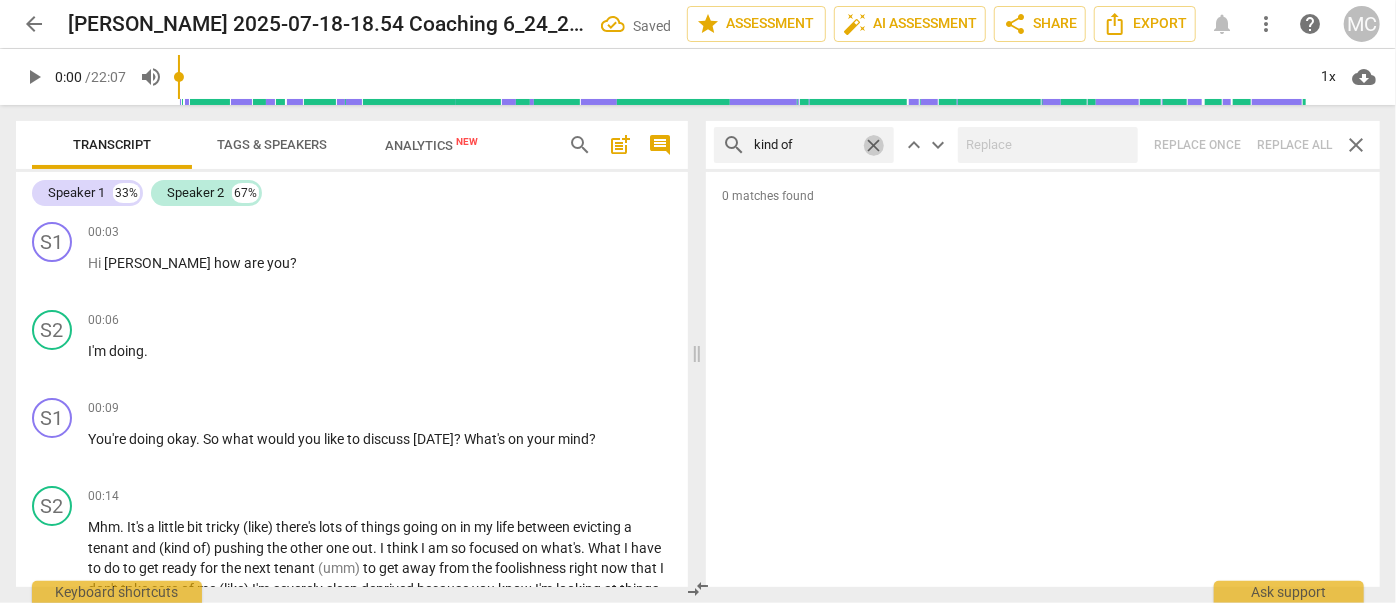 click on "close" at bounding box center (873, 145) 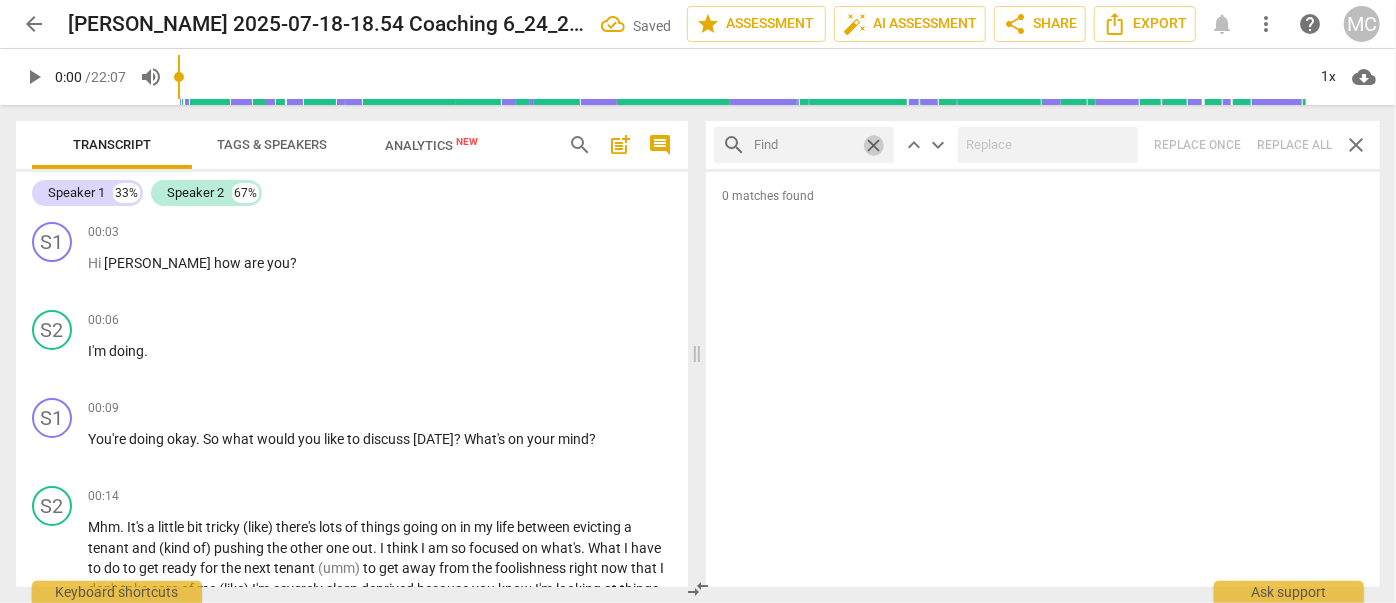 click at bounding box center [804, 145] 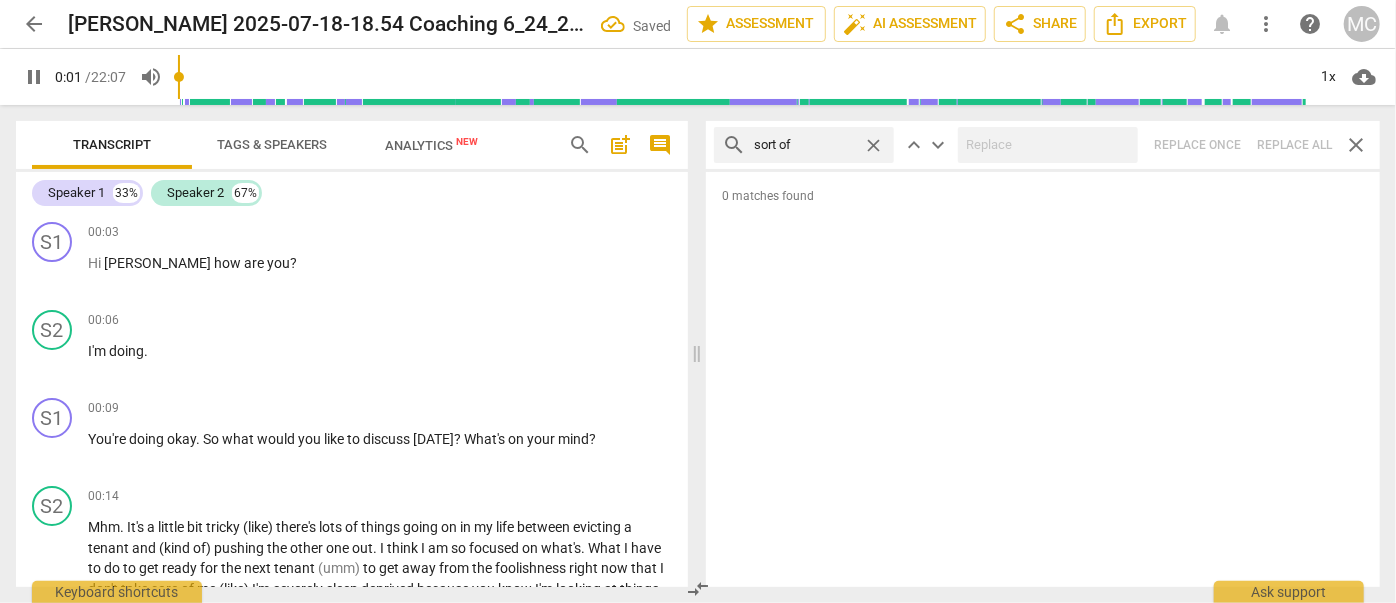 click on "search sort of close keyboard_arrow_up keyboard_arrow_down Replace once Replace all close" at bounding box center [1043, 145] 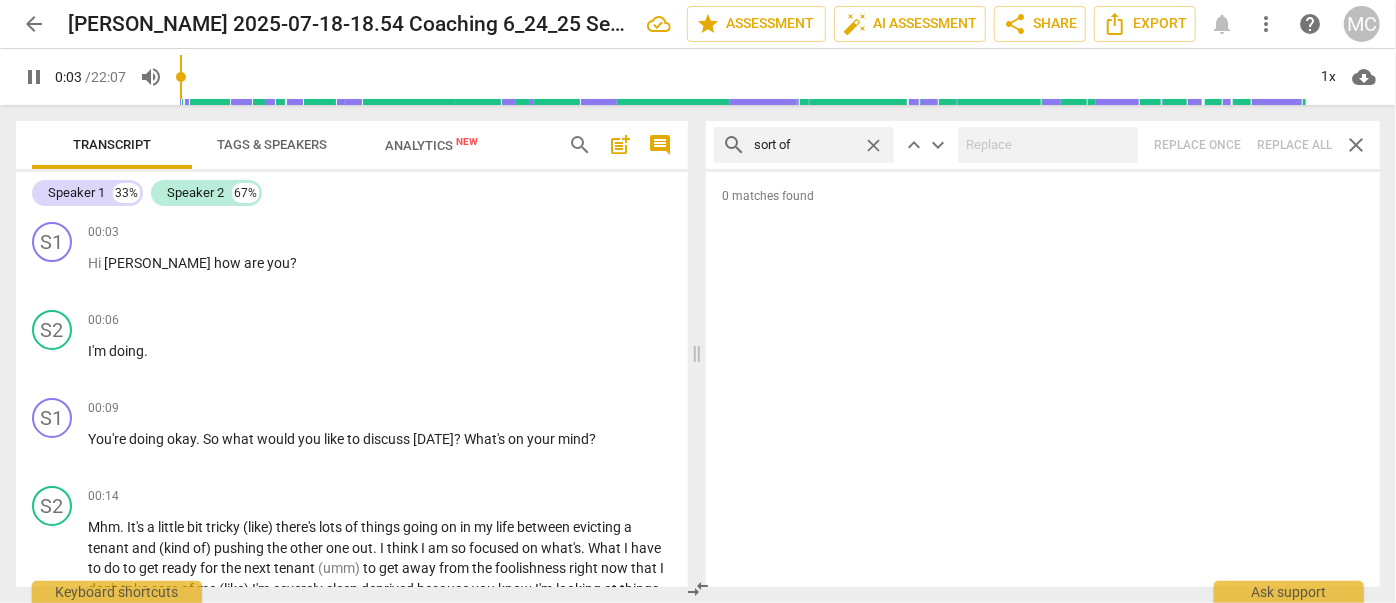click on "close" at bounding box center (873, 145) 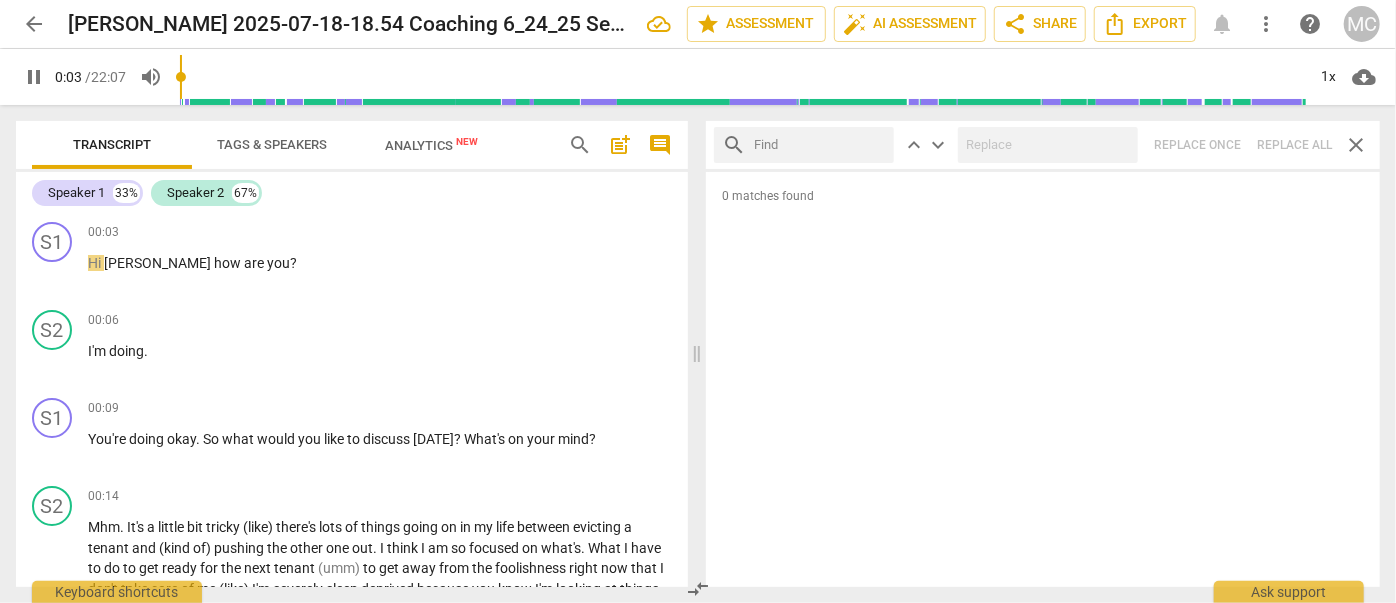 click at bounding box center [820, 145] 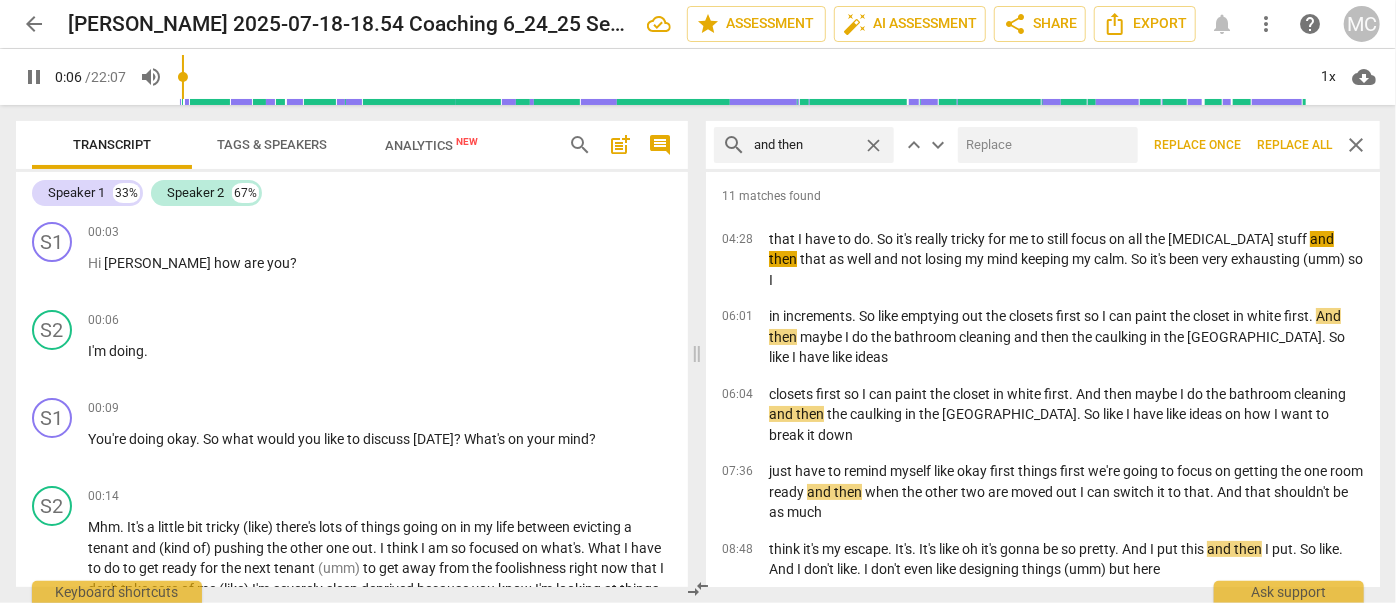 click at bounding box center [1044, 145] 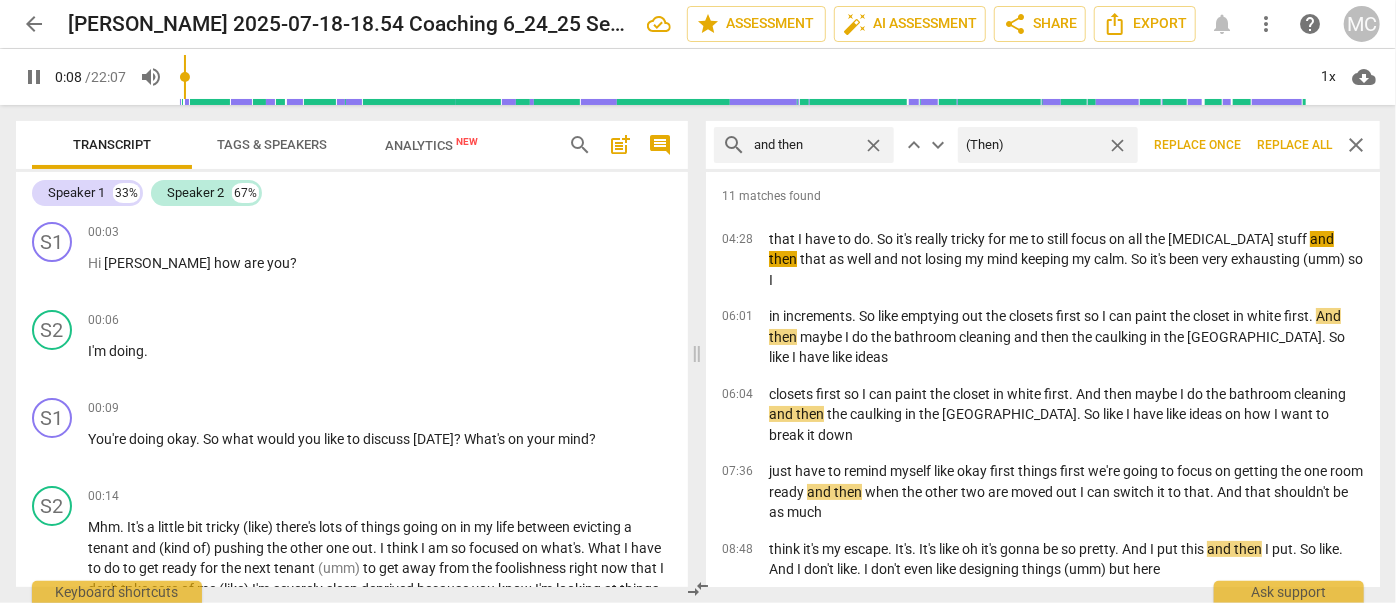 click on "Replace all" at bounding box center [1294, 145] 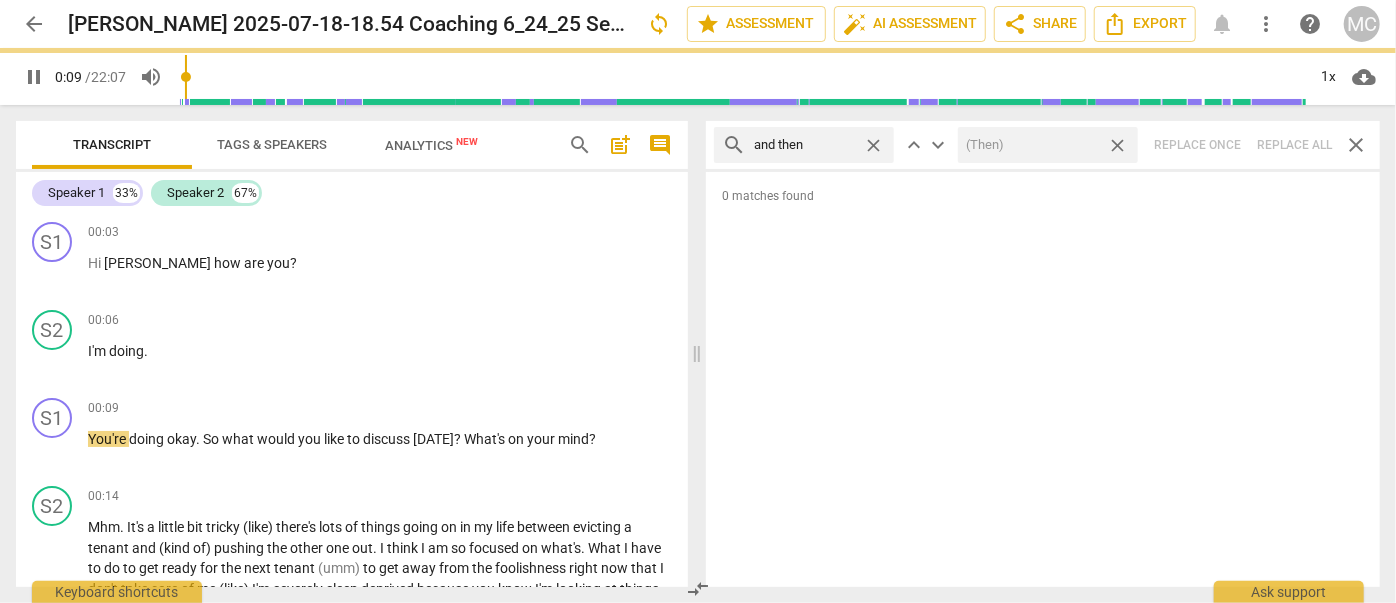 drag, startPoint x: 1117, startPoint y: 144, endPoint x: 877, endPoint y: 143, distance: 240.00209 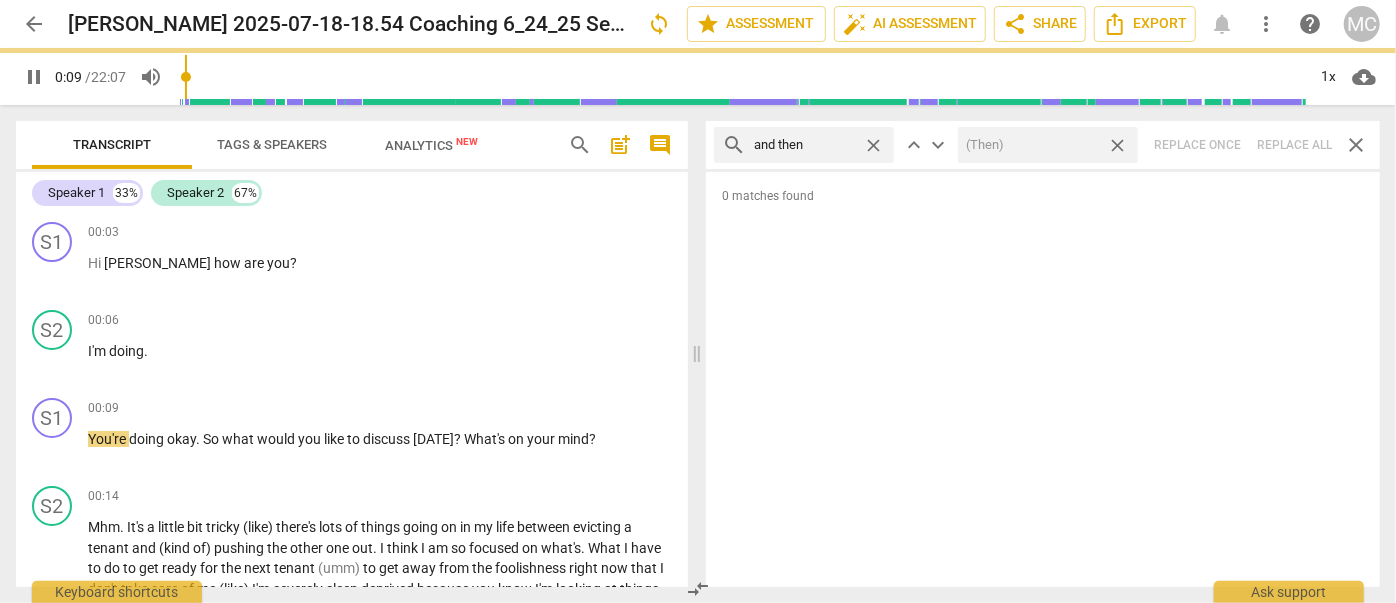 click on "close" at bounding box center (1117, 145) 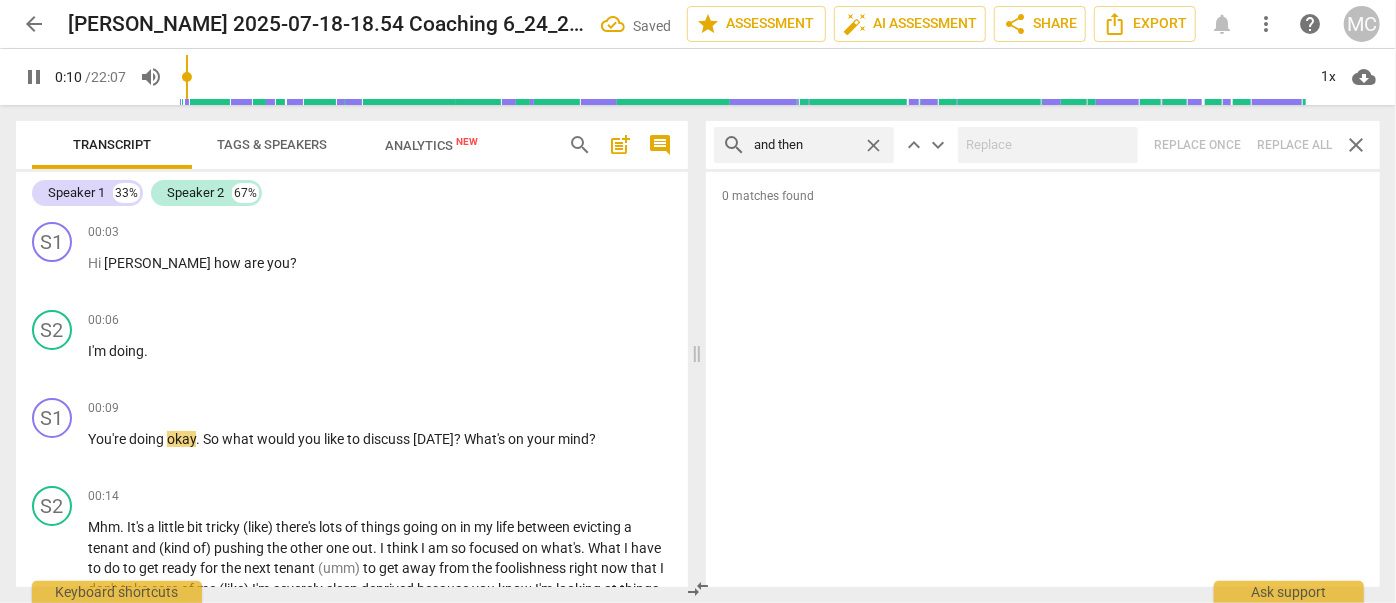 click on "close" at bounding box center (873, 145) 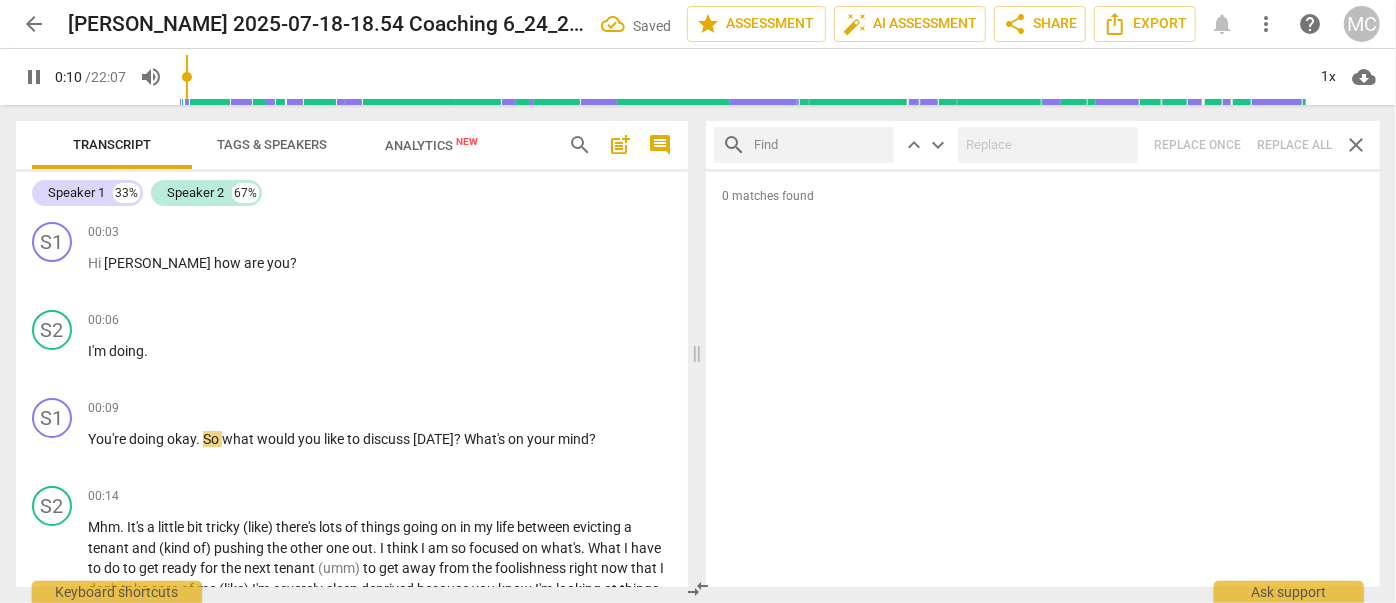 click at bounding box center [820, 145] 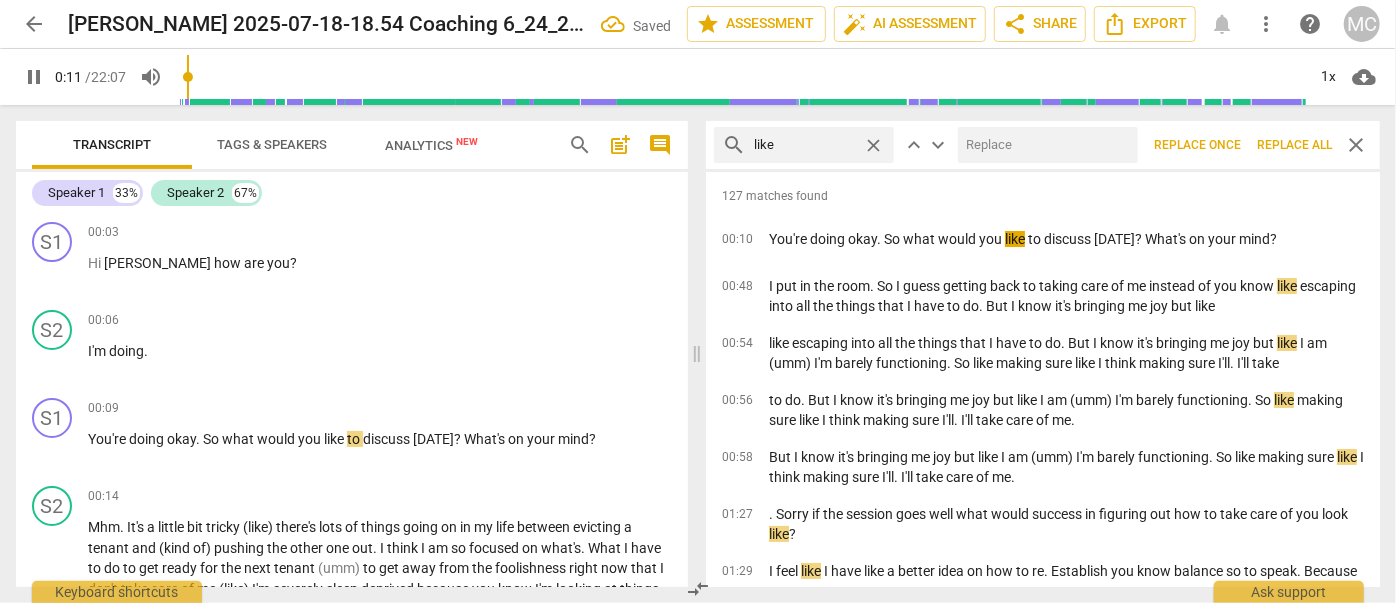 click at bounding box center (1044, 145) 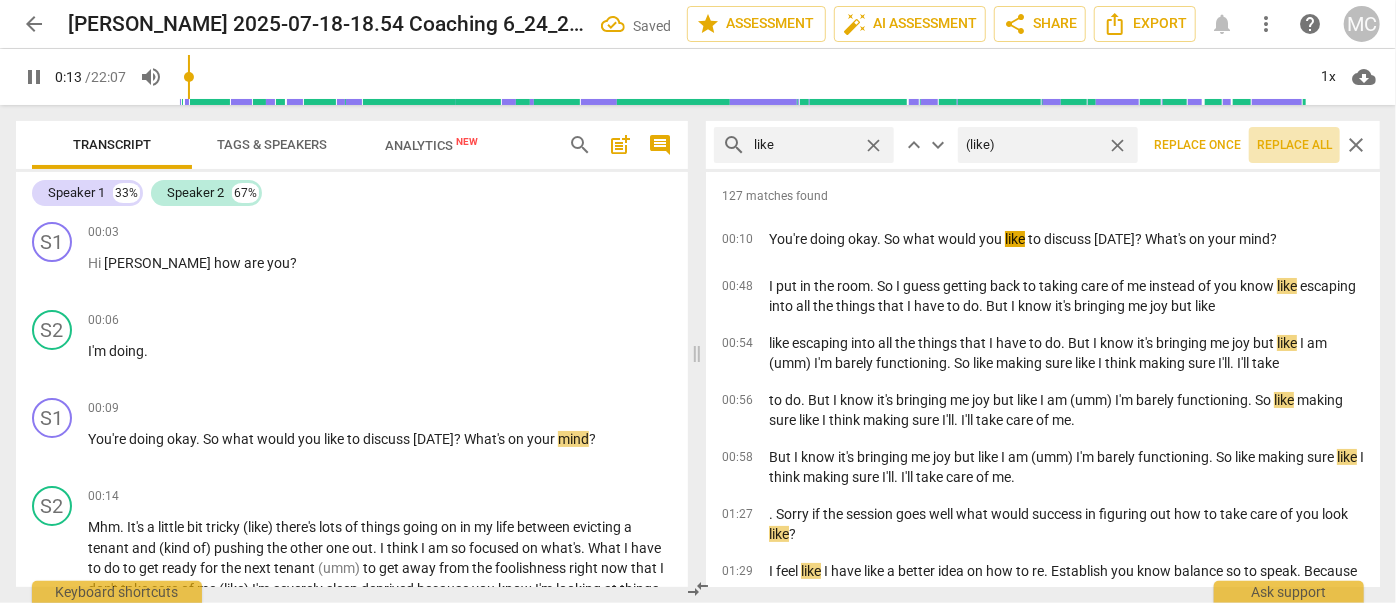 click on "Replace all" at bounding box center (1294, 145) 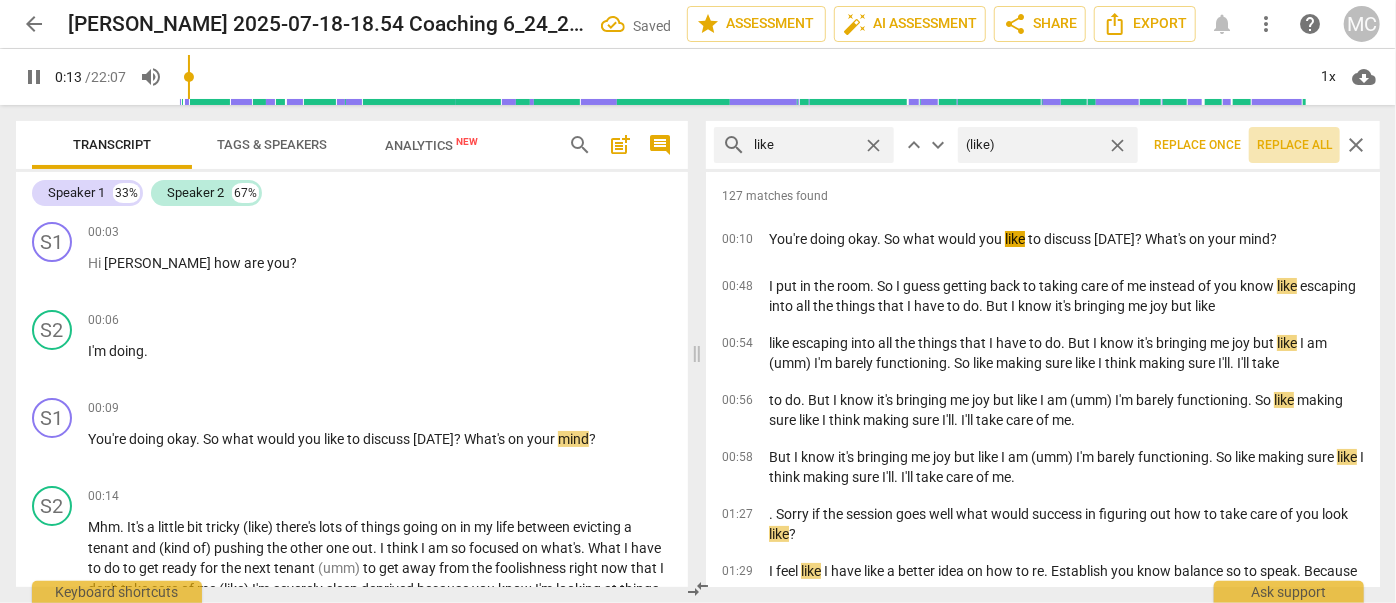 click on "close" at bounding box center (1117, 145) 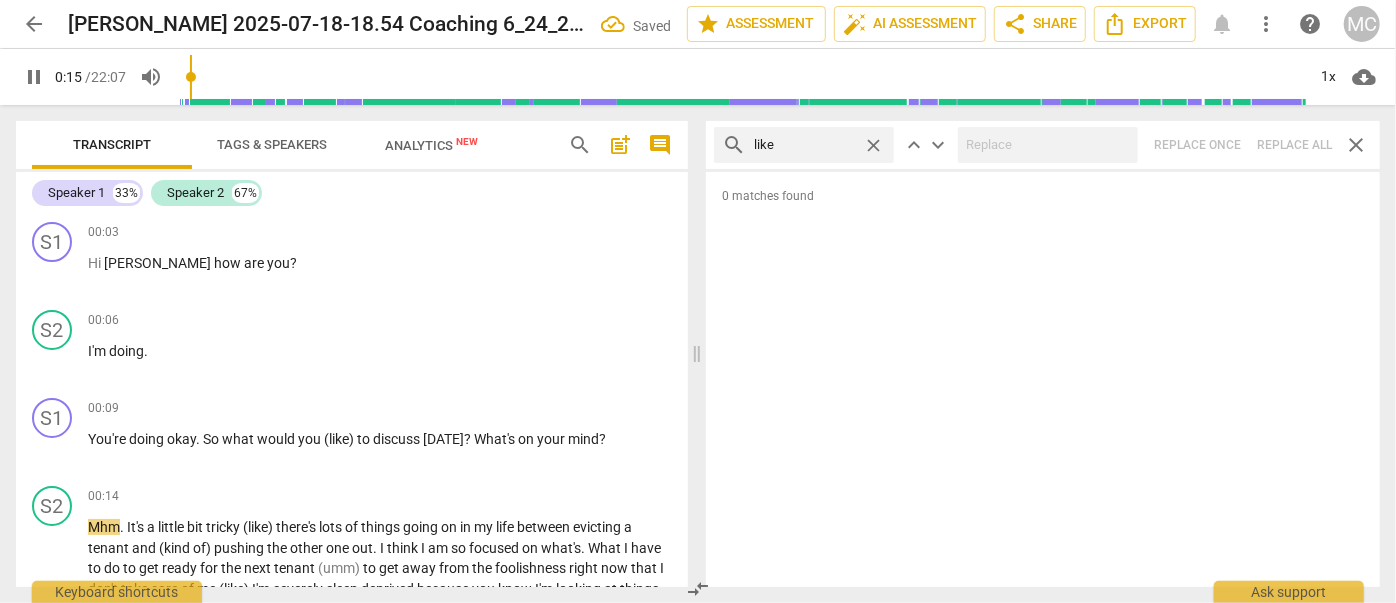 click on "close" at bounding box center (873, 145) 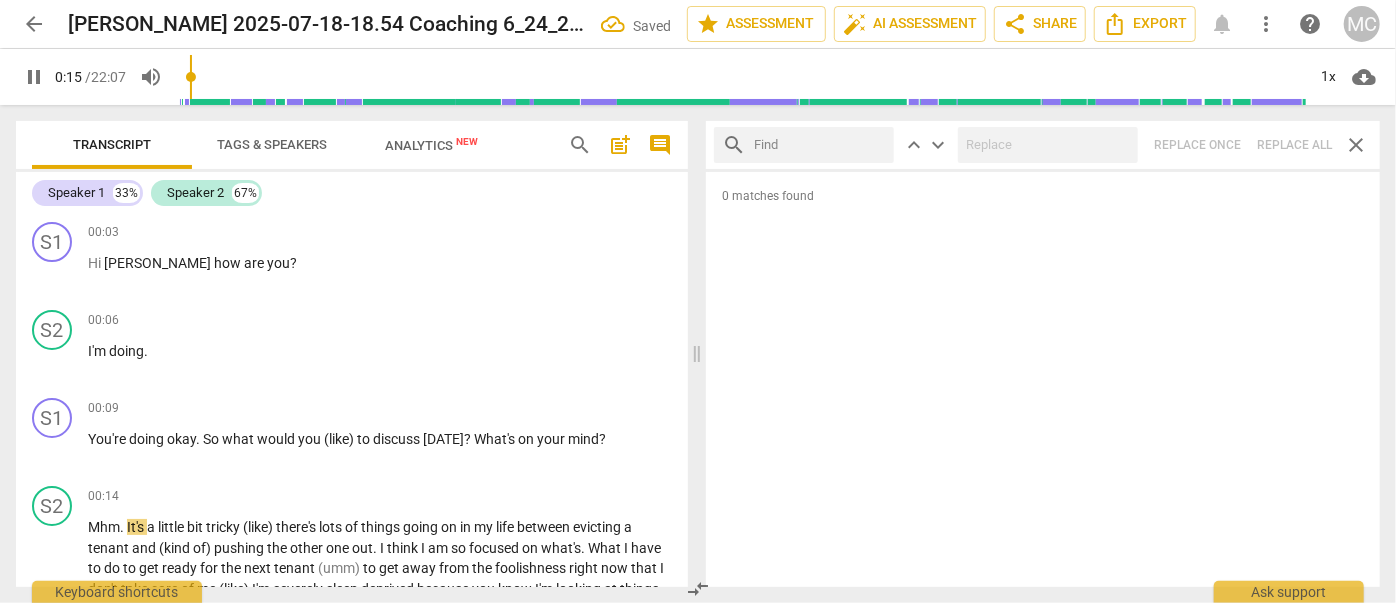 click at bounding box center [820, 145] 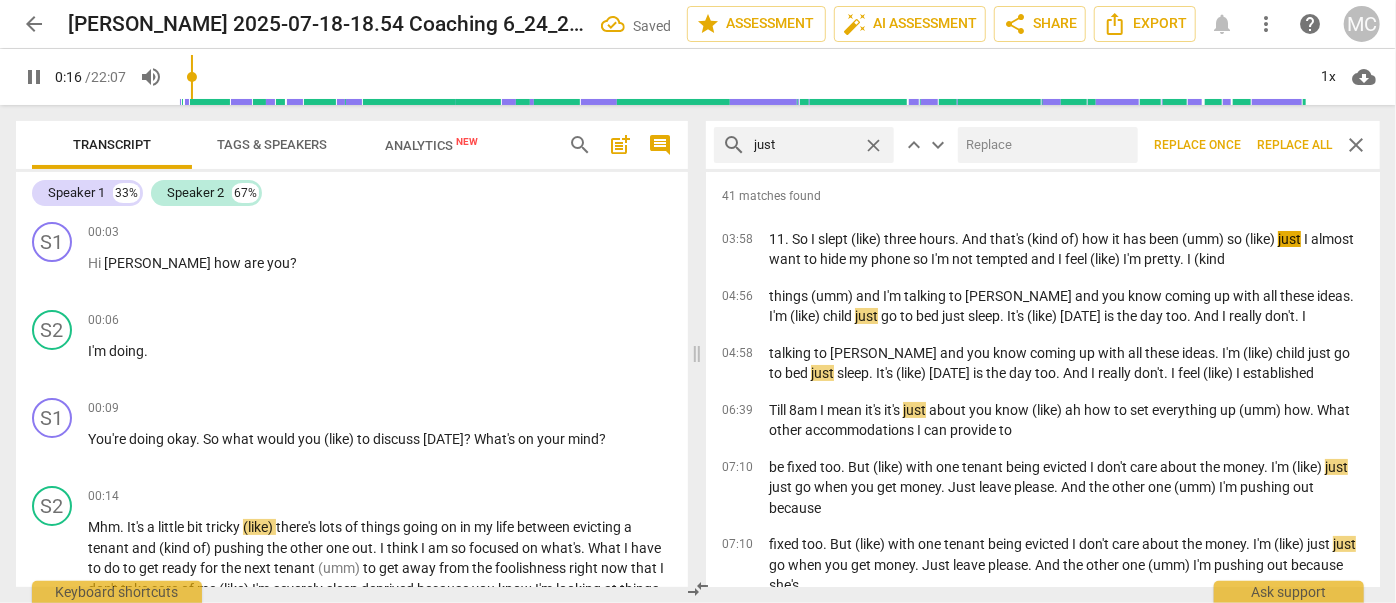 click at bounding box center (1044, 145) 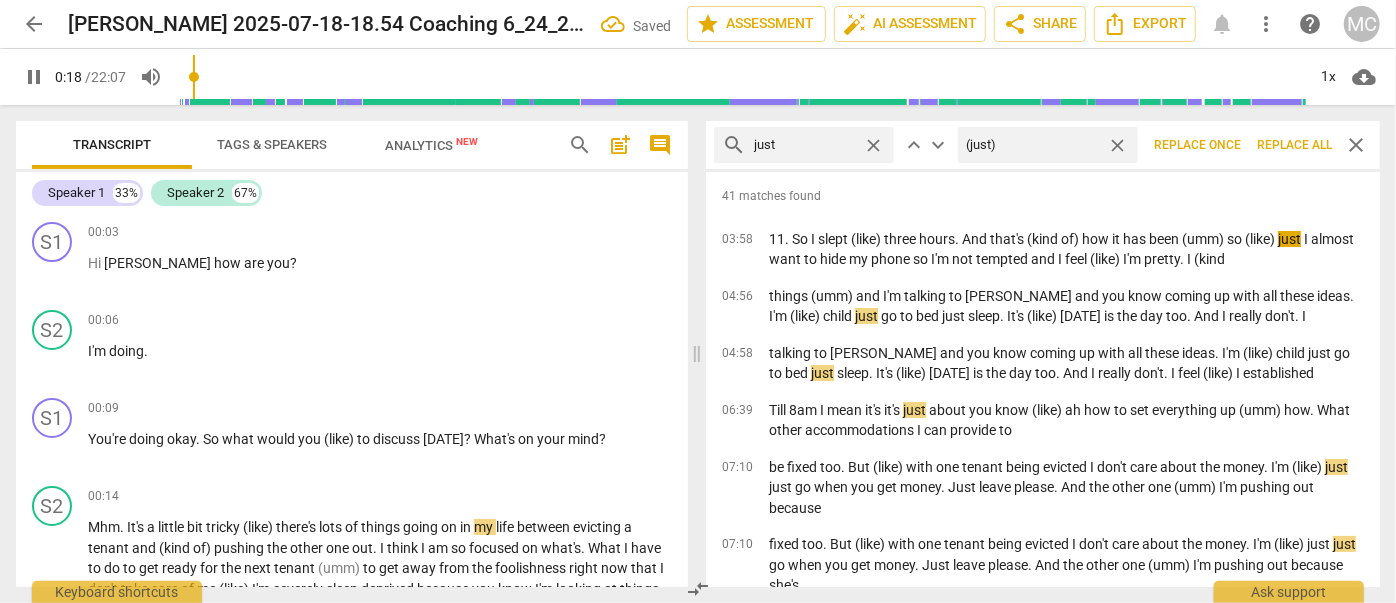 click on "Replace all" at bounding box center [1294, 145] 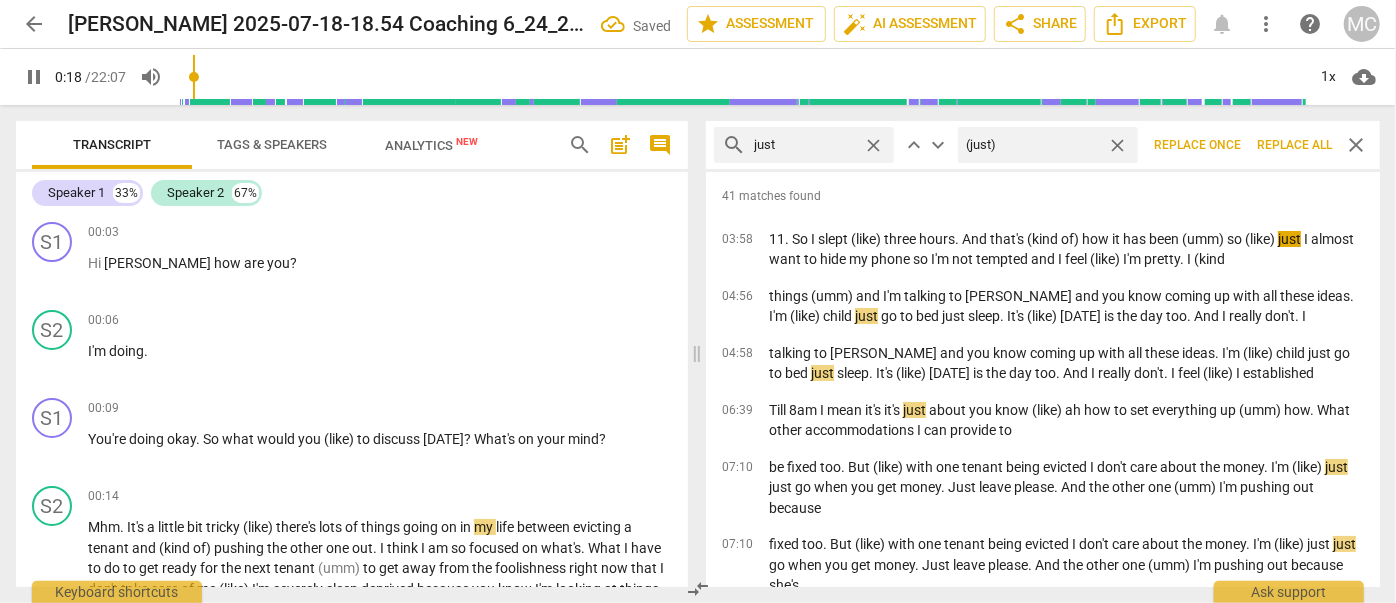 click on "close" at bounding box center (1117, 145) 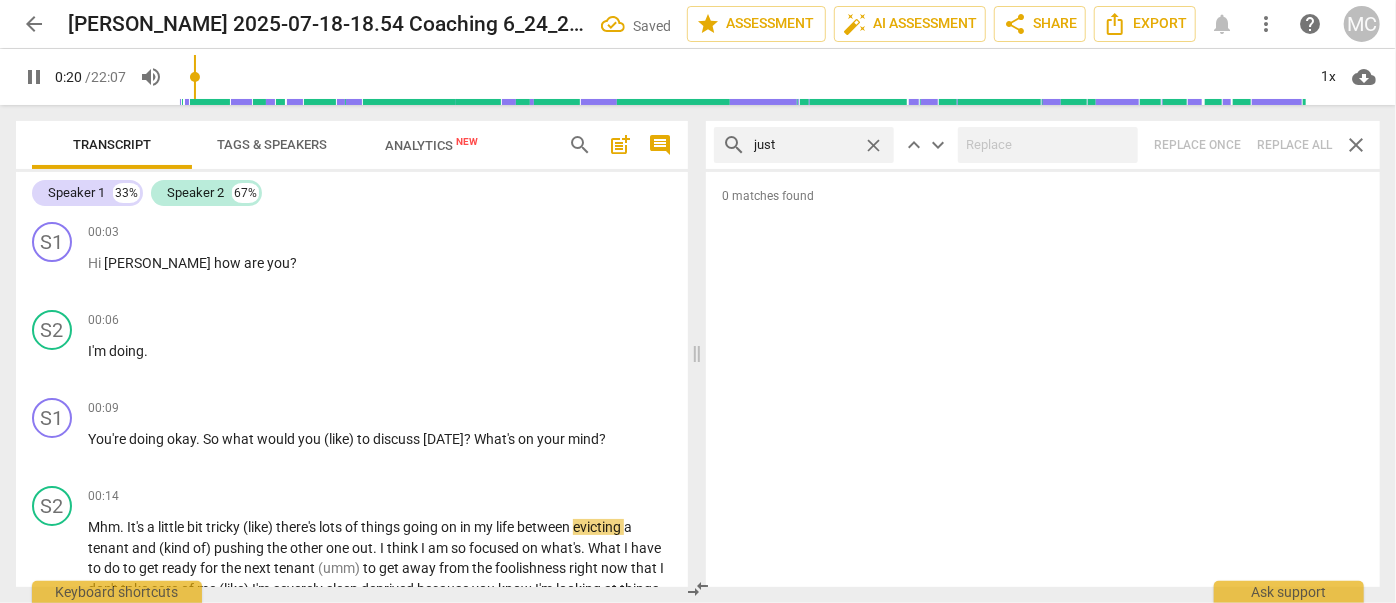 click on "close" at bounding box center (873, 145) 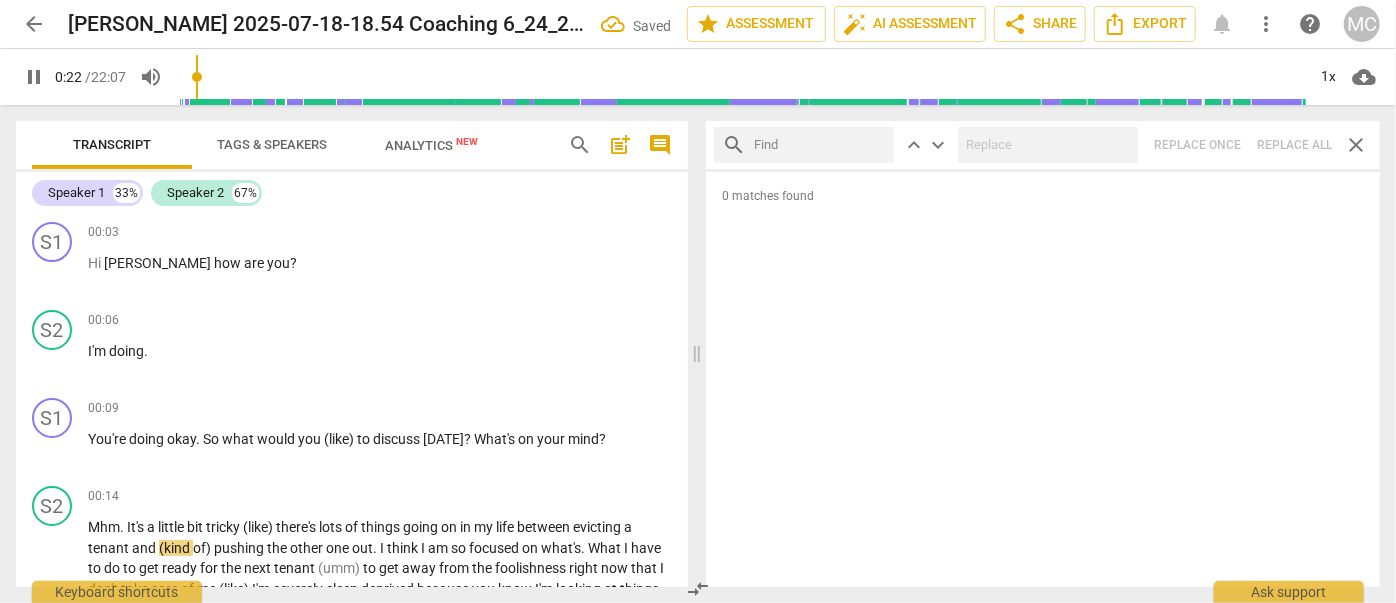click at bounding box center (820, 145) 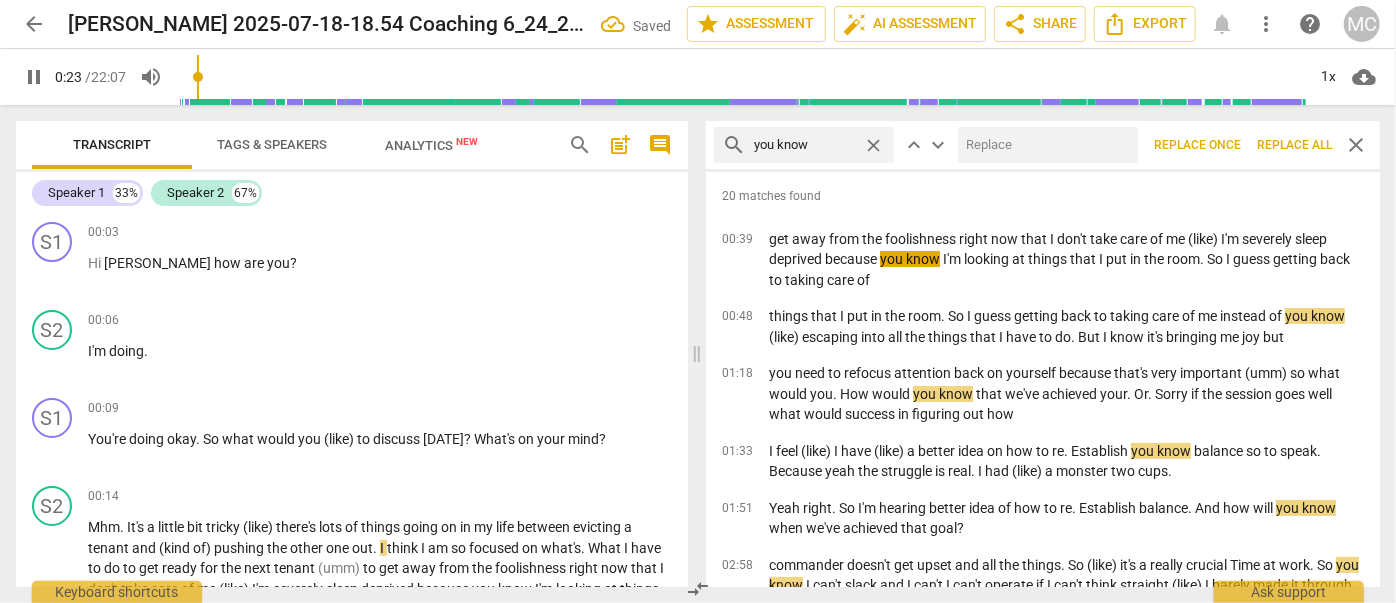 click at bounding box center (1044, 145) 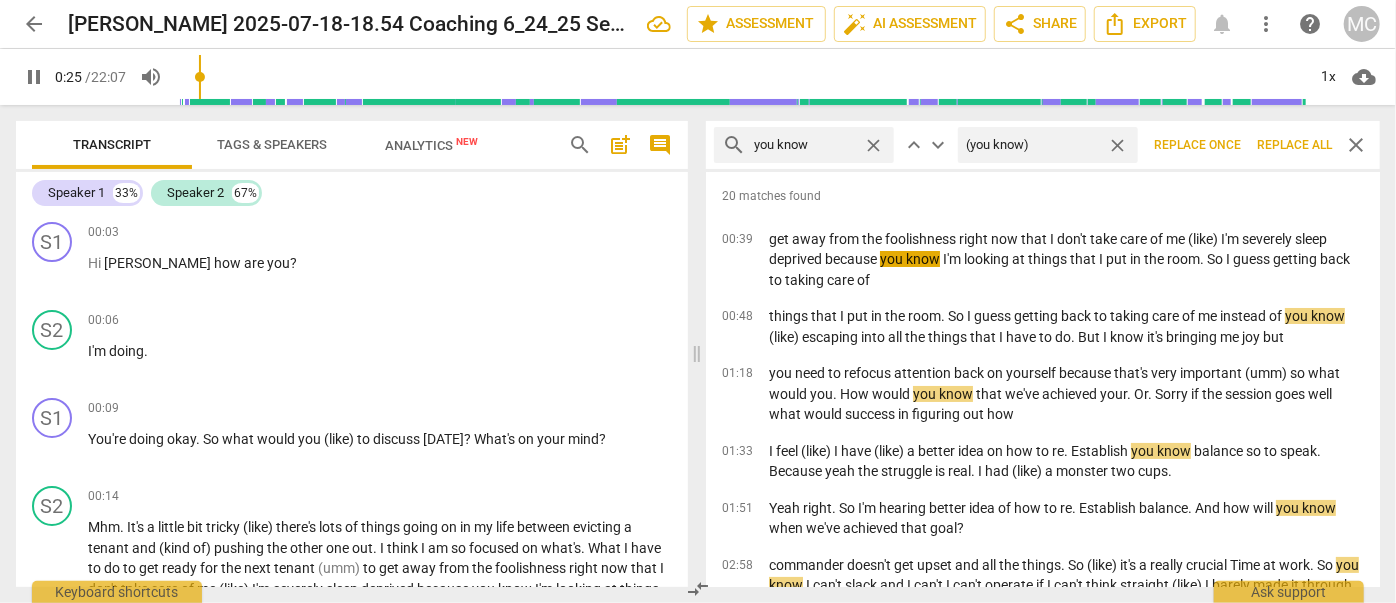click on "Replace all" at bounding box center [1294, 145] 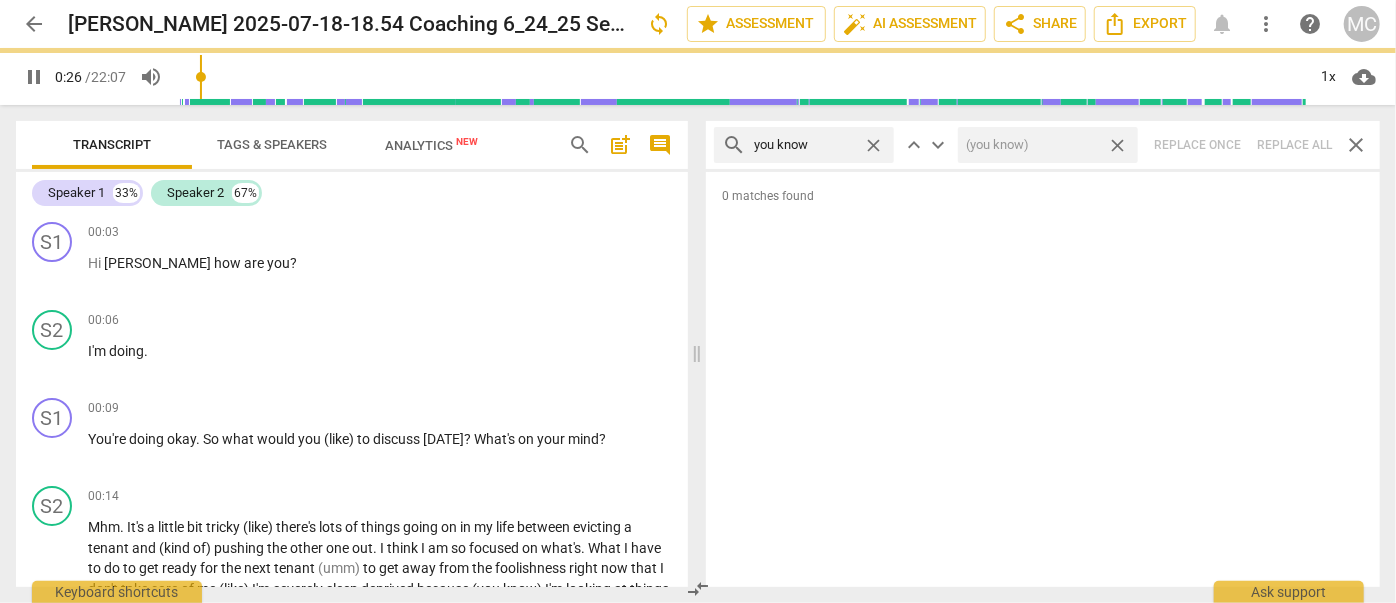click on "close" at bounding box center (1117, 145) 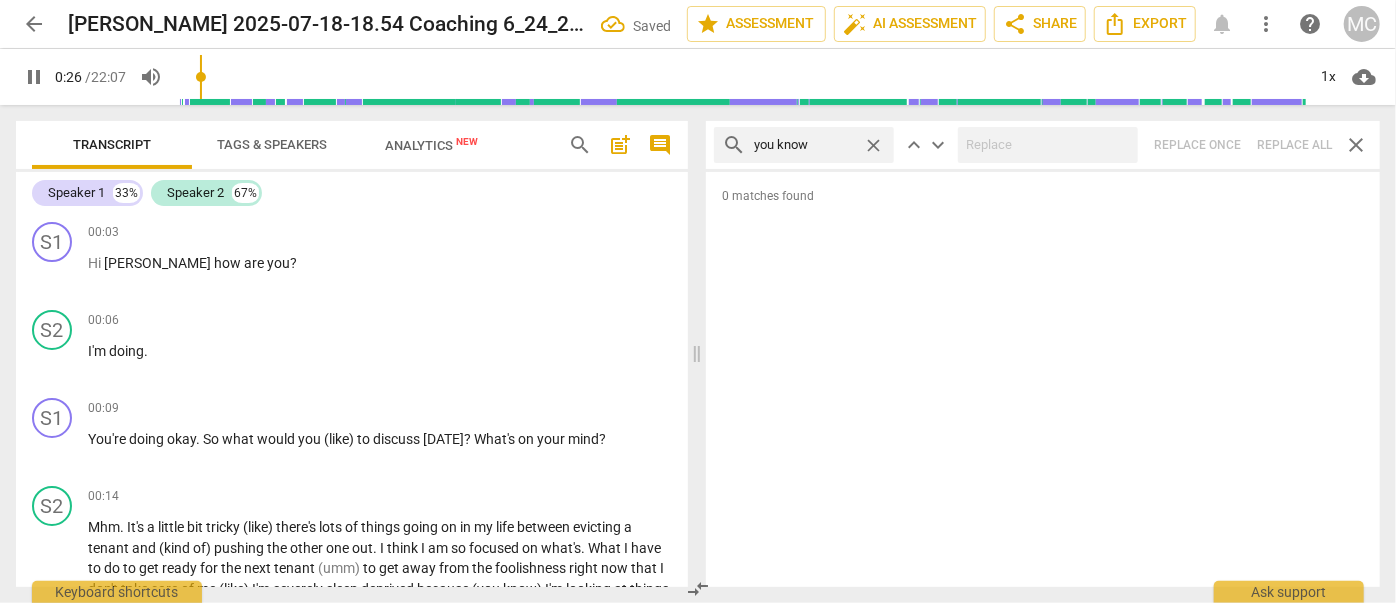 click on "close" at bounding box center [873, 145] 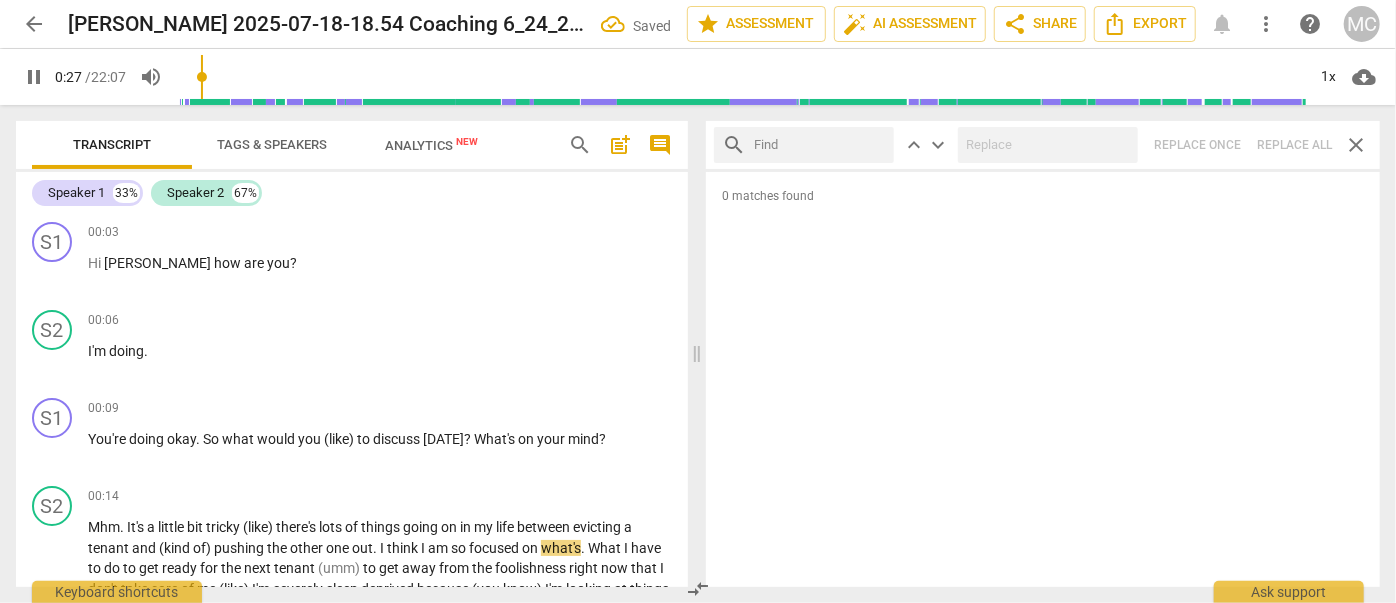 click at bounding box center (820, 145) 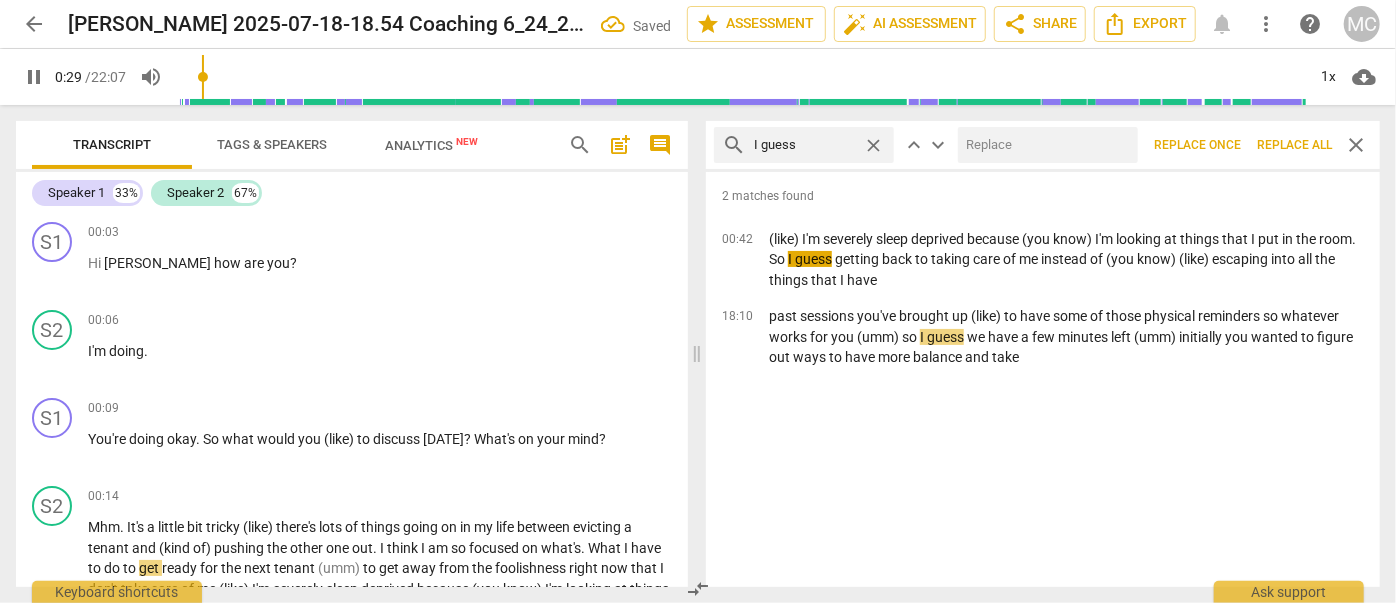 click at bounding box center [1044, 145] 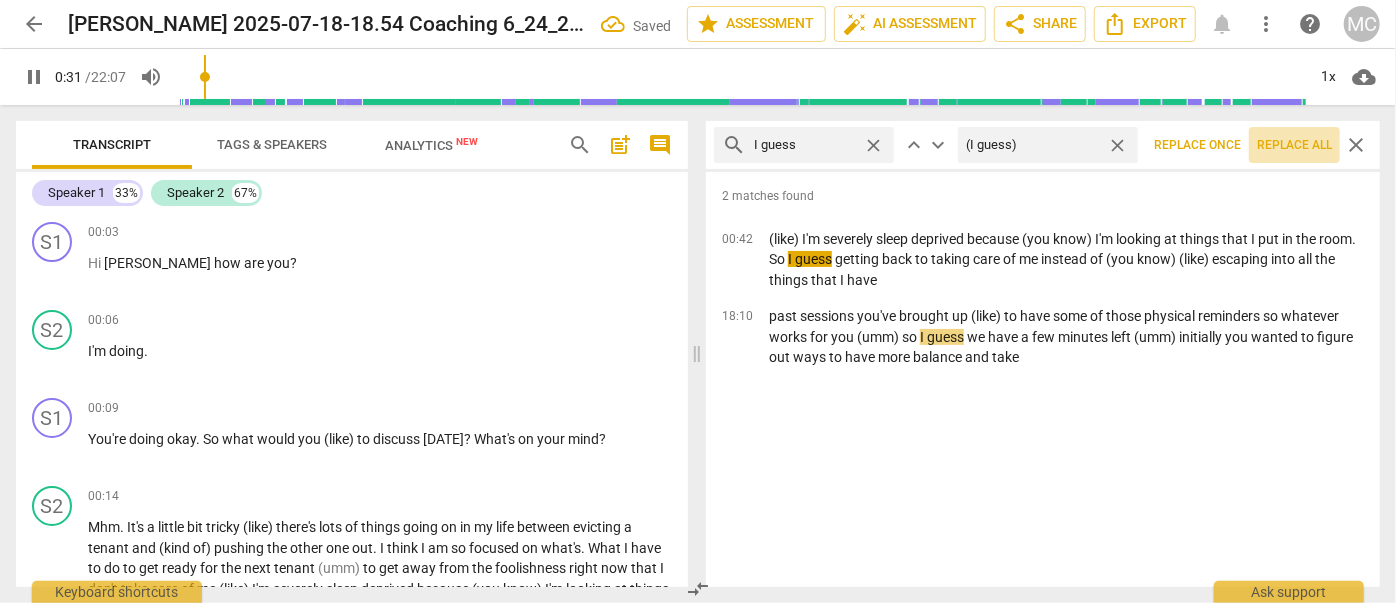 click on "Replace all" at bounding box center [1294, 145] 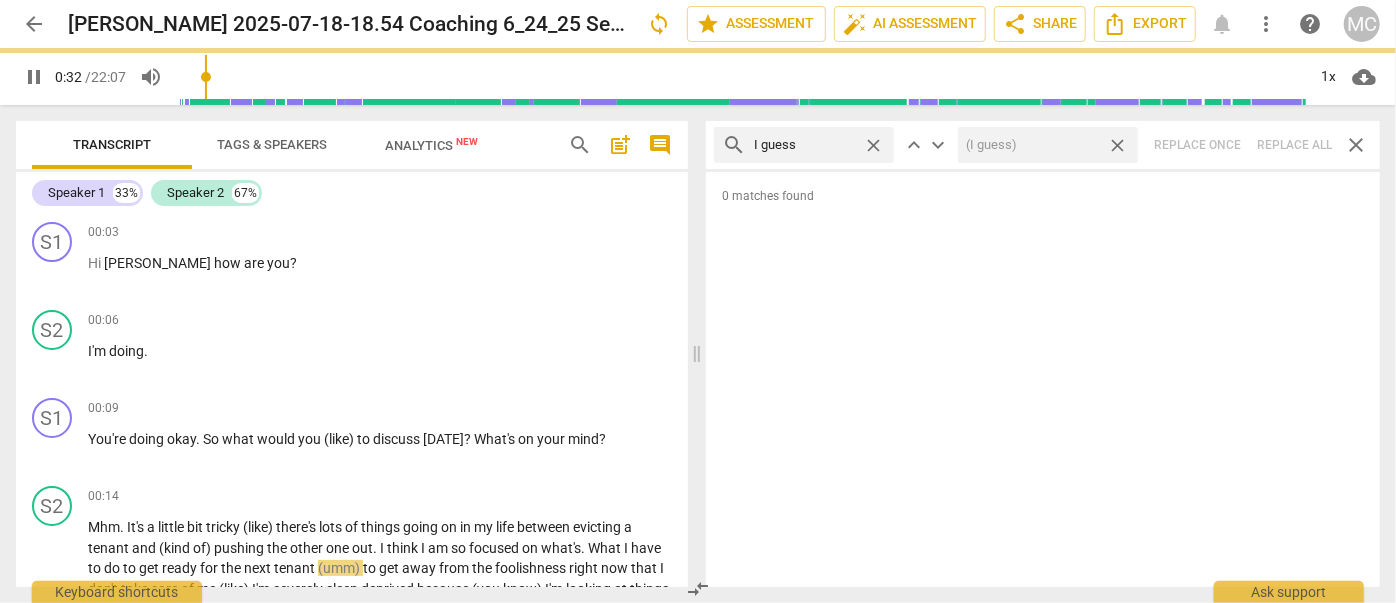 click on "close" at bounding box center (1117, 145) 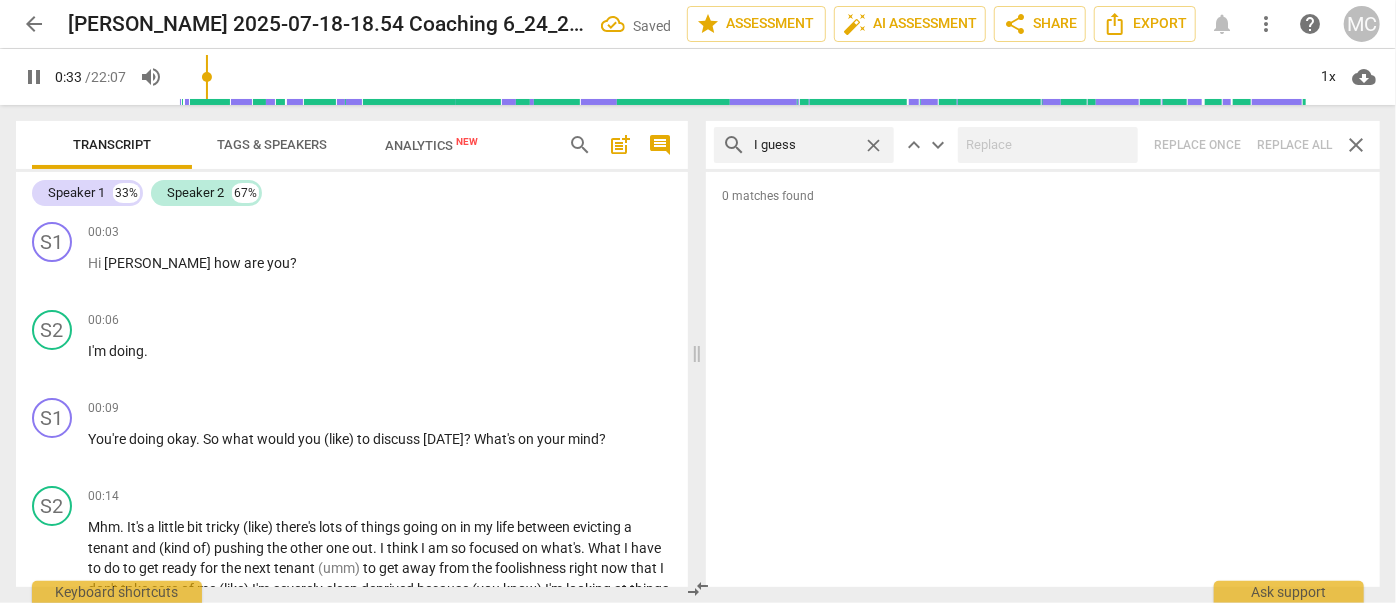 click on "close" at bounding box center [873, 145] 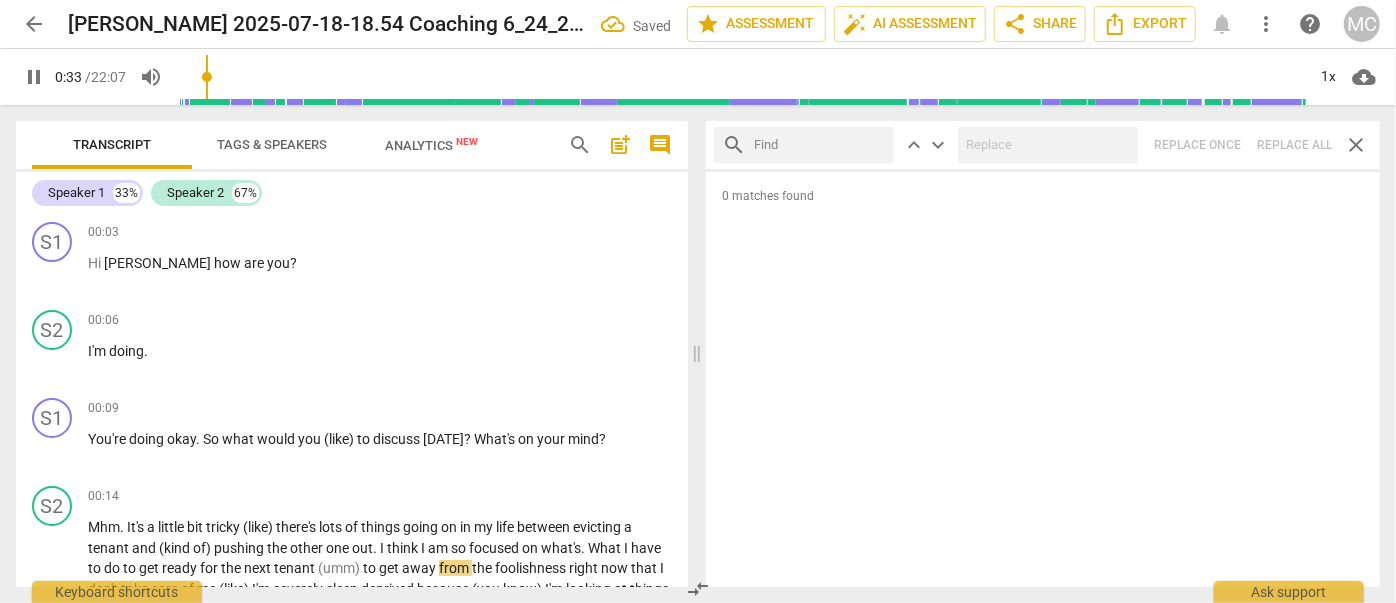click at bounding box center [820, 145] 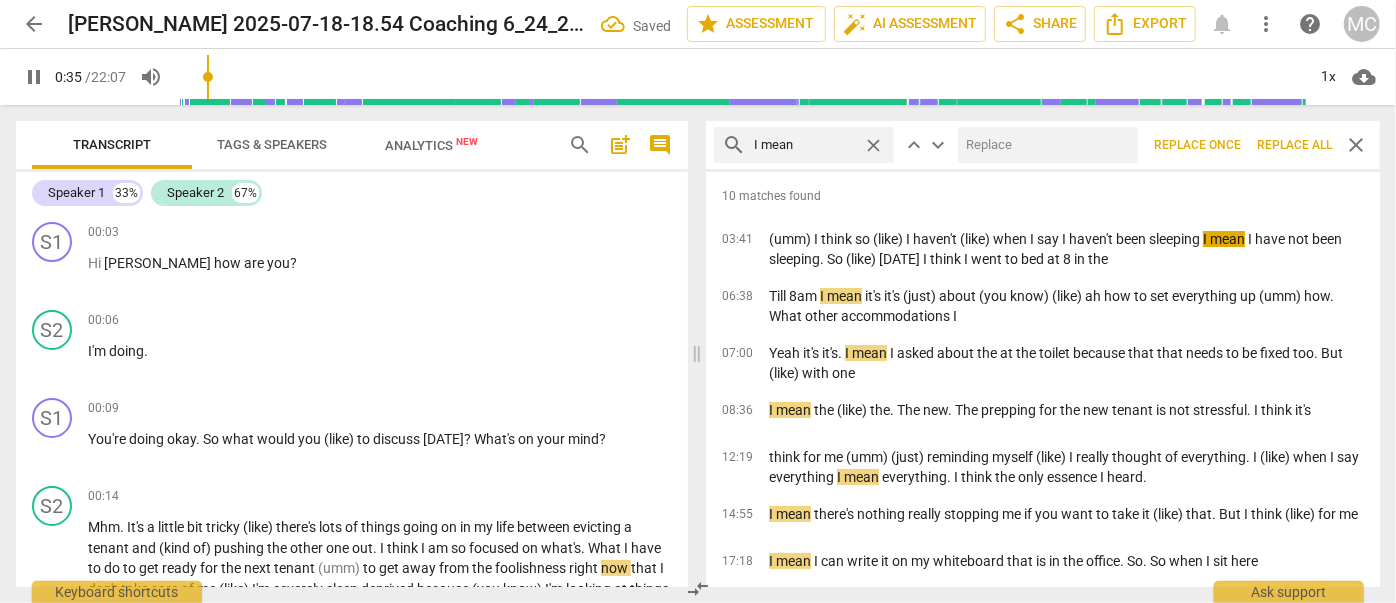 click at bounding box center [1044, 145] 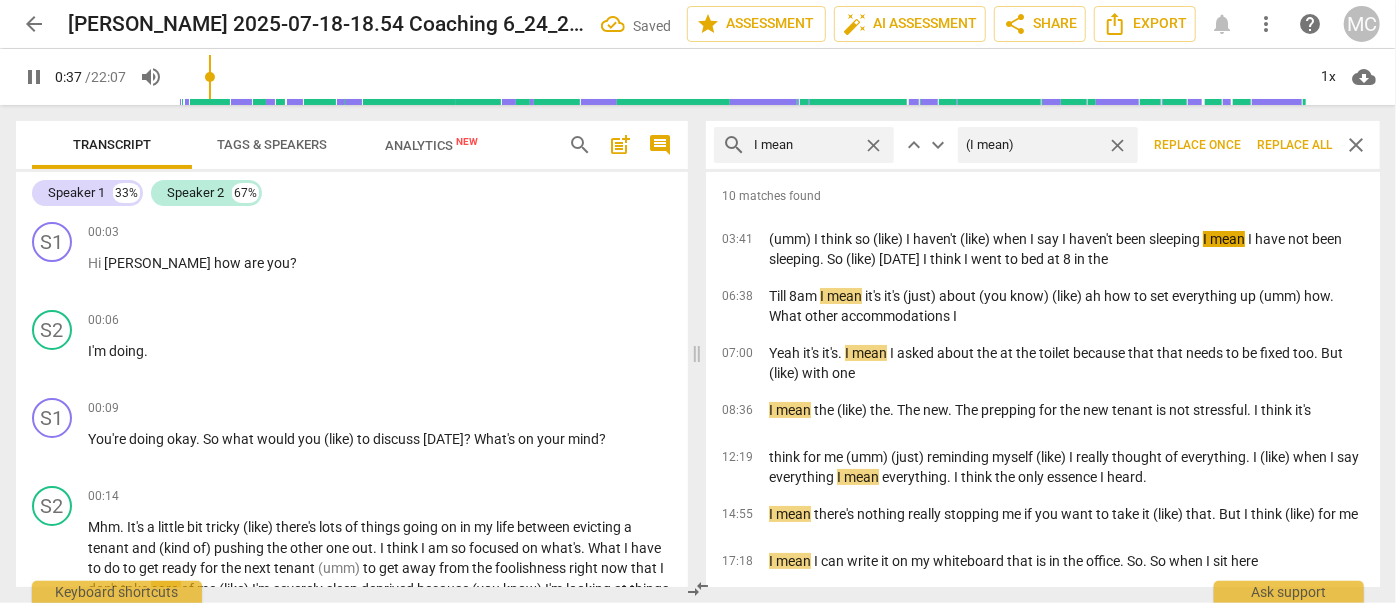 click on "Replace all" at bounding box center (1294, 145) 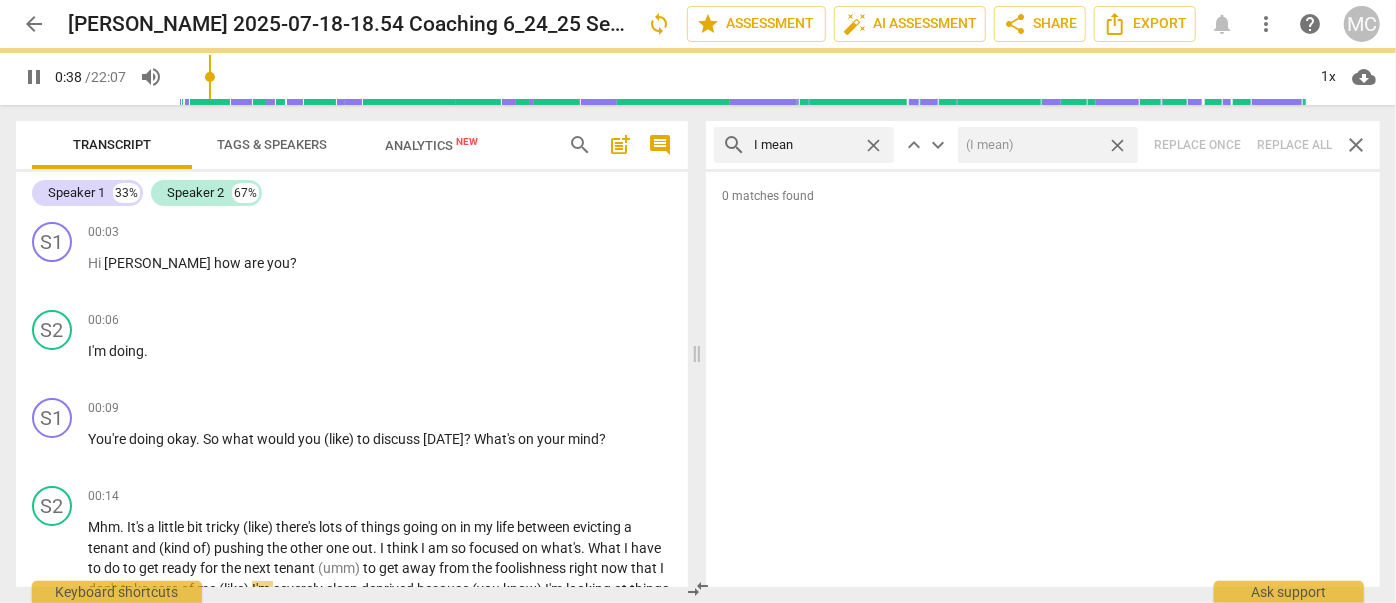 click on "close" at bounding box center [1117, 145] 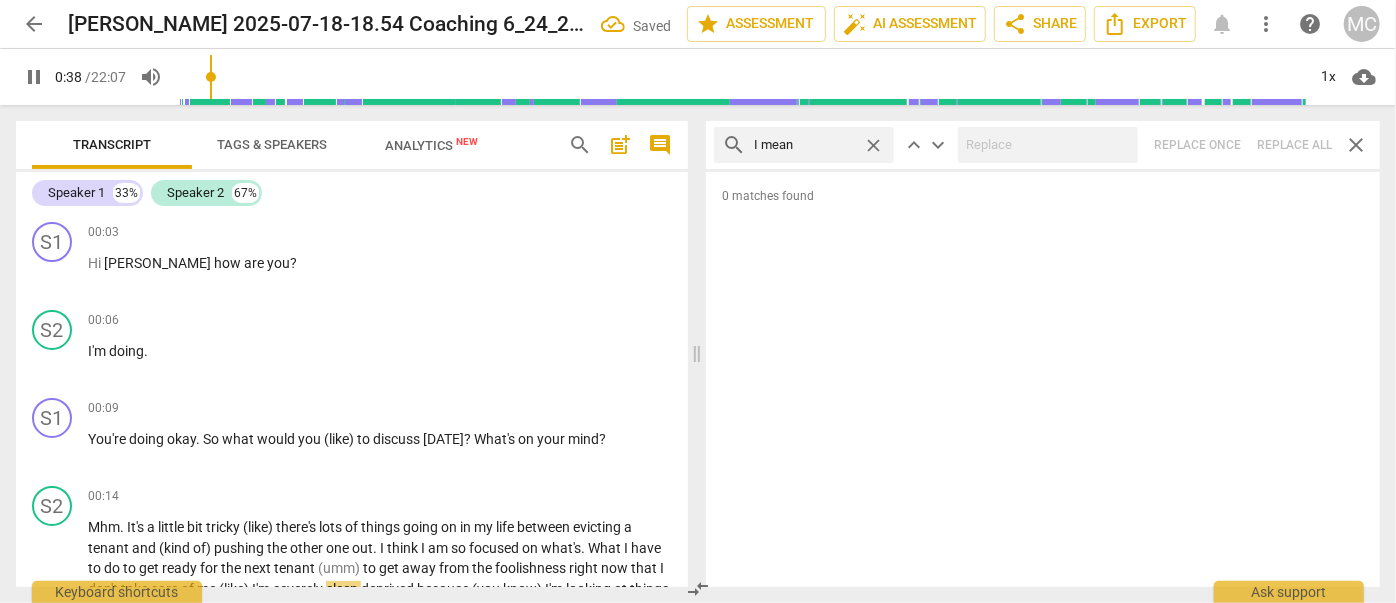 click on "close" at bounding box center (873, 145) 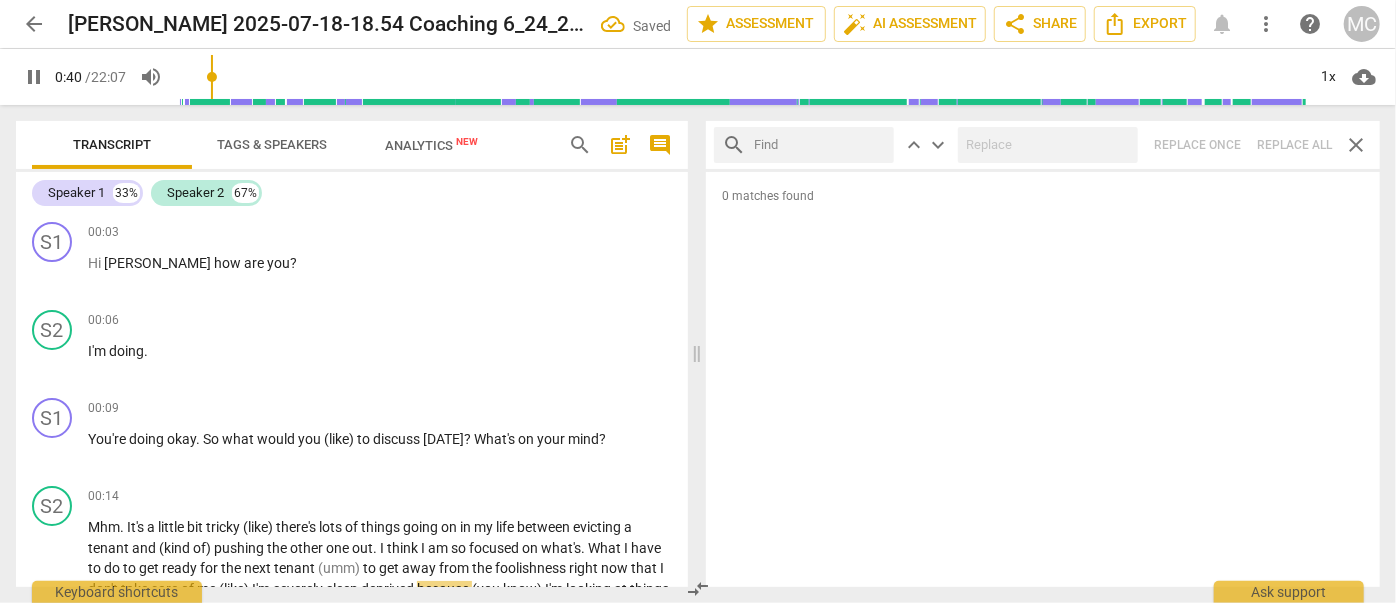 click at bounding box center [820, 145] 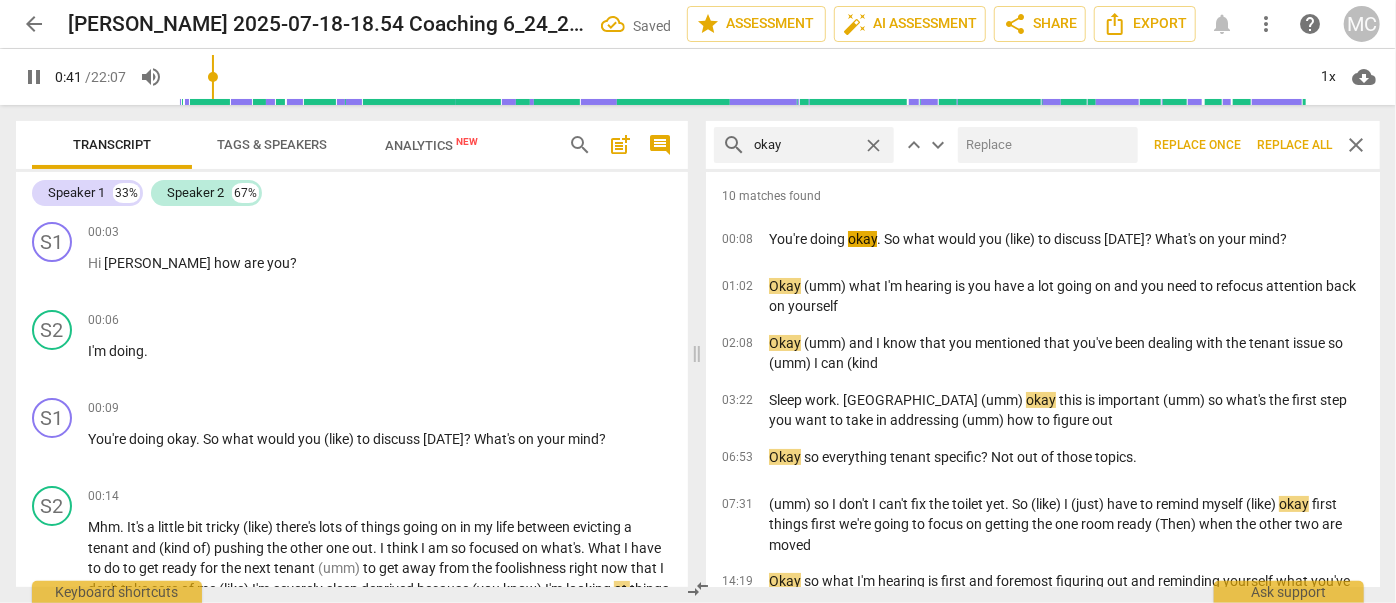 click at bounding box center (1044, 145) 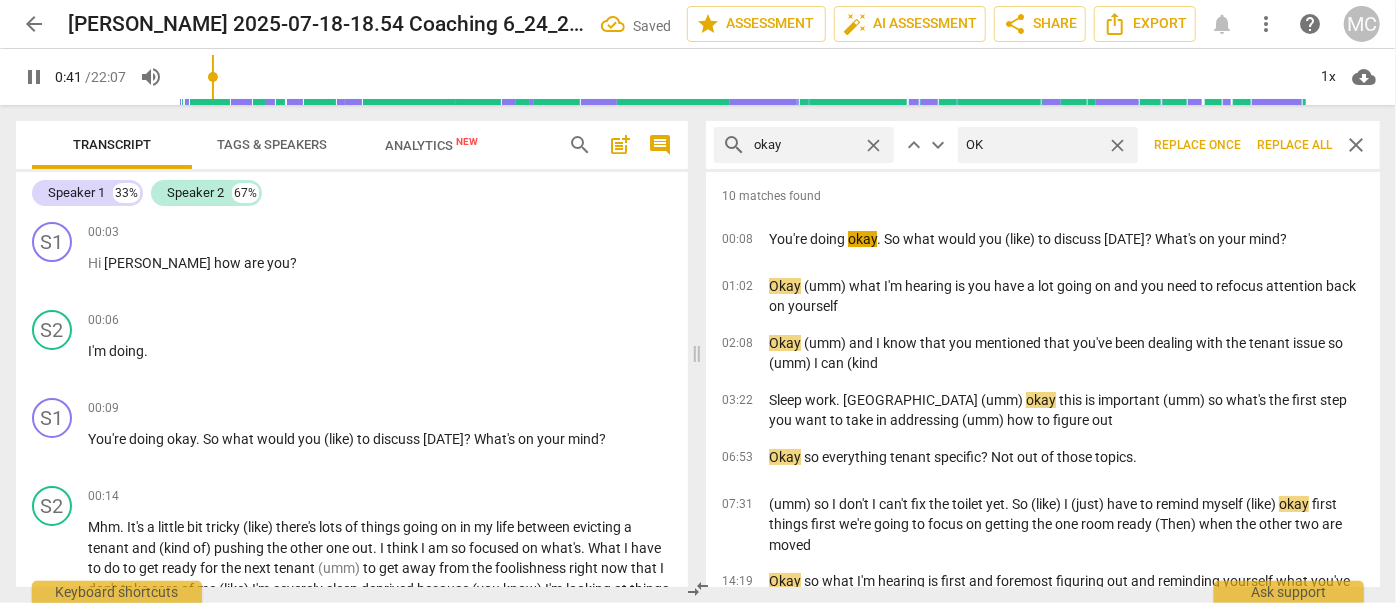 scroll, scrollTop: 383, scrollLeft: 0, axis: vertical 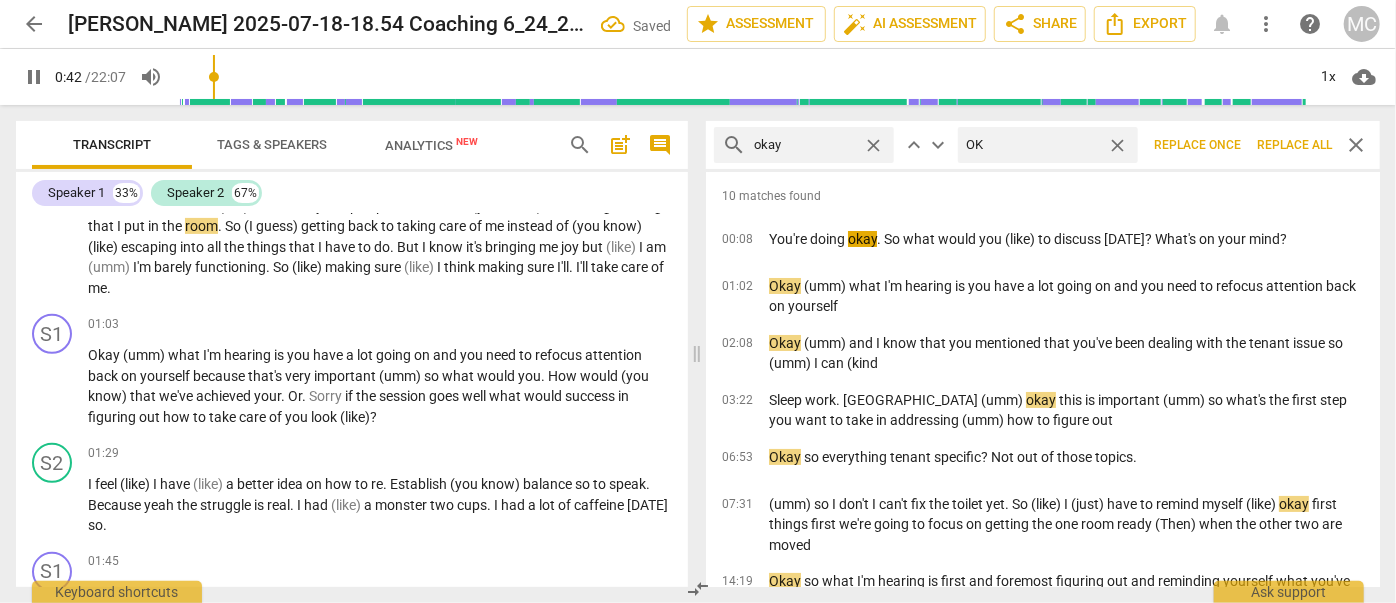 click on "Replace all" at bounding box center (1294, 145) 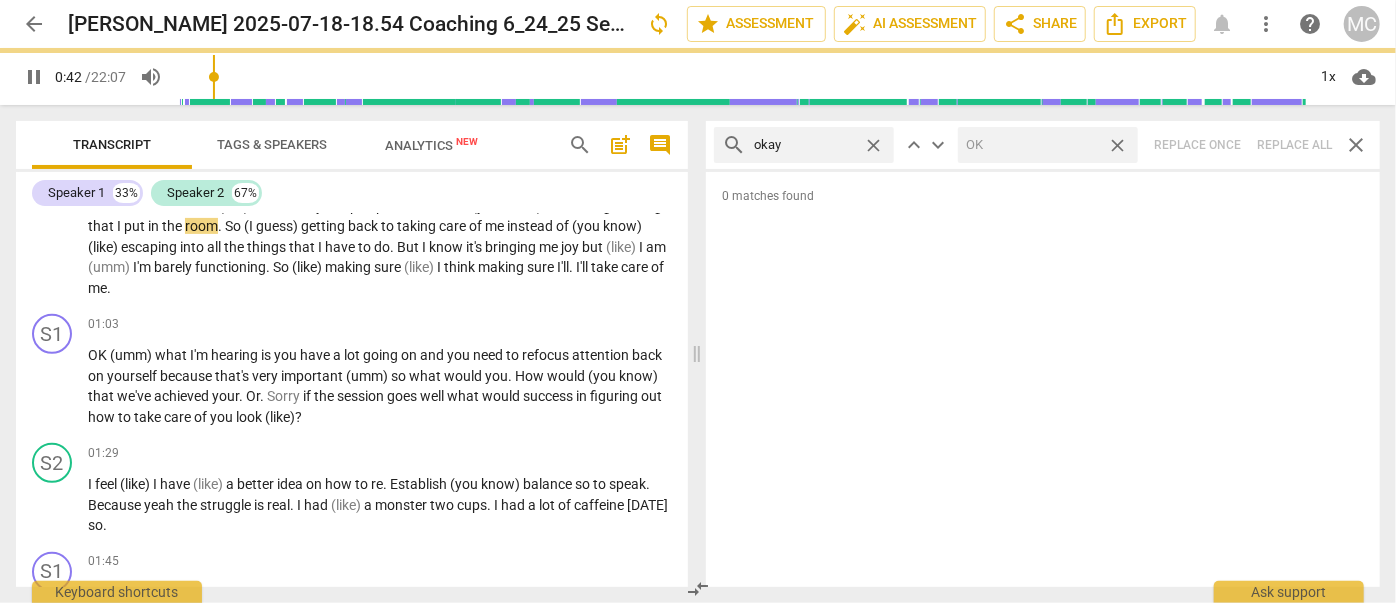 click on "close" at bounding box center [1117, 145] 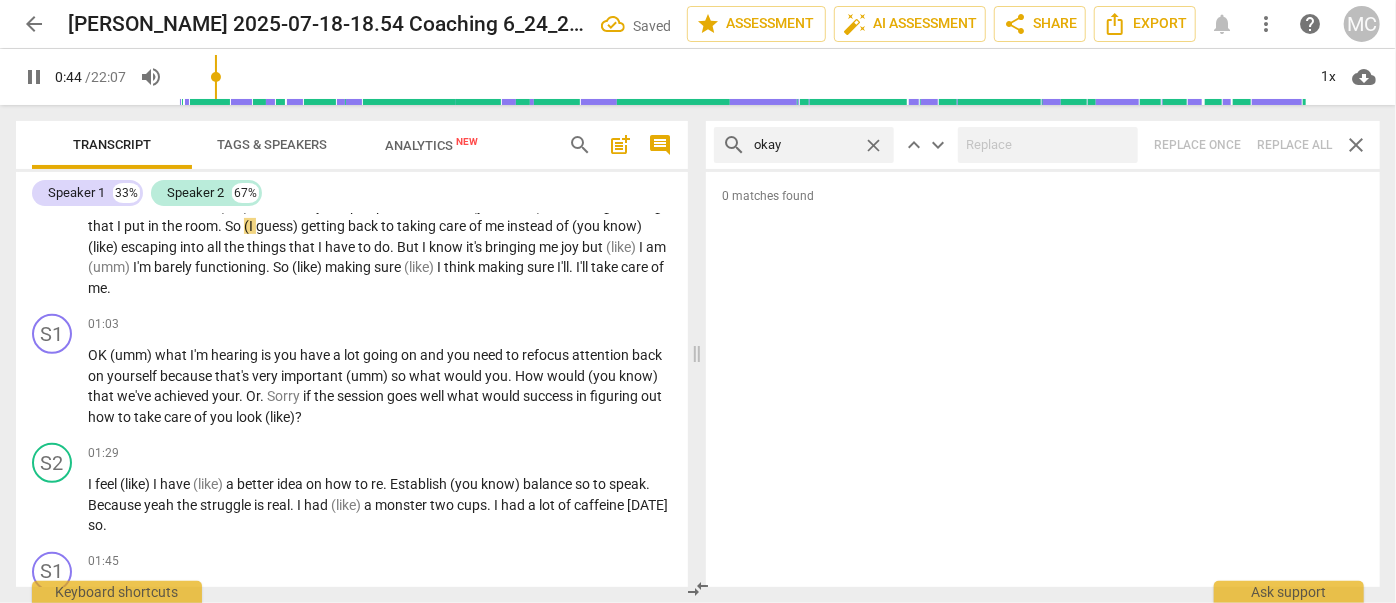 click on "close" at bounding box center (873, 145) 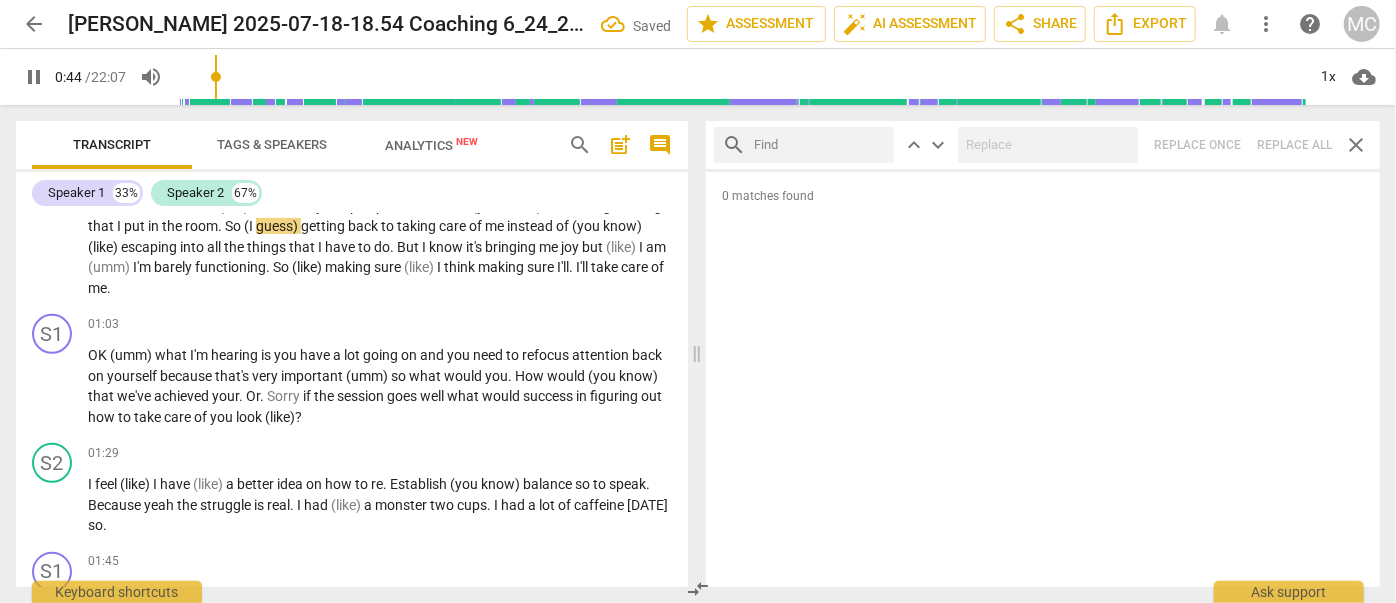 click at bounding box center [820, 145] 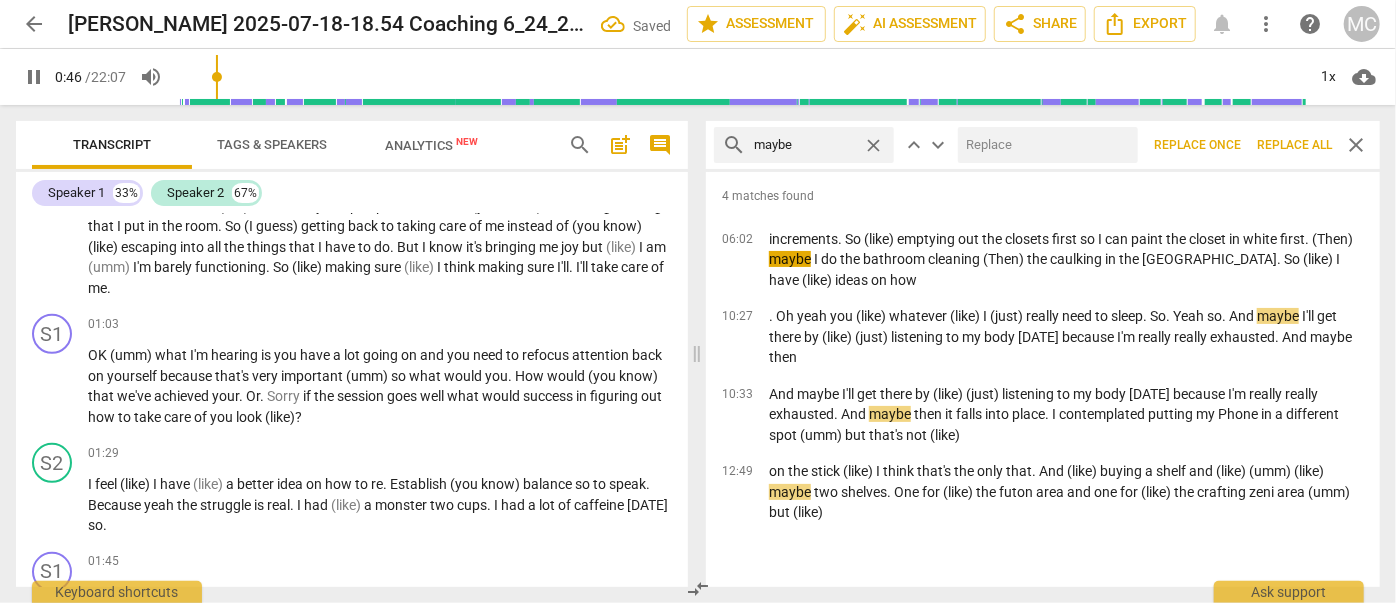 click at bounding box center (1044, 145) 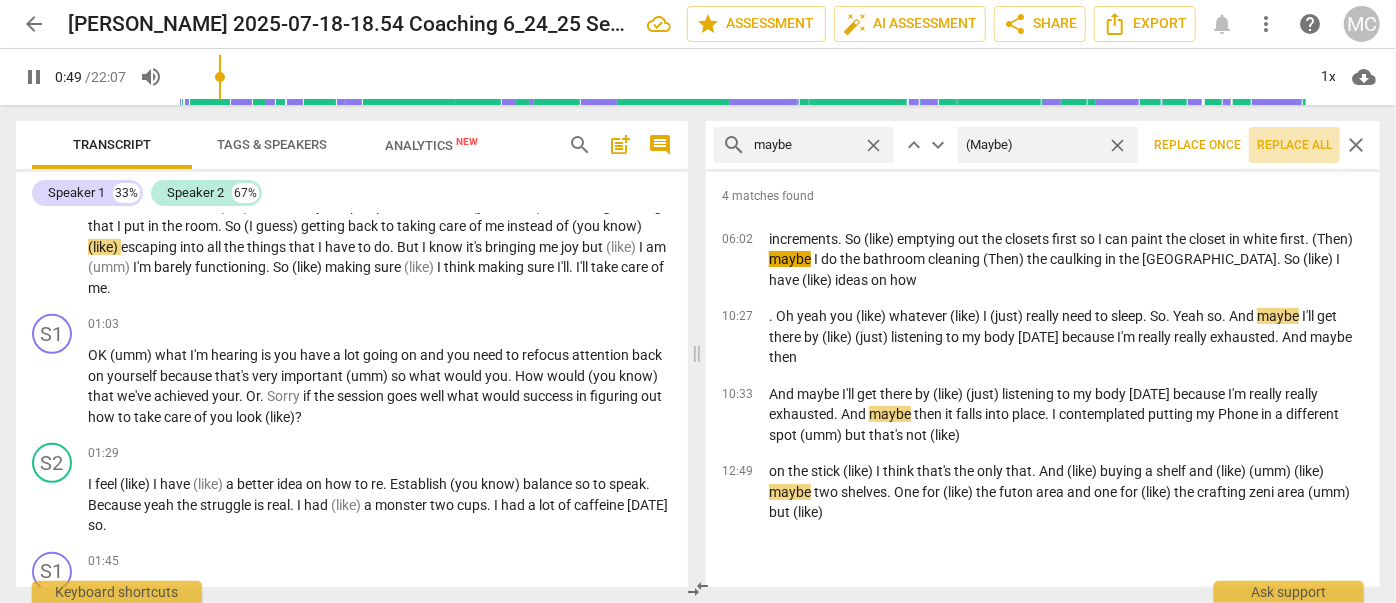 click on "Replace all" at bounding box center [1294, 145] 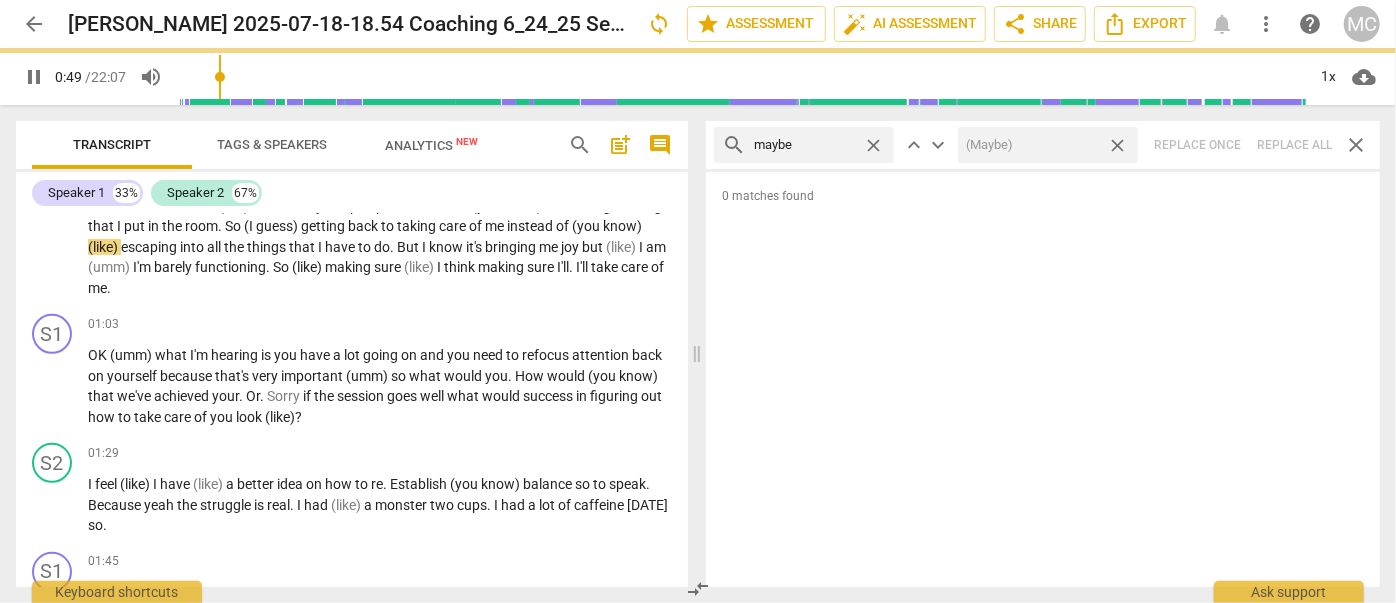 click on "close" at bounding box center (1117, 145) 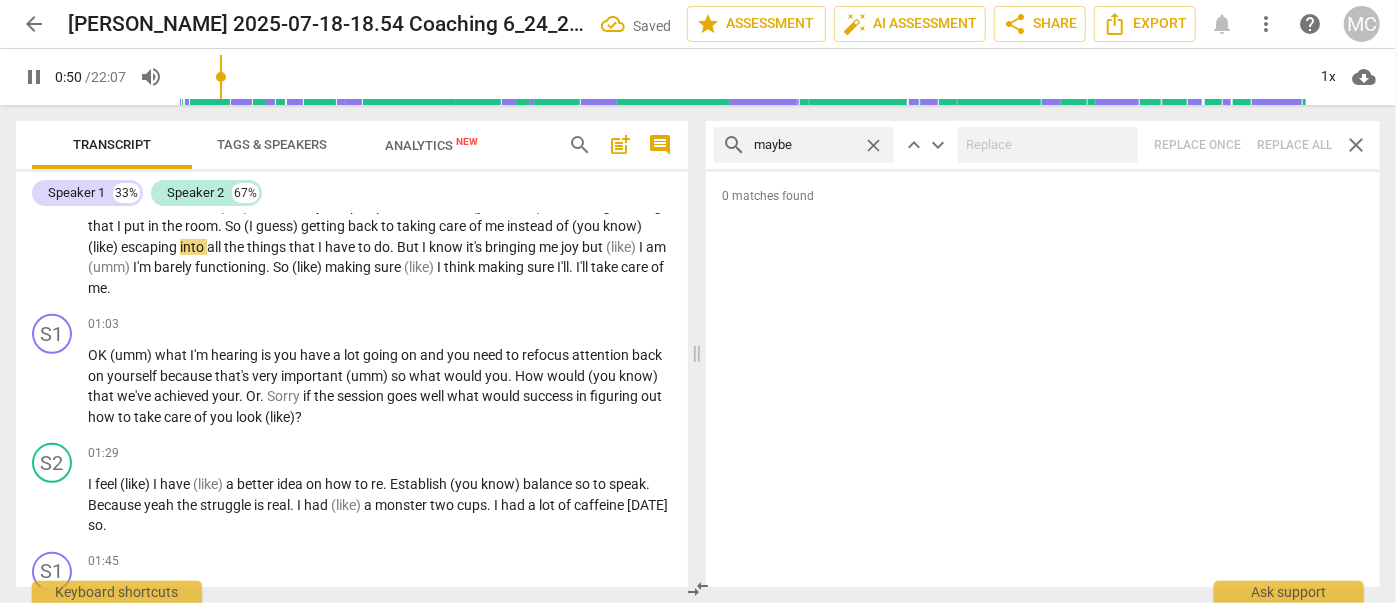 click on "close" at bounding box center (878, 145) 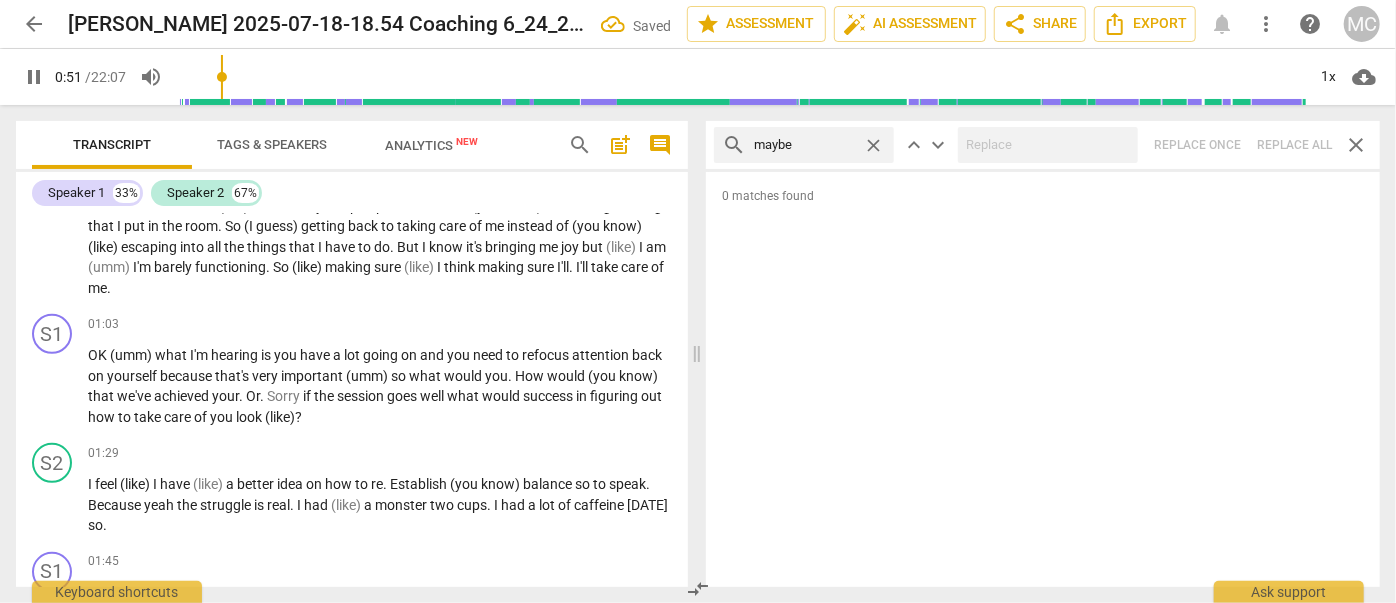 click on "close" at bounding box center (873, 145) 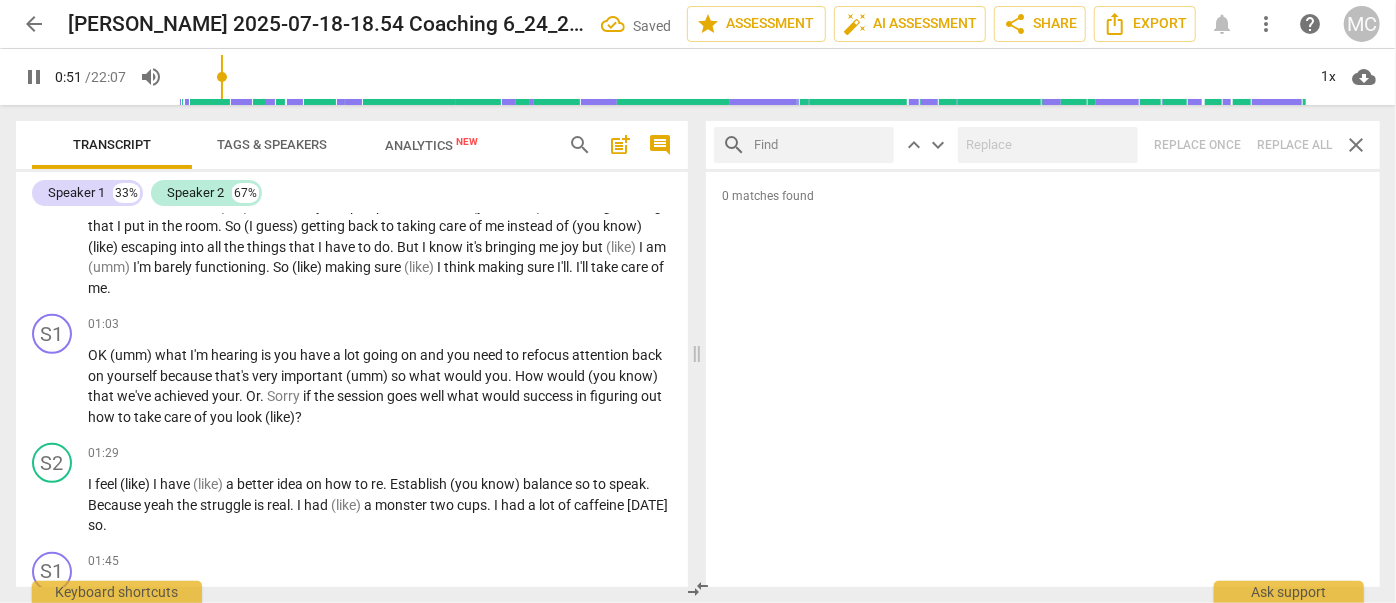 click at bounding box center (820, 145) 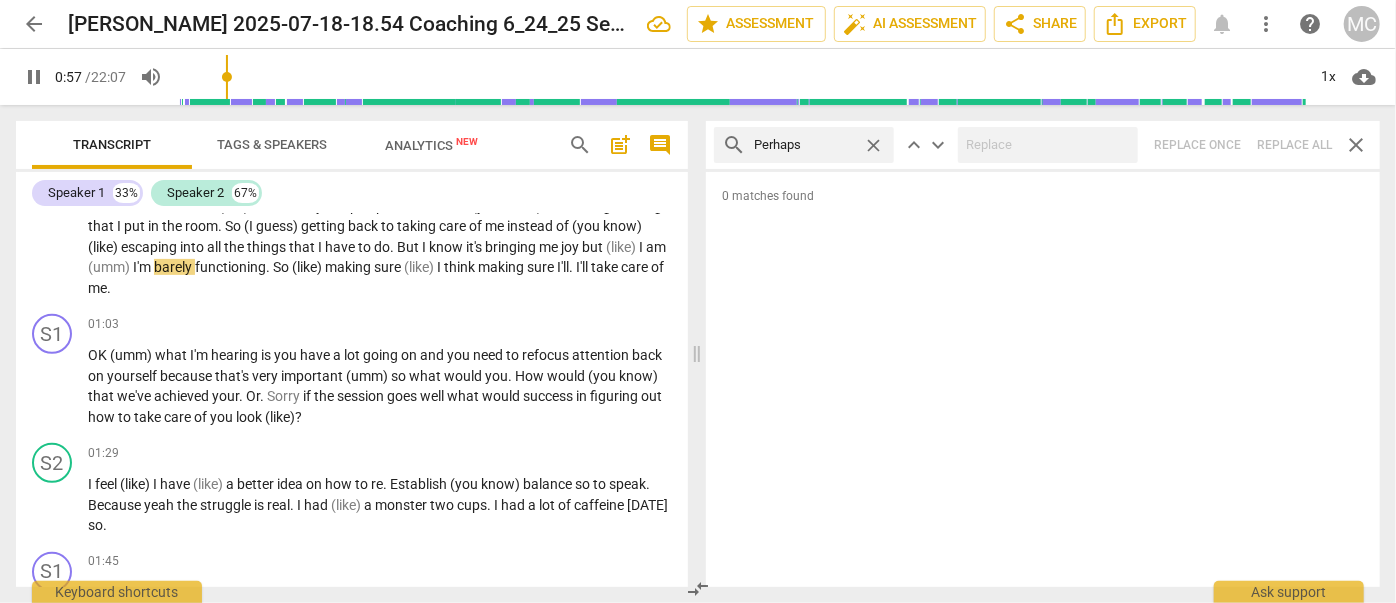 click on "search Perhaps close keyboard_arrow_up keyboard_arrow_down Replace once Replace all close" at bounding box center [1043, 145] 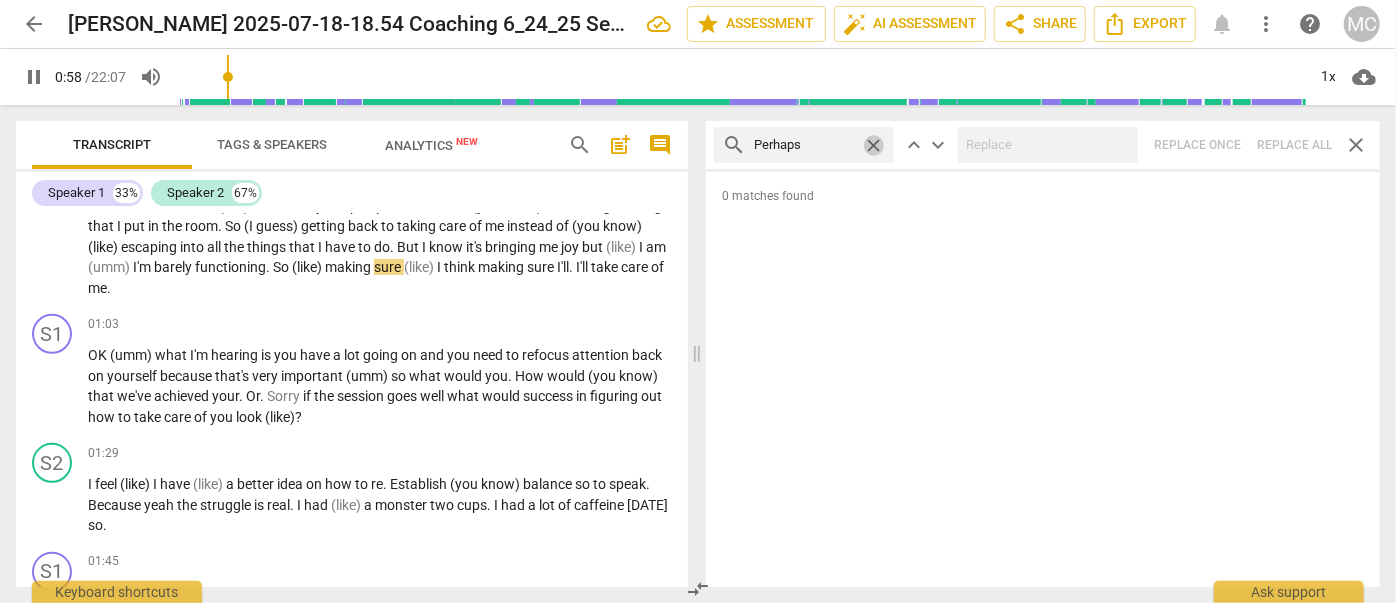 drag, startPoint x: 877, startPoint y: 147, endPoint x: 834, endPoint y: 147, distance: 43 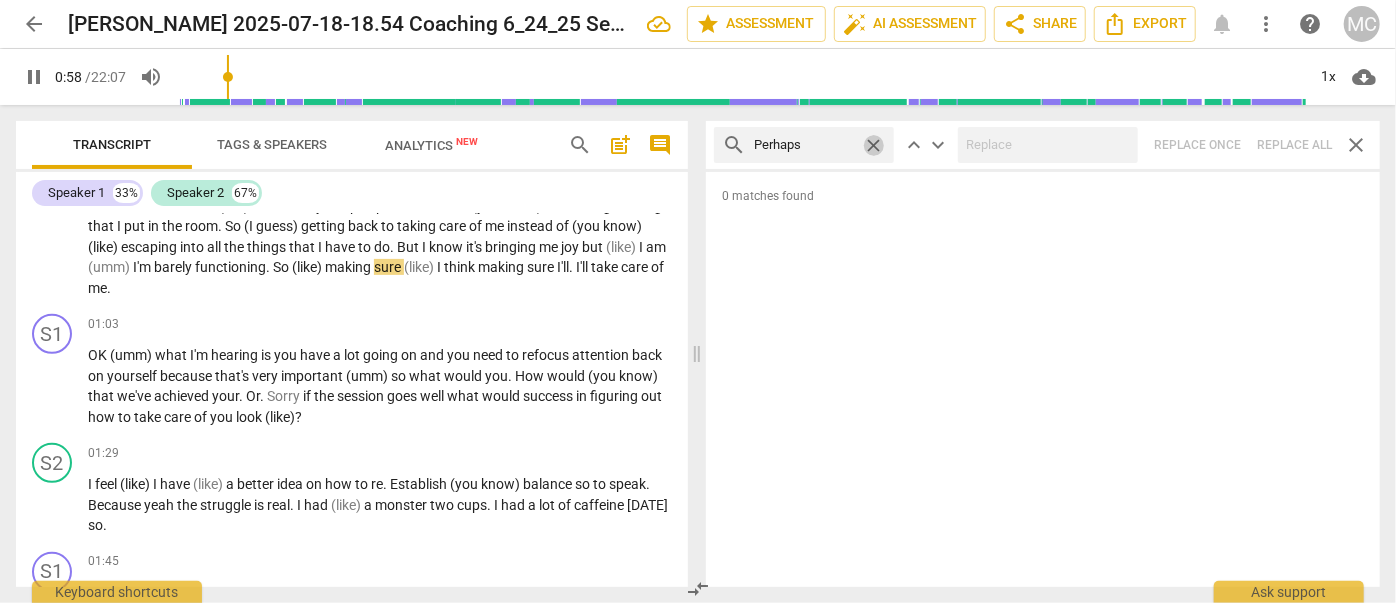 click on "close" at bounding box center (873, 145) 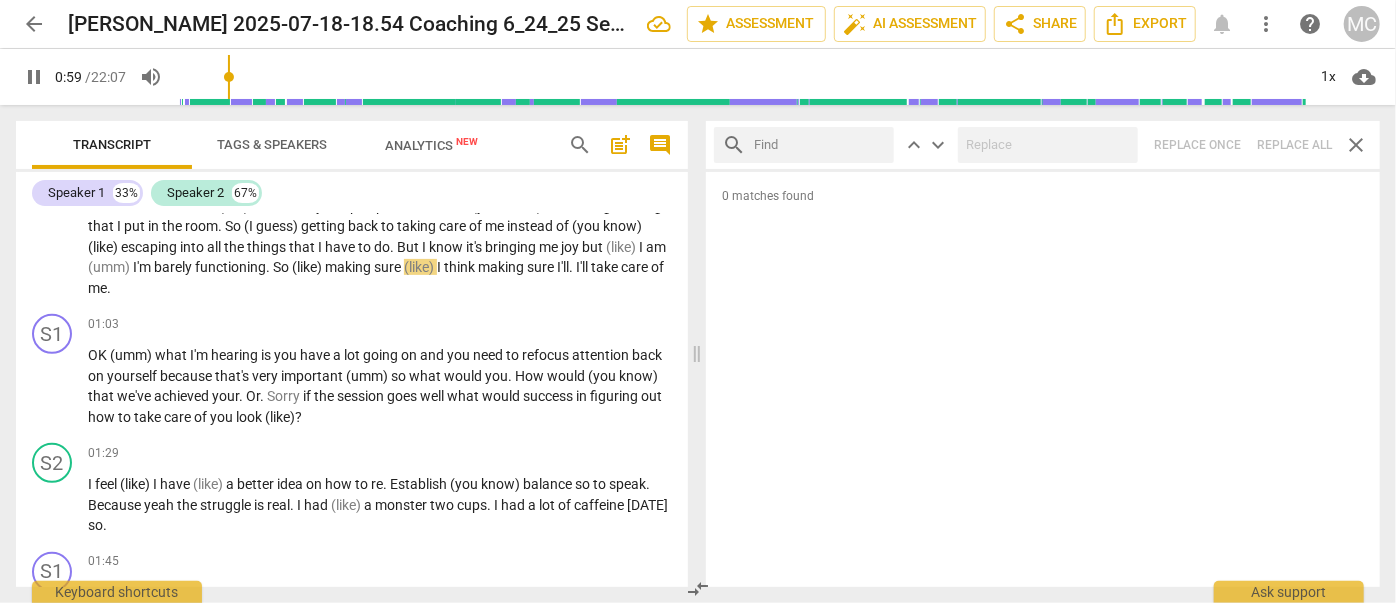 click at bounding box center [820, 145] 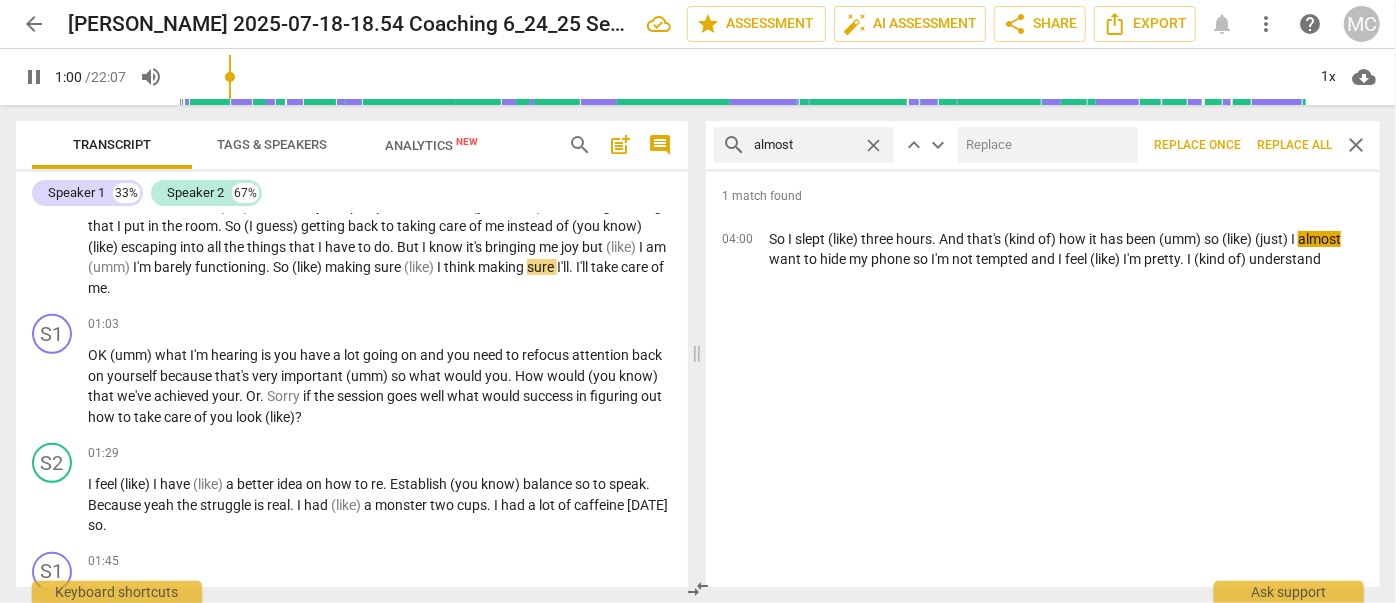 click at bounding box center (1044, 145) 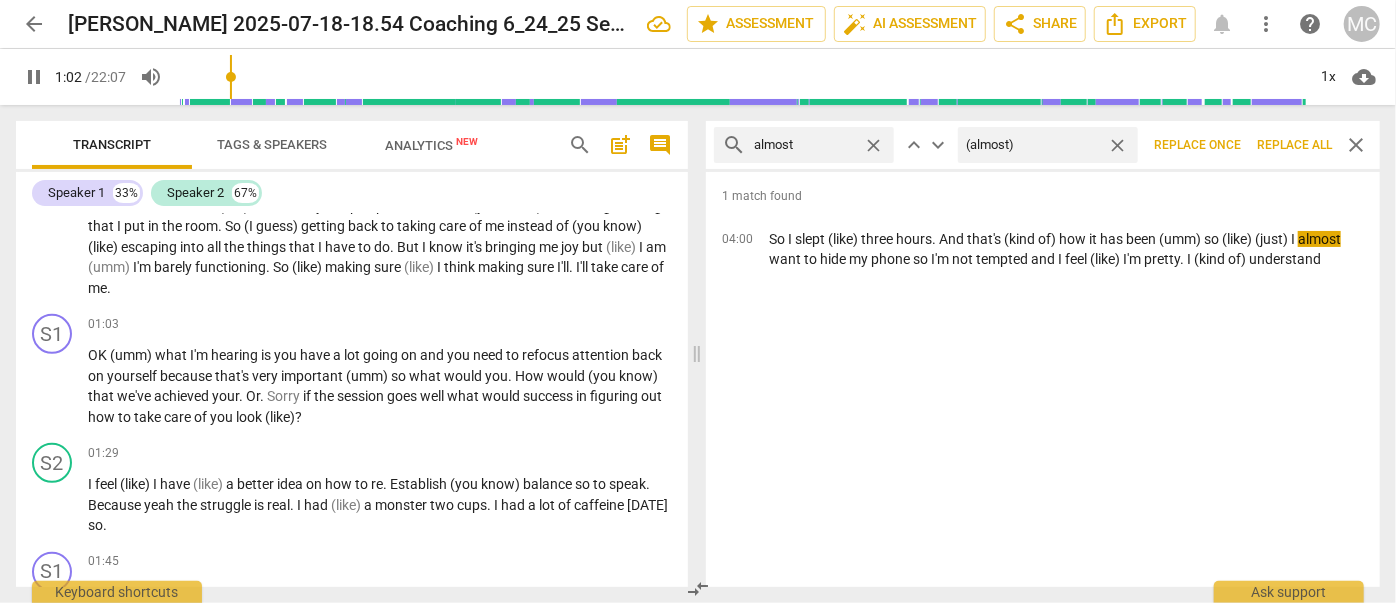 click on "Replace all" at bounding box center (1294, 145) 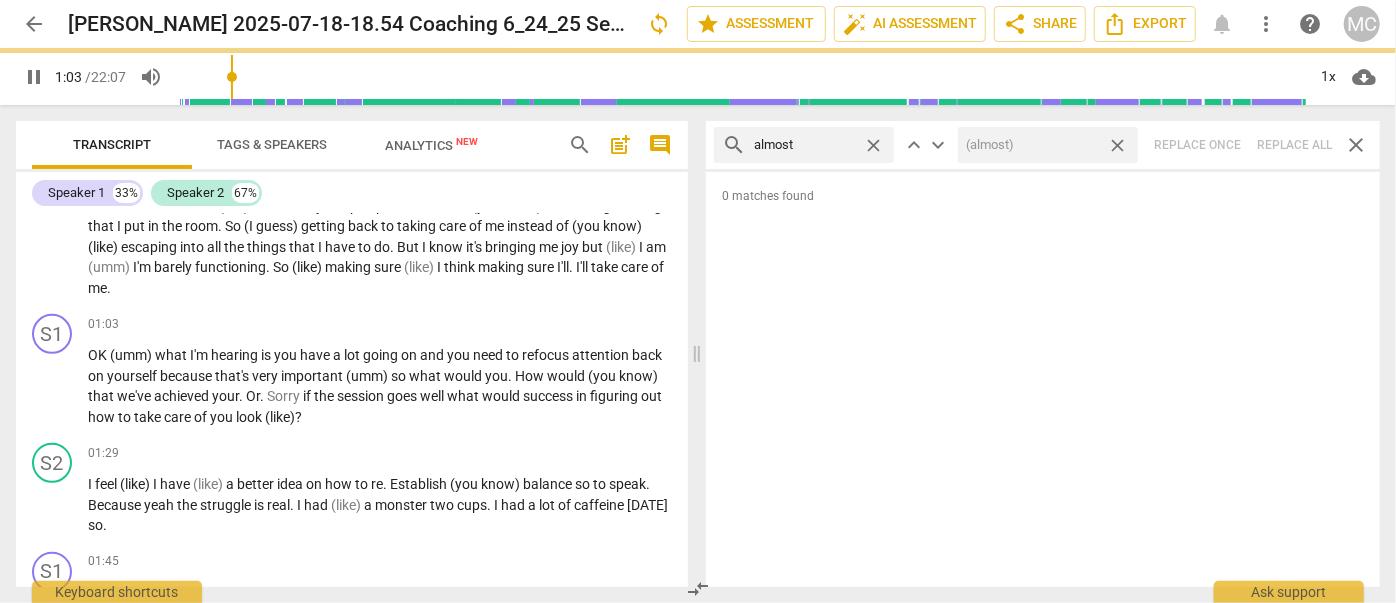 drag, startPoint x: 1118, startPoint y: 145, endPoint x: 902, endPoint y: 153, distance: 216.1481 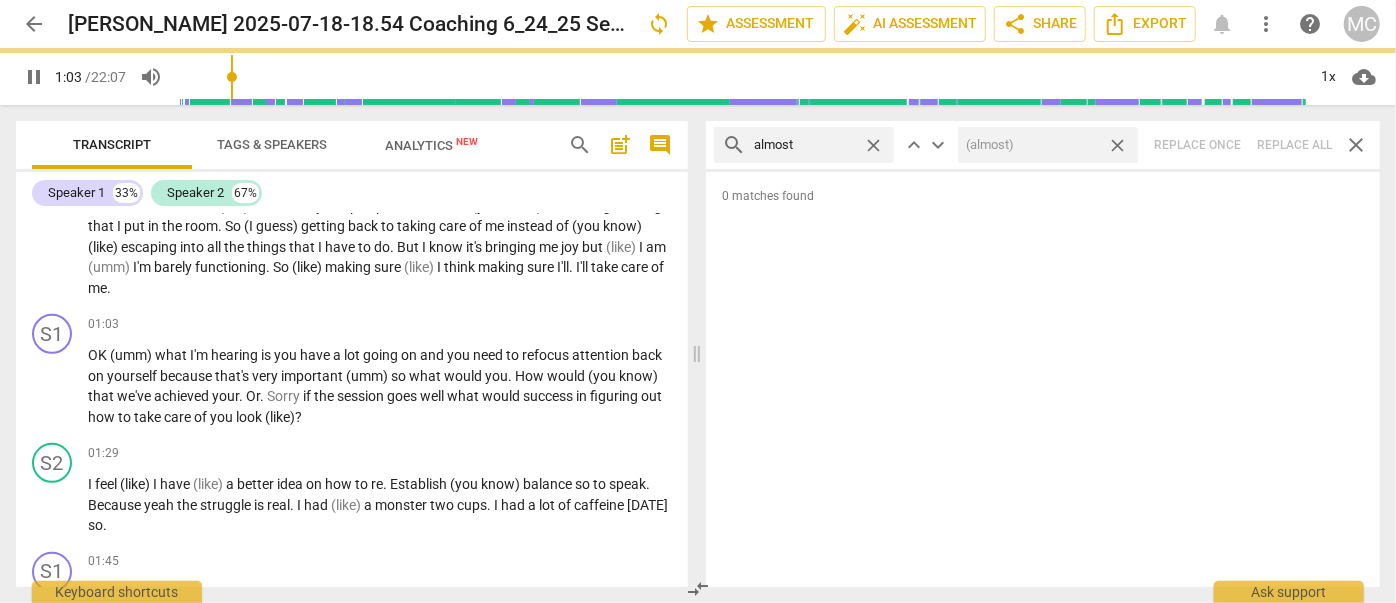 click on "close" at bounding box center (1117, 145) 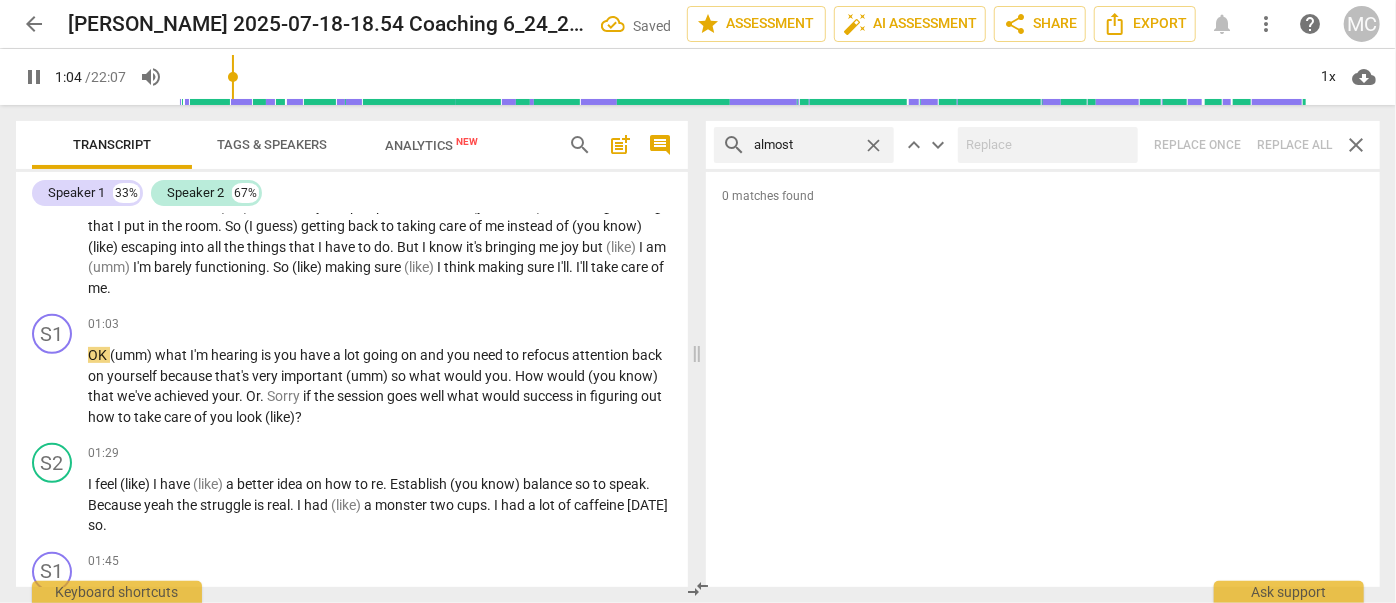 click on "close" at bounding box center (873, 145) 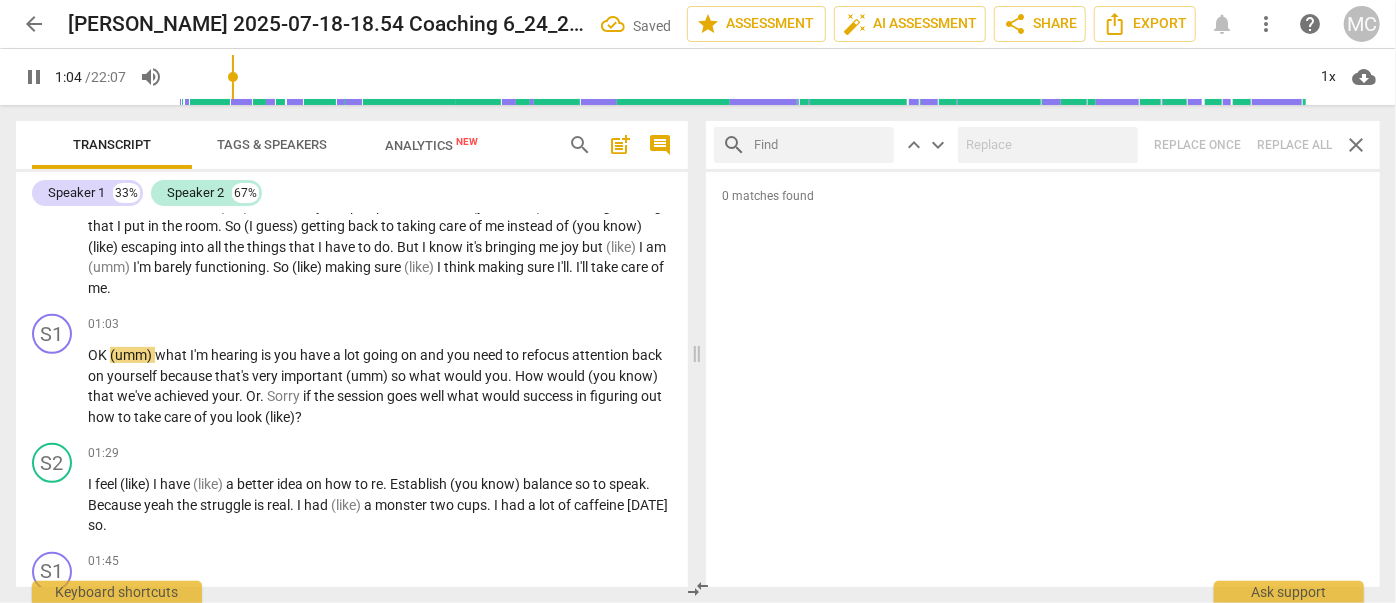 click at bounding box center [820, 145] 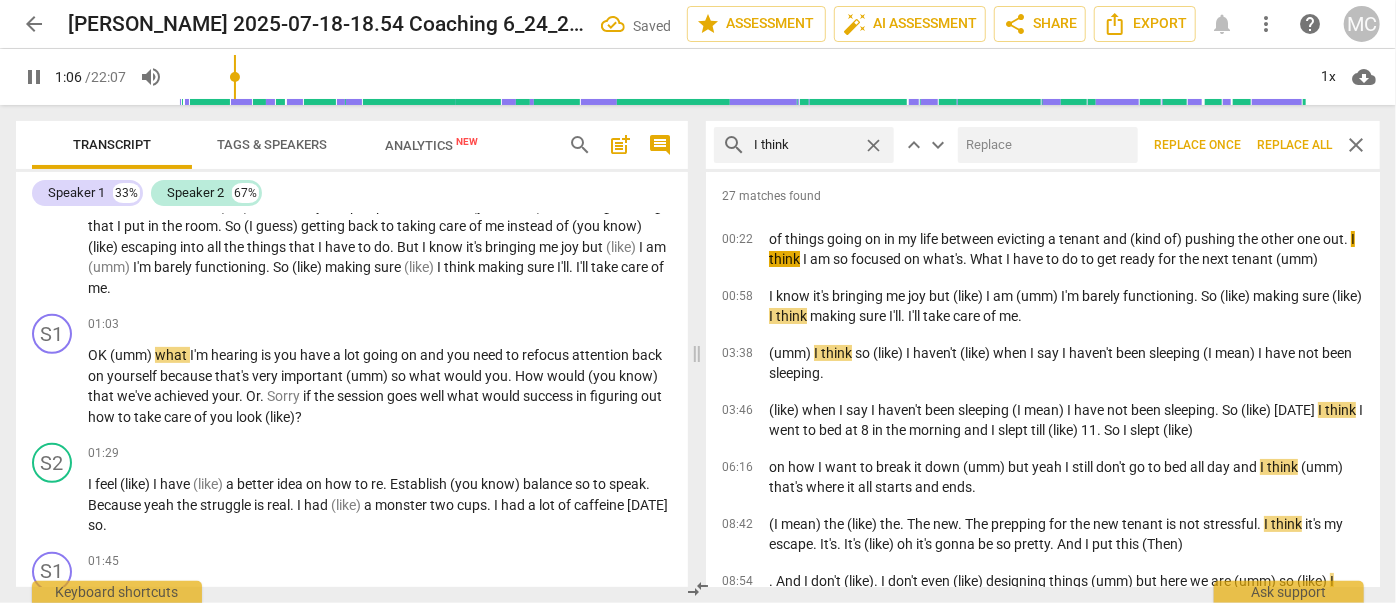 click at bounding box center (1044, 145) 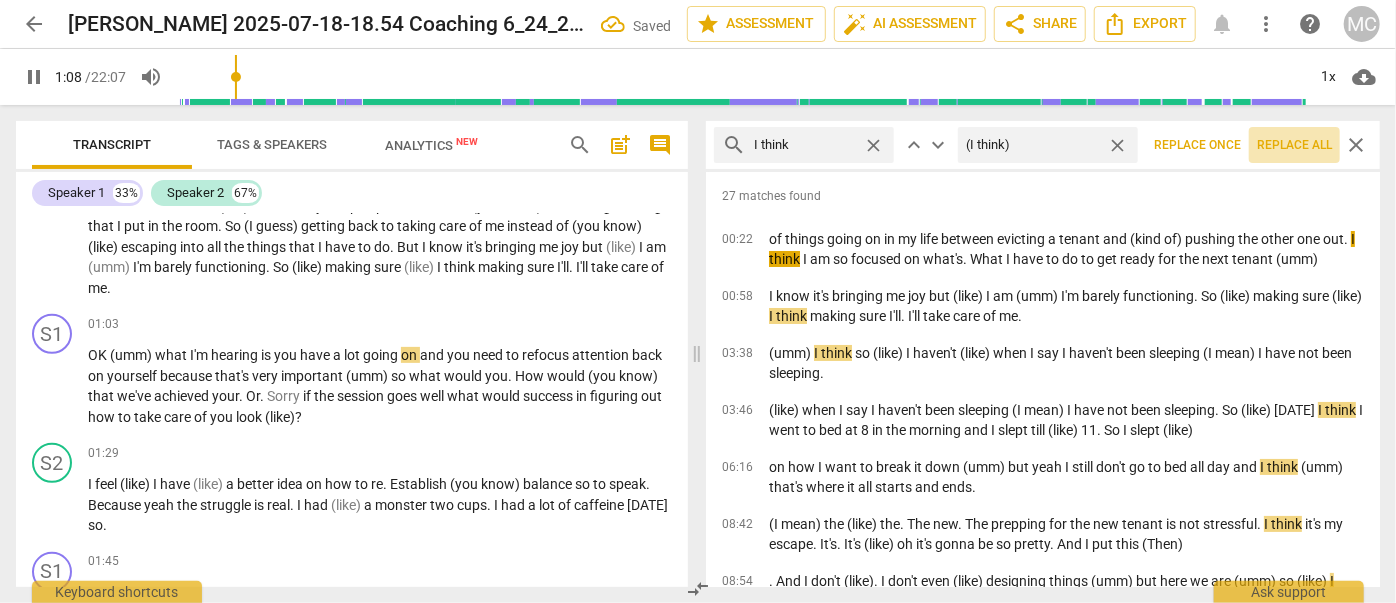 drag, startPoint x: 1307, startPoint y: 144, endPoint x: 1069, endPoint y: 146, distance: 238.0084 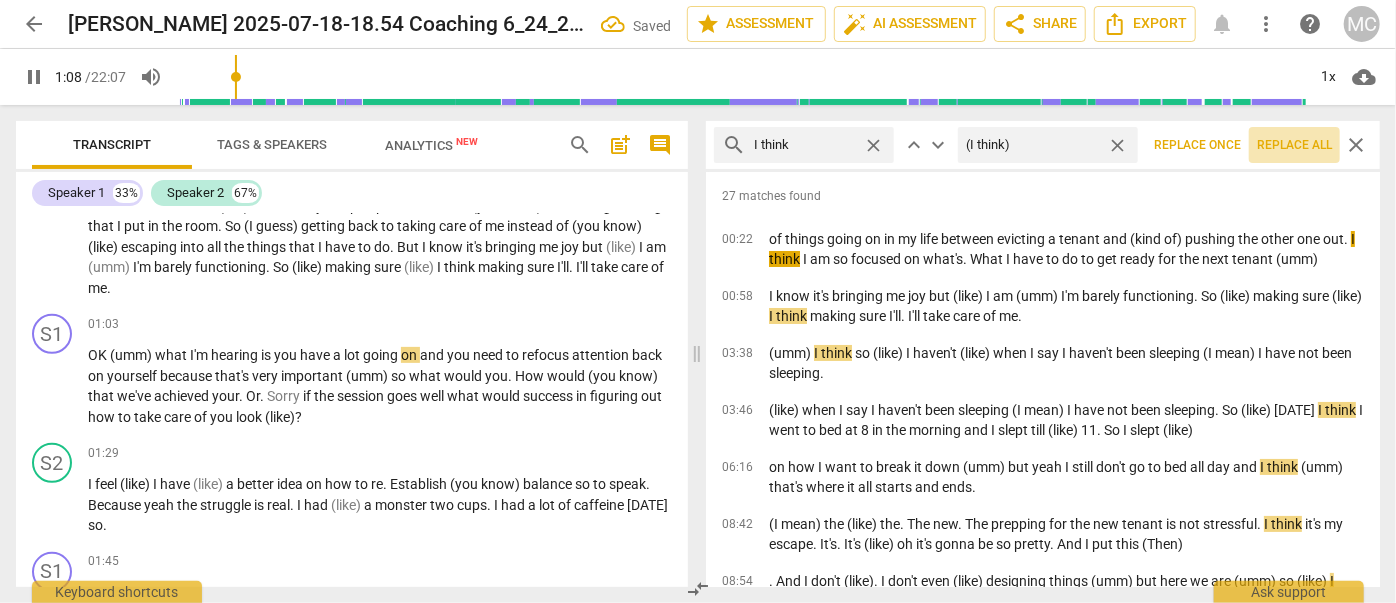 click on "Replace all" at bounding box center (1294, 145) 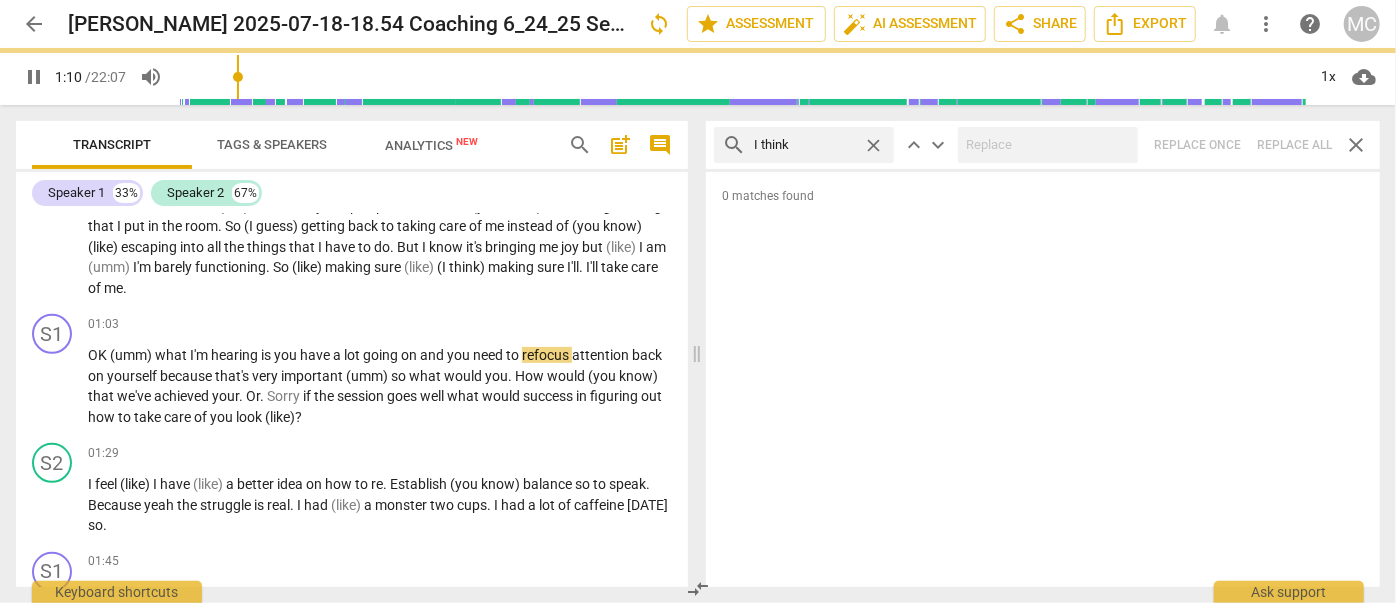 click on "close" at bounding box center (873, 145) 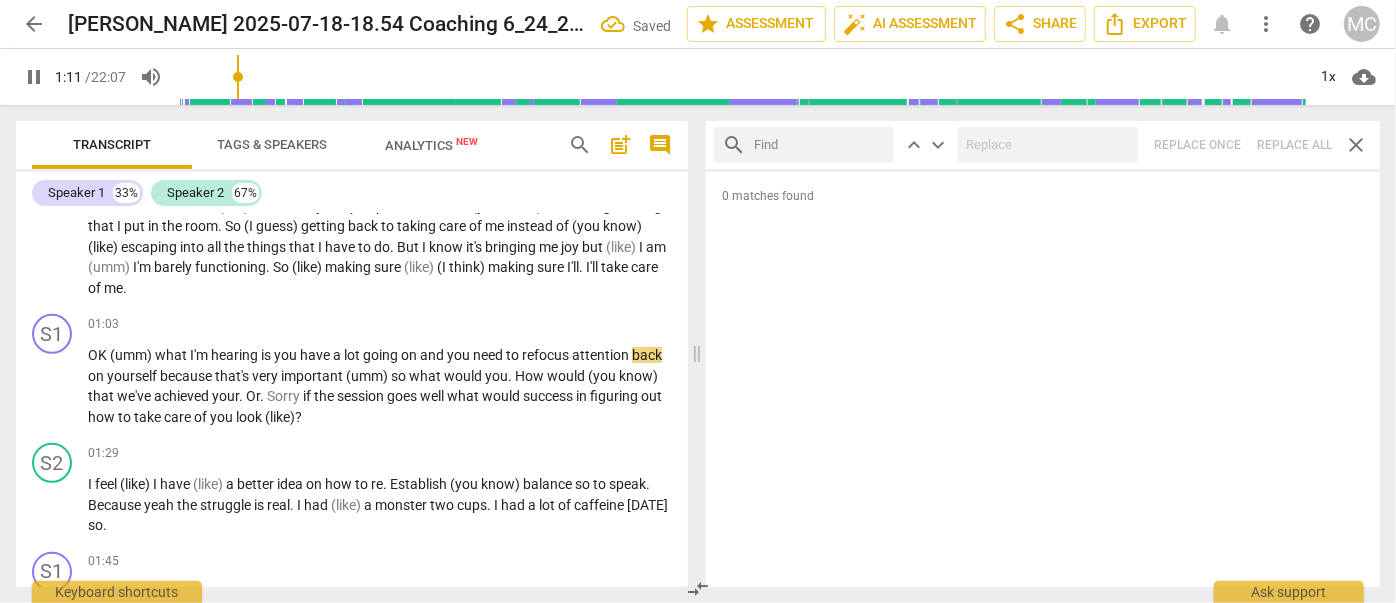 click at bounding box center (820, 145) 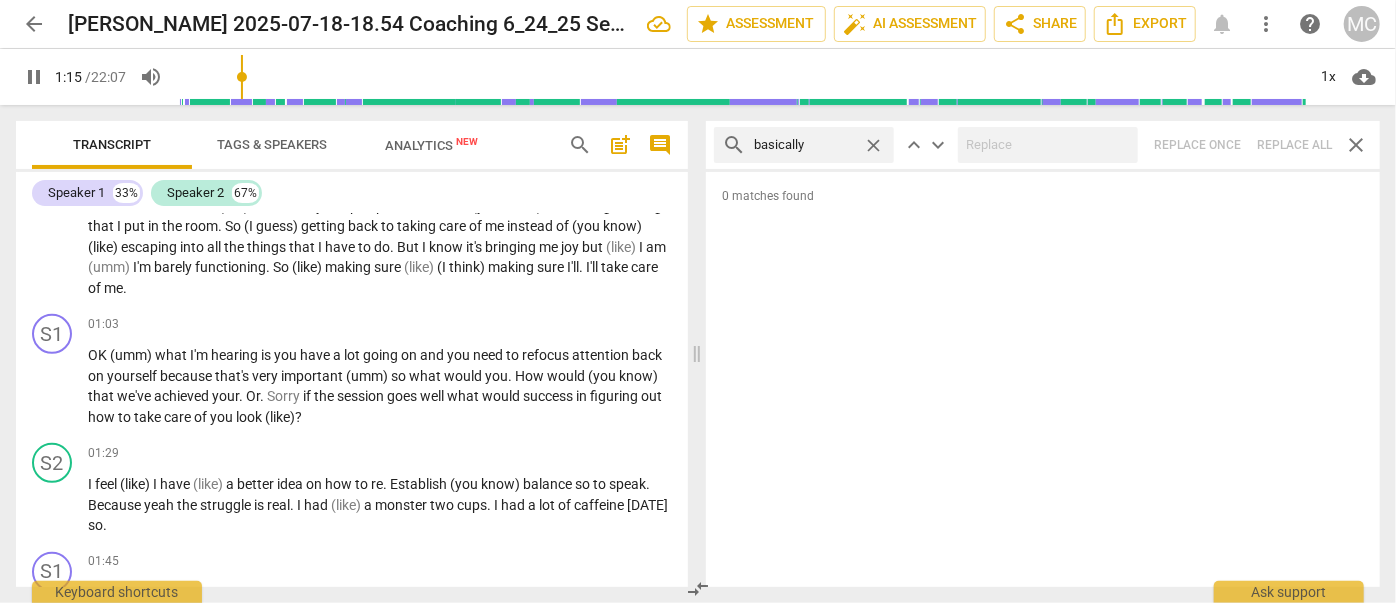 click on "search basically close keyboard_arrow_up keyboard_arrow_down Replace once Replace all close" at bounding box center [1043, 145] 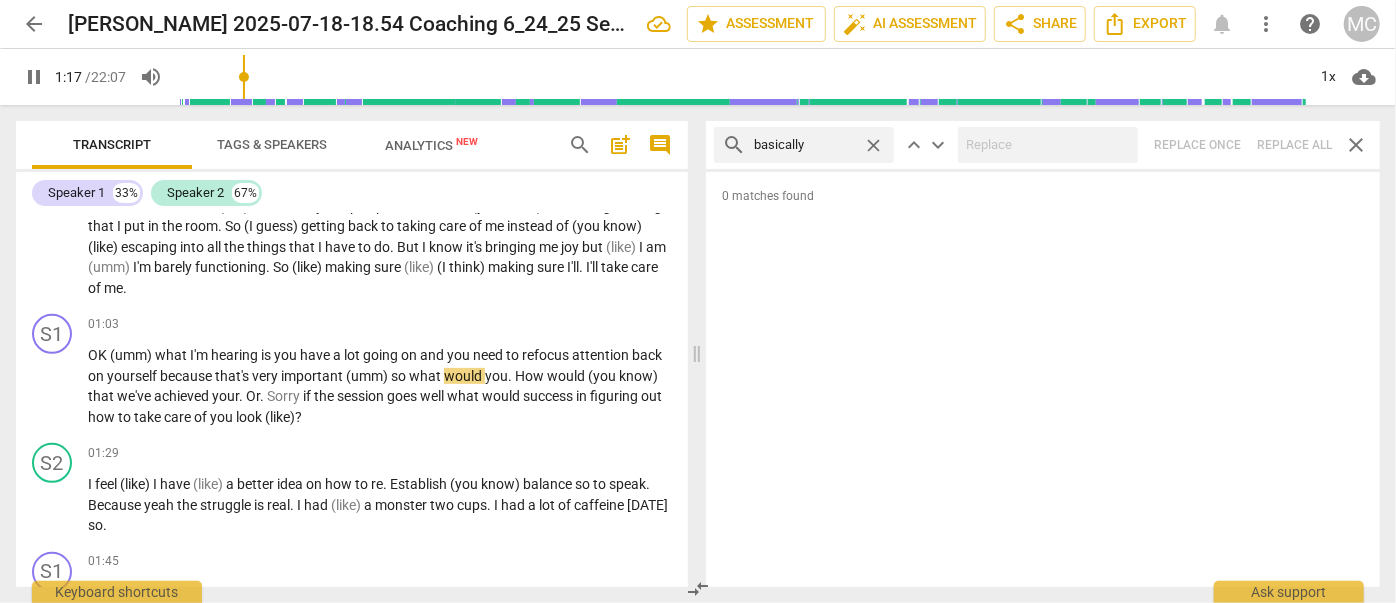 click on "close" at bounding box center [873, 145] 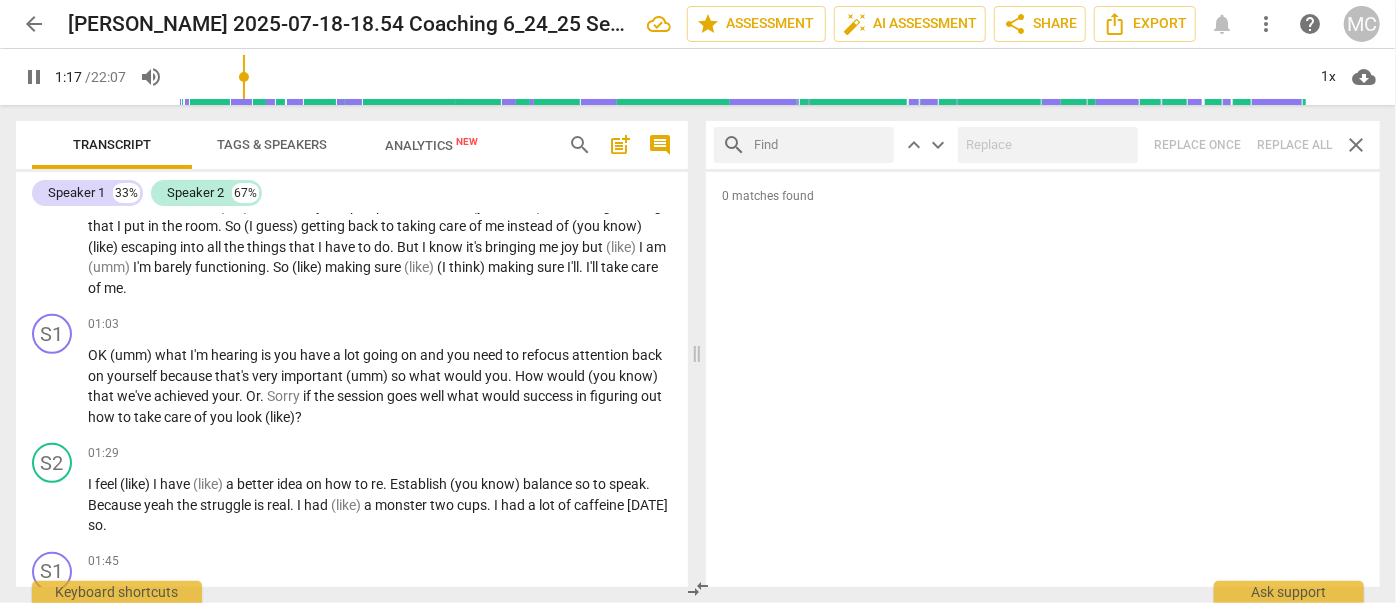 click at bounding box center (820, 145) 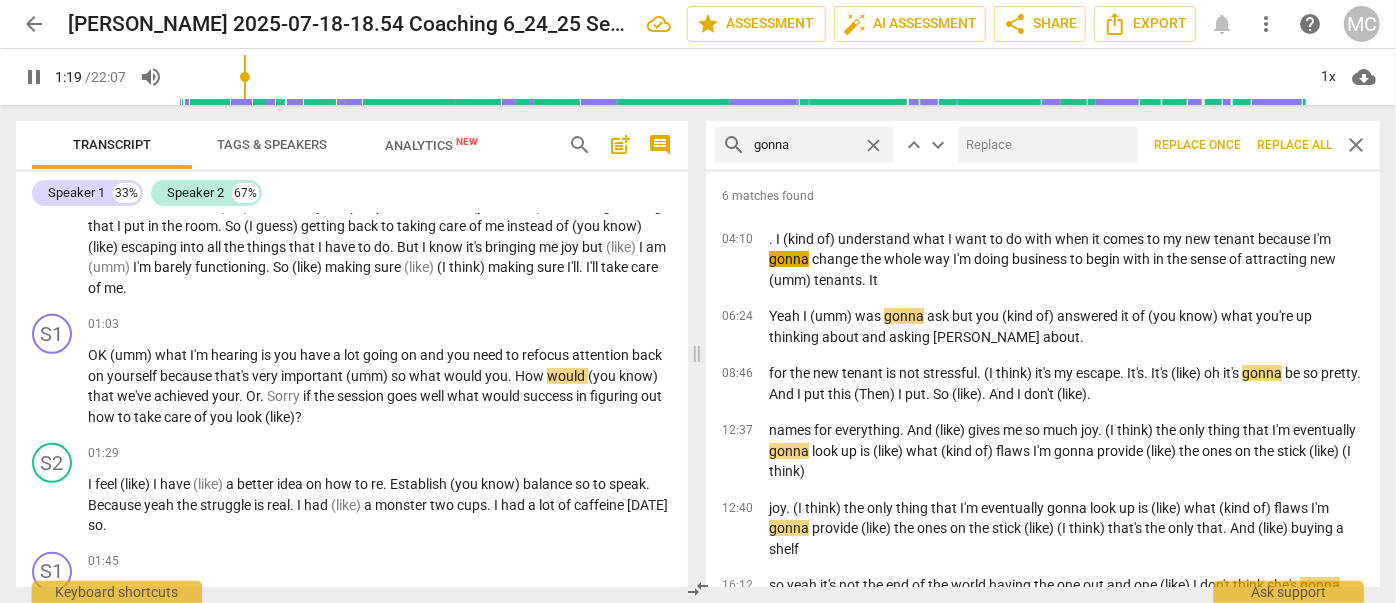 click at bounding box center [1044, 145] 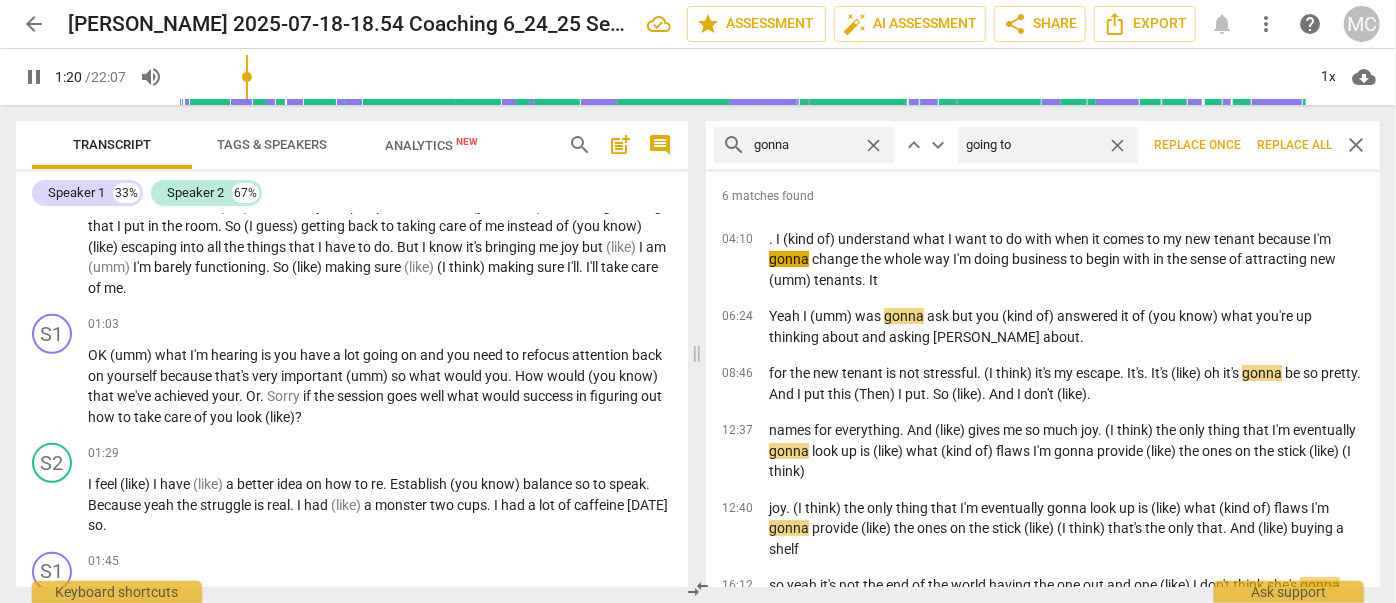 click on "Replace all" at bounding box center (1294, 145) 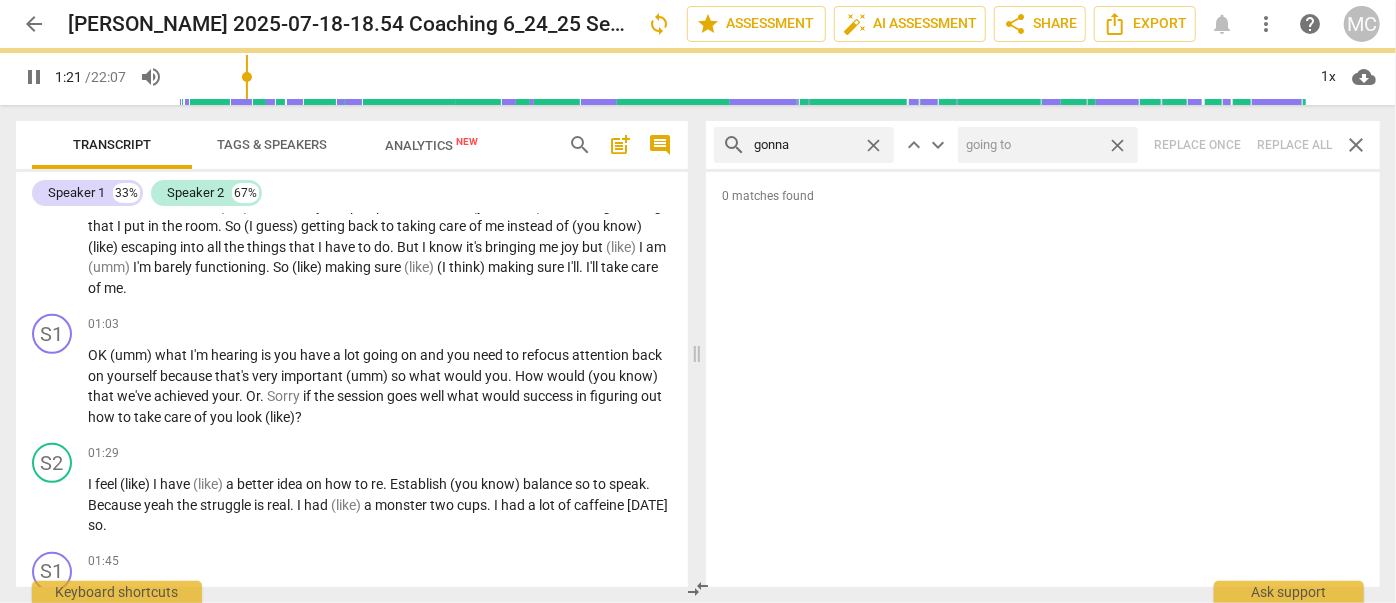 drag, startPoint x: 1120, startPoint y: 145, endPoint x: 880, endPoint y: 146, distance: 240.00209 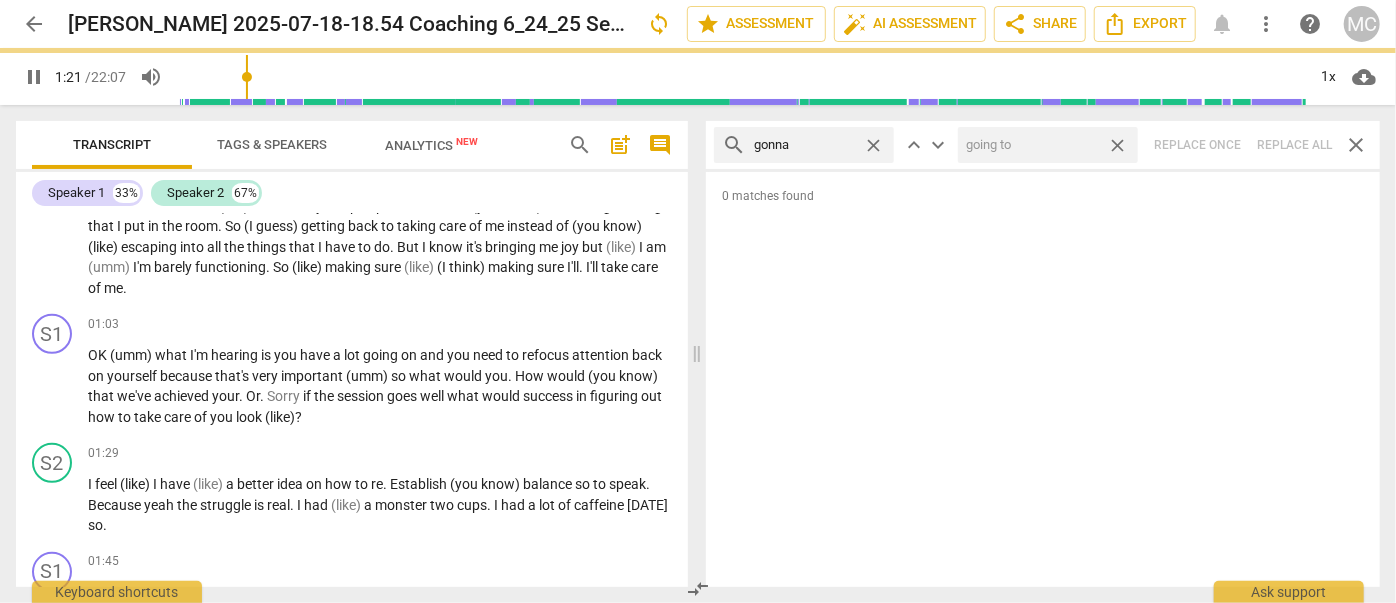 click on "close" at bounding box center [1117, 145] 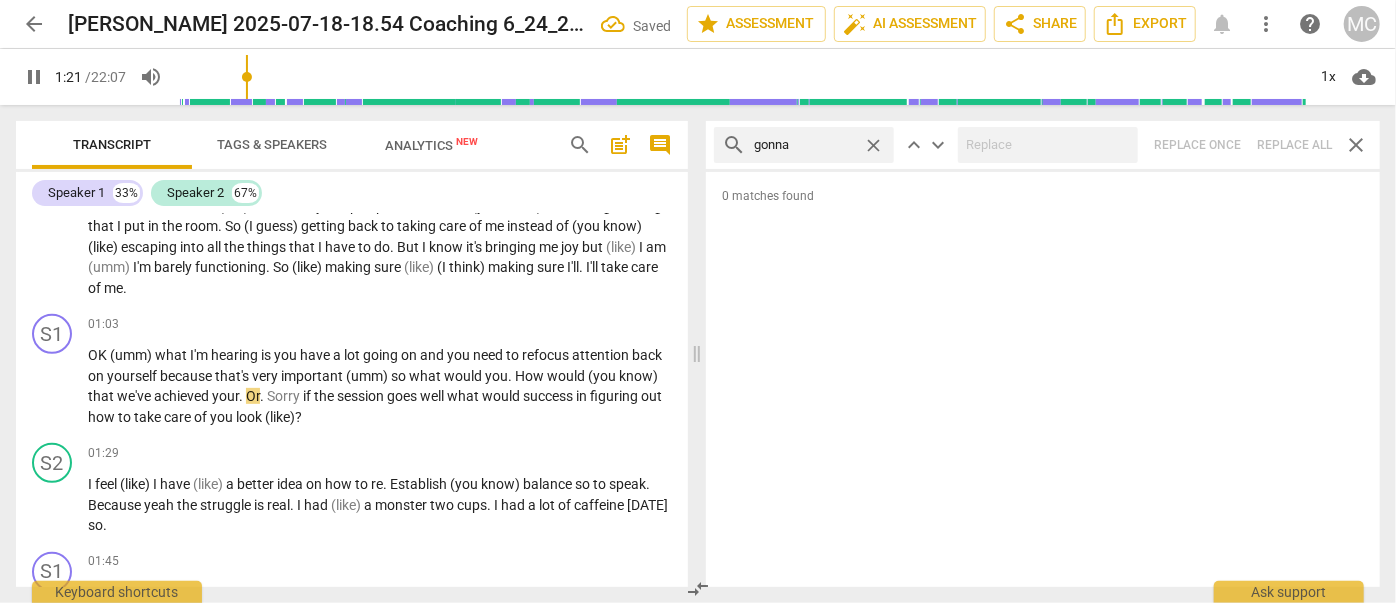 click on "close" at bounding box center (873, 145) 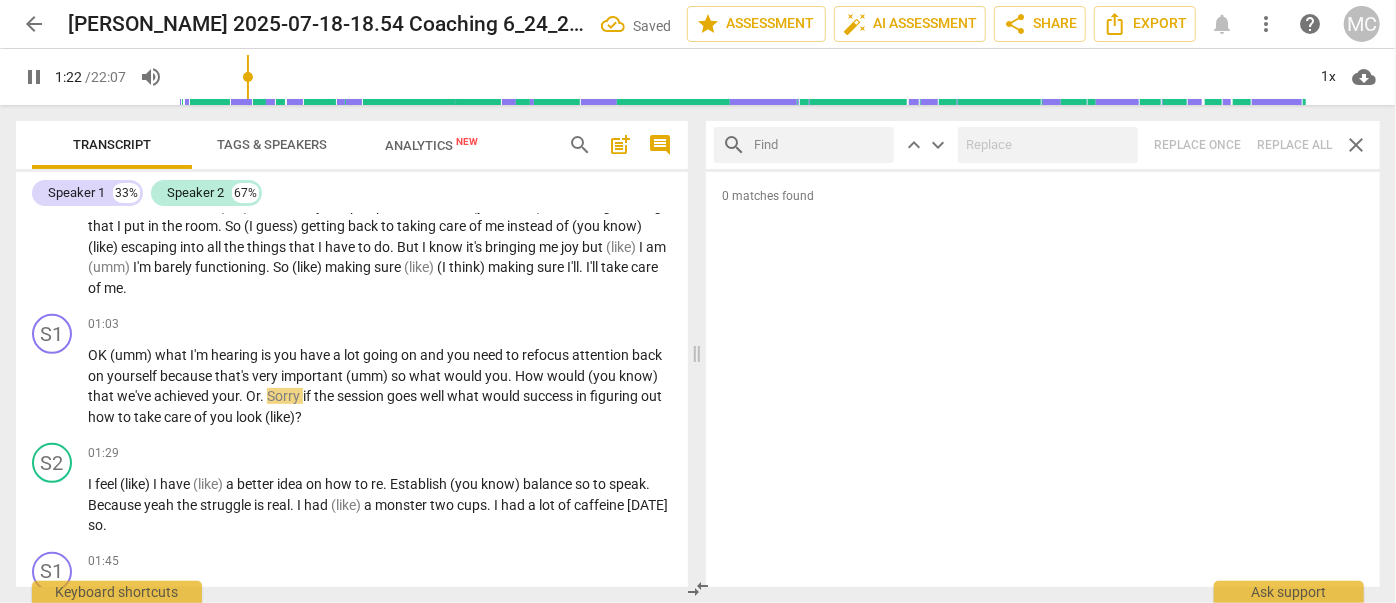 click at bounding box center (820, 145) 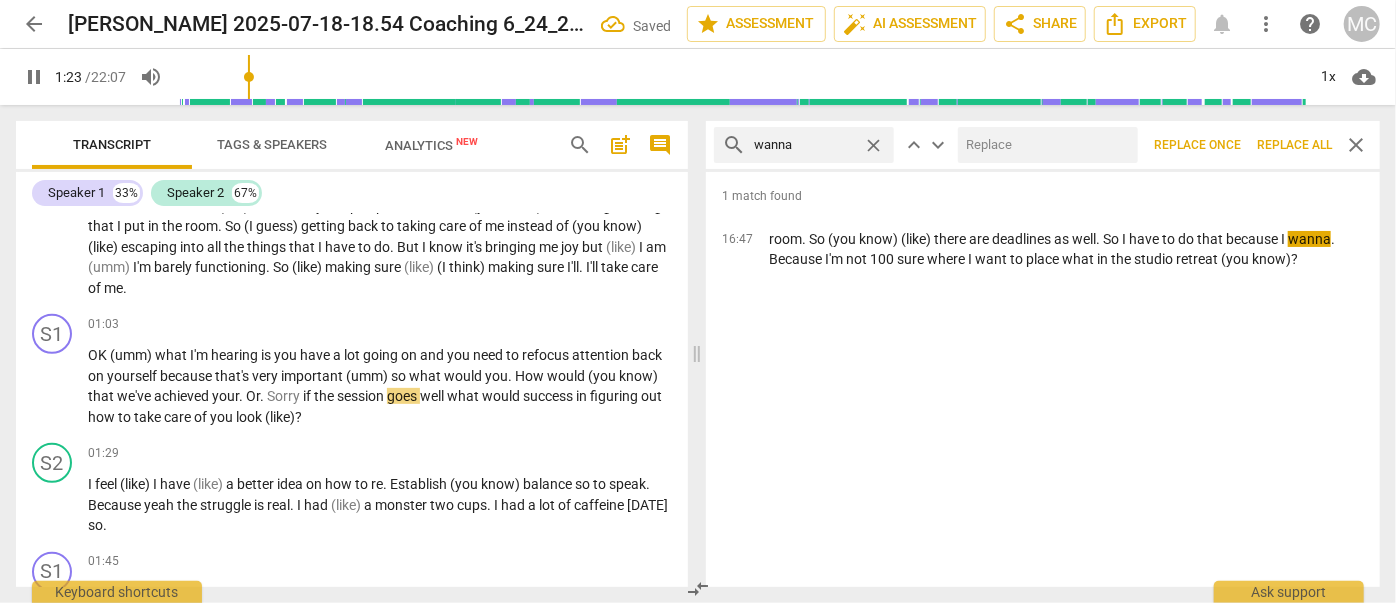 click at bounding box center [1044, 145] 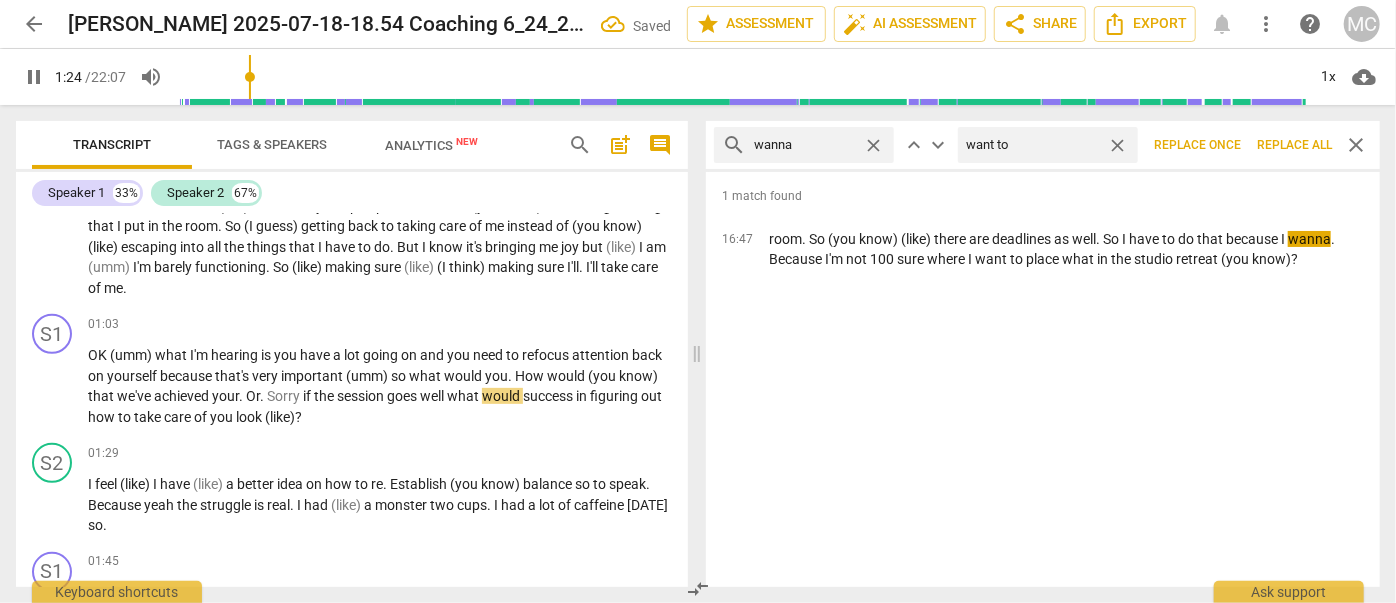 click on "Replace all" at bounding box center [1294, 145] 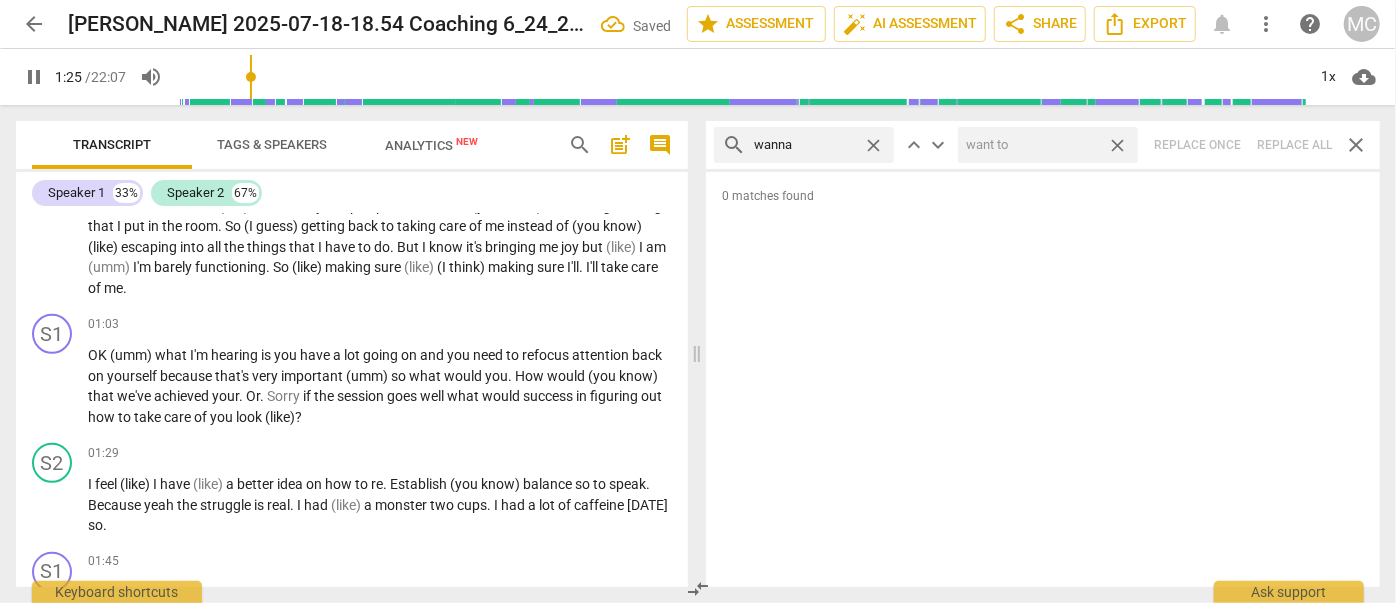 click on "close" at bounding box center (1117, 145) 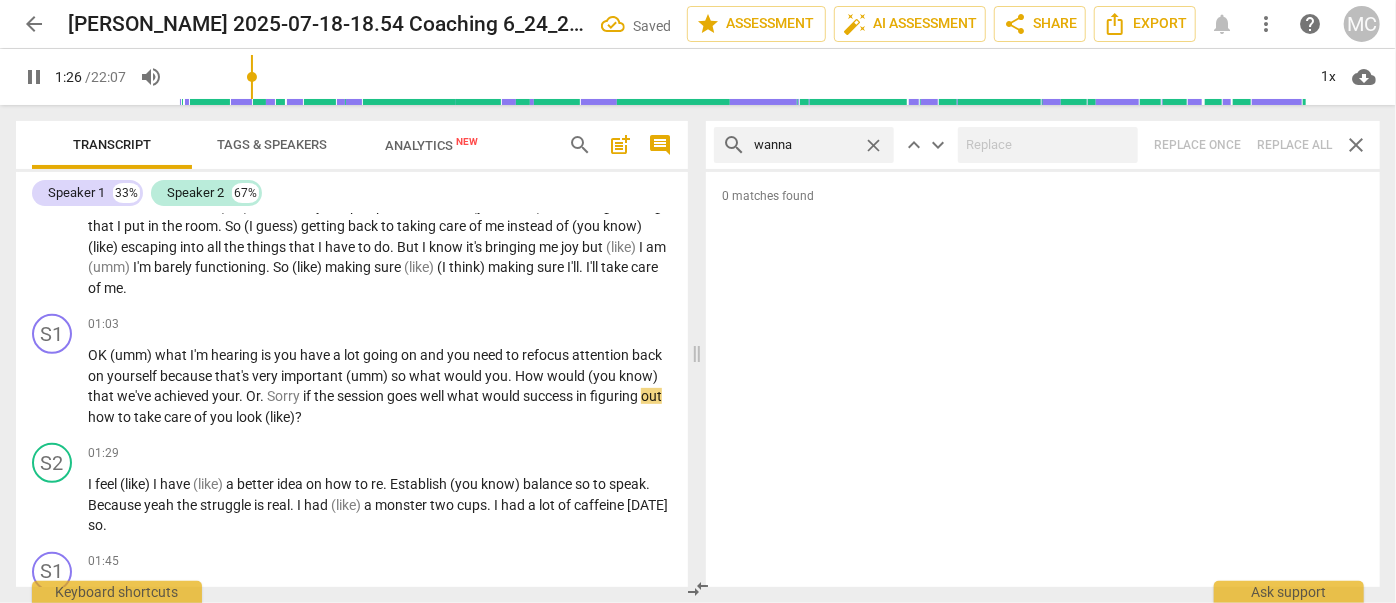 click on "close" at bounding box center [873, 145] 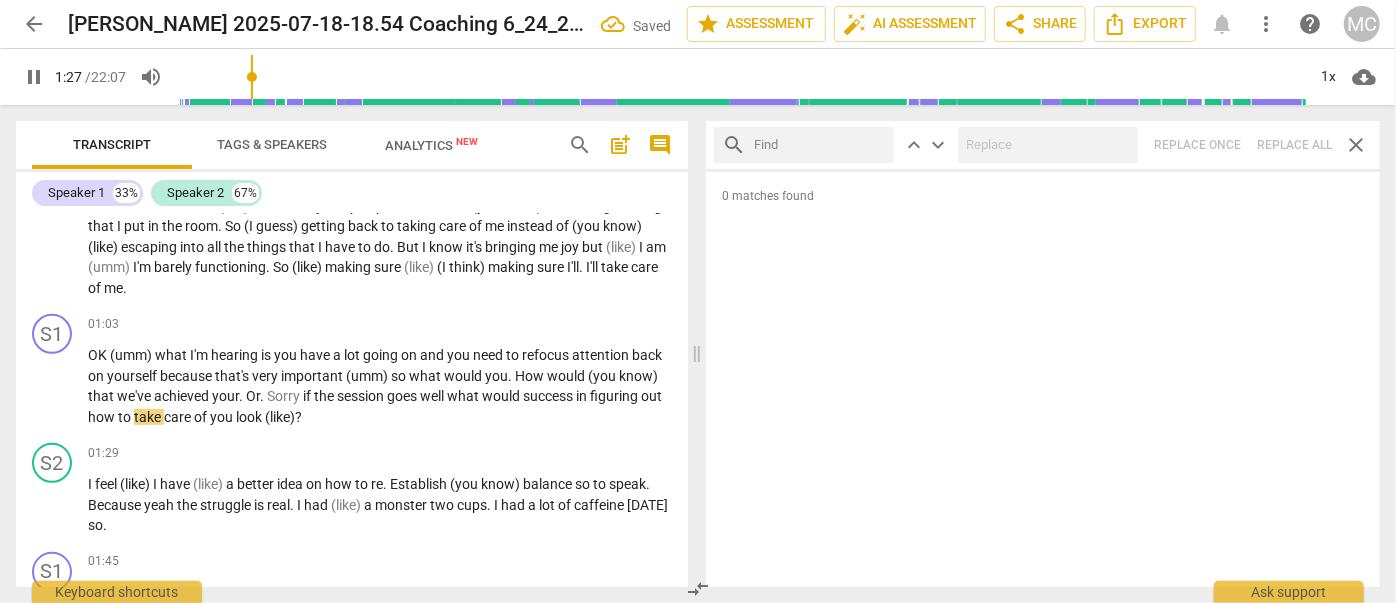 click at bounding box center (820, 145) 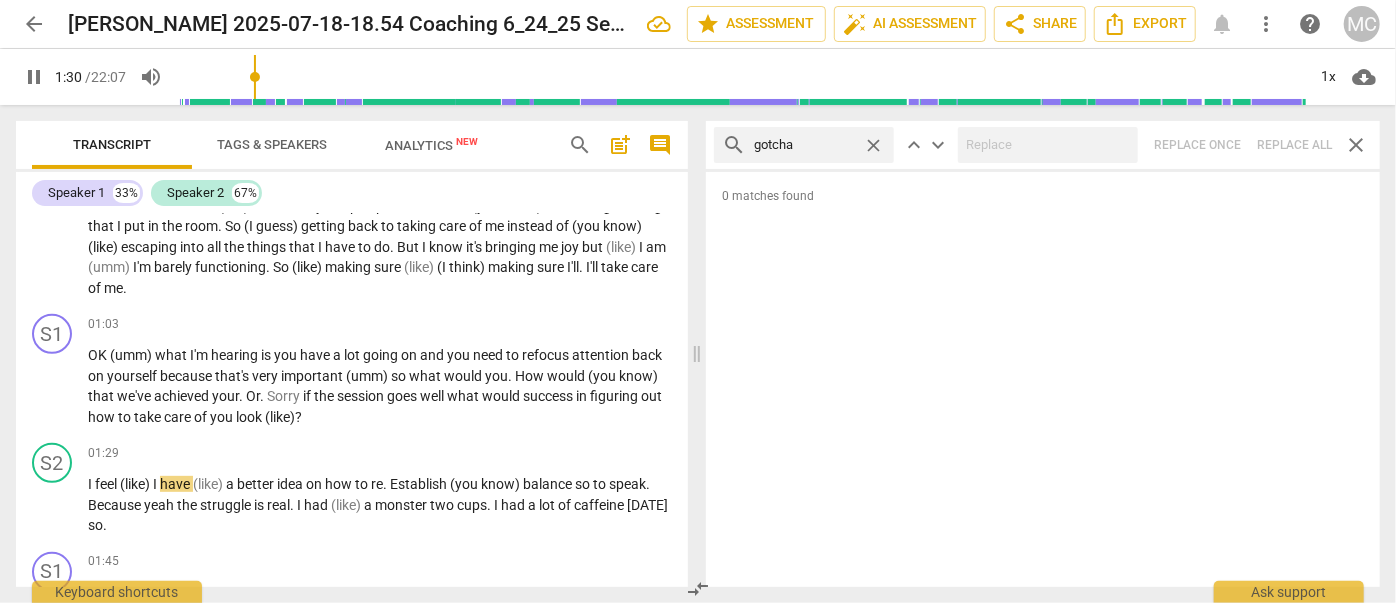 click on "search gotcha close keyboard_arrow_up keyboard_arrow_down Replace once Replace all close" at bounding box center [1043, 145] 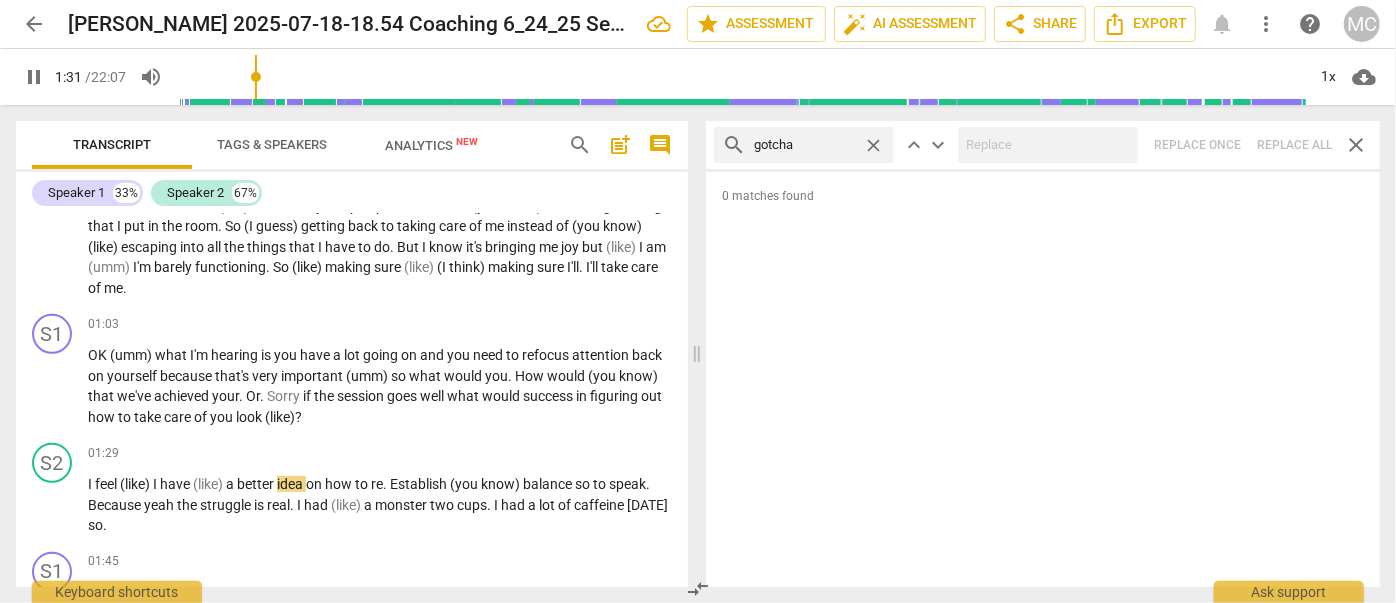 click on "close" at bounding box center (873, 145) 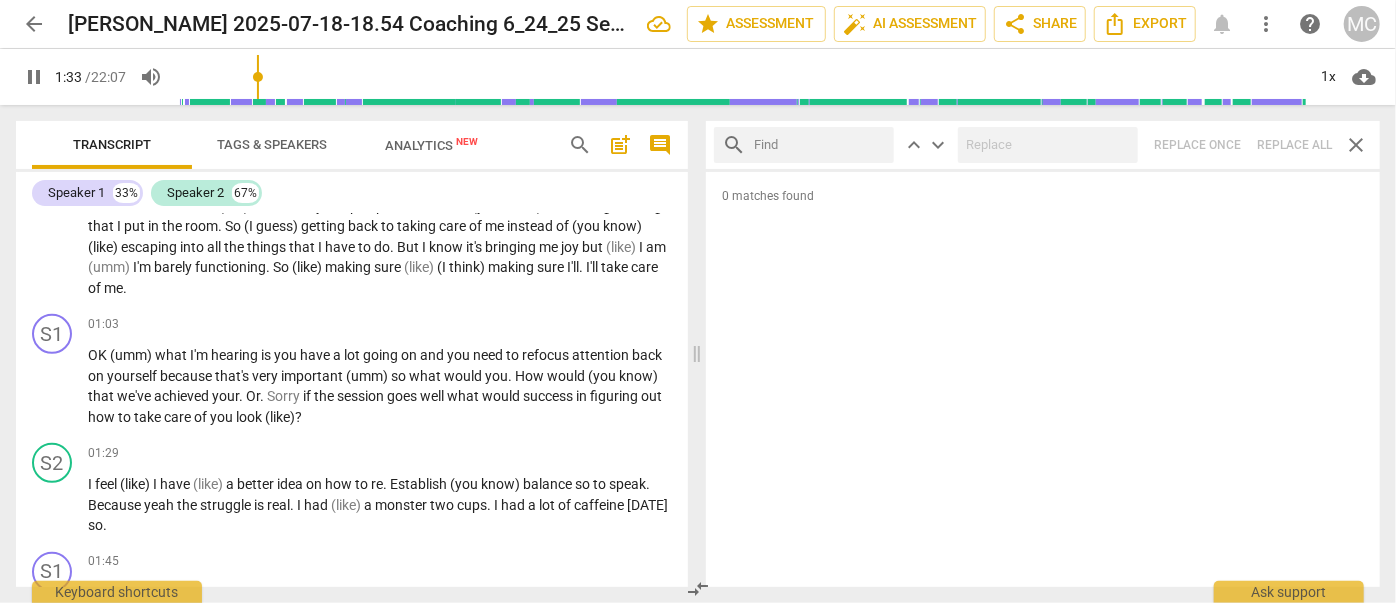 click at bounding box center (820, 145) 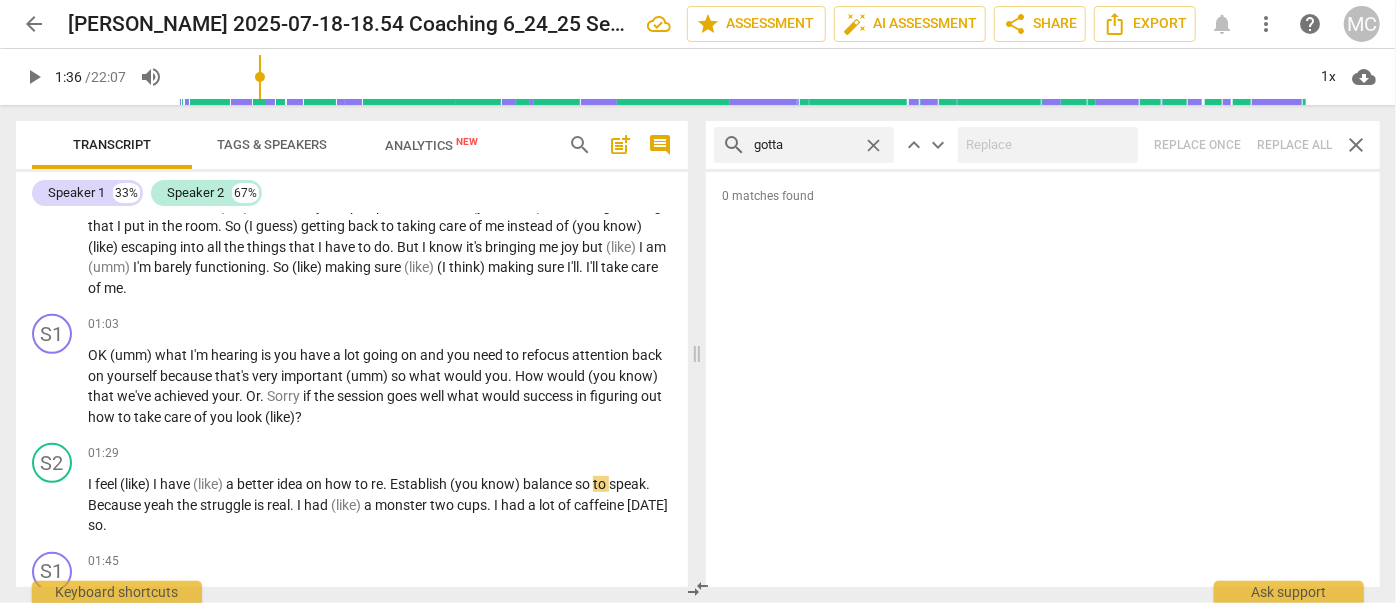 click on "search gotta close keyboard_arrow_up keyboard_arrow_down Replace once Replace all close" at bounding box center (1043, 145) 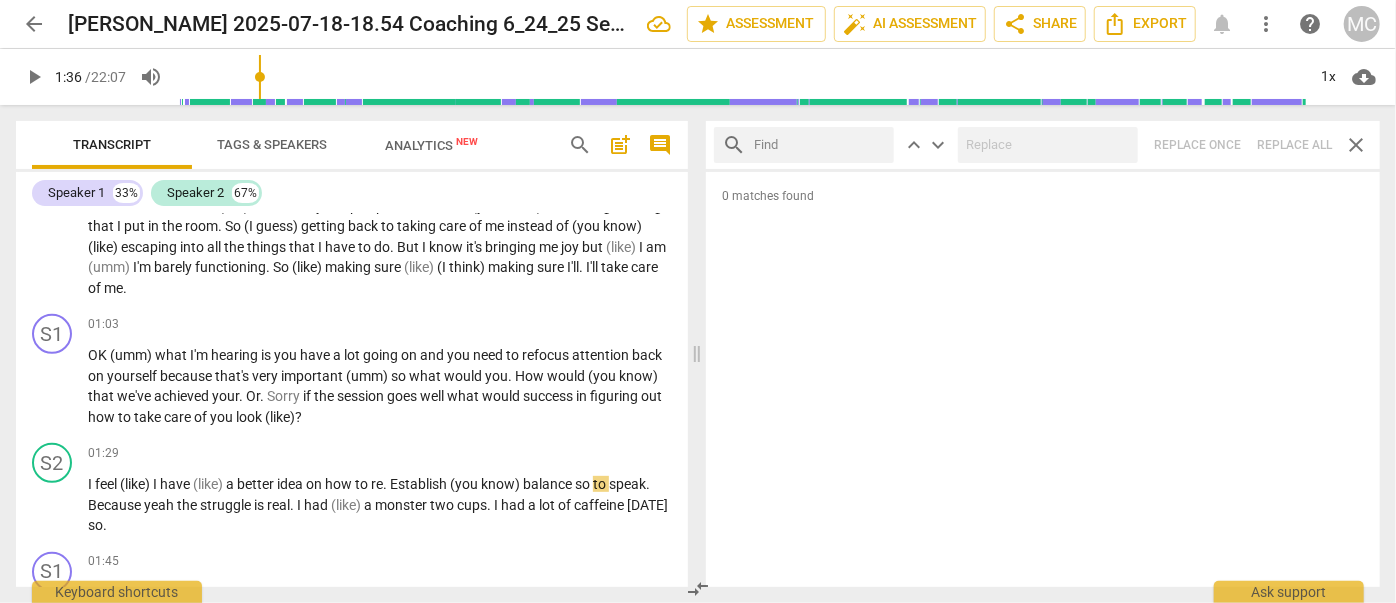 click at bounding box center [820, 145] 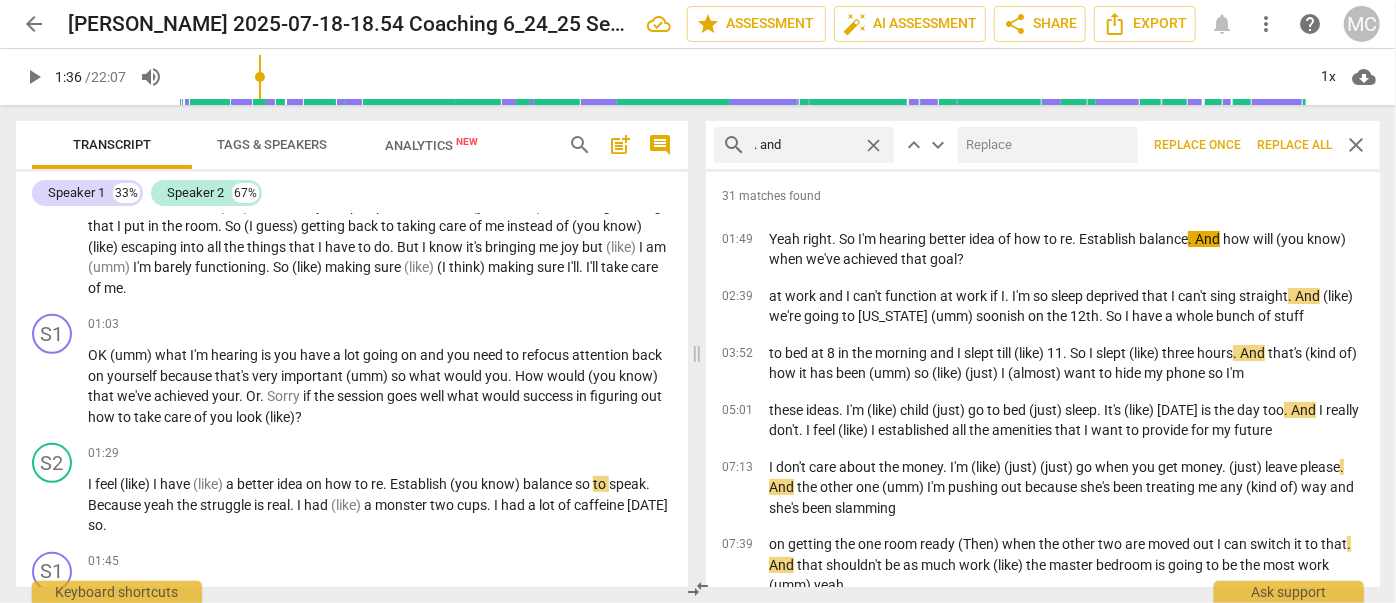 click at bounding box center [1044, 145] 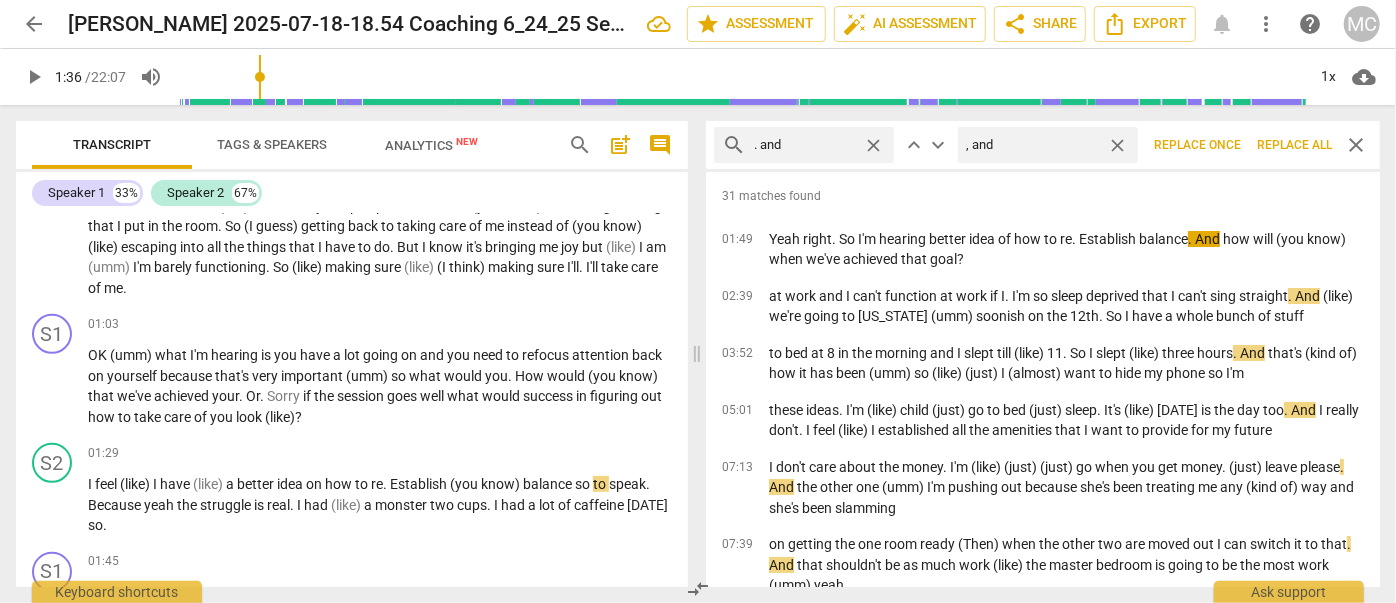click on "Replace all" at bounding box center [1294, 145] 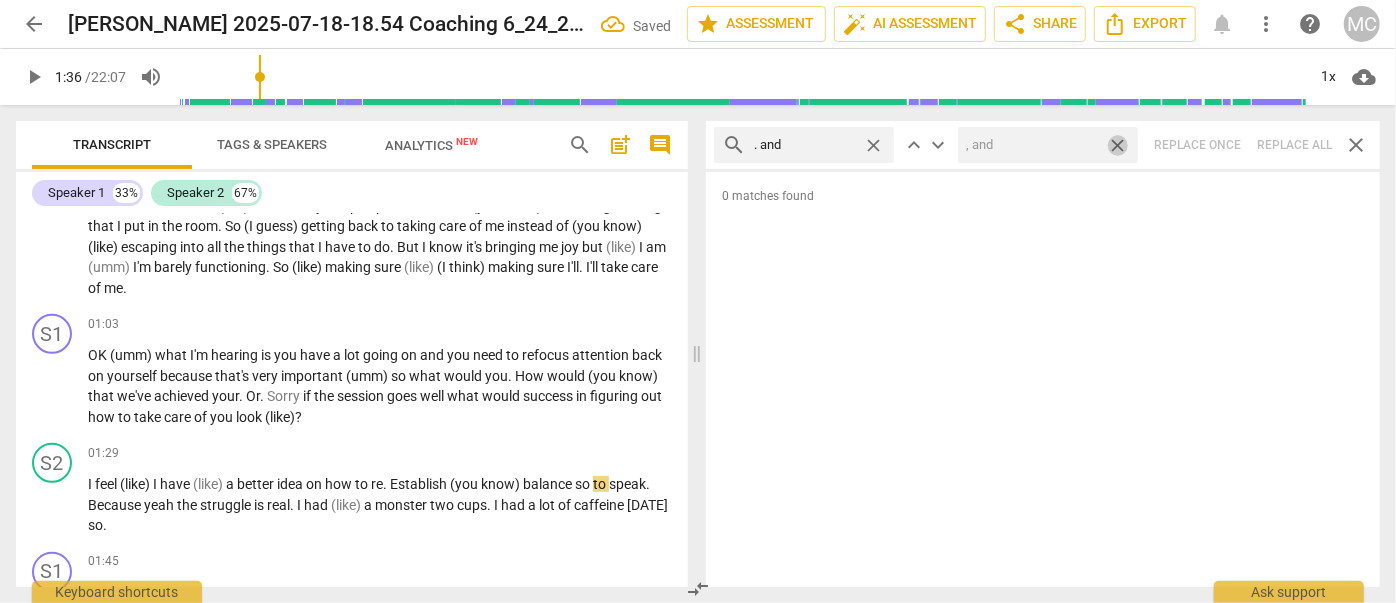 click on "close" at bounding box center [1117, 145] 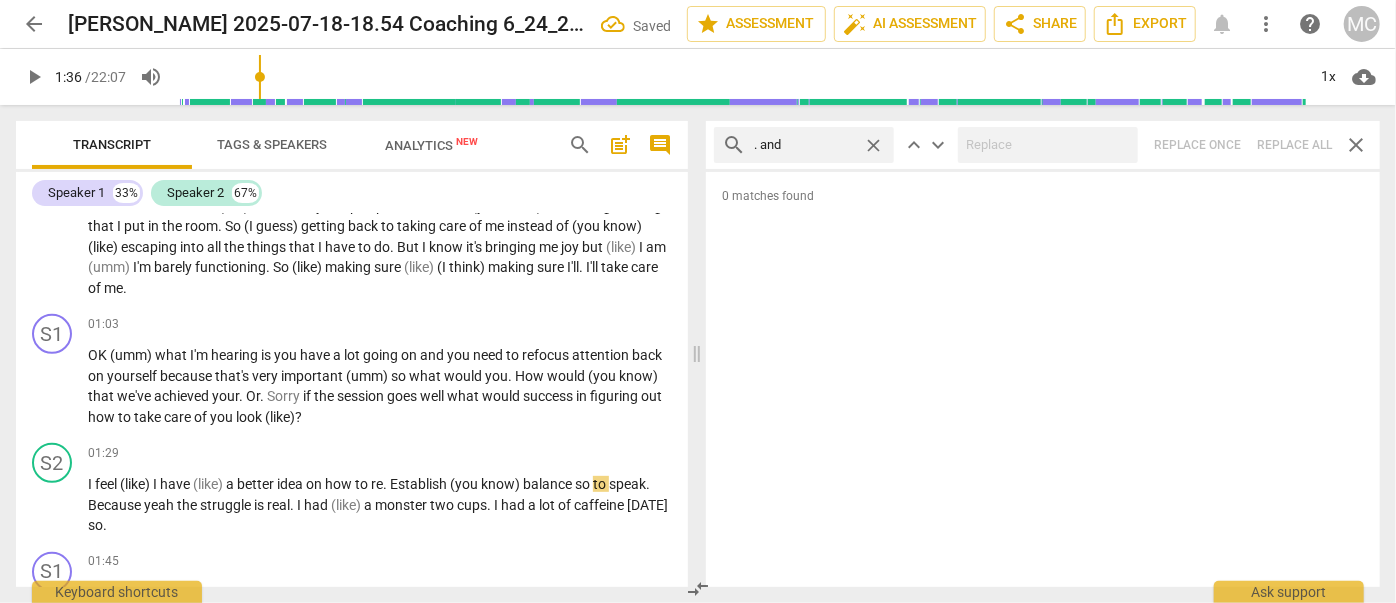 drag, startPoint x: 877, startPoint y: 142, endPoint x: 866, endPoint y: 142, distance: 11 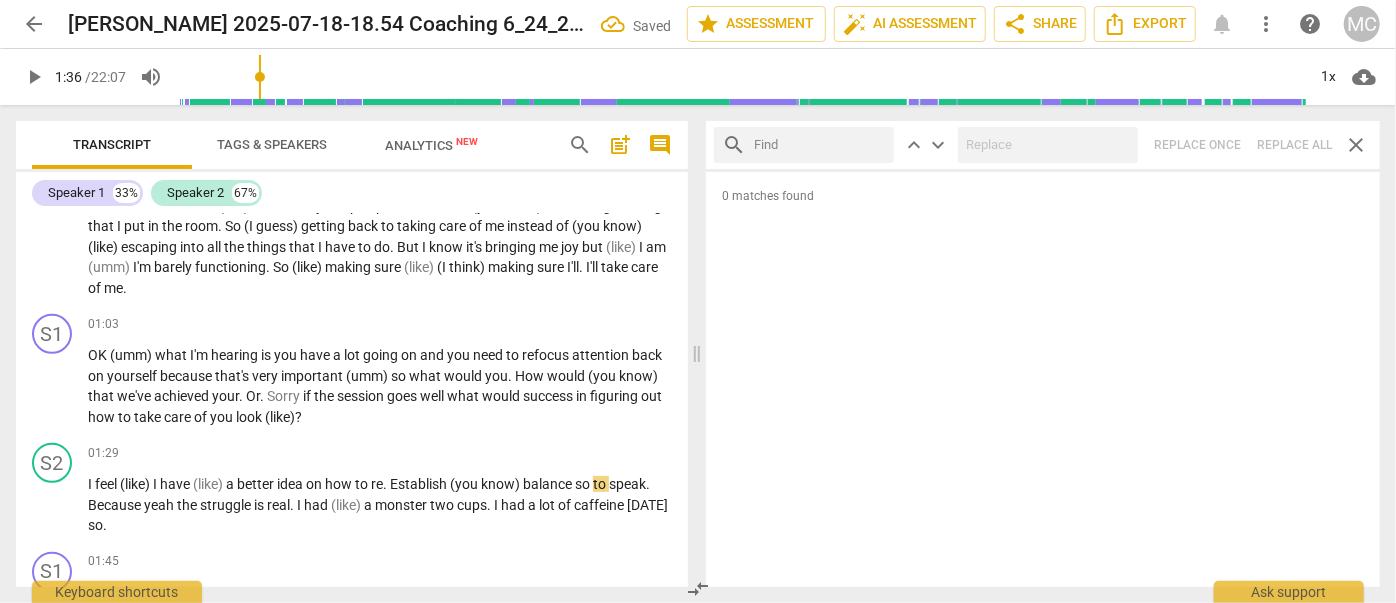 click at bounding box center (820, 145) 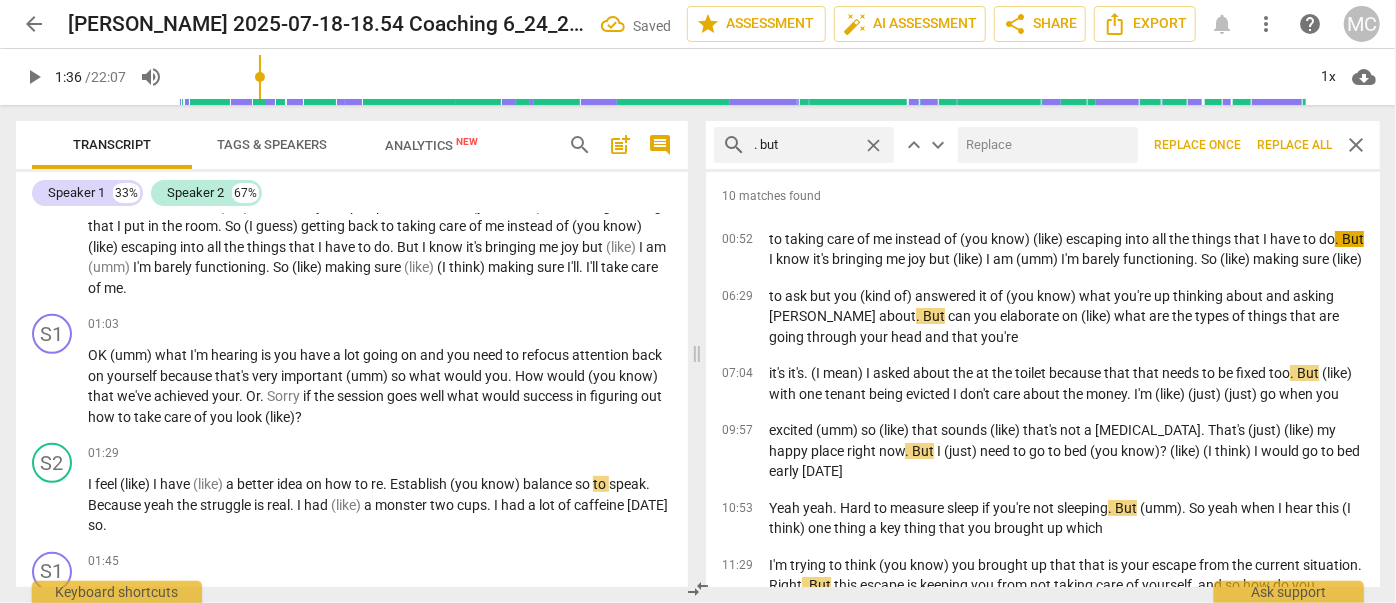 click at bounding box center (1044, 145) 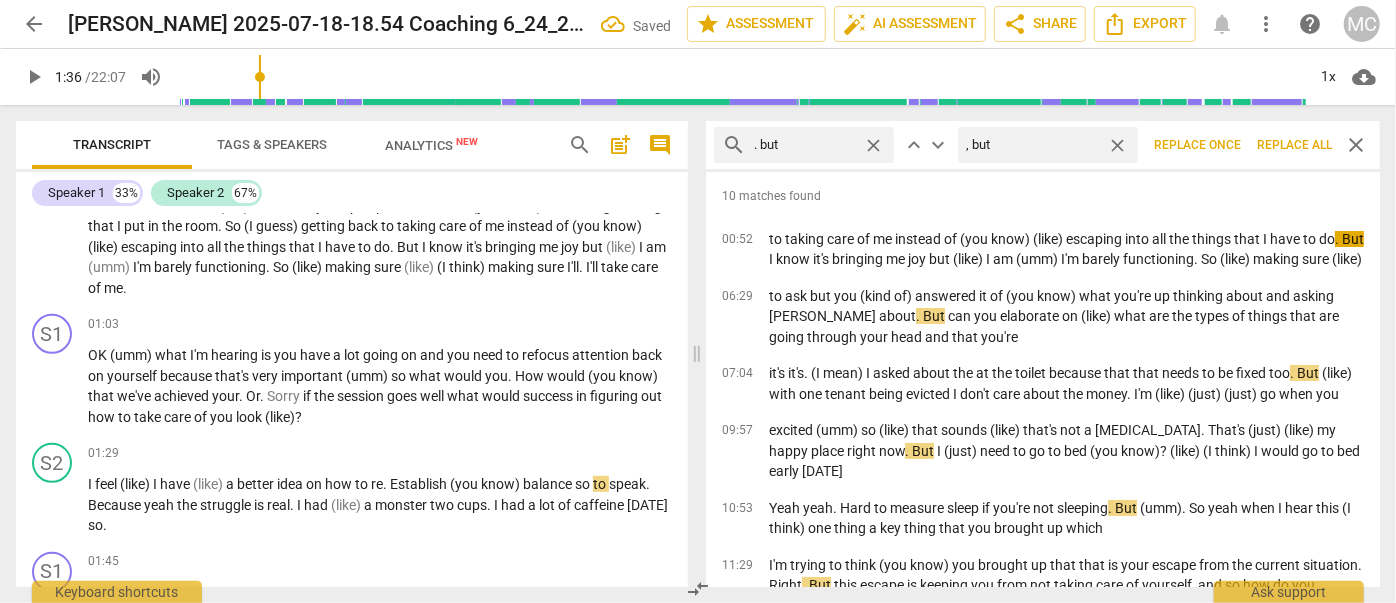 click on "Replace all" at bounding box center (1294, 145) 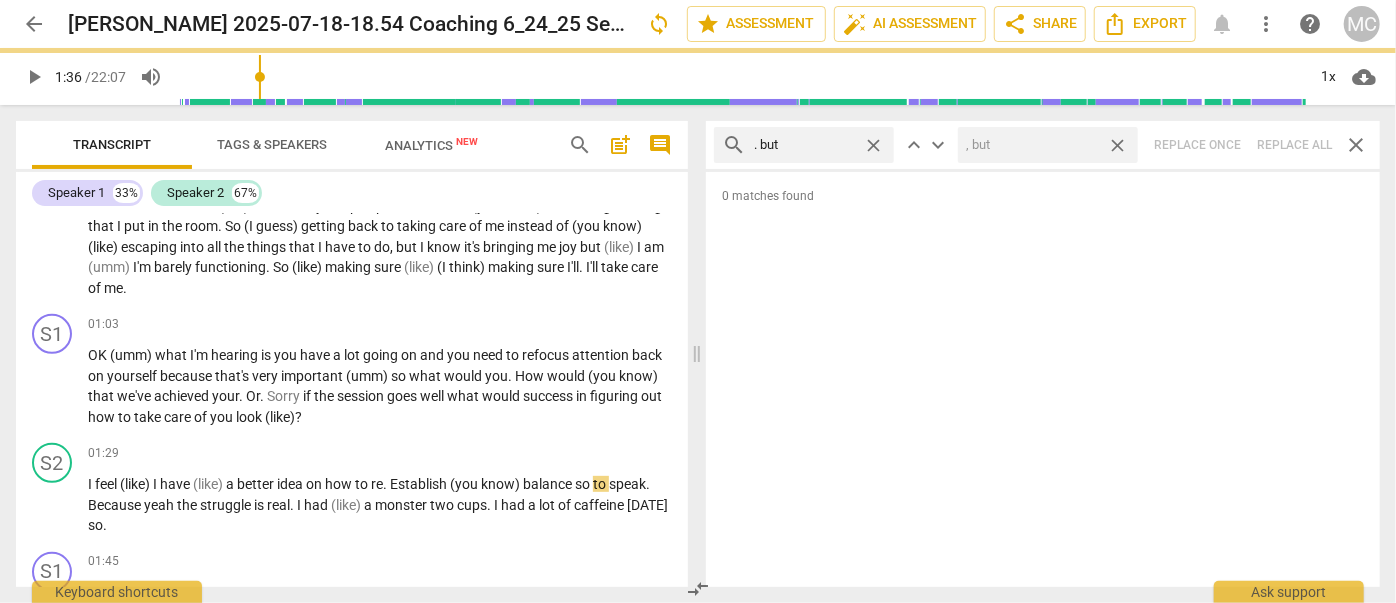 drag, startPoint x: 1117, startPoint y: 143, endPoint x: 872, endPoint y: 136, distance: 245.09998 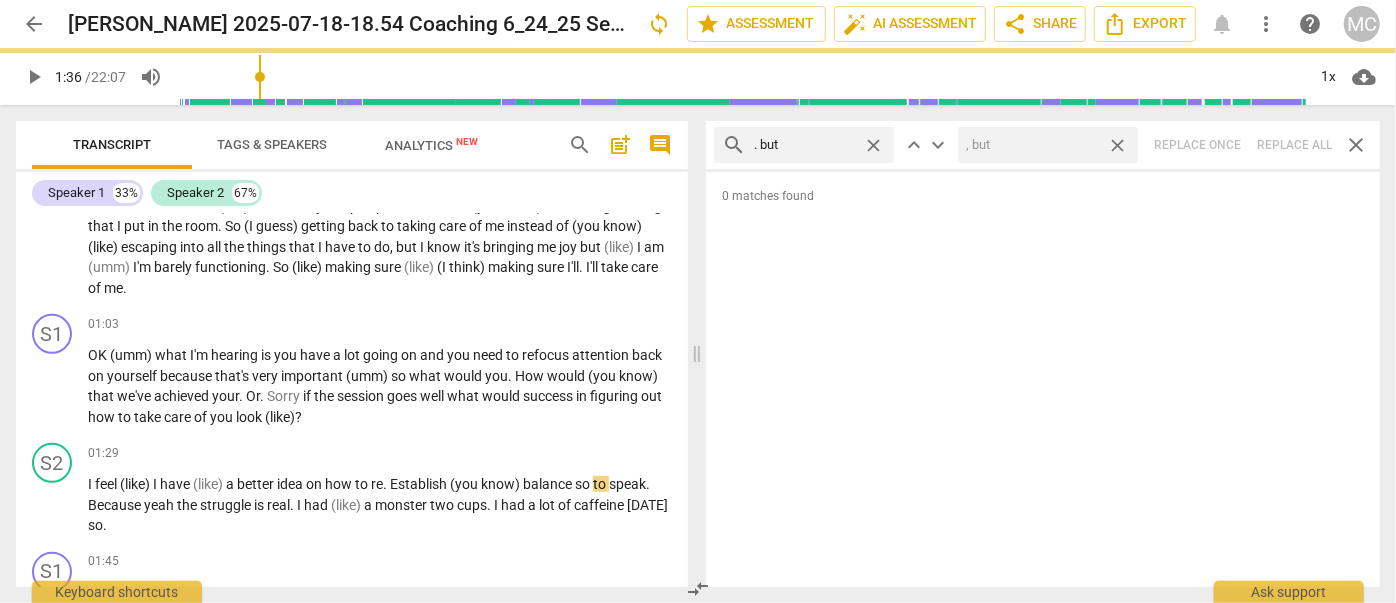 click on "close" at bounding box center [1117, 145] 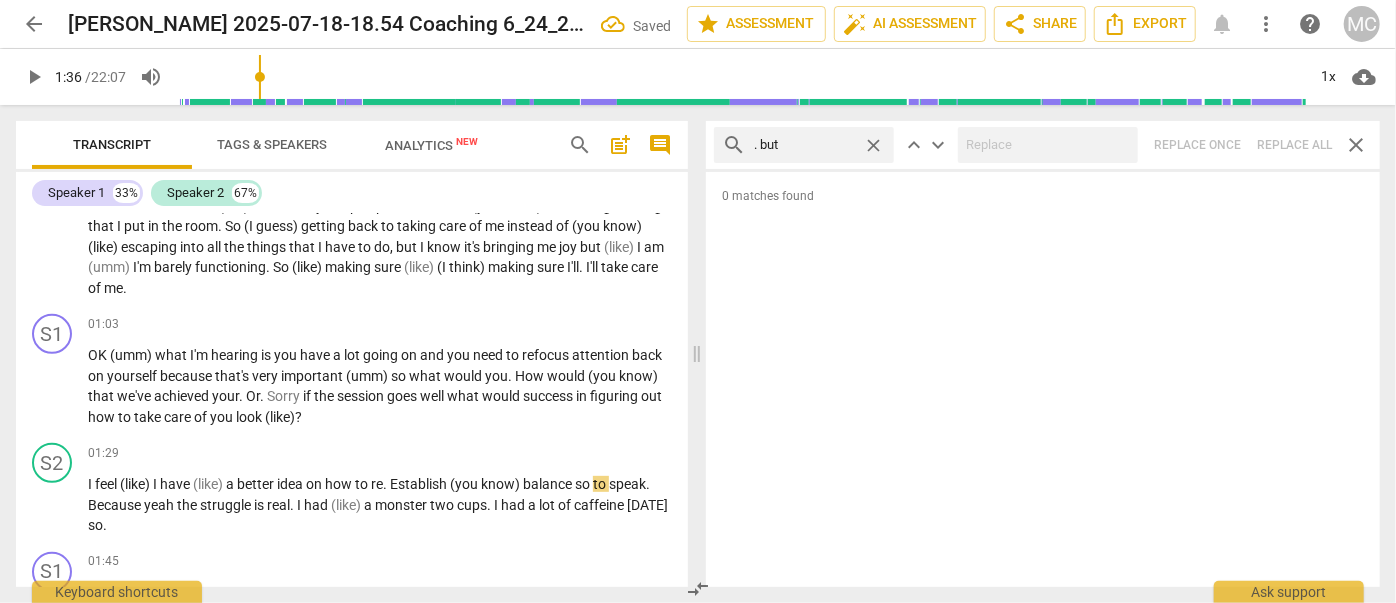 click on "close" at bounding box center (873, 145) 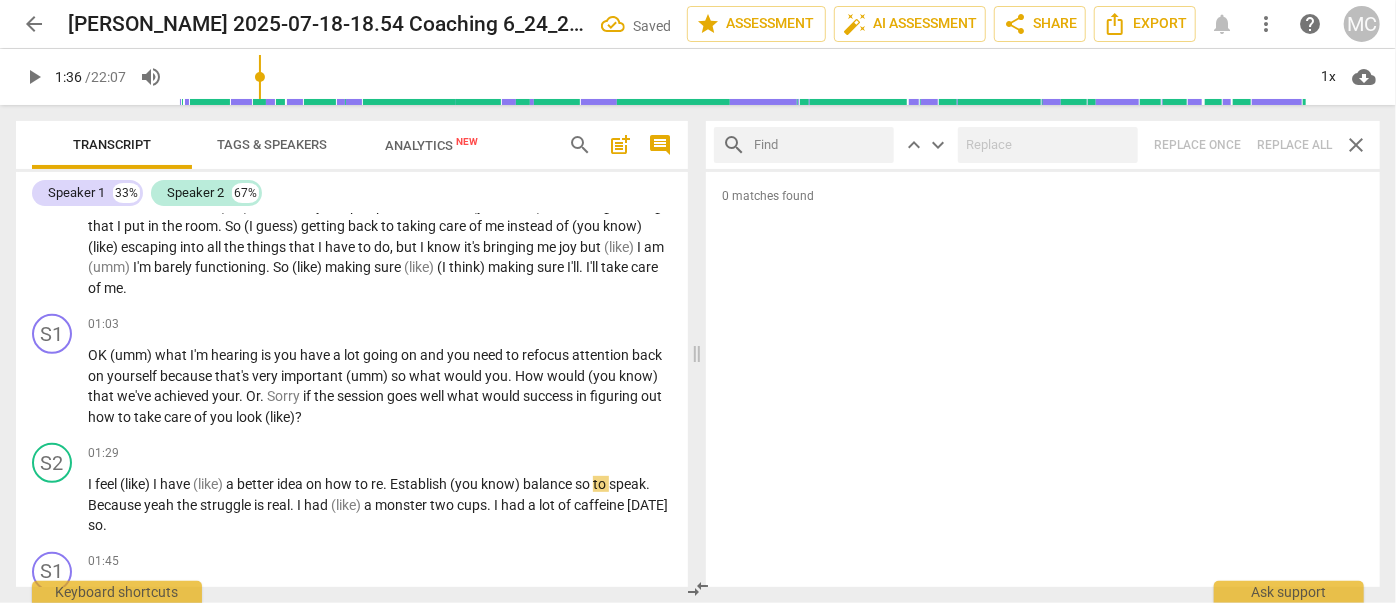 click at bounding box center (820, 145) 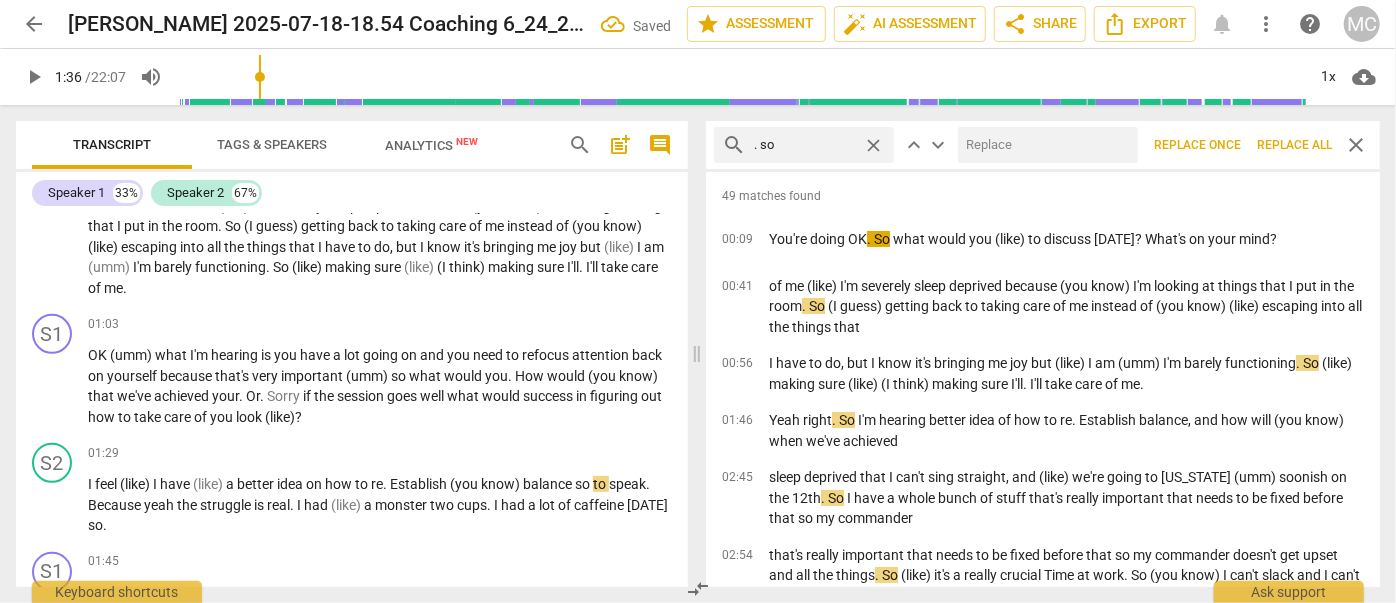 click at bounding box center (1044, 145) 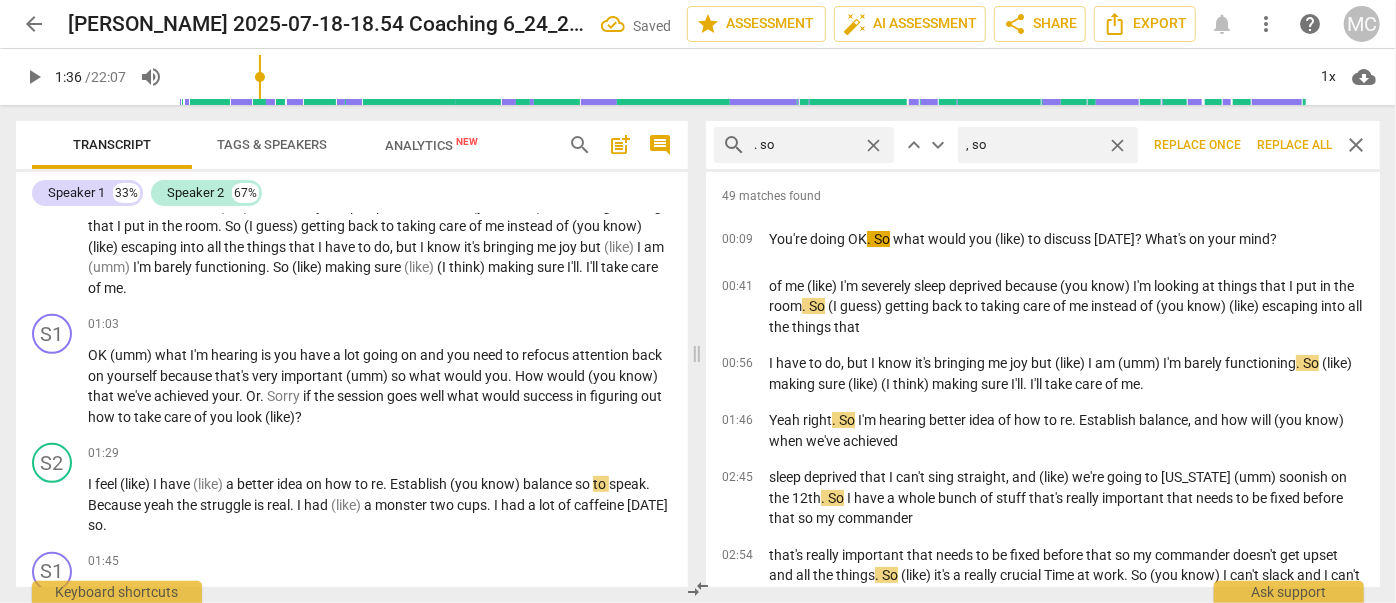click on "Replace all" at bounding box center (1294, 145) 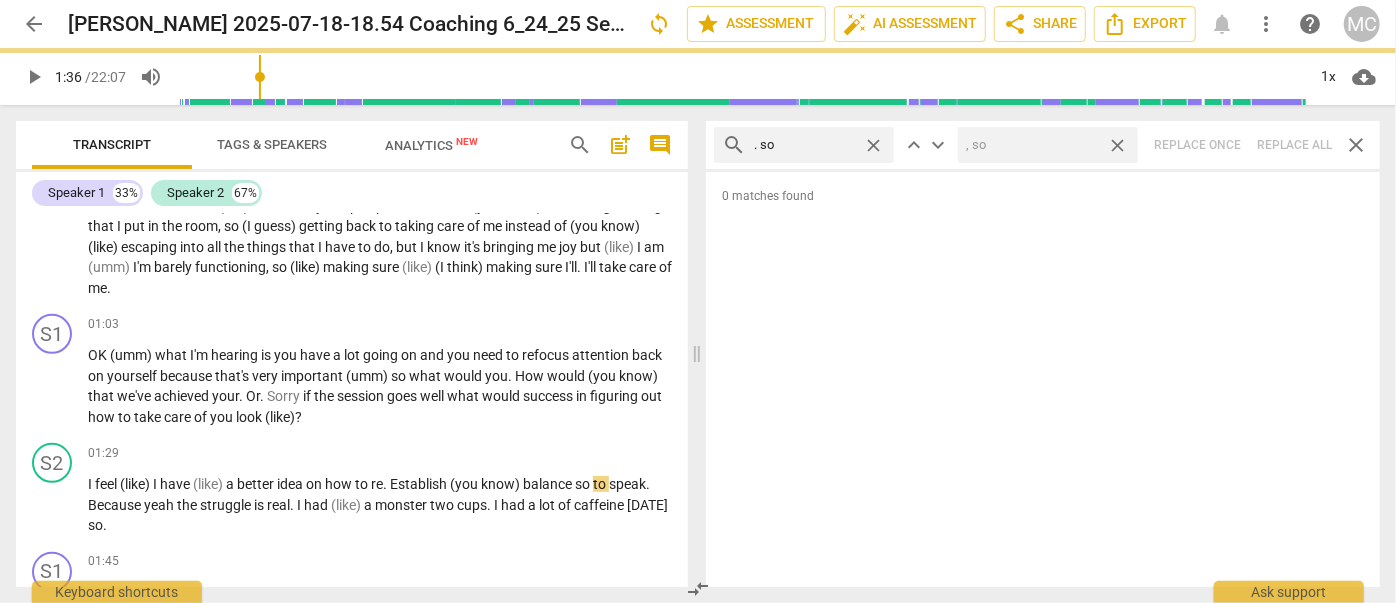 click on "close" at bounding box center [1117, 145] 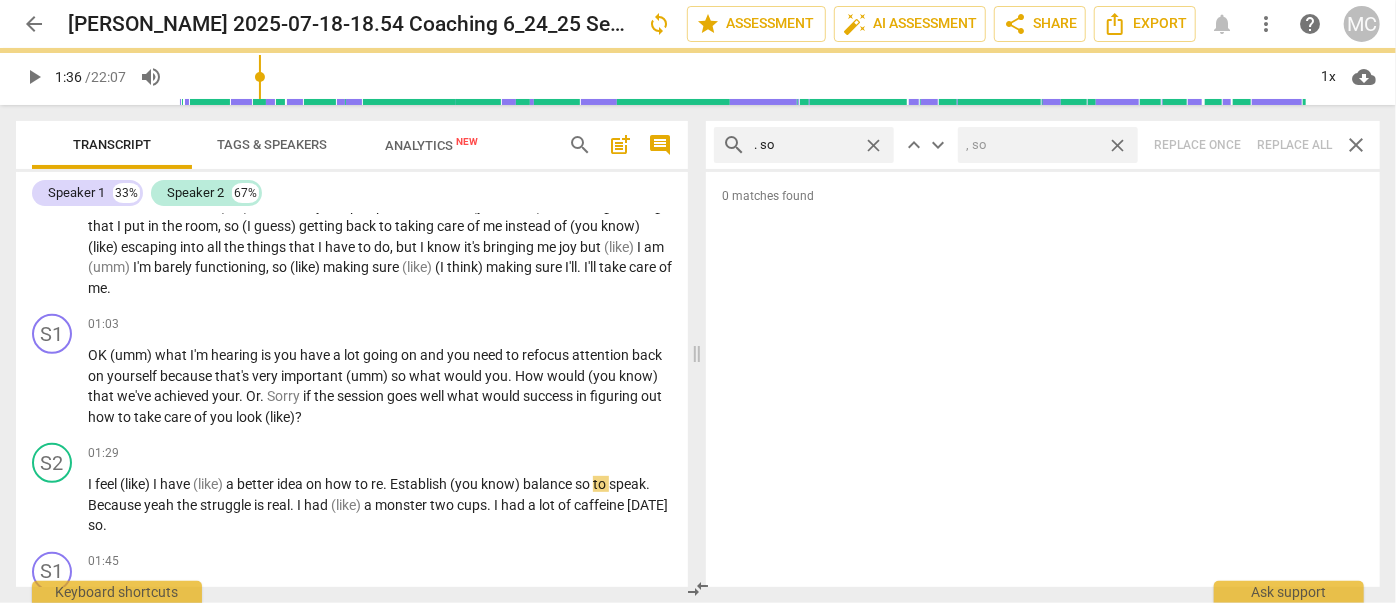 click on "close" at bounding box center [873, 145] 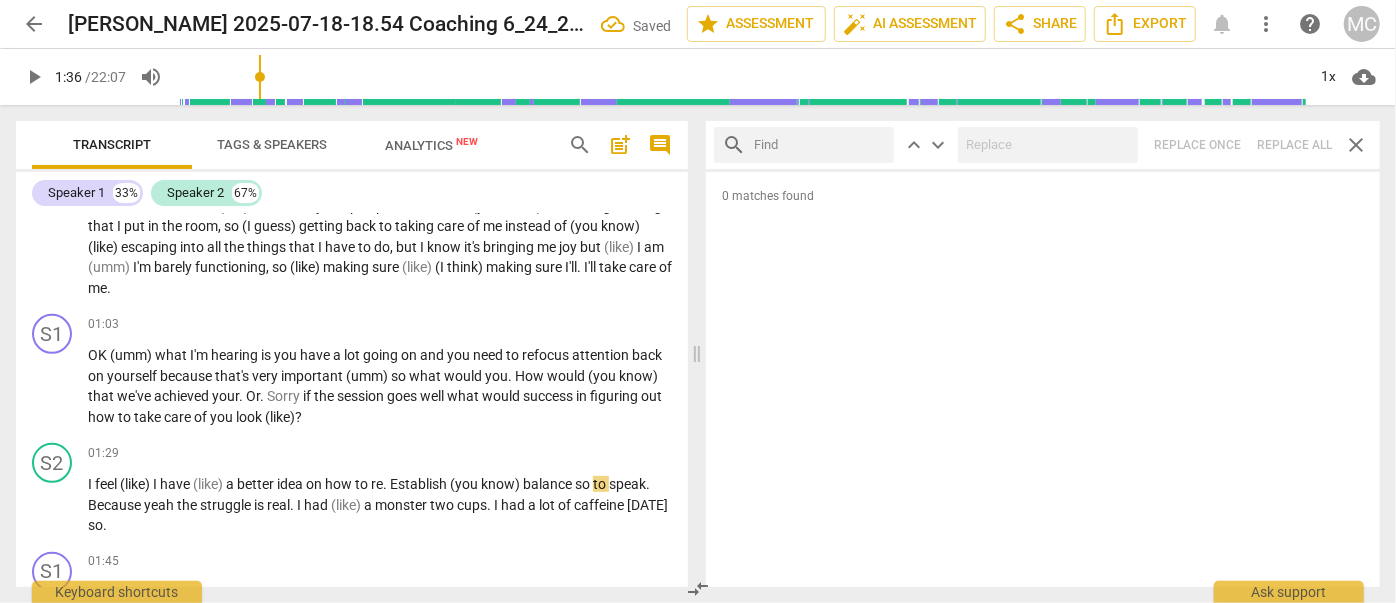click at bounding box center (820, 145) 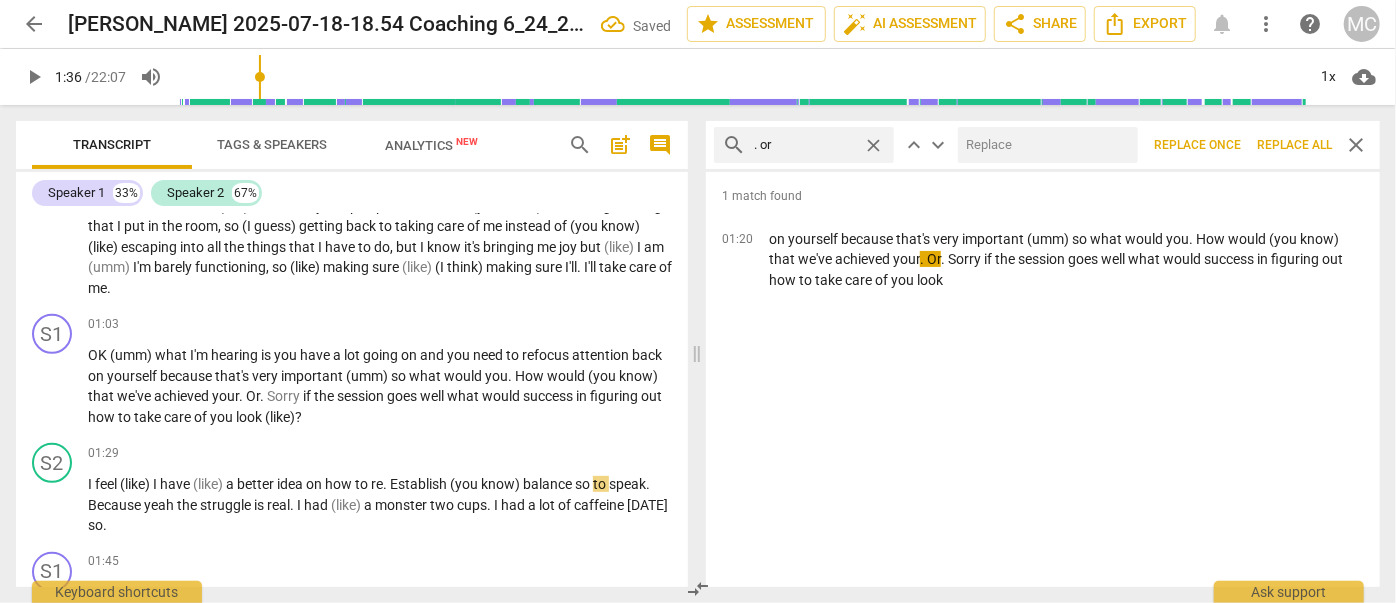 click at bounding box center (1044, 145) 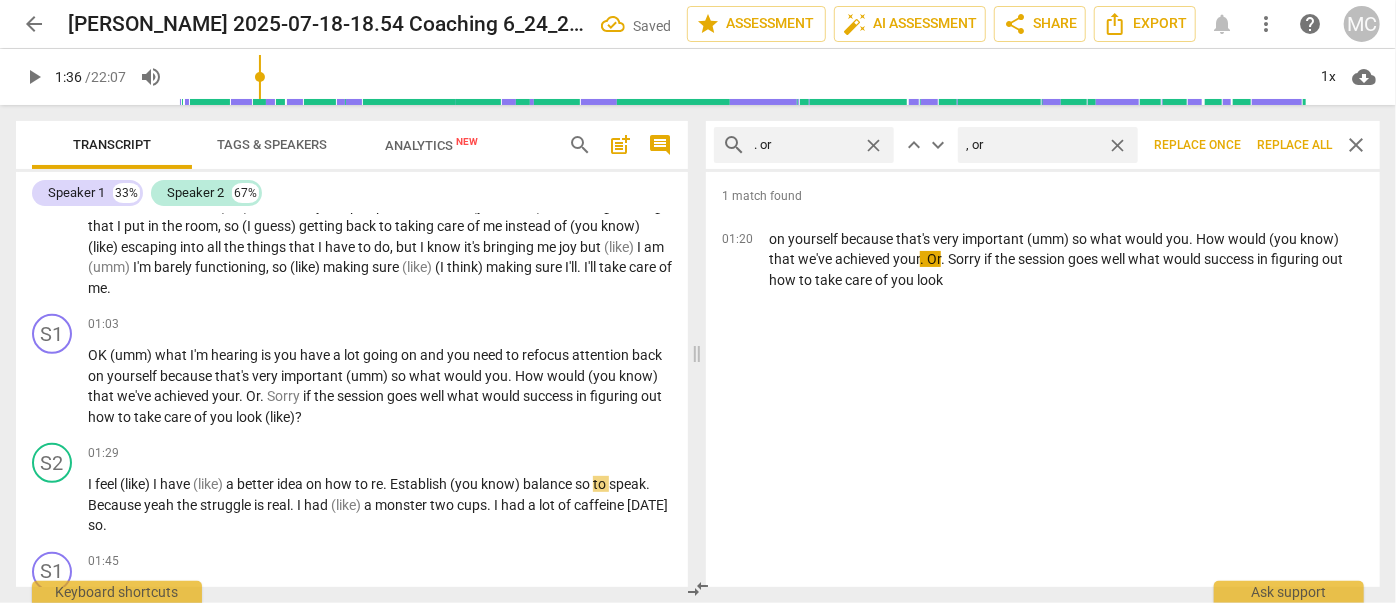 click on "Replace all" at bounding box center [1294, 145] 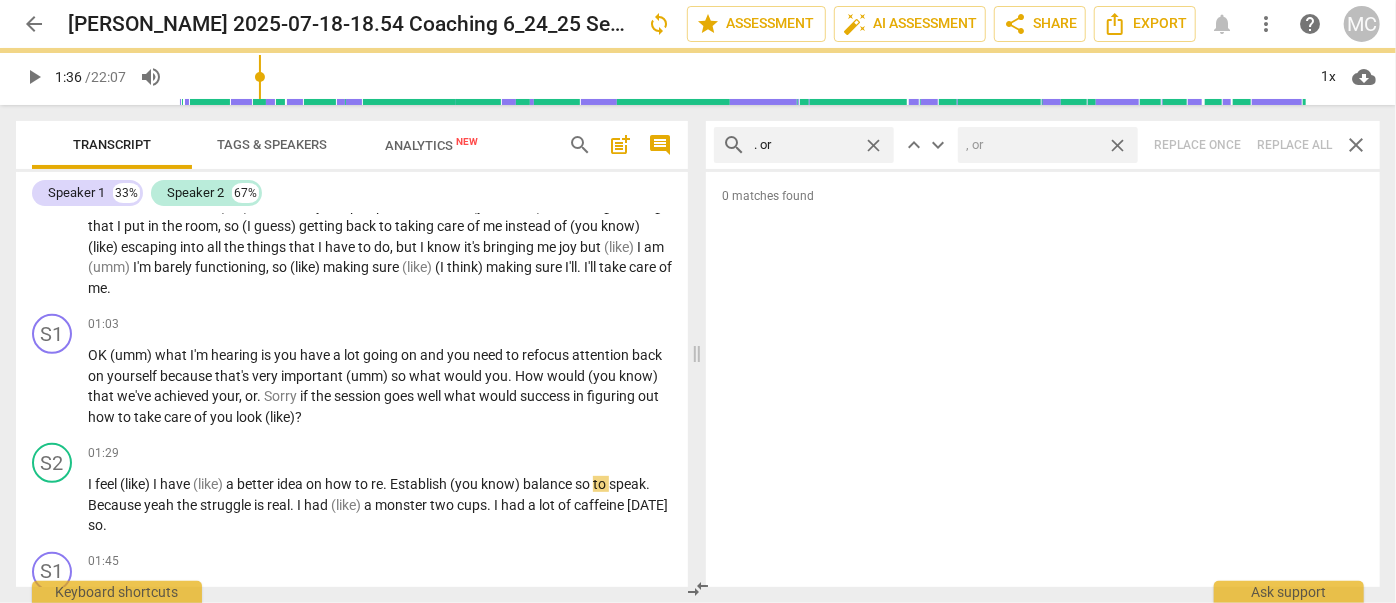click on "close" at bounding box center [1117, 145] 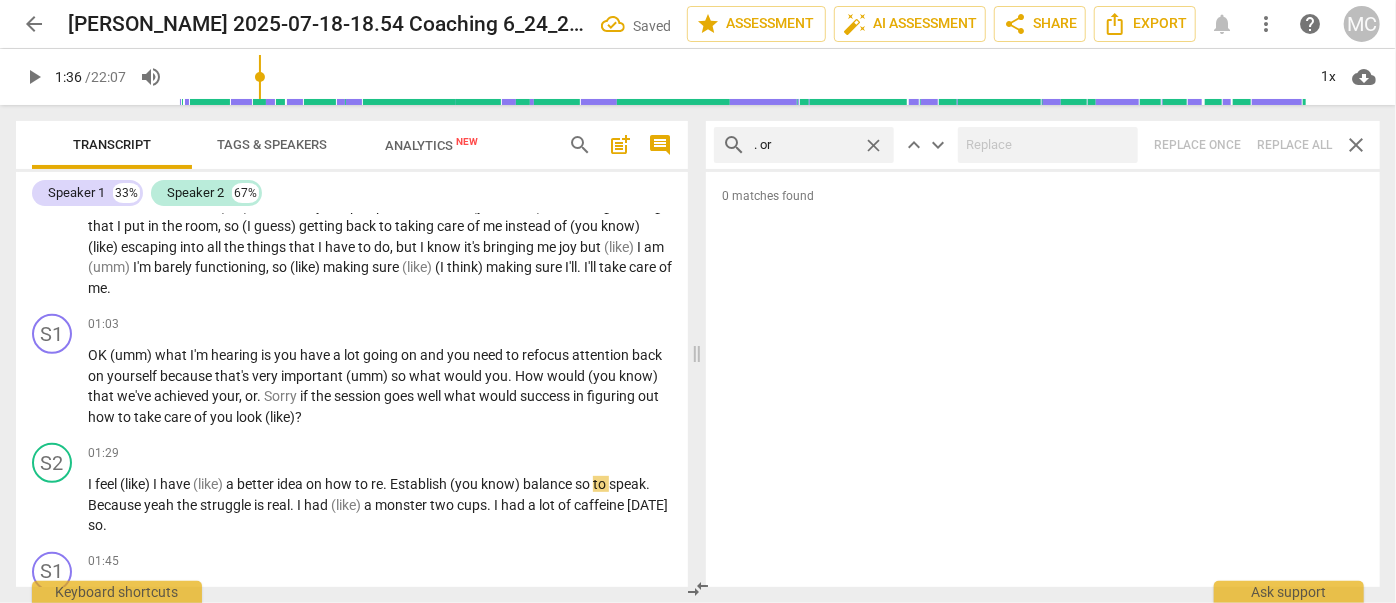 click on "close" at bounding box center (873, 145) 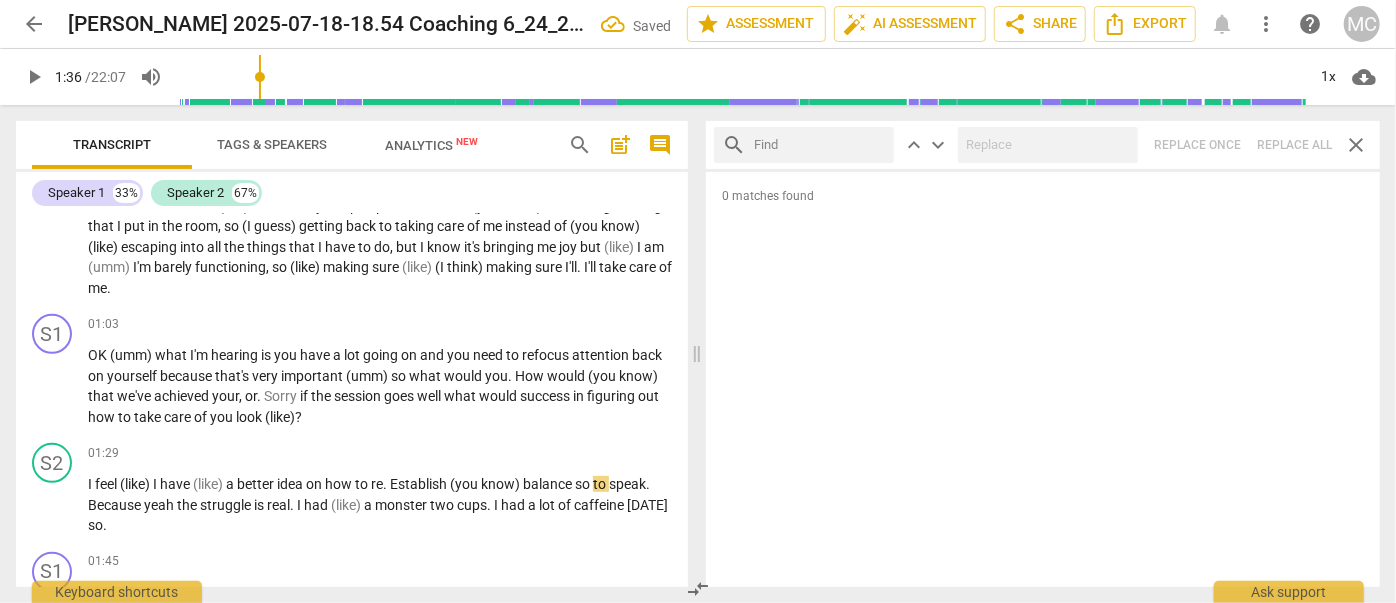 click at bounding box center (820, 145) 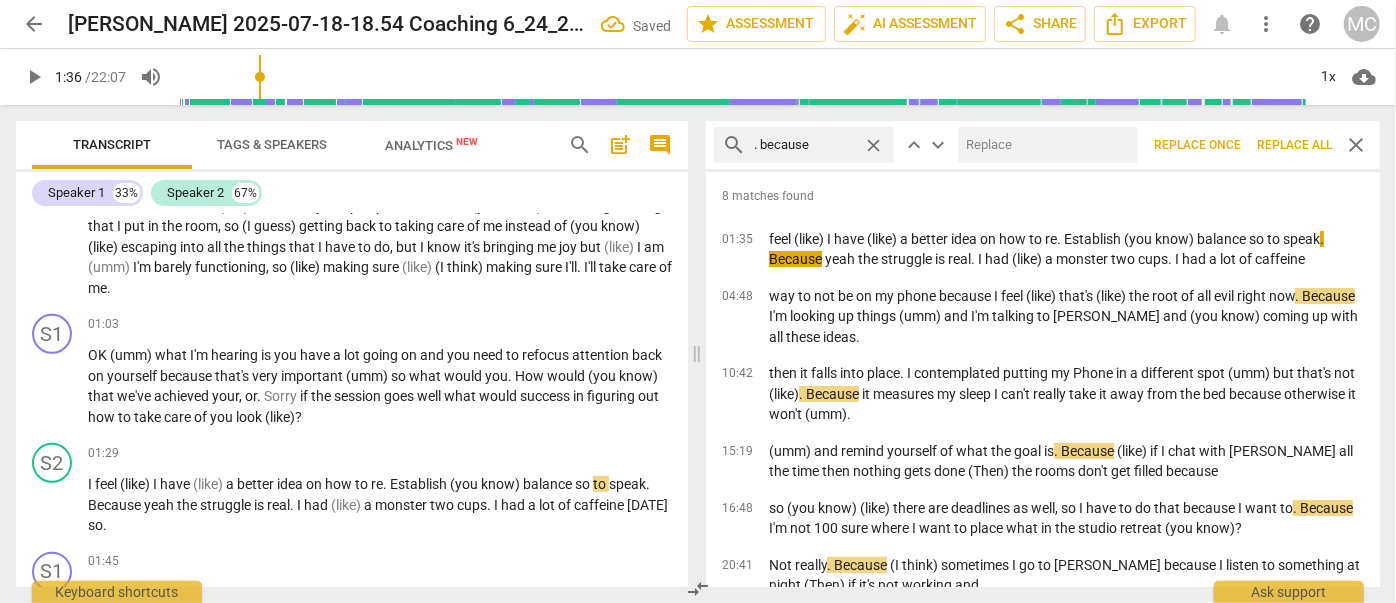 click at bounding box center (1044, 145) 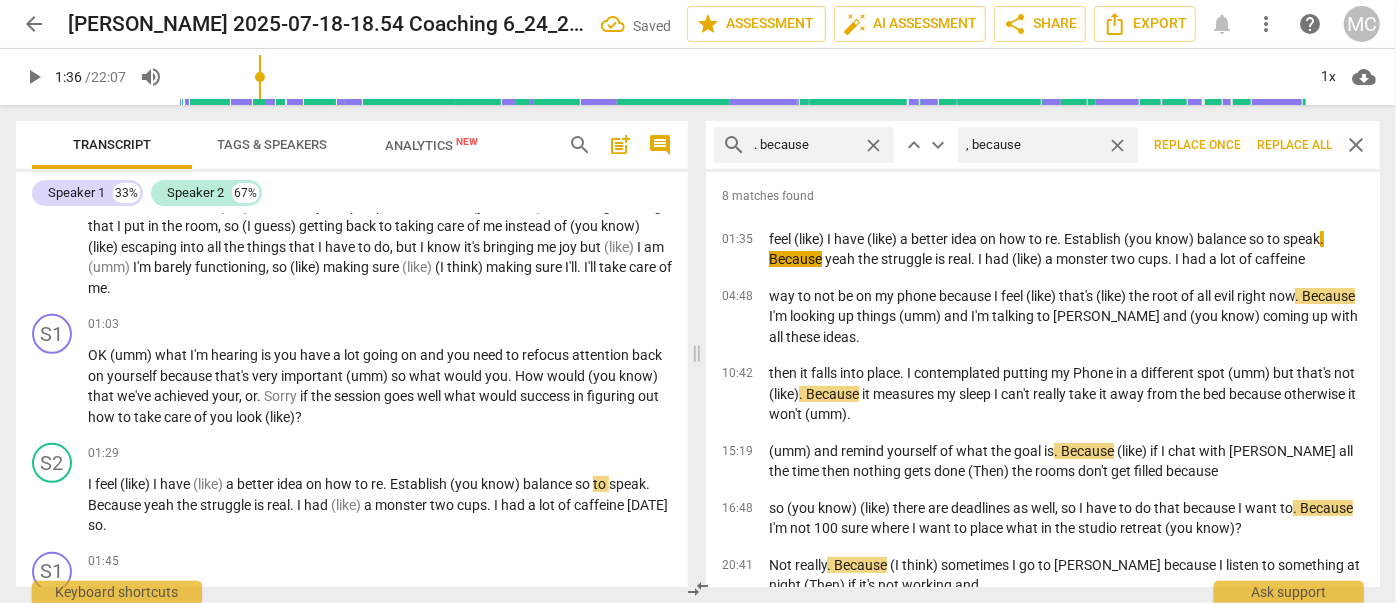 click on "Replace all" at bounding box center [1294, 145] 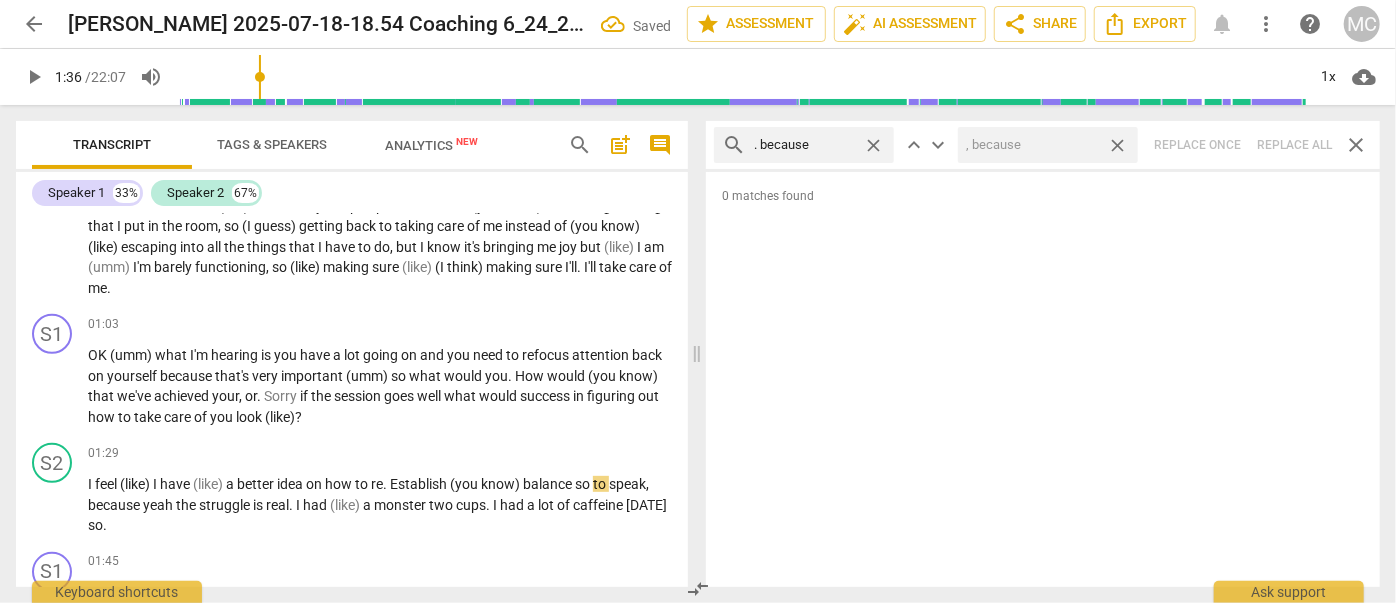 click on "close" at bounding box center [1117, 145] 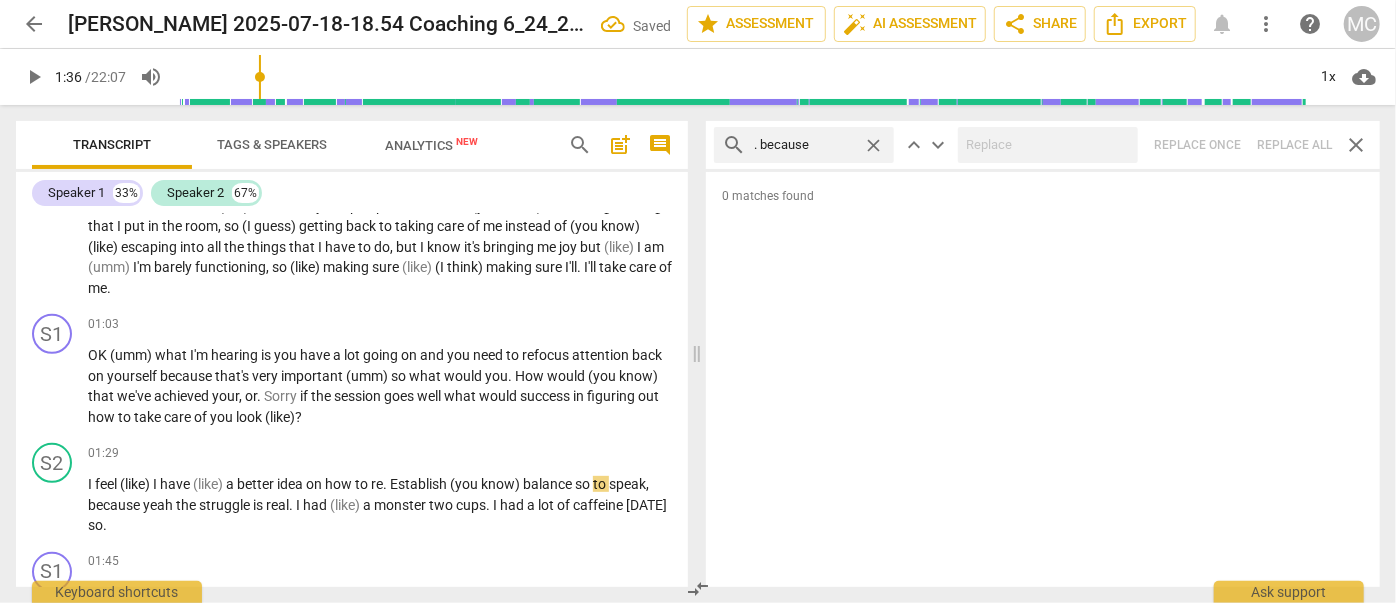 click on "close" at bounding box center (873, 145) 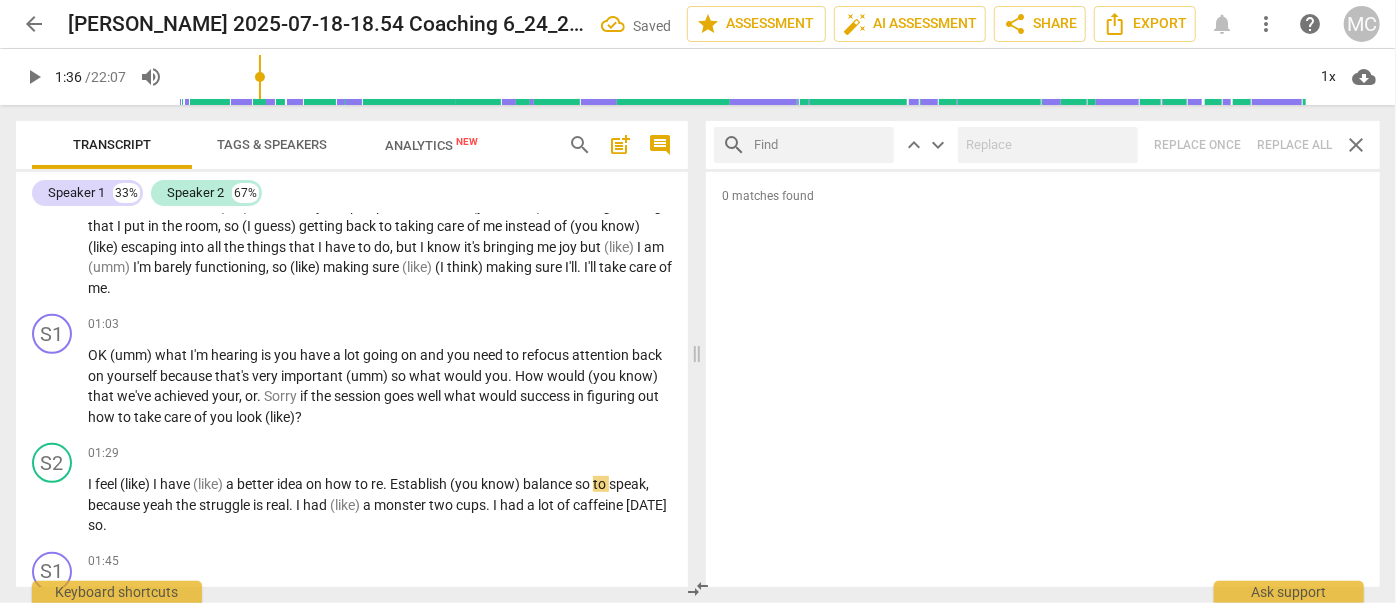 click at bounding box center [820, 145] 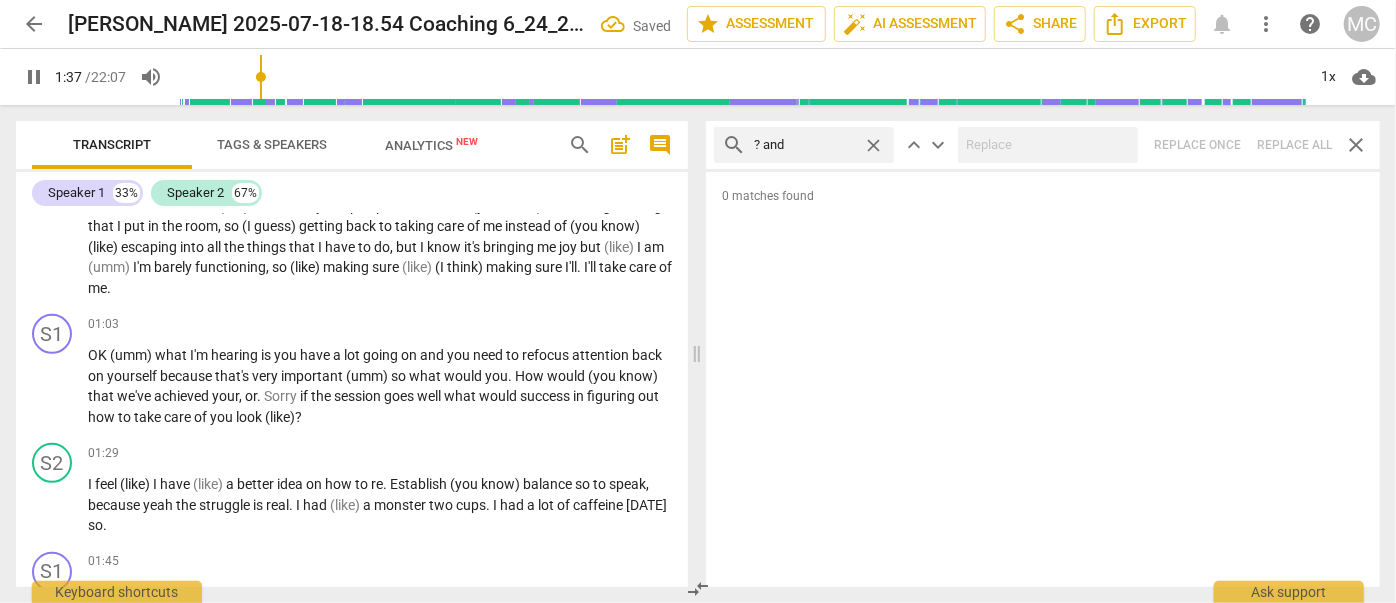 click on "search ? and close keyboard_arrow_up keyboard_arrow_down Replace once Replace all close" at bounding box center (1043, 145) 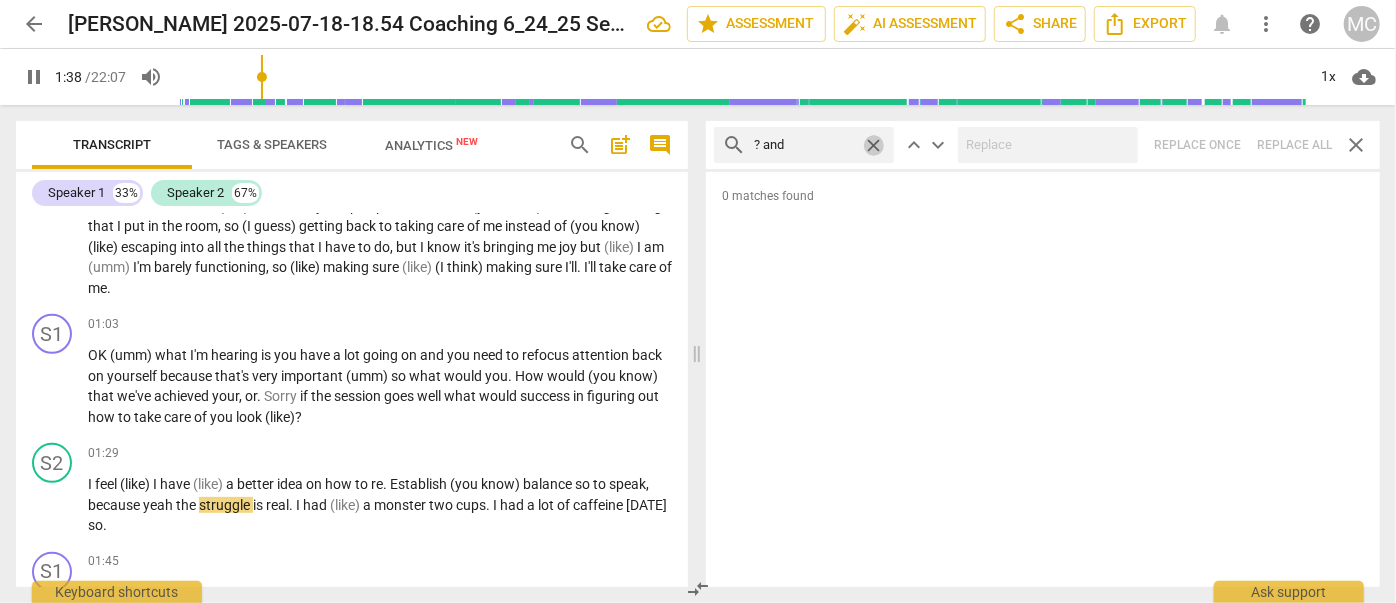 click on "close" at bounding box center (873, 145) 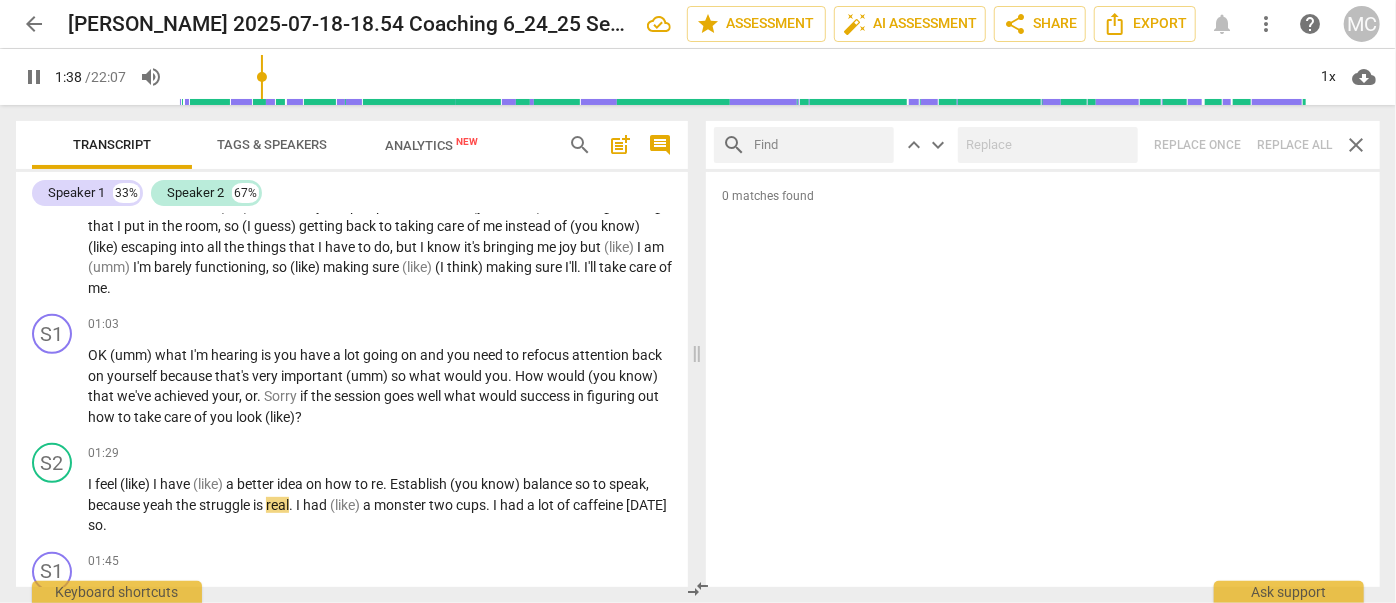 click at bounding box center [820, 145] 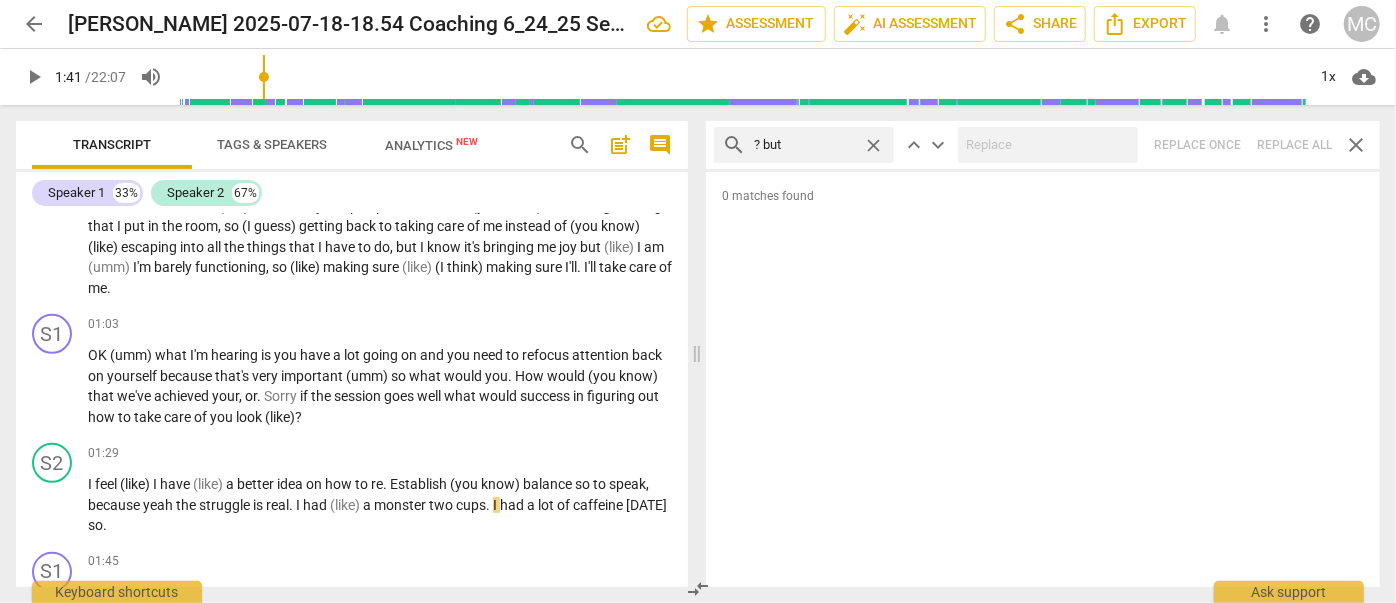 click on "search ? but close keyboard_arrow_up keyboard_arrow_down Replace once Replace all close" at bounding box center (1043, 145) 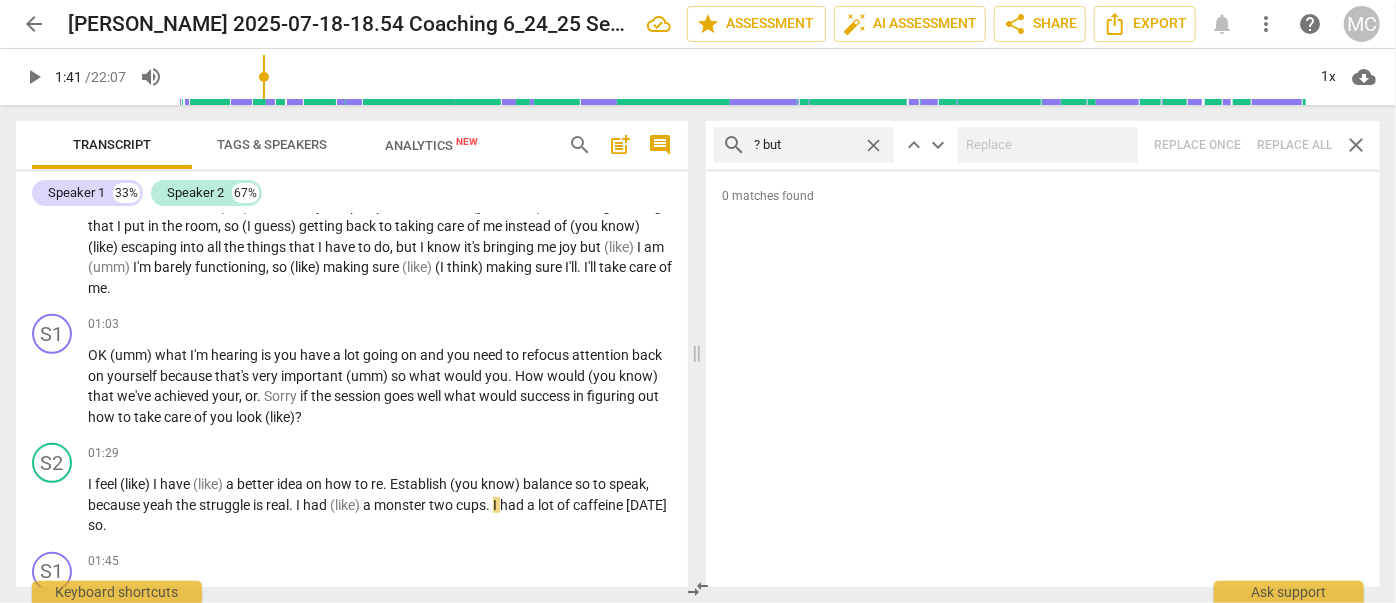 click on "close" at bounding box center (873, 145) 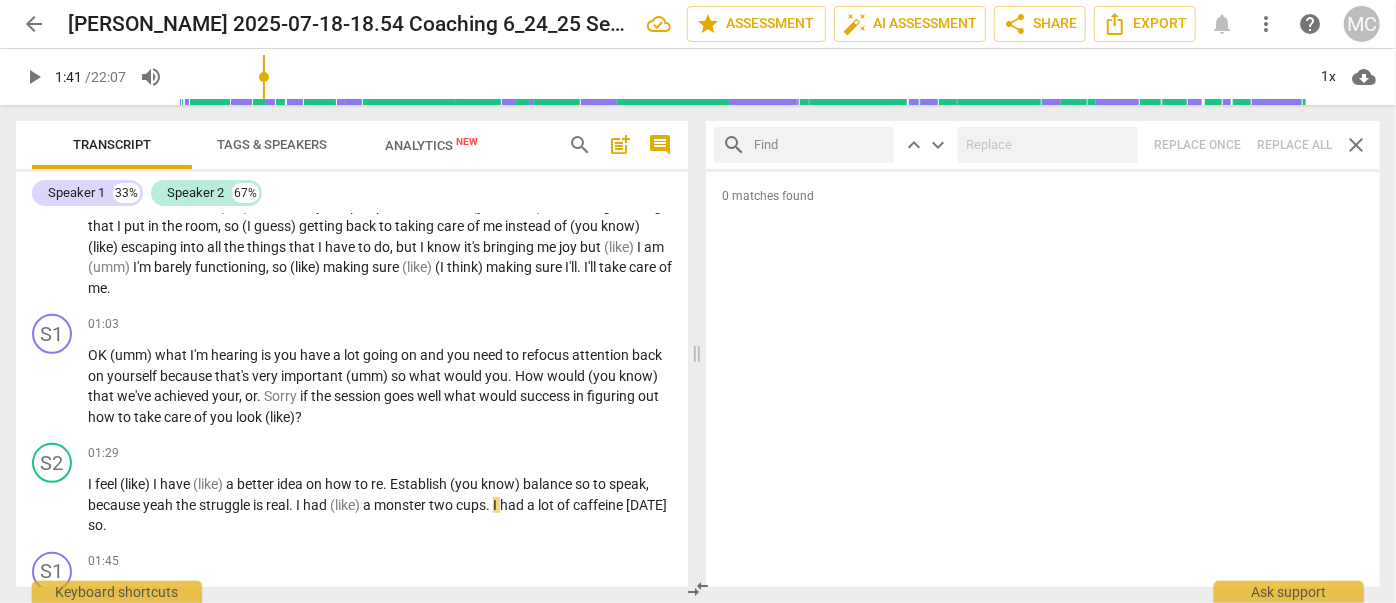 click at bounding box center [820, 145] 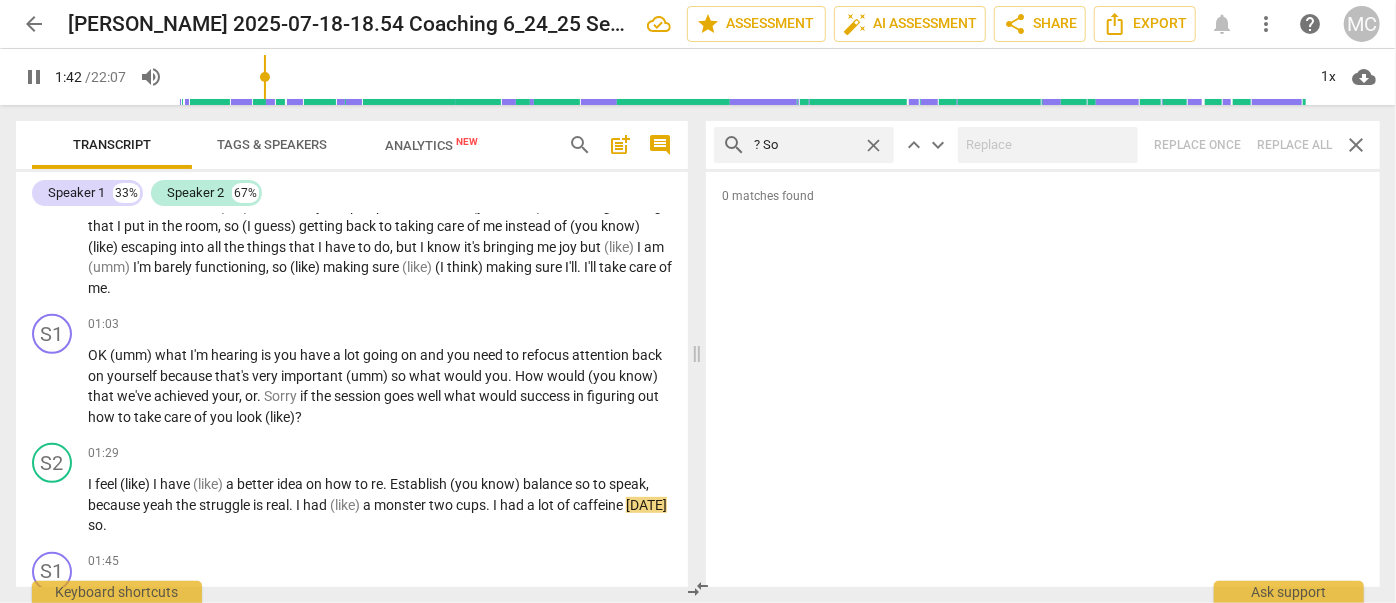 click on "search ? So close keyboard_arrow_up keyboard_arrow_down Replace once Replace all close" at bounding box center [1043, 145] 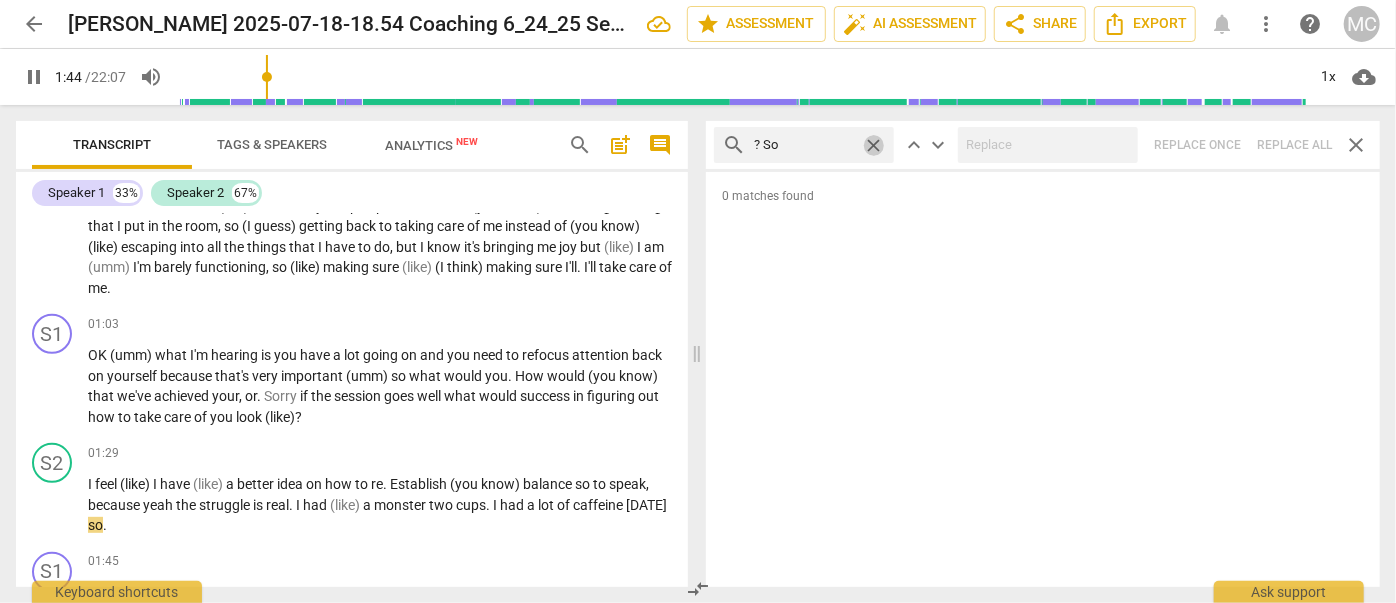 click on "close" at bounding box center [873, 145] 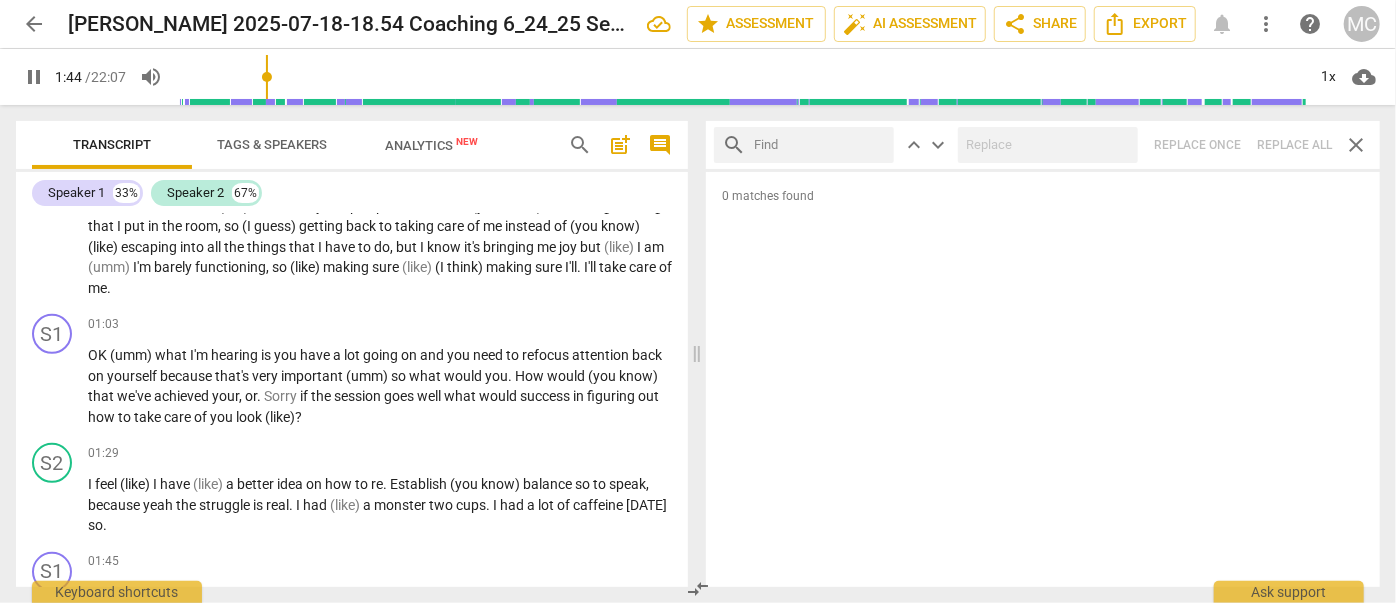 click at bounding box center [820, 145] 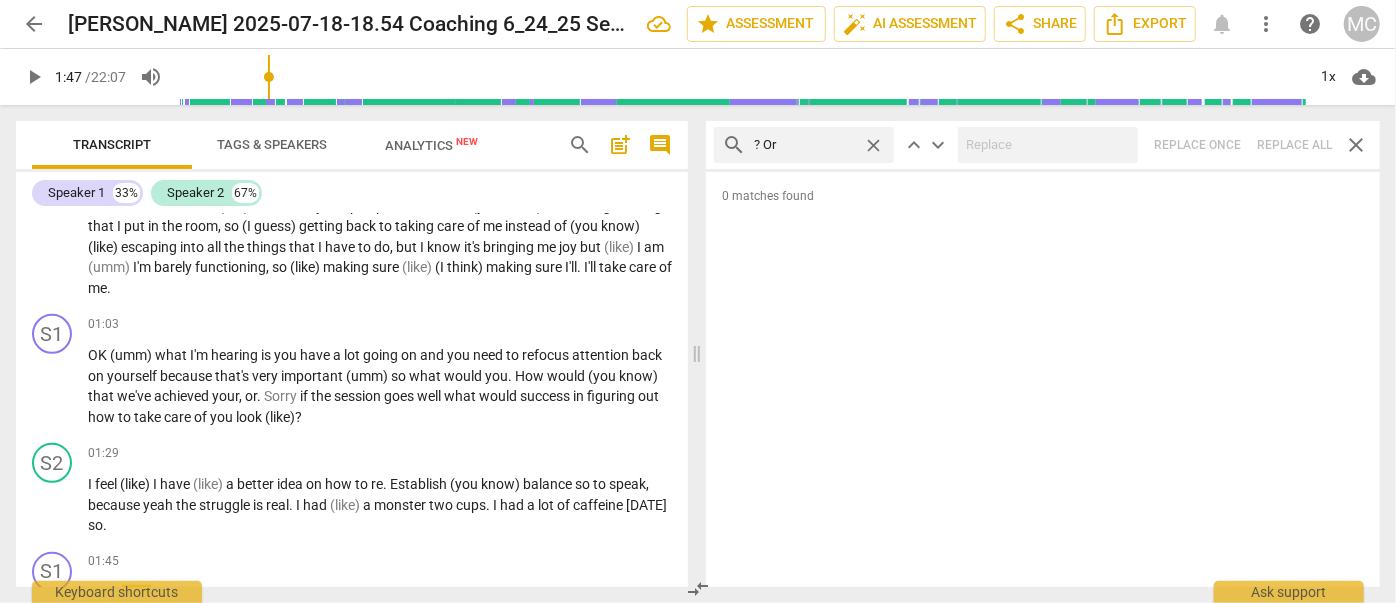 click on "search ? Or close keyboard_arrow_up keyboard_arrow_down Replace once Replace all close" at bounding box center [1043, 145] 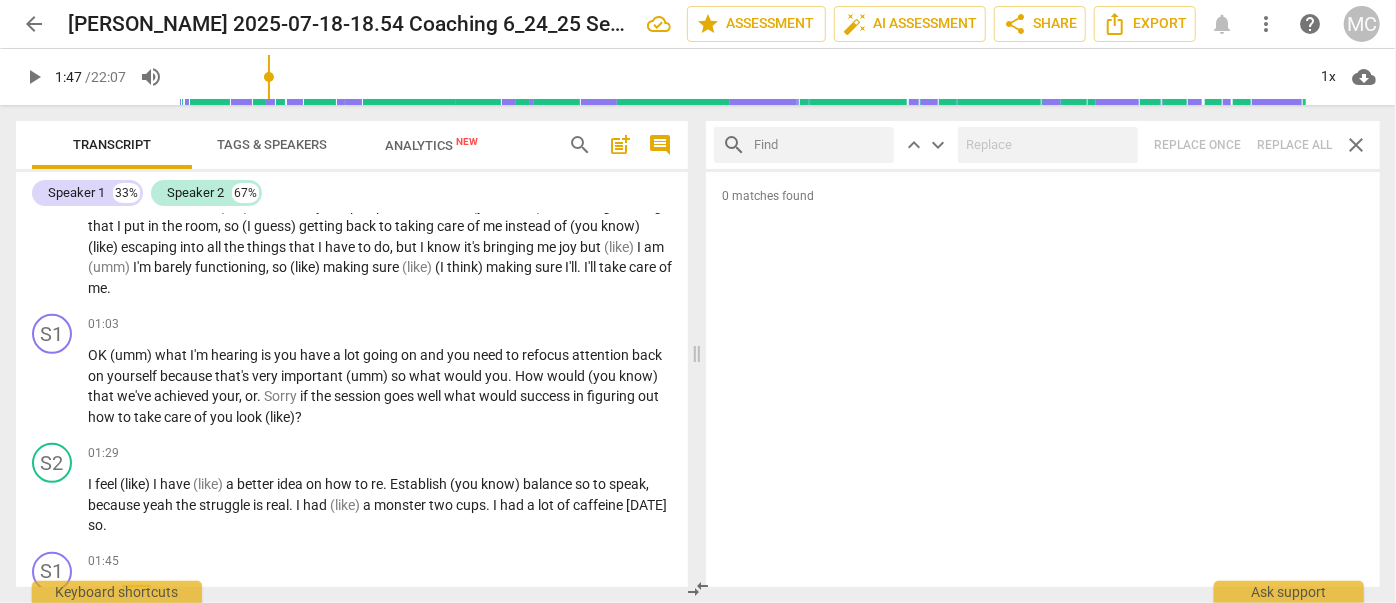 click at bounding box center (820, 145) 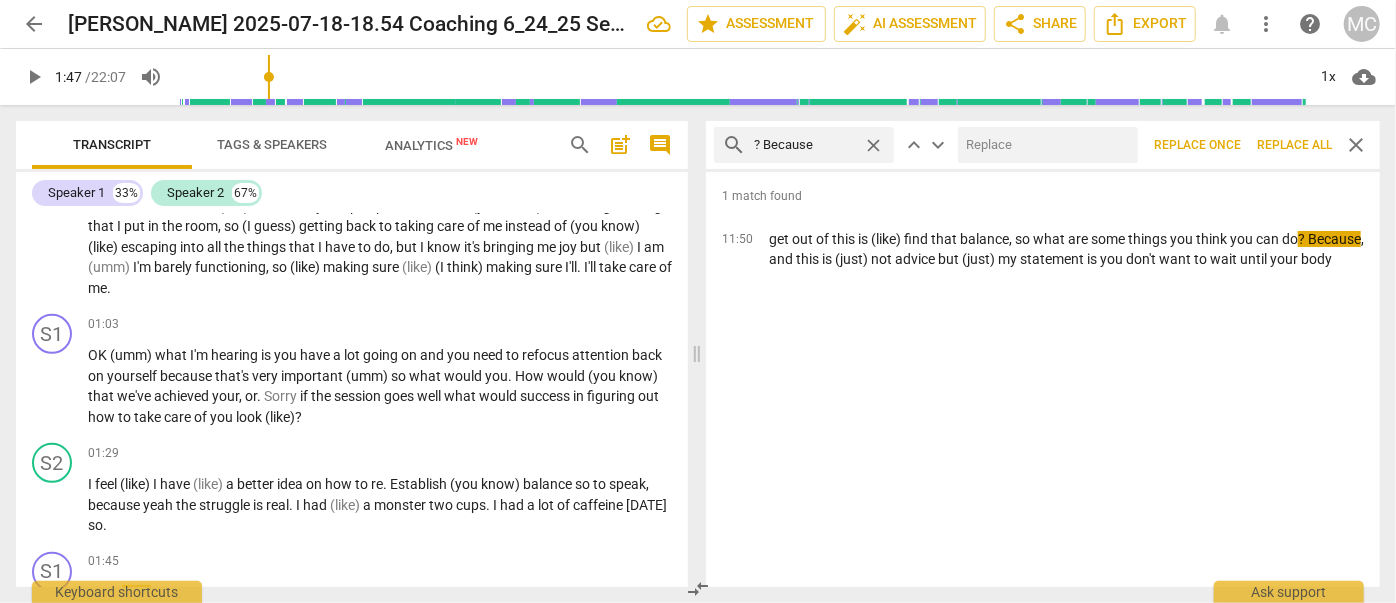 click at bounding box center (1044, 145) 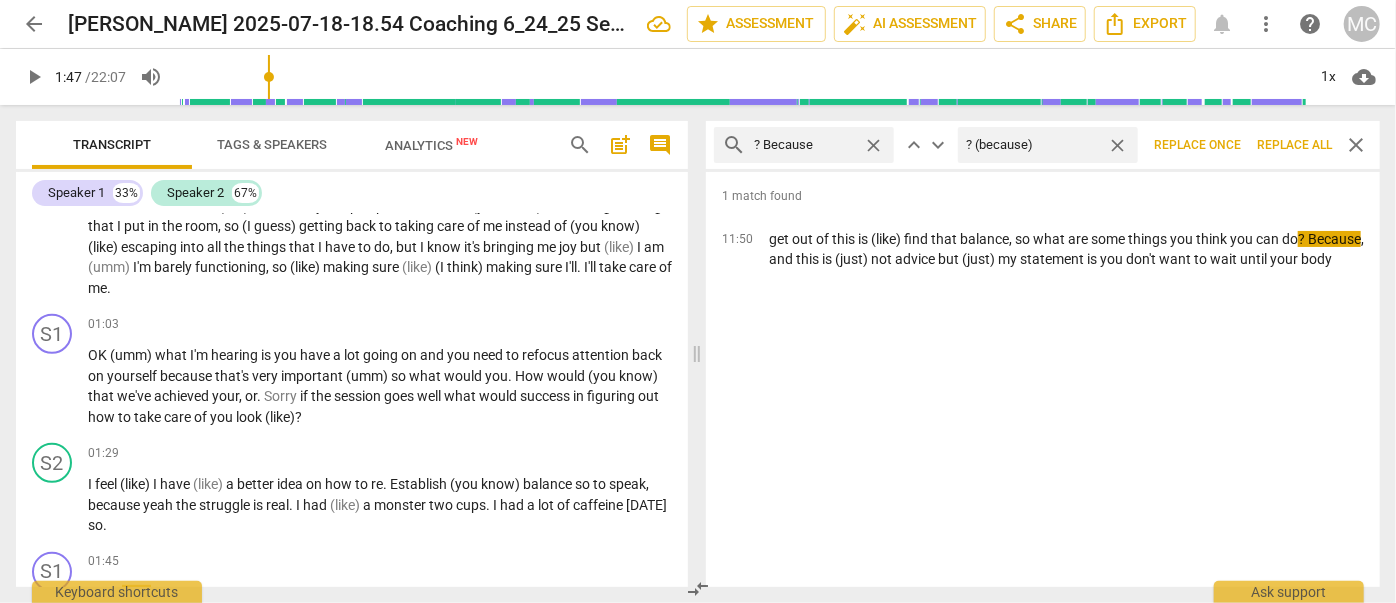 click on "Replace all" at bounding box center [1294, 145] 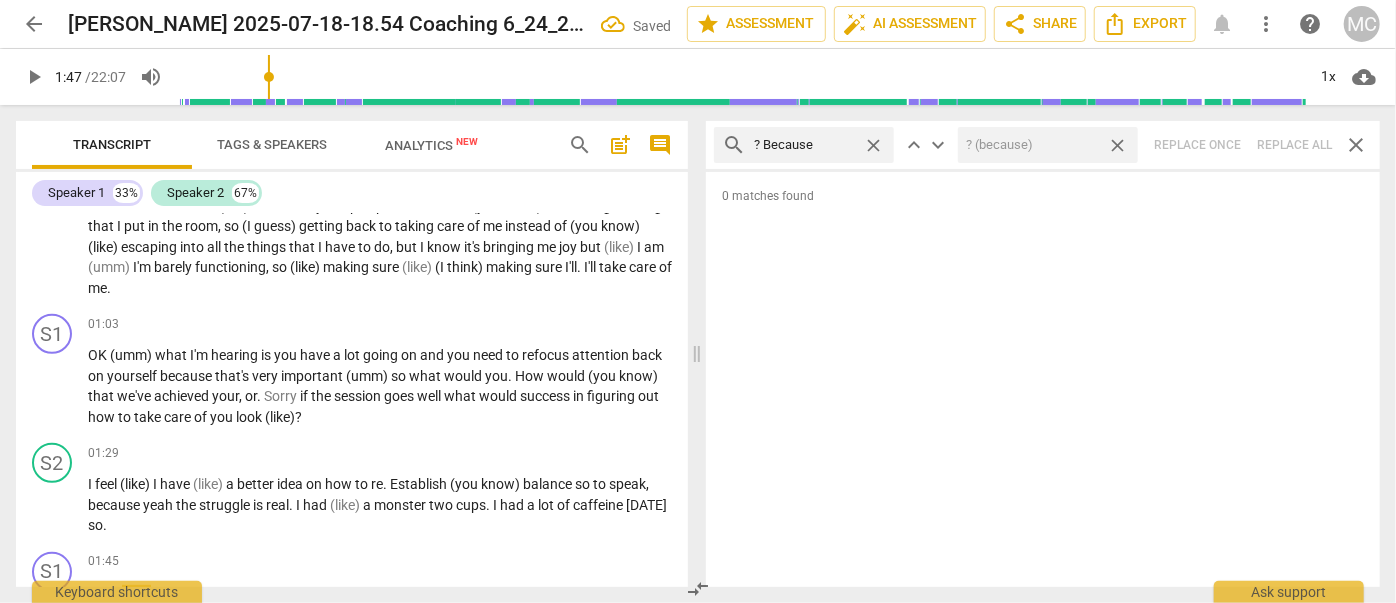 click on "close" at bounding box center [1117, 145] 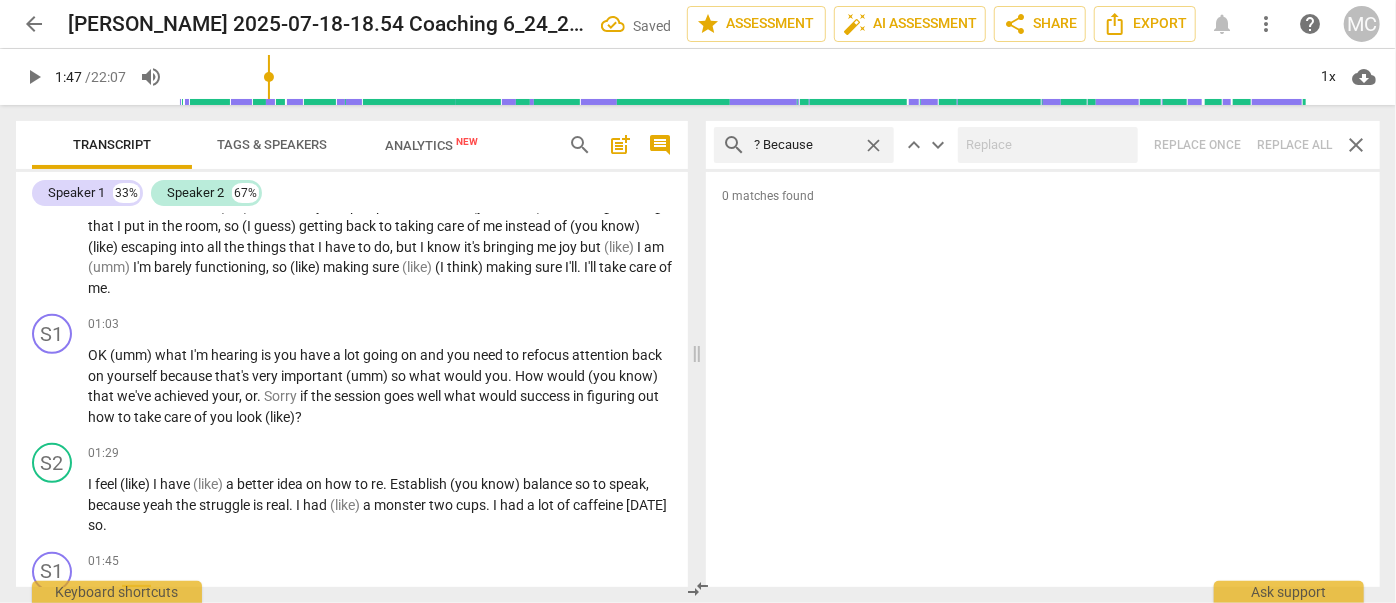 click on "close" at bounding box center [873, 145] 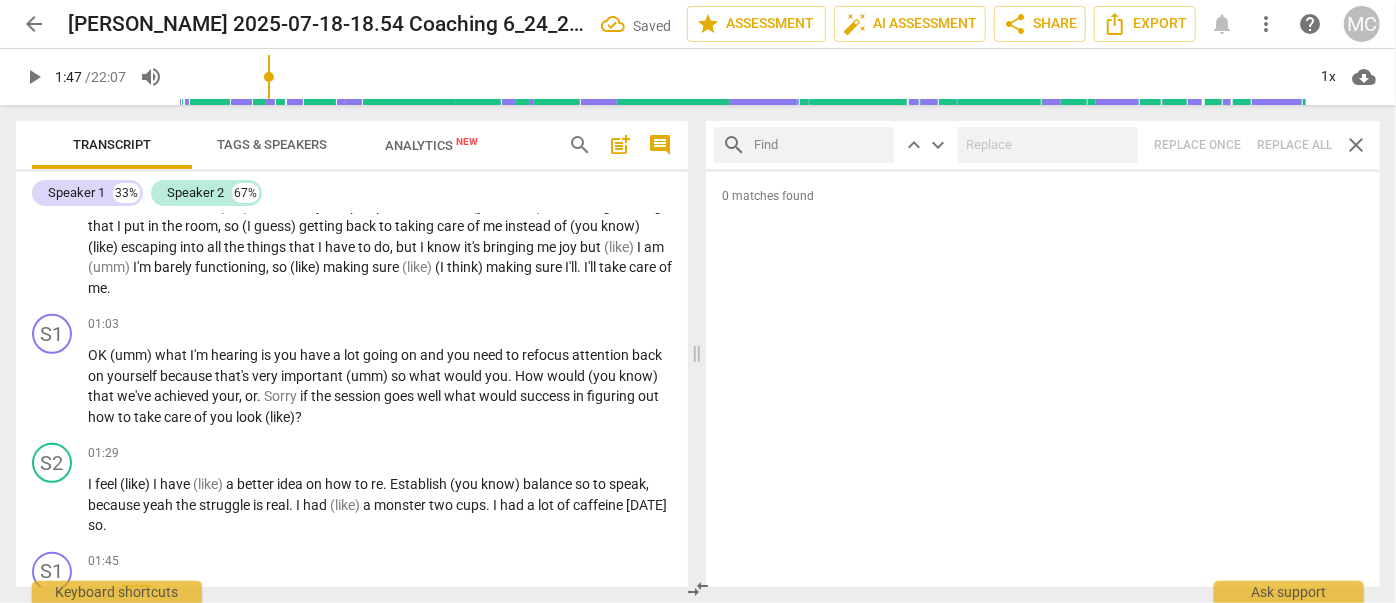 click at bounding box center [820, 145] 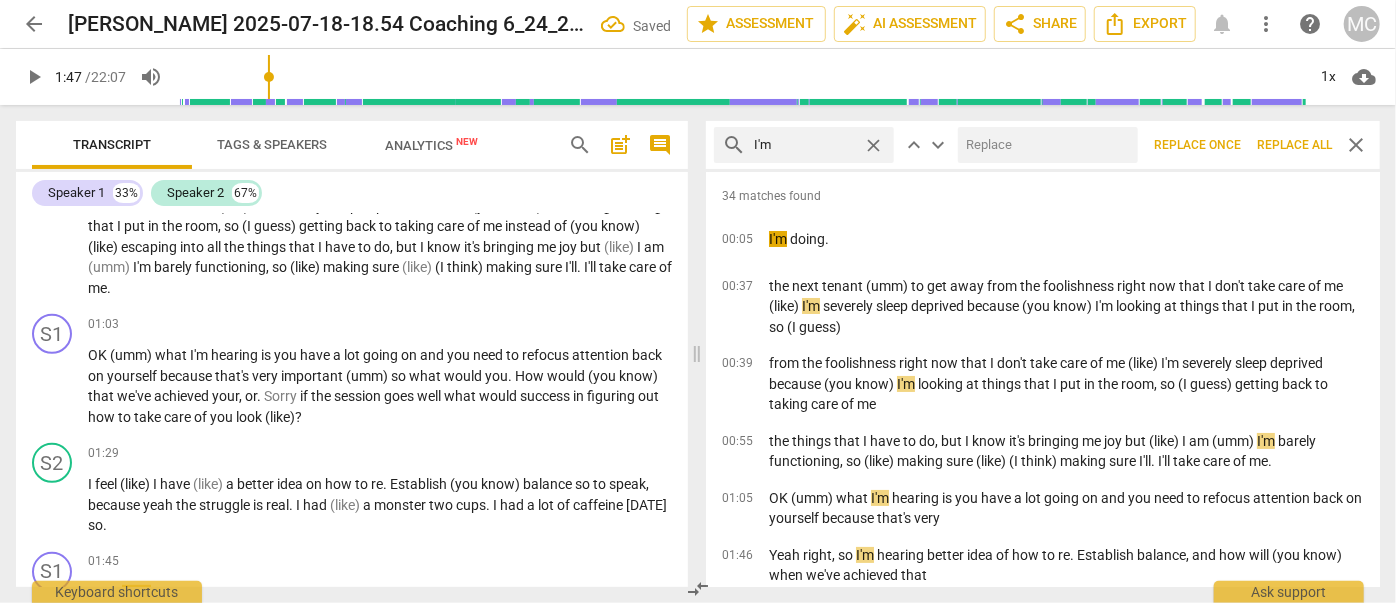 click at bounding box center (1044, 145) 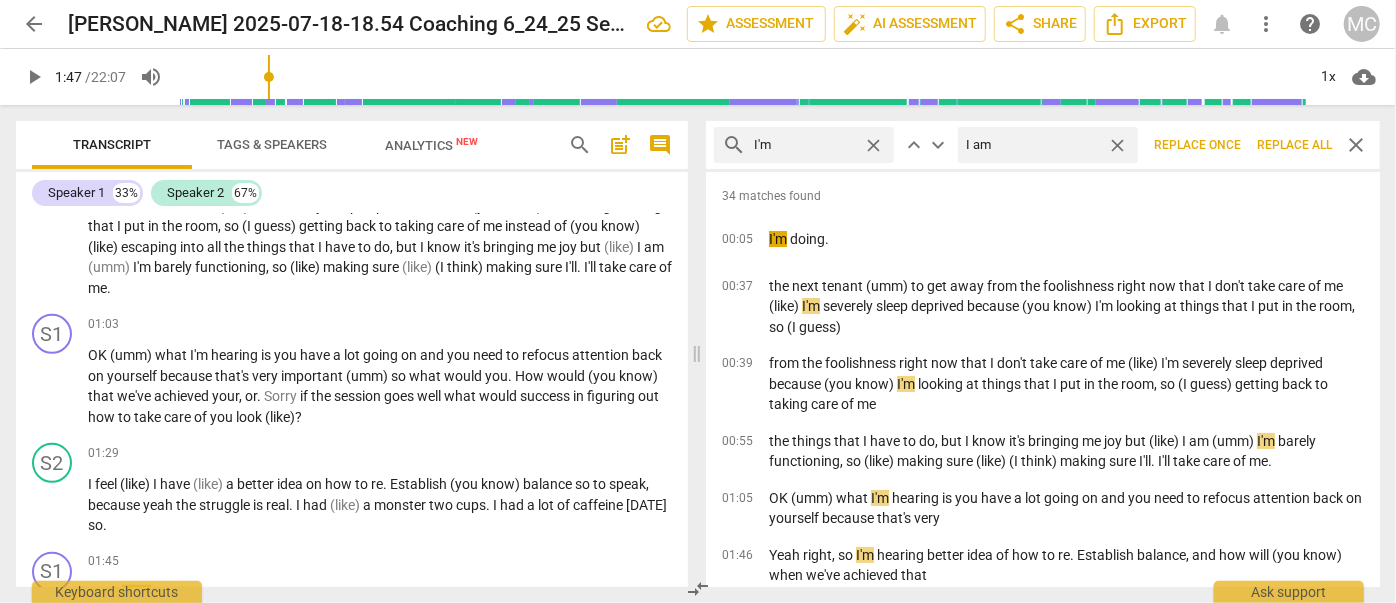 click on "Replace all" at bounding box center [1294, 145] 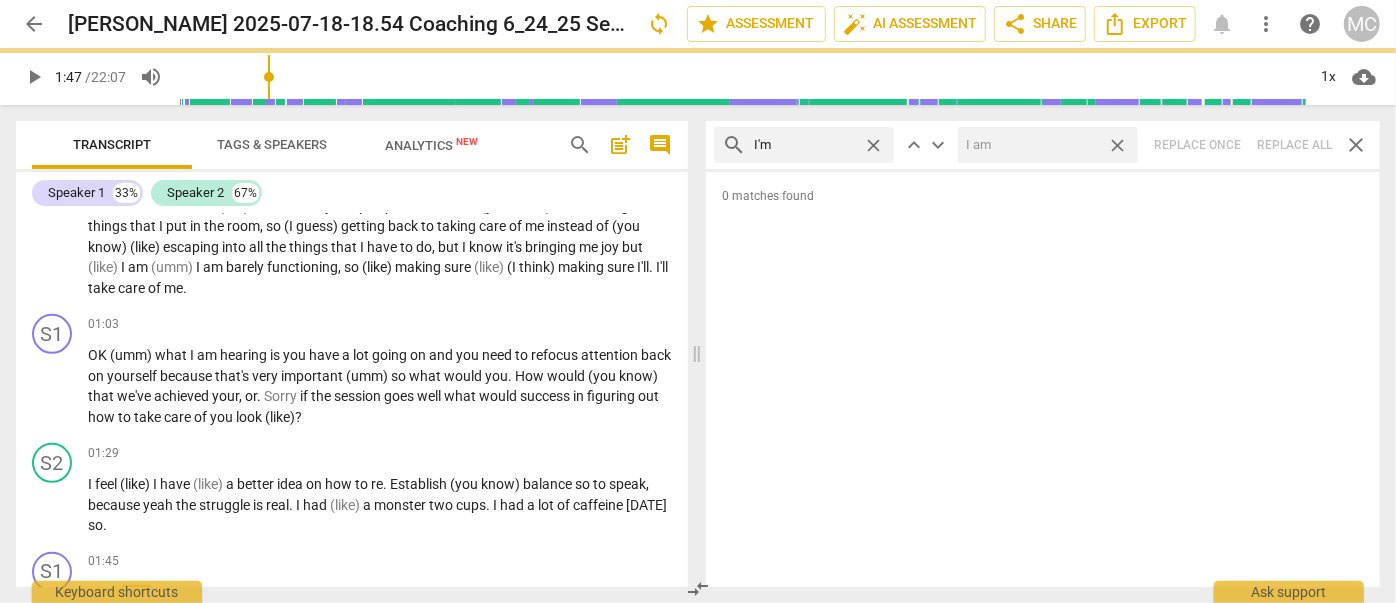 click on "close" at bounding box center [1117, 145] 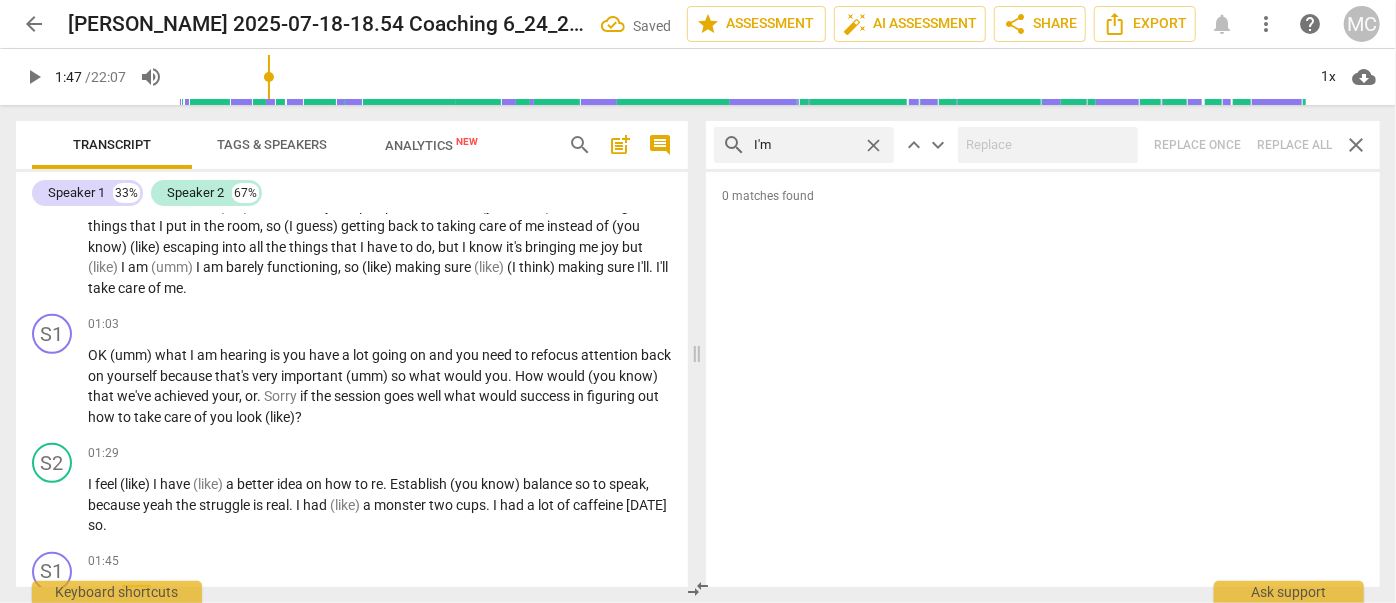 click on "close" at bounding box center [873, 145] 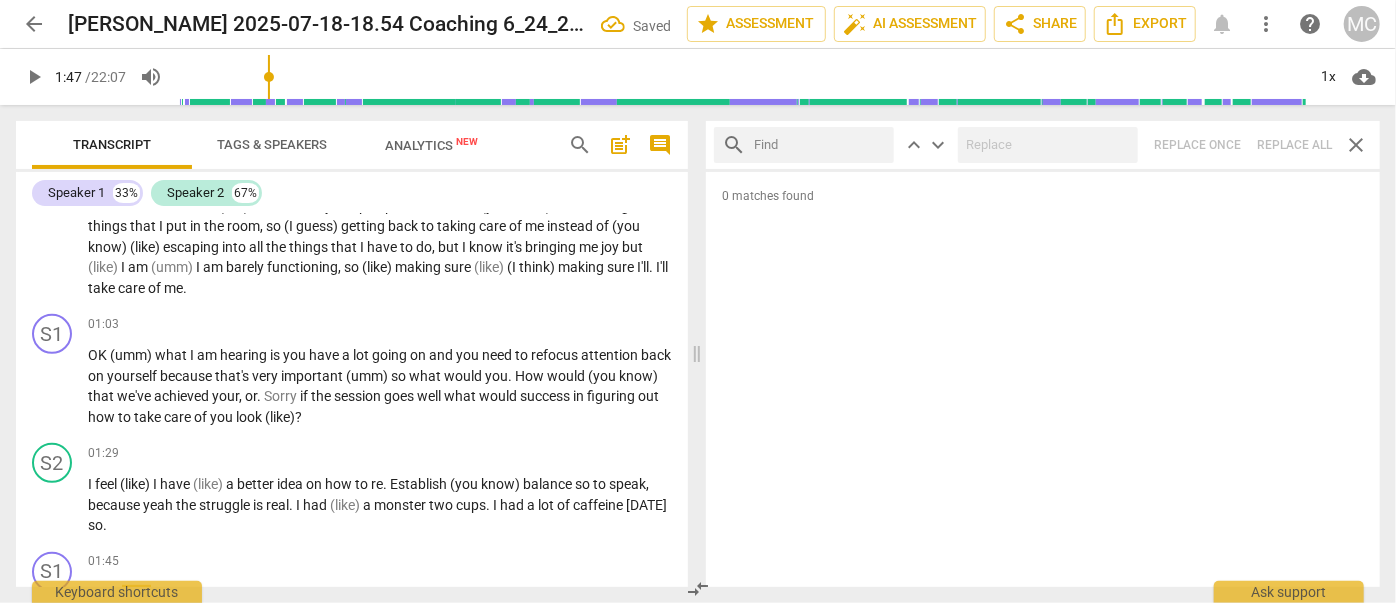 click at bounding box center [820, 145] 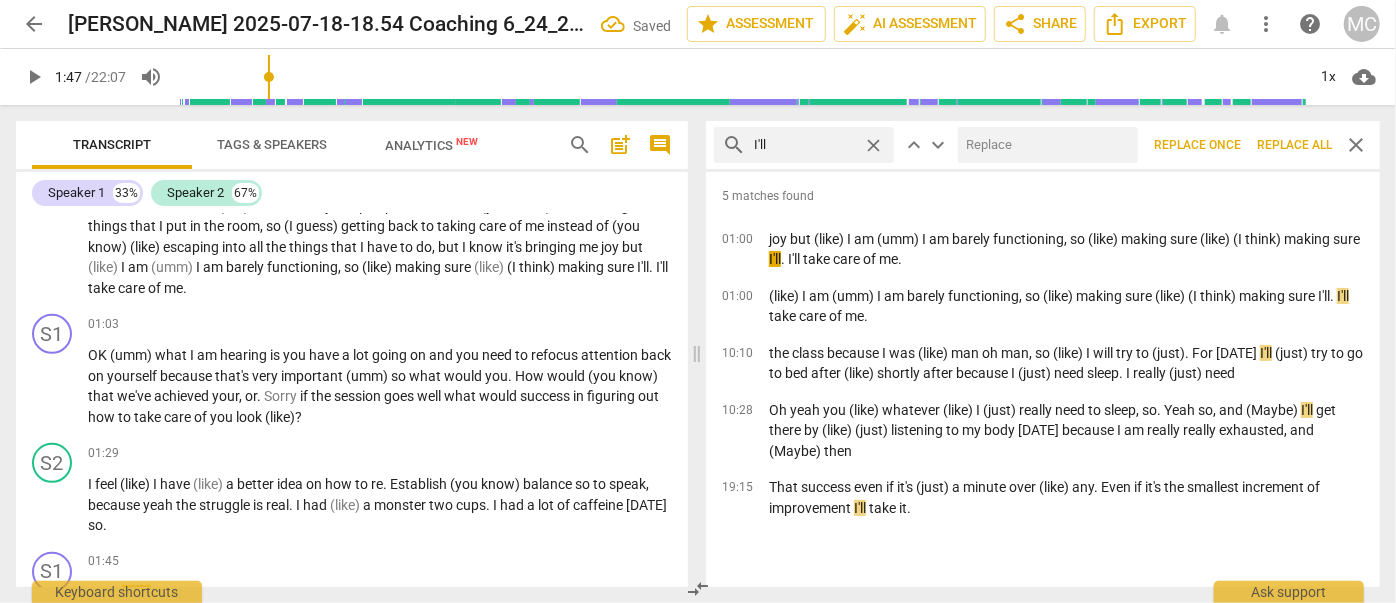 click at bounding box center [1044, 145] 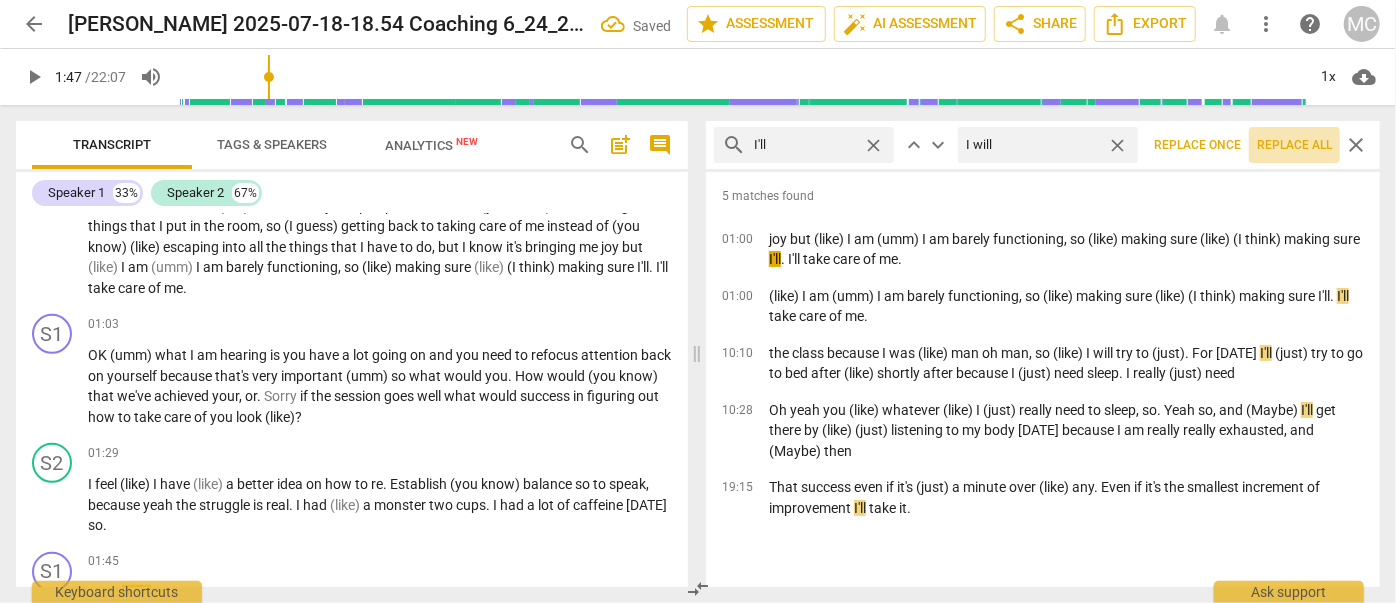 click on "Replace all" at bounding box center [1294, 145] 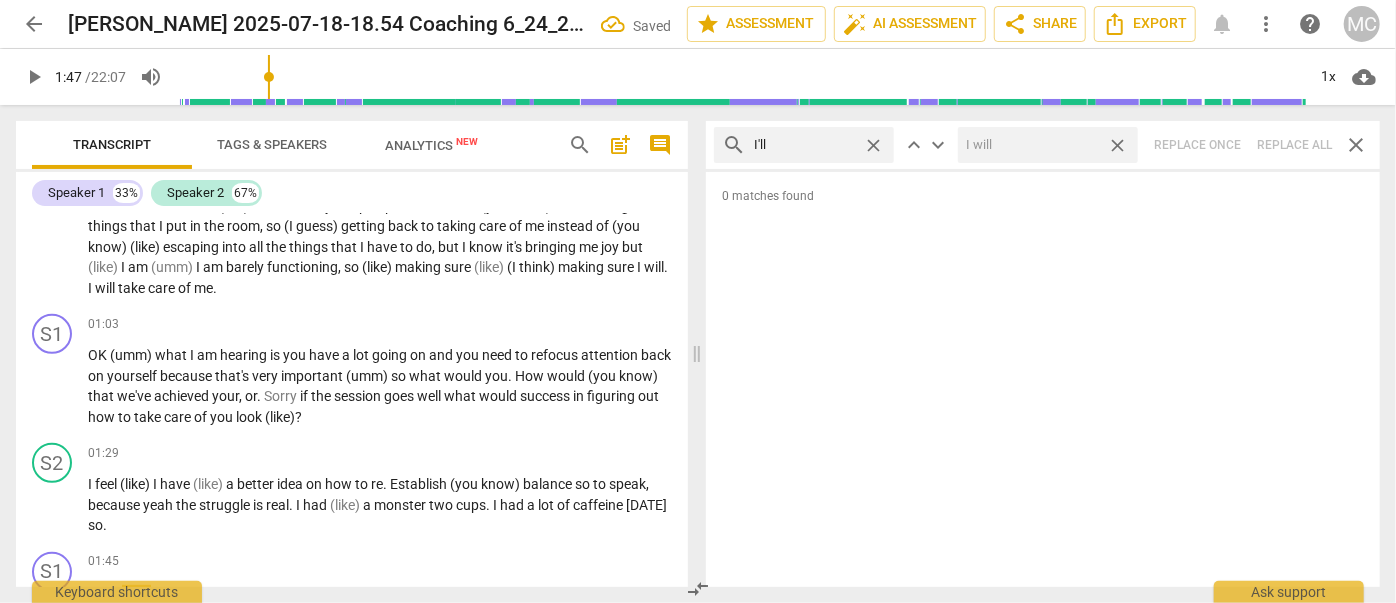 click on "close" at bounding box center (1117, 145) 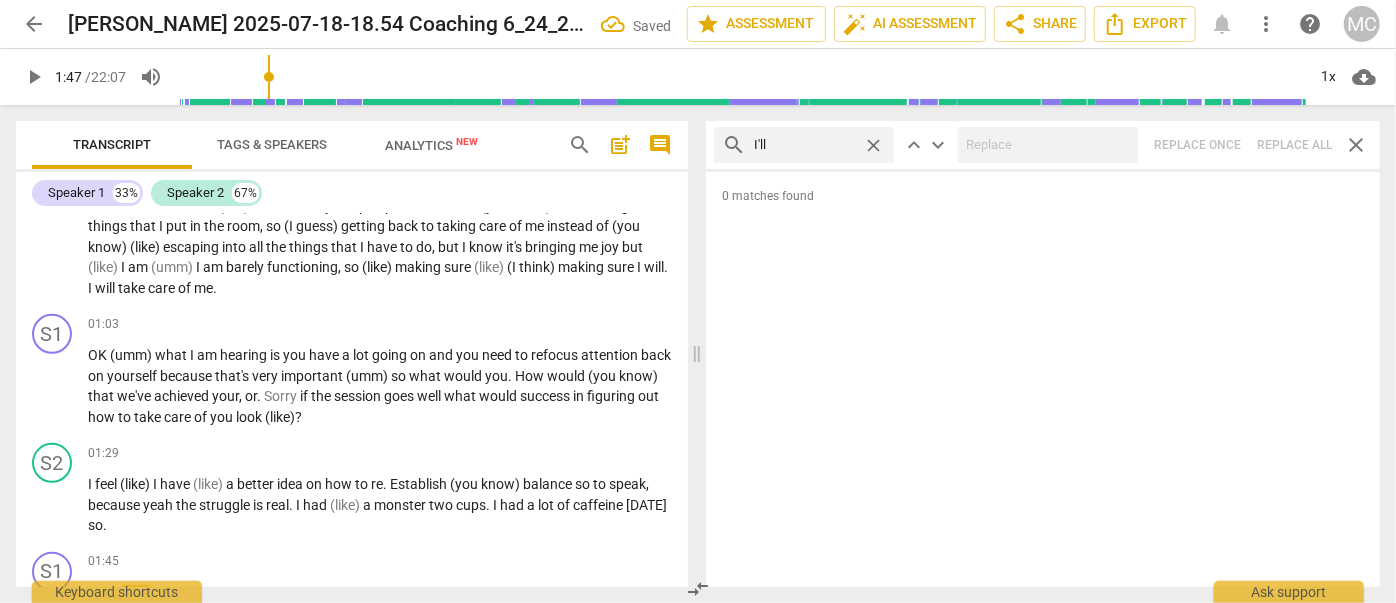 click on "close" at bounding box center (873, 145) 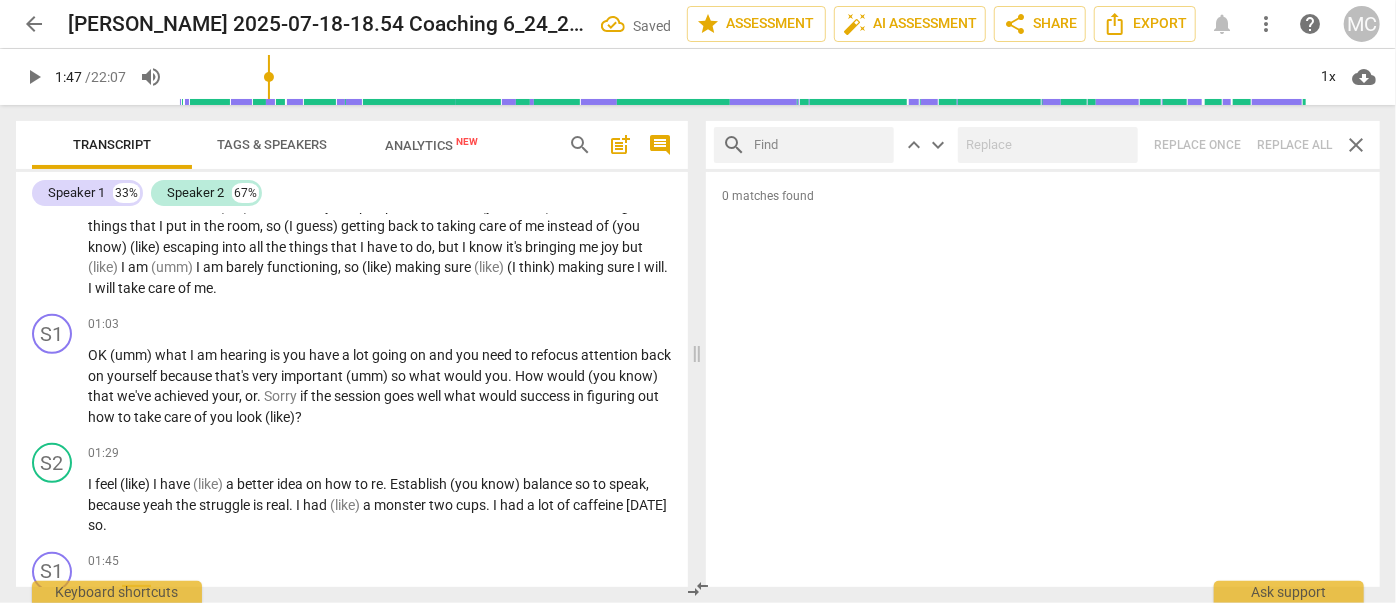 click at bounding box center (820, 145) 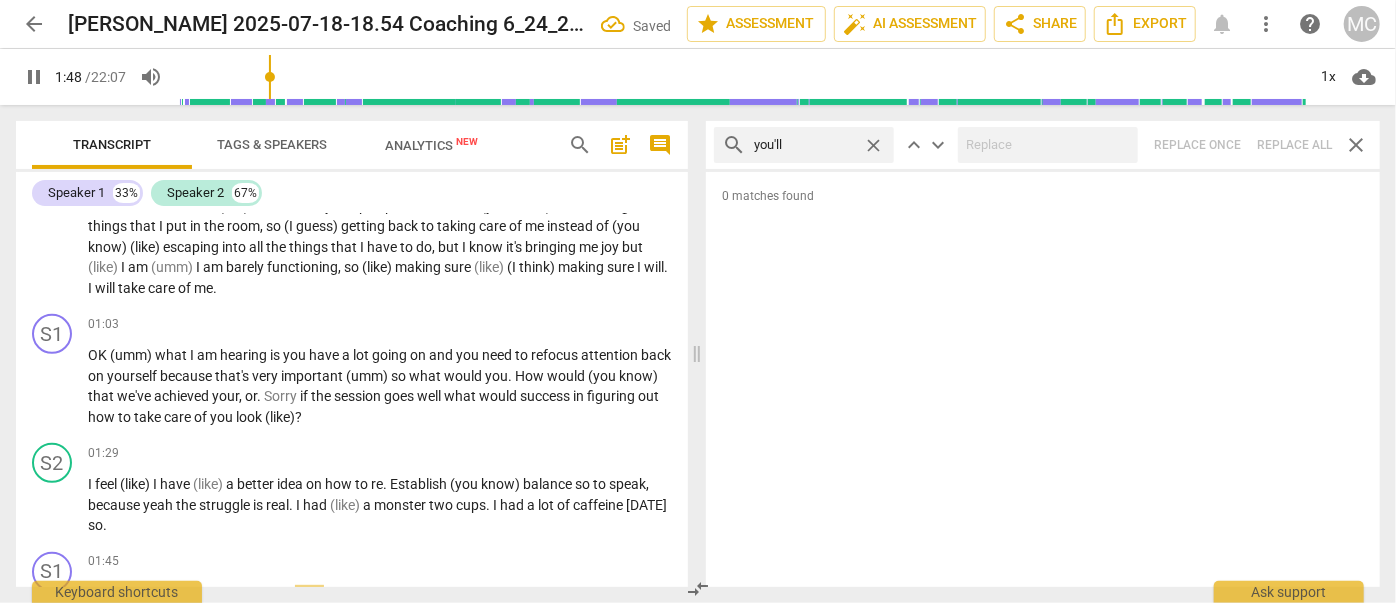 click on "search you'll close keyboard_arrow_up keyboard_arrow_down Replace once Replace all close" at bounding box center (1043, 145) 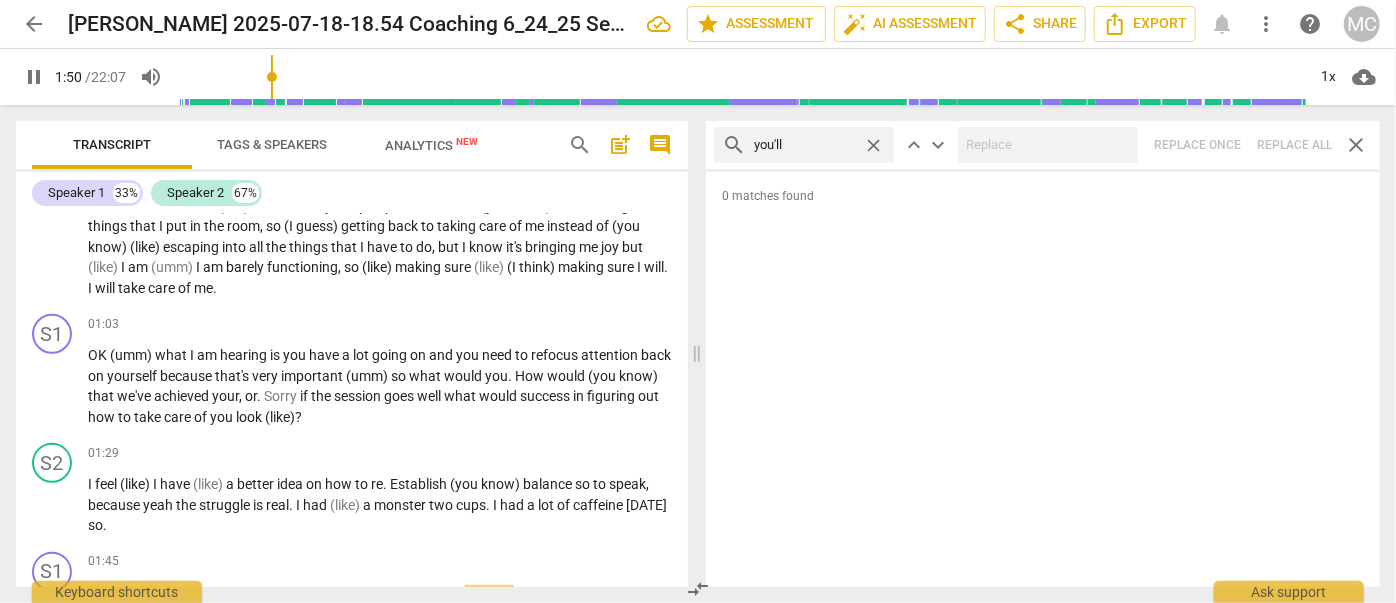 click on "close" at bounding box center [873, 145] 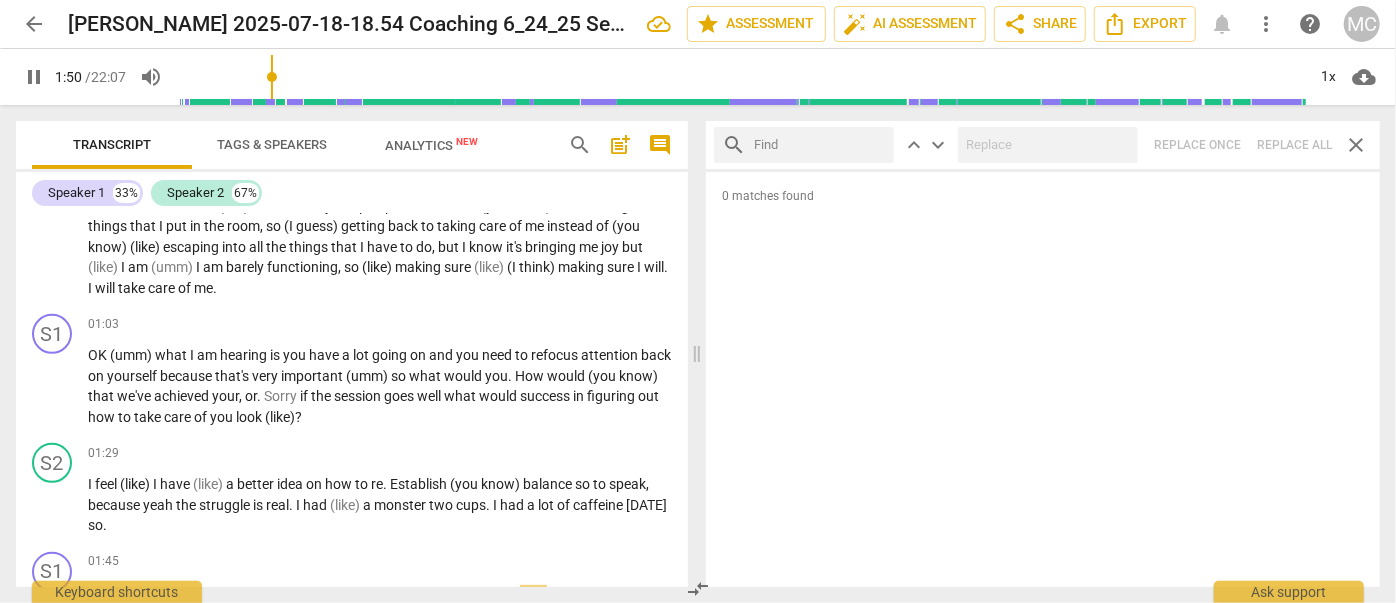 click at bounding box center (820, 145) 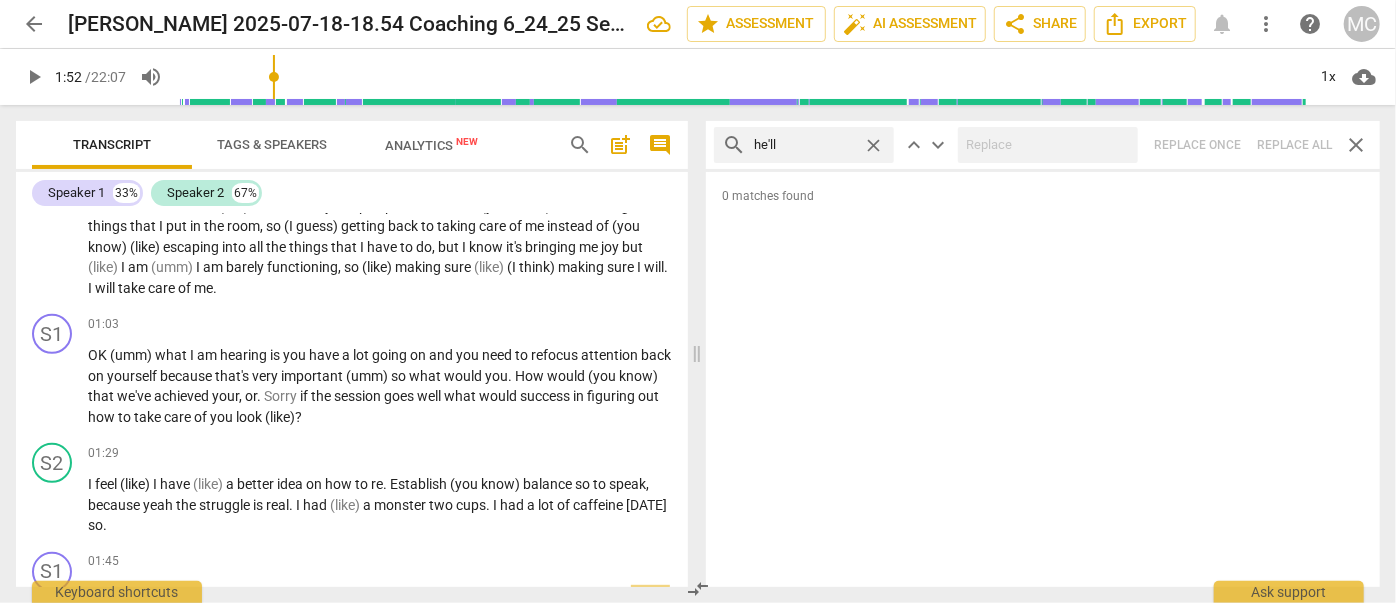 scroll, scrollTop: 770, scrollLeft: 0, axis: vertical 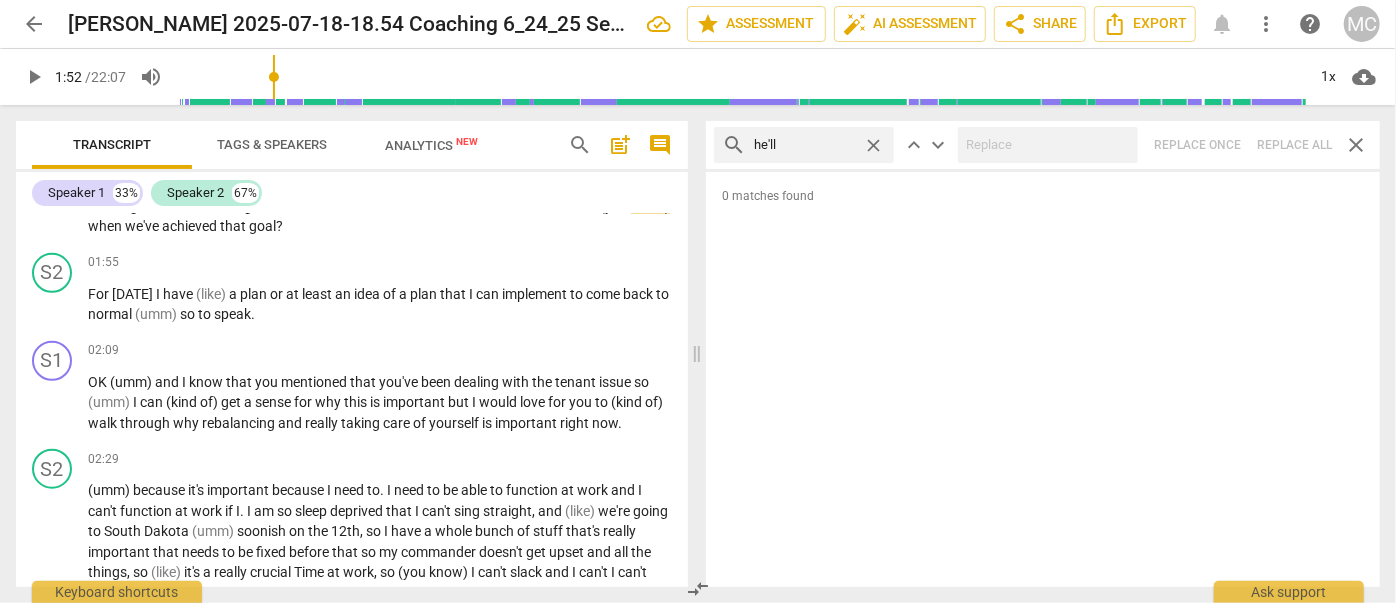 click on "search he'll close keyboard_arrow_up keyboard_arrow_down Replace once Replace all close" at bounding box center (1043, 145) 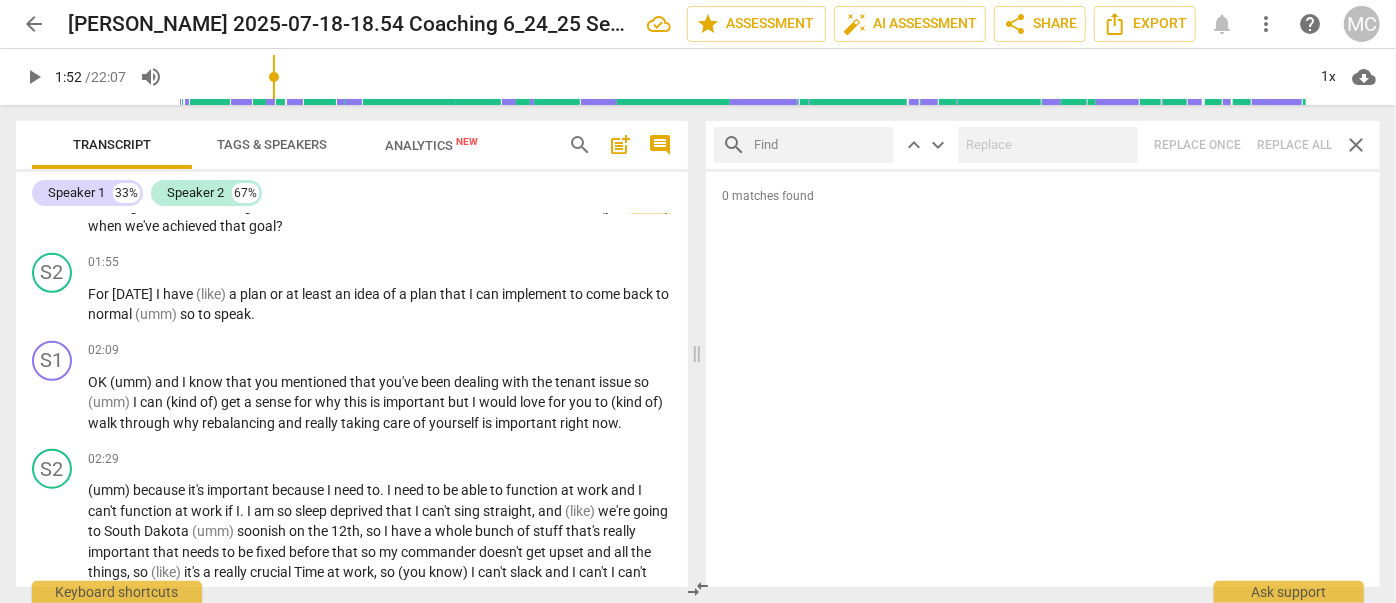 click at bounding box center (820, 145) 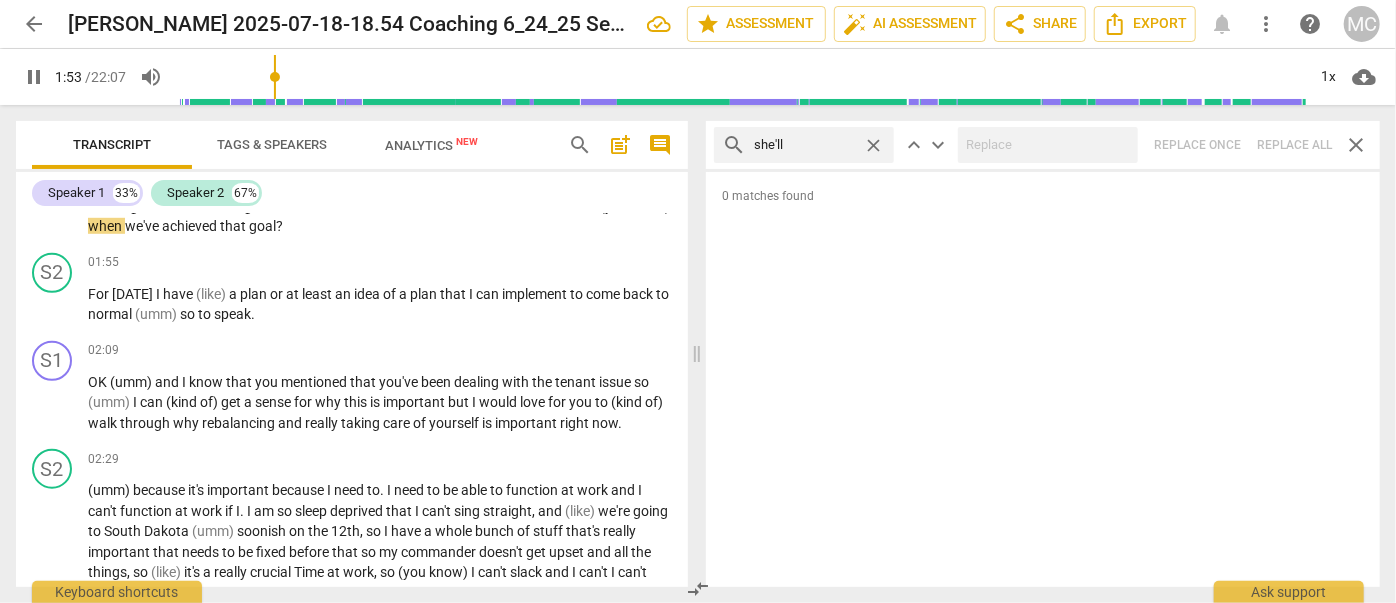click on "search she'll close keyboard_arrow_up keyboard_arrow_down Replace once Replace all close" at bounding box center [1043, 145] 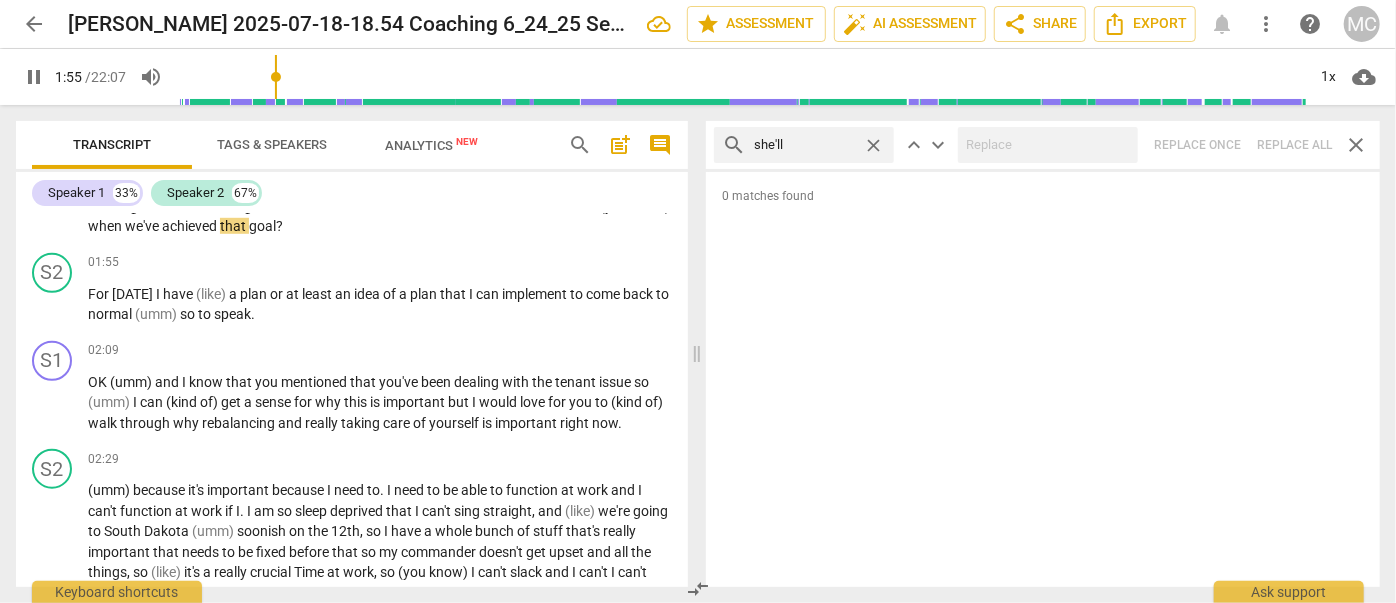 click on "close" at bounding box center (873, 145) 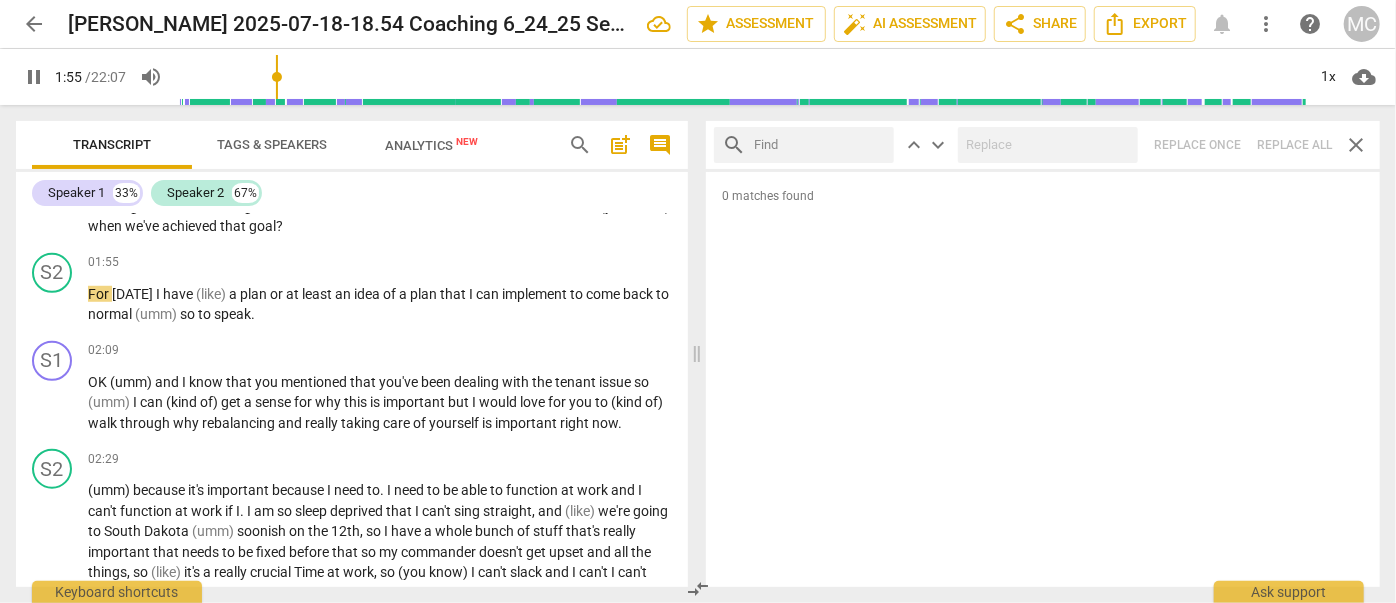 click at bounding box center (820, 145) 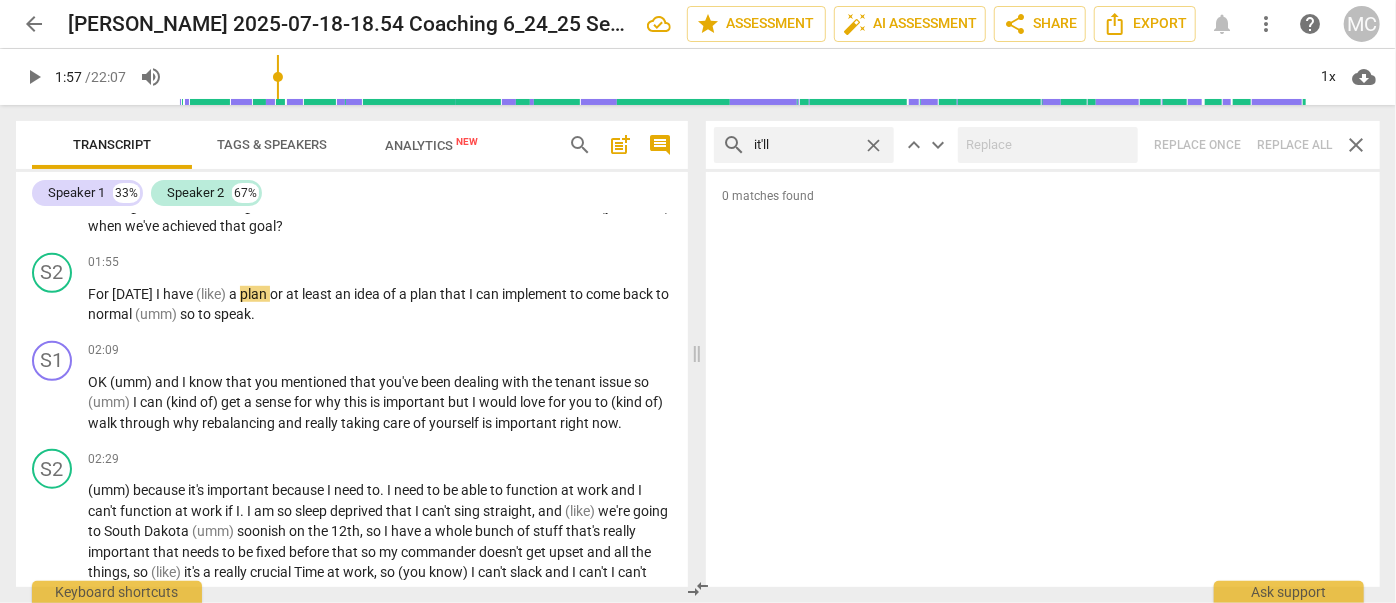 click on "search it'll close keyboard_arrow_up keyboard_arrow_down Replace once Replace all close" at bounding box center (1043, 145) 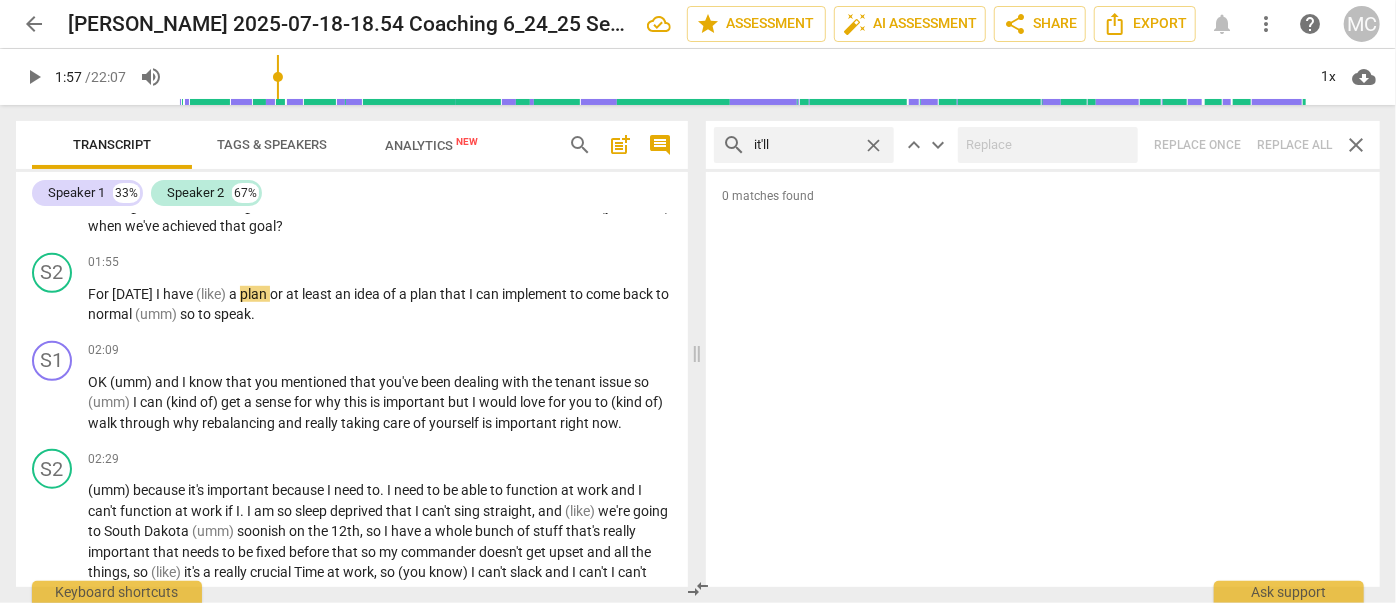 click on "close" at bounding box center [873, 145] 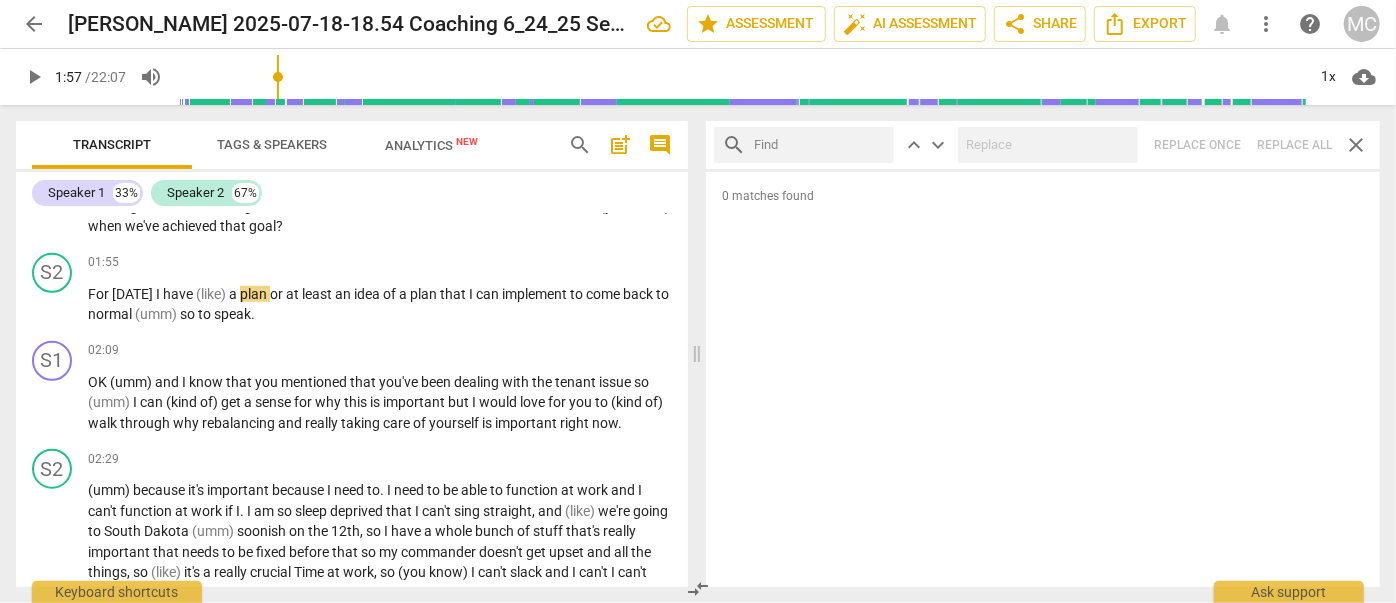 click at bounding box center [820, 145] 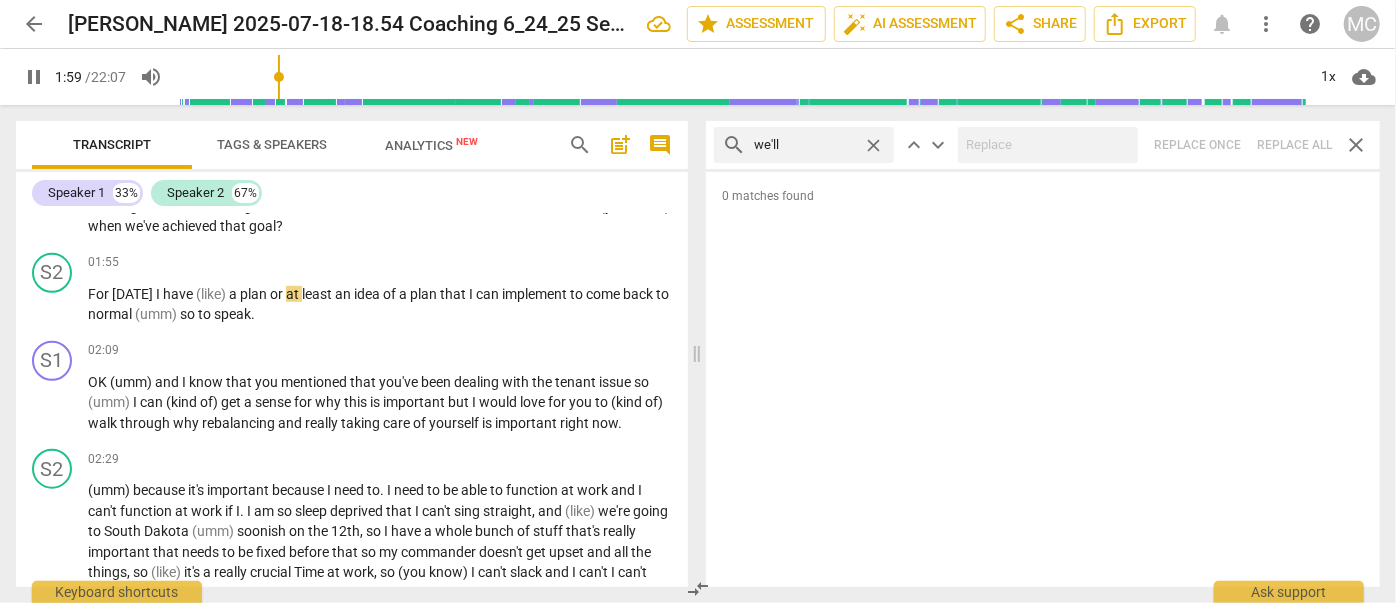 click on "search we'll close keyboard_arrow_up keyboard_arrow_down Replace once Replace all close" at bounding box center [1043, 145] 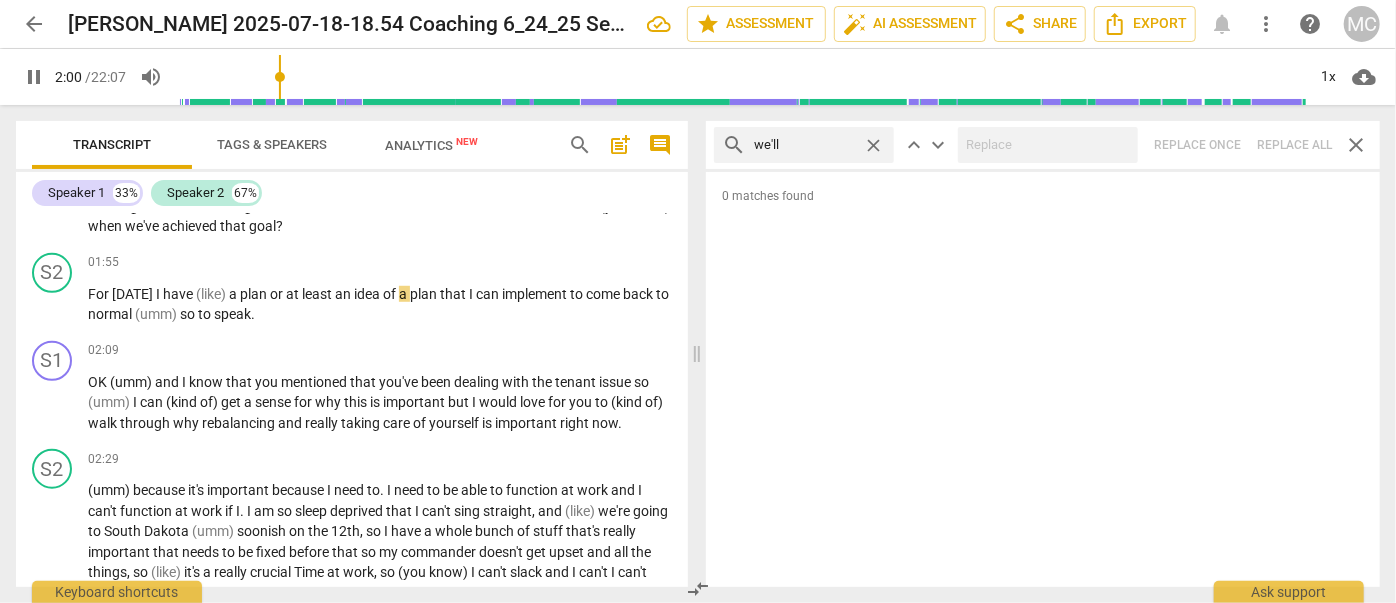 click on "close" at bounding box center [873, 145] 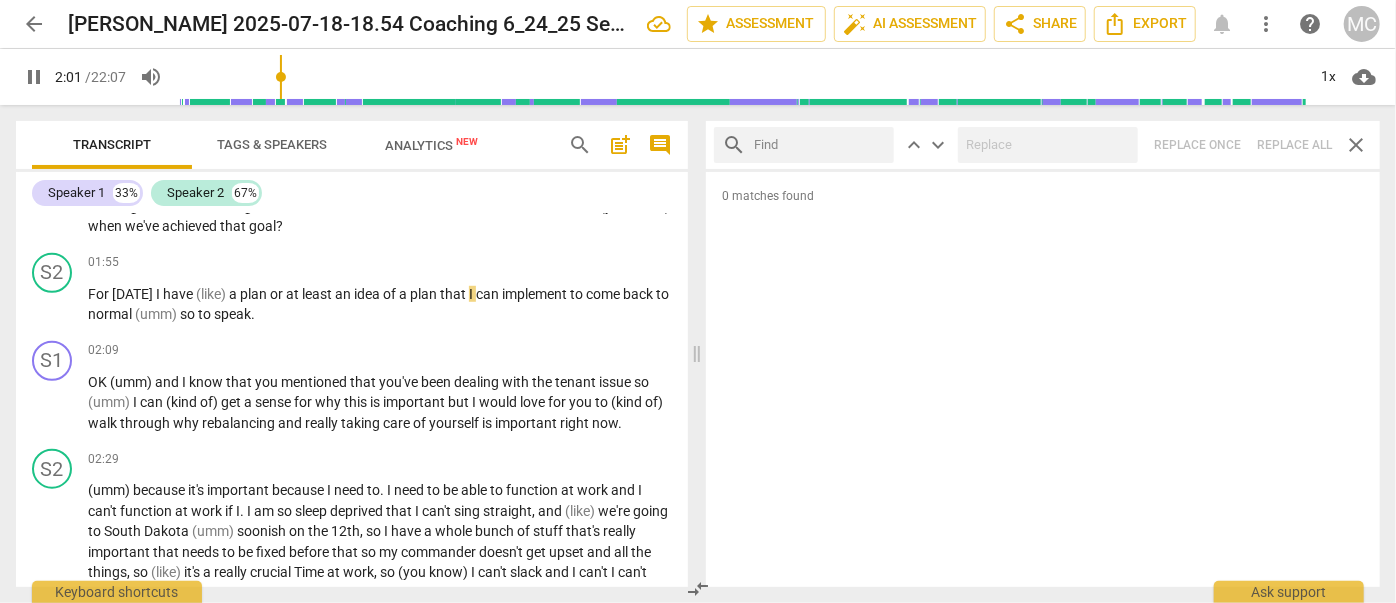 click at bounding box center (820, 145) 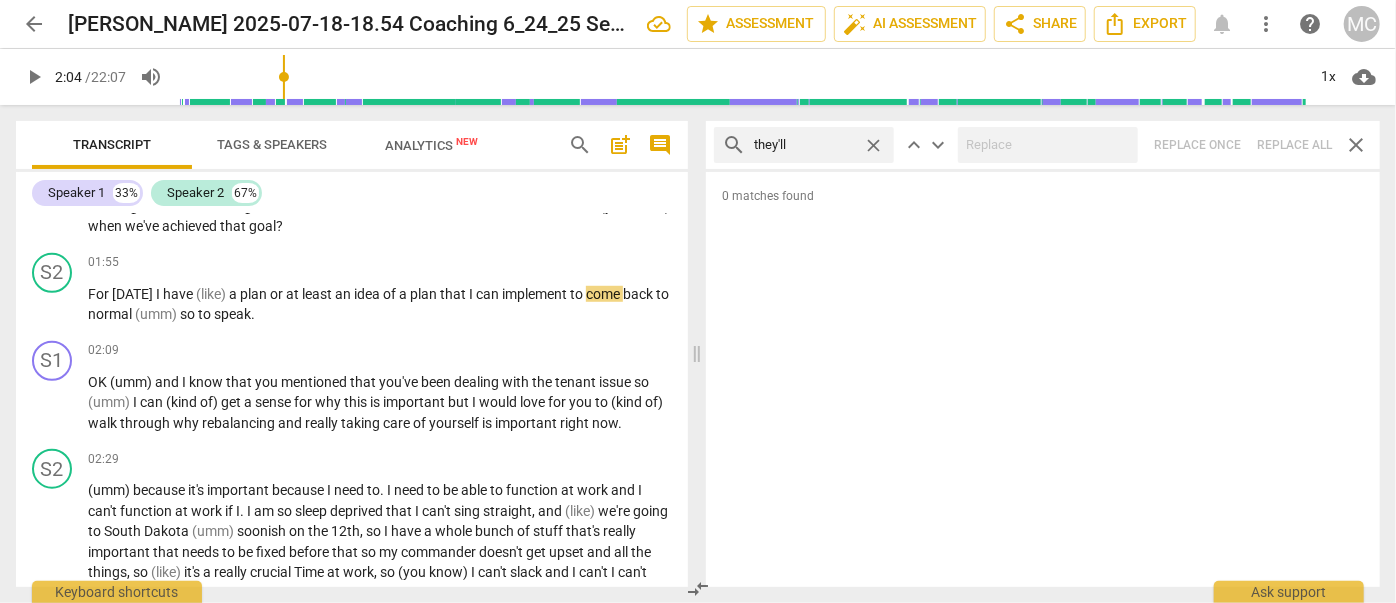 click on "search they'll close keyboard_arrow_up keyboard_arrow_down Replace once Replace all close" at bounding box center (1043, 145) 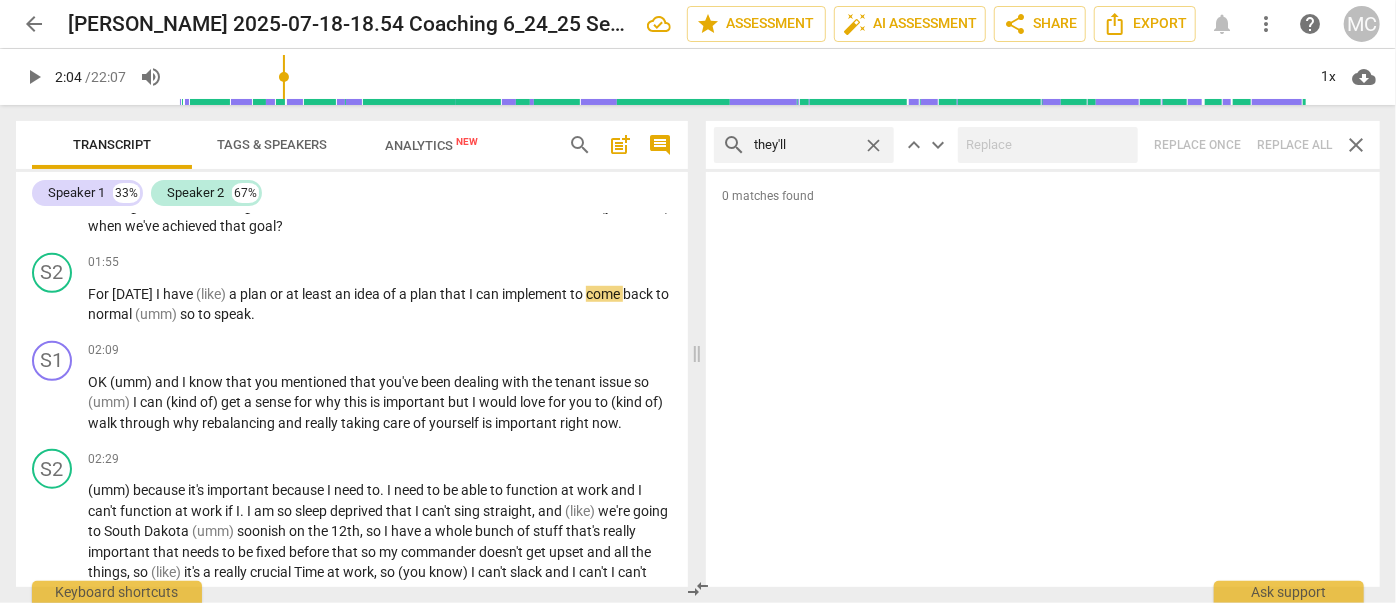 click on "close" at bounding box center (873, 145) 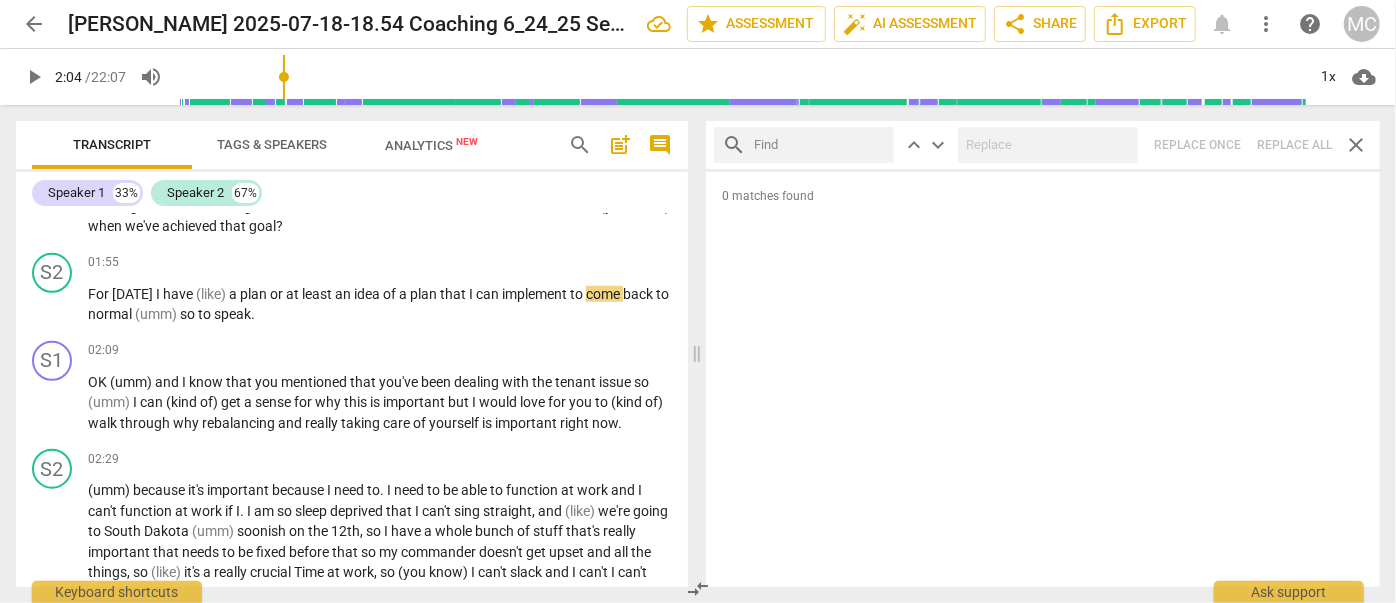 click at bounding box center (820, 145) 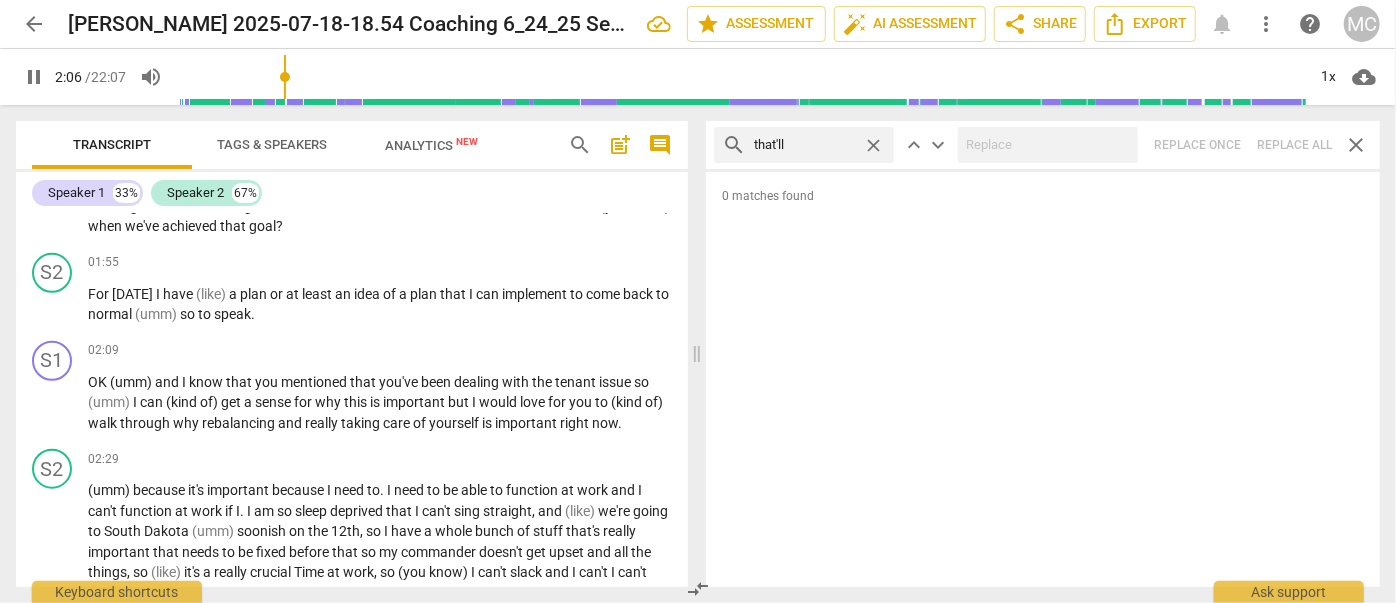 click on "search that'll close keyboard_arrow_up keyboard_arrow_down Replace once Replace all close" at bounding box center [1043, 145] 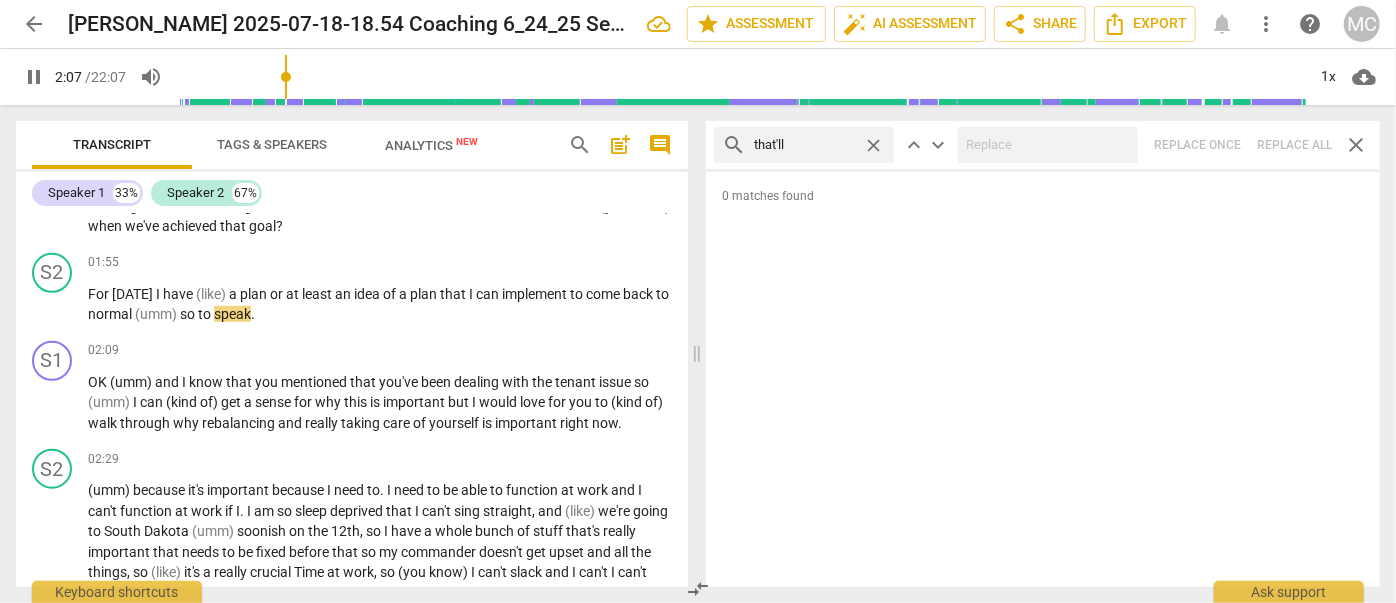 click on "close" at bounding box center (873, 145) 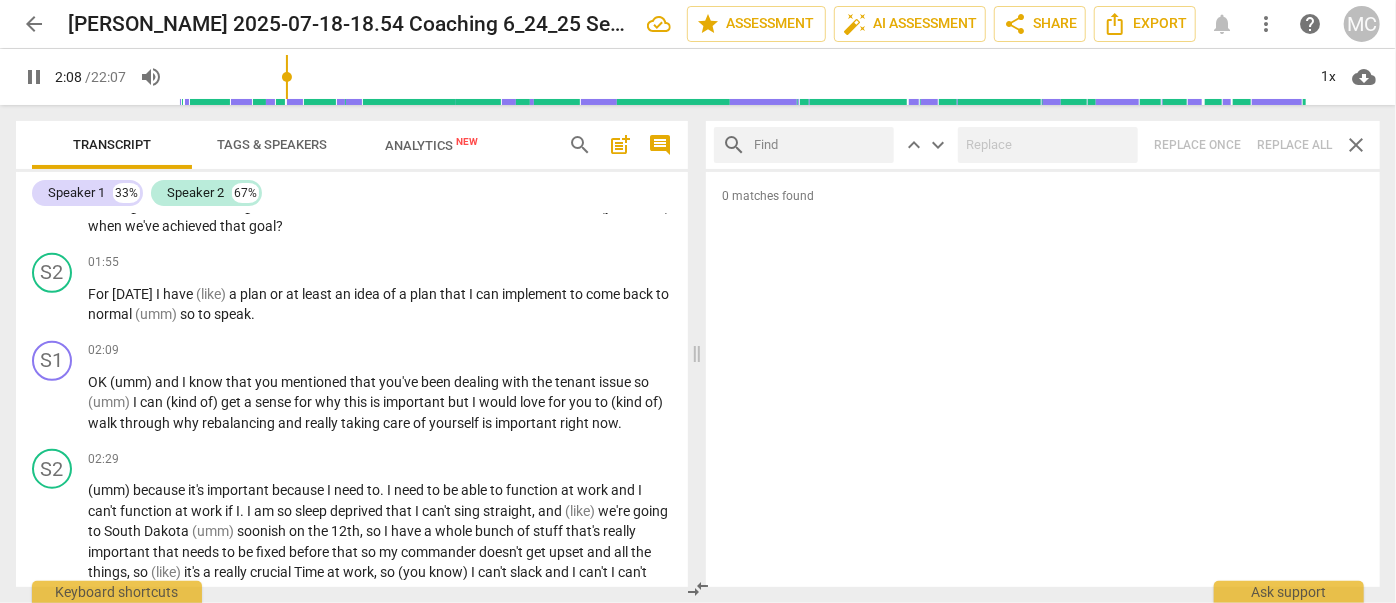click at bounding box center (820, 145) 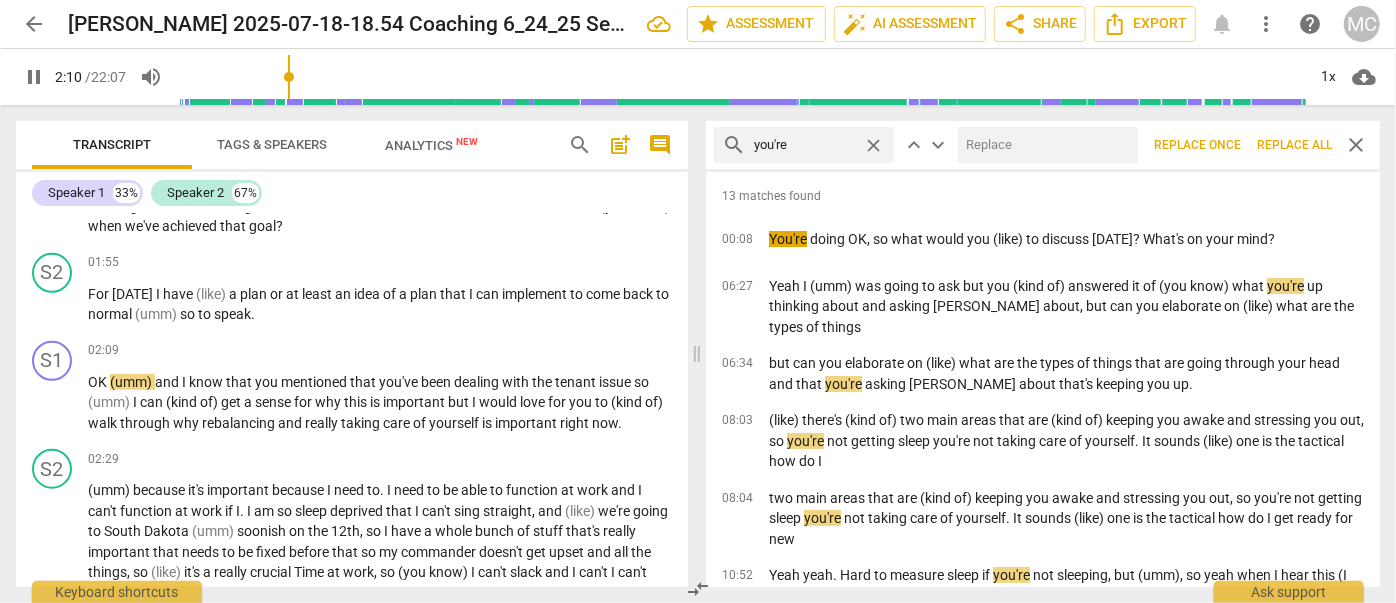 click at bounding box center (1044, 145) 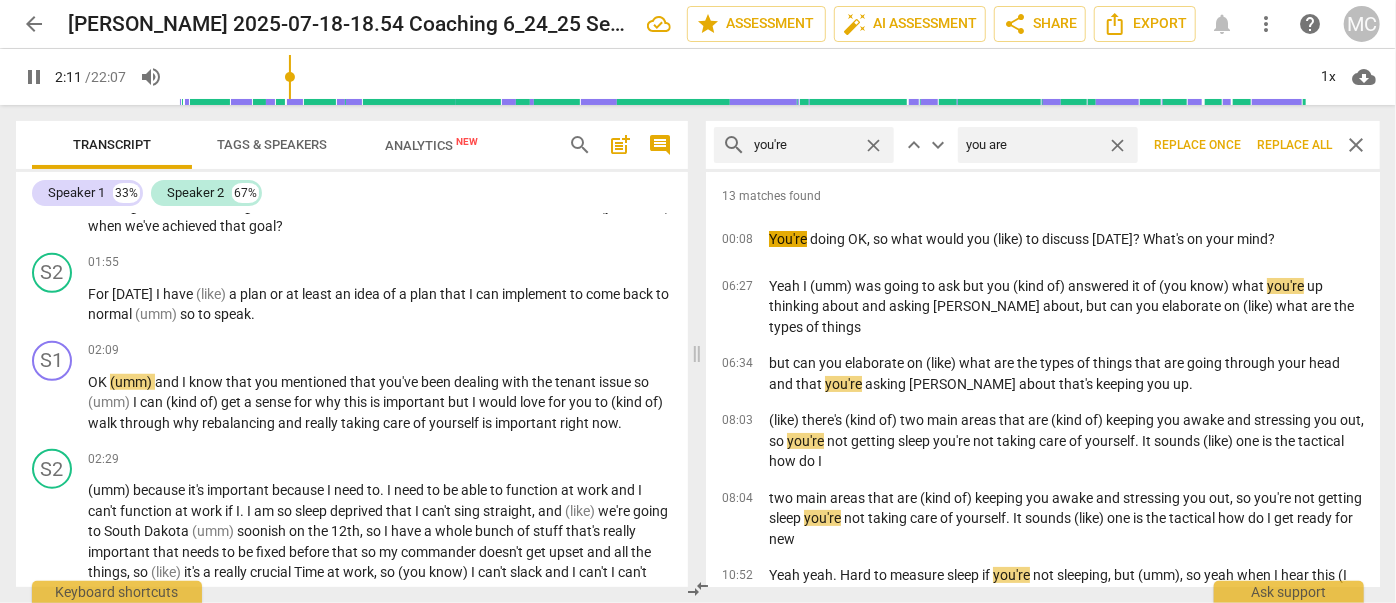 click on "Replace all" at bounding box center (1294, 145) 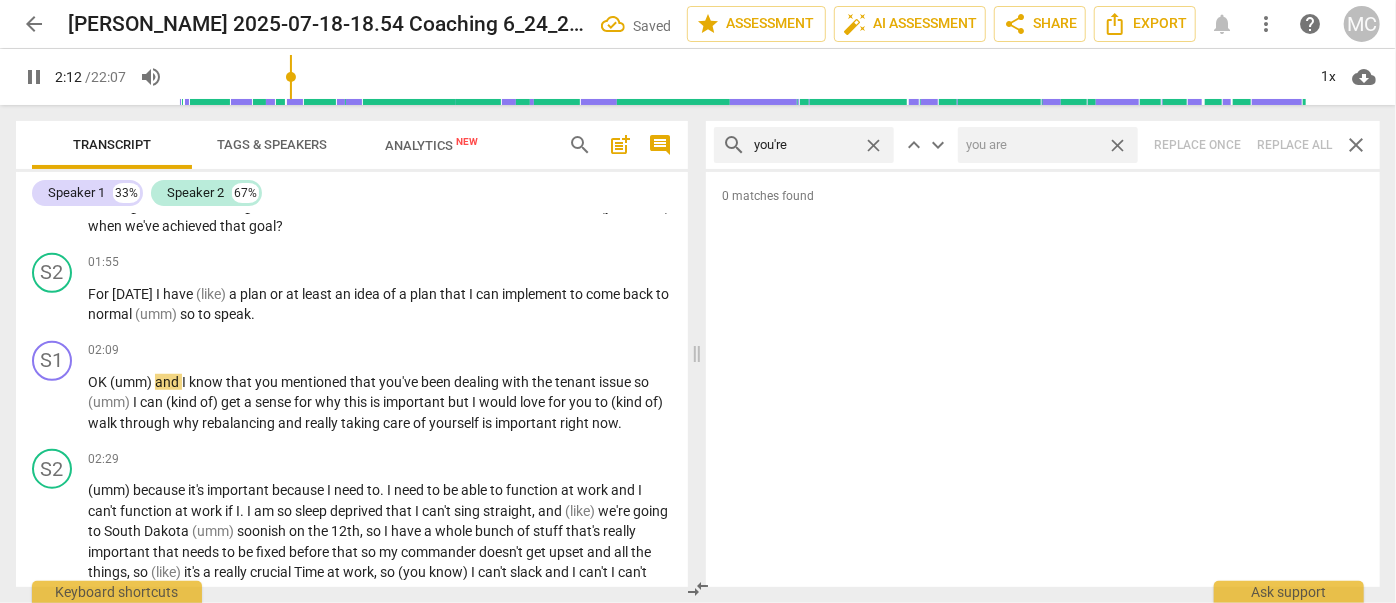 click on "close" at bounding box center (1117, 145) 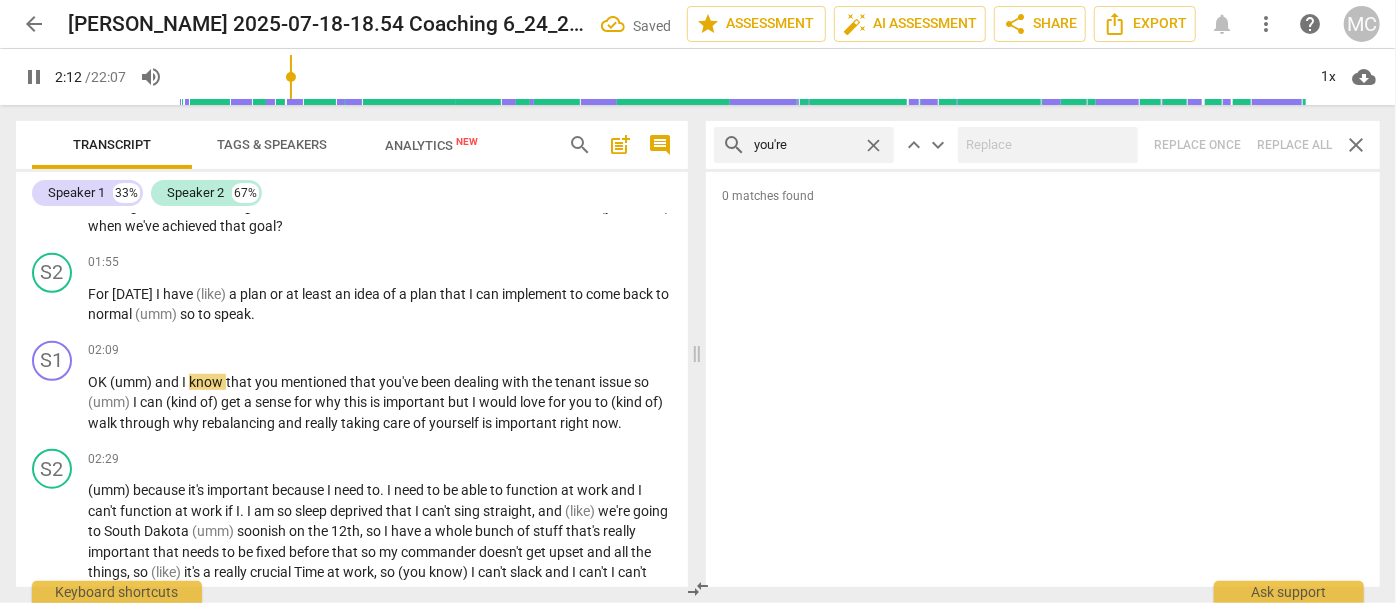 click on "close" at bounding box center (873, 145) 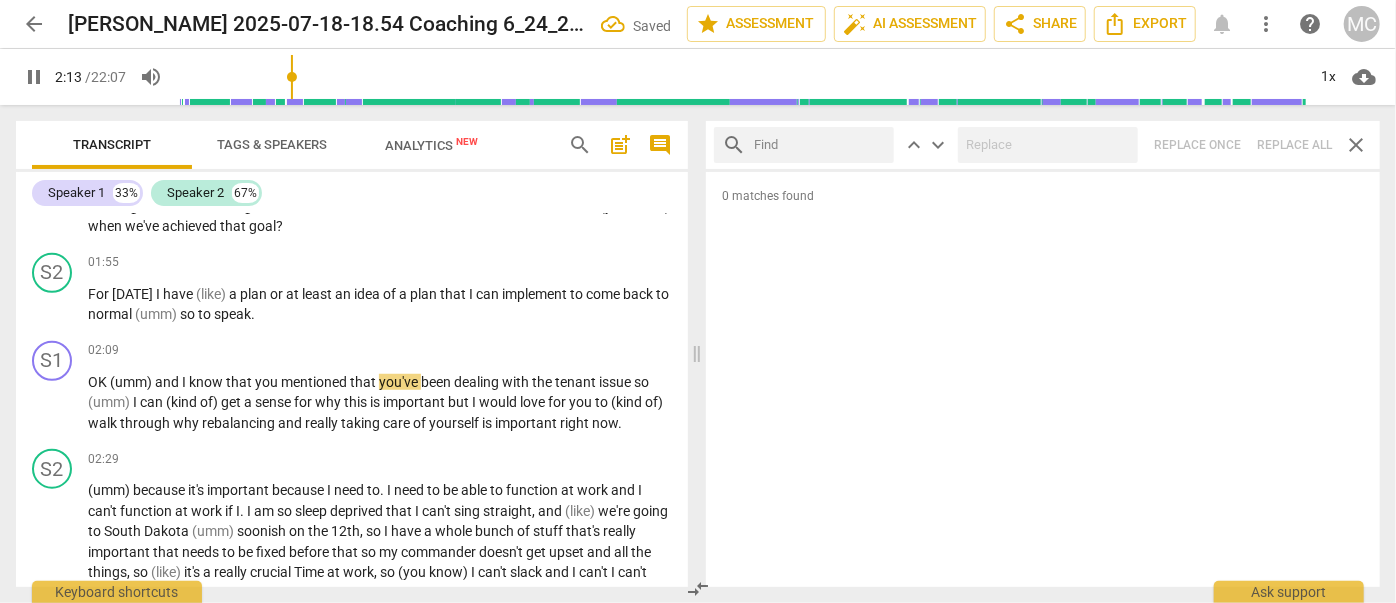 click at bounding box center (820, 145) 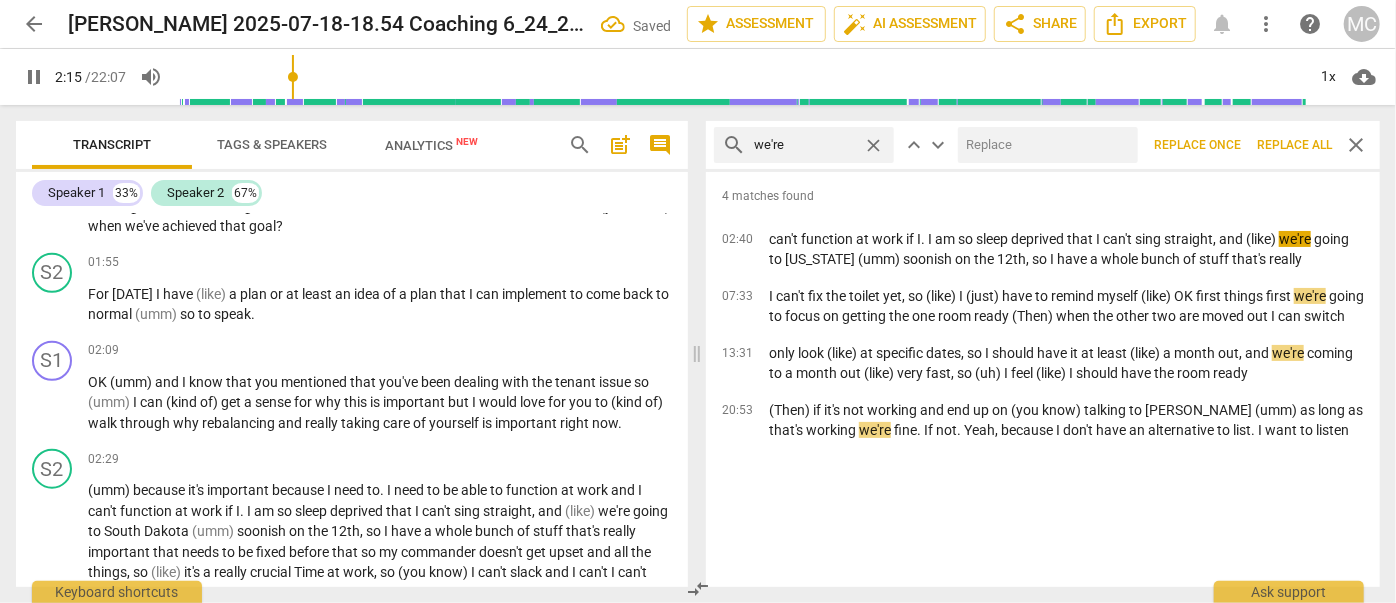 click at bounding box center (1044, 145) 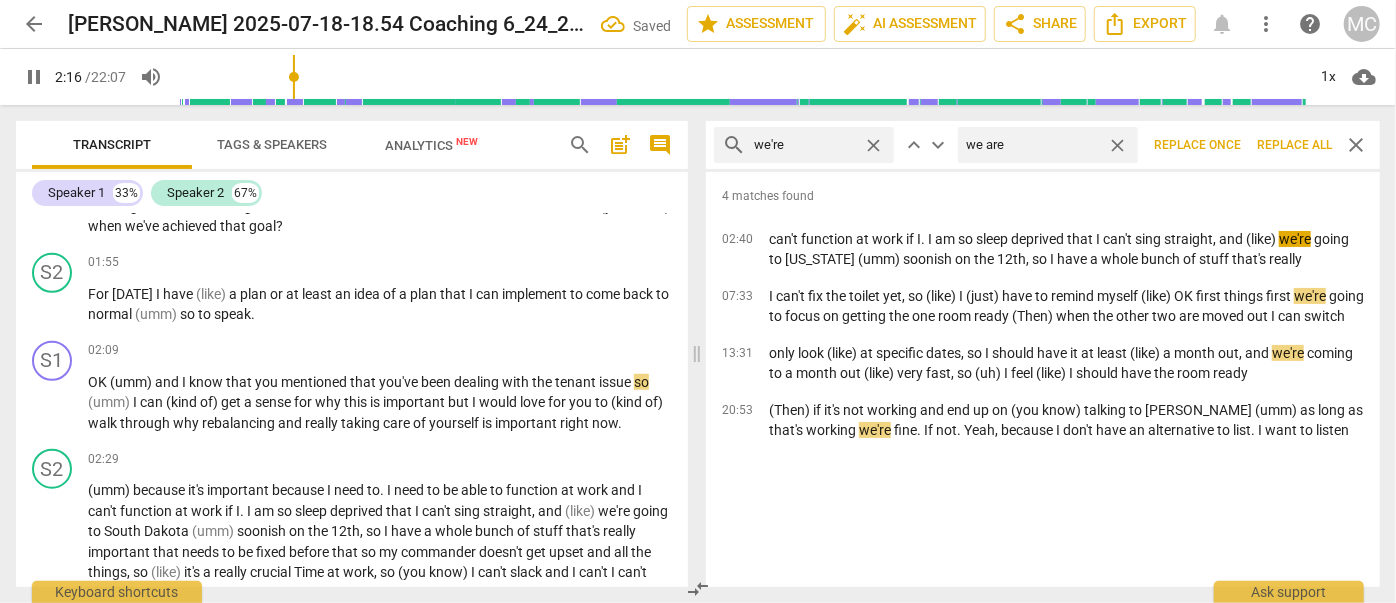 click on "Replace all" at bounding box center [1294, 145] 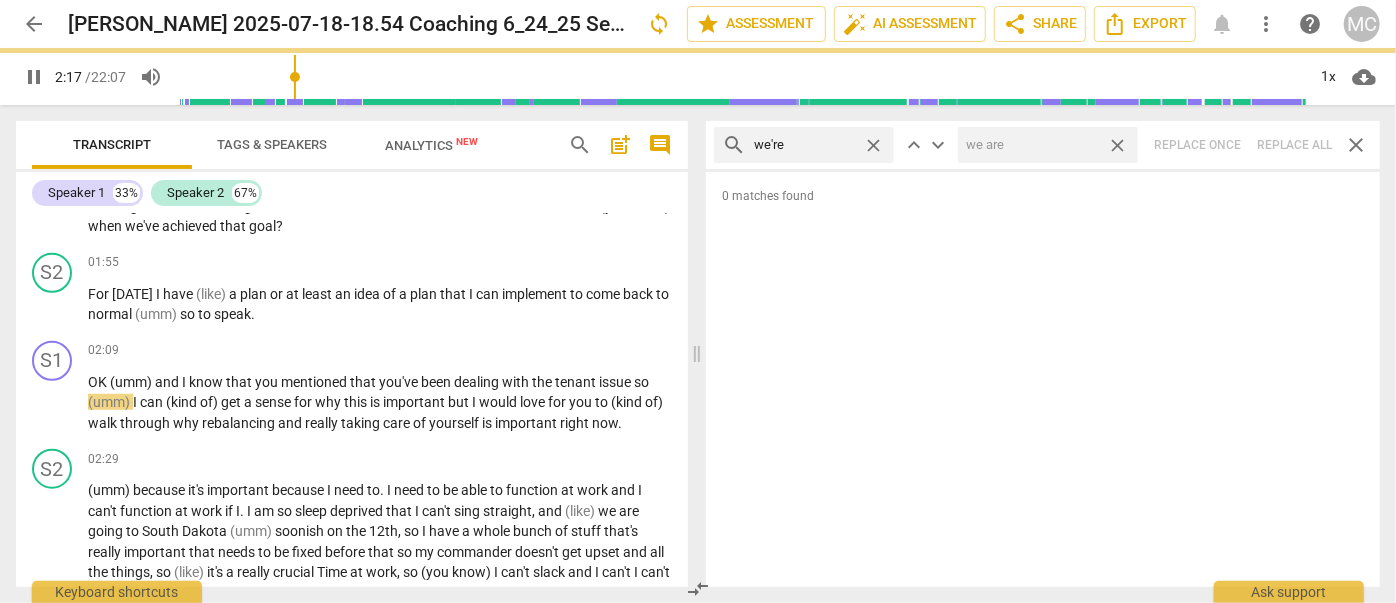 click on "close" at bounding box center [1117, 145] 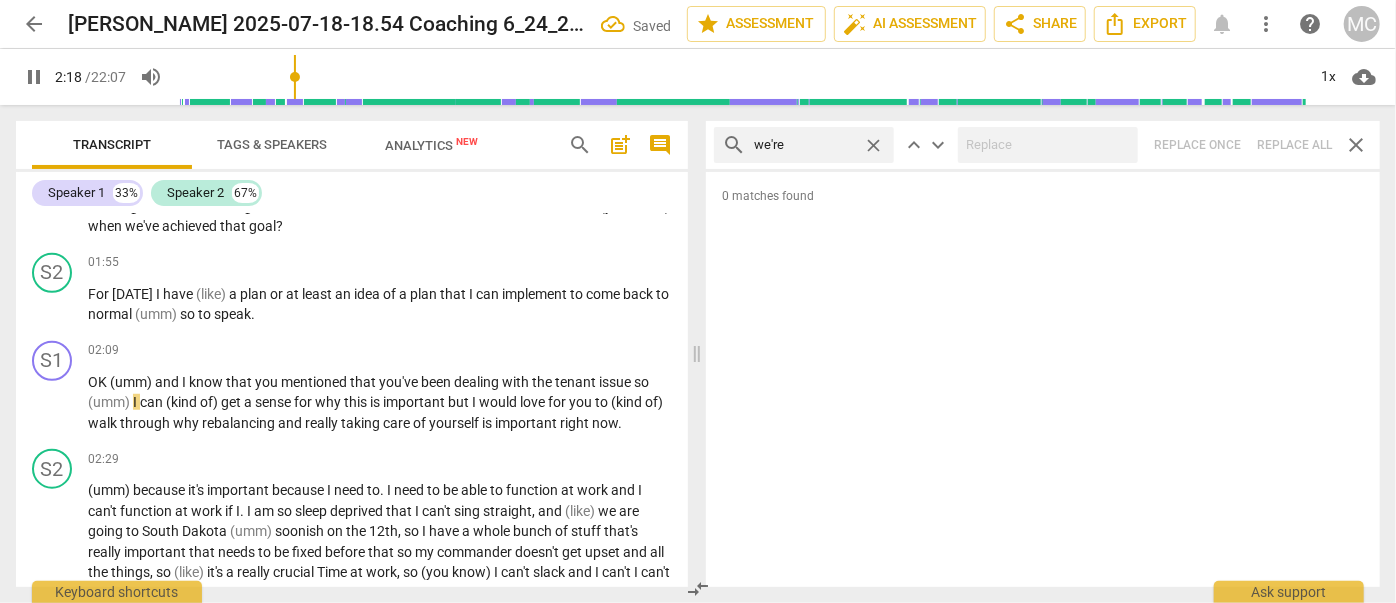 click on "close" at bounding box center [873, 145] 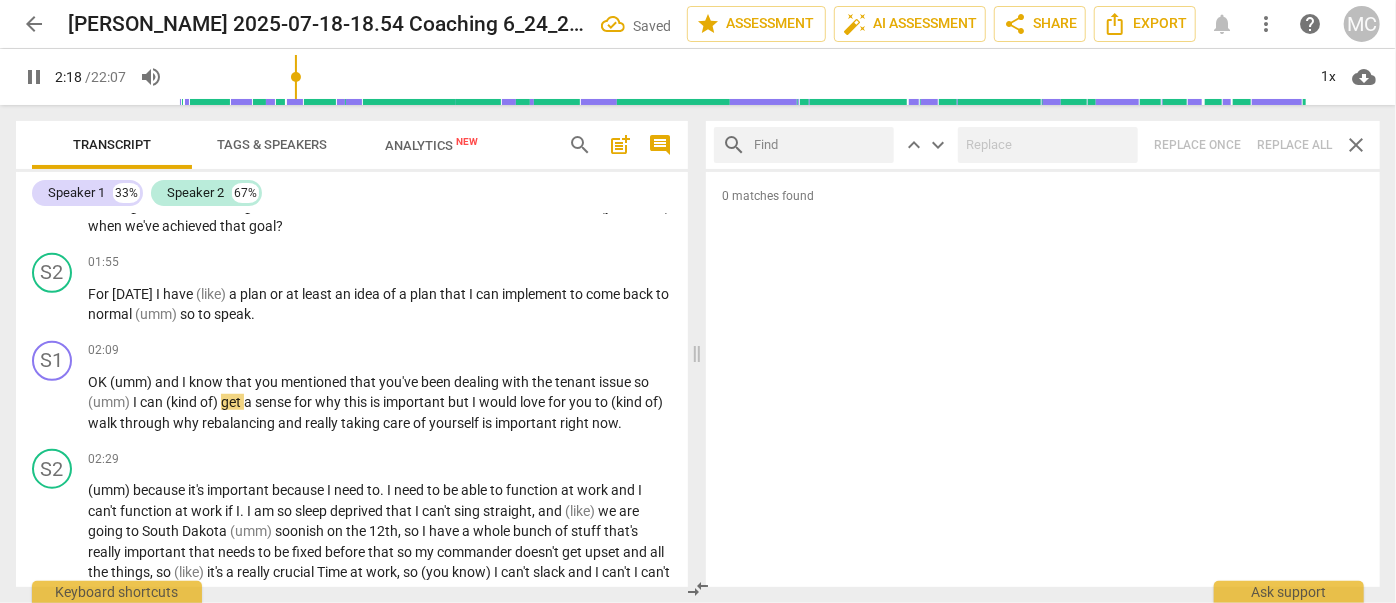 click at bounding box center (820, 145) 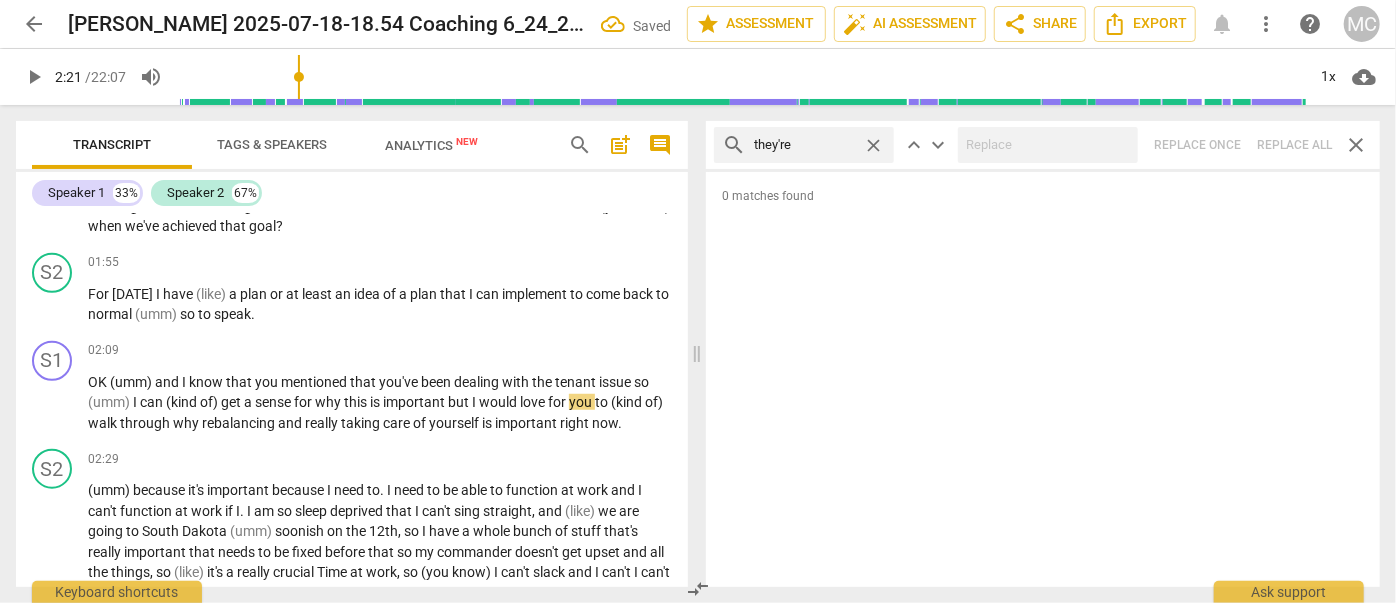 click on "search they're close keyboard_arrow_up keyboard_arrow_down Replace once Replace all close" at bounding box center [1043, 145] 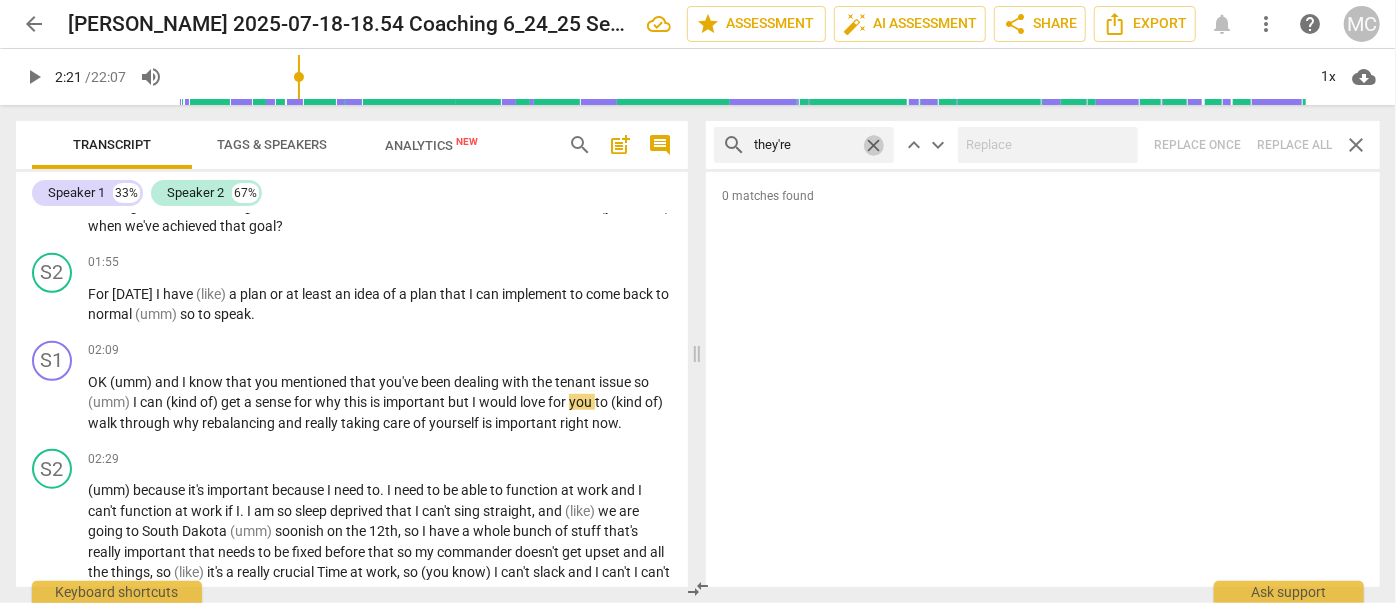 click on "close" at bounding box center [873, 145] 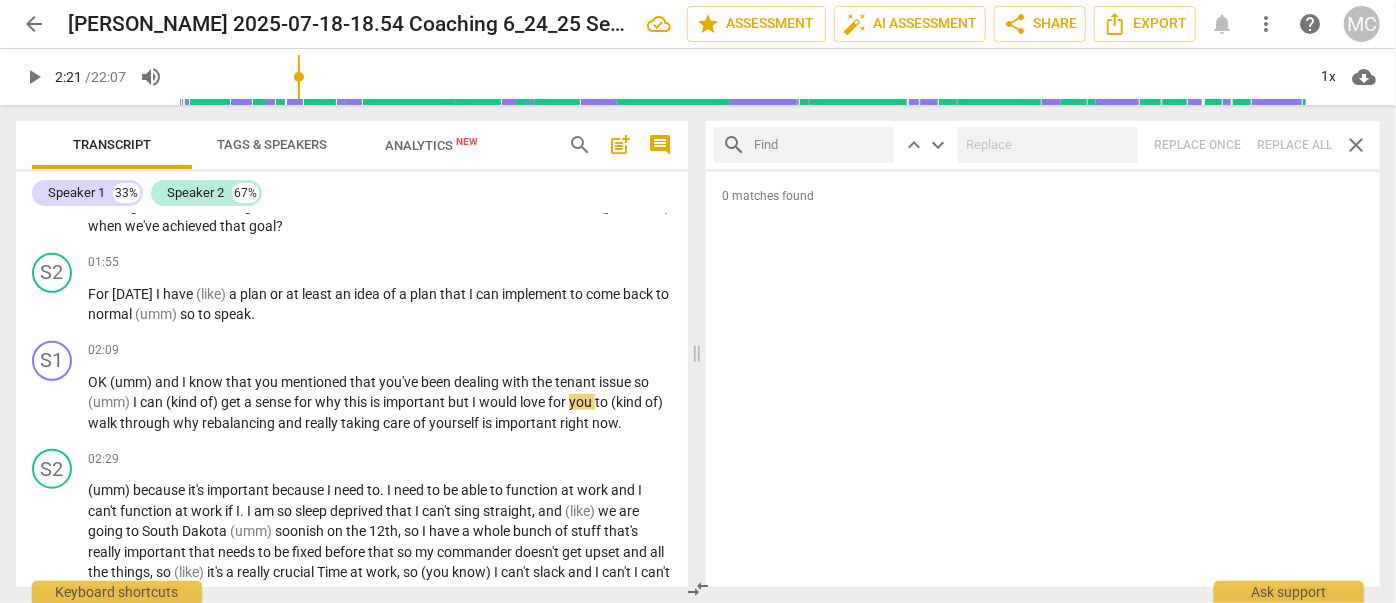 click at bounding box center [820, 145] 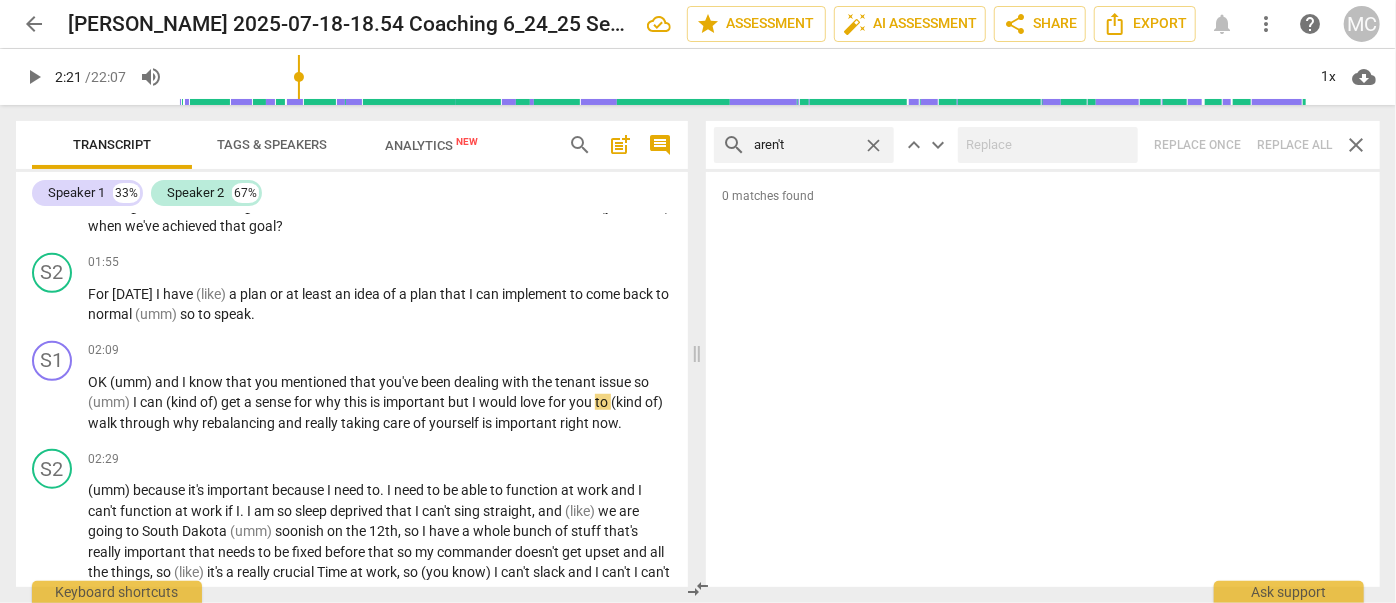 click on "search aren't close keyboard_arrow_up keyboard_arrow_down Replace once Replace all close" at bounding box center [1043, 145] 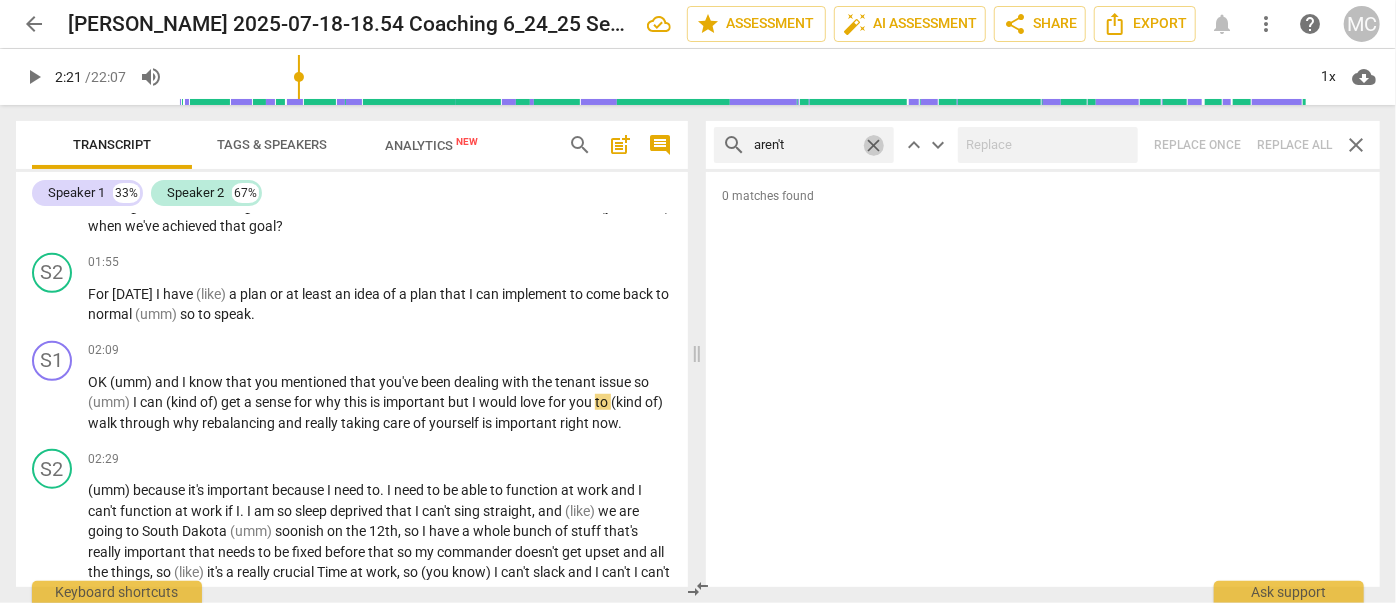 click on "close" at bounding box center [873, 145] 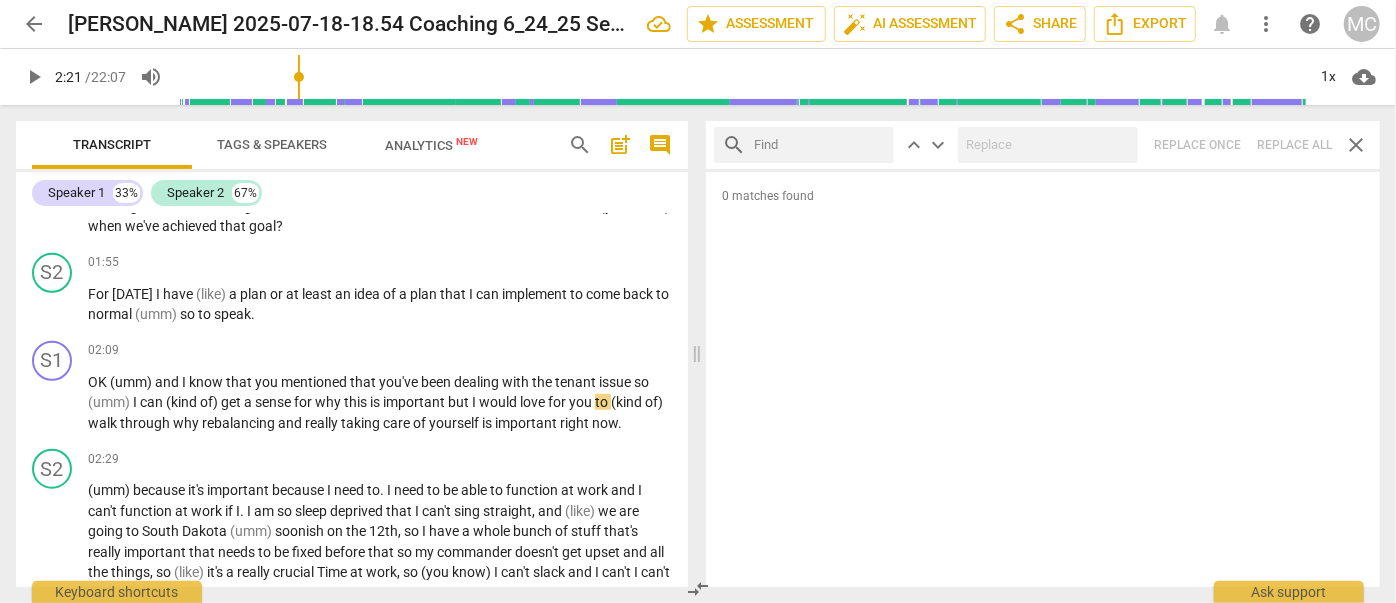 click at bounding box center (820, 145) 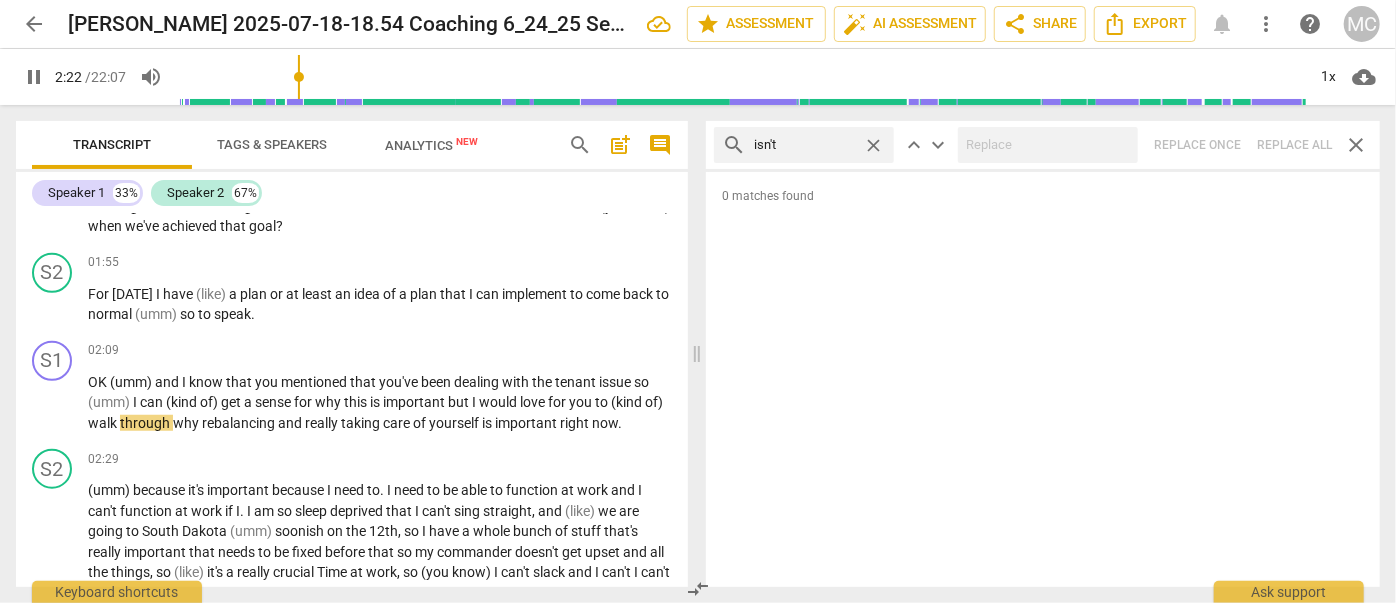 click on "search isn't close keyboard_arrow_up keyboard_arrow_down Replace once Replace all close" at bounding box center (1043, 145) 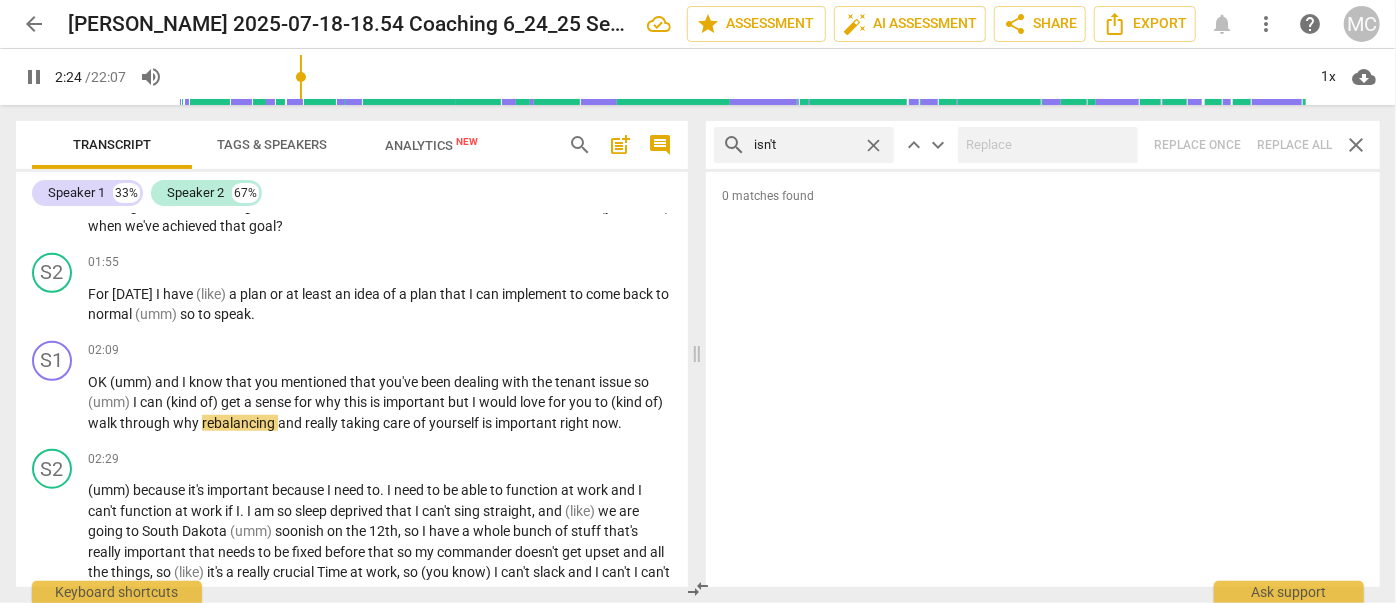 click on "close" at bounding box center (873, 145) 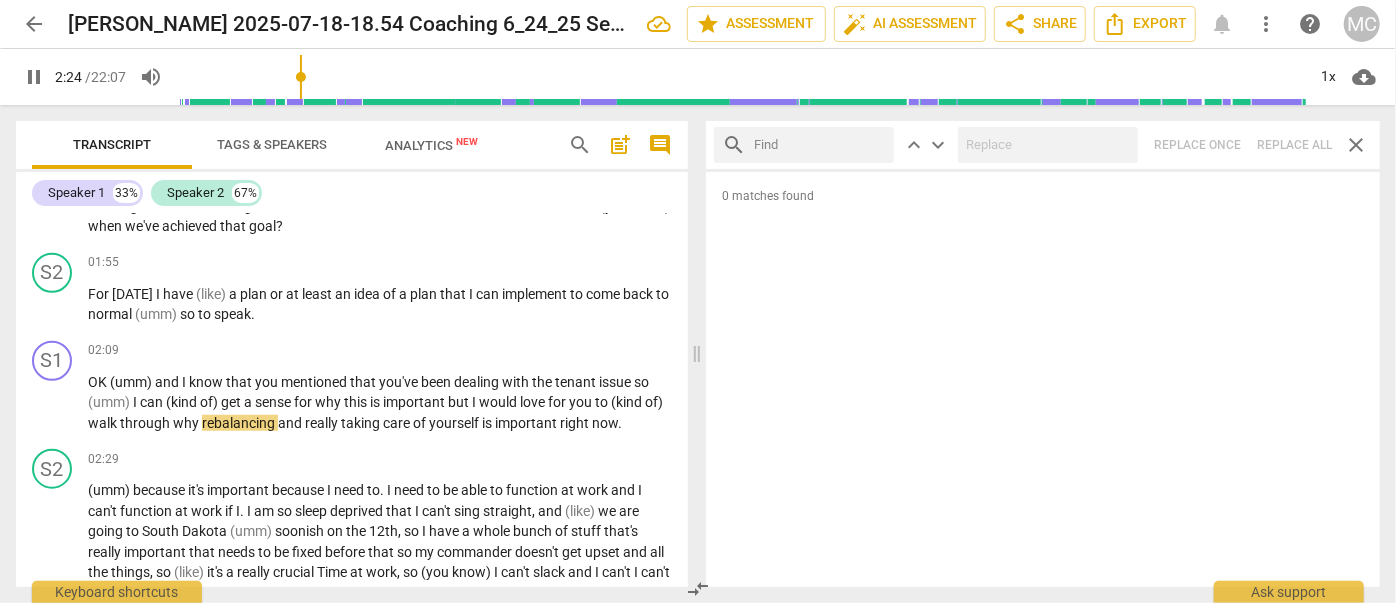 click at bounding box center (820, 145) 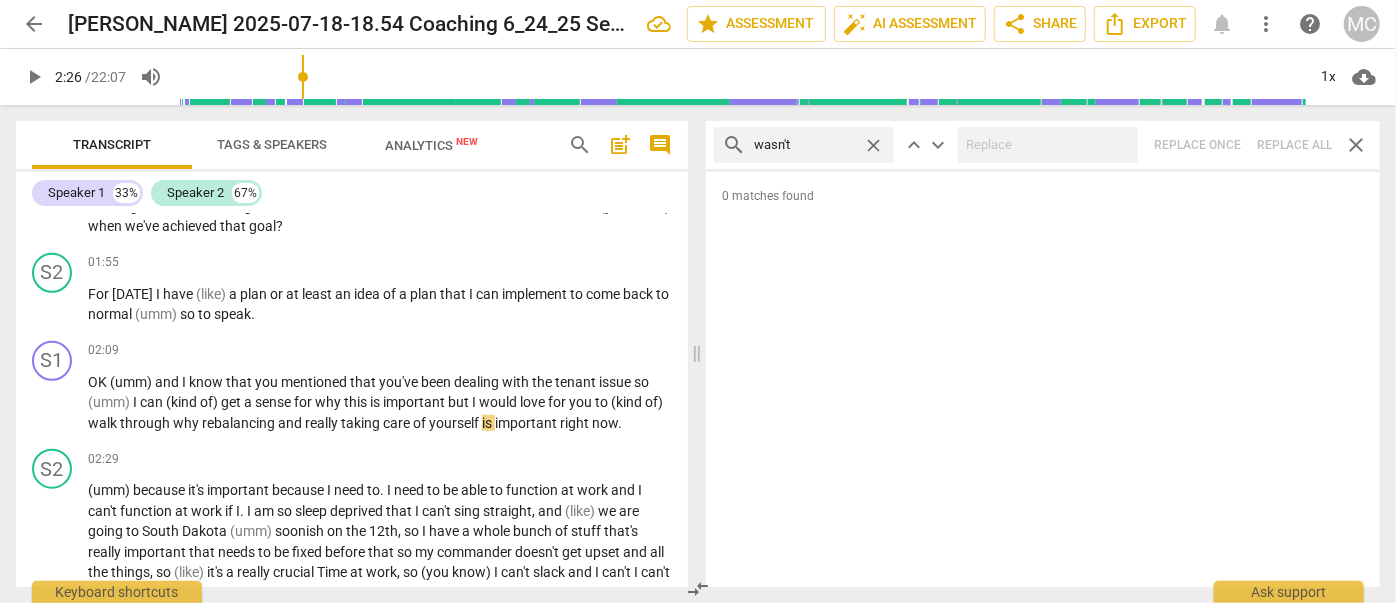 click on "search wasn't close keyboard_arrow_up keyboard_arrow_down Replace once Replace all close" at bounding box center (1043, 145) 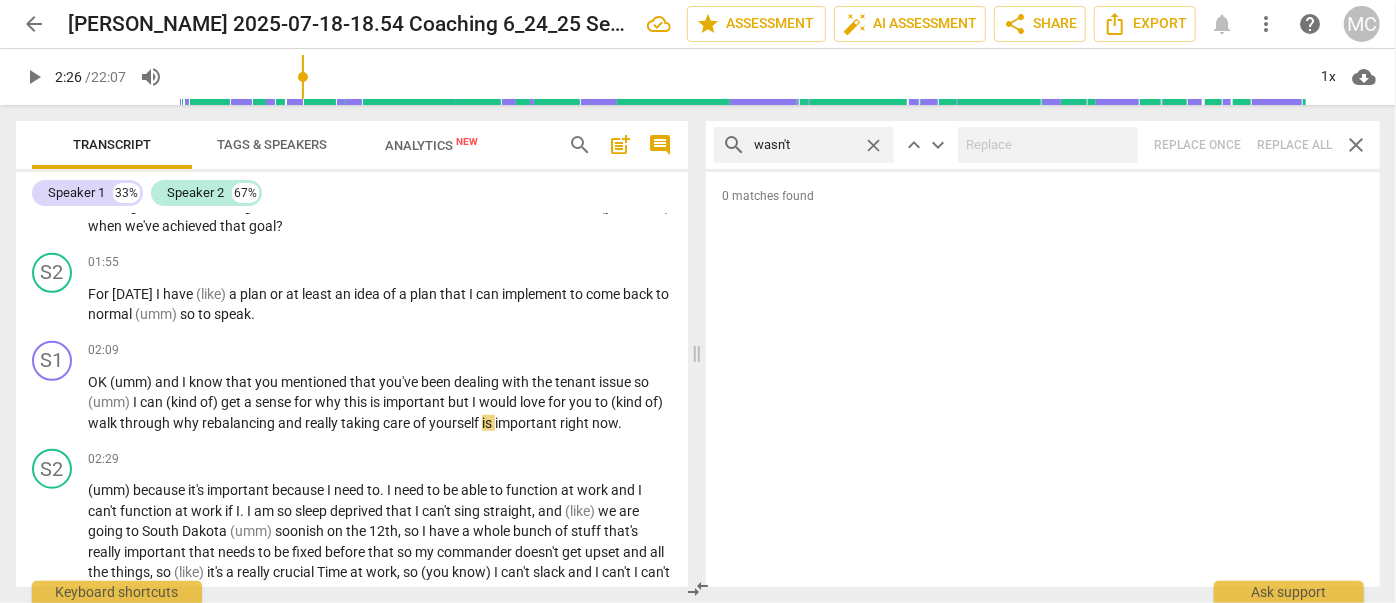 drag, startPoint x: 876, startPoint y: 140, endPoint x: 770, endPoint y: 153, distance: 106.7942 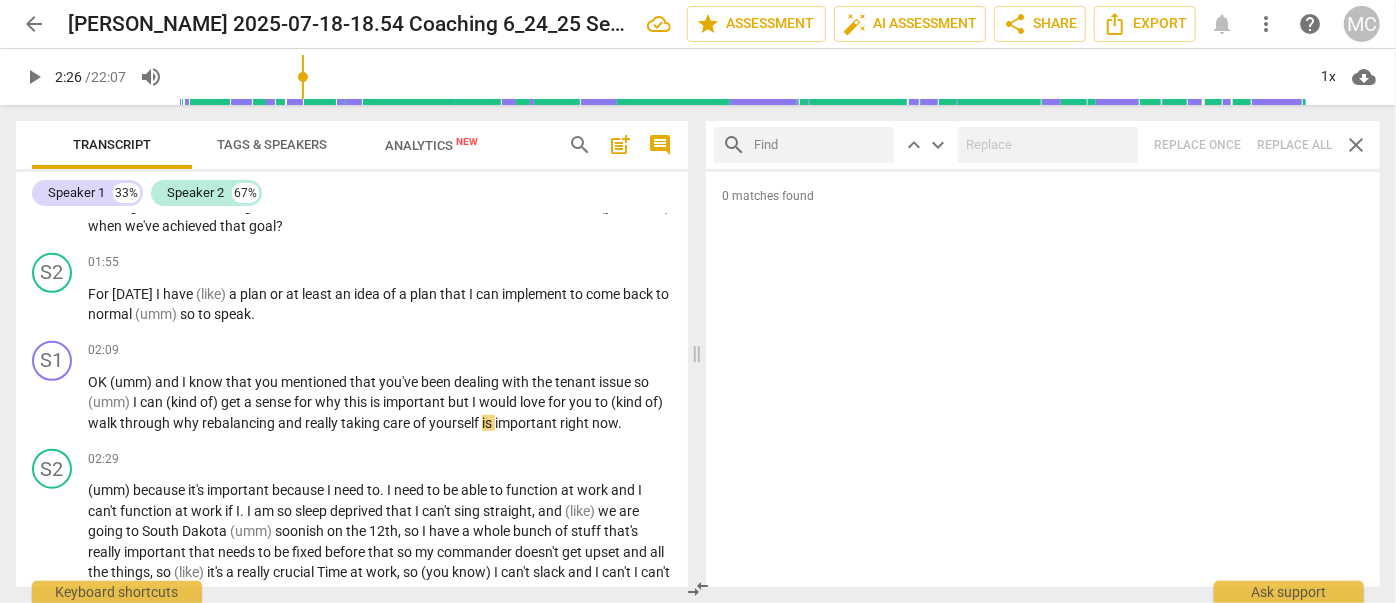 click at bounding box center (820, 145) 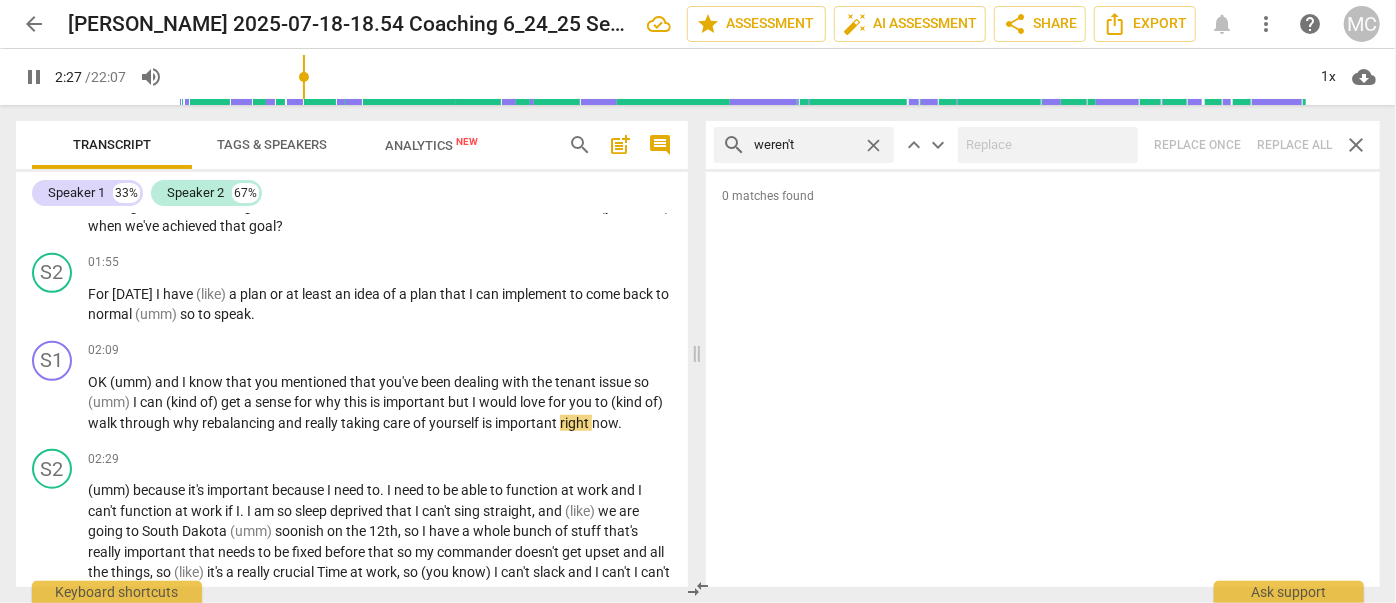 click on "search weren't close keyboard_arrow_up keyboard_arrow_down Replace once Replace all close" at bounding box center (1043, 145) 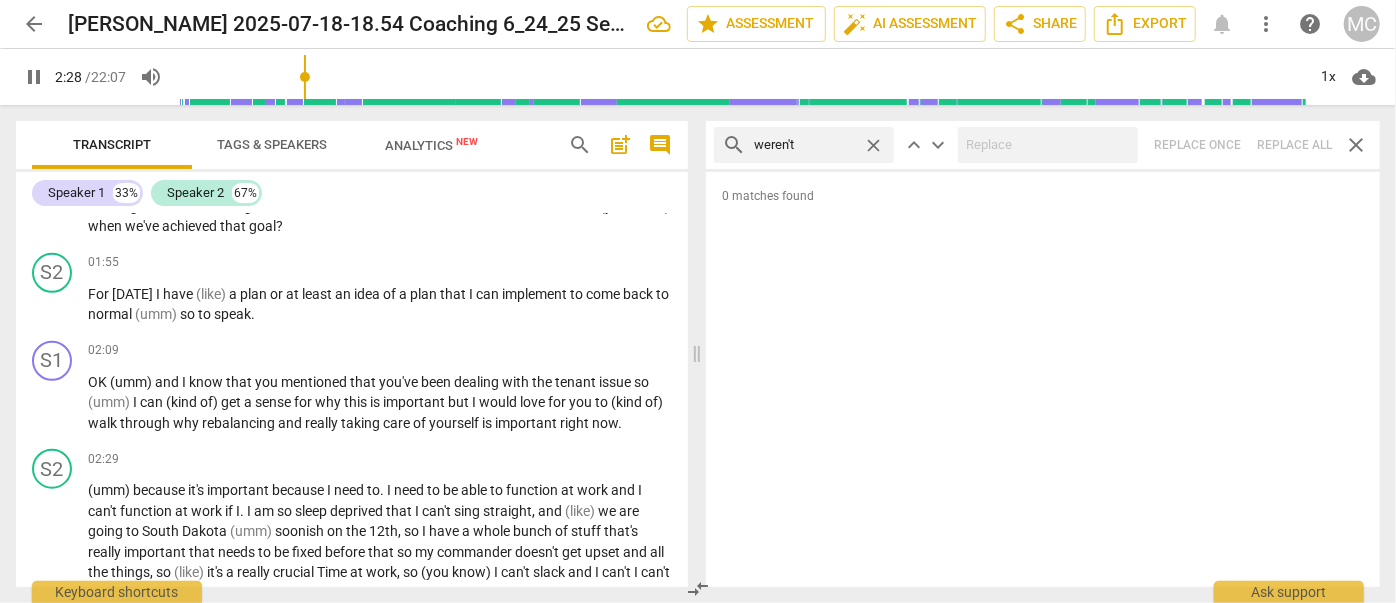 click on "close" at bounding box center [873, 145] 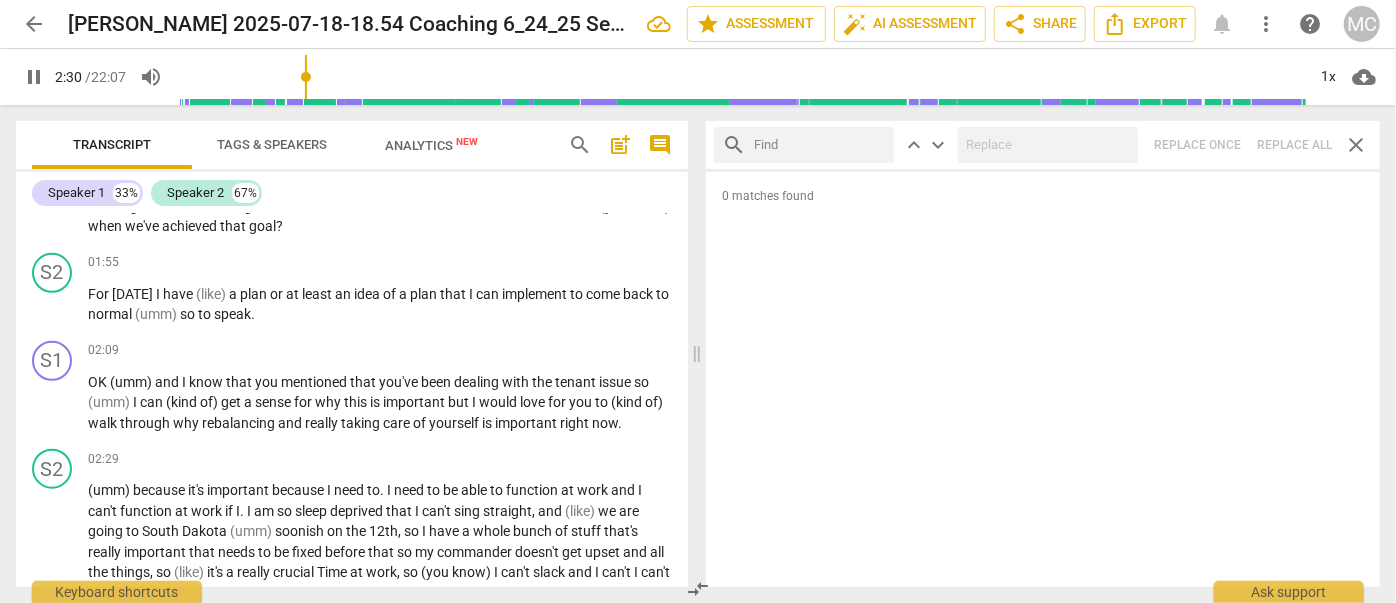 click at bounding box center [820, 145] 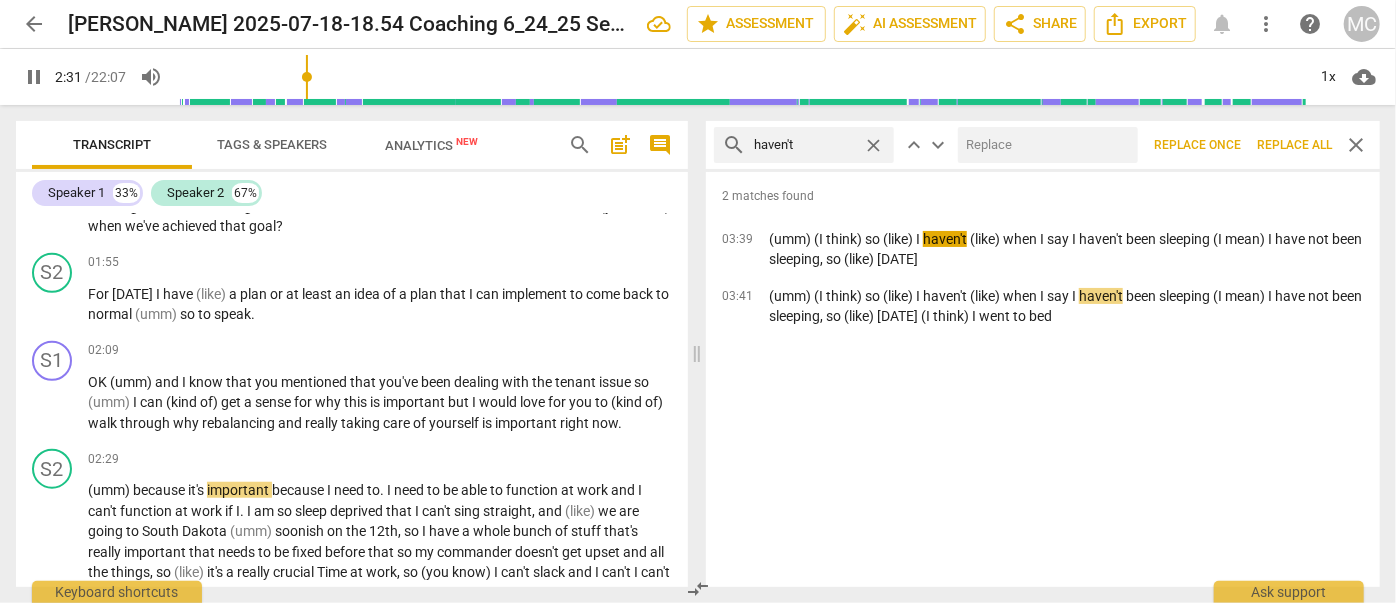 click at bounding box center (1044, 145) 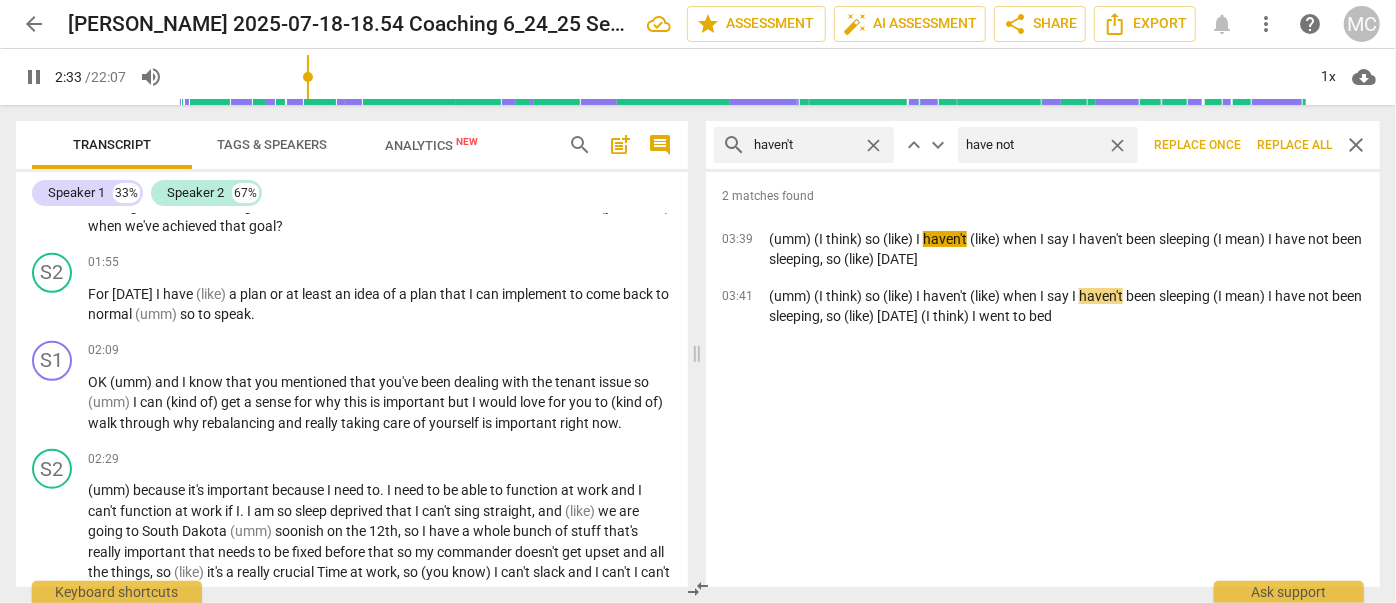 click on "Replace all" at bounding box center [1294, 145] 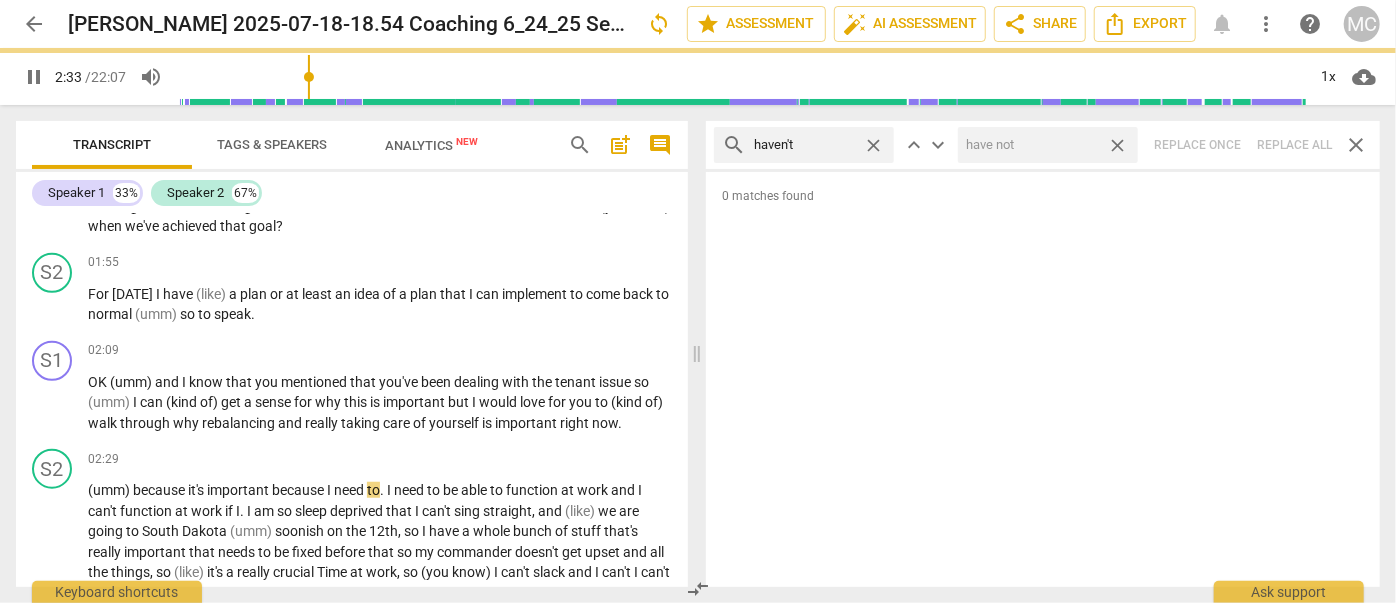 click on "close" at bounding box center [1117, 145] 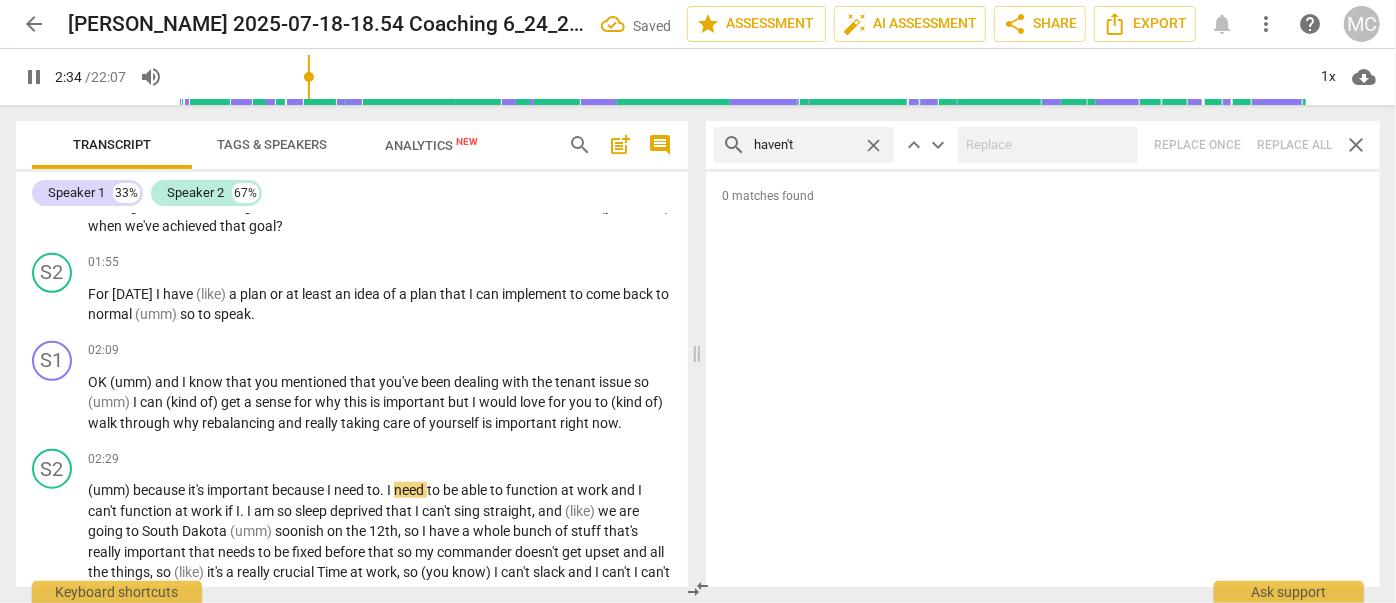 click on "close" at bounding box center [873, 145] 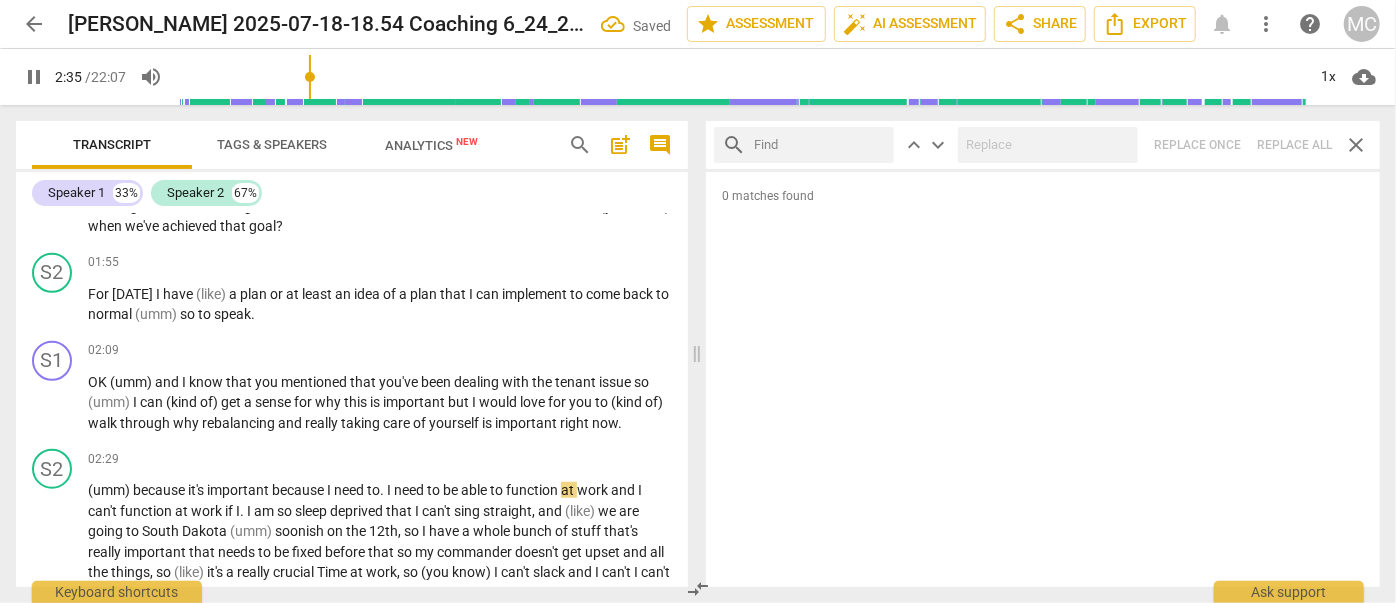 click at bounding box center [820, 145] 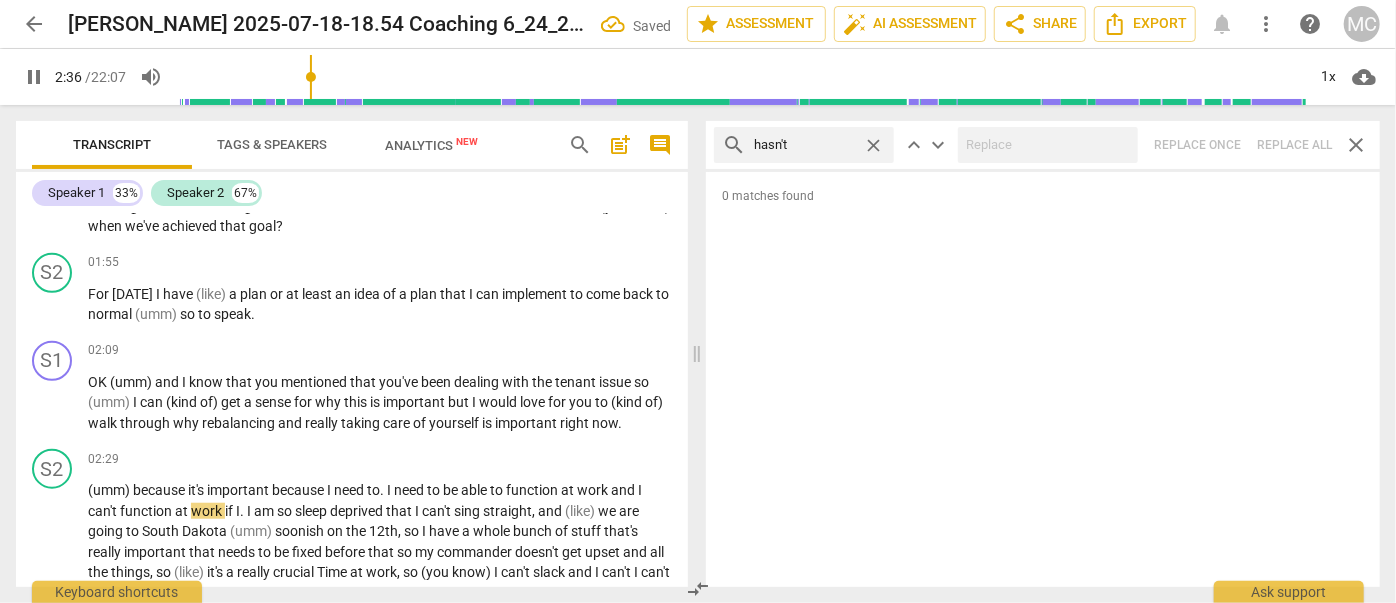 click at bounding box center [1048, 145] 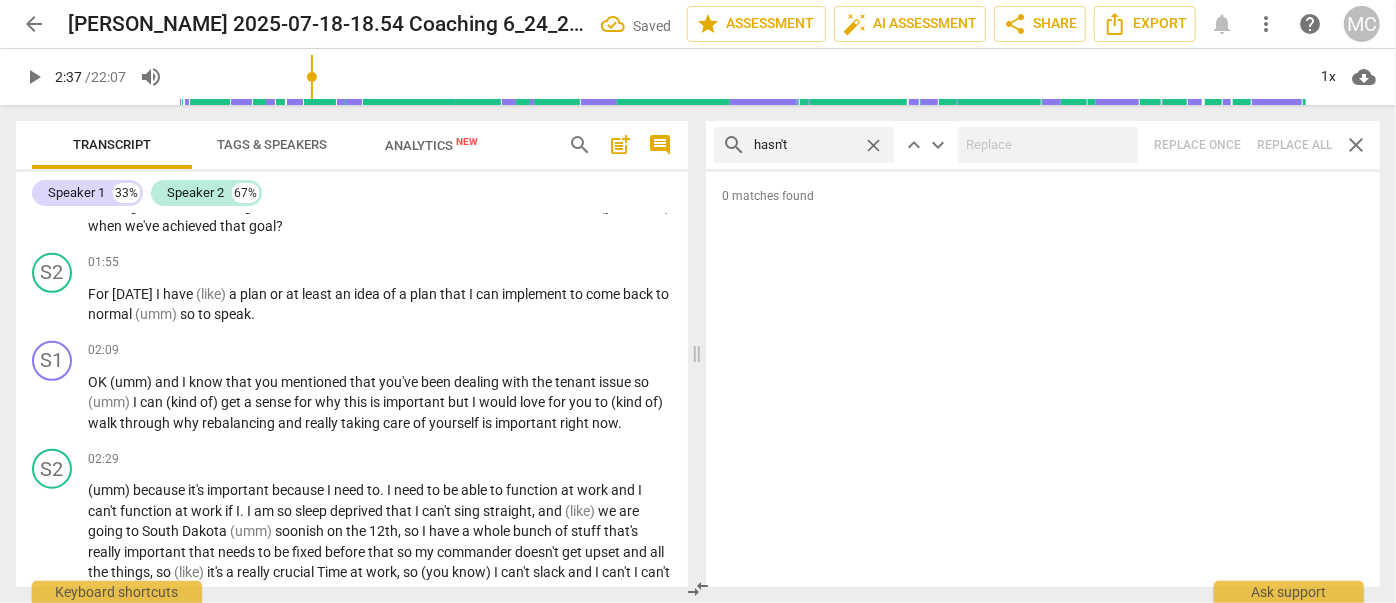 click on "search hasn't close keyboard_arrow_up keyboard_arrow_down Replace once Replace all close" at bounding box center (1043, 145) 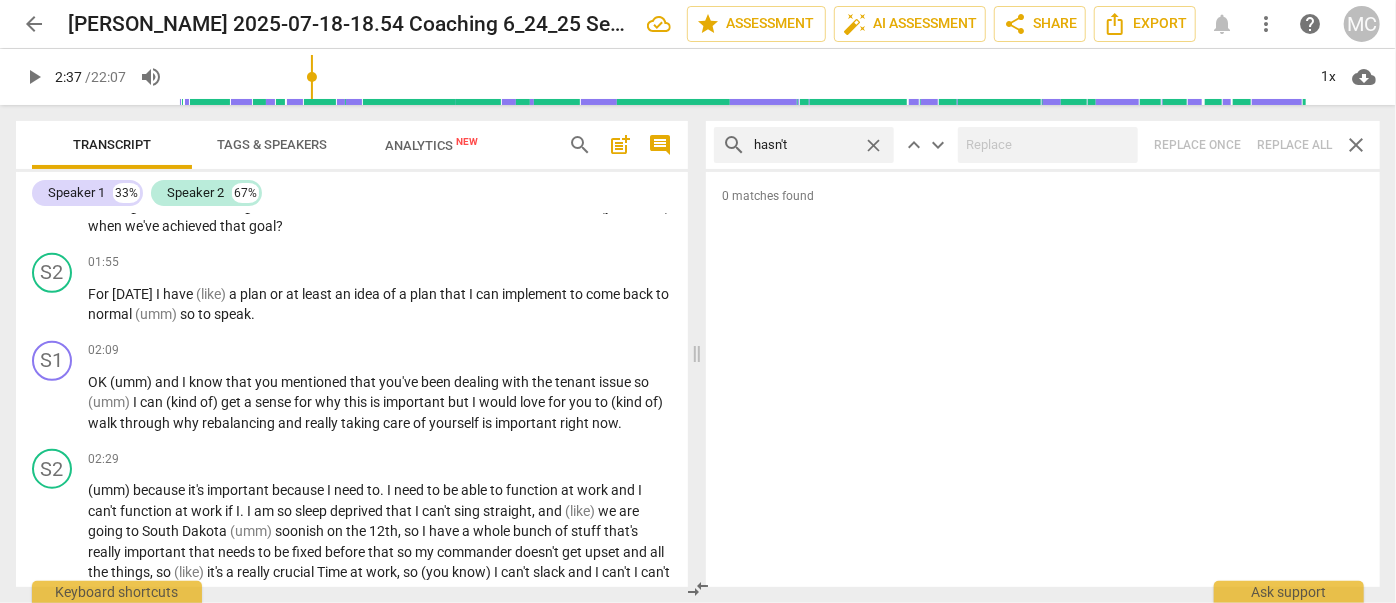 click on "close" at bounding box center [873, 145] 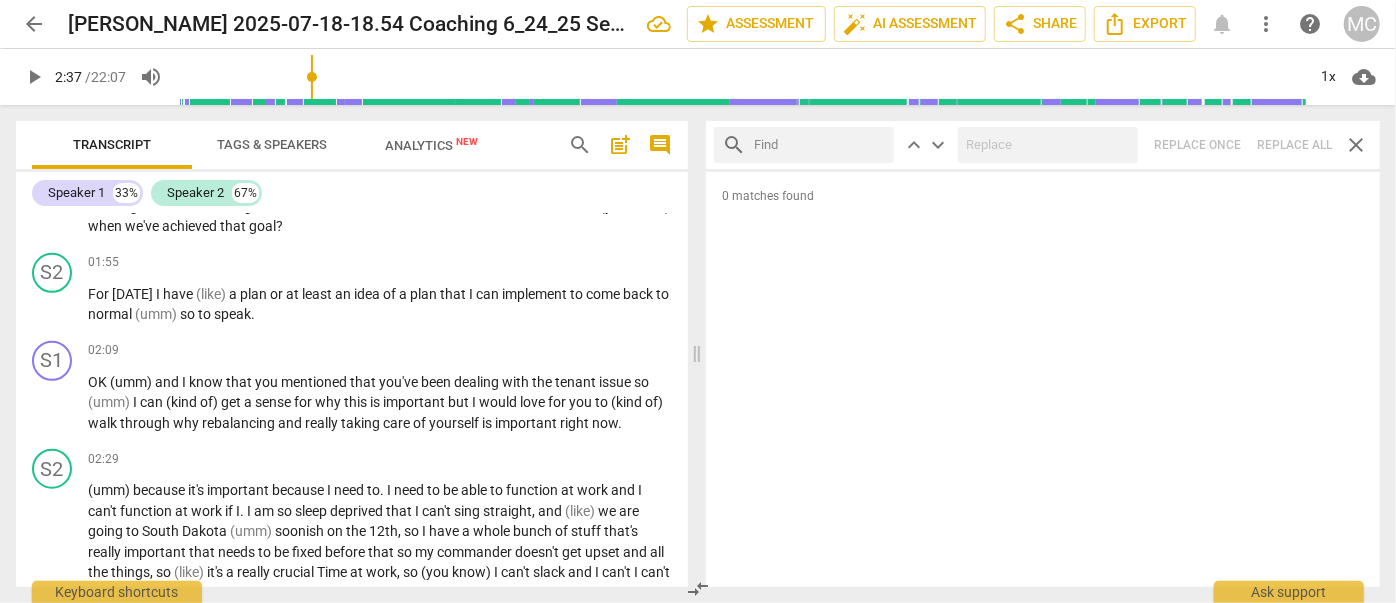 click at bounding box center [820, 145] 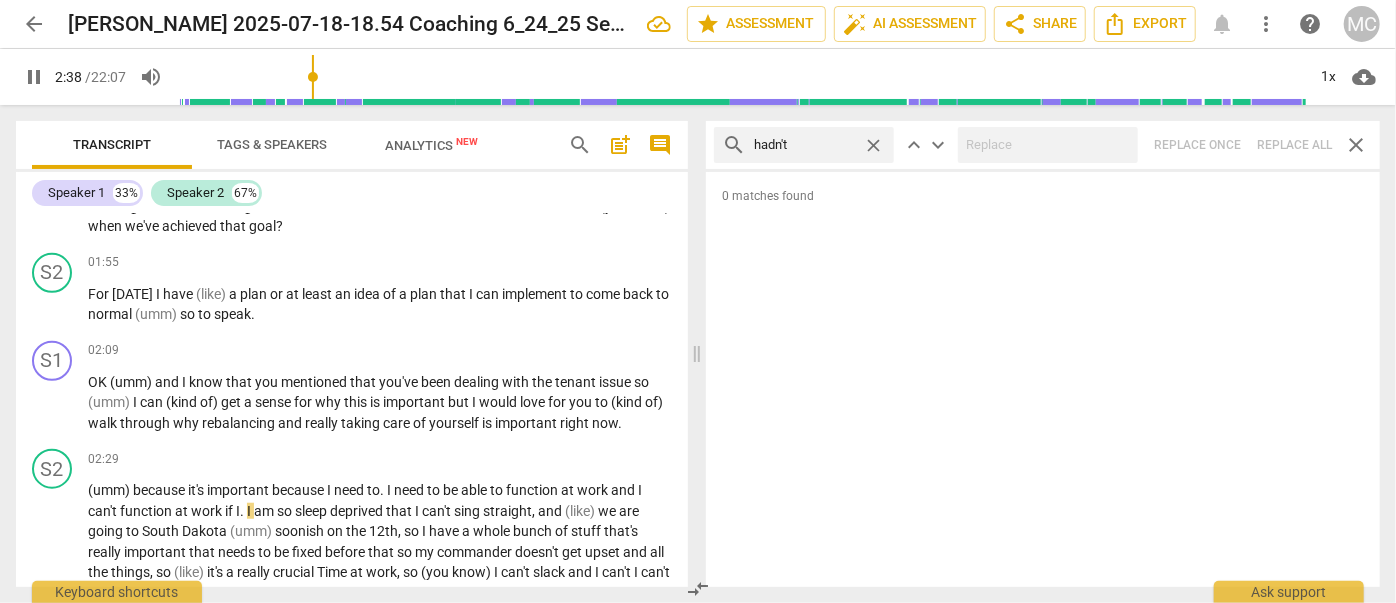 click on "search hadn't close keyboard_arrow_up keyboard_arrow_down Replace once Replace all close" at bounding box center [1043, 145] 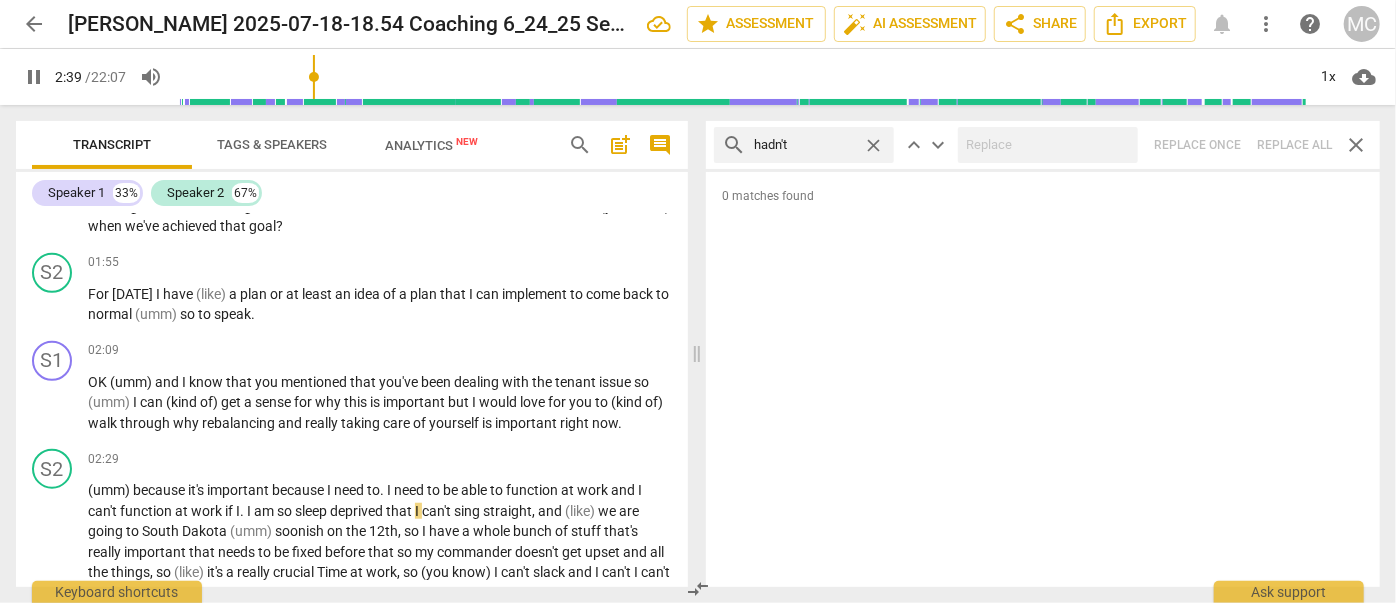 click on "close" at bounding box center [873, 145] 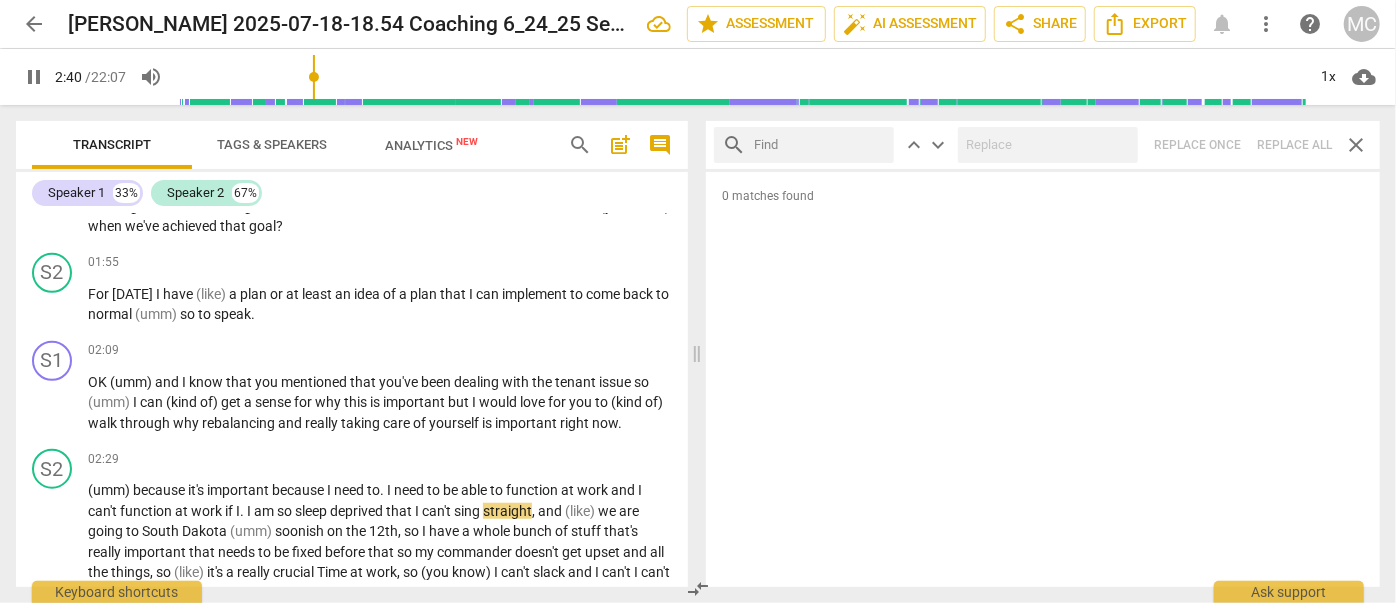 click at bounding box center [820, 145] 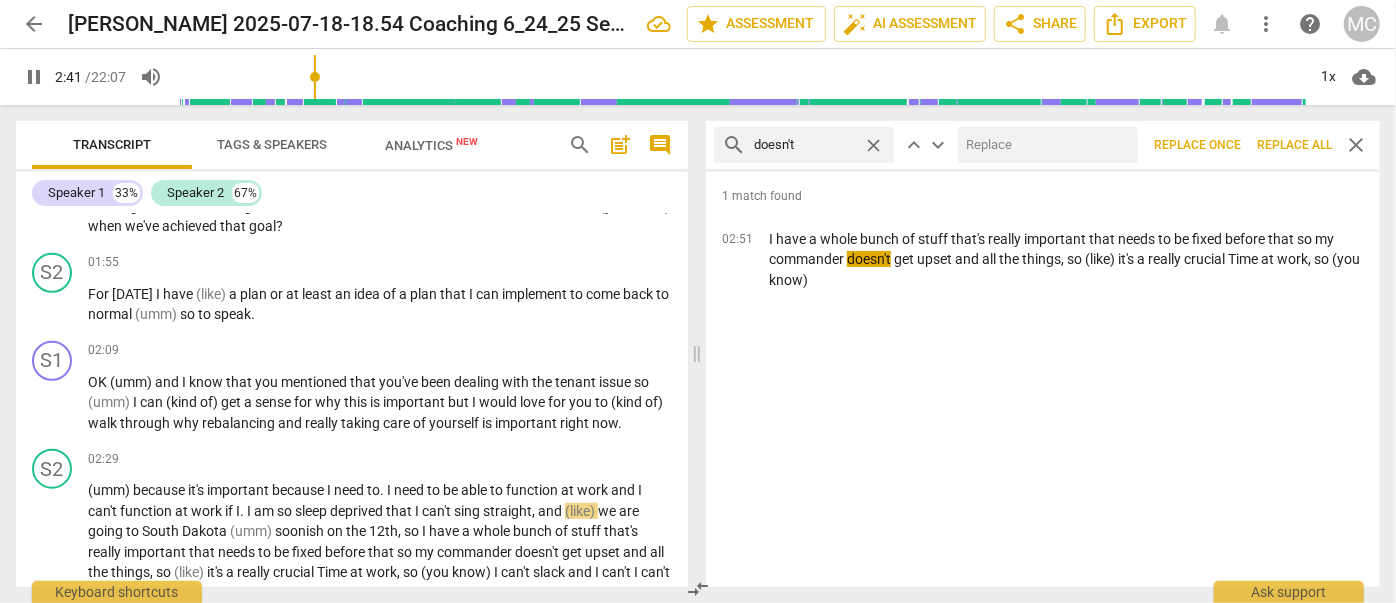 click at bounding box center [1044, 145] 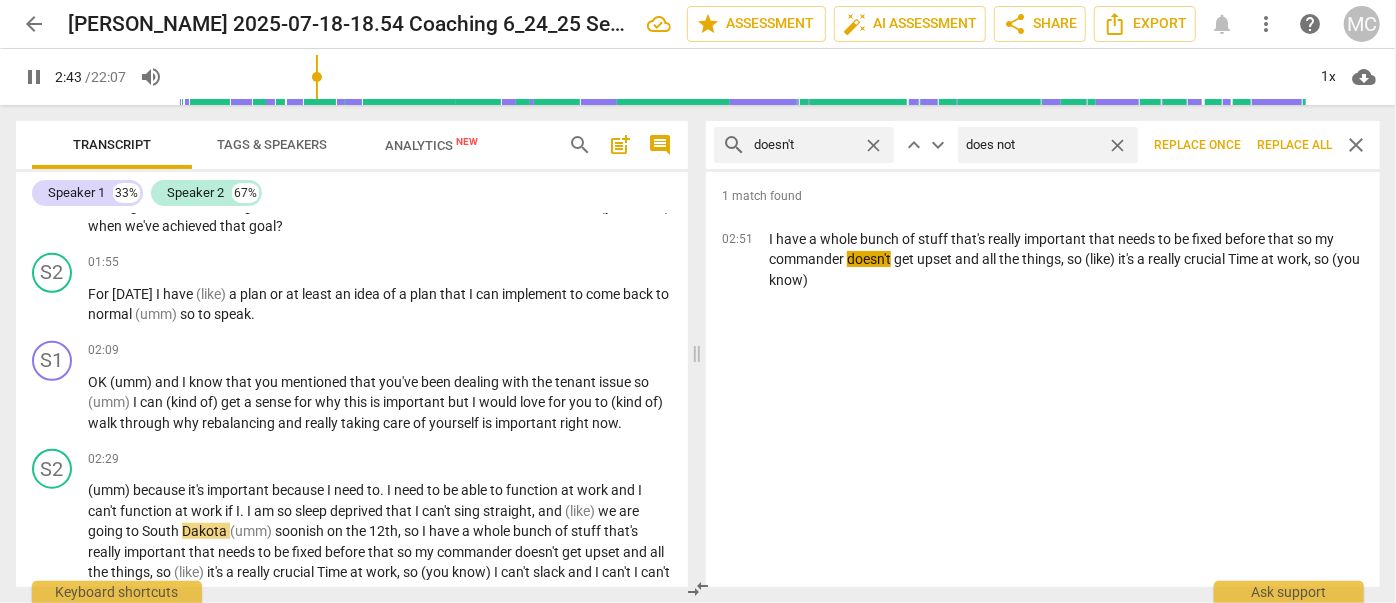 click on "Replace all" at bounding box center (1294, 145) 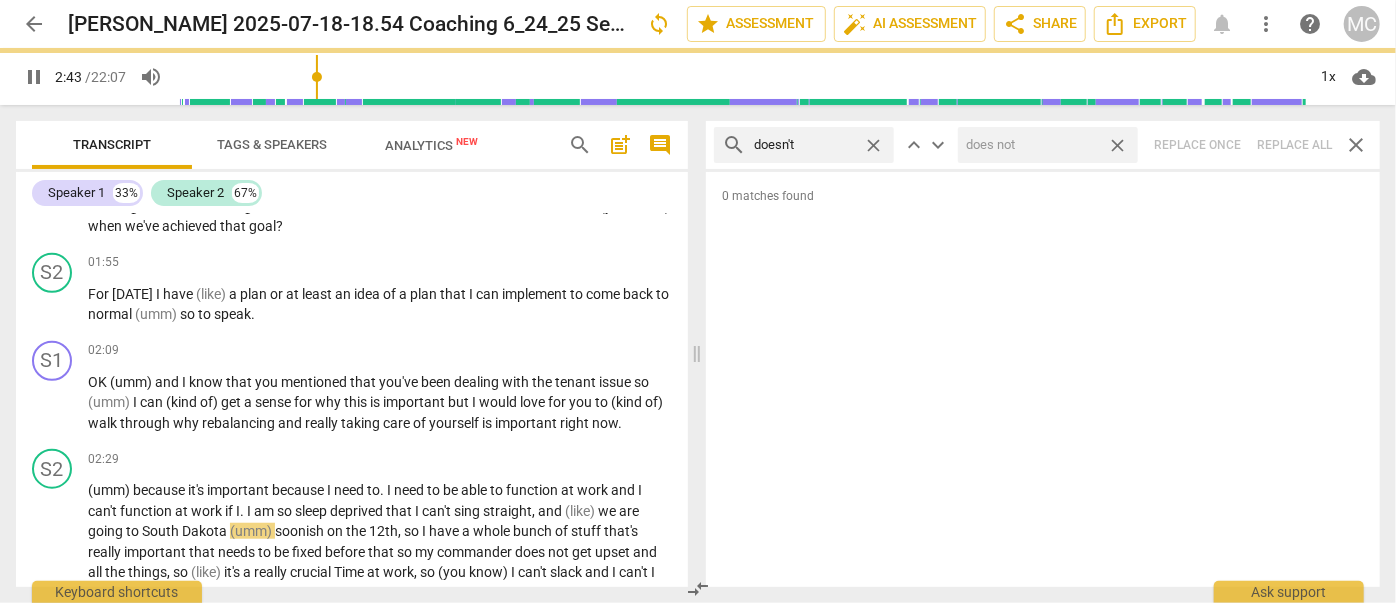 click on "close" at bounding box center (1117, 145) 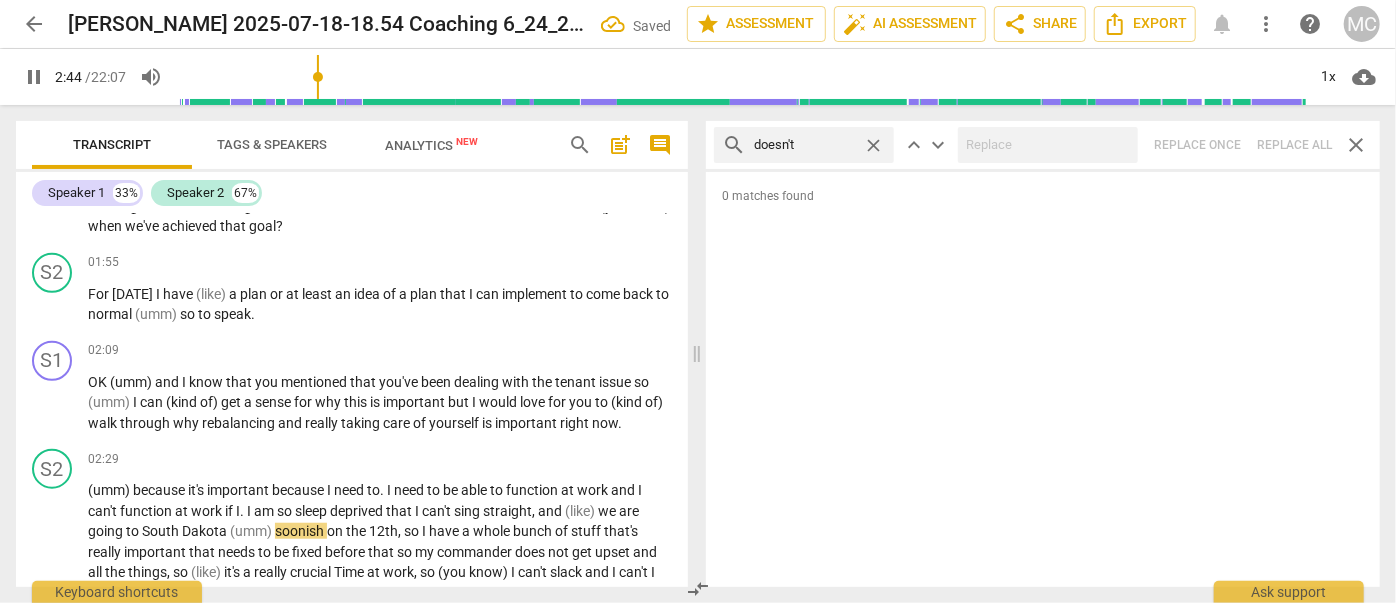 click on "close" at bounding box center [873, 145] 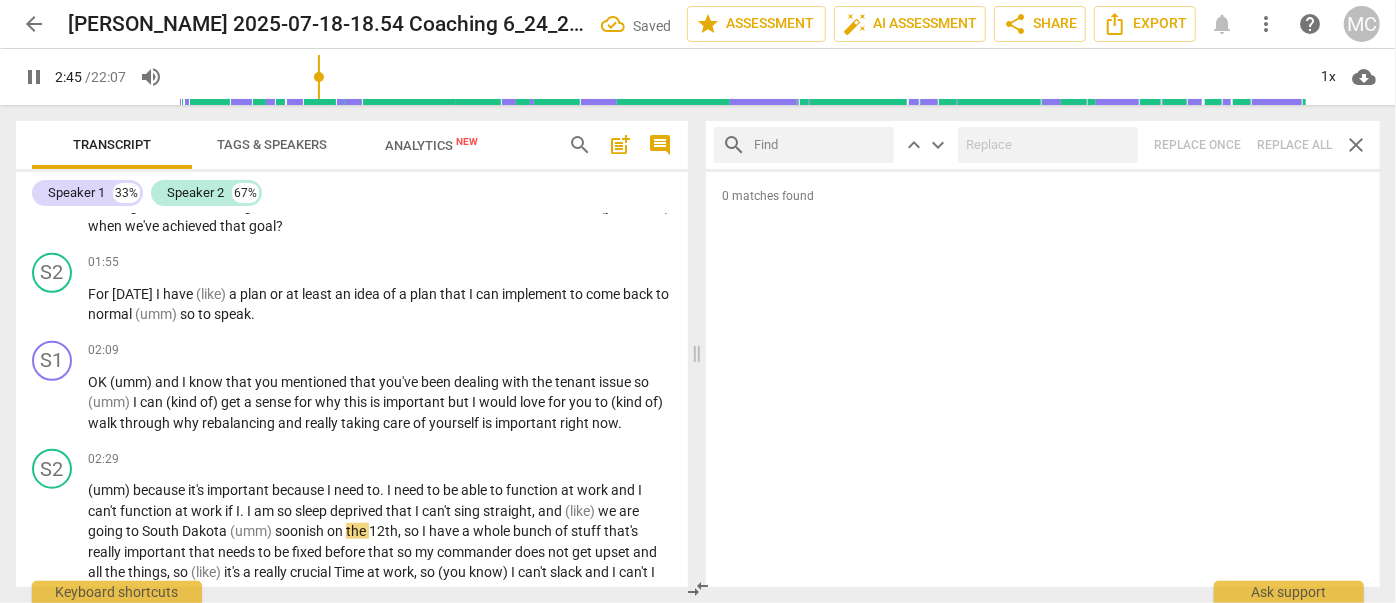 click at bounding box center (820, 145) 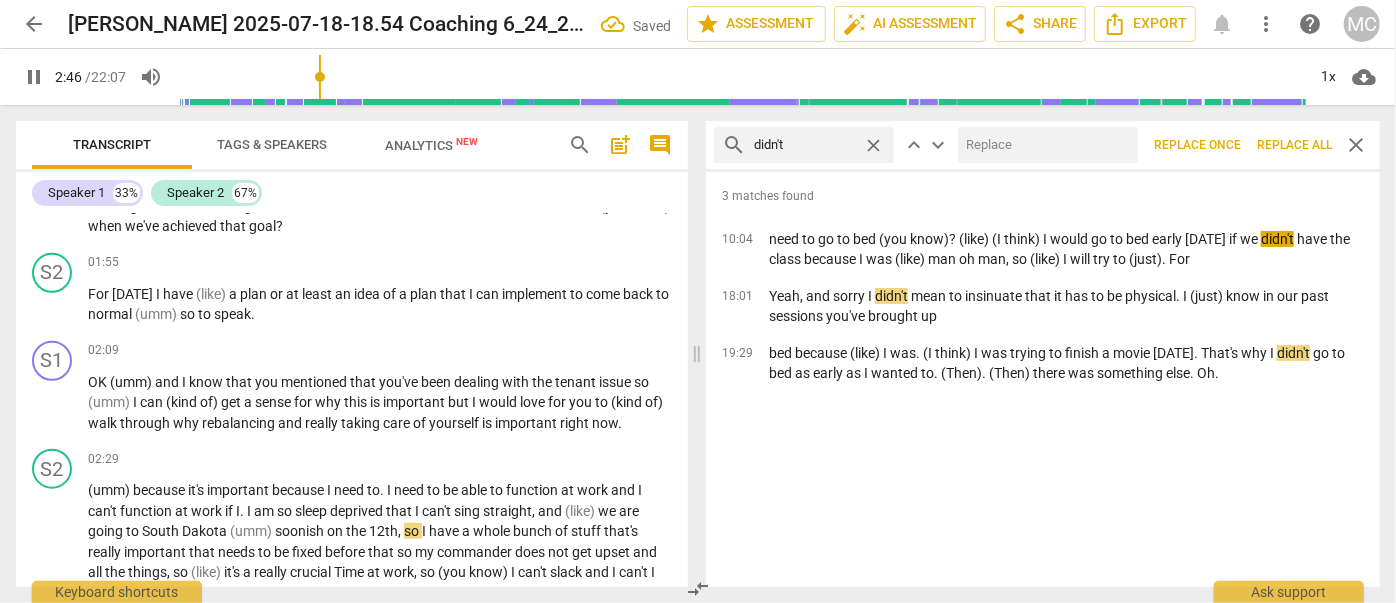 click at bounding box center (1044, 145) 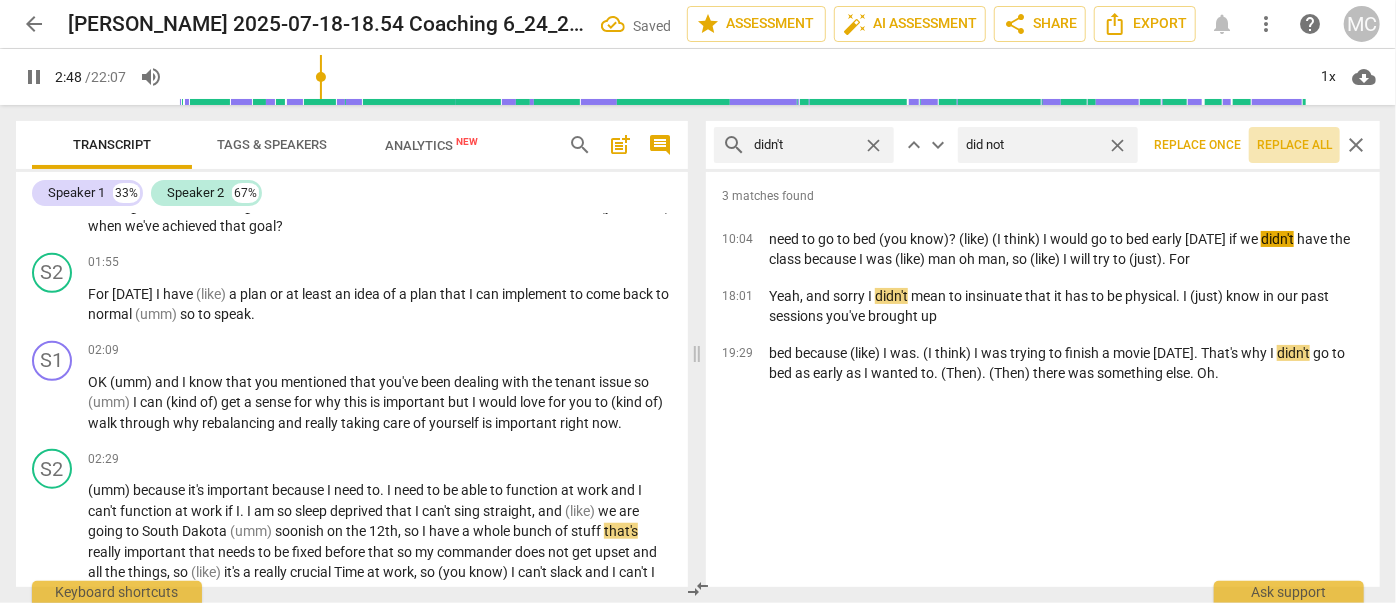click on "Replace all" at bounding box center [1294, 145] 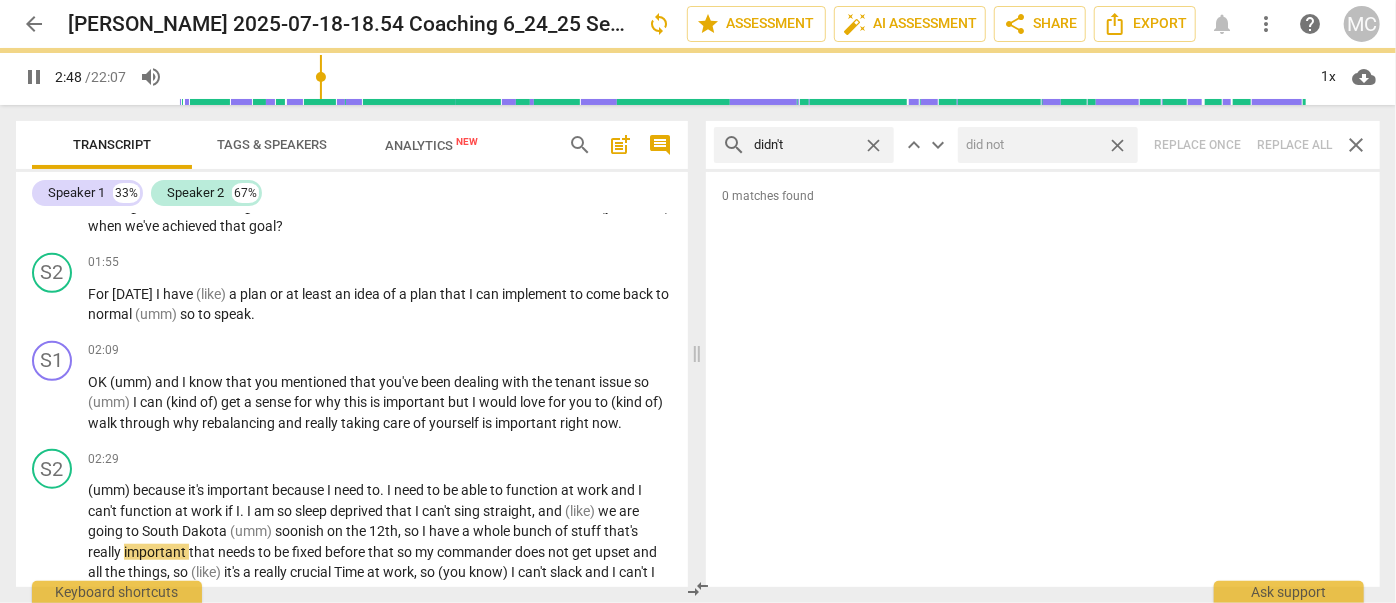 click on "close" at bounding box center [1117, 145] 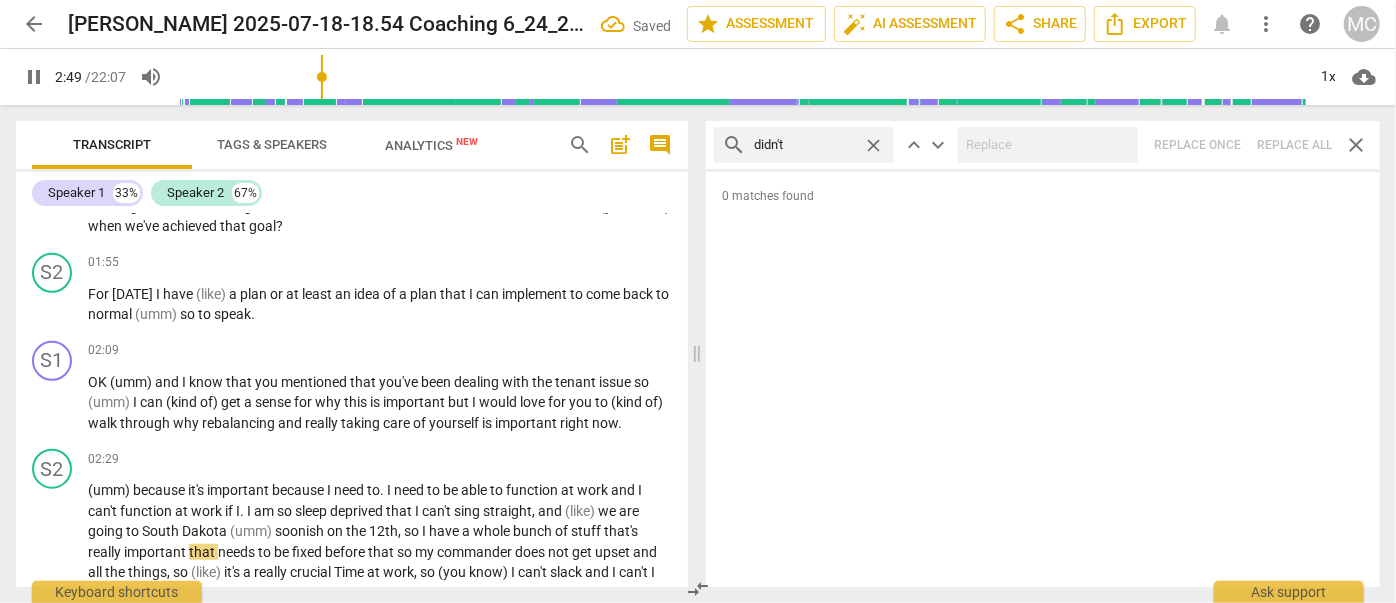 click on "close" at bounding box center (873, 145) 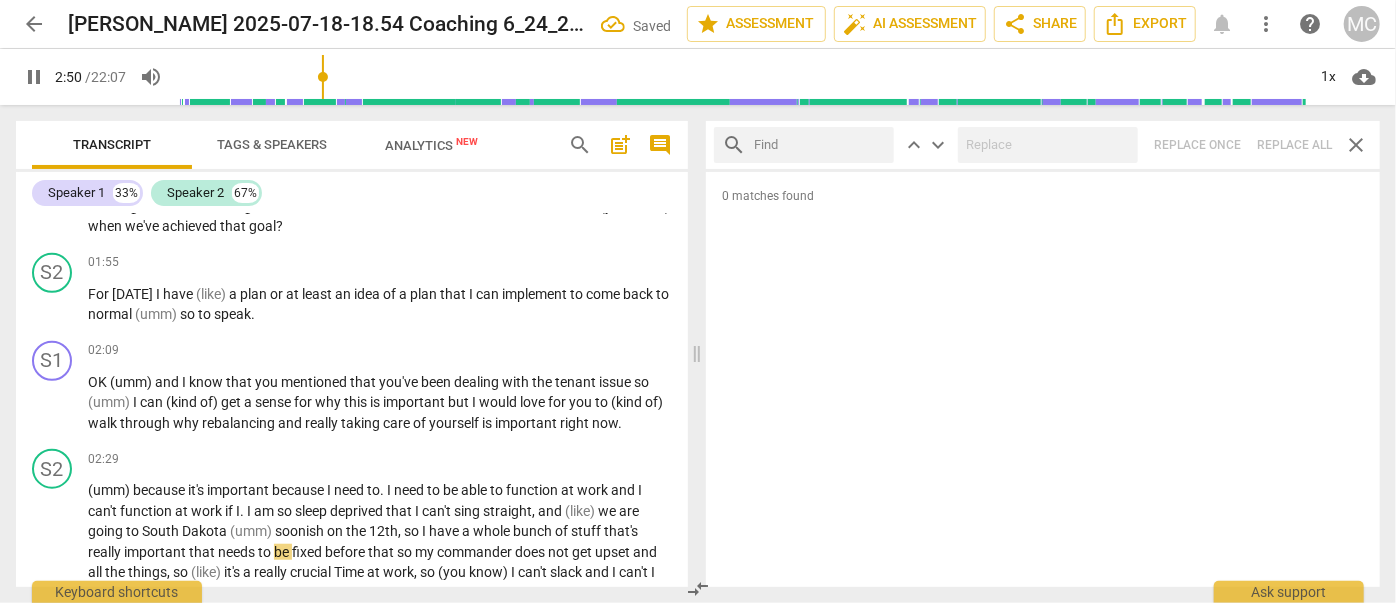 click at bounding box center [820, 145] 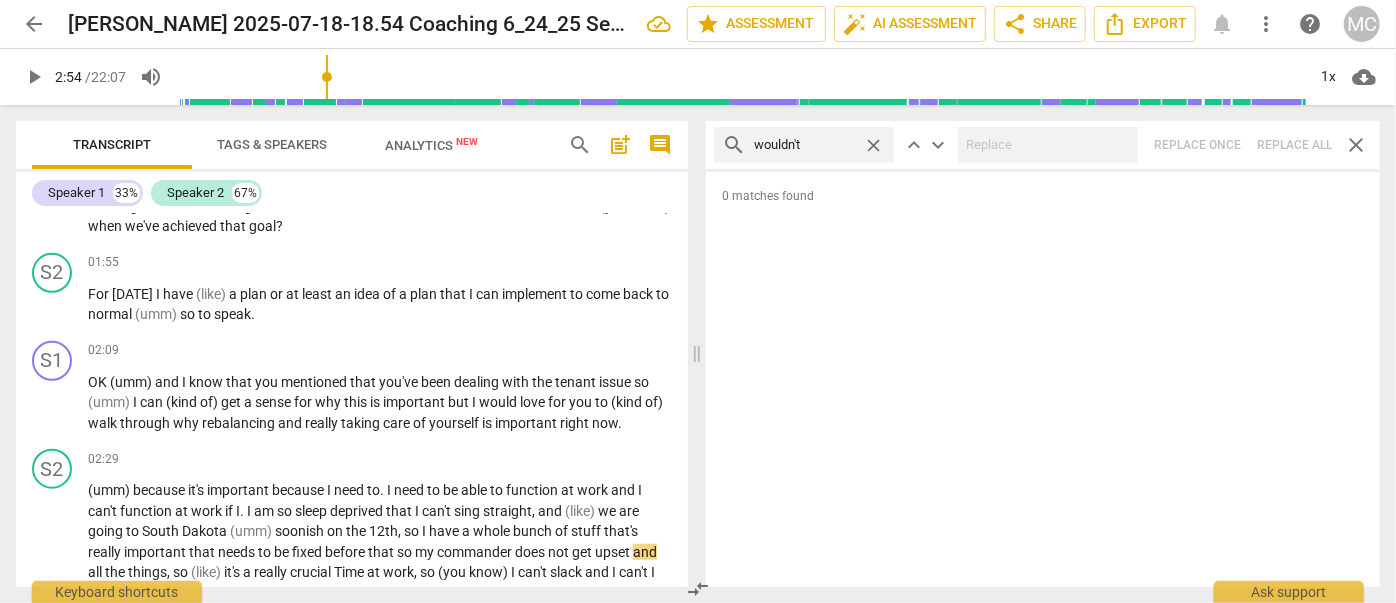 click on "search wouldn't close keyboard_arrow_up keyboard_arrow_down Replace once Replace all close" at bounding box center [1043, 145] 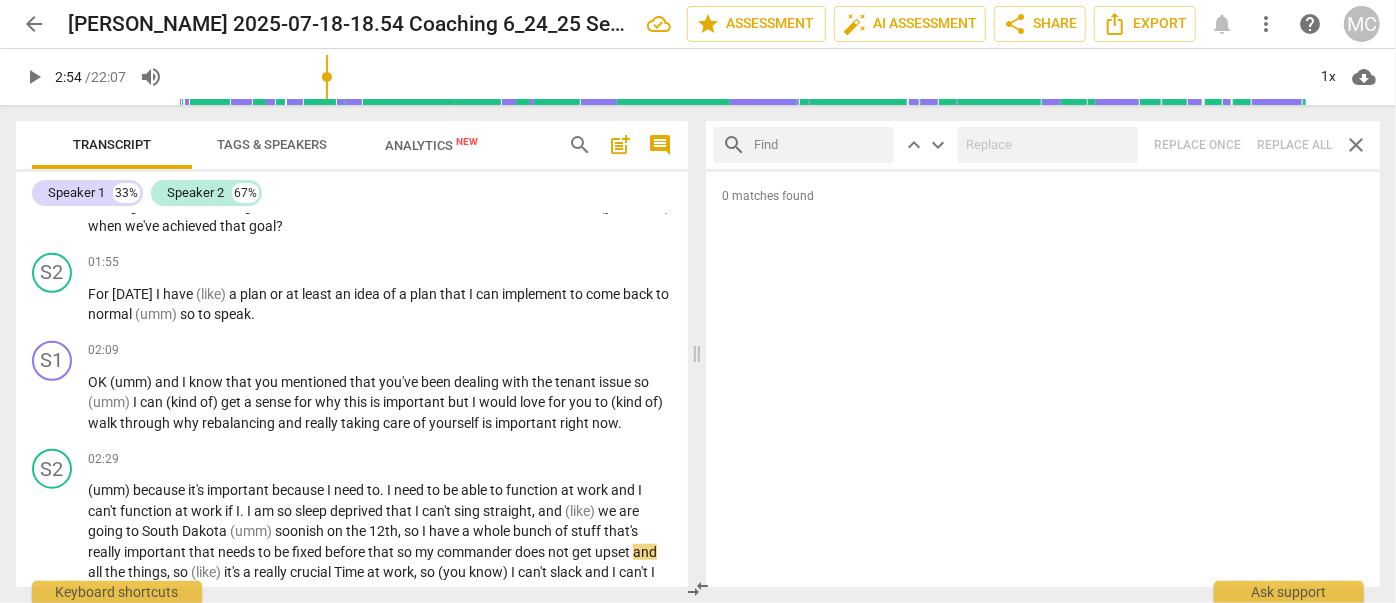 click at bounding box center [820, 145] 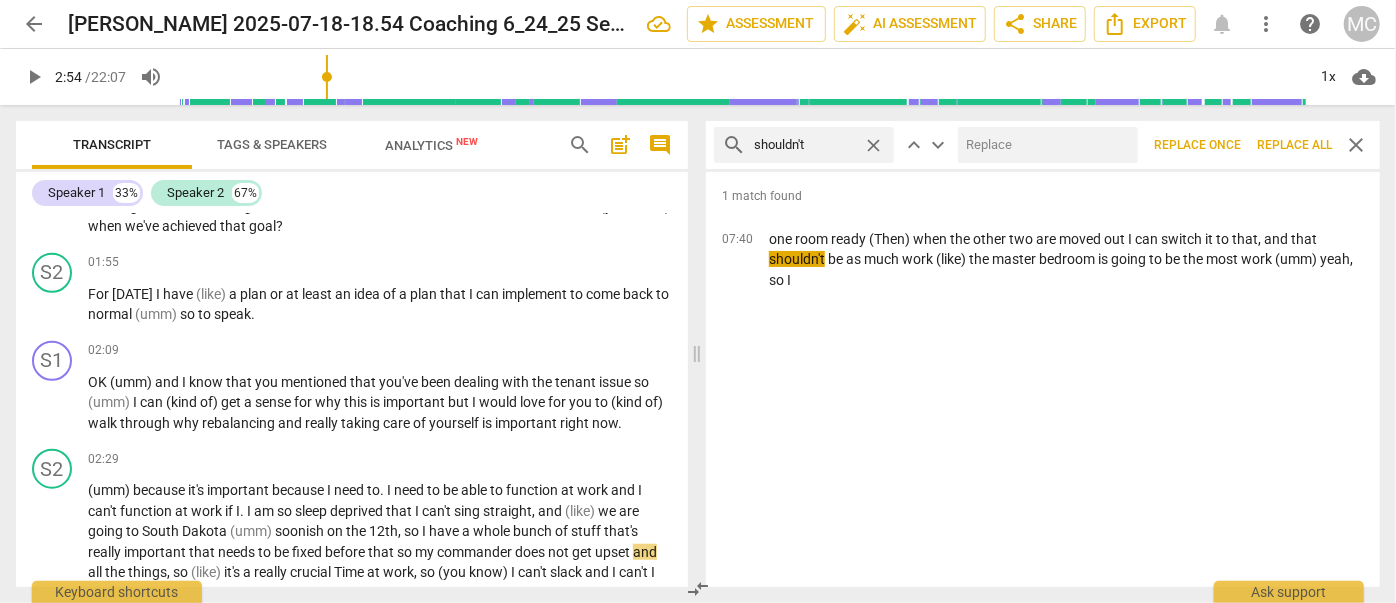 click at bounding box center [1044, 145] 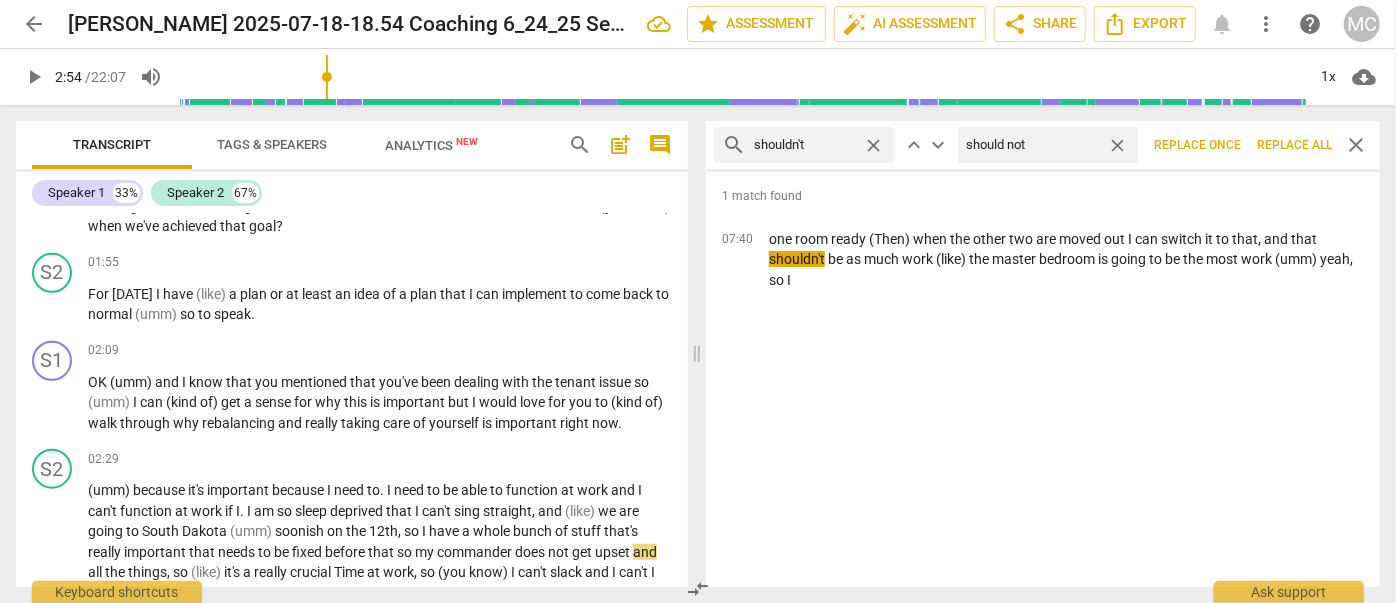 click on "Replace all" at bounding box center [1294, 145] 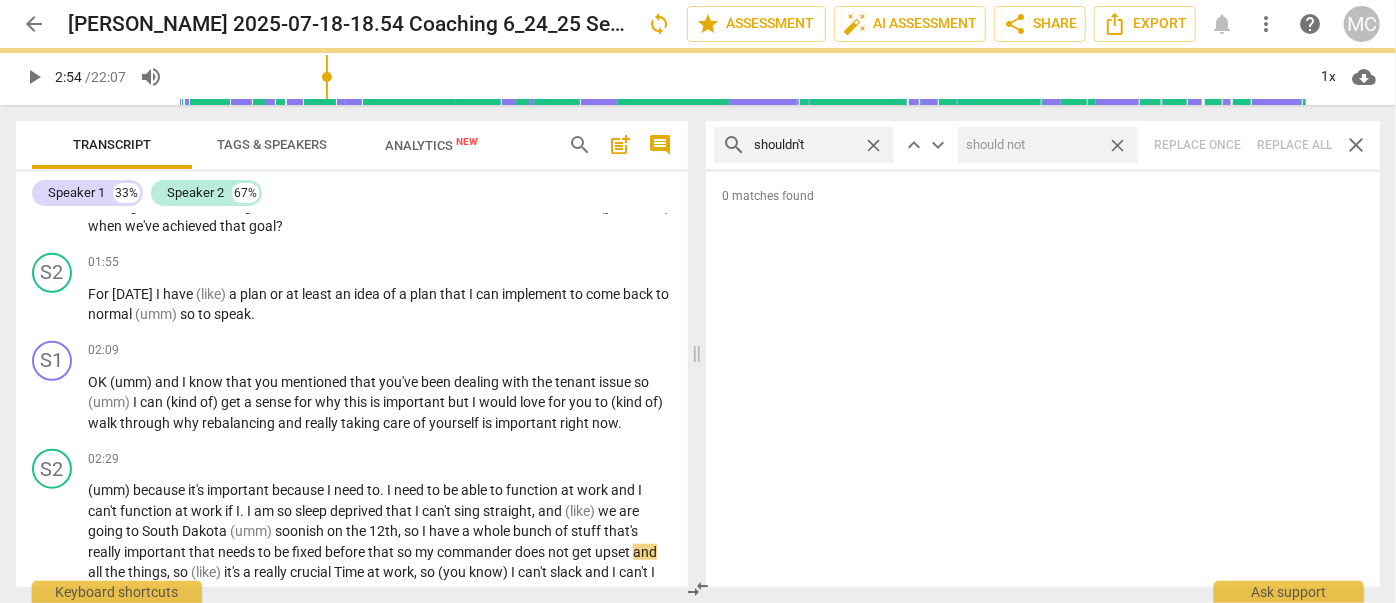 click on "close" at bounding box center (1117, 145) 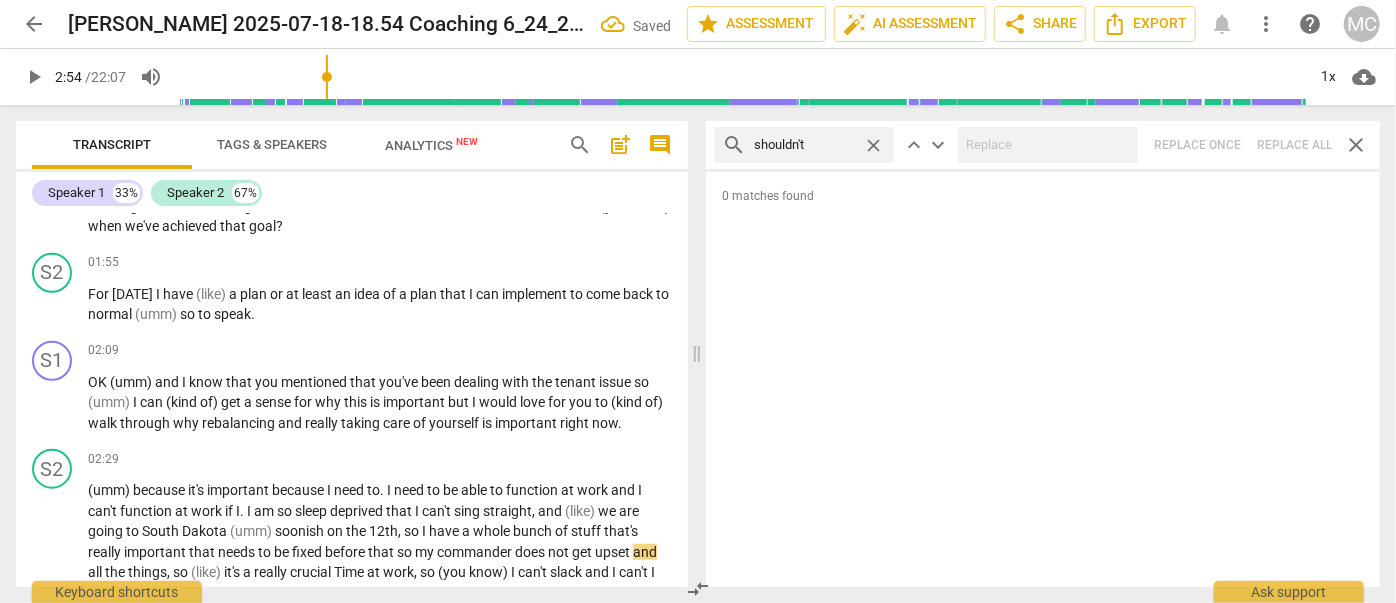 click on "close" at bounding box center (873, 145) 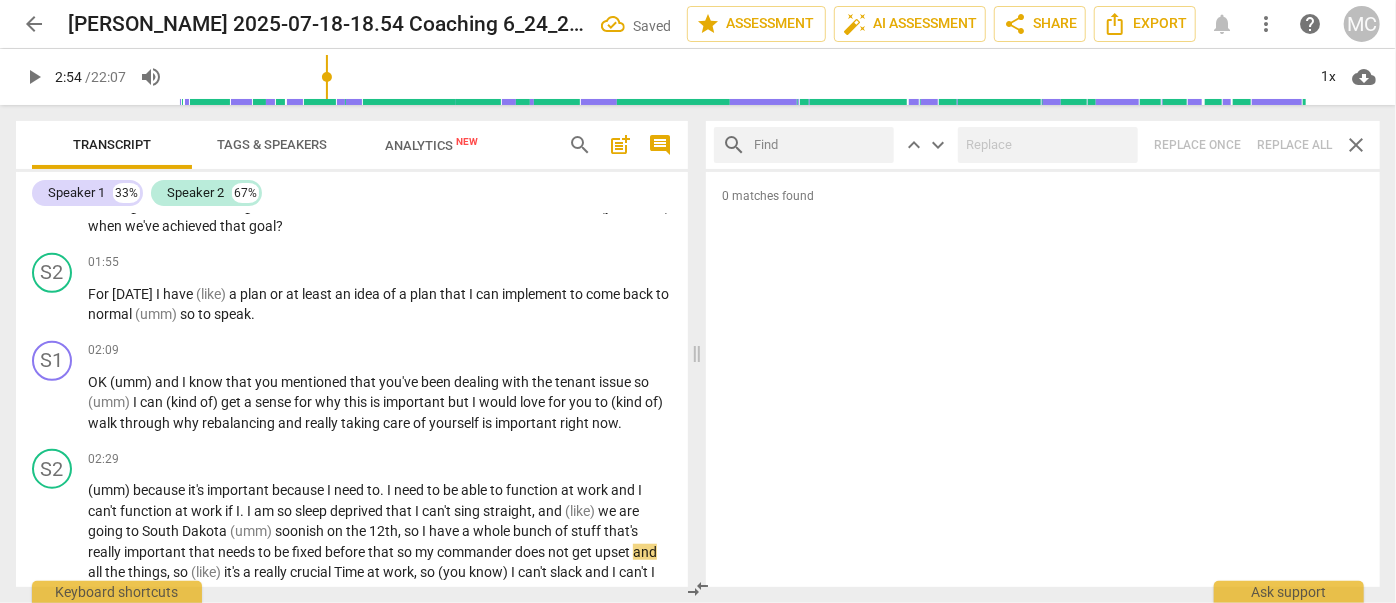 click at bounding box center [820, 145] 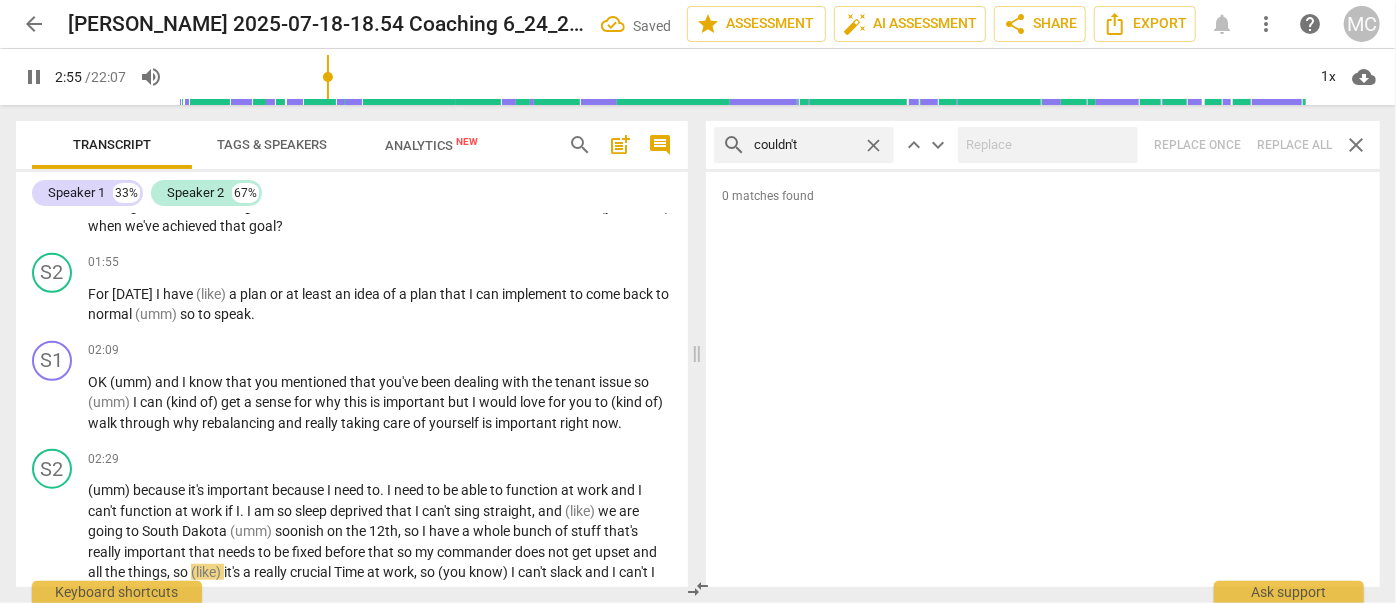 click on "search couldn't close keyboard_arrow_up keyboard_arrow_down Replace once Replace all close" at bounding box center (1043, 145) 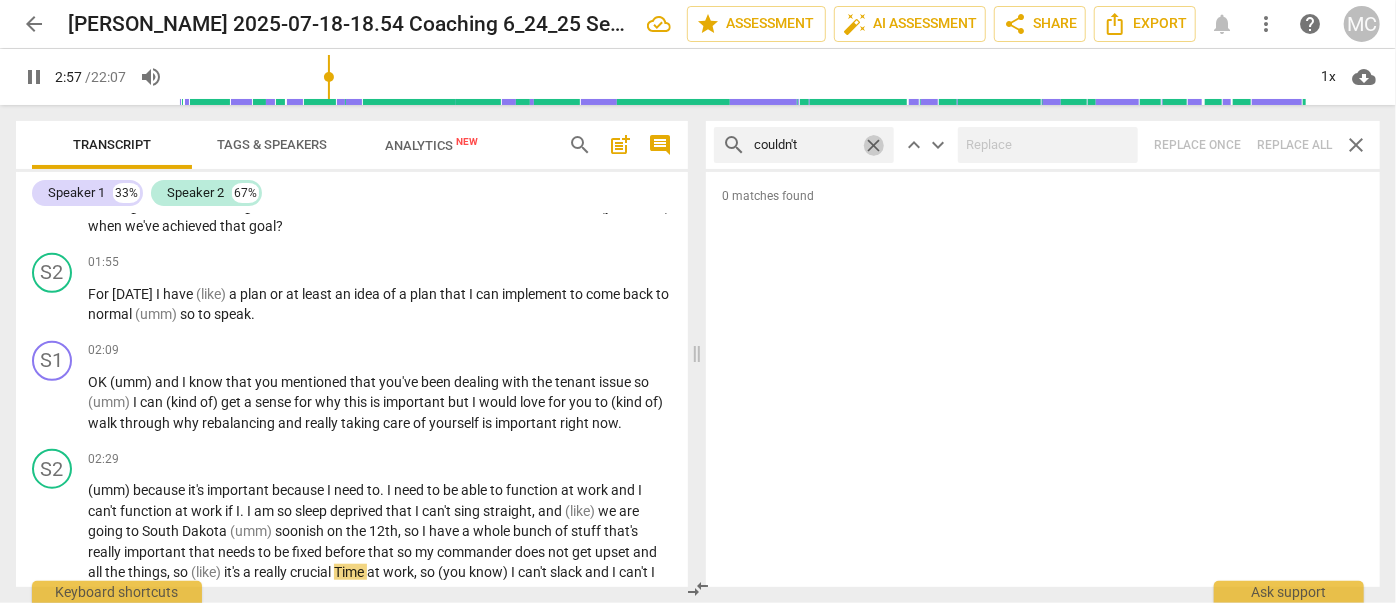 click on "close" at bounding box center [873, 145] 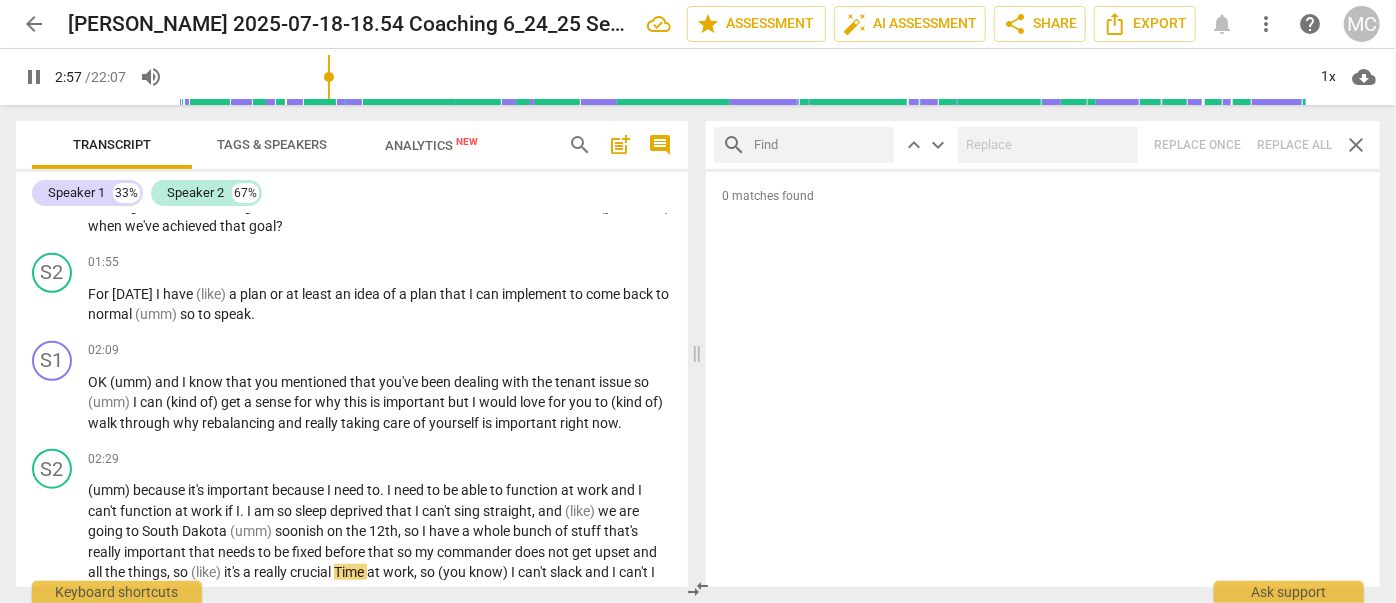 click at bounding box center [820, 145] 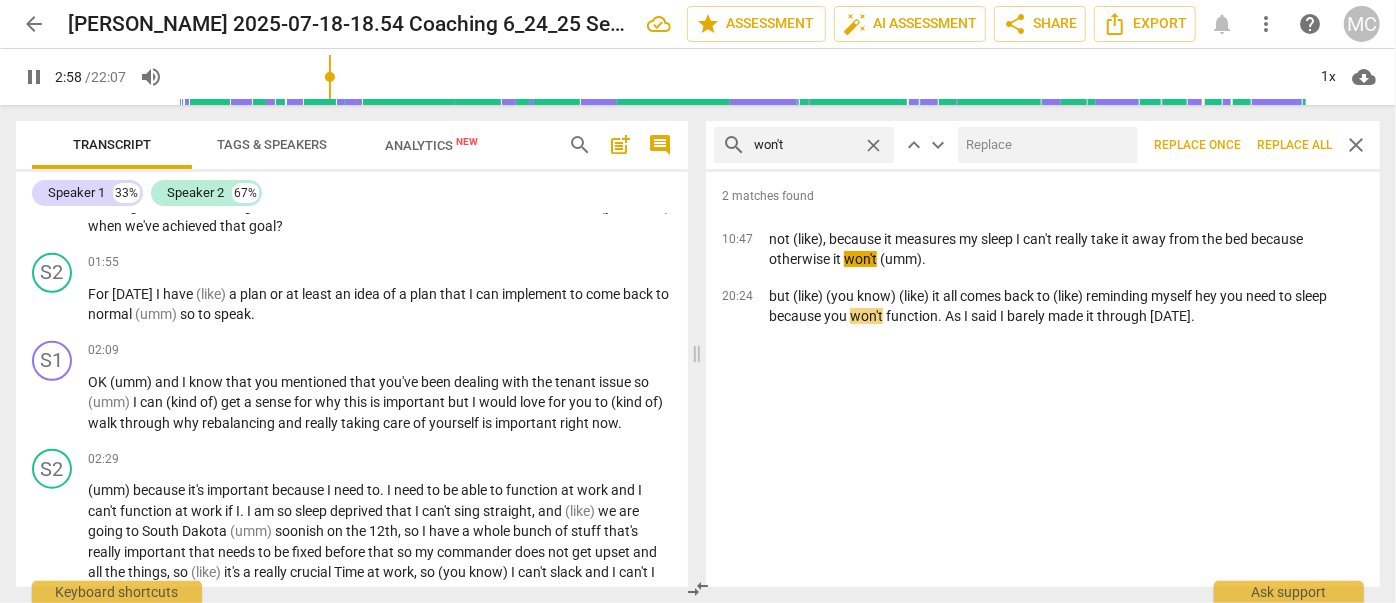 click at bounding box center (1044, 145) 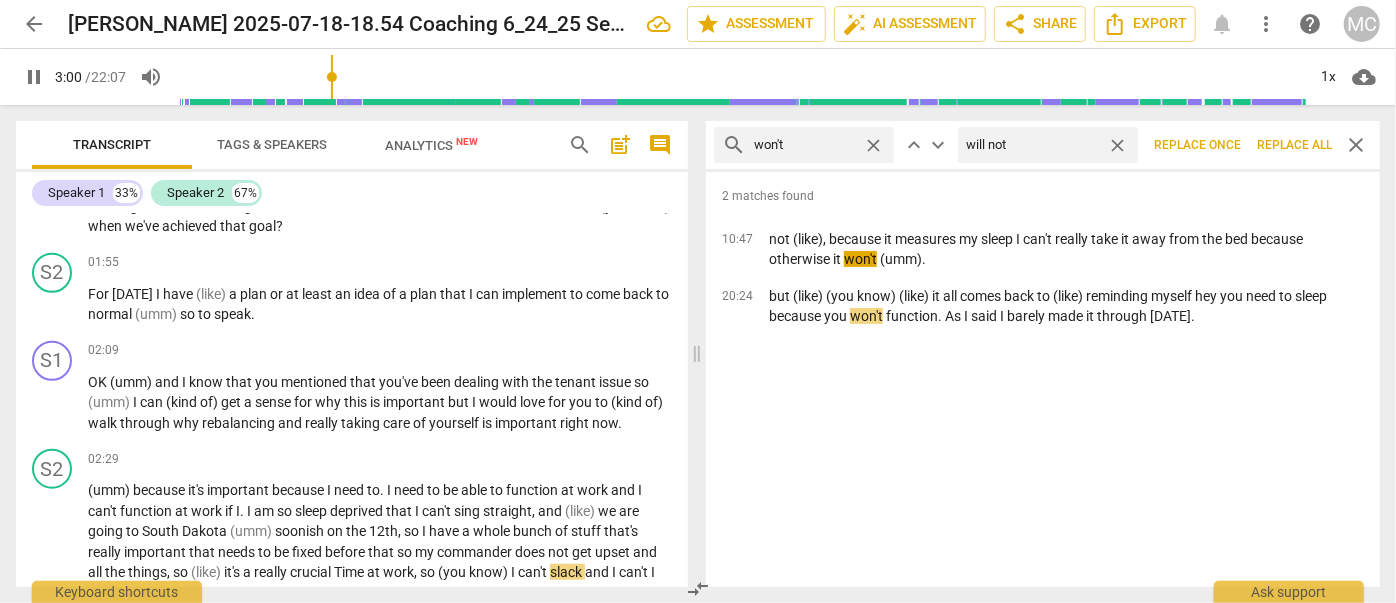 click on "Replace all" at bounding box center (1294, 145) 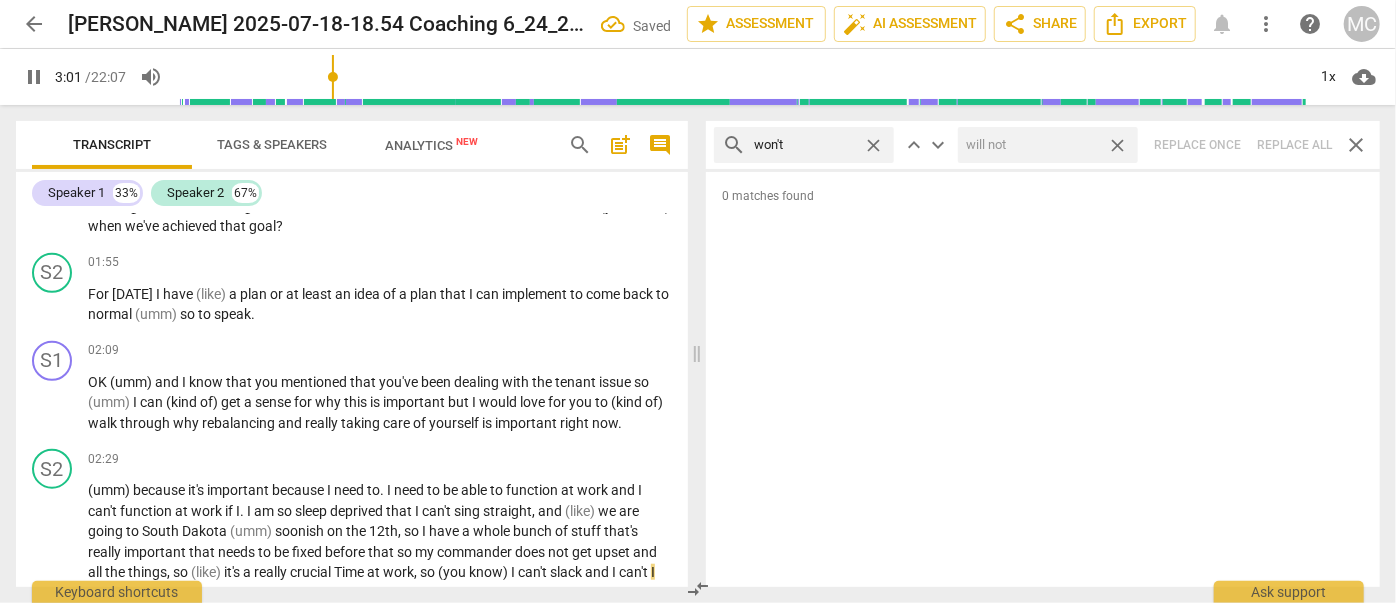 drag, startPoint x: 1124, startPoint y: 143, endPoint x: 1038, endPoint y: 156, distance: 86.977005 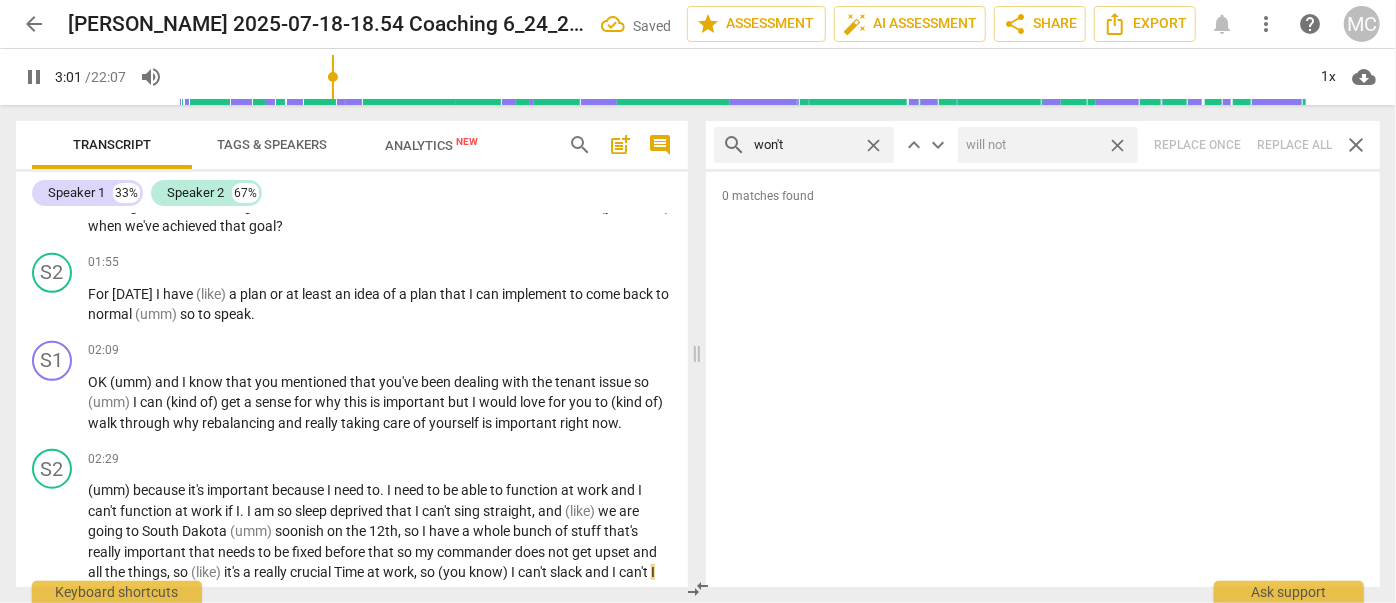 click on "close" at bounding box center [1117, 145] 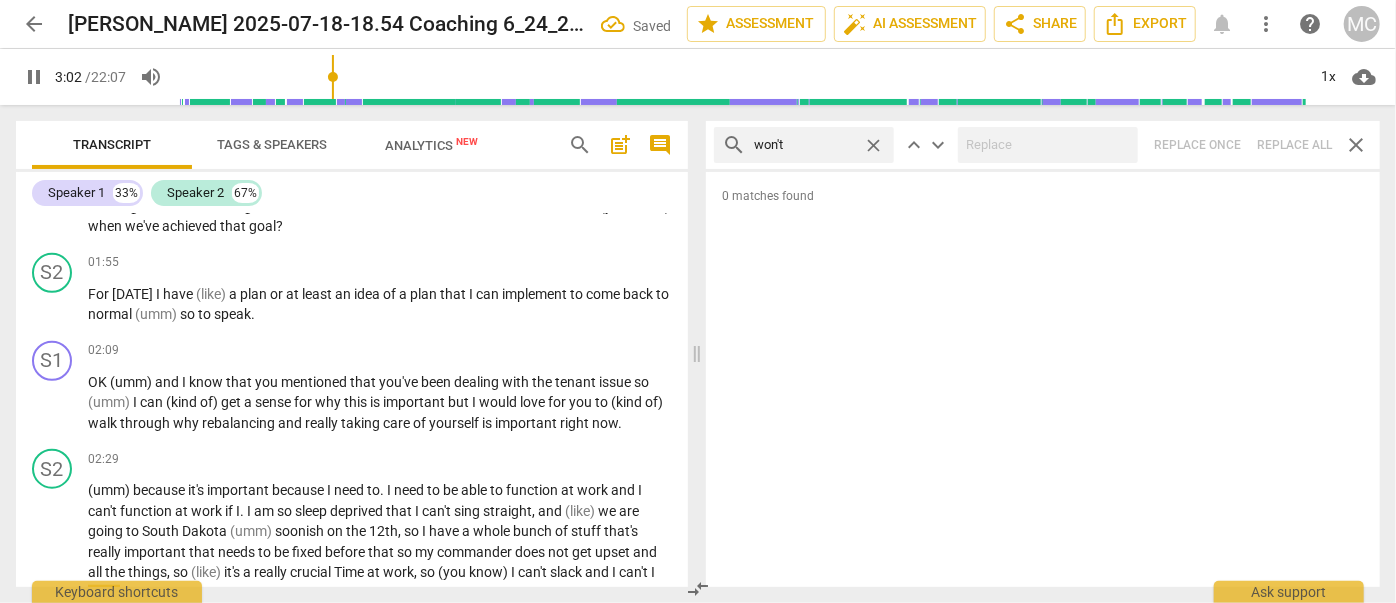 click on "close" at bounding box center [873, 145] 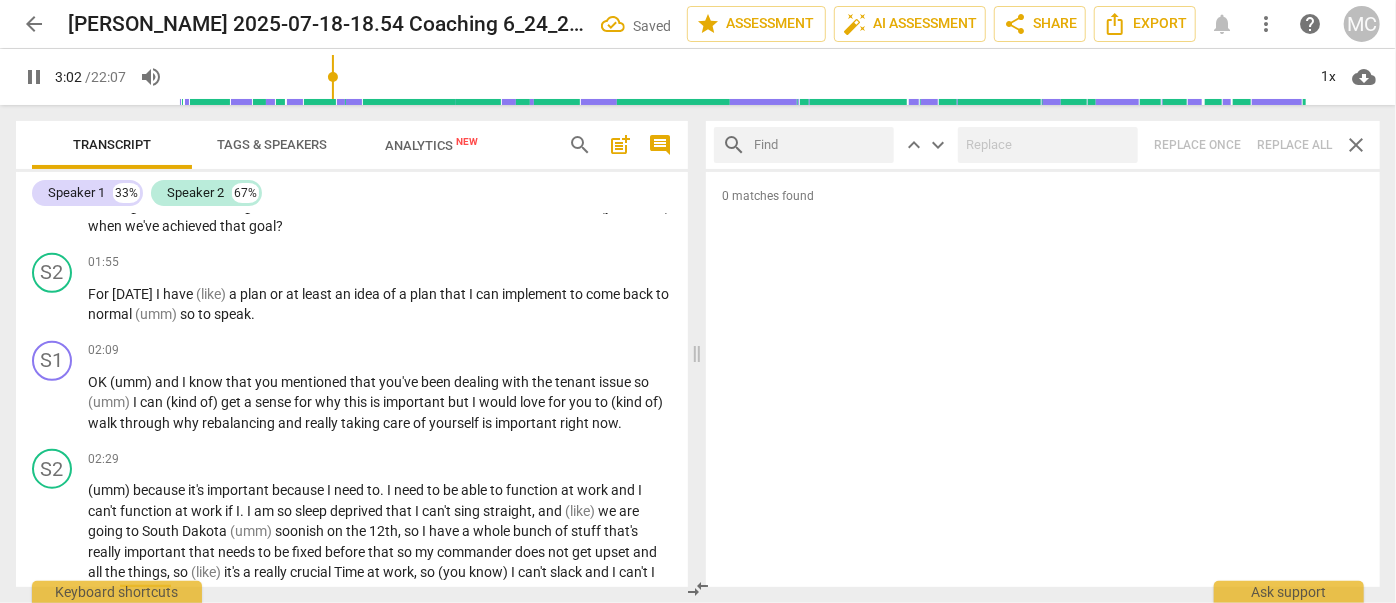 click at bounding box center (820, 145) 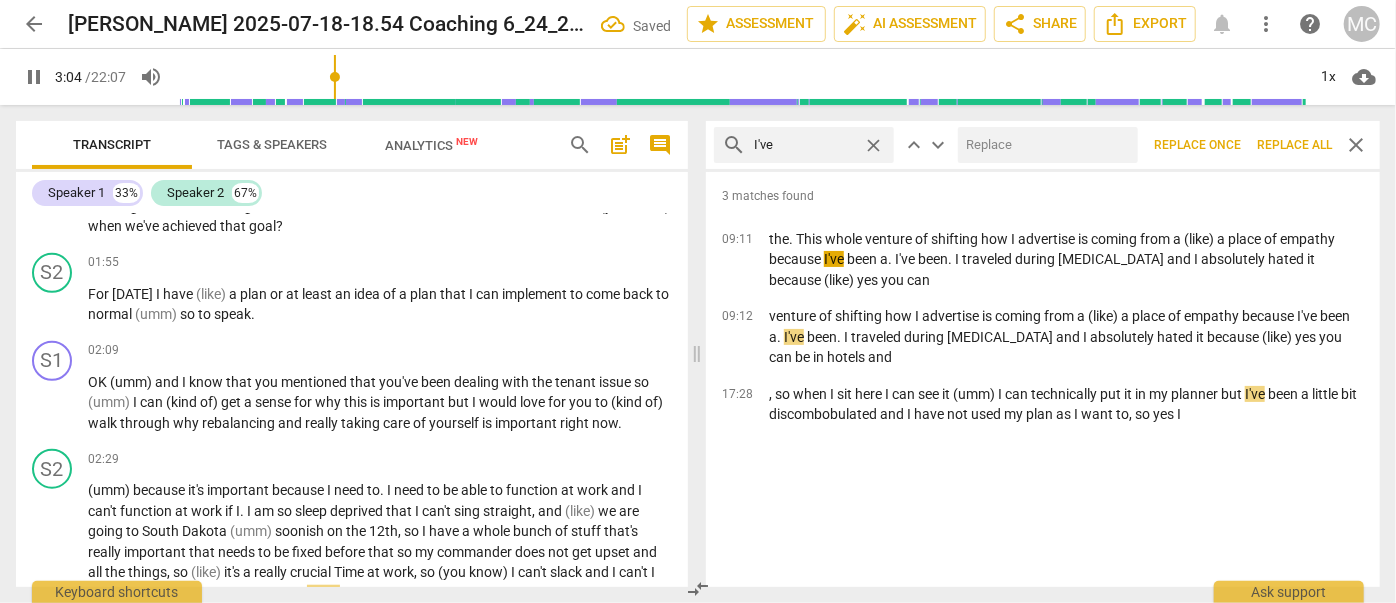click at bounding box center (1044, 145) 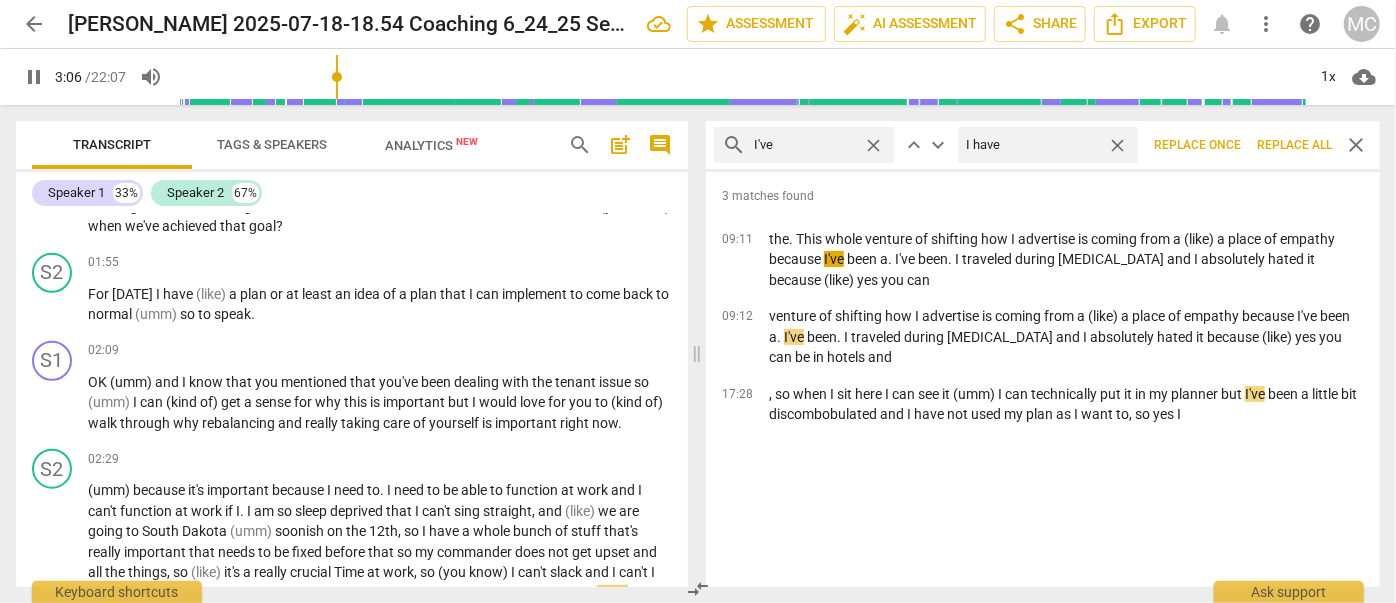 click on "Replace all" at bounding box center [1294, 145] 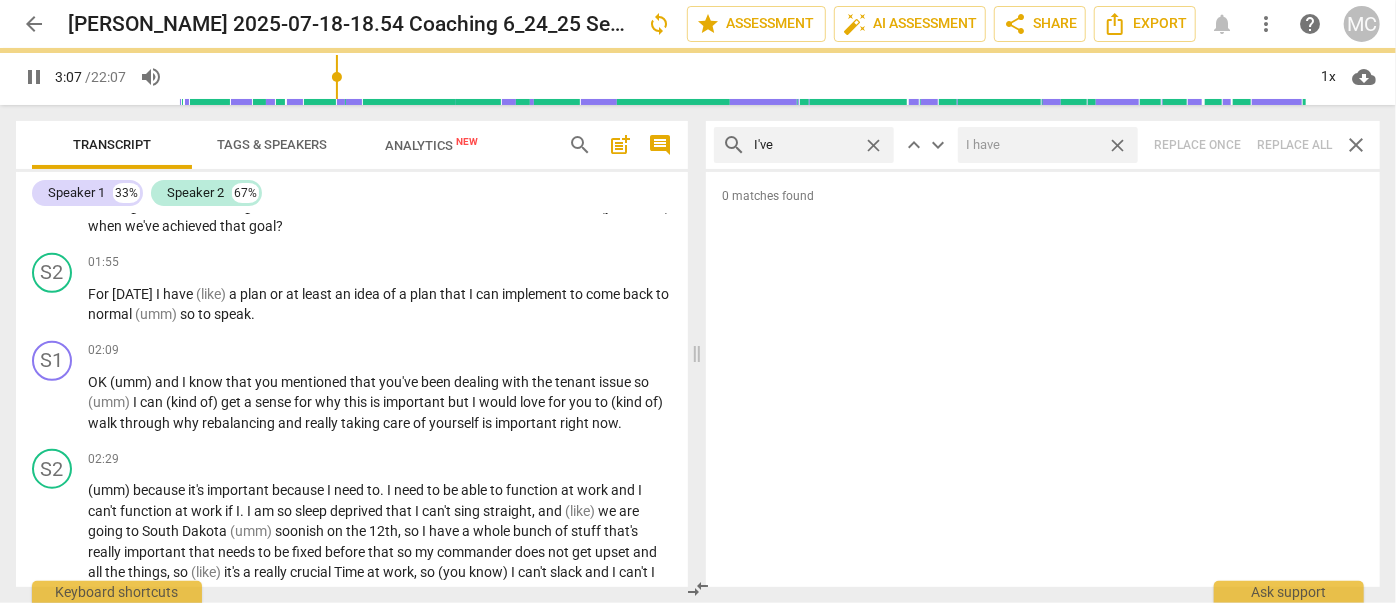 click on "close" at bounding box center [1117, 145] 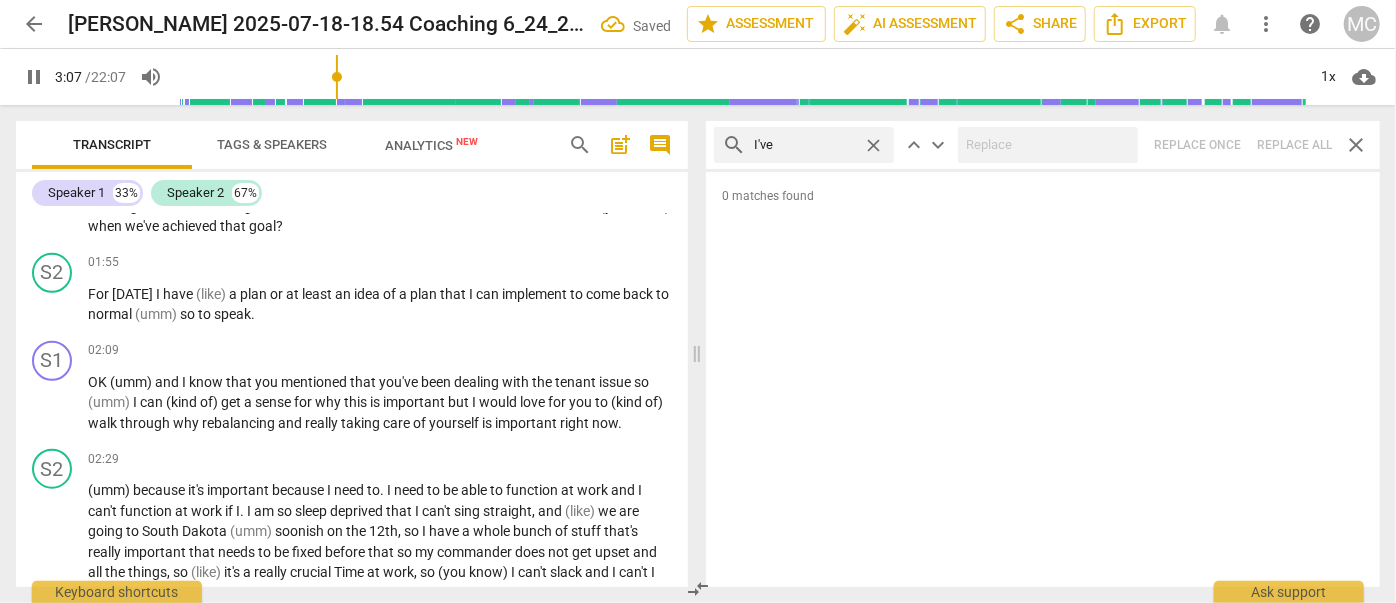 click on "close" at bounding box center [873, 145] 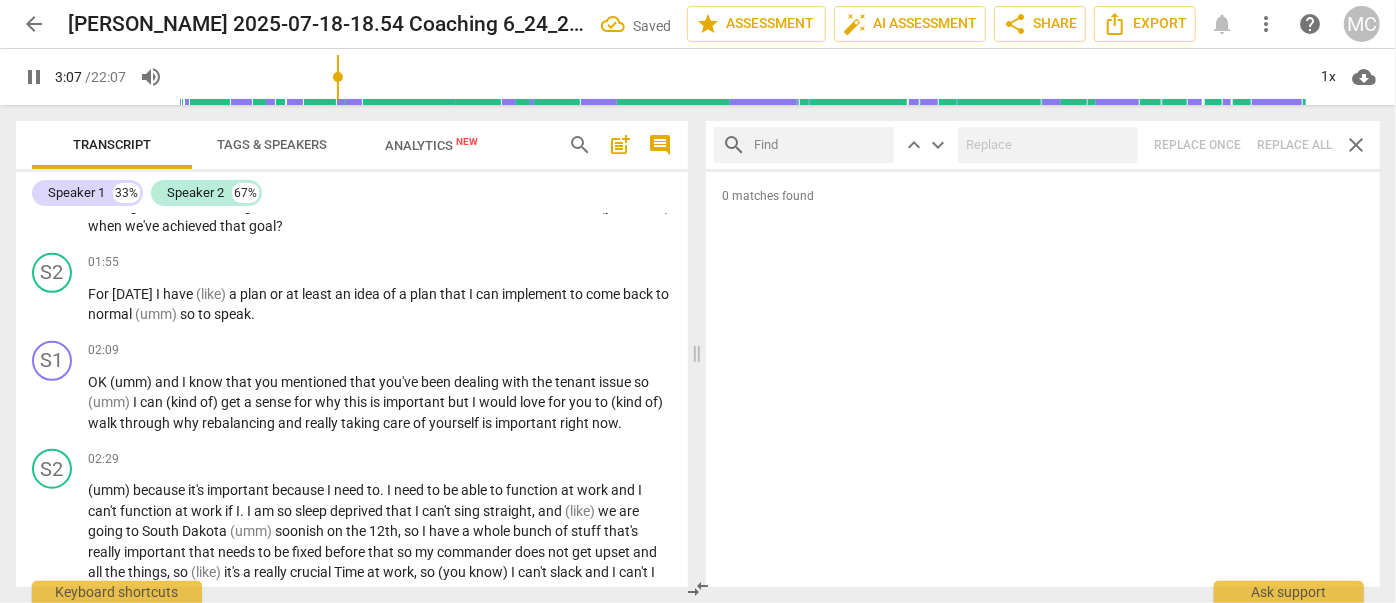 scroll, scrollTop: 1204, scrollLeft: 0, axis: vertical 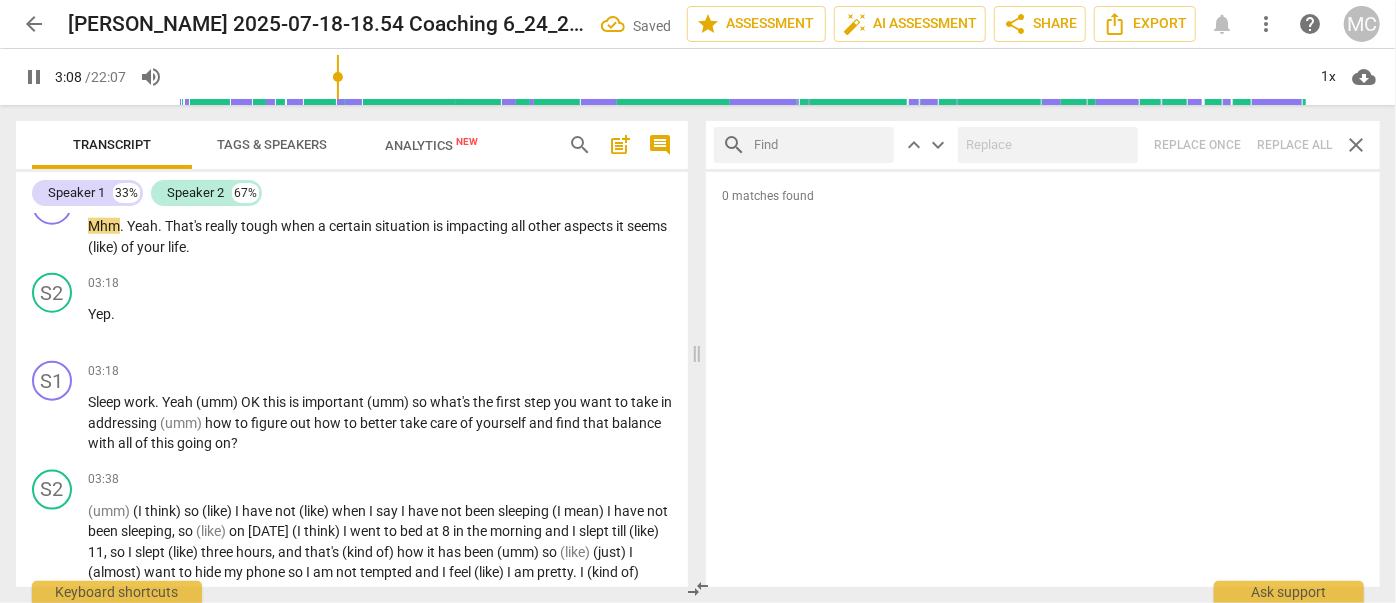 click at bounding box center (820, 145) 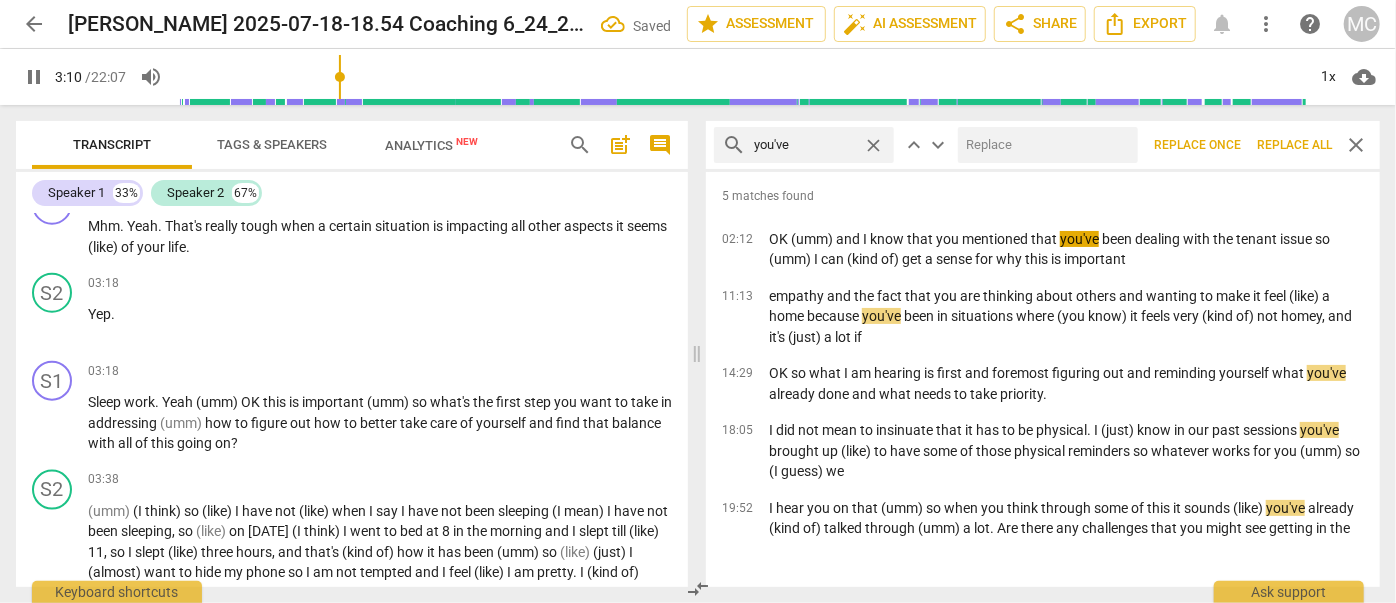 click at bounding box center (1044, 145) 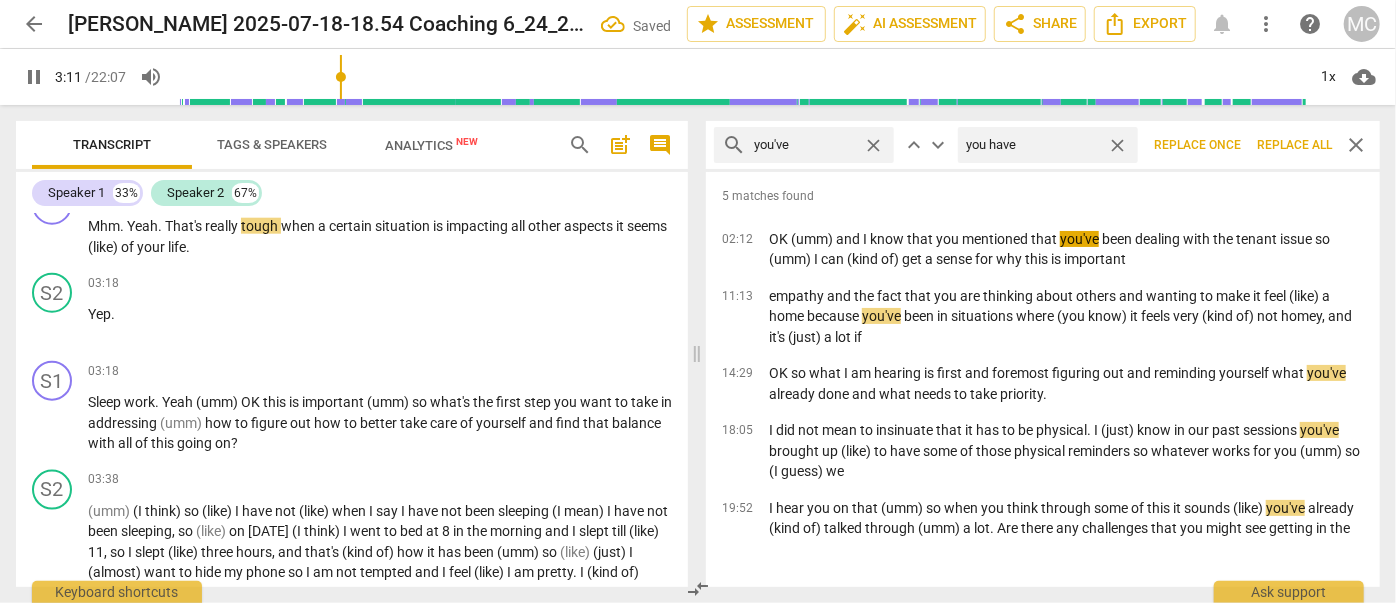 click on "Replace all" at bounding box center (1294, 145) 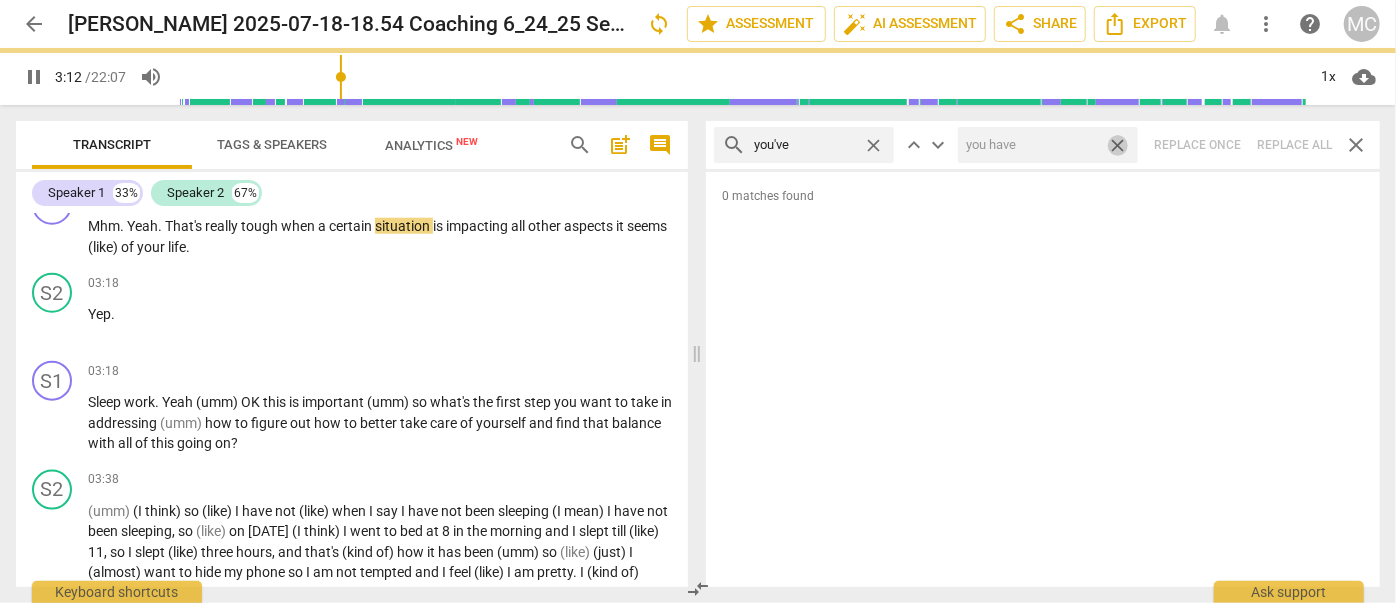 click on "close" at bounding box center (1117, 145) 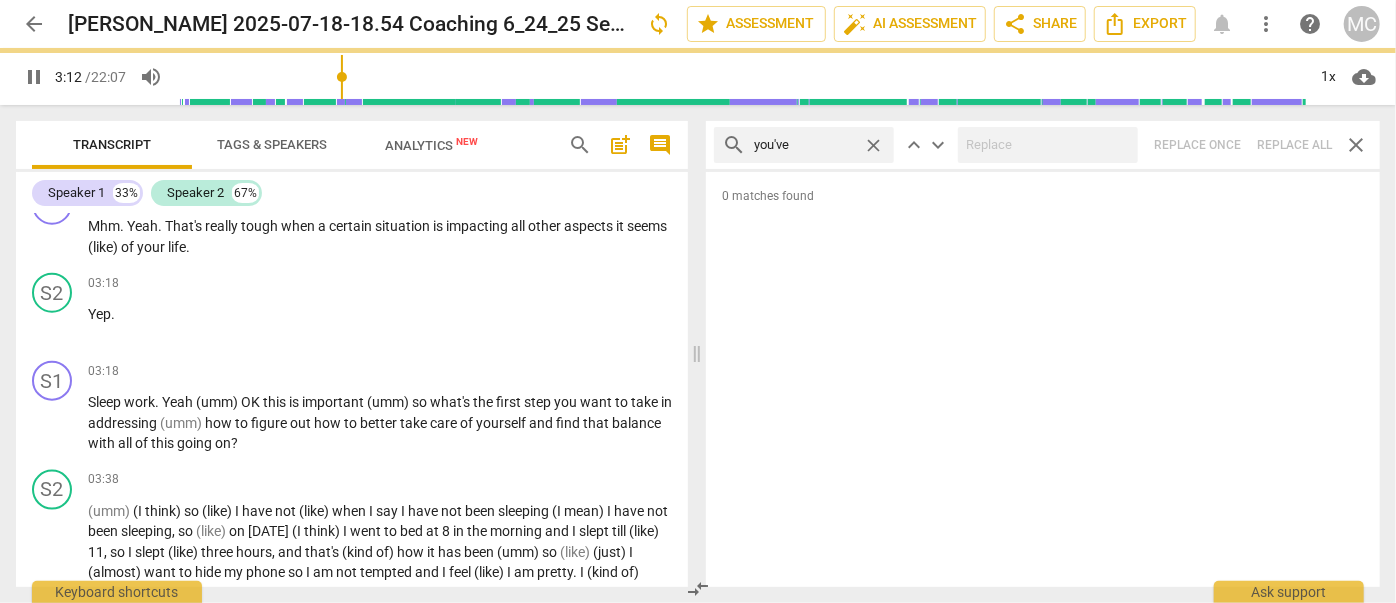 click on "close" at bounding box center (873, 145) 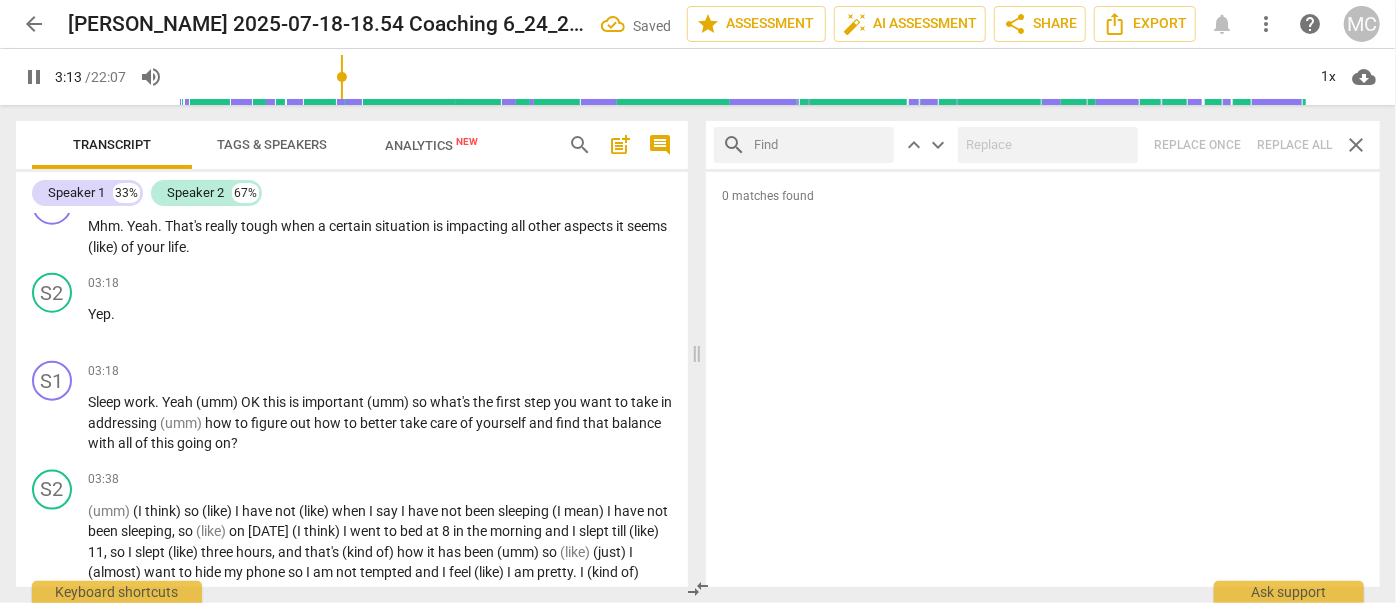 click at bounding box center [820, 145] 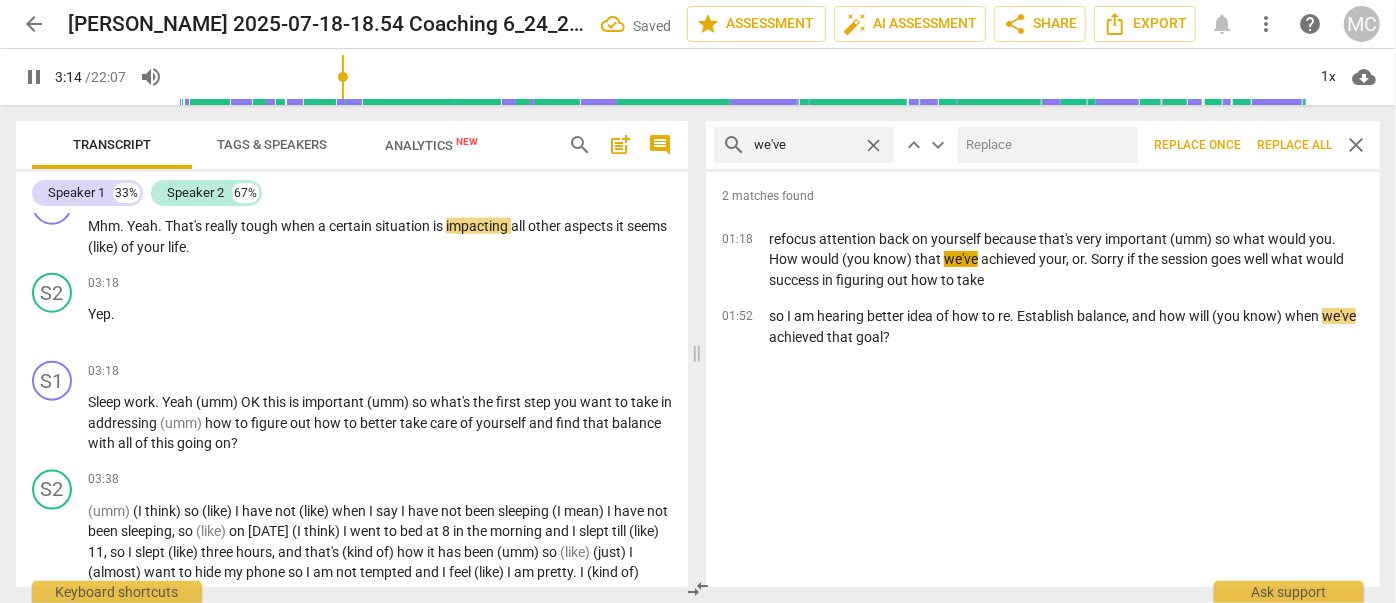 click at bounding box center [1044, 145] 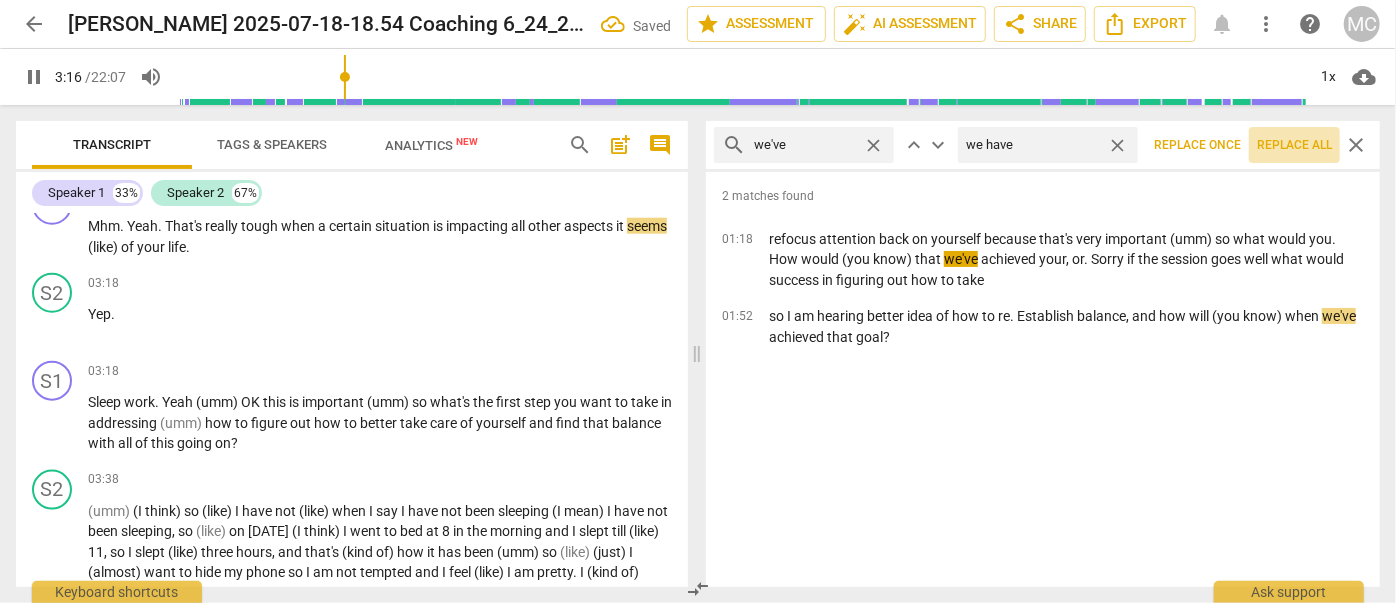 click on "Replace all" at bounding box center [1294, 145] 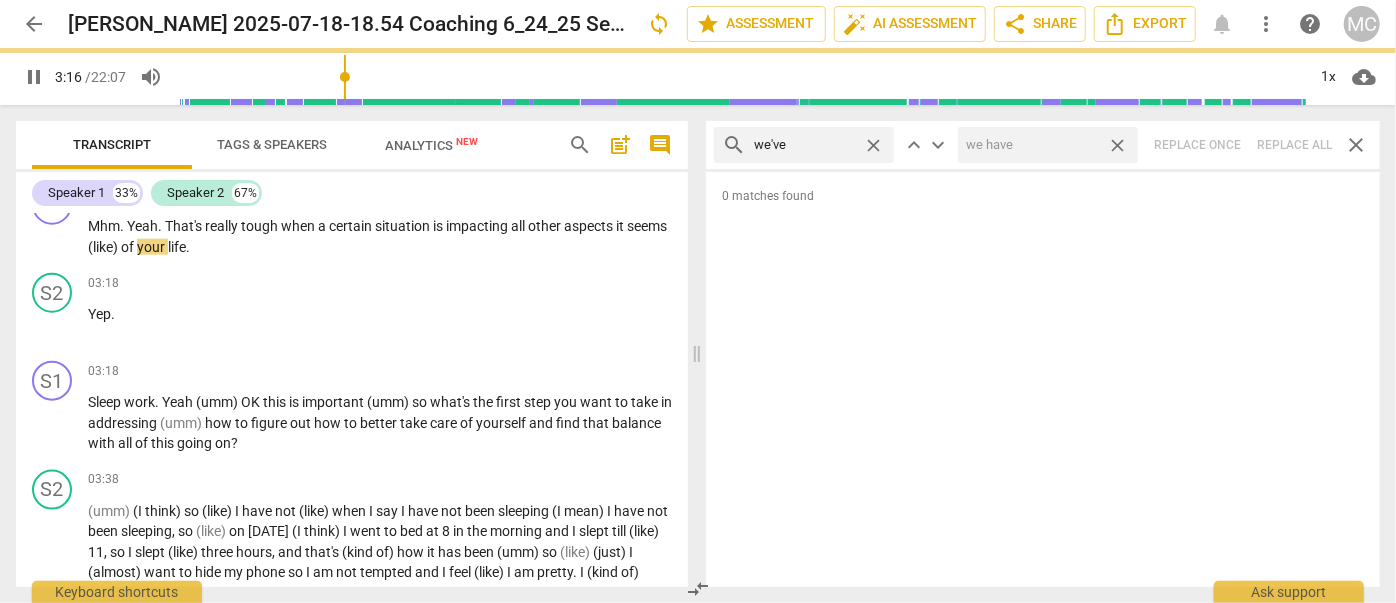 click on "close" at bounding box center [1117, 145] 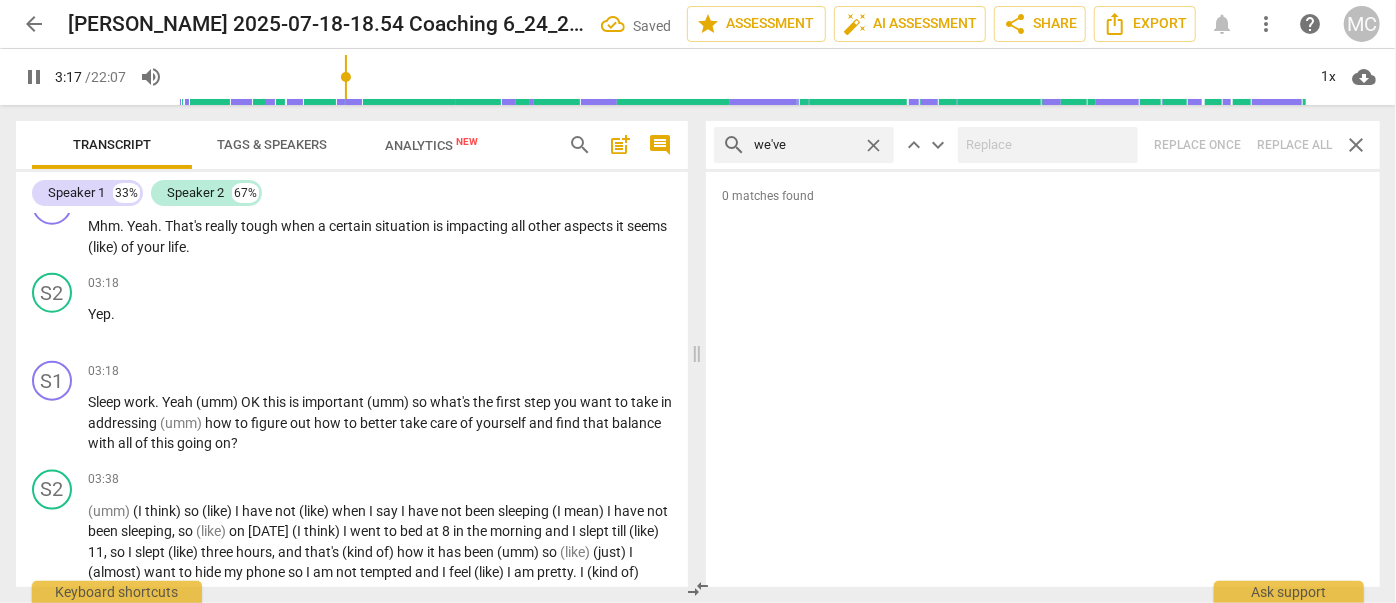 click on "close" at bounding box center [873, 145] 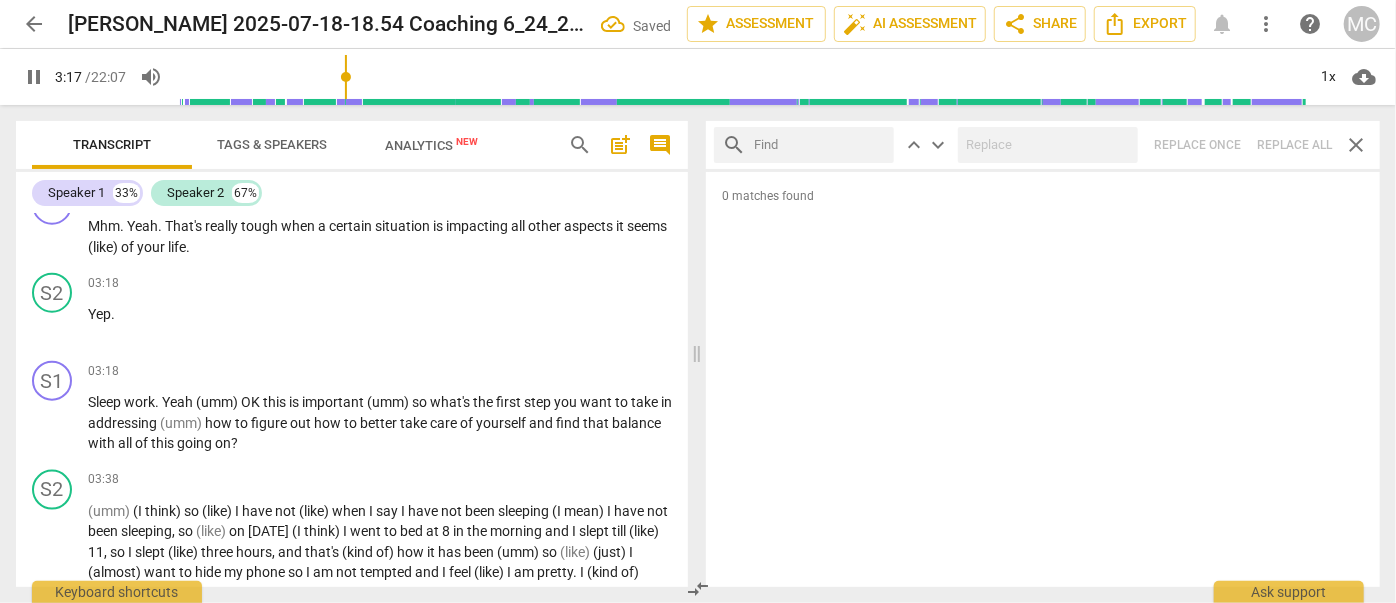 click at bounding box center (820, 145) 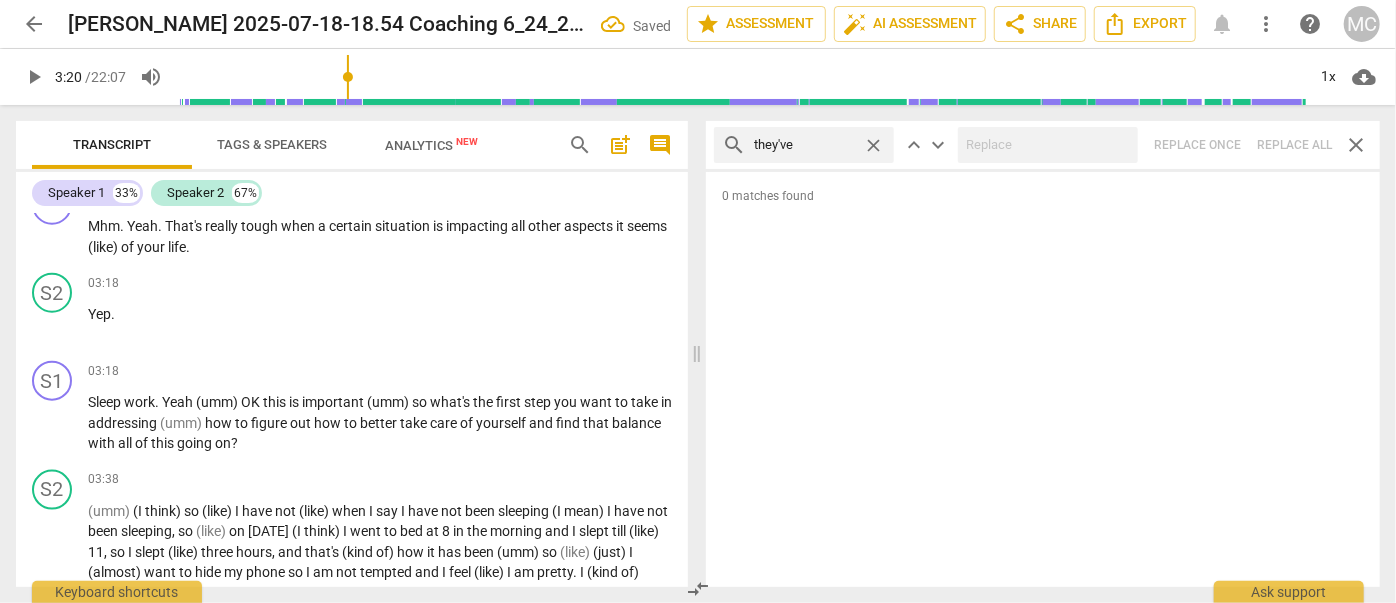 click on "search they've close keyboard_arrow_up keyboard_arrow_down Replace once Replace all close" at bounding box center [1043, 145] 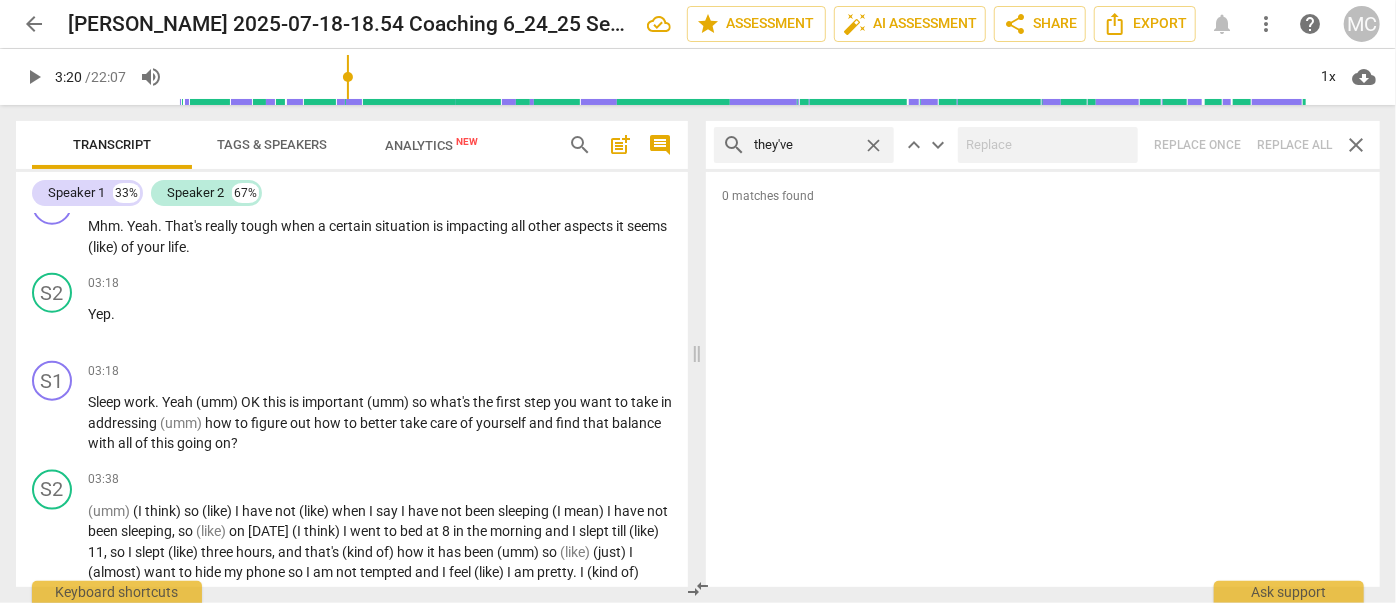 click on "close" at bounding box center [873, 145] 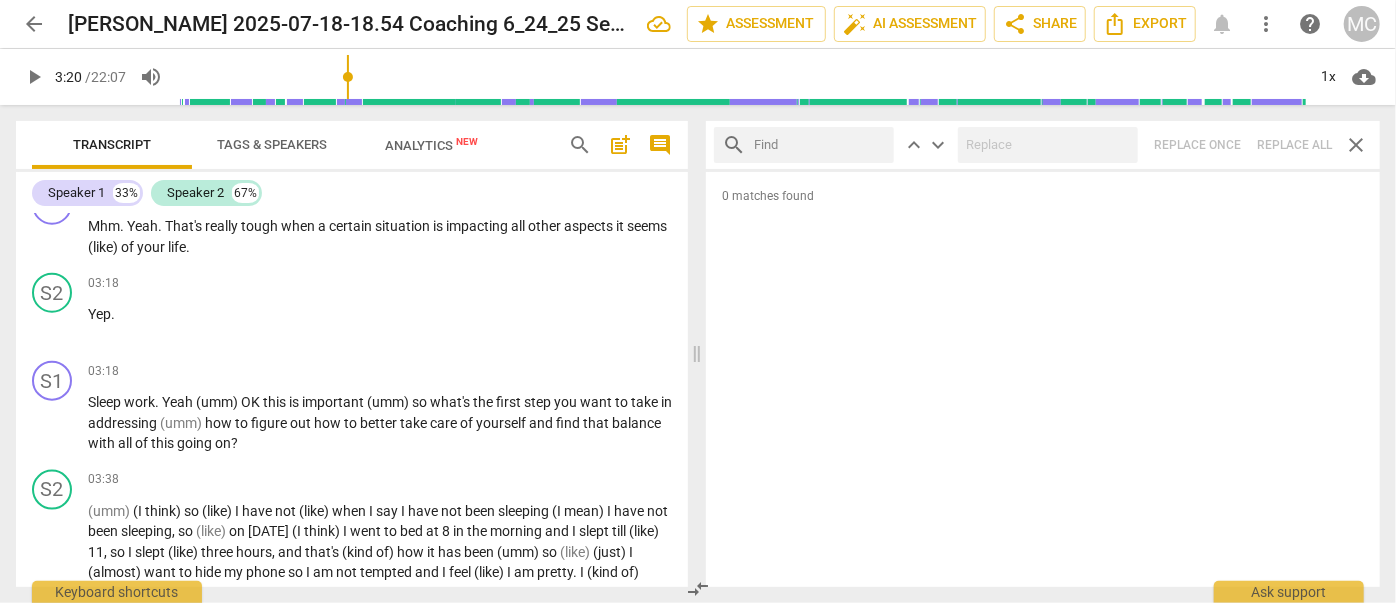 click at bounding box center [820, 145] 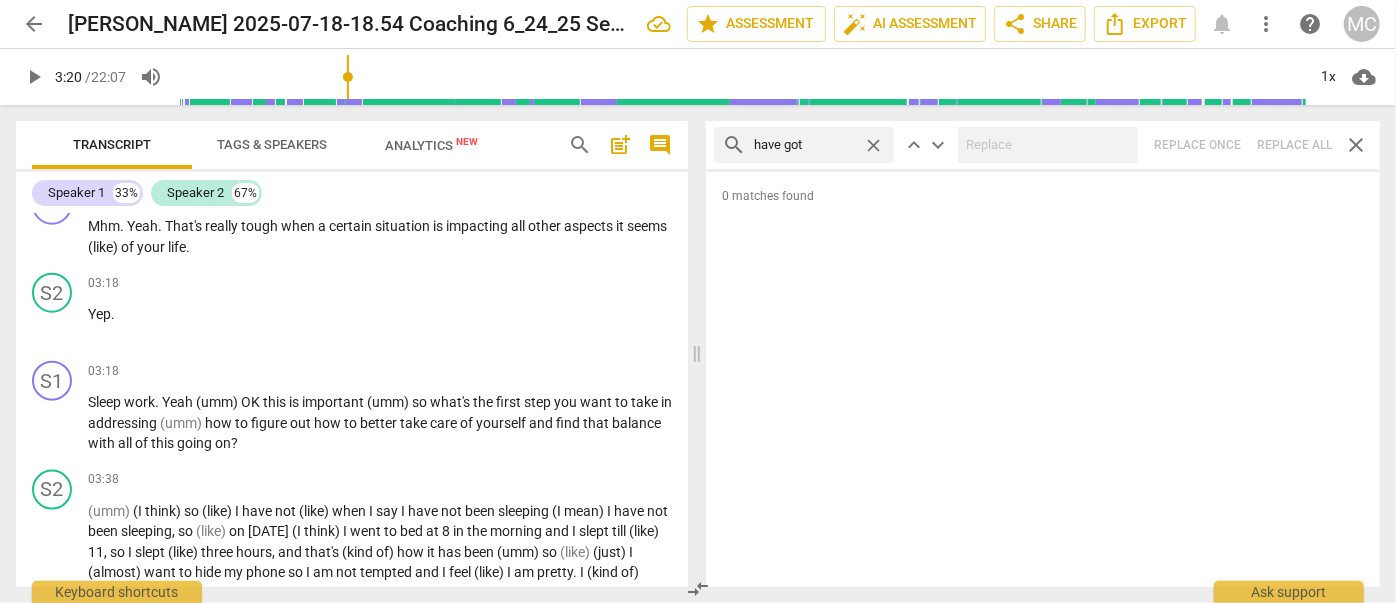 click on "search have got close keyboard_arrow_up keyboard_arrow_down Replace once Replace all close" at bounding box center (1043, 145) 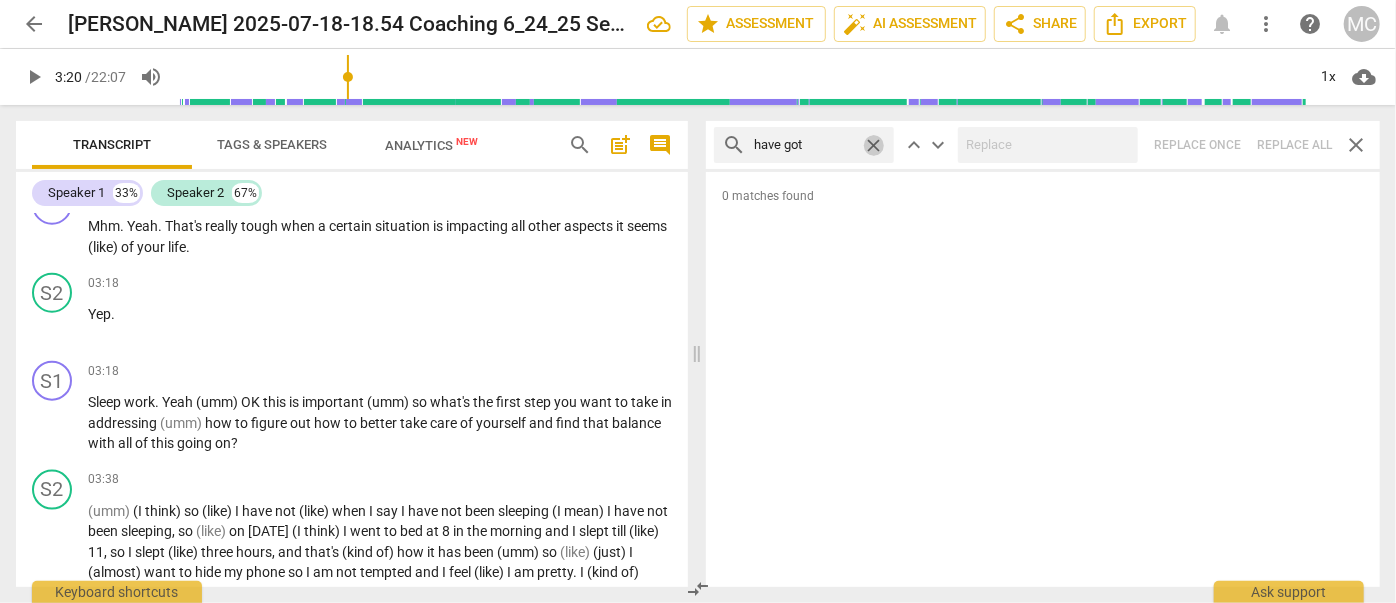 drag, startPoint x: 876, startPoint y: 143, endPoint x: 862, endPoint y: 145, distance: 14.142136 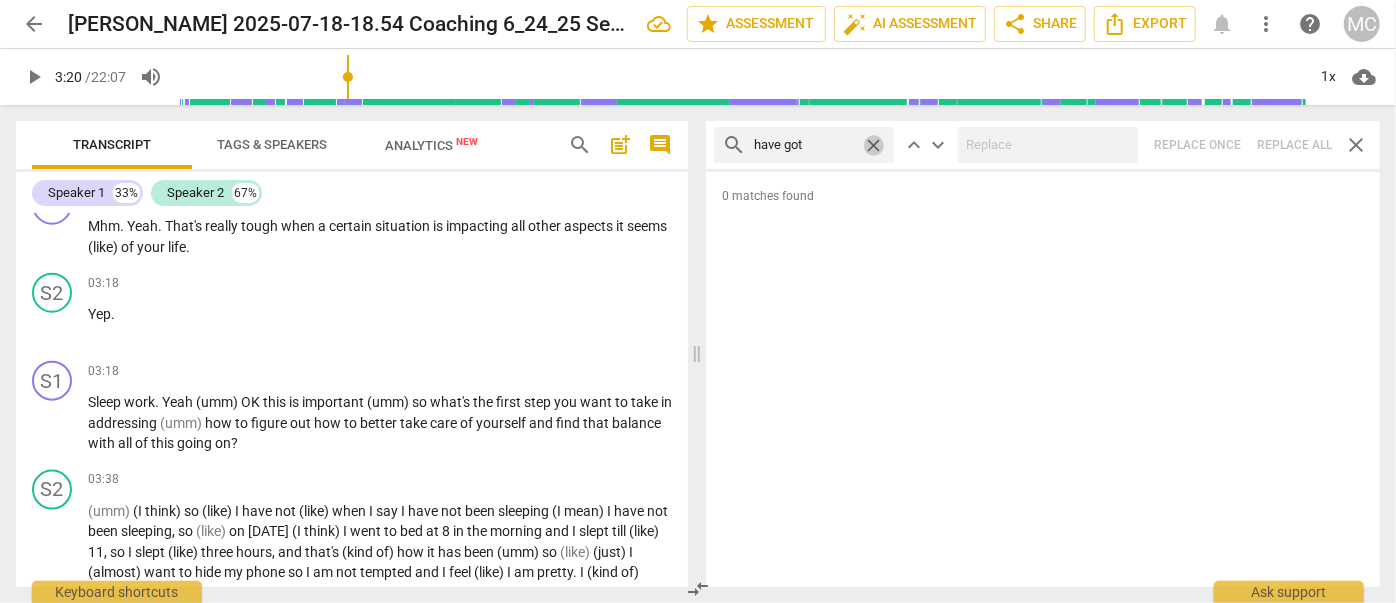 click on "close" at bounding box center [873, 145] 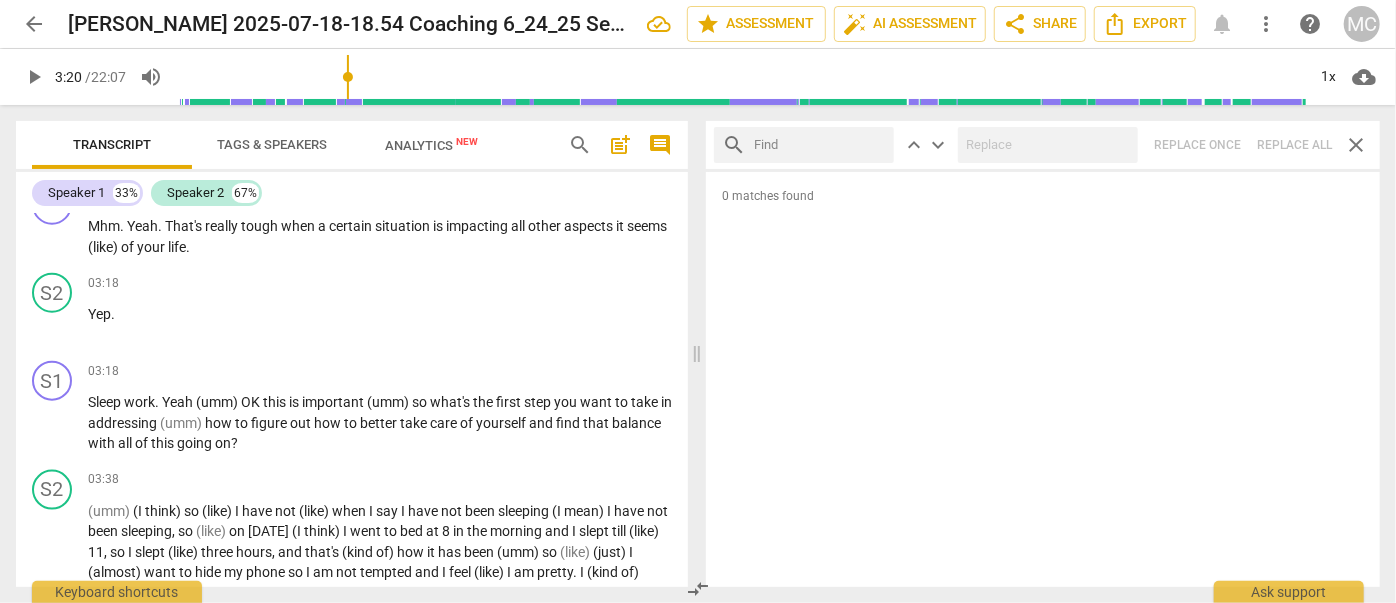click at bounding box center (820, 145) 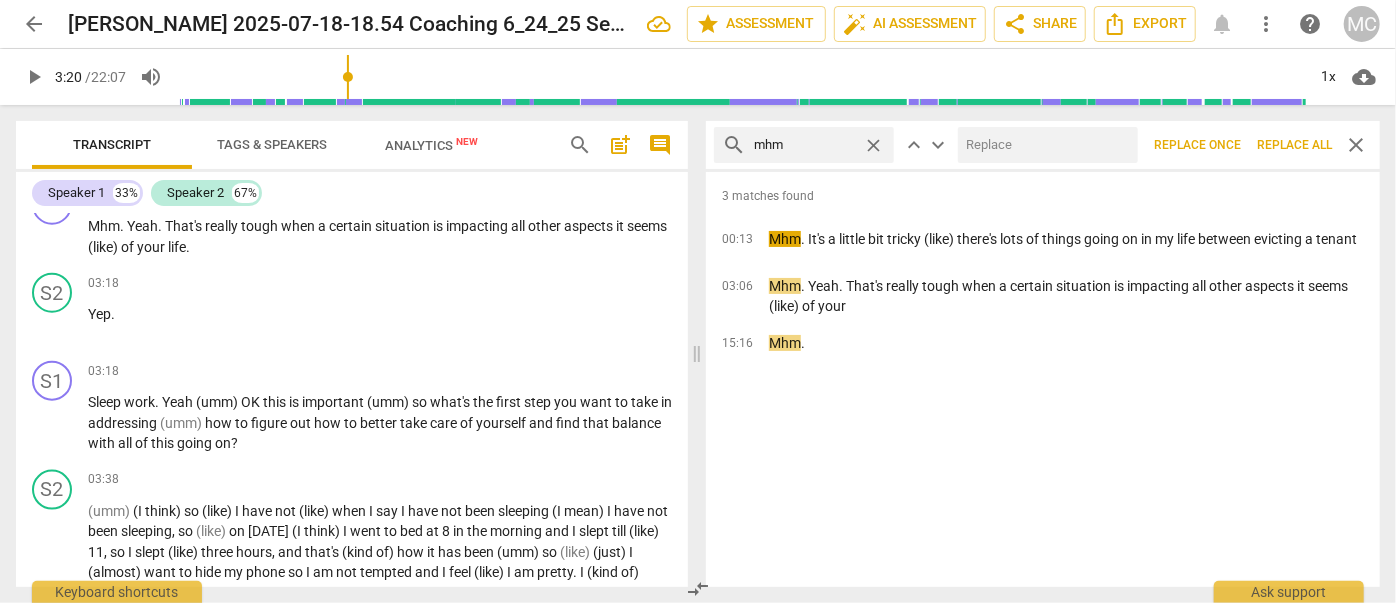 click at bounding box center [1044, 145] 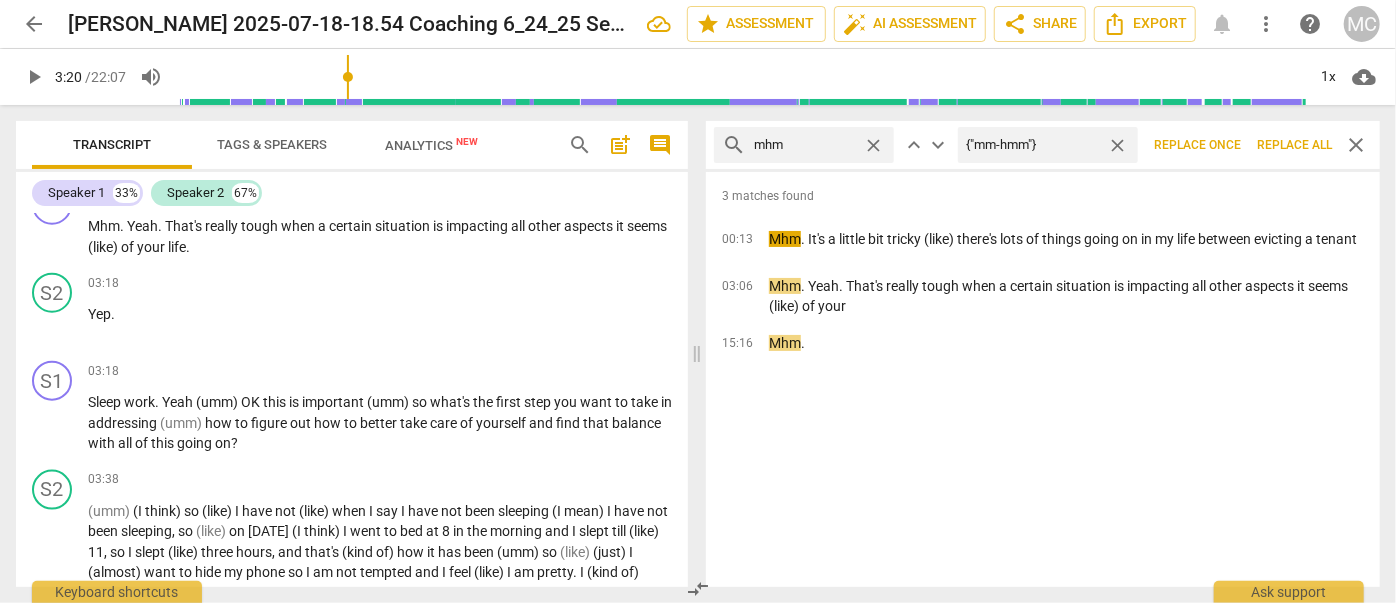 click on "Replace all" at bounding box center [1294, 145] 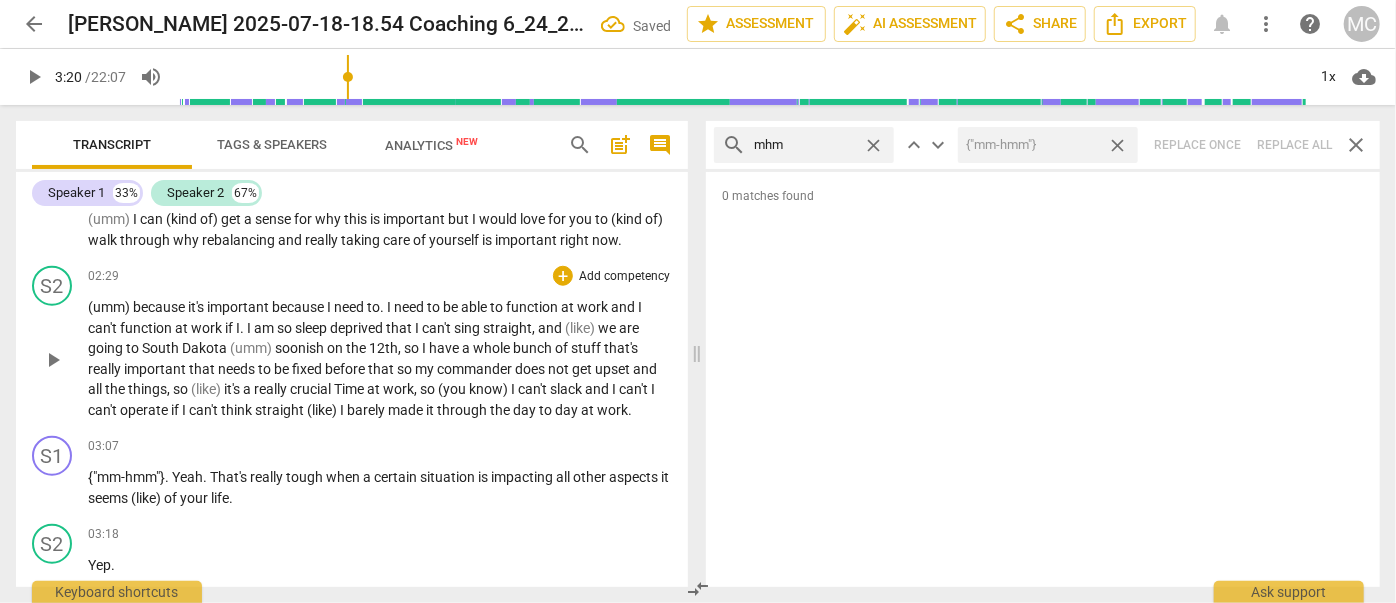 scroll, scrollTop: 931, scrollLeft: 0, axis: vertical 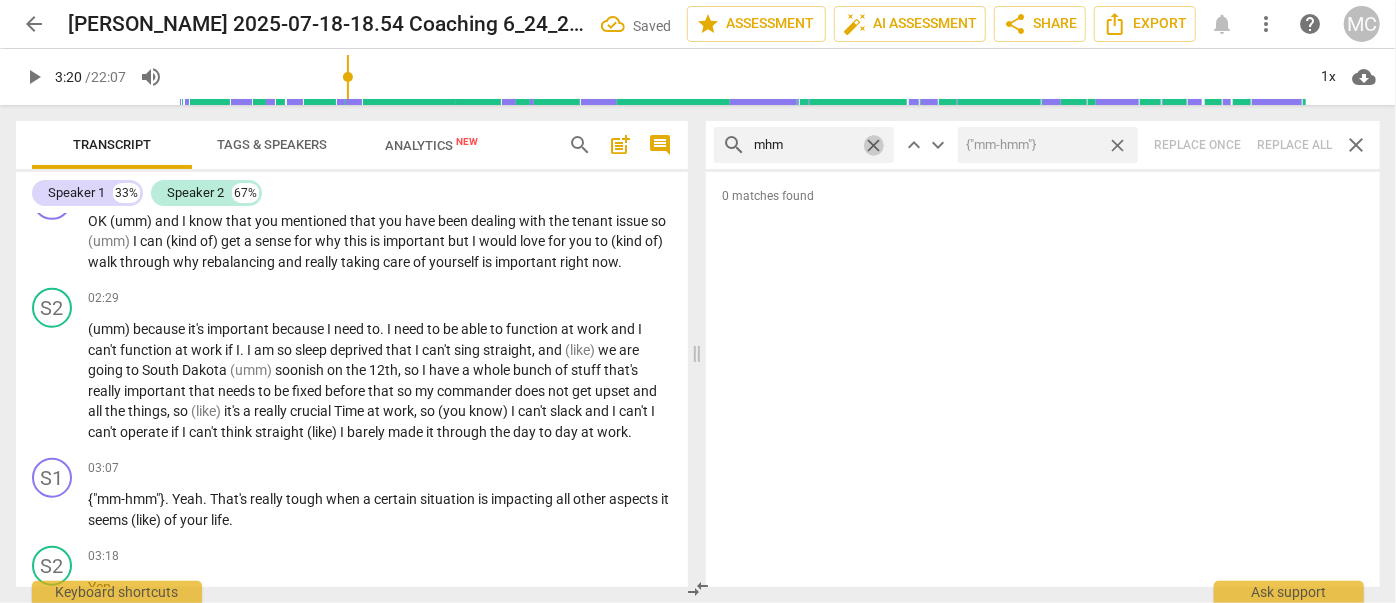 click on "close" at bounding box center (873, 145) 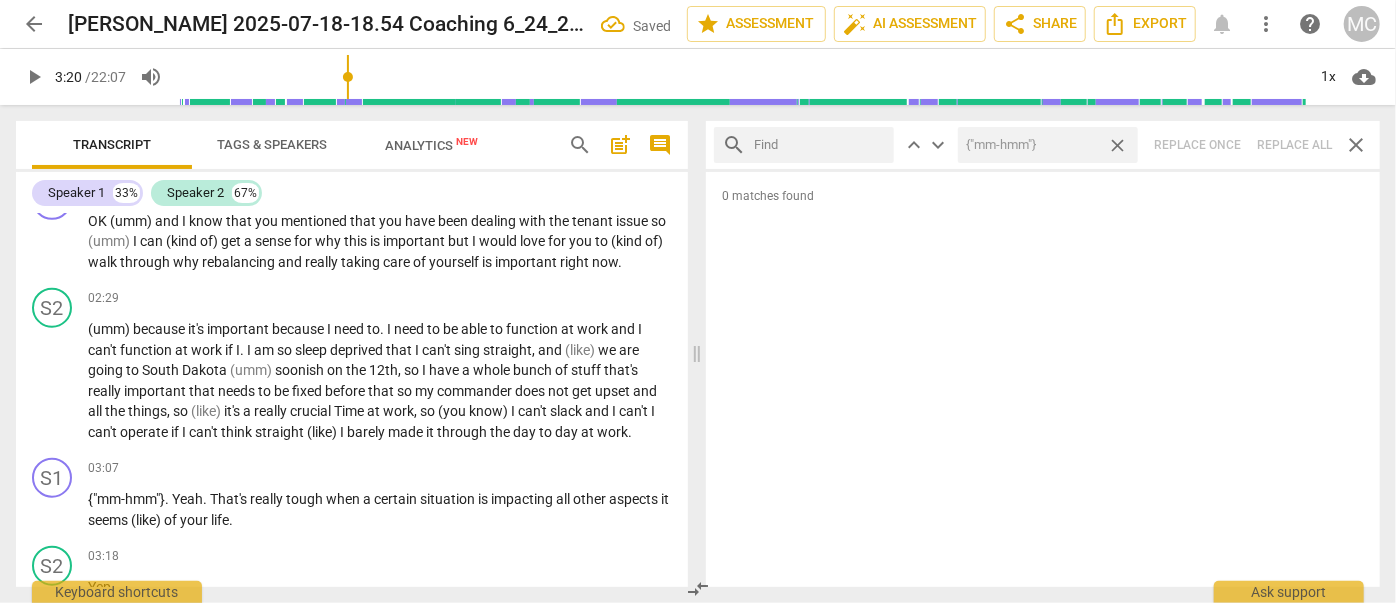 click on "close" at bounding box center (1117, 145) 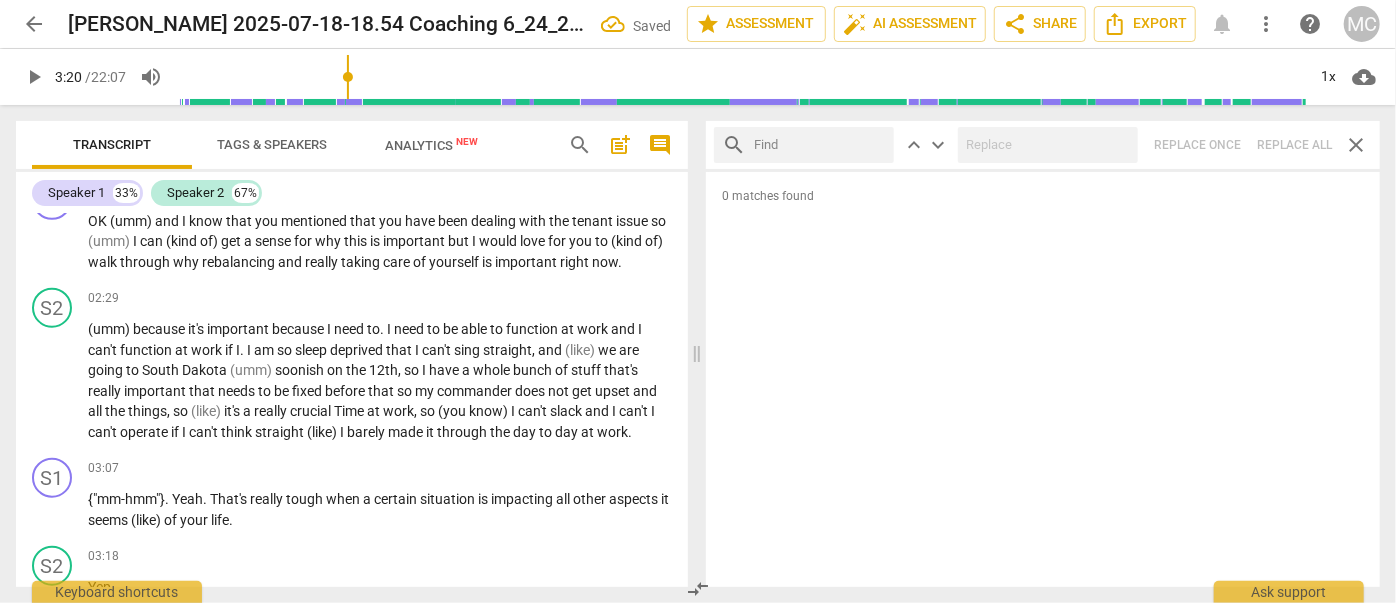 click at bounding box center [820, 145] 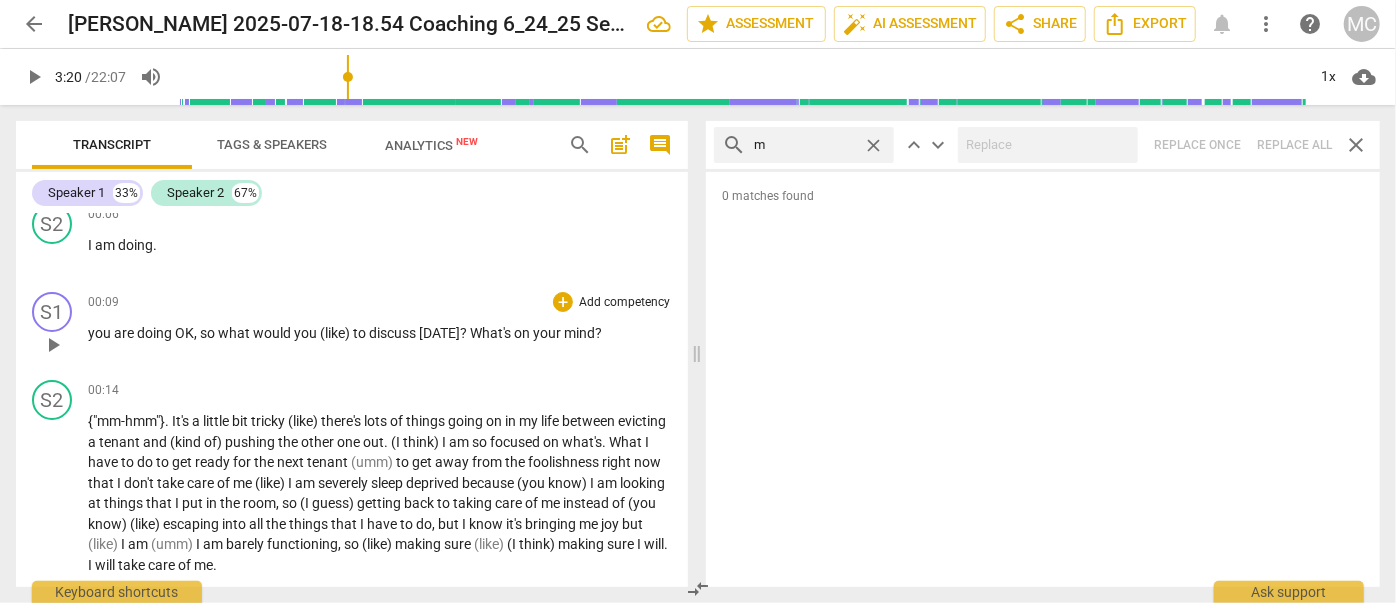 scroll, scrollTop: 0, scrollLeft: 0, axis: both 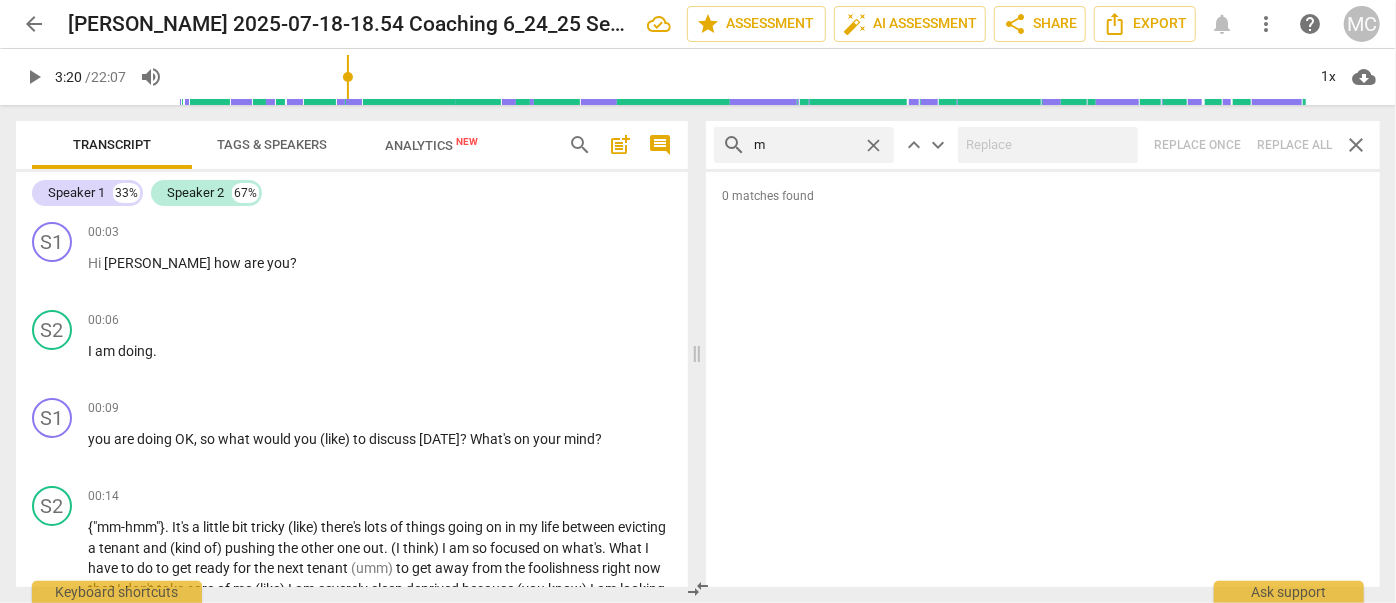 click on "Tags & Speakers" at bounding box center [272, 144] 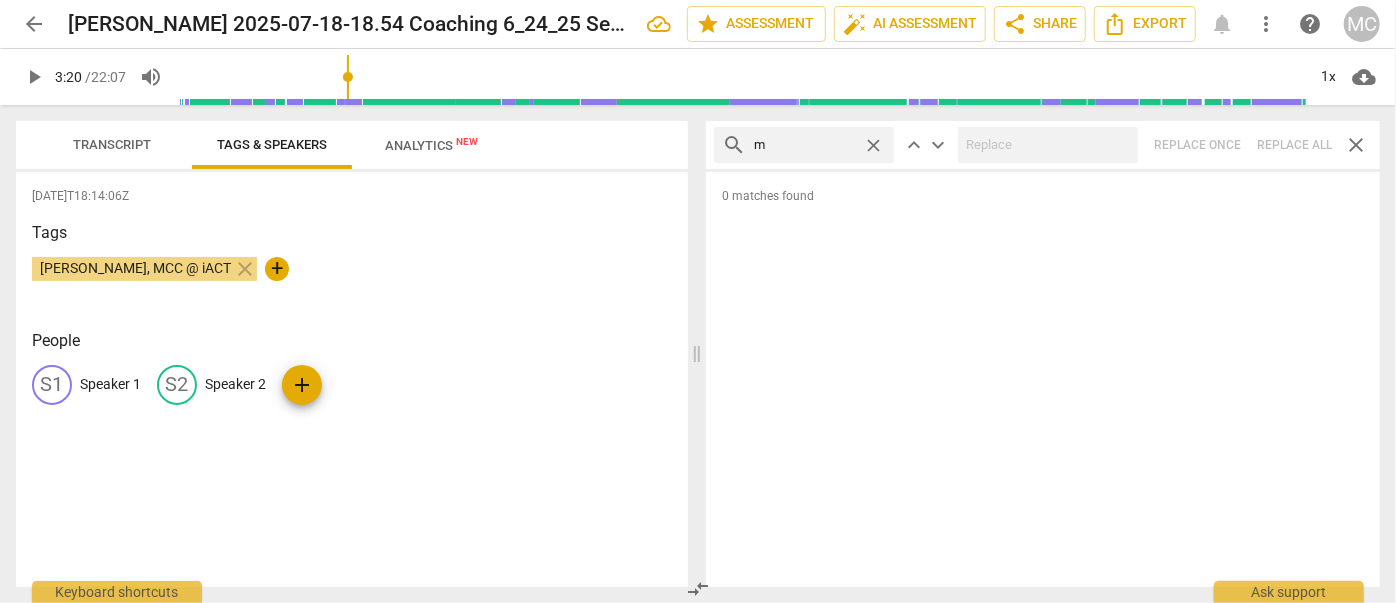 click on "S1" at bounding box center [52, 385] 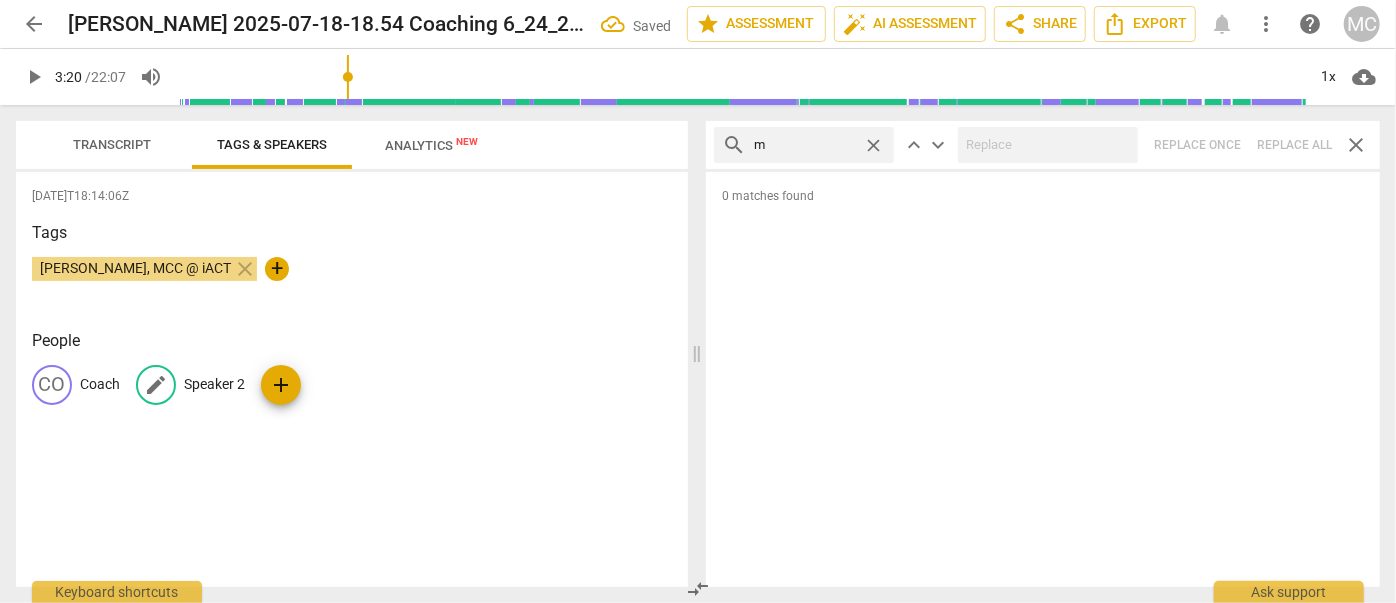 click on "Speaker 2" at bounding box center (214, 384) 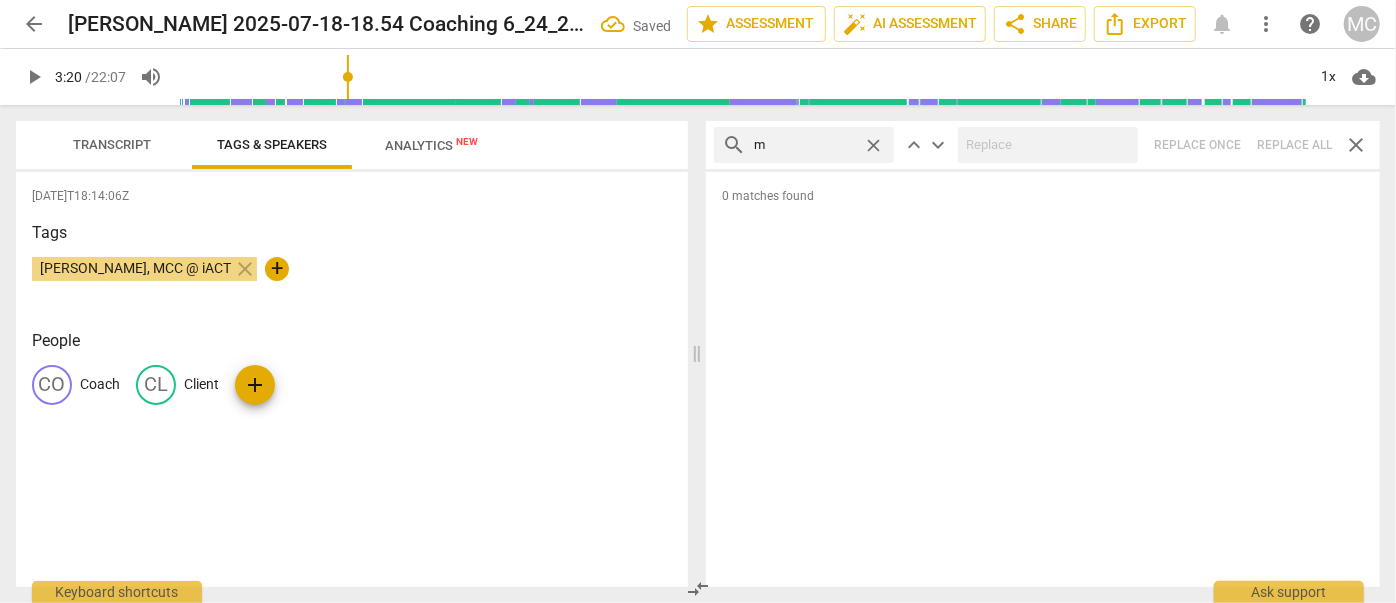click on "Transcript" at bounding box center (112, 144) 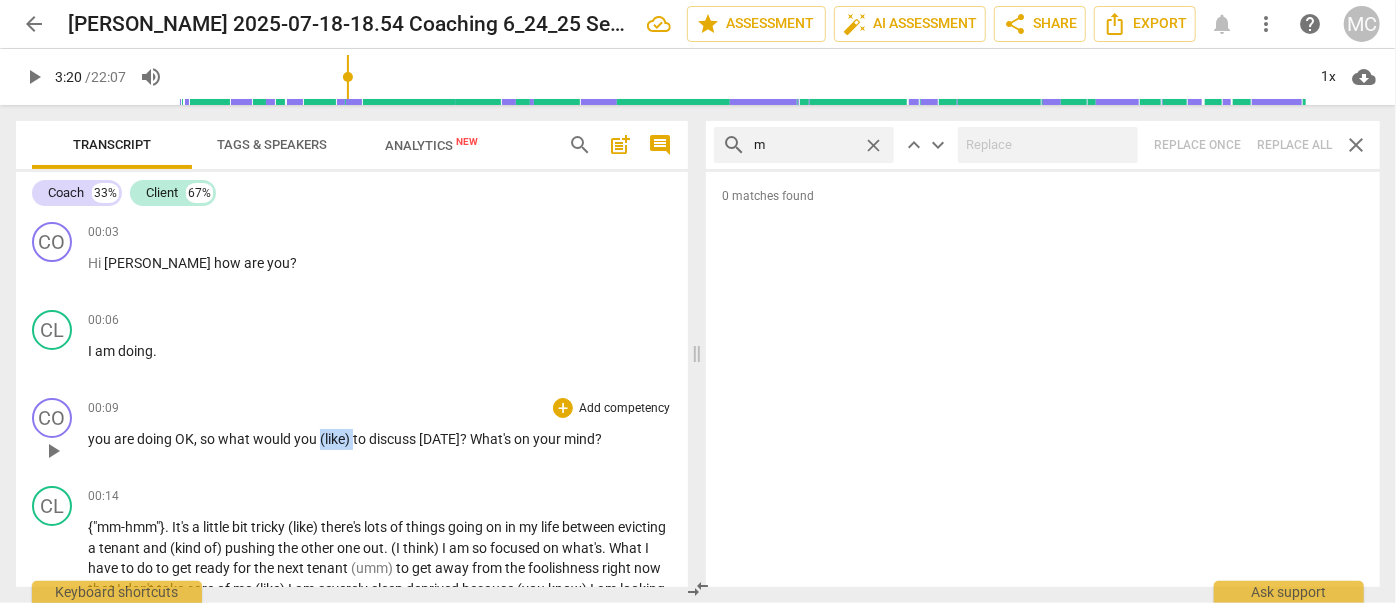 drag, startPoint x: 353, startPoint y: 435, endPoint x: 317, endPoint y: 436, distance: 36.013885 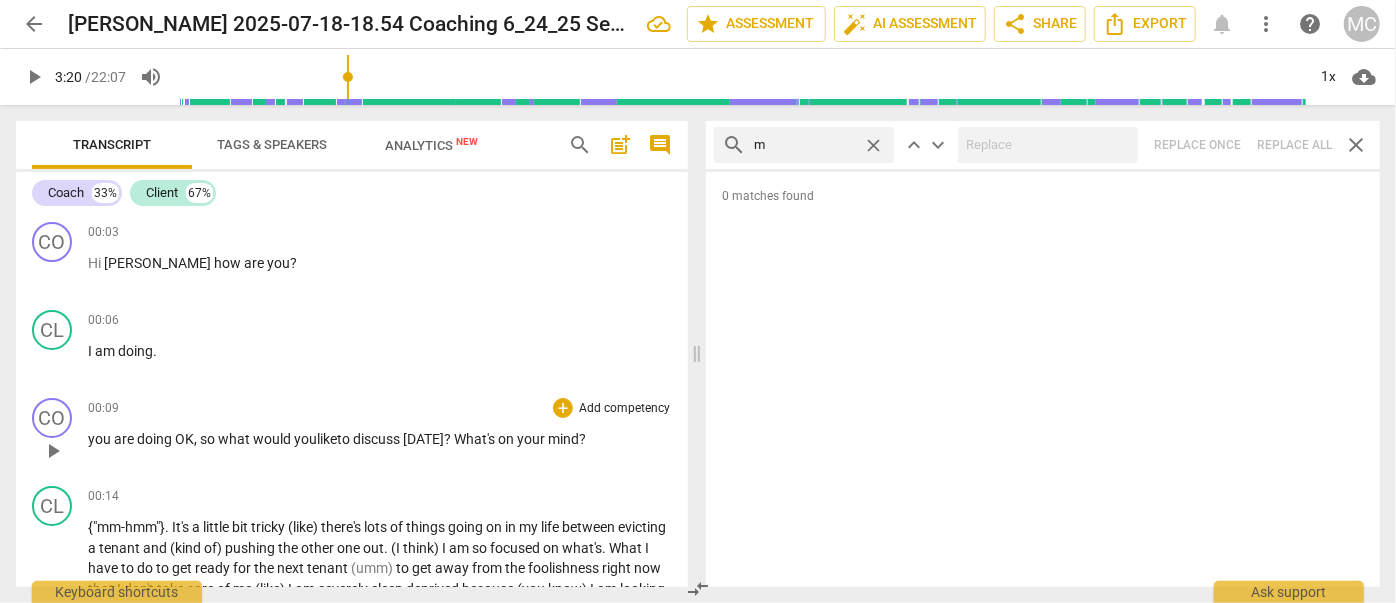 click on "OK" at bounding box center [184, 439] 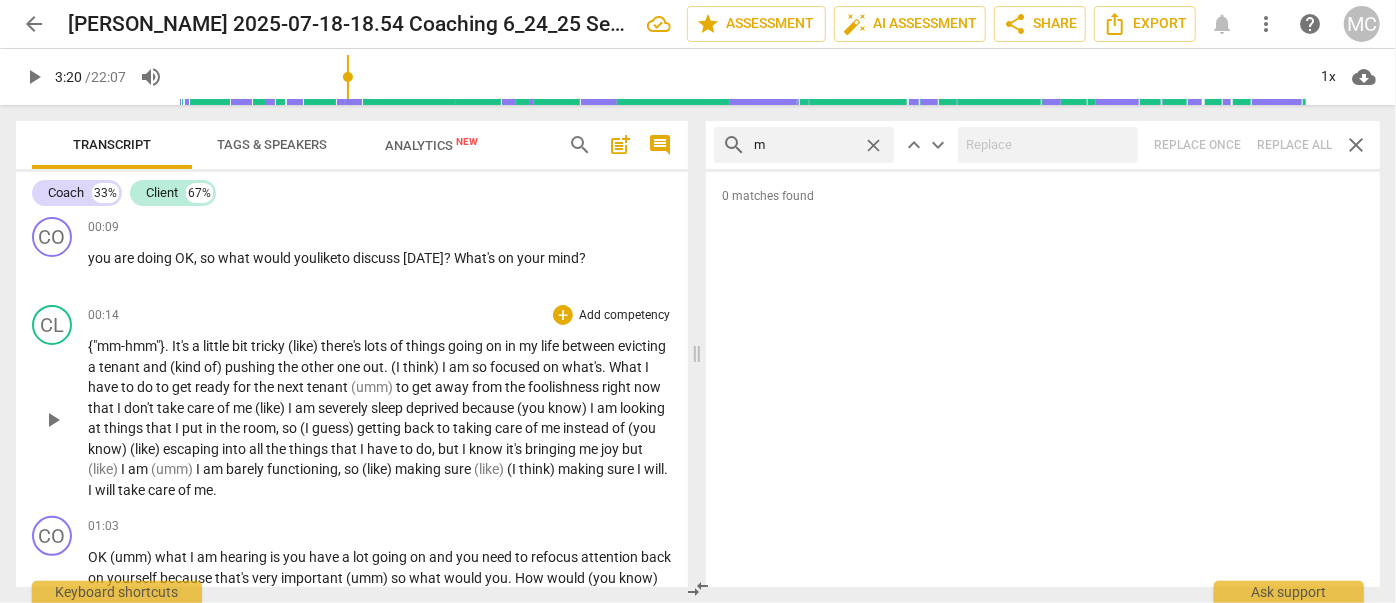 click on "the" at bounding box center [231, 428] 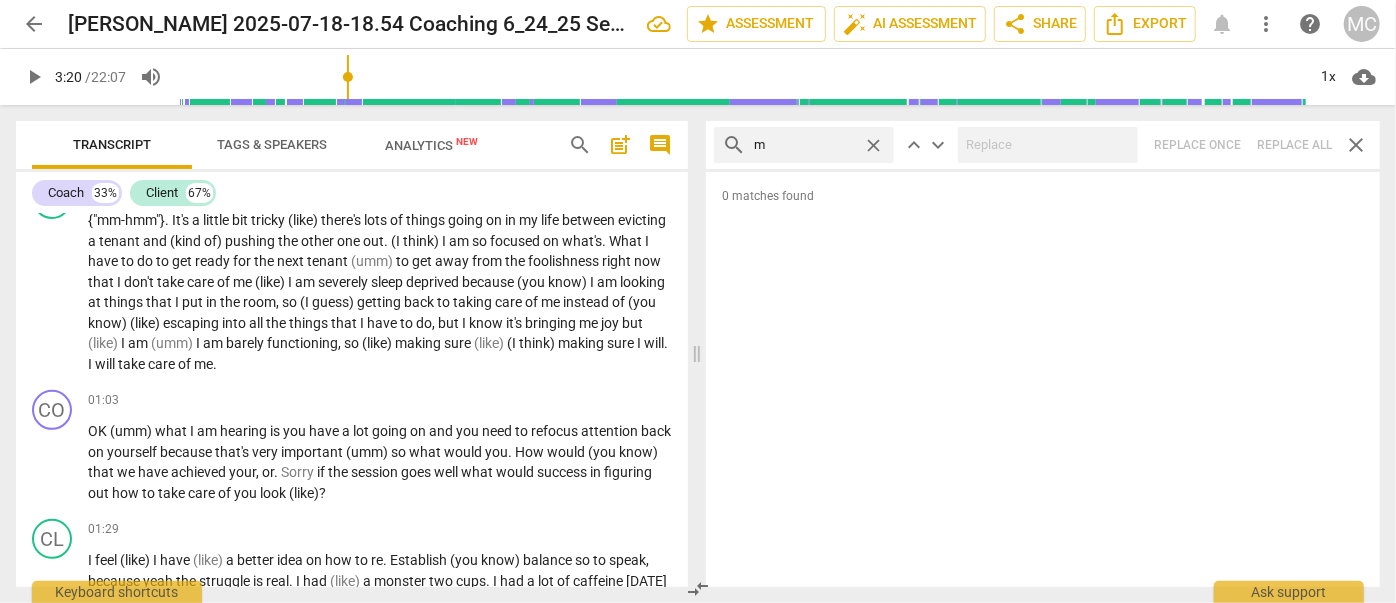 scroll, scrollTop: 545, scrollLeft: 0, axis: vertical 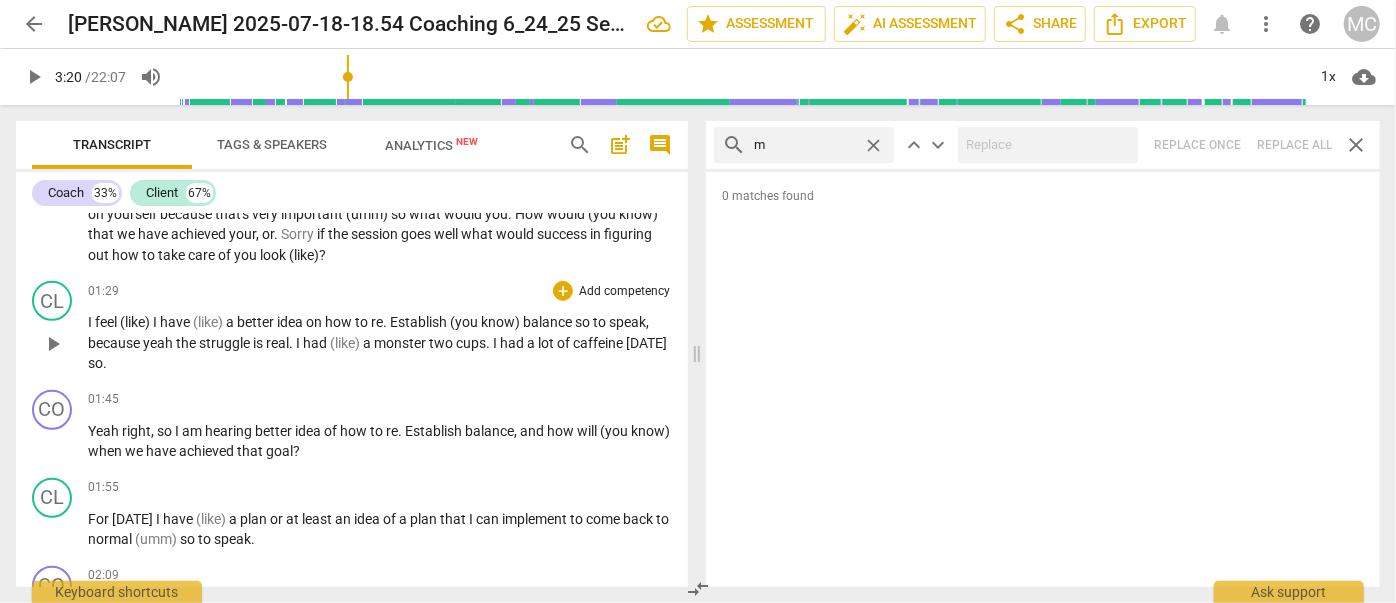 click on "Establish" at bounding box center [420, 322] 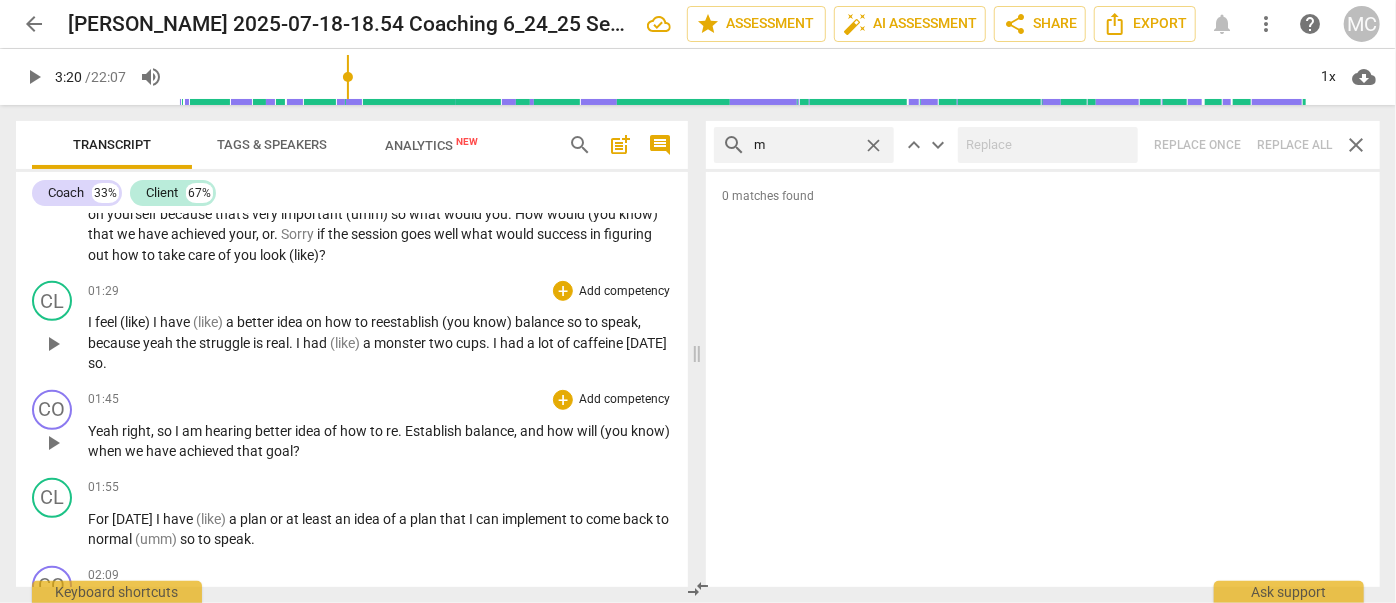 drag, startPoint x: 373, startPoint y: 412, endPoint x: 380, endPoint y: 428, distance: 17.464249 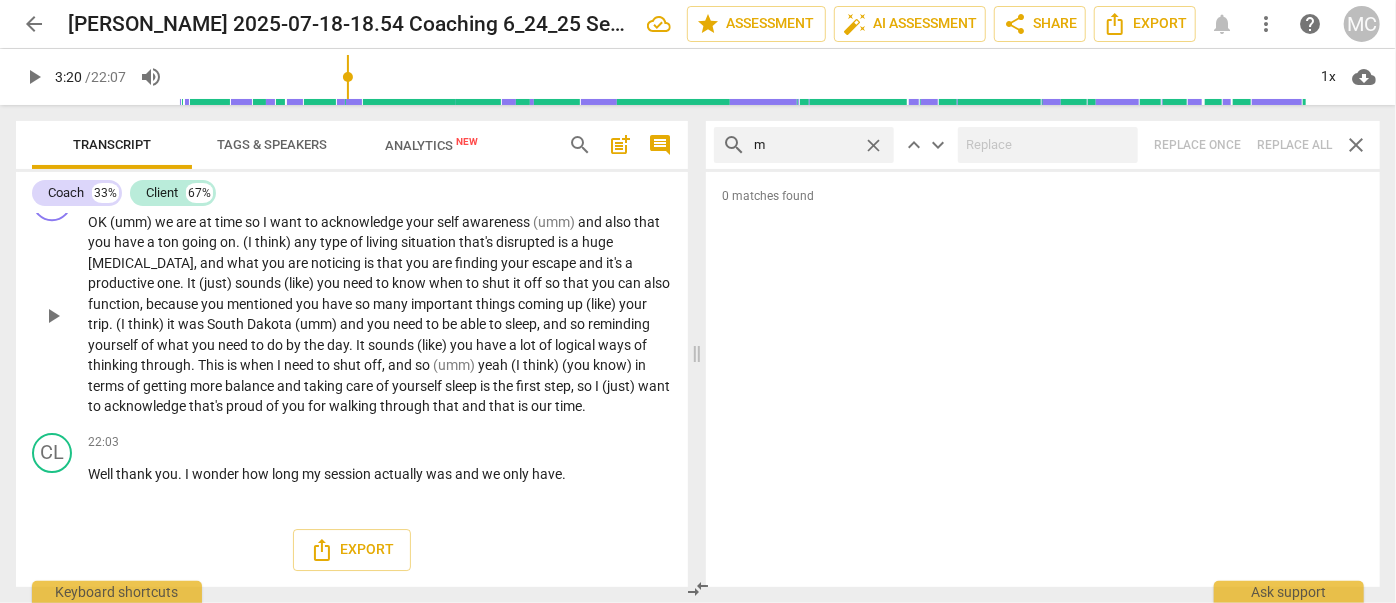 scroll, scrollTop: 7157, scrollLeft: 0, axis: vertical 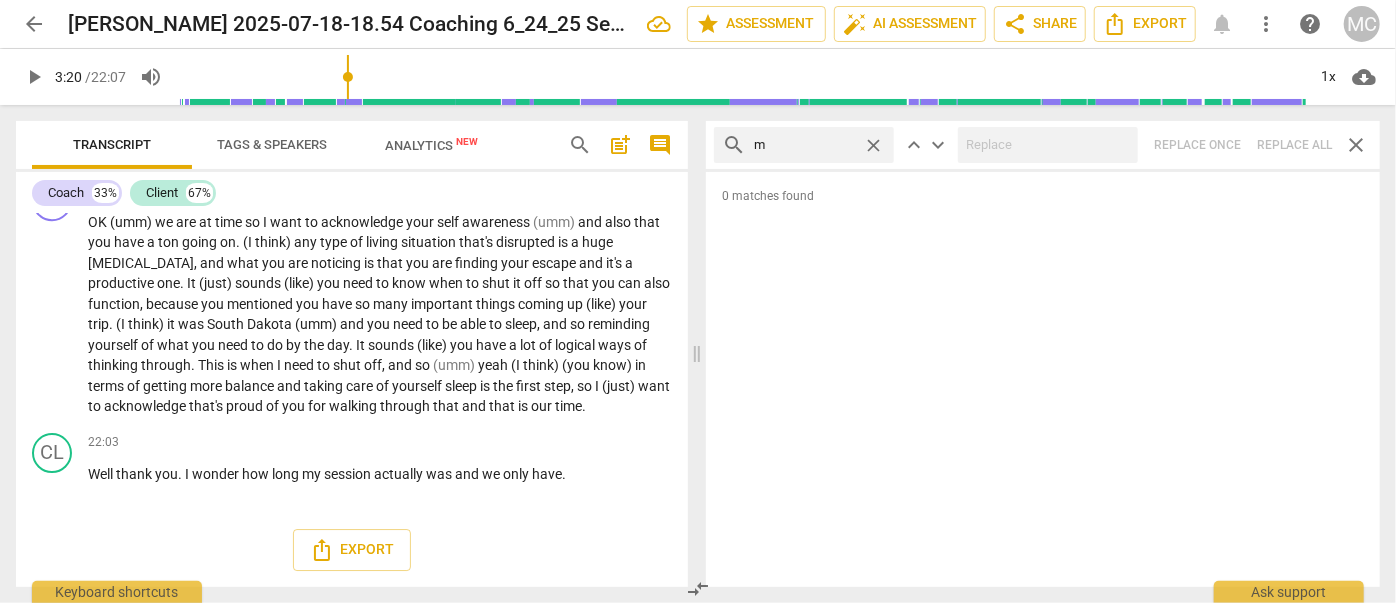 drag, startPoint x: 937, startPoint y: 482, endPoint x: 949, endPoint y: 195, distance: 287.25076 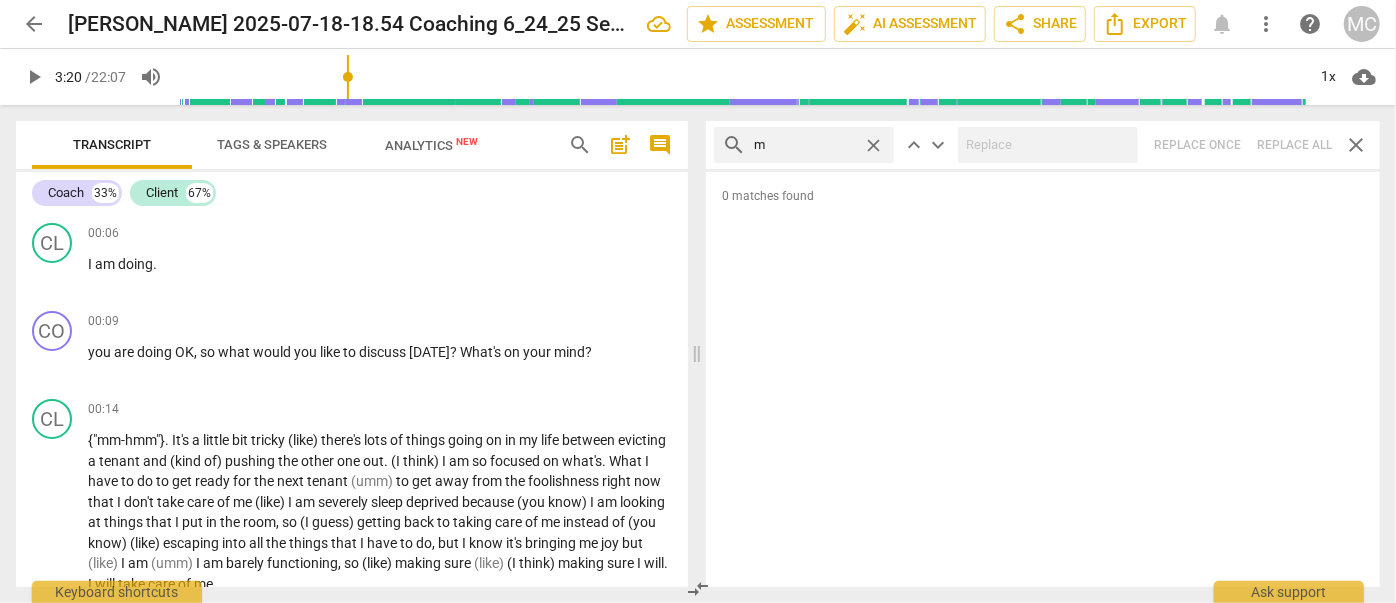 scroll, scrollTop: 0, scrollLeft: 0, axis: both 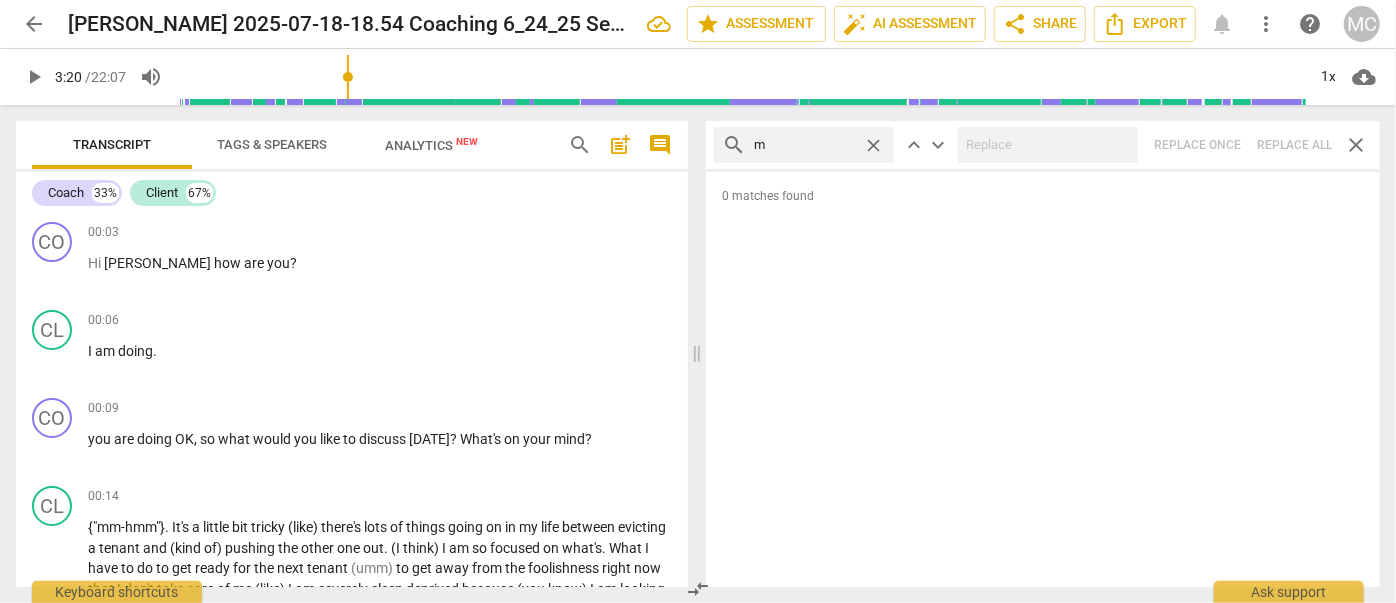 drag, startPoint x: 485, startPoint y: 500, endPoint x: 483, endPoint y: 75, distance: 425.0047 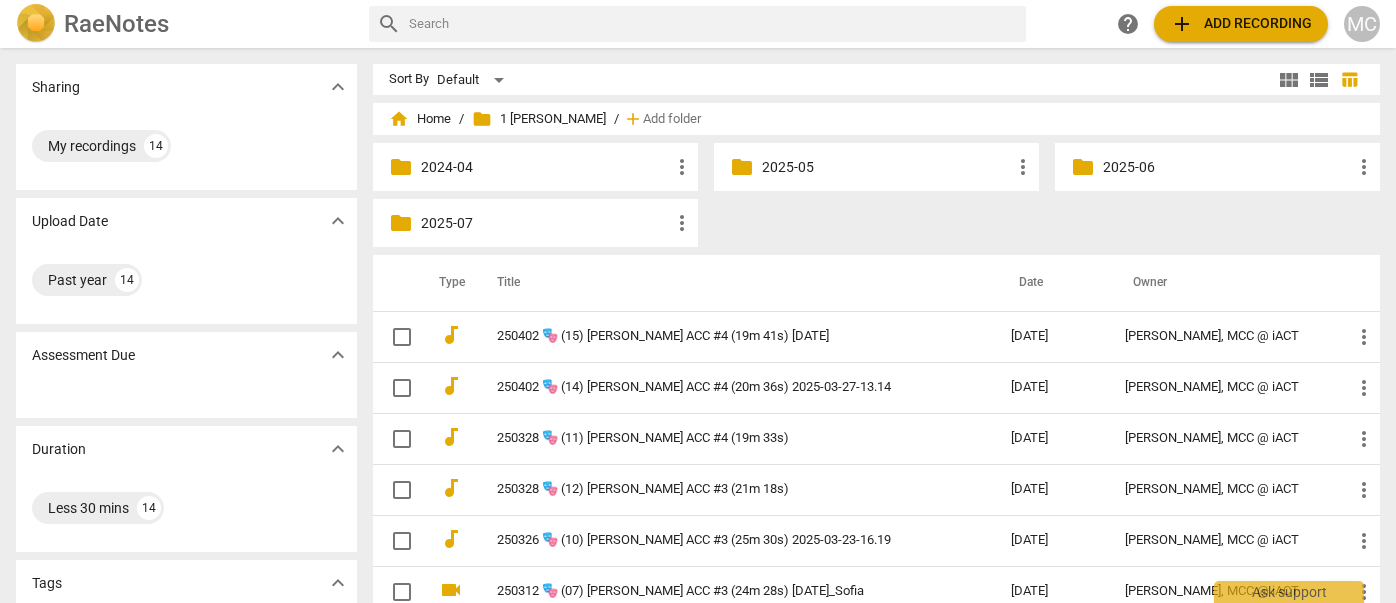 scroll, scrollTop: 0, scrollLeft: 0, axis: both 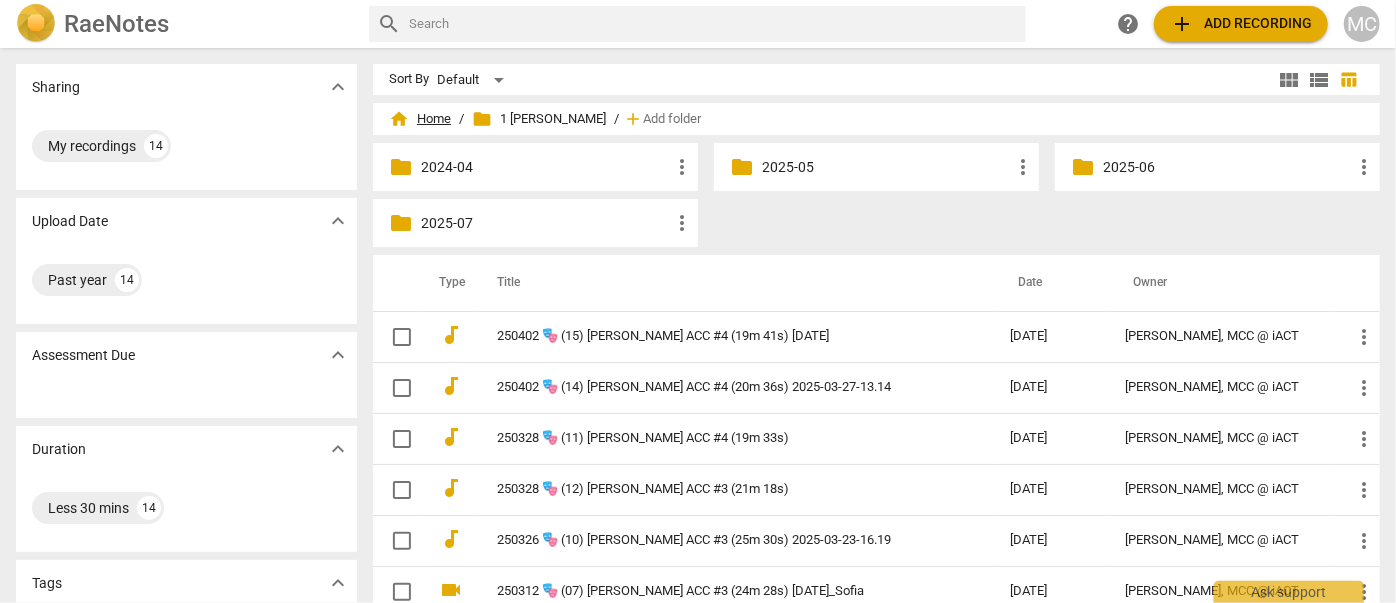 click on "home Home" at bounding box center (420, 119) 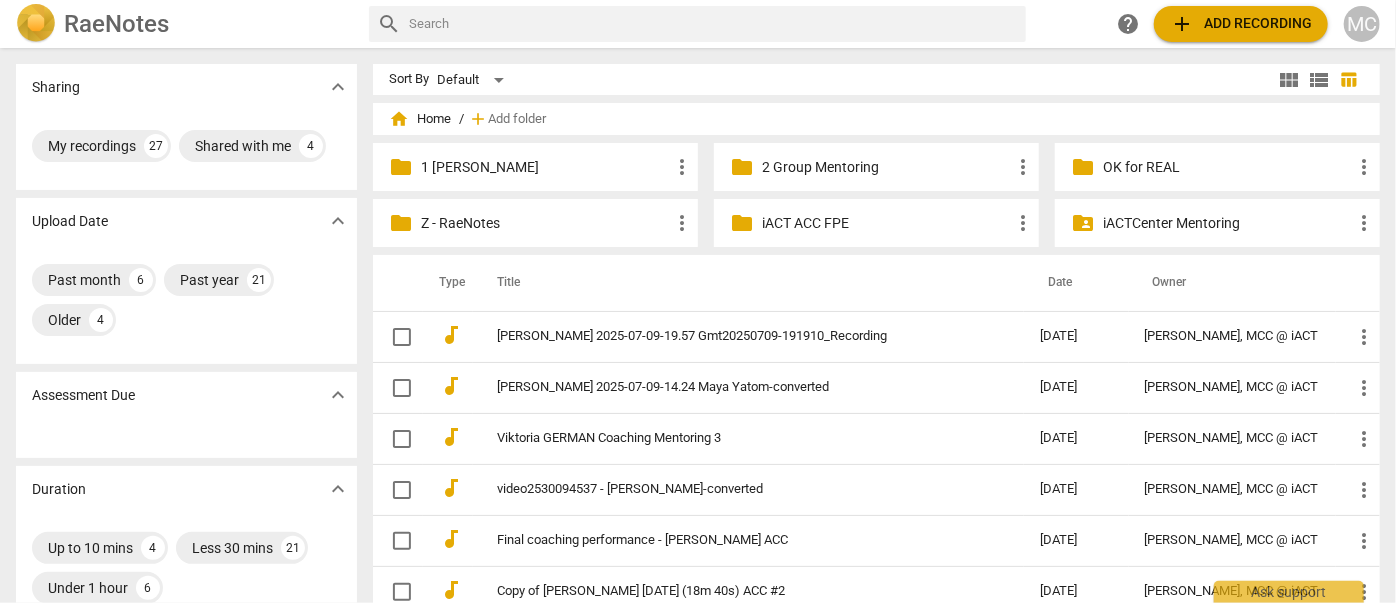 click on "1 Matthew Mentoring" at bounding box center (545, 167) 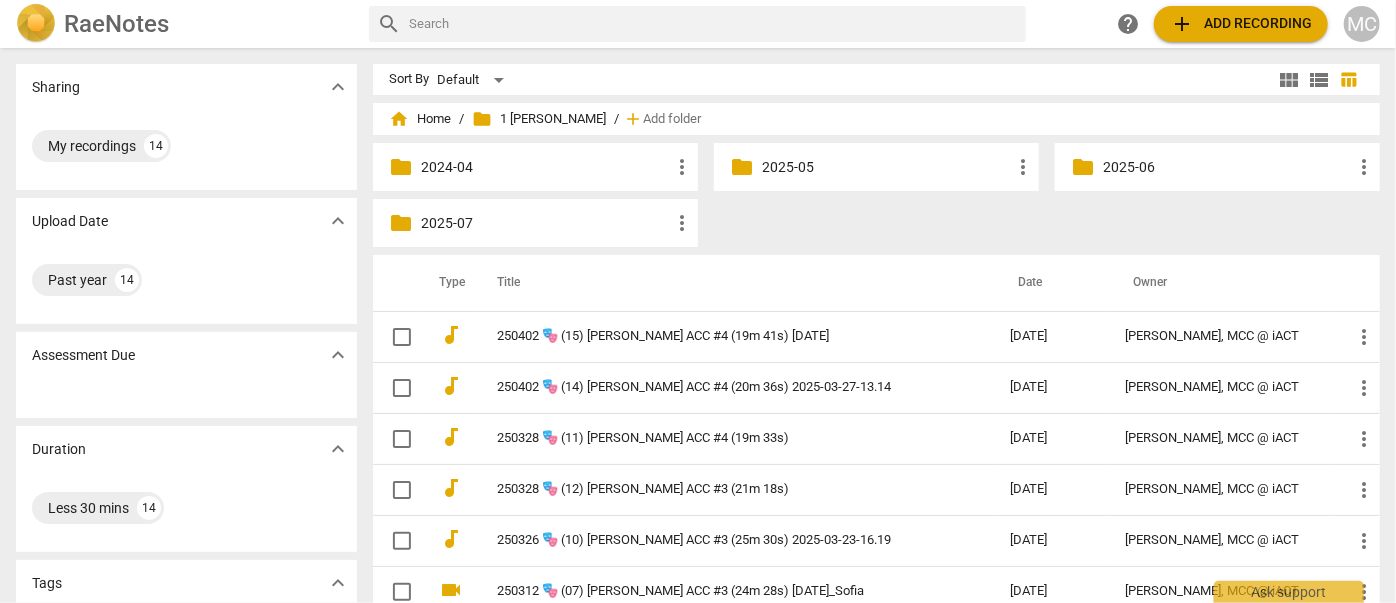 click on "2025-07" at bounding box center (545, 223) 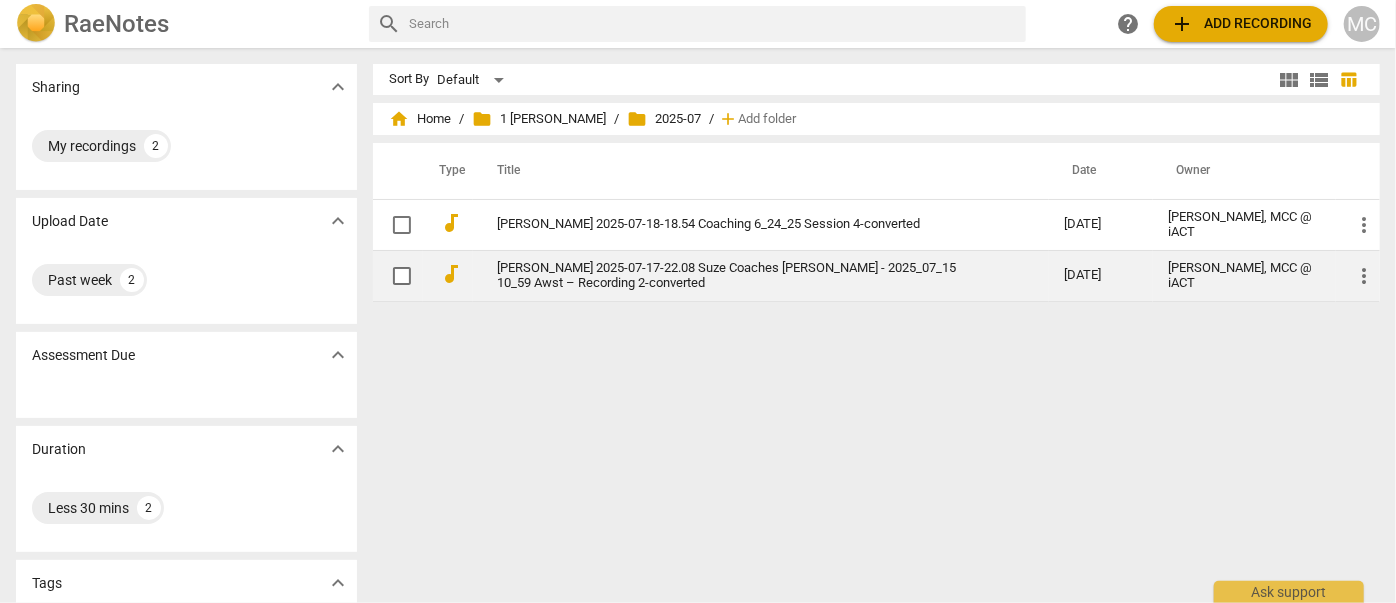 click on "Katie Karayianis 2025-07-17-22.08 Suze Coaches Katie - 2025_07_15 10_59 Awst – Recording 2-converted" at bounding box center (745, 276) 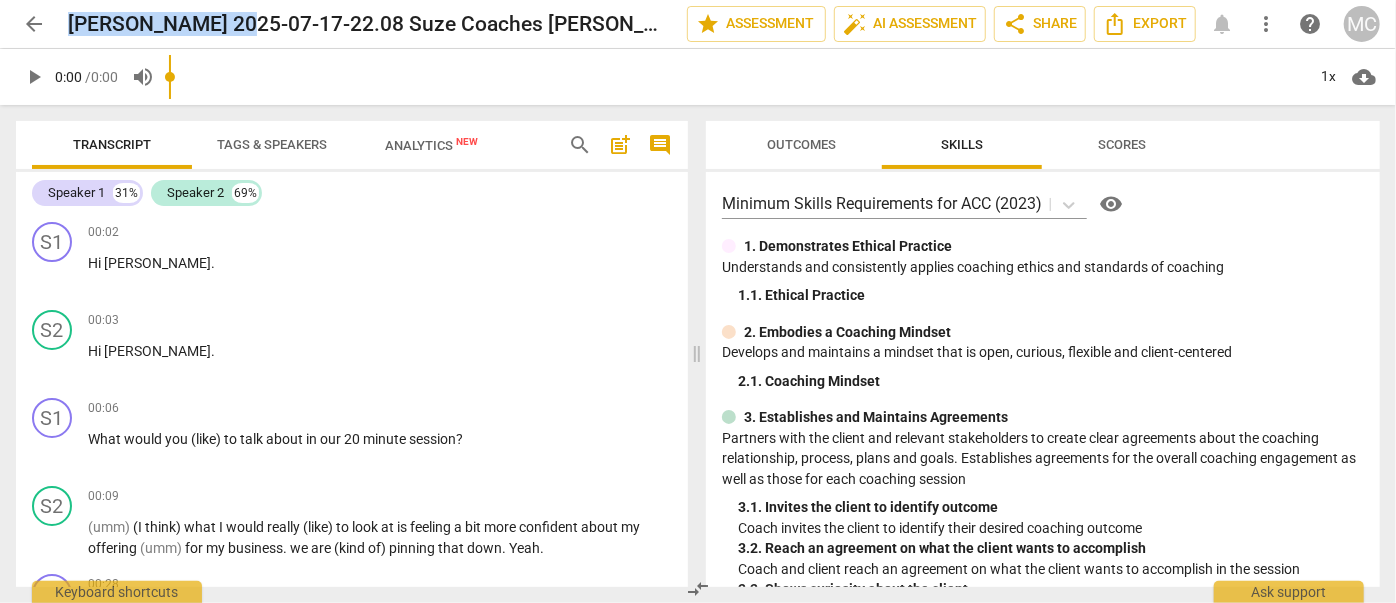 drag, startPoint x: 215, startPoint y: 23, endPoint x: 64, endPoint y: 19, distance: 151.05296 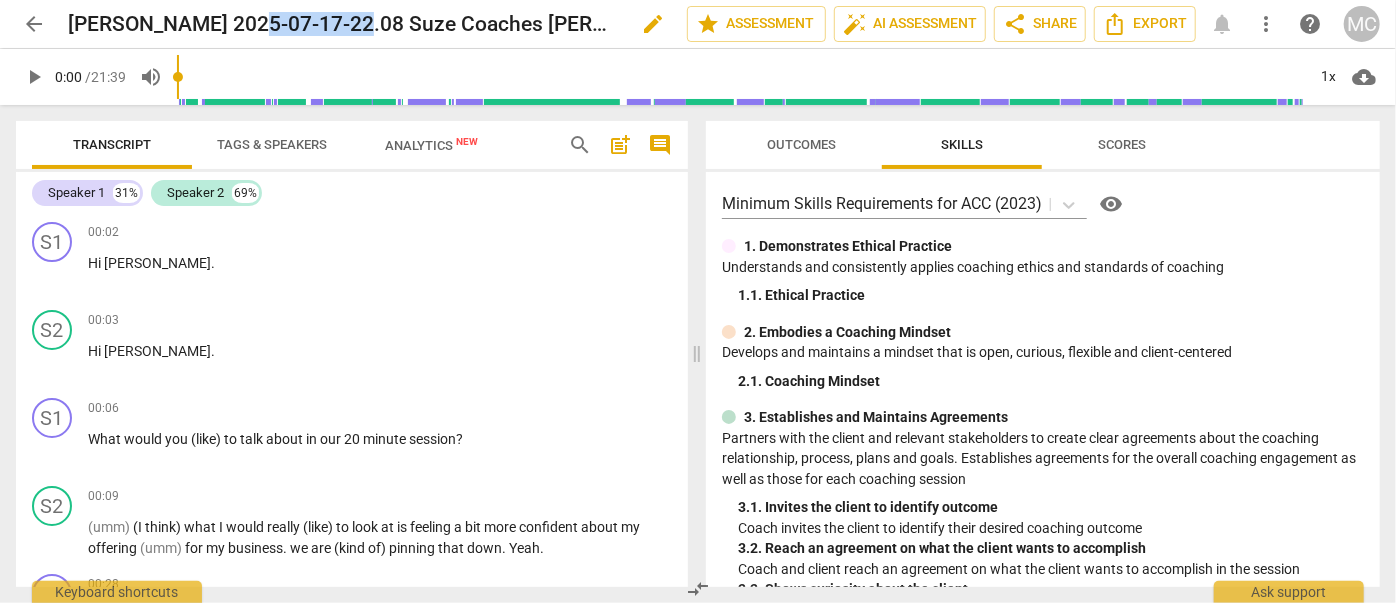 drag, startPoint x: 333, startPoint y: 20, endPoint x: 227, endPoint y: 27, distance: 106.23088 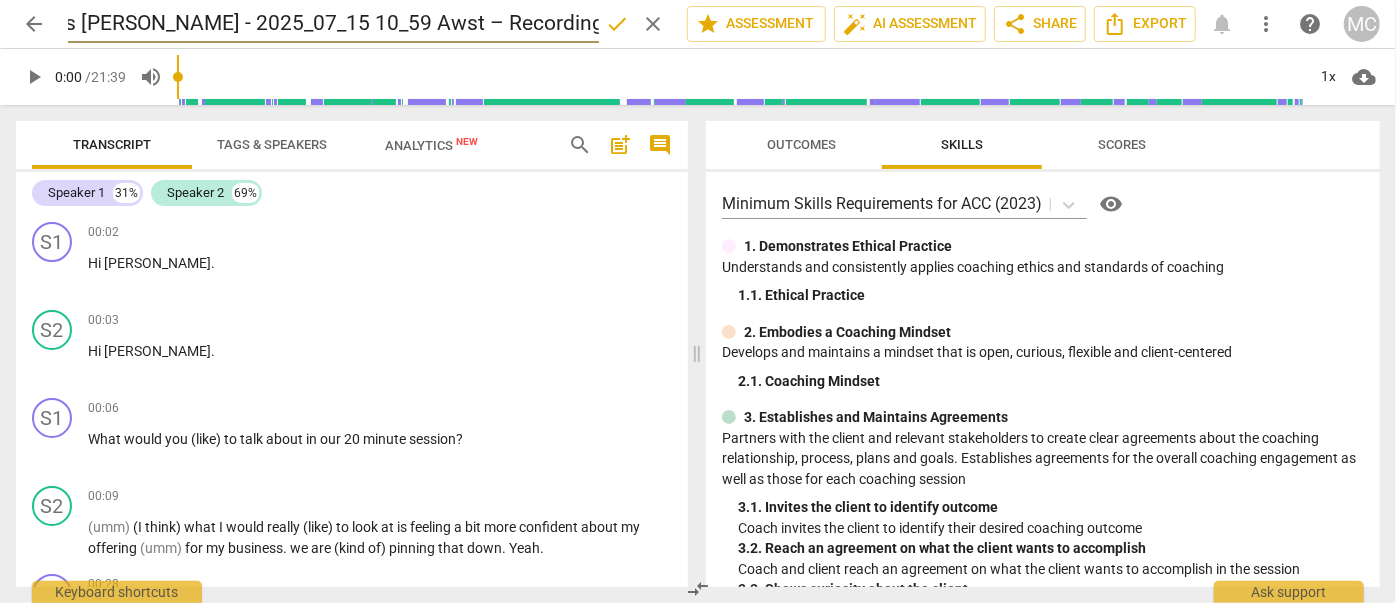 click on "[PERSON_NAME] 2025-07-17-22.08 Suze Coaches [PERSON_NAME] - 2025_07_15 10_59 Awst – Recording 2-converted" at bounding box center [333, 24] 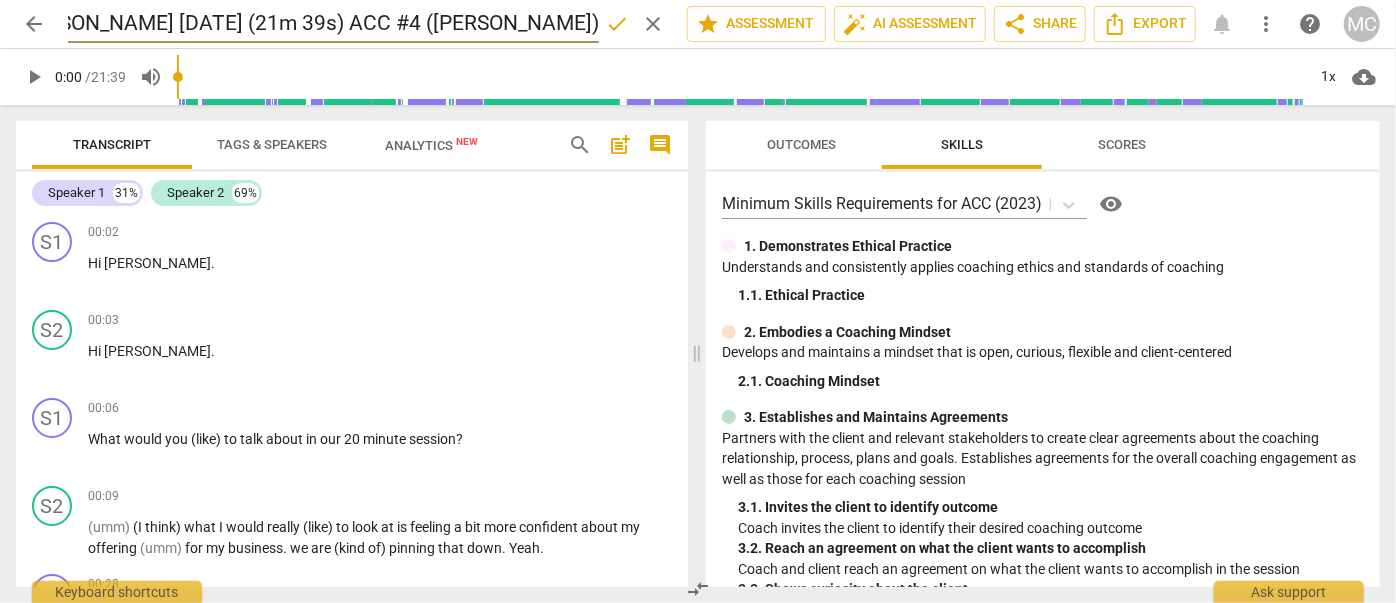 scroll, scrollTop: 0, scrollLeft: 11, axis: horizontal 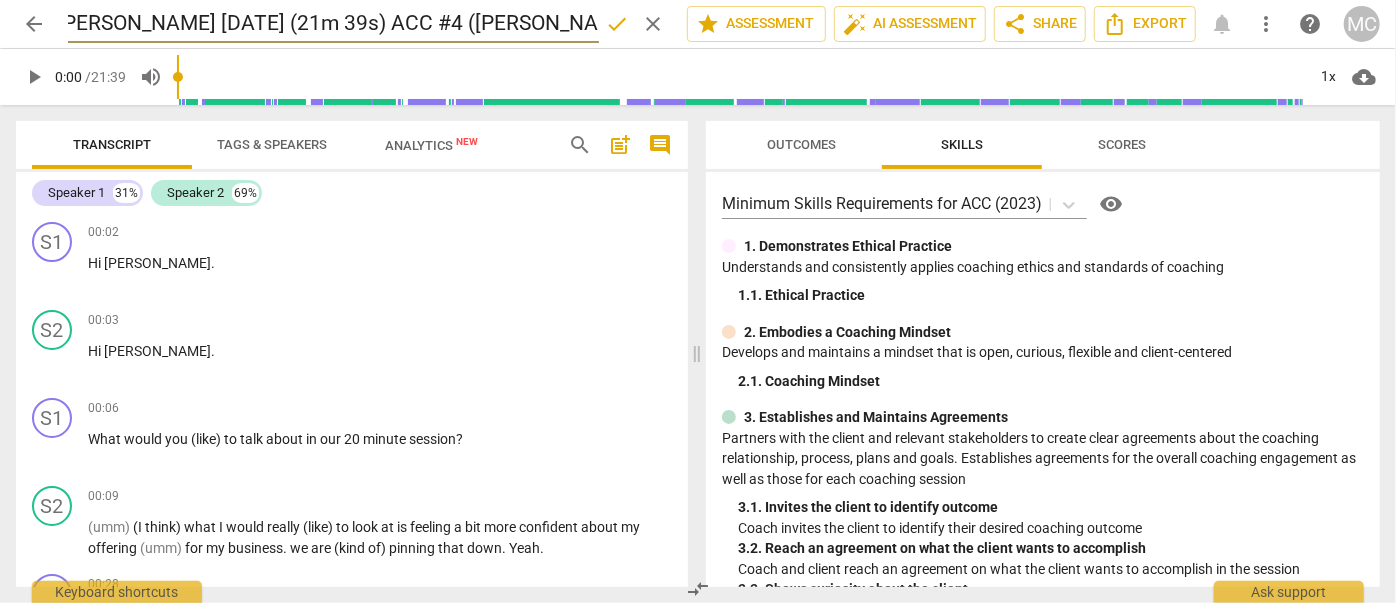 type on "Katie Karayianis 2025-07-17 (21m 39s) ACC #4 (Suzanne)" 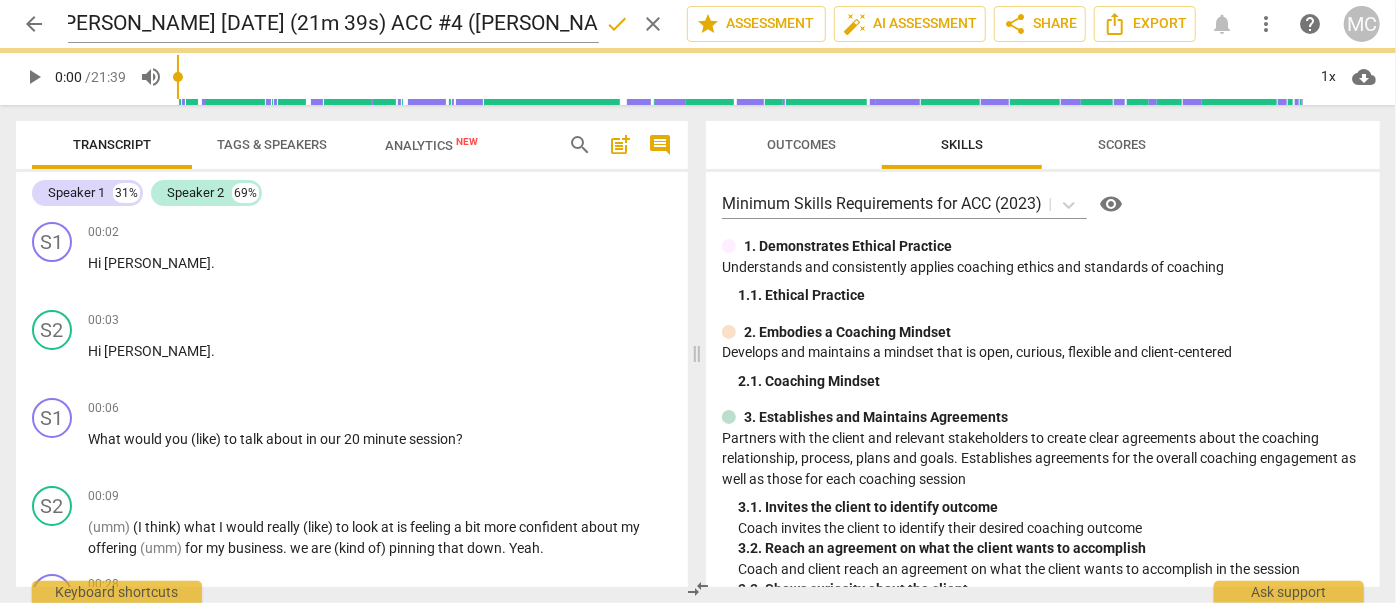 scroll, scrollTop: 0, scrollLeft: 0, axis: both 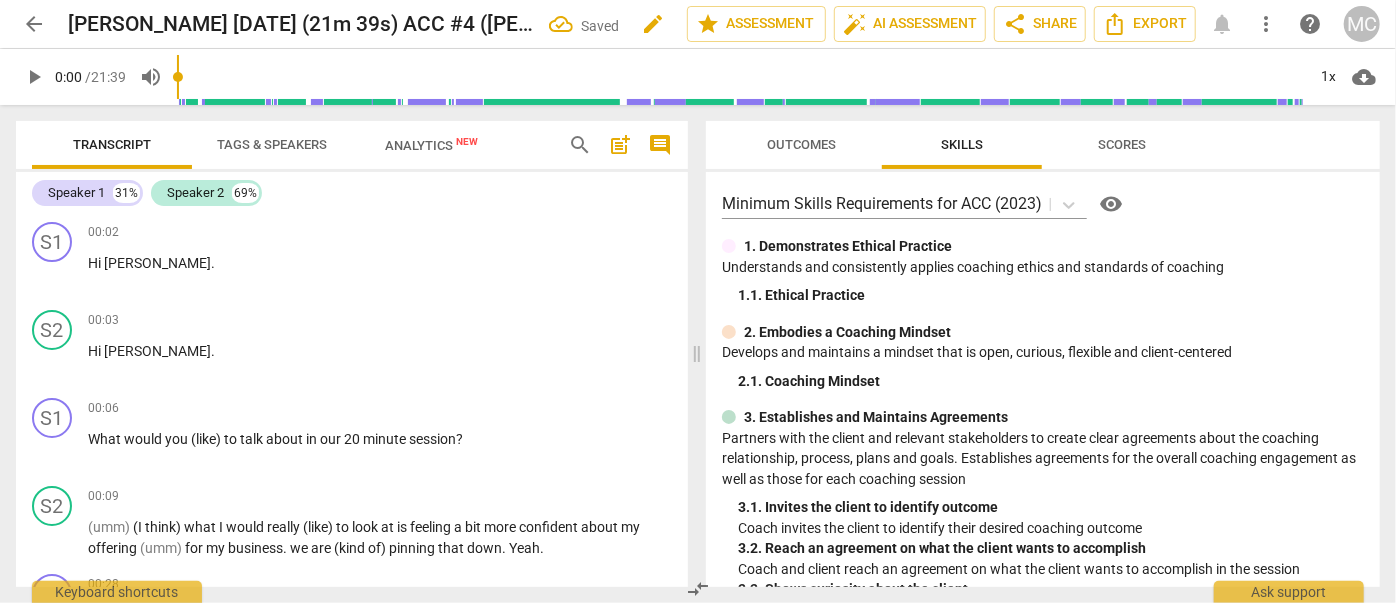 click on "edit" at bounding box center [653, 24] 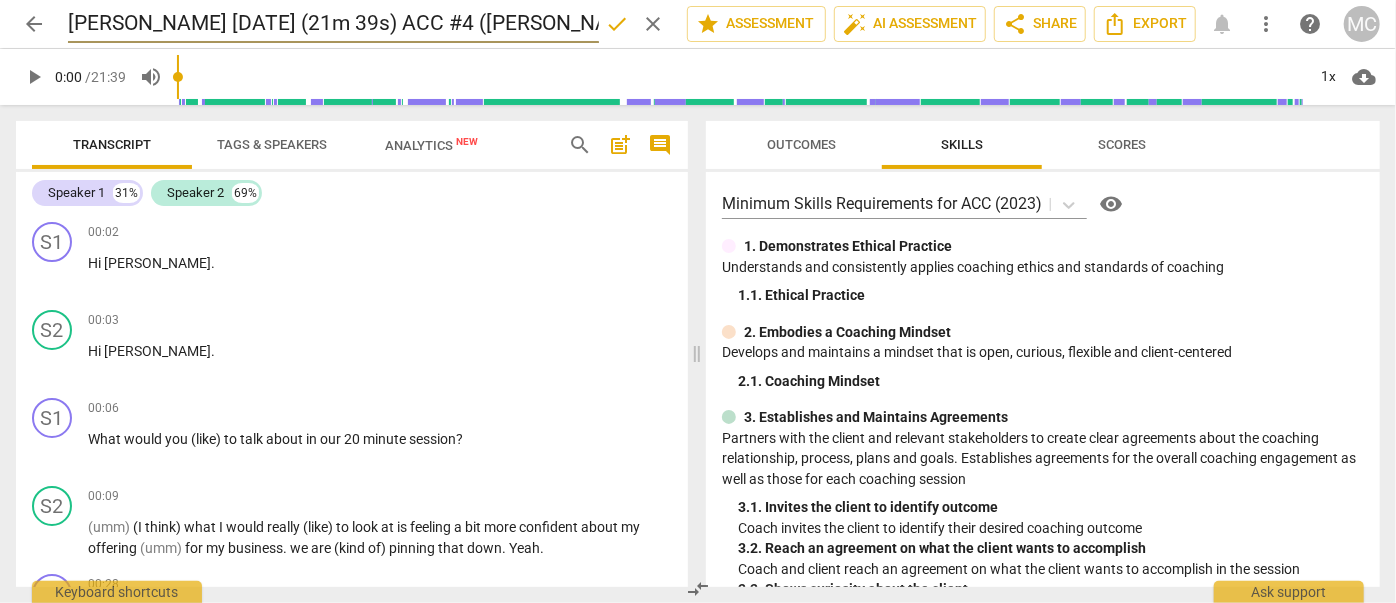 scroll, scrollTop: 0, scrollLeft: 11, axis: horizontal 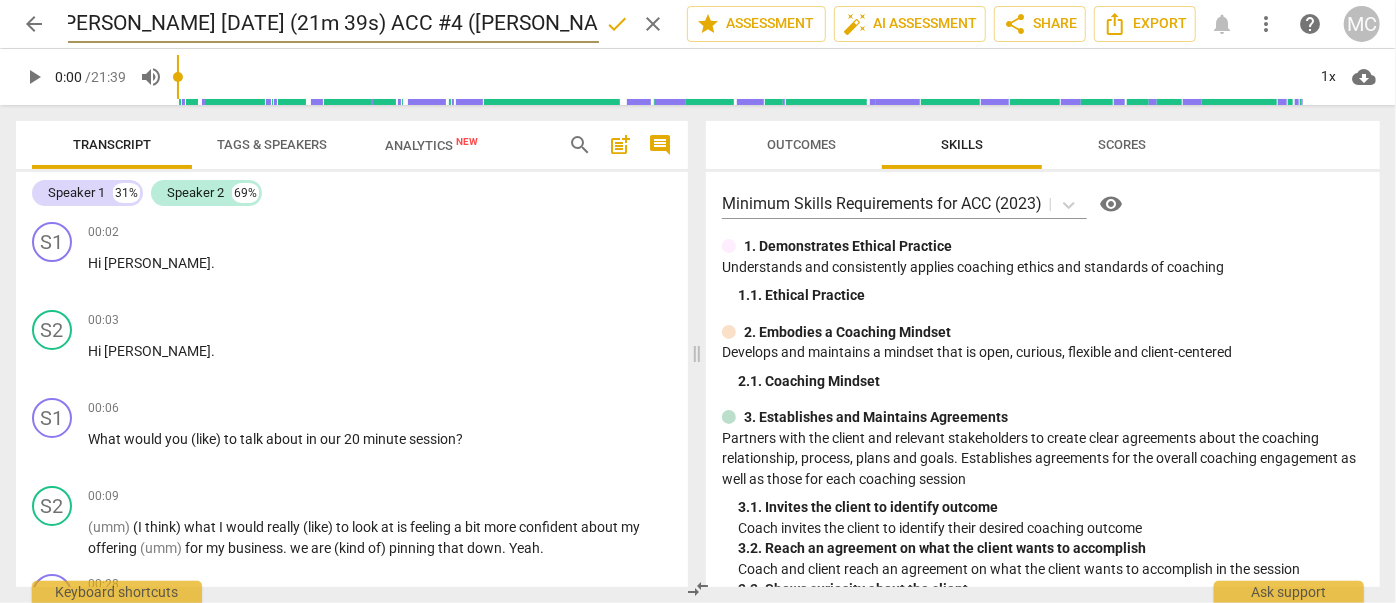 click on "Katie Karayianis 2025-07-17 (21m 39s) ACC #4 (Suzanne)" at bounding box center [333, 24] 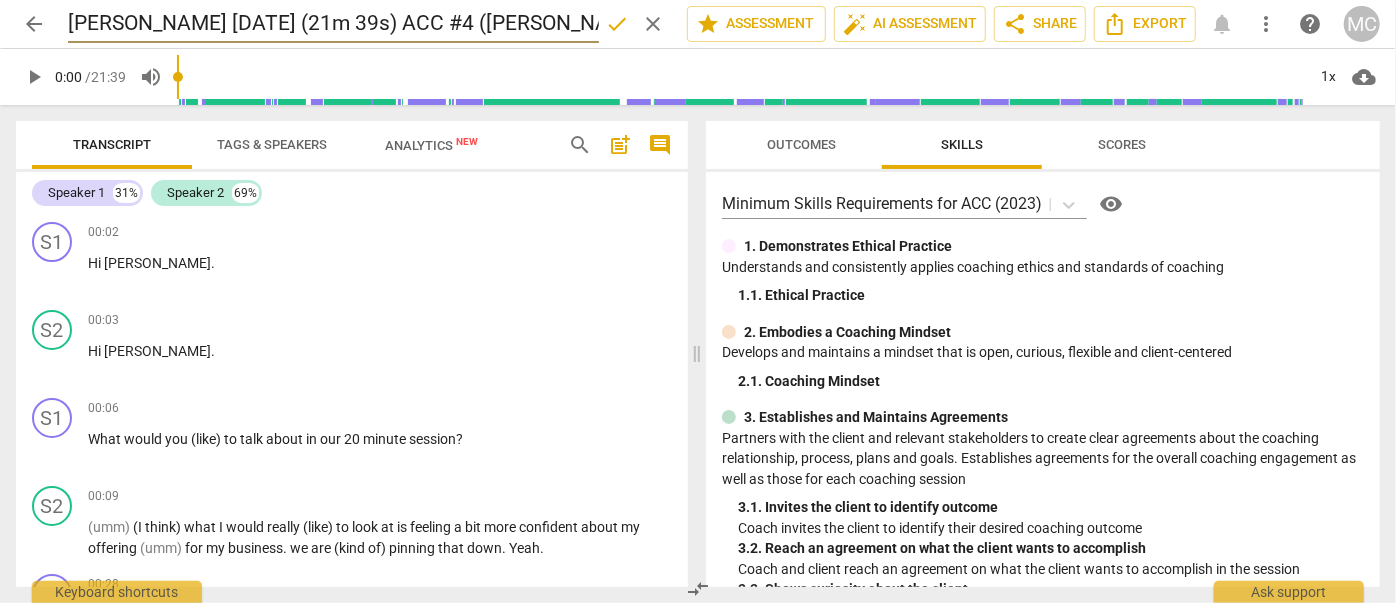 click on "Katie Karayianis 2025-07-21 (21m 39s) ACC #4 (Suzanne)" at bounding box center [333, 24] 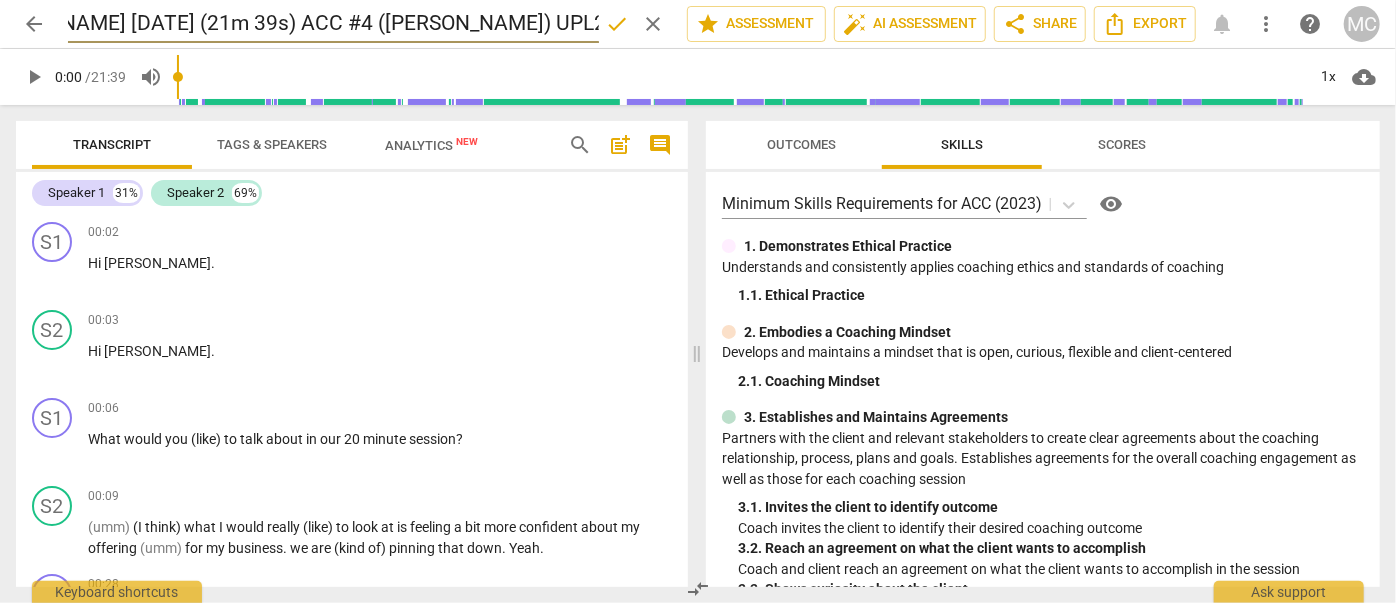 scroll, scrollTop: 0, scrollLeft: 125, axis: horizontal 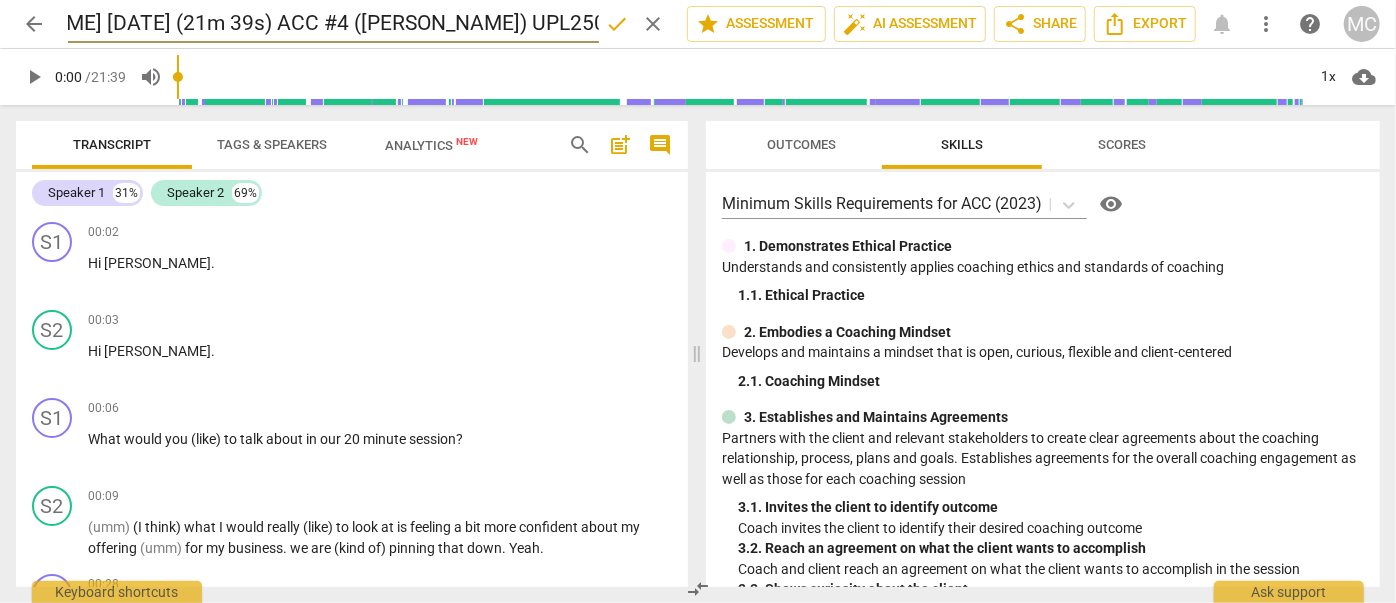 type on "[PERSON_NAME] [DATE] (21m 39s) ACC #4 ([PERSON_NAME]) UPL250717" 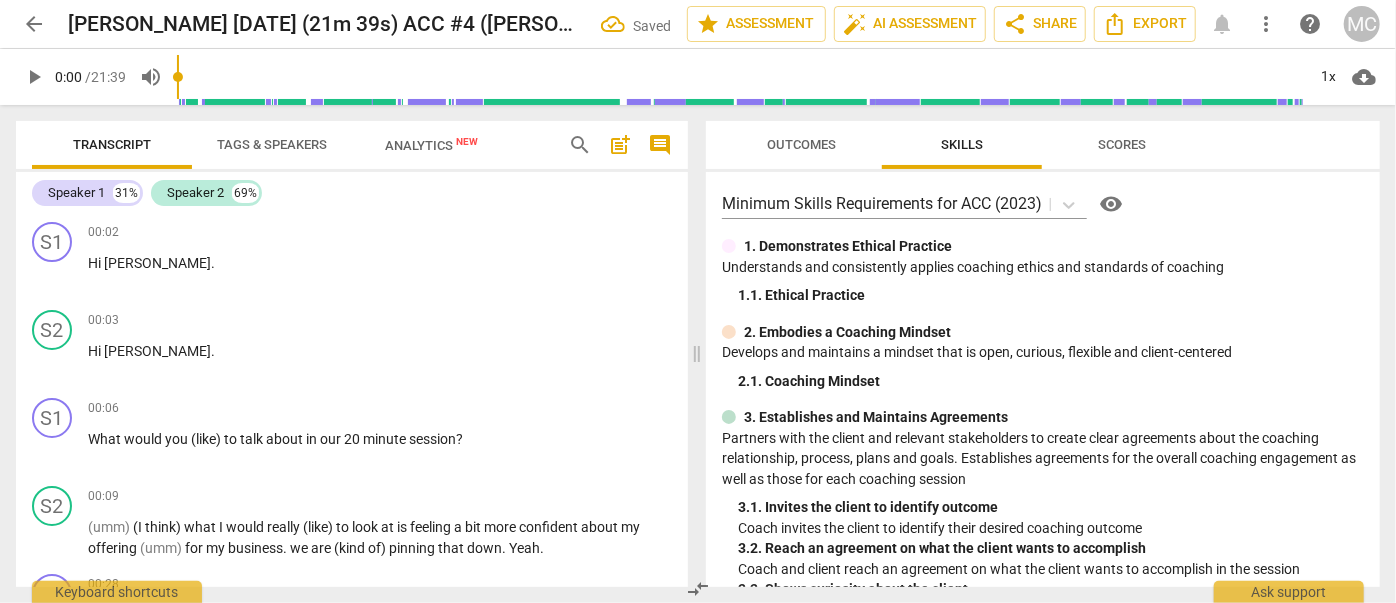 click on "arrow_back" at bounding box center [34, 24] 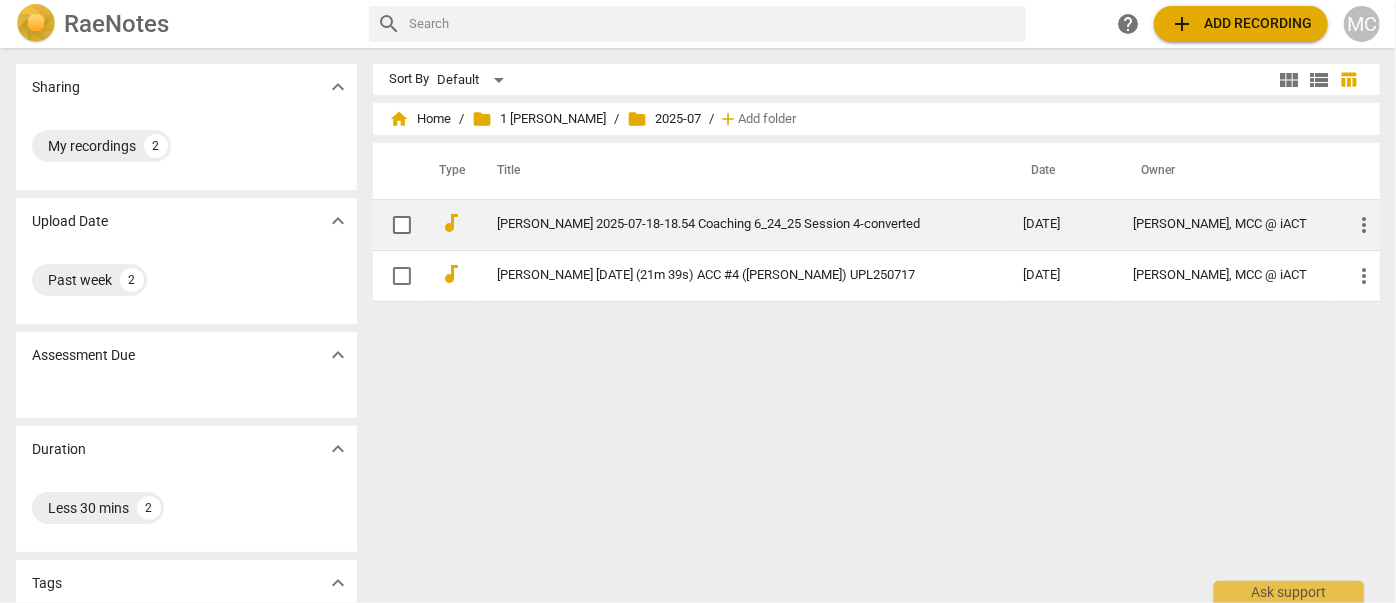 click on "Katarina Stiles 2025-07-18-18.54 Coaching 6_24_25 Session 4-converted" at bounding box center (724, 224) 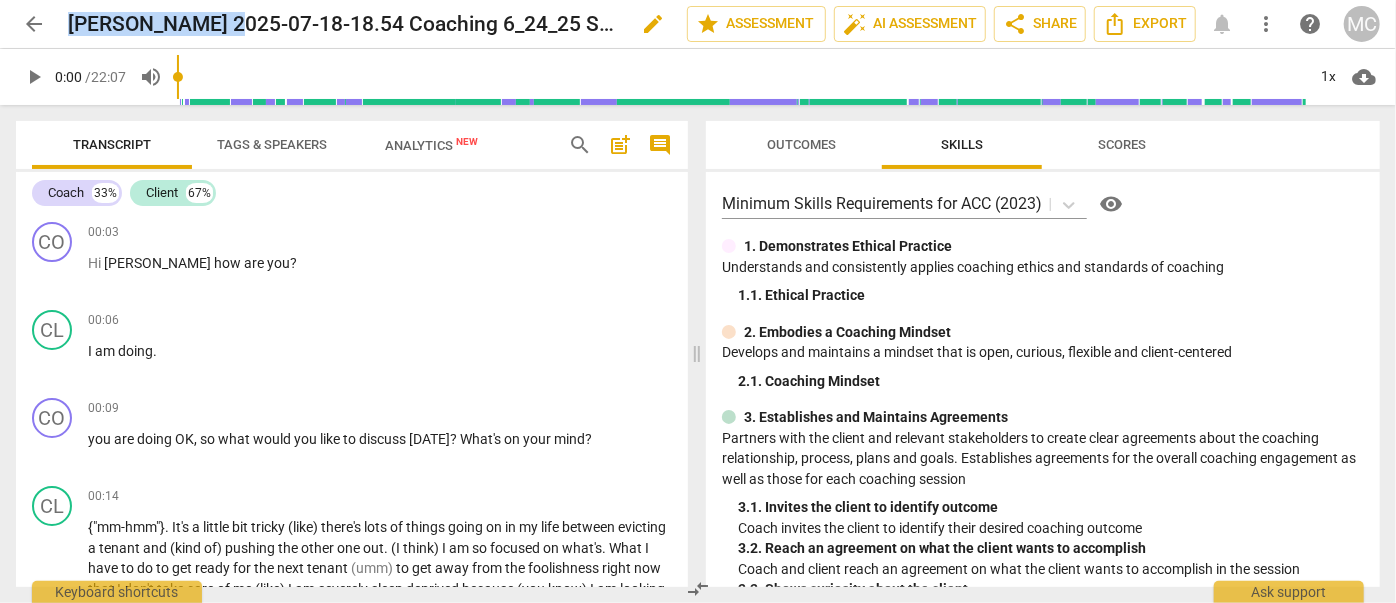 drag, startPoint x: 67, startPoint y: 26, endPoint x: 199, endPoint y: 14, distance: 132.54433 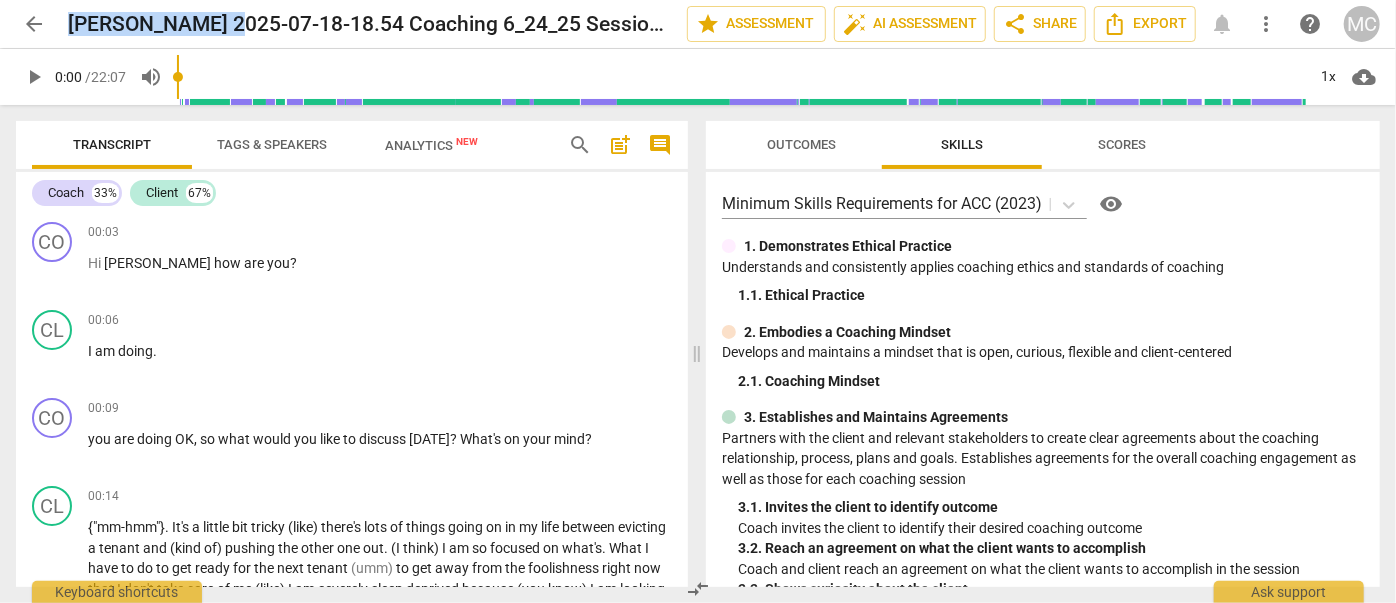 copy on "Katarina Stiles" 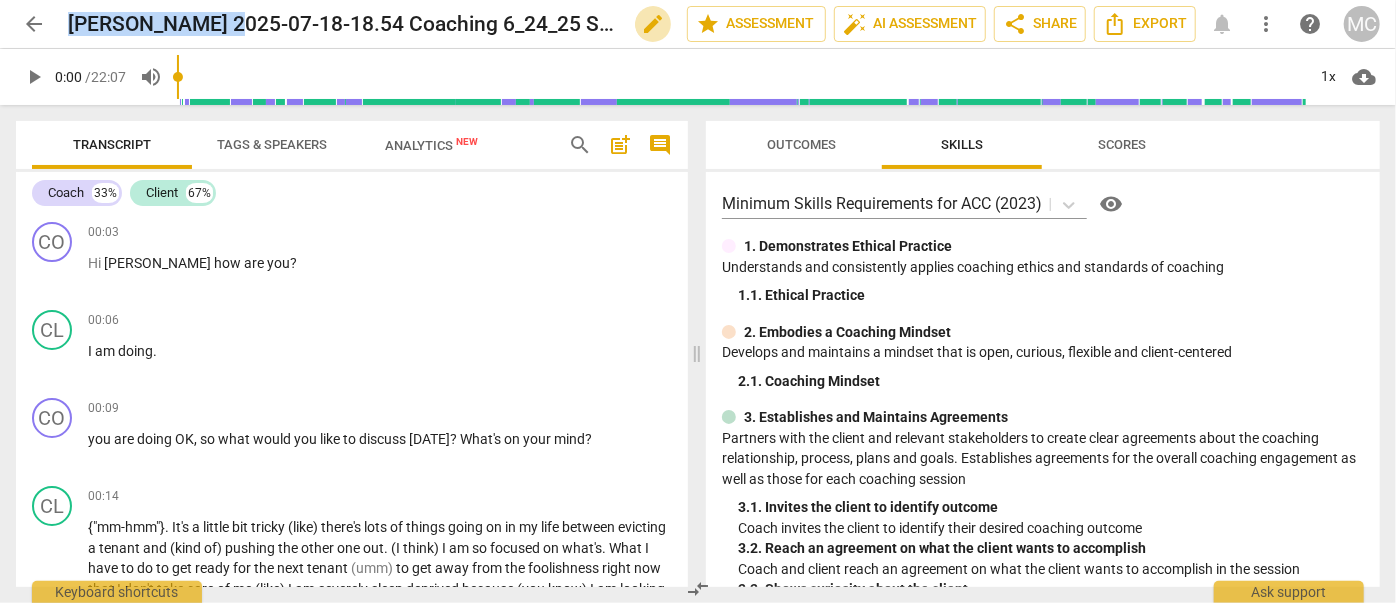 click on "edit" at bounding box center [653, 24] 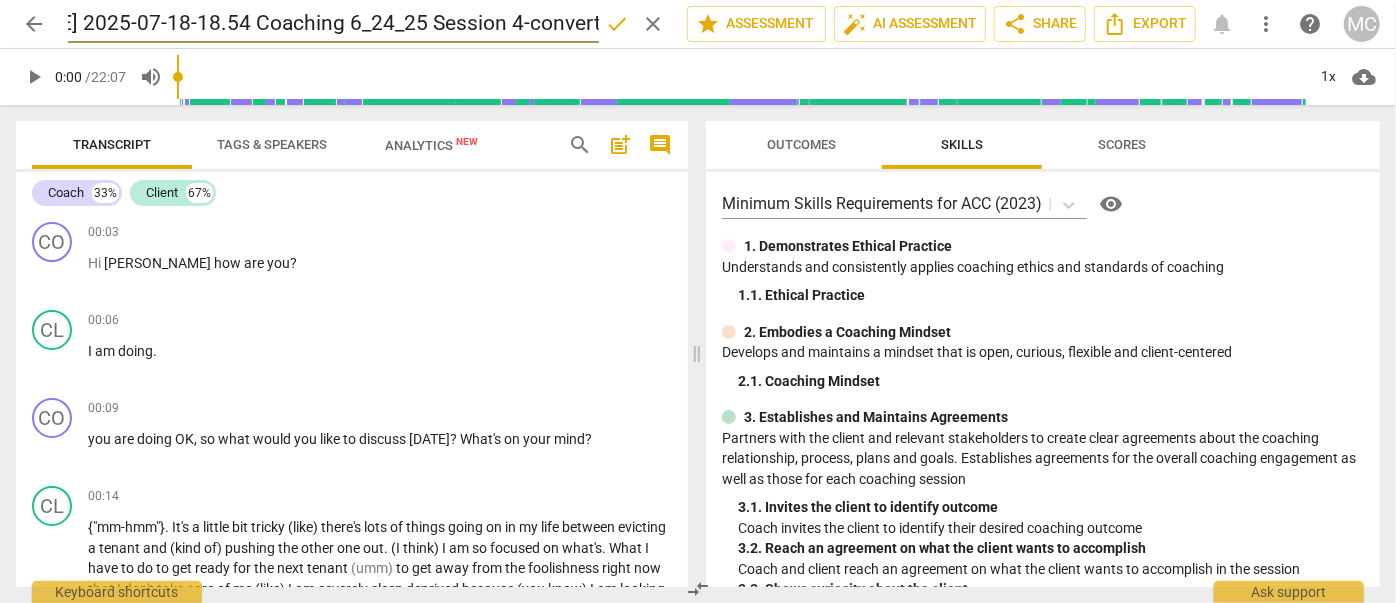 click on "Katarina Stiles 2025-07-18-18.54 Coaching 6_24_25 Session 4-converted" at bounding box center [333, 24] 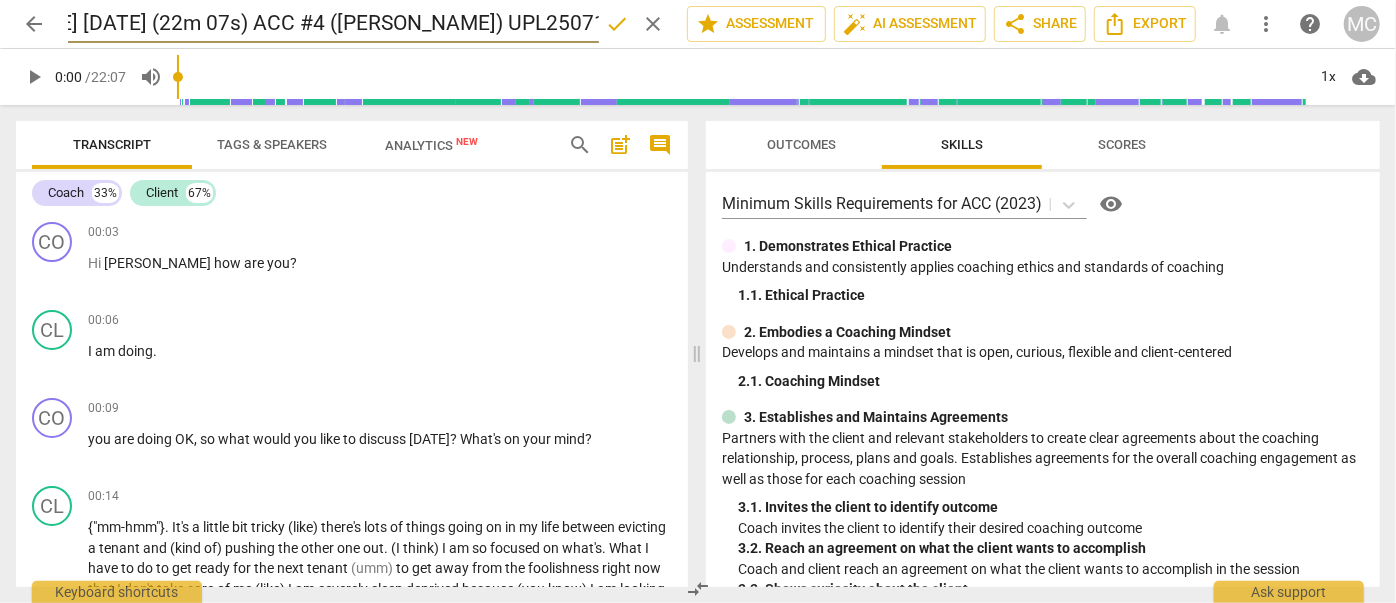 scroll, scrollTop: 0, scrollLeft: 98, axis: horizontal 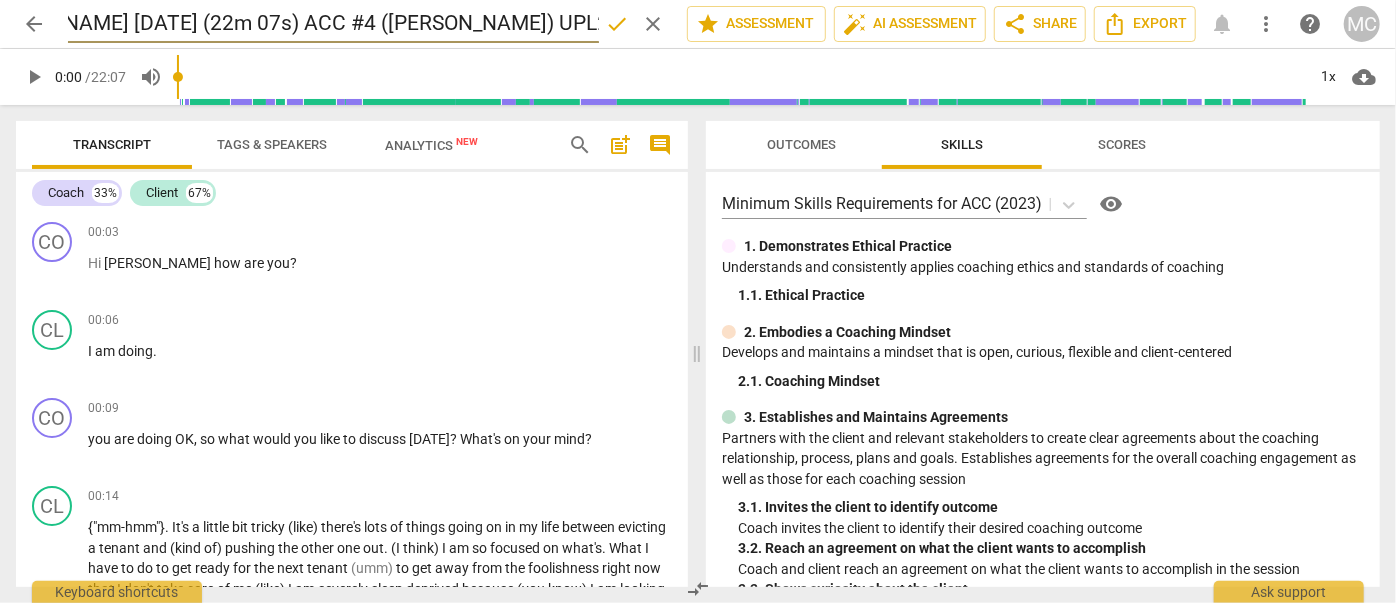 type on "Katarina Stiles 2025-07-21 (22m 07s) ACC #4 (Teneka) UPL250718" 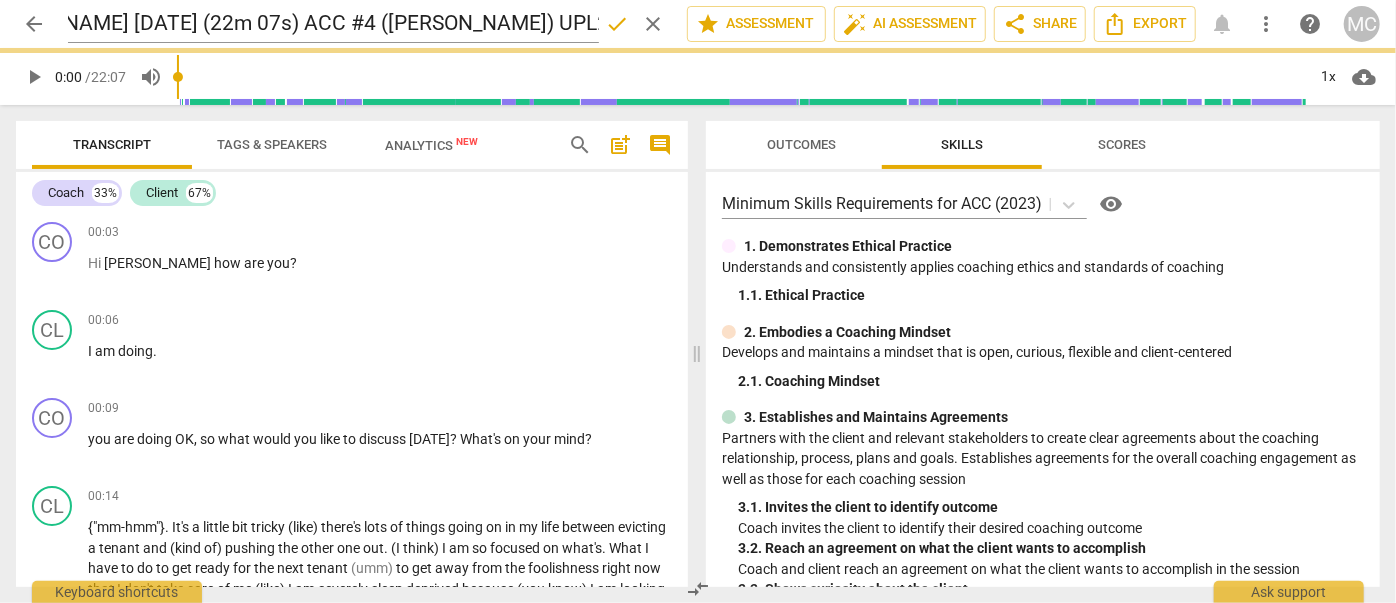 scroll, scrollTop: 0, scrollLeft: 0, axis: both 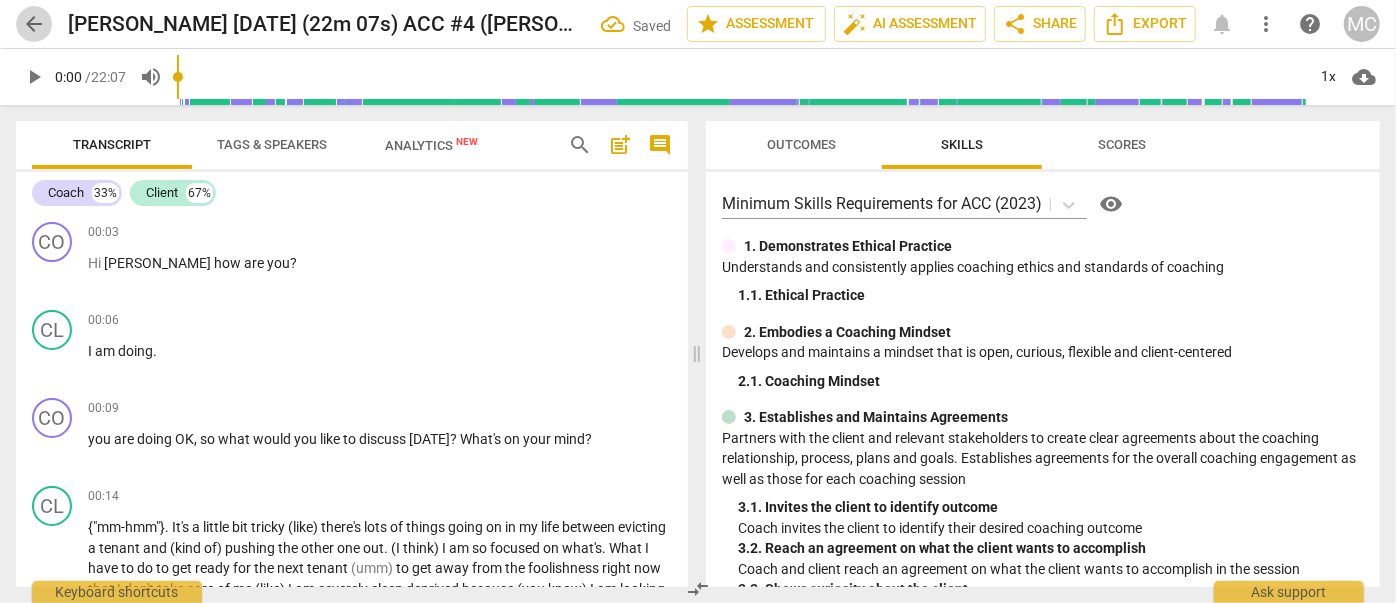 click on "arrow_back" at bounding box center [34, 24] 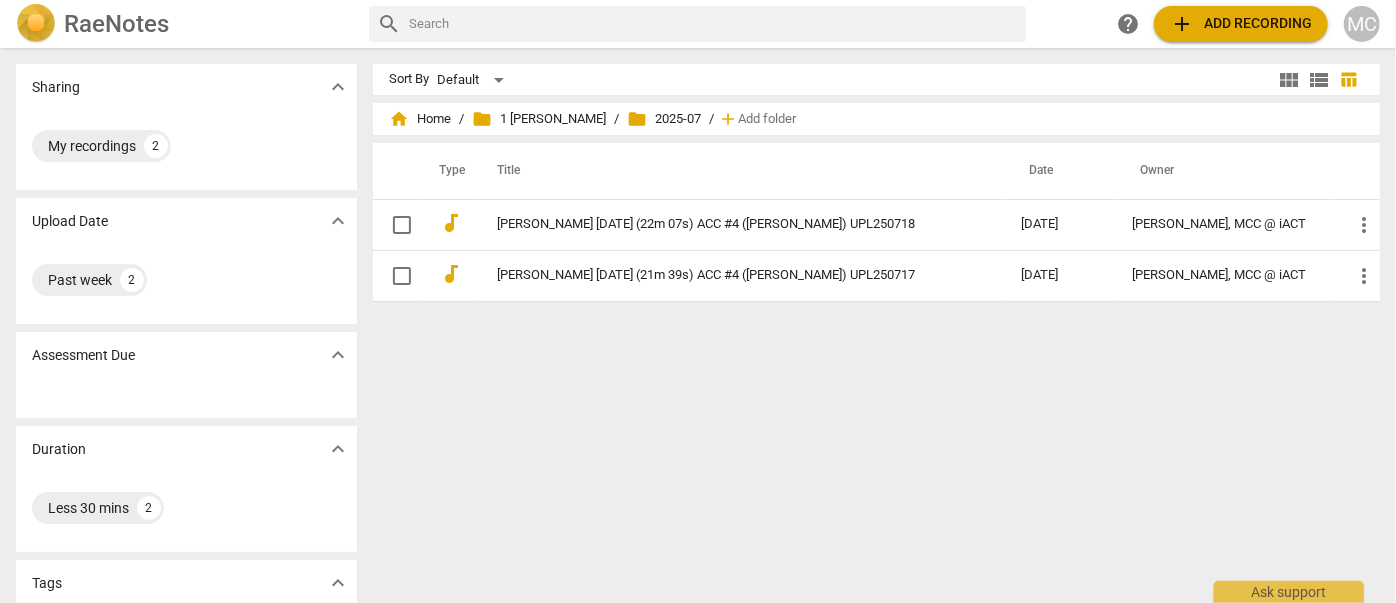 click on "Sort By Default view_module view_list table_chart home Home / folder 1 Matthew Mentoring / folder 2025-07 / add Add folder Type Title Date Owner audiotrack Katarina Stiles 2025-07-21 (22m 07s) ACC #4 (Teneka) UPL250718 2025-07-20 Matthew Cintron-Quinones, MCC @ iACT more_vert audiotrack Katie Karayianis 2025-07-21 (21m 39s) ACC #4 (Suzanne) UPL250717 2025-07-20 Matthew Cintron-Quinones, MCC @ iACT more_vert" at bounding box center [884, 325] 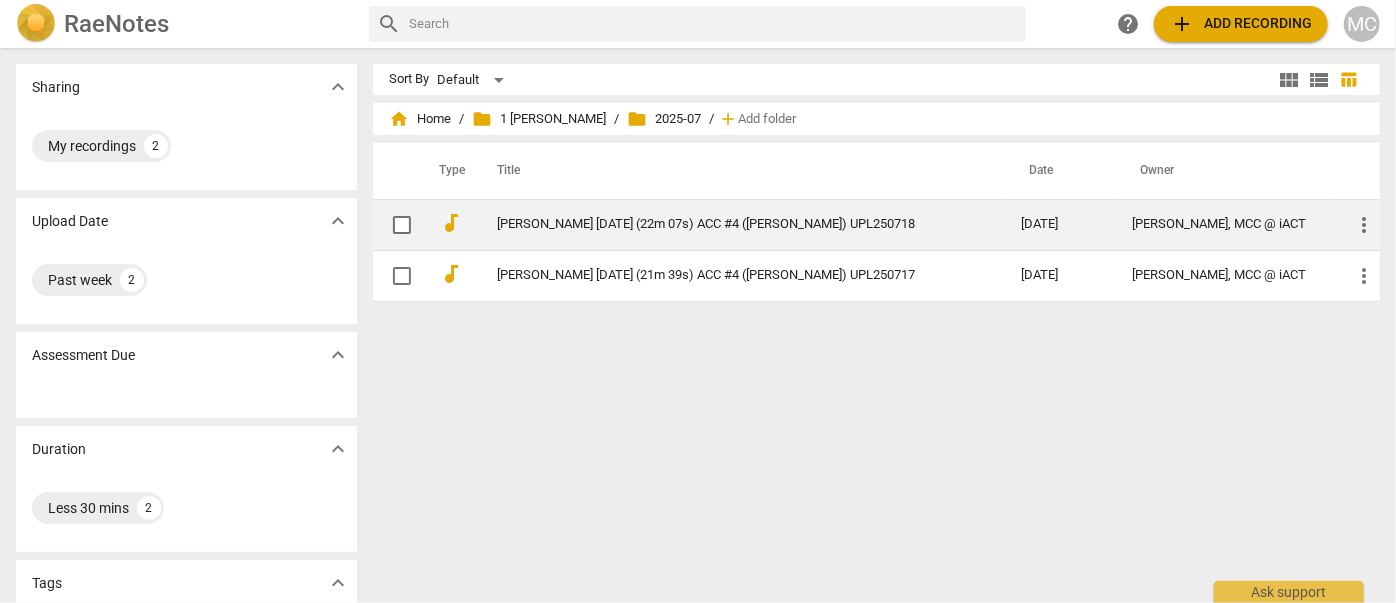 click on "Katarina Stiles 2025-07-21 (22m 07s) ACC #4 (Teneka) UPL250718" at bounding box center (723, 224) 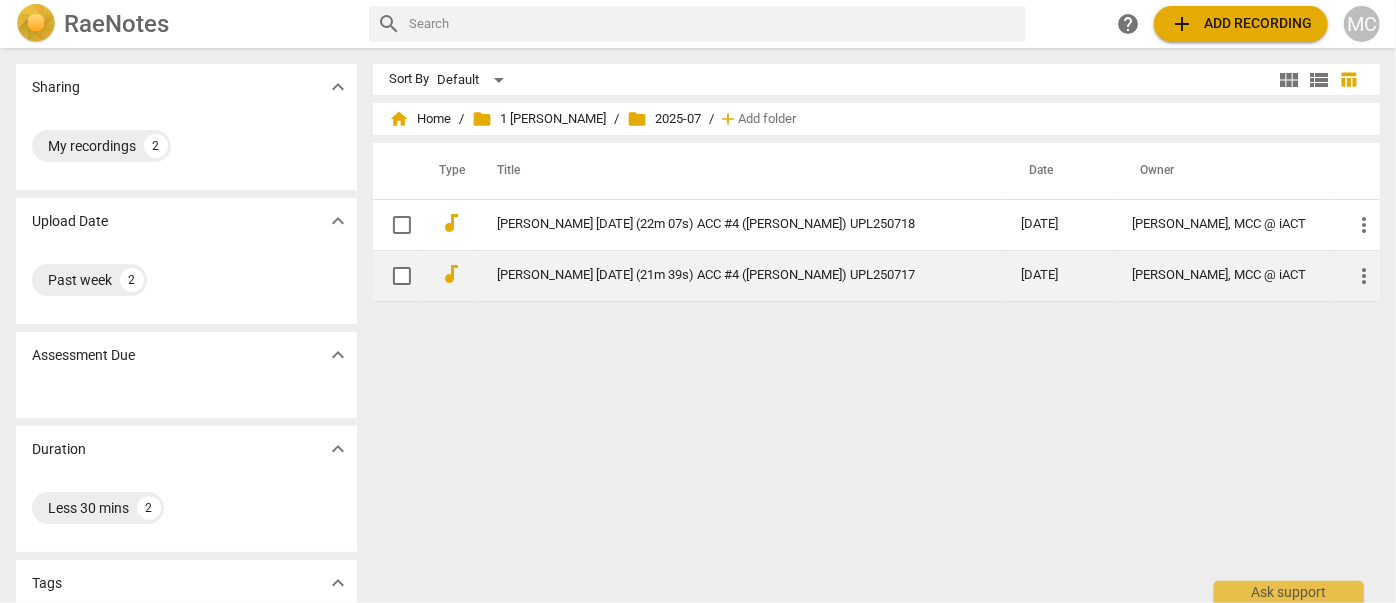 click on "[PERSON_NAME] [DATE] (21m 39s) ACC #4 ([PERSON_NAME]) UPL250717" at bounding box center (723, 275) 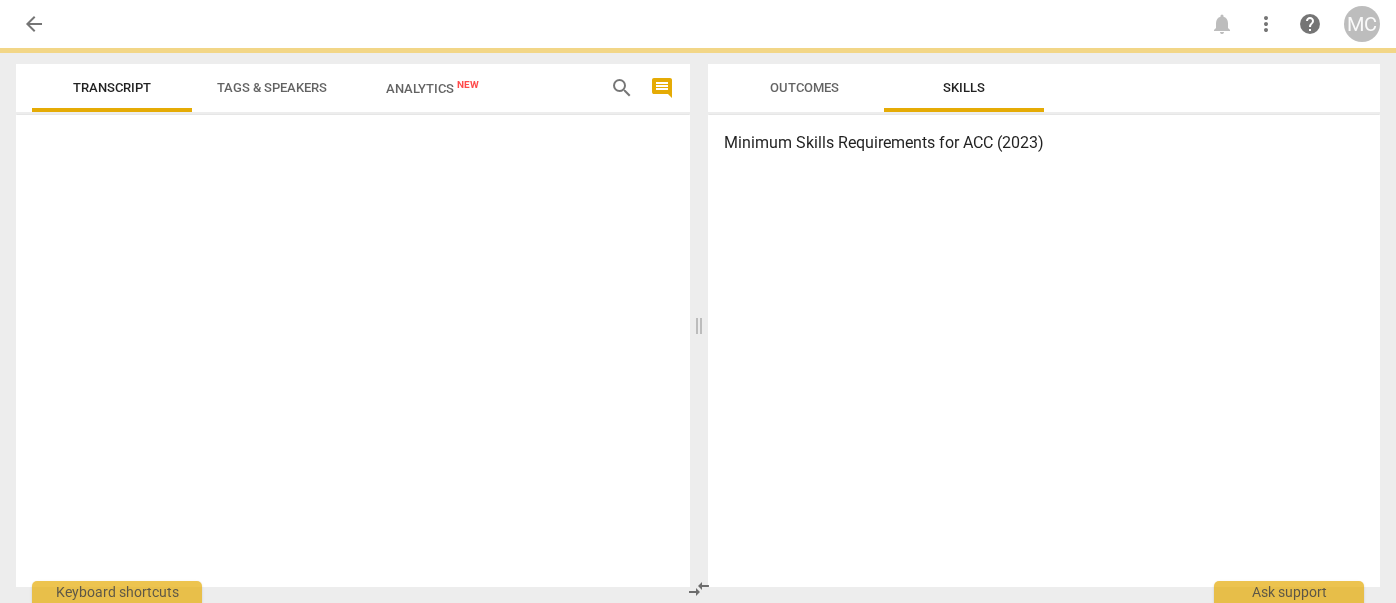 scroll, scrollTop: 0, scrollLeft: 0, axis: both 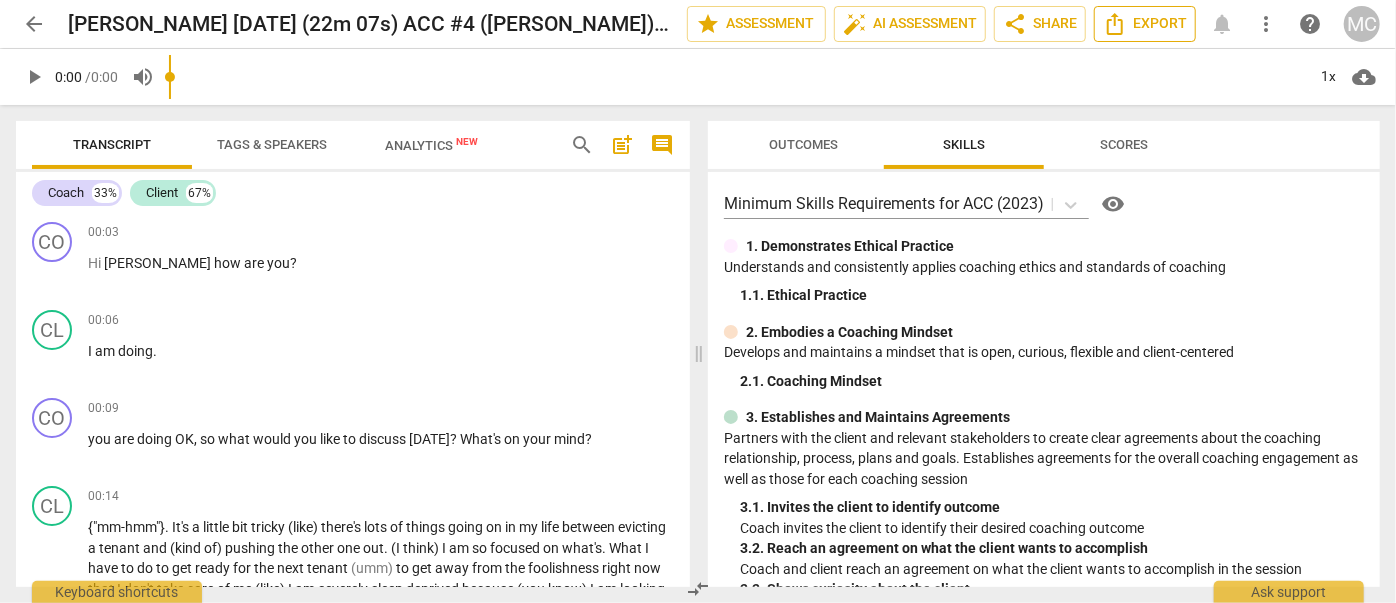click on "Export" at bounding box center (1145, 24) 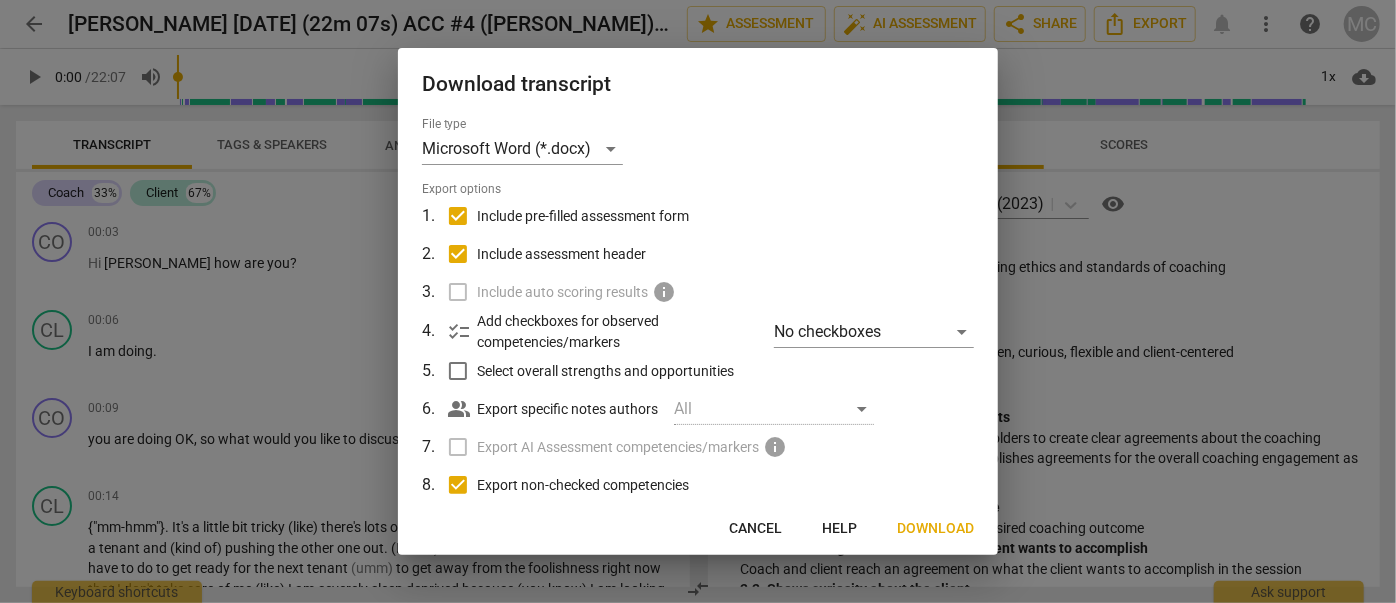 click on "Download" at bounding box center (935, 529) 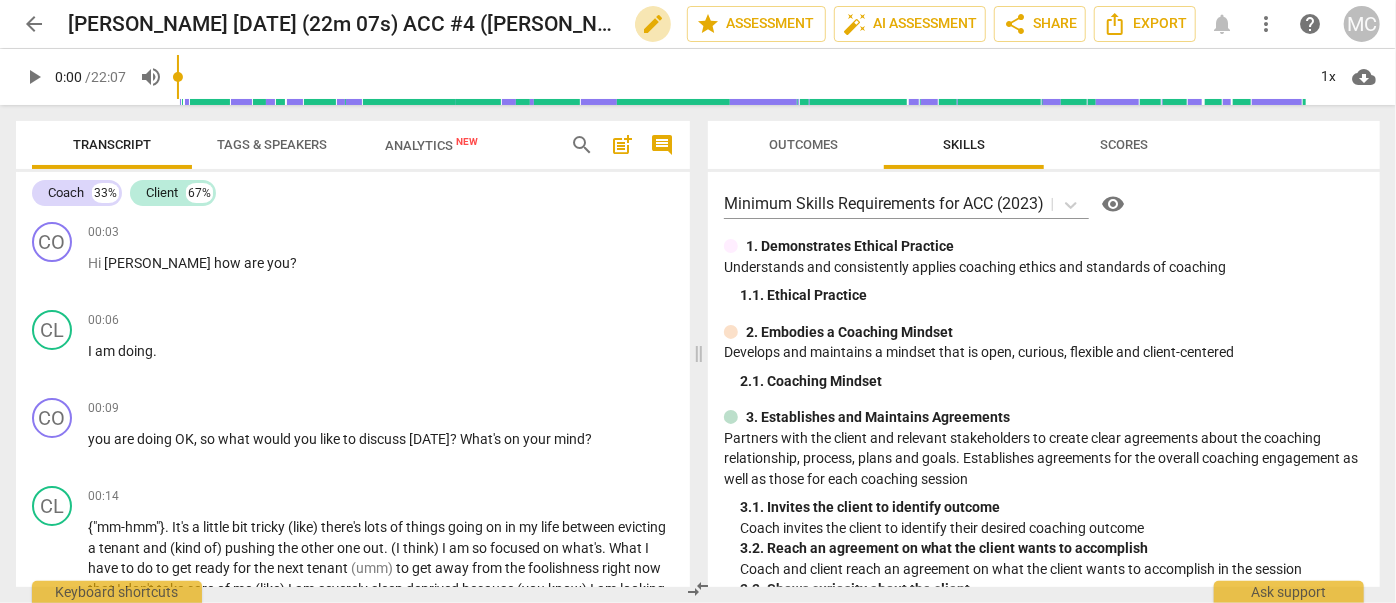 click on "edit" at bounding box center (653, 24) 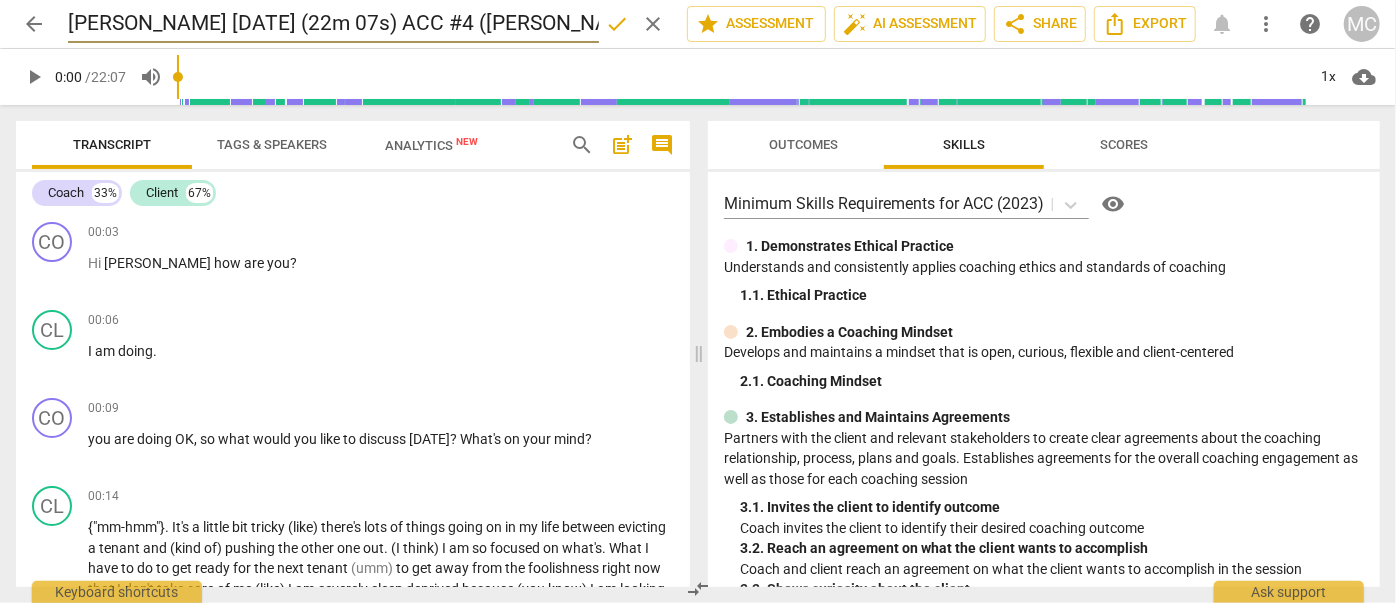 scroll, scrollTop: 0, scrollLeft: 98, axis: horizontal 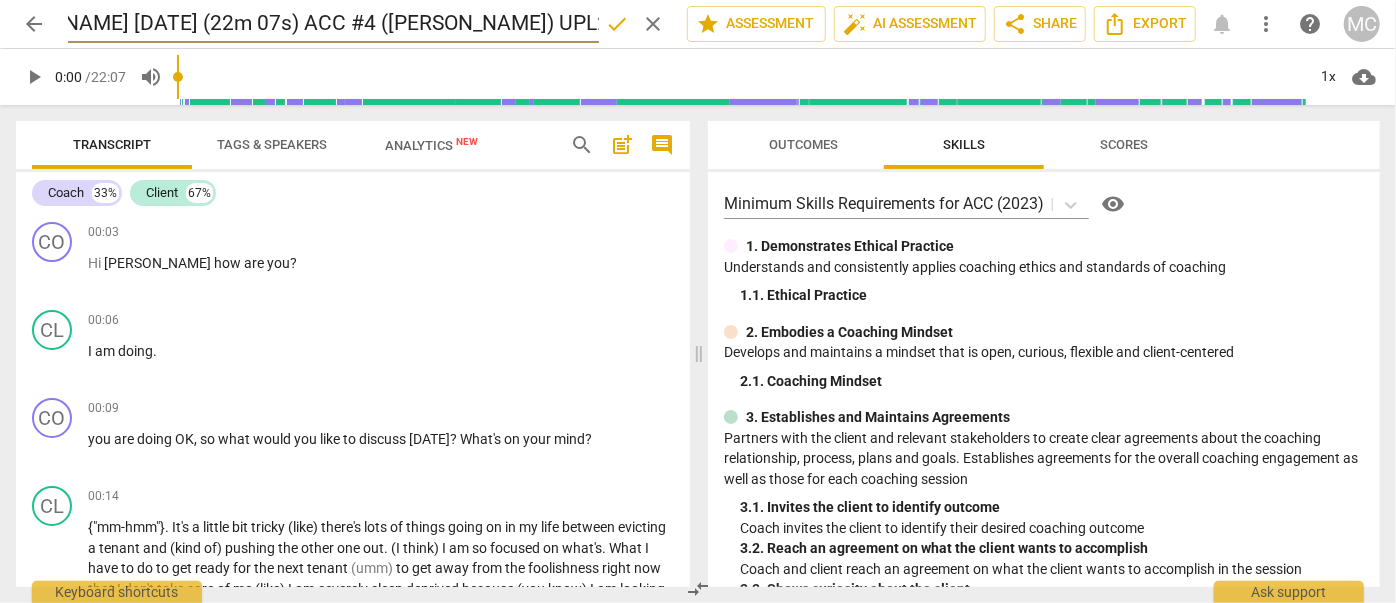 click on "Katarina Stiles 2025-07-21 (22m 07s) ACC #4 (Teneka) UPL250718" at bounding box center (333, 24) 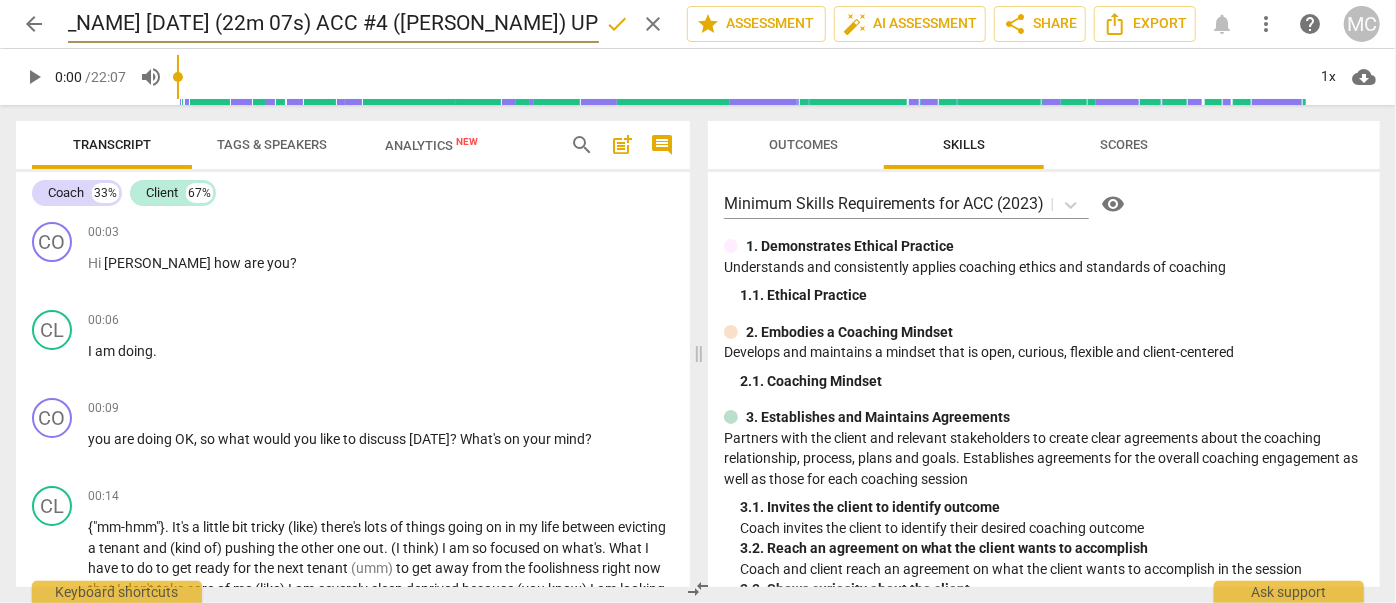 type on "Katarina Stiles 2025-07-22 (22m 07s) ACC #4 (Teneka) UPL250718" 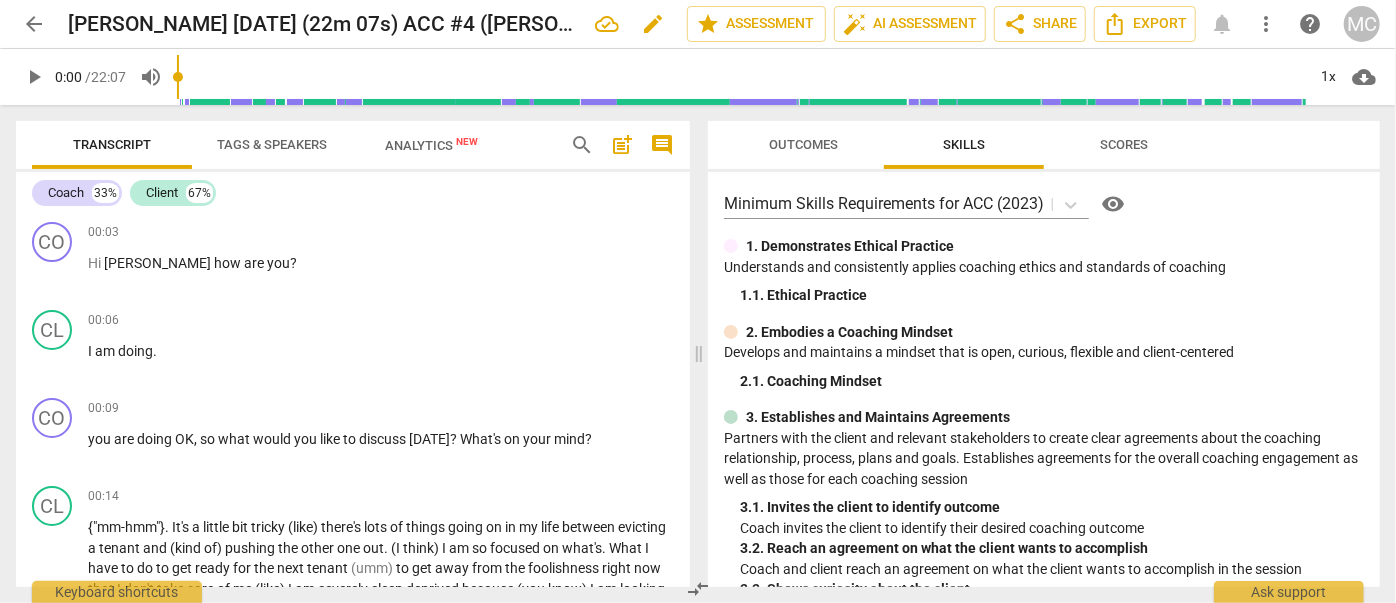 click on "edit" at bounding box center [653, 24] 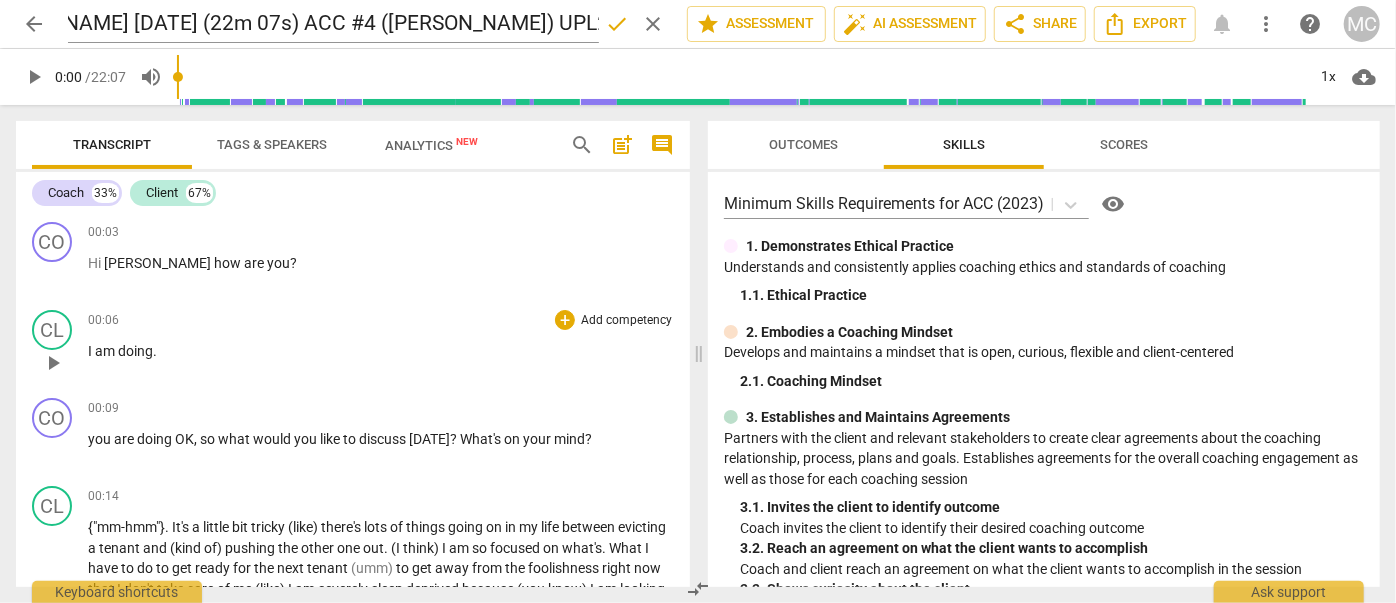 scroll, scrollTop: 0, scrollLeft: 0, axis: both 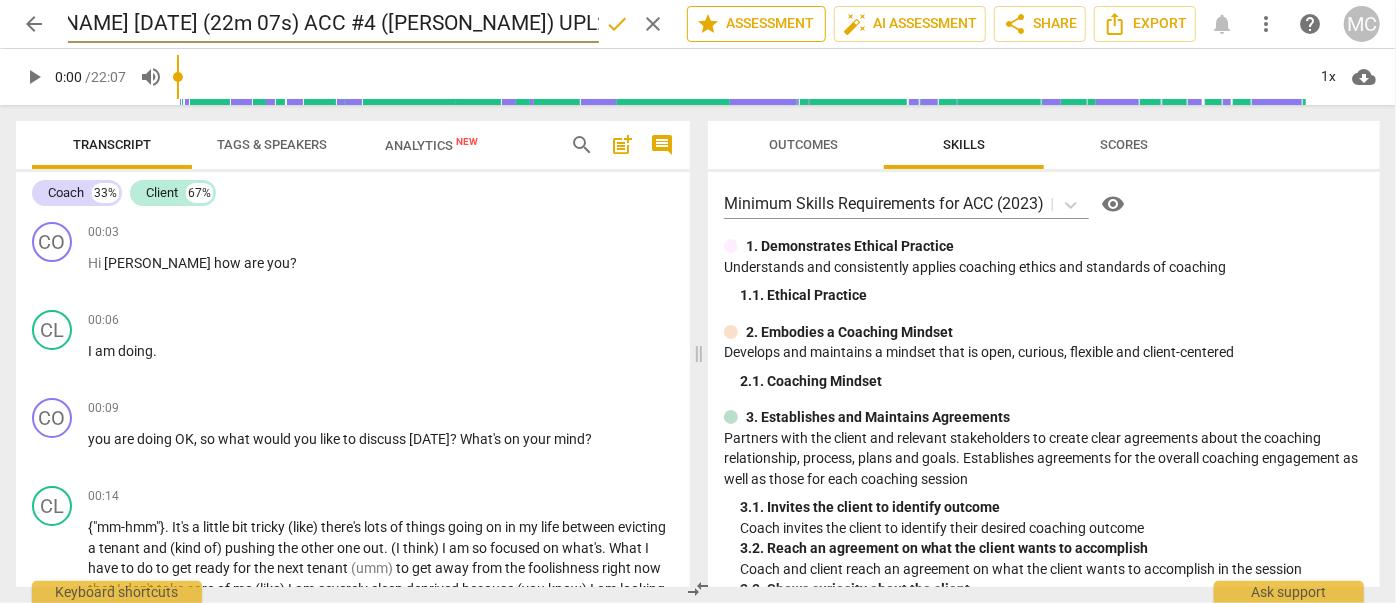 drag, startPoint x: 562, startPoint y: 27, endPoint x: 722, endPoint y: 36, distance: 160.25293 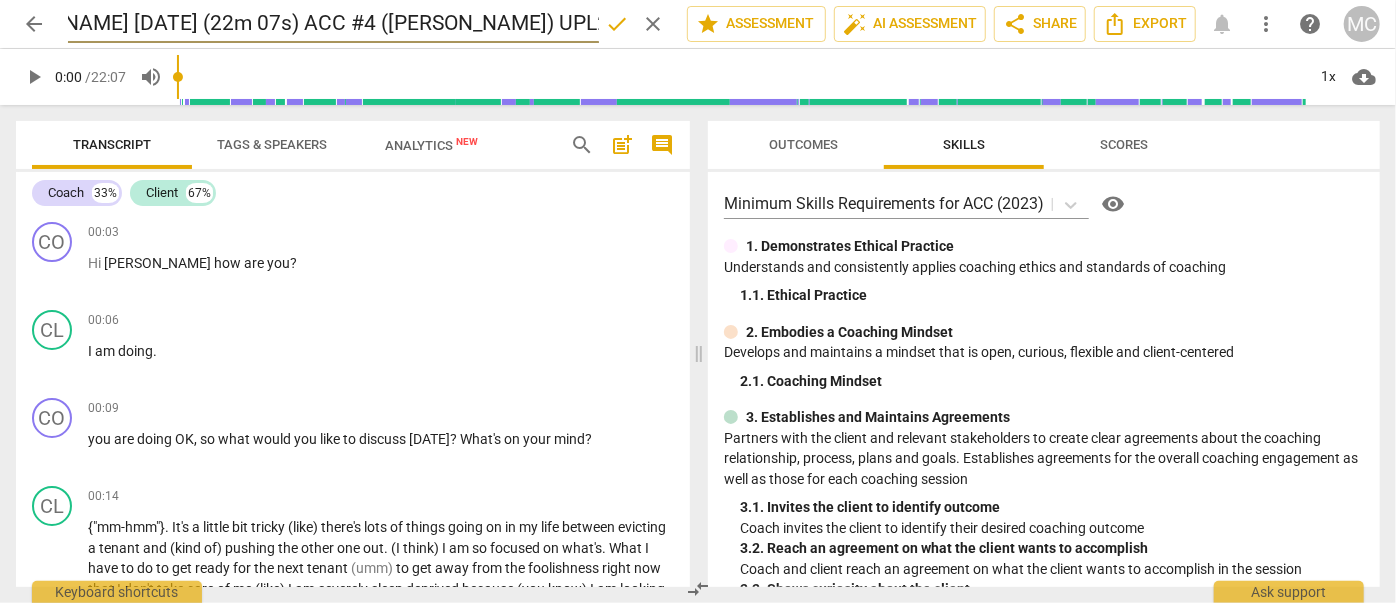 scroll, scrollTop: 0, scrollLeft: 0, axis: both 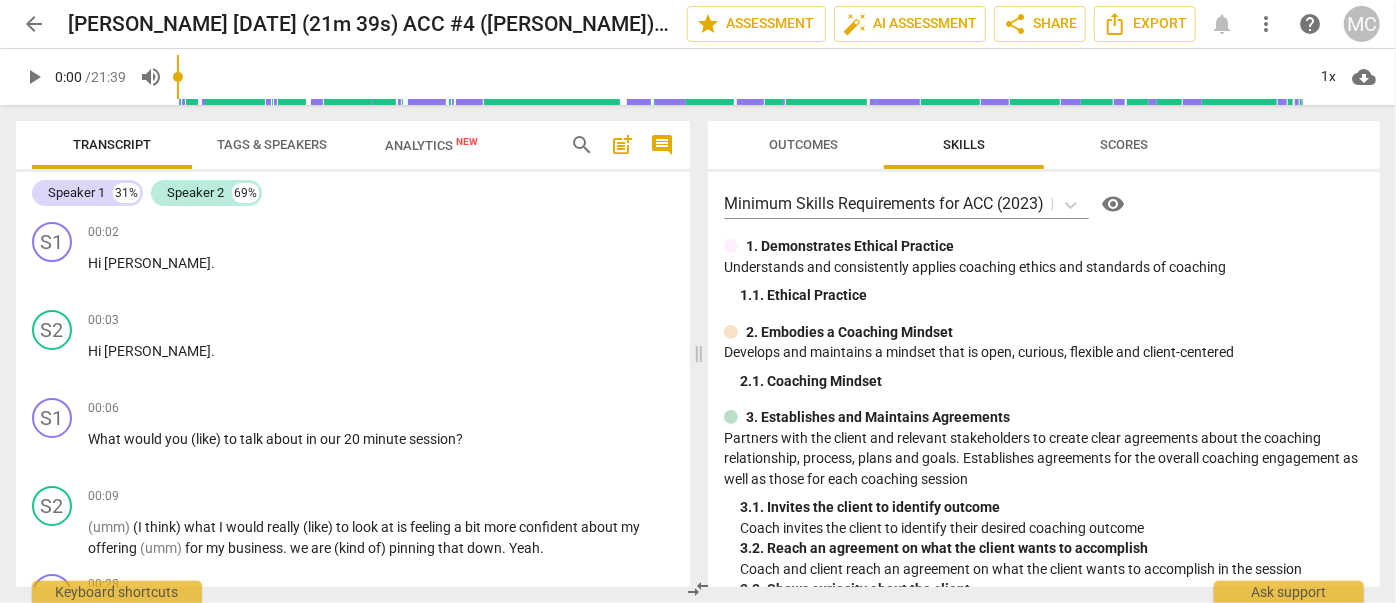 click on "arrow_back Katie Karayianis 2025-07-21 (21m 39s) ACC #4 (Suzanne) UPL250717 edit star    Assessment   auto_fix_high    AI Assessment share    Share    Export notifications more_vert help MC" at bounding box center (698, 24) 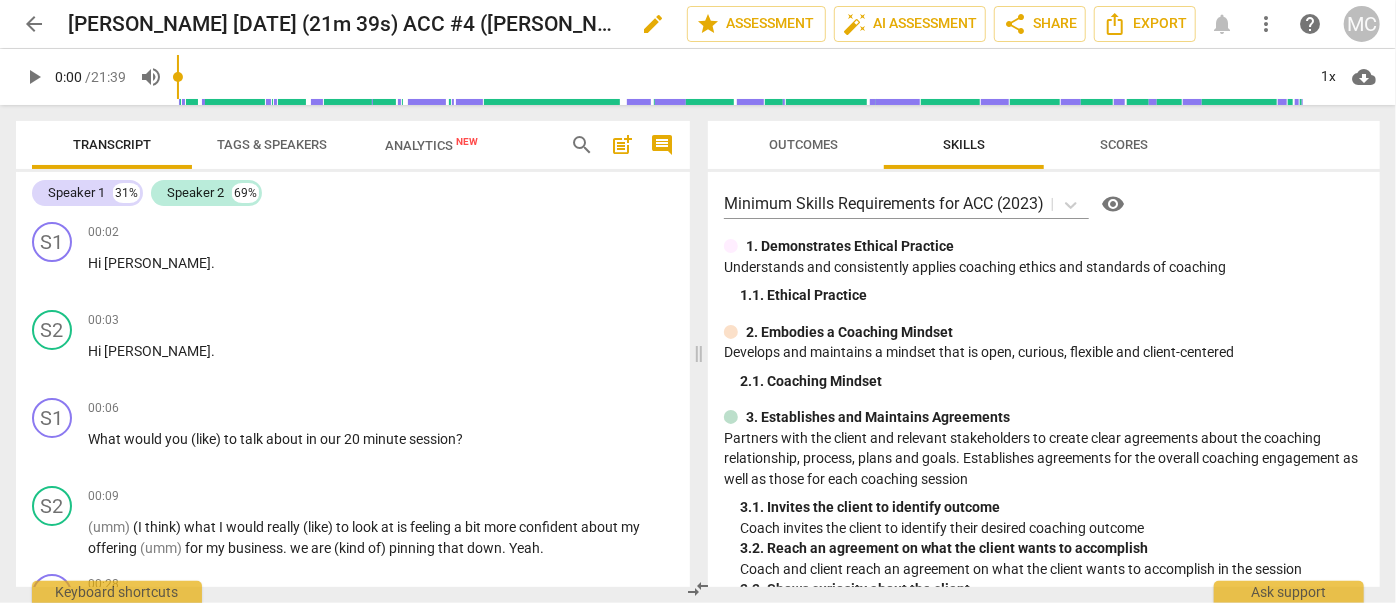 click on "edit" at bounding box center [653, 24] 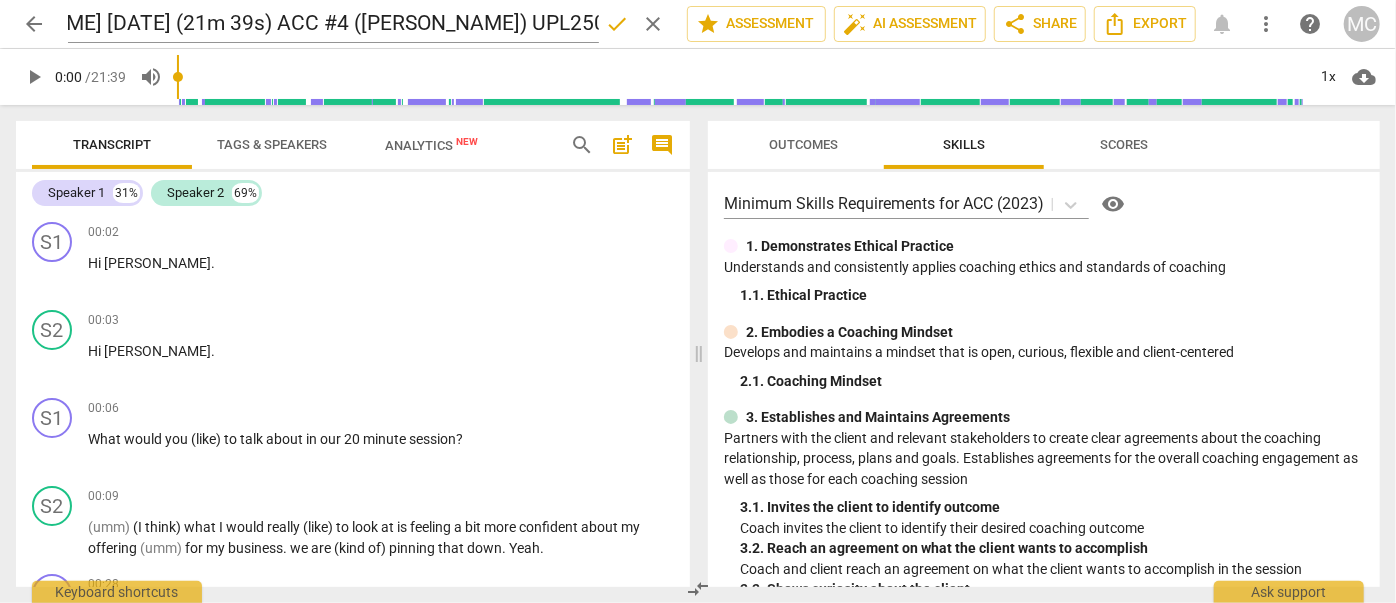scroll, scrollTop: 0, scrollLeft: 0, axis: both 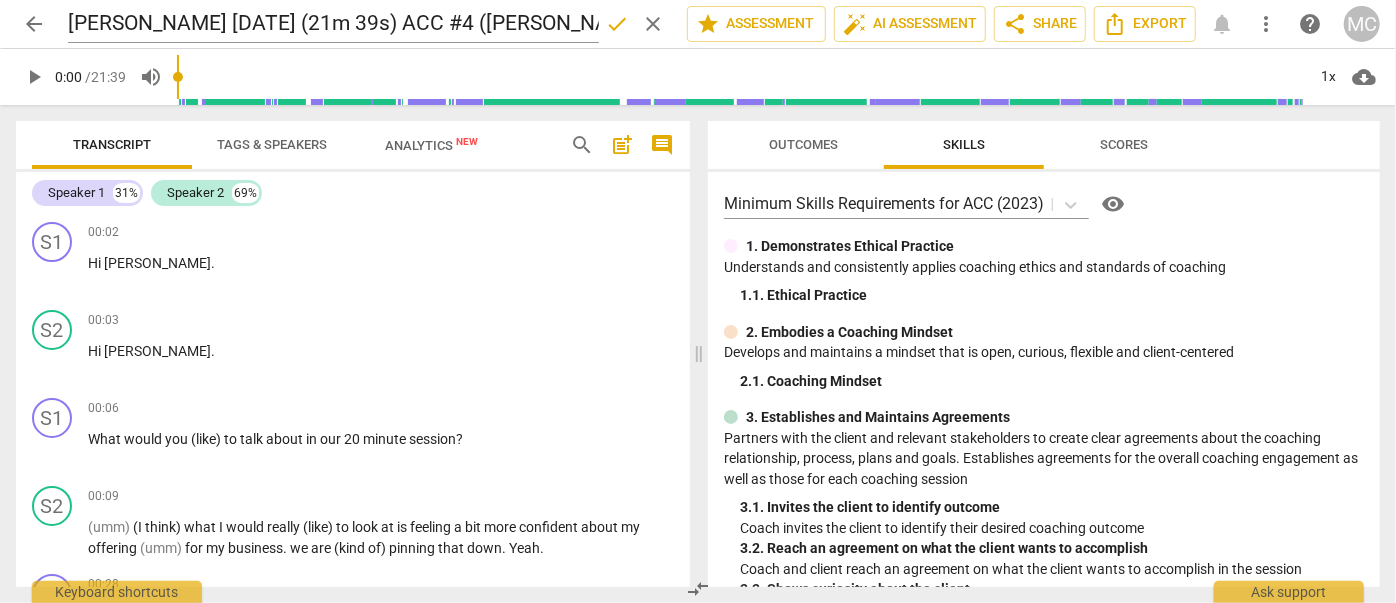 drag, startPoint x: 277, startPoint y: 153, endPoint x: 259, endPoint y: 172, distance: 26.172504 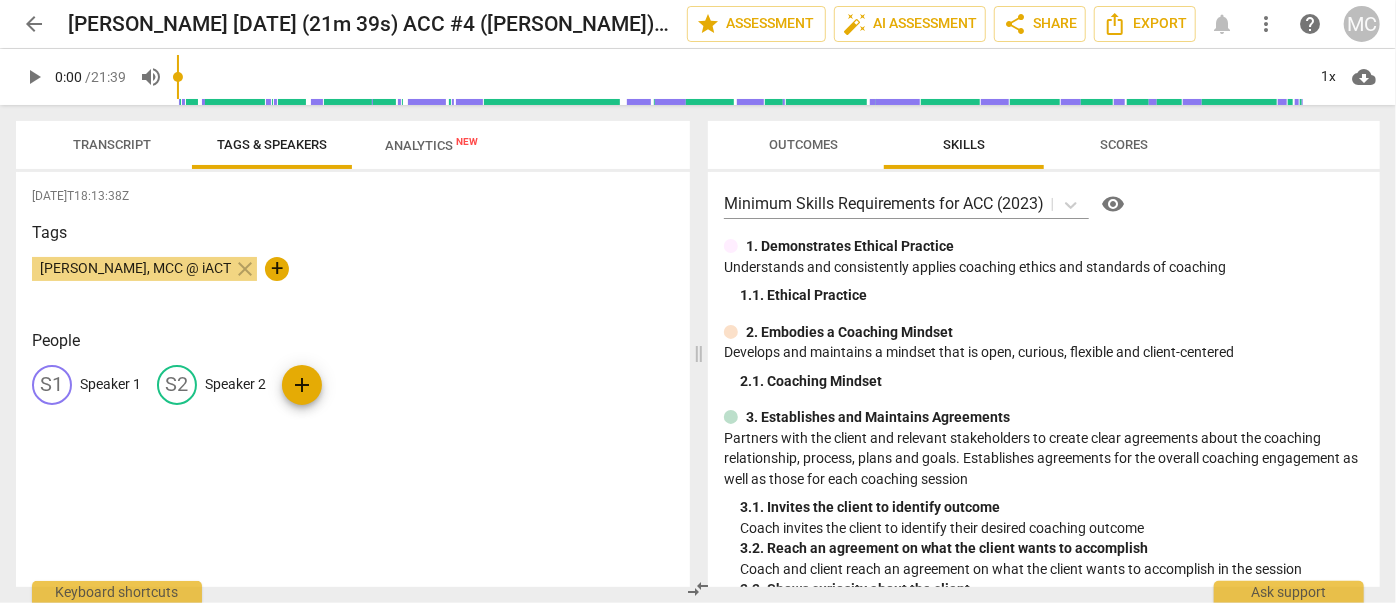 click on "Speaker 1" at bounding box center (110, 384) 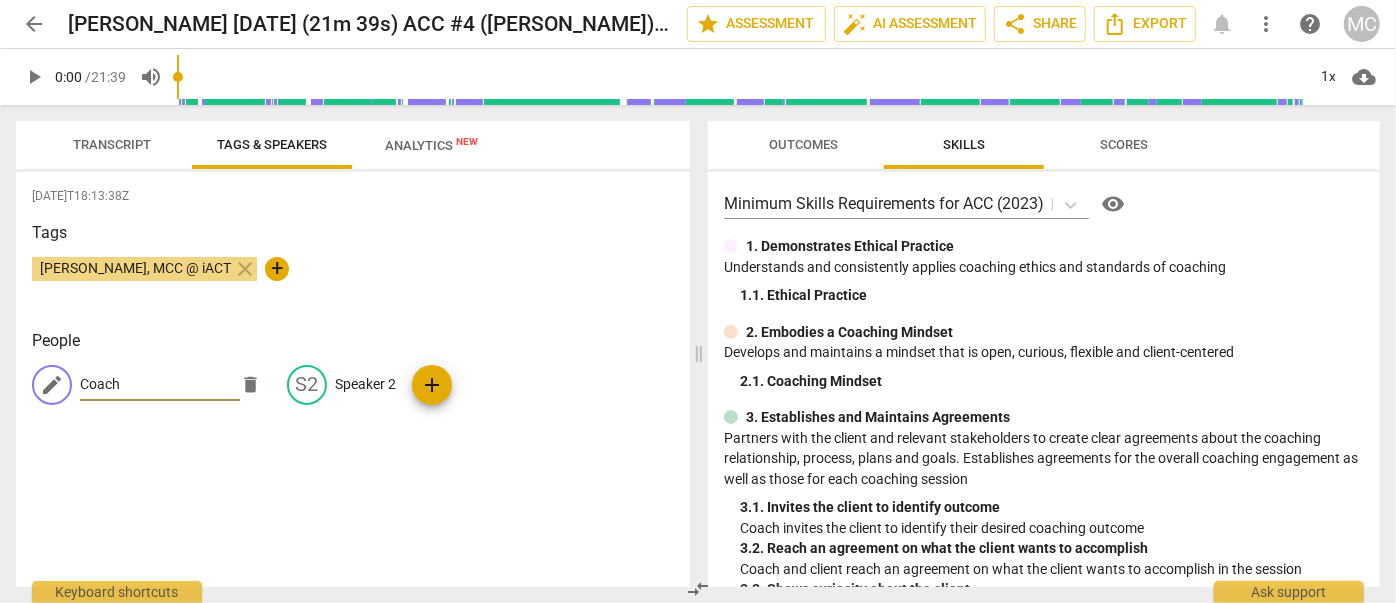 type on "Coach" 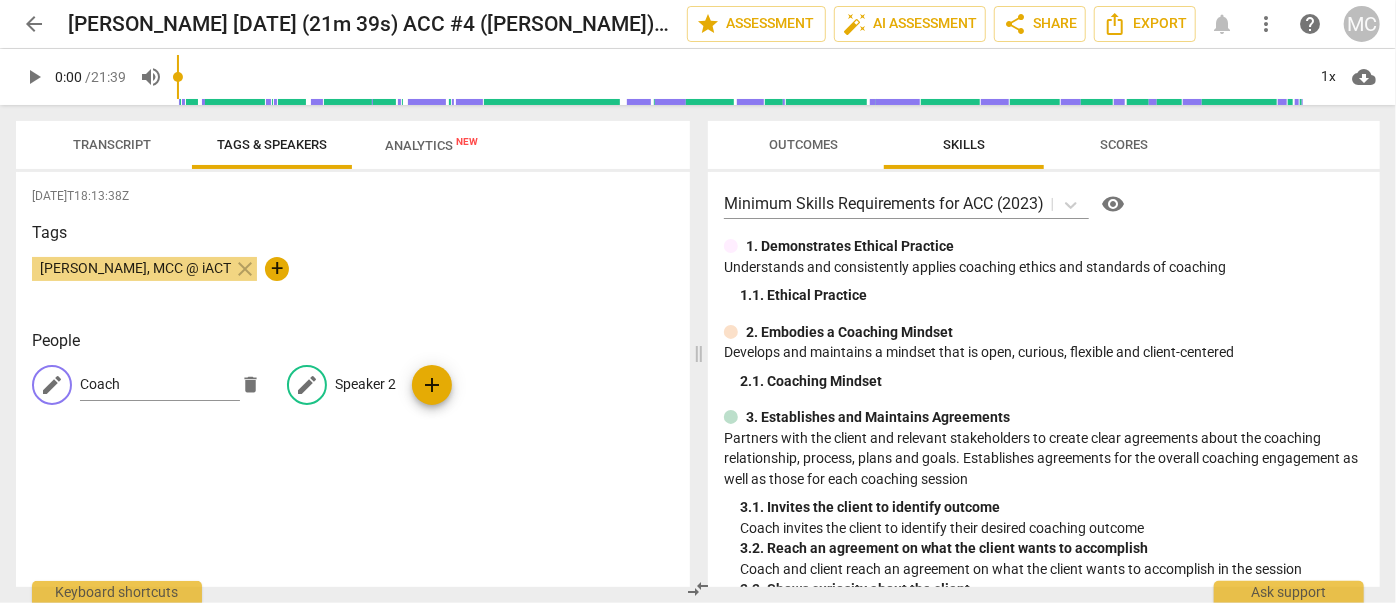 click on "edit" at bounding box center [307, 385] 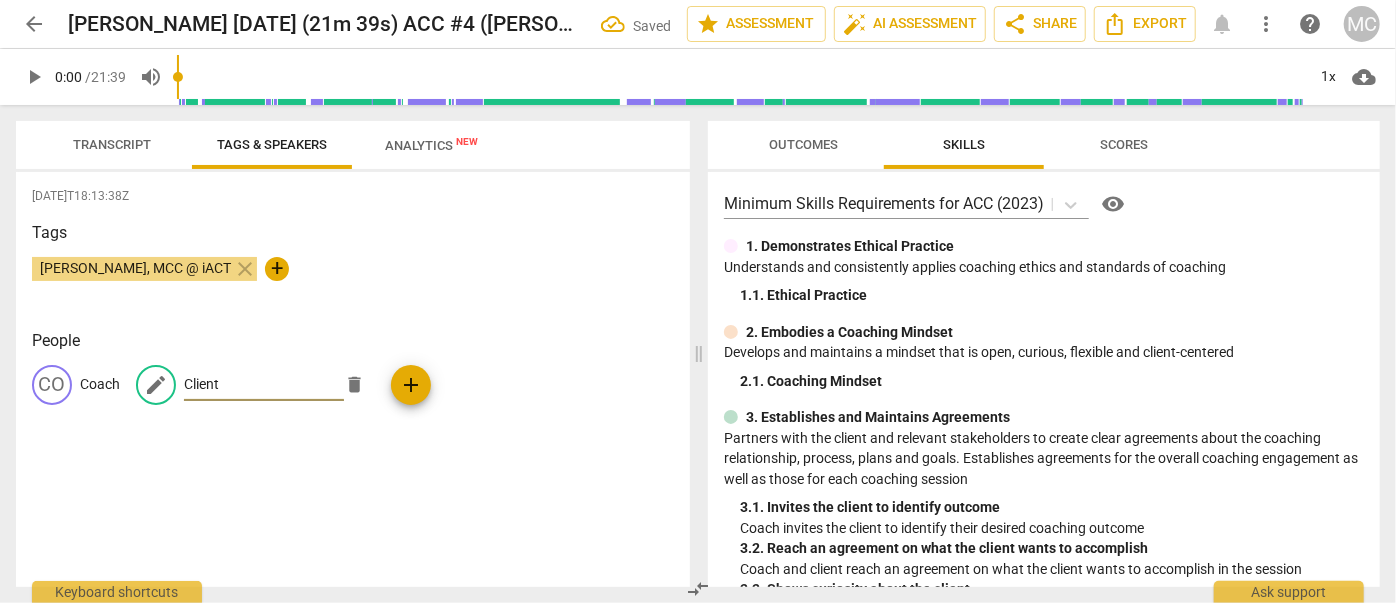 type on "Client" 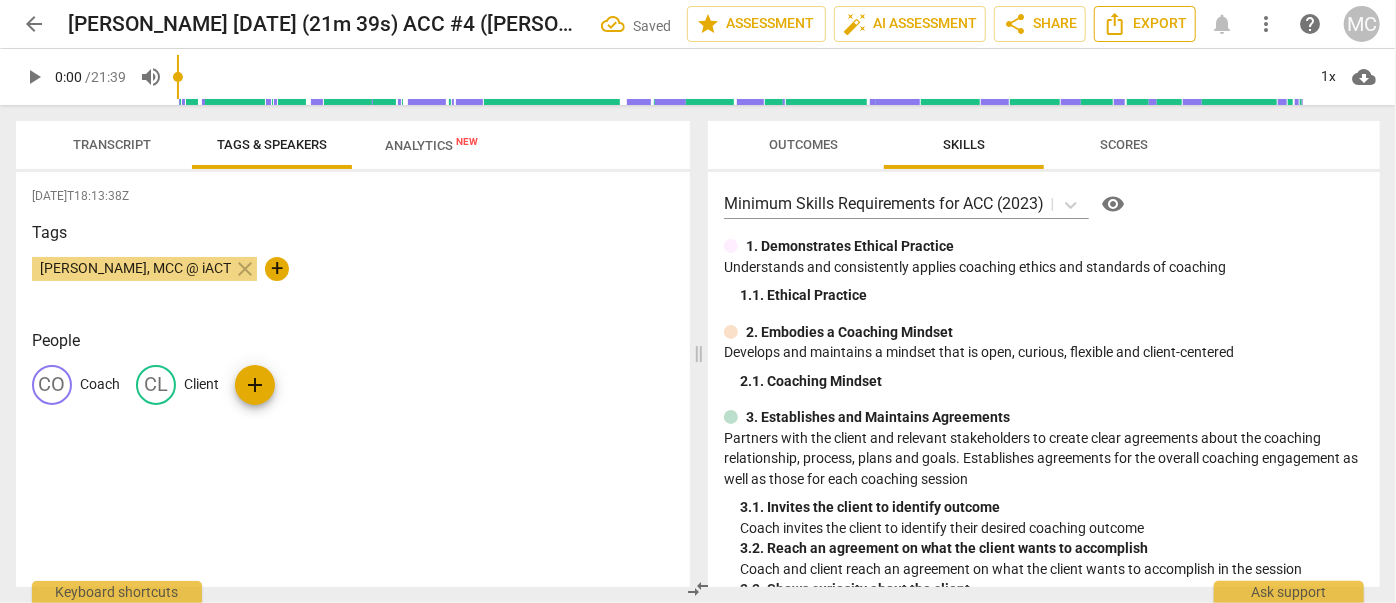 click on "Export" at bounding box center [1145, 24] 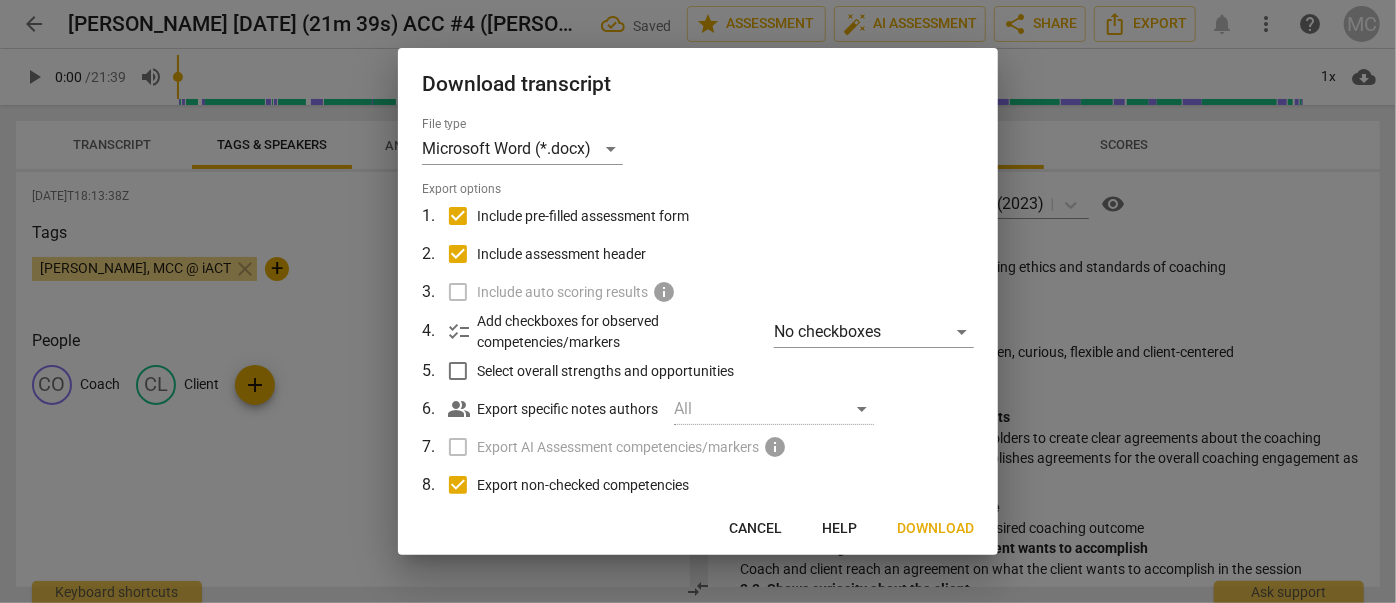 click on "Download" at bounding box center (935, 529) 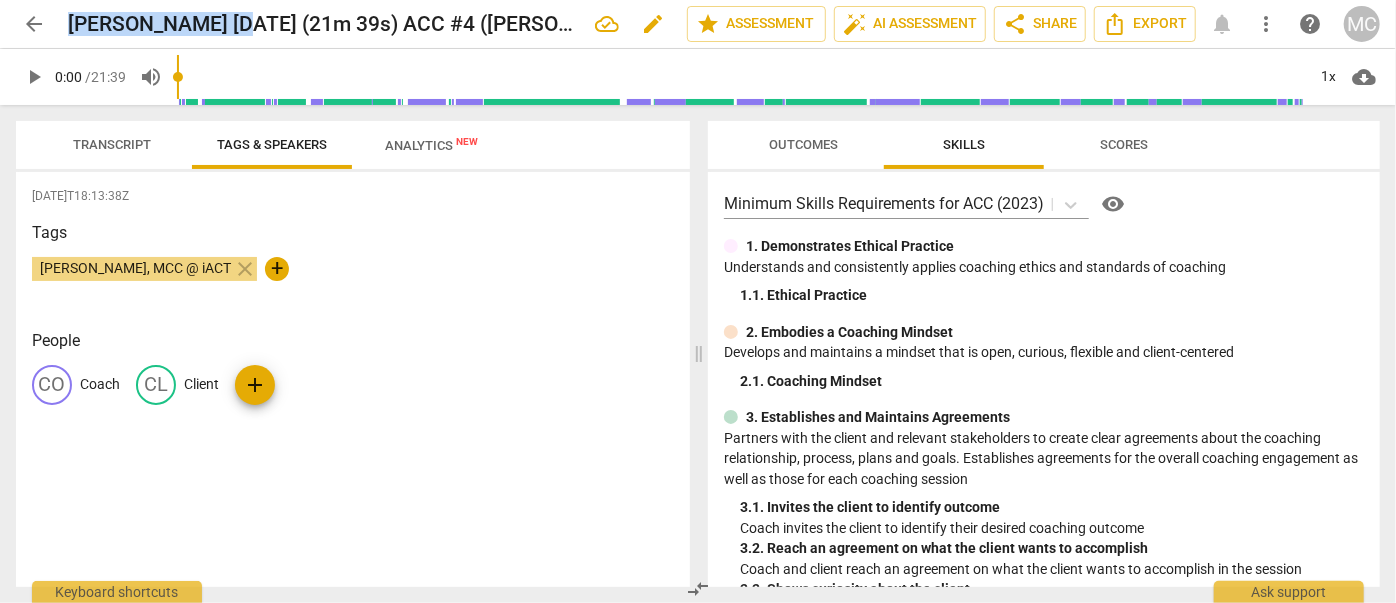 drag, startPoint x: 216, startPoint y: 24, endPoint x: 72, endPoint y: 22, distance: 144.01389 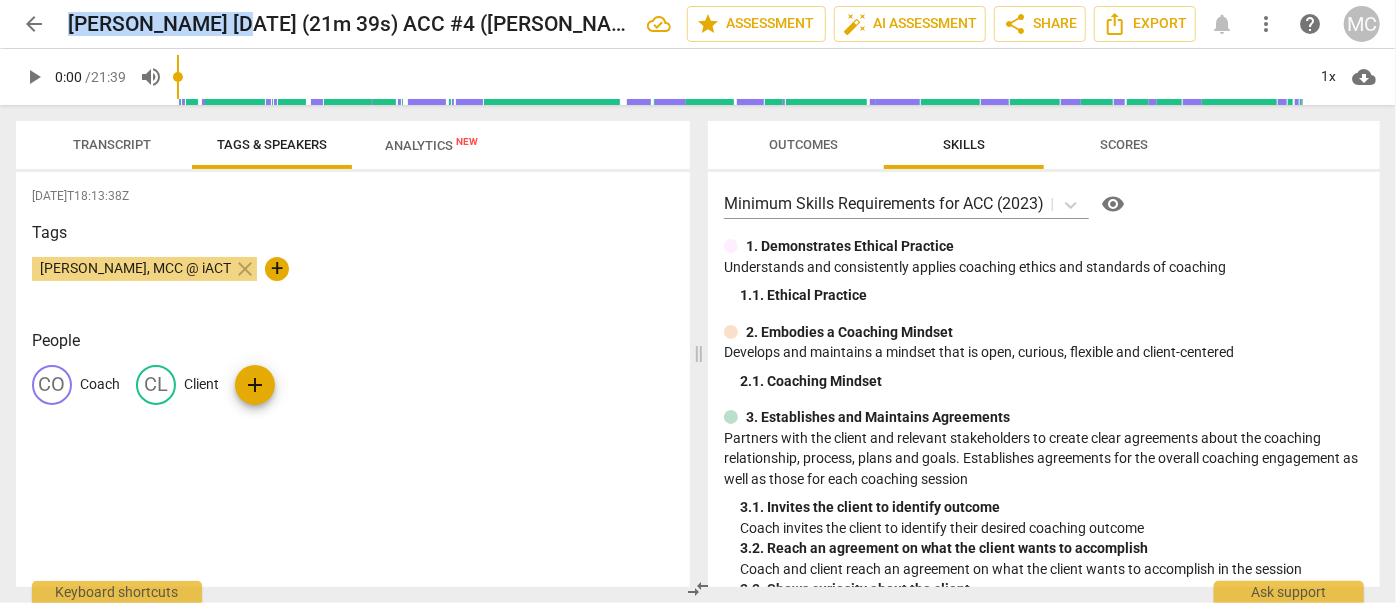 copy on "Katie Karayianis" 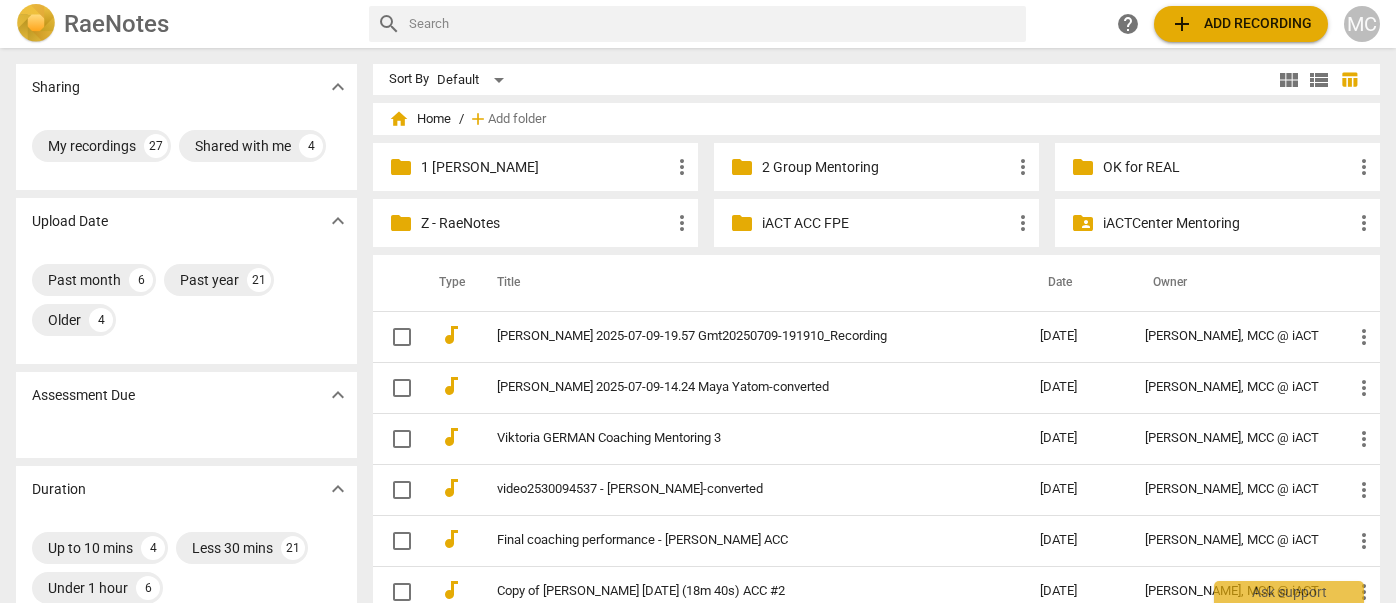 scroll, scrollTop: 0, scrollLeft: 0, axis: both 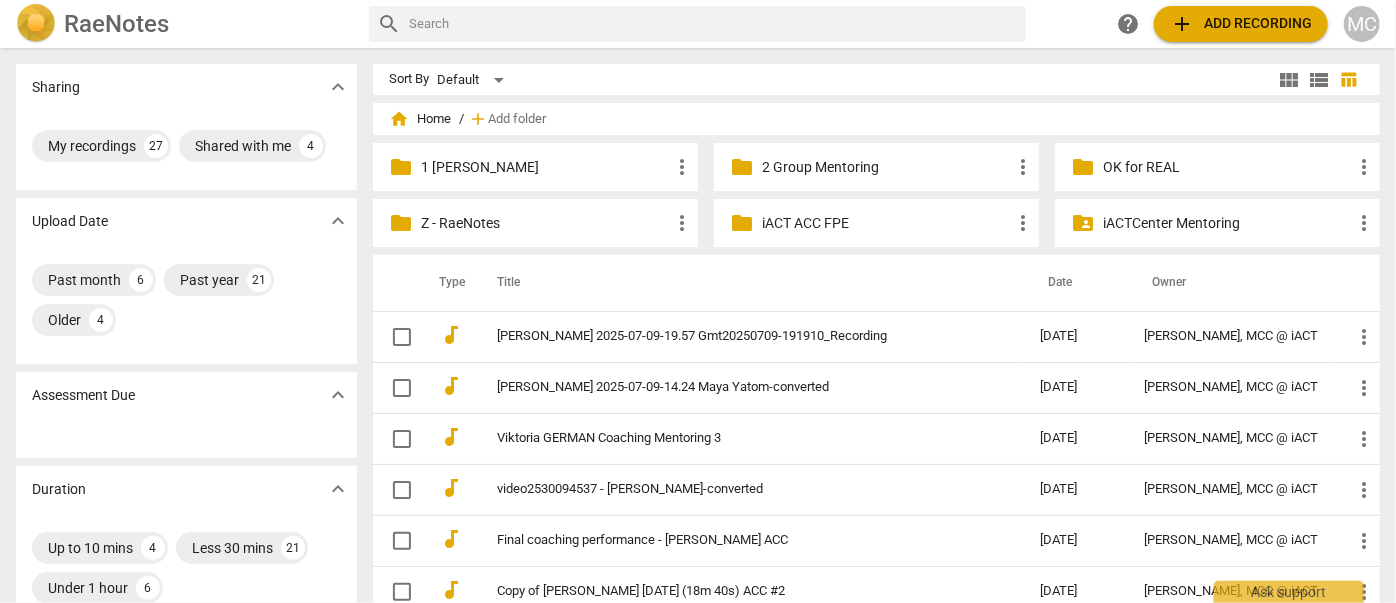 click on "1 [PERSON_NAME]" at bounding box center (545, 167) 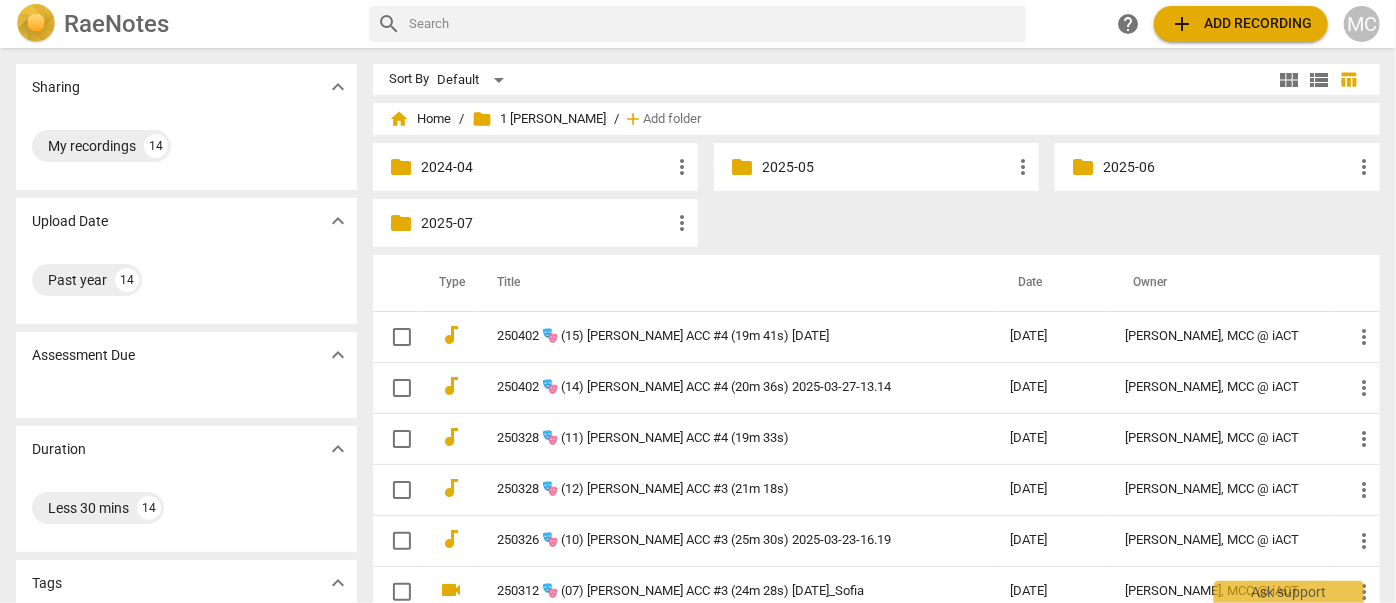 click on "folder 2025-07 more_vert" at bounding box center [535, 223] 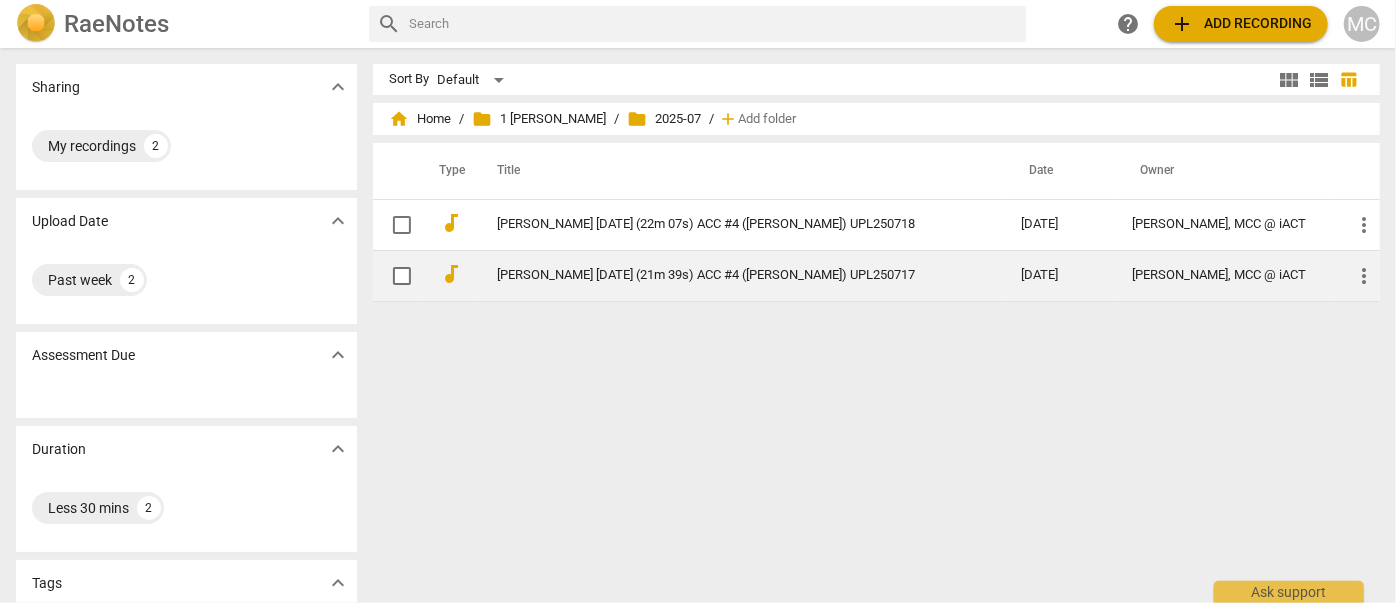 click on "[PERSON_NAME] [DATE] (21m 39s) ACC #4 ([PERSON_NAME]) UPL250717" at bounding box center [723, 275] 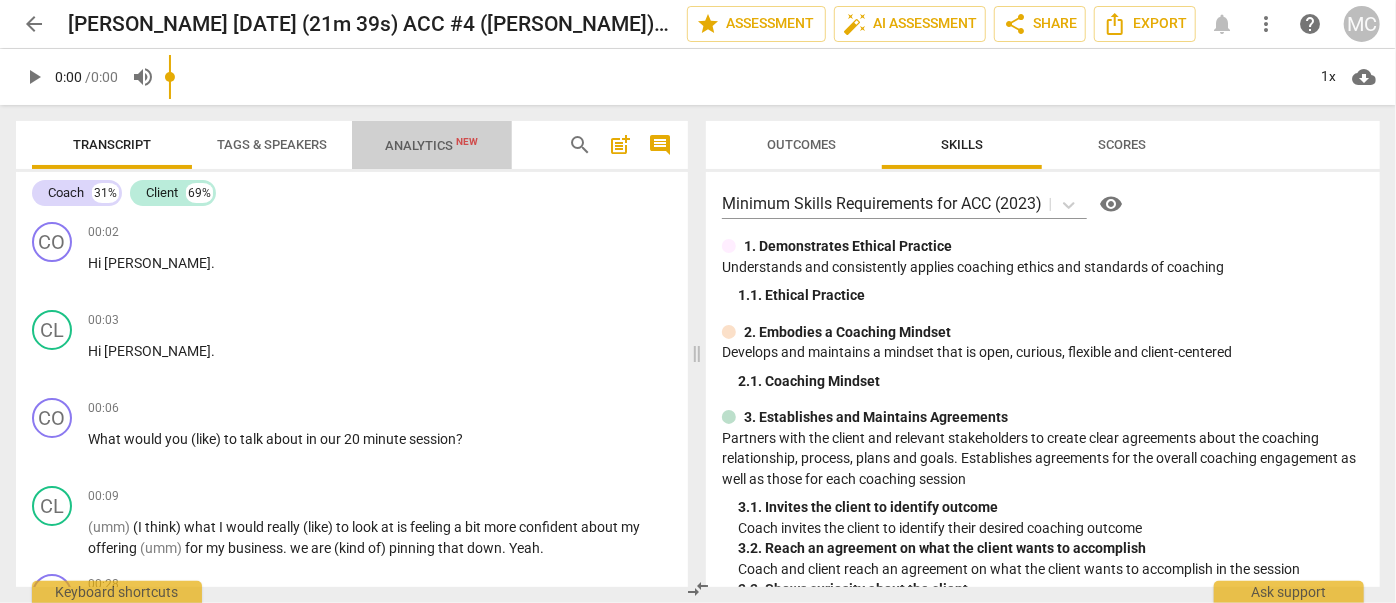 click on "Analytics   New" at bounding box center [432, 145] 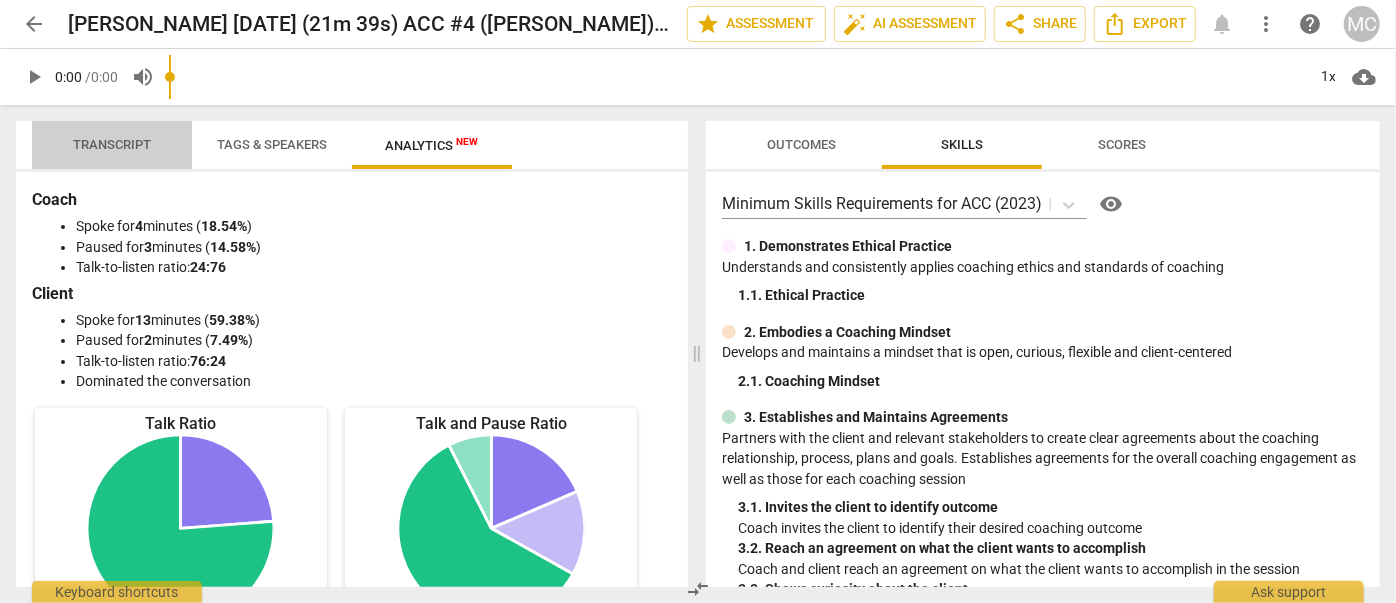 click on "Transcript" at bounding box center [112, 144] 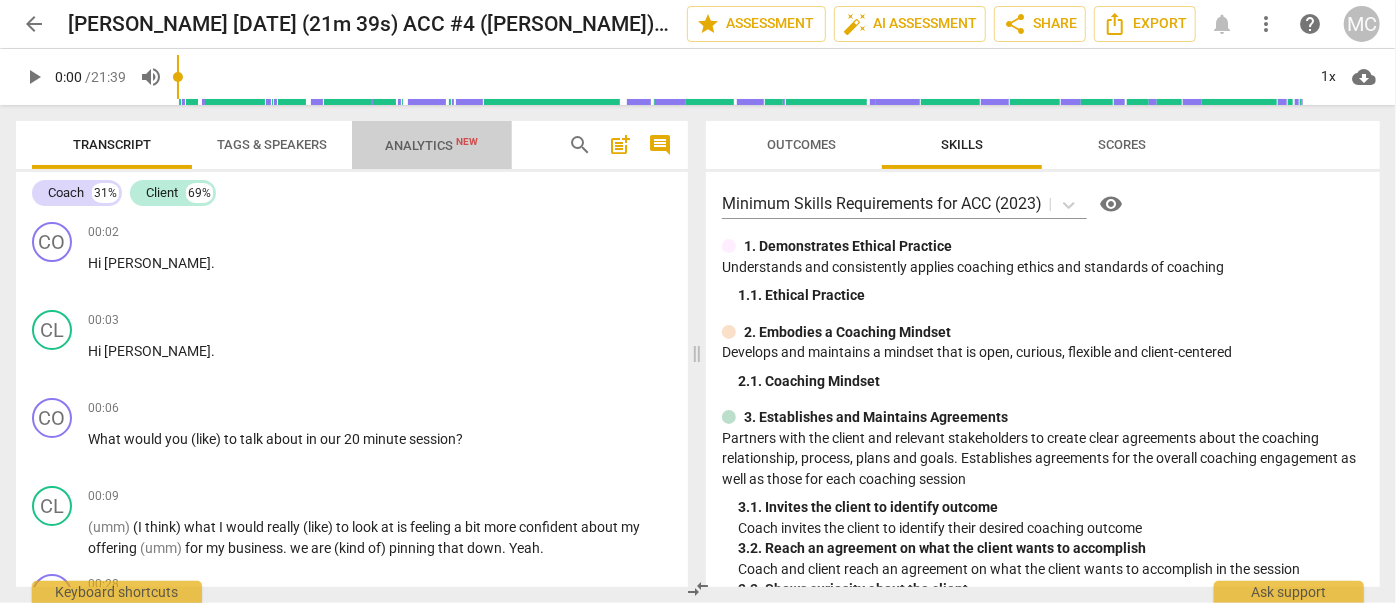 click on "Analytics   New" at bounding box center (432, 145) 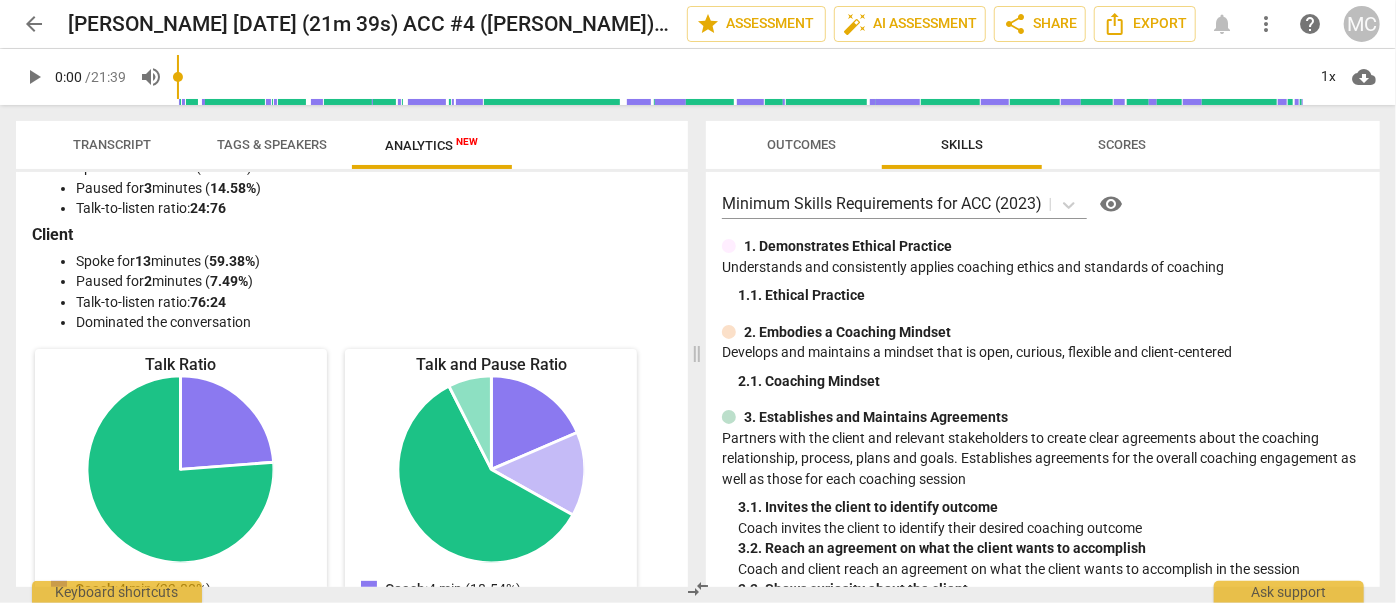 scroll, scrollTop: 0, scrollLeft: 0, axis: both 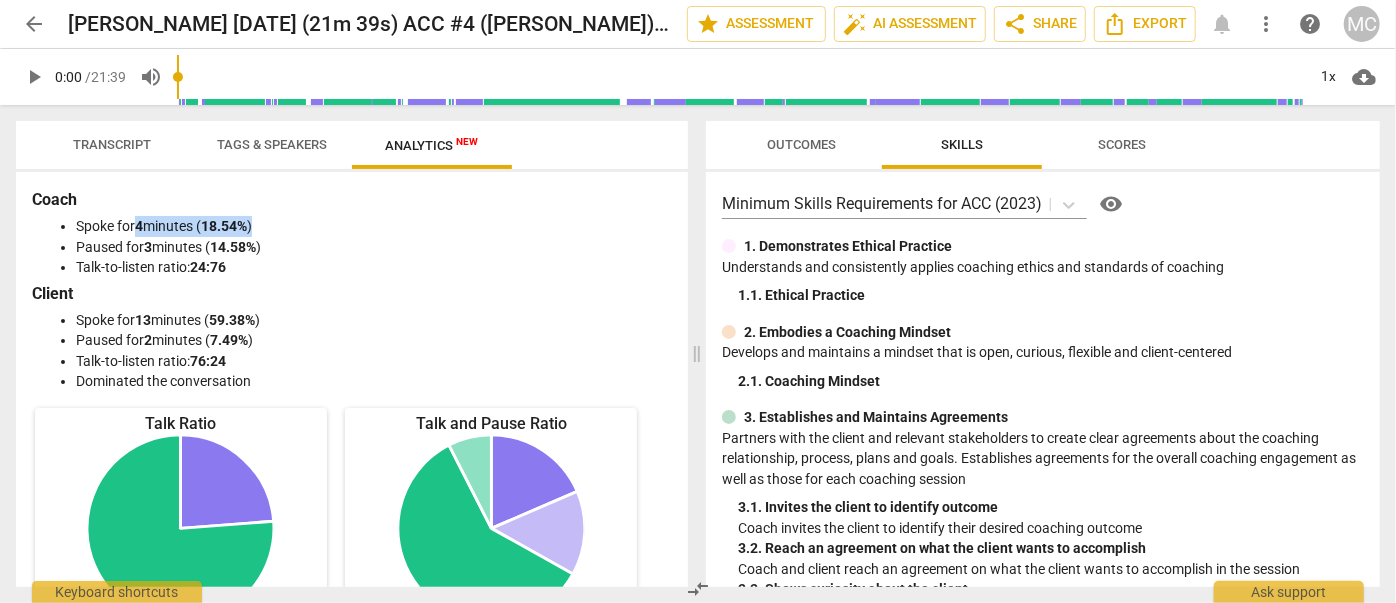 drag, startPoint x: 273, startPoint y: 223, endPoint x: 142, endPoint y: 228, distance: 131.09538 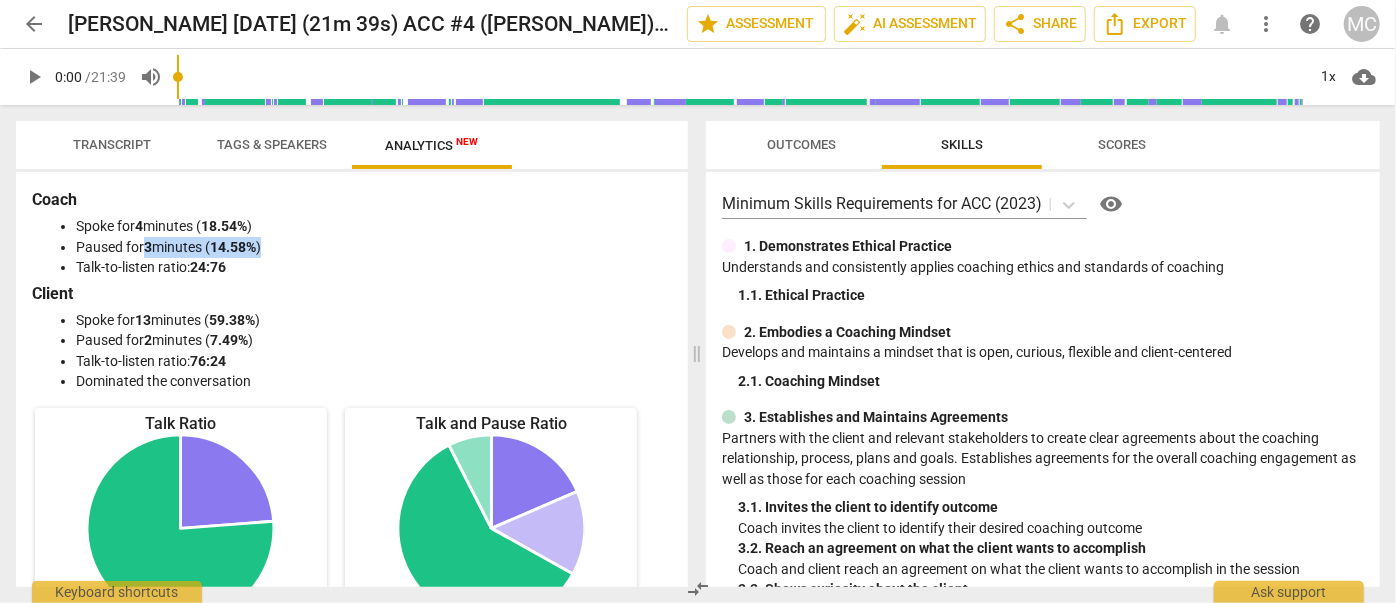 drag, startPoint x: 290, startPoint y: 245, endPoint x: 146, endPoint y: 248, distance: 144.03125 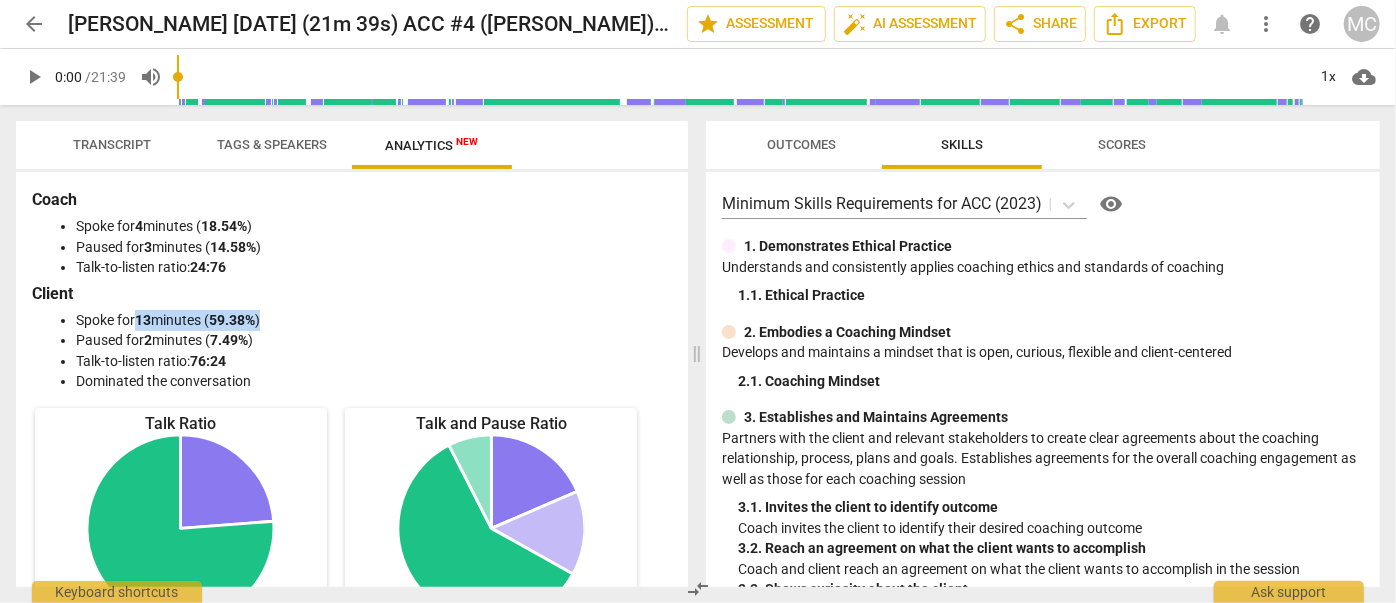 drag, startPoint x: 288, startPoint y: 321, endPoint x: 140, endPoint y: 315, distance: 148.12157 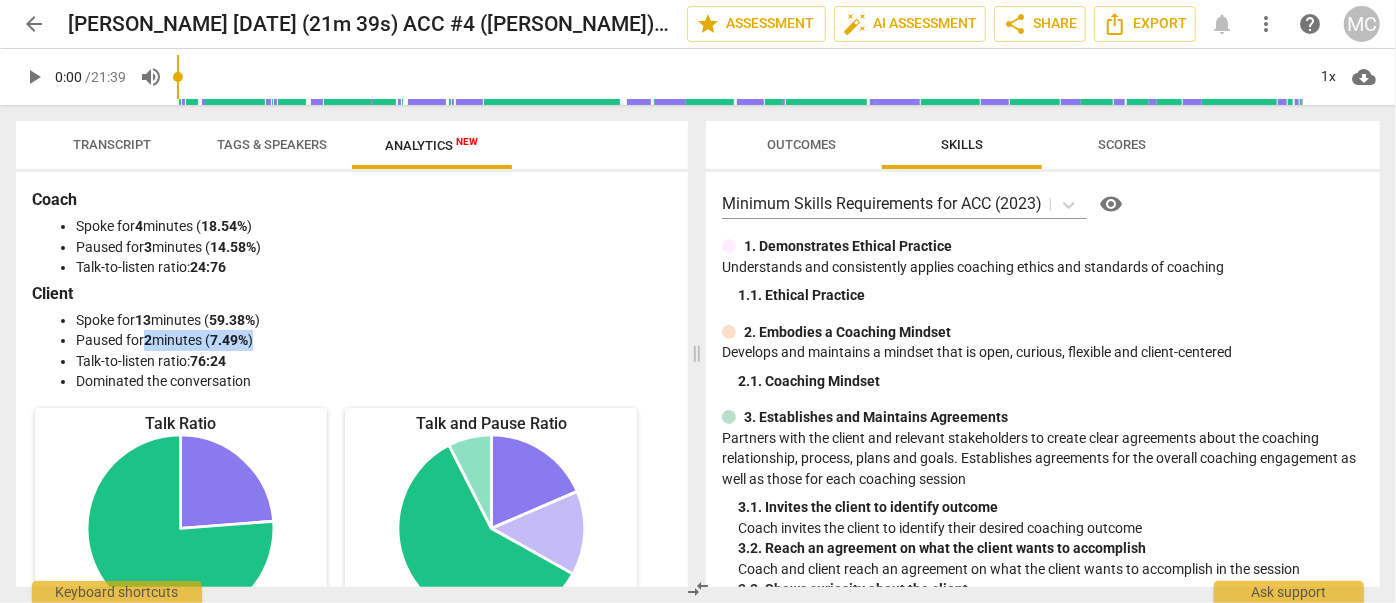 drag, startPoint x: 276, startPoint y: 343, endPoint x: 149, endPoint y: 346, distance: 127.03543 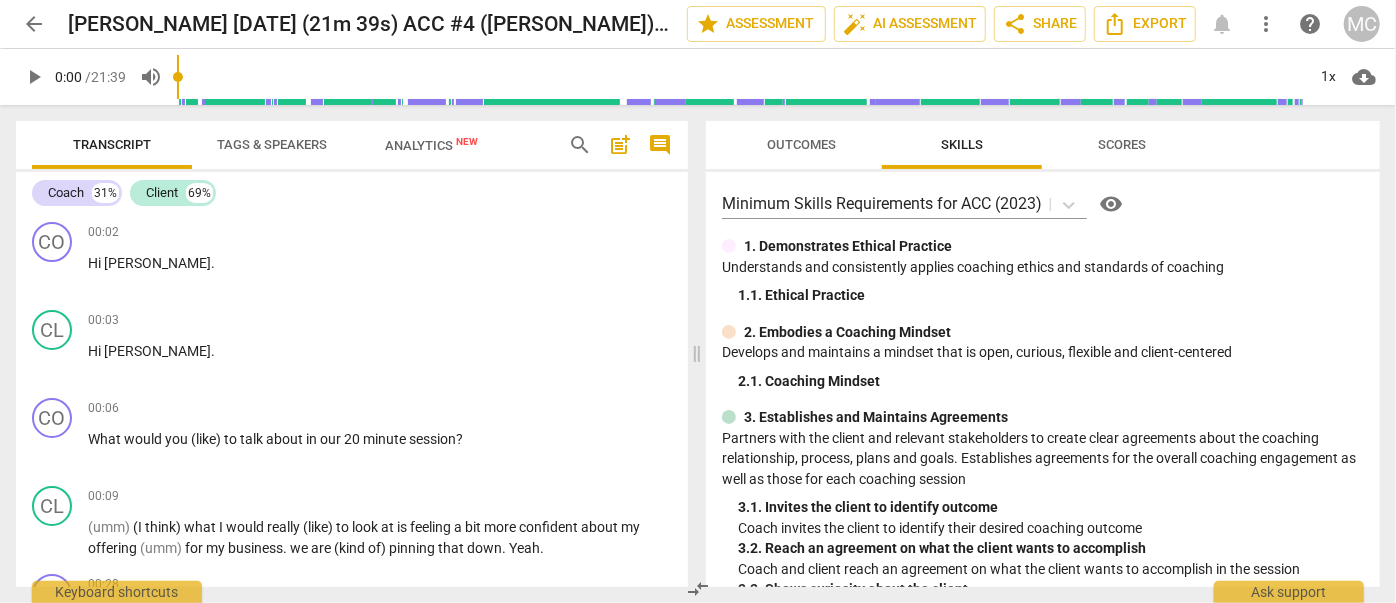 click on "Analytics   New" at bounding box center (432, 145) 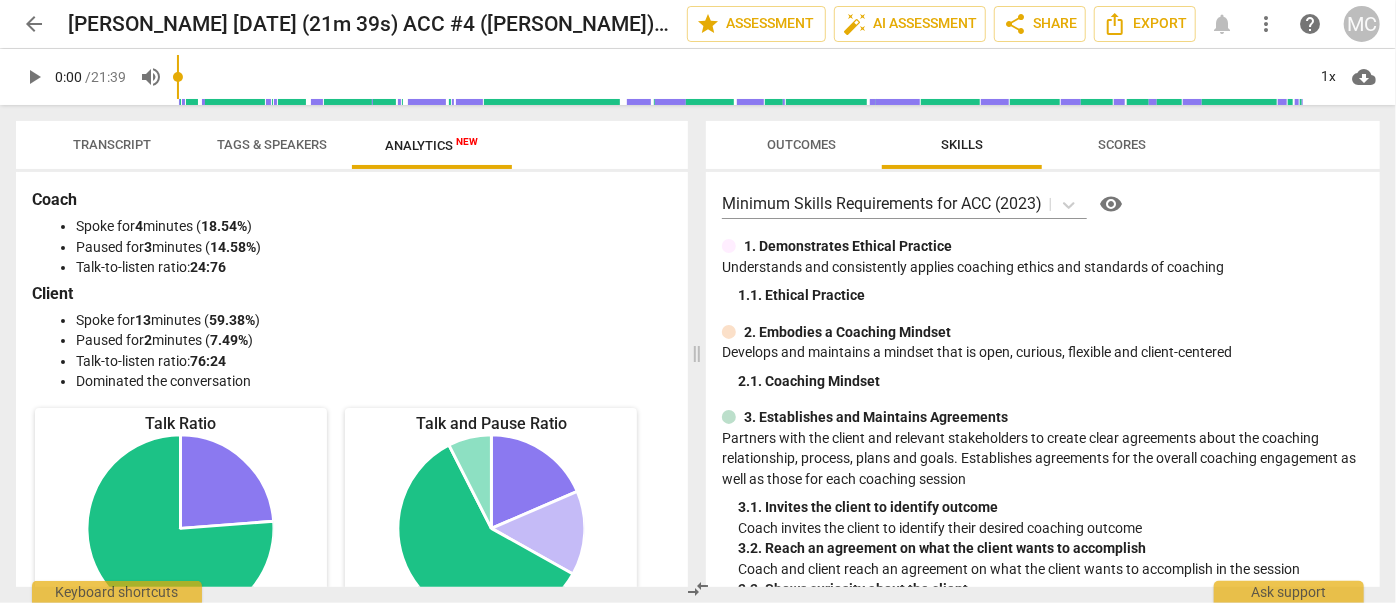 click on "Transcript" at bounding box center (112, 144) 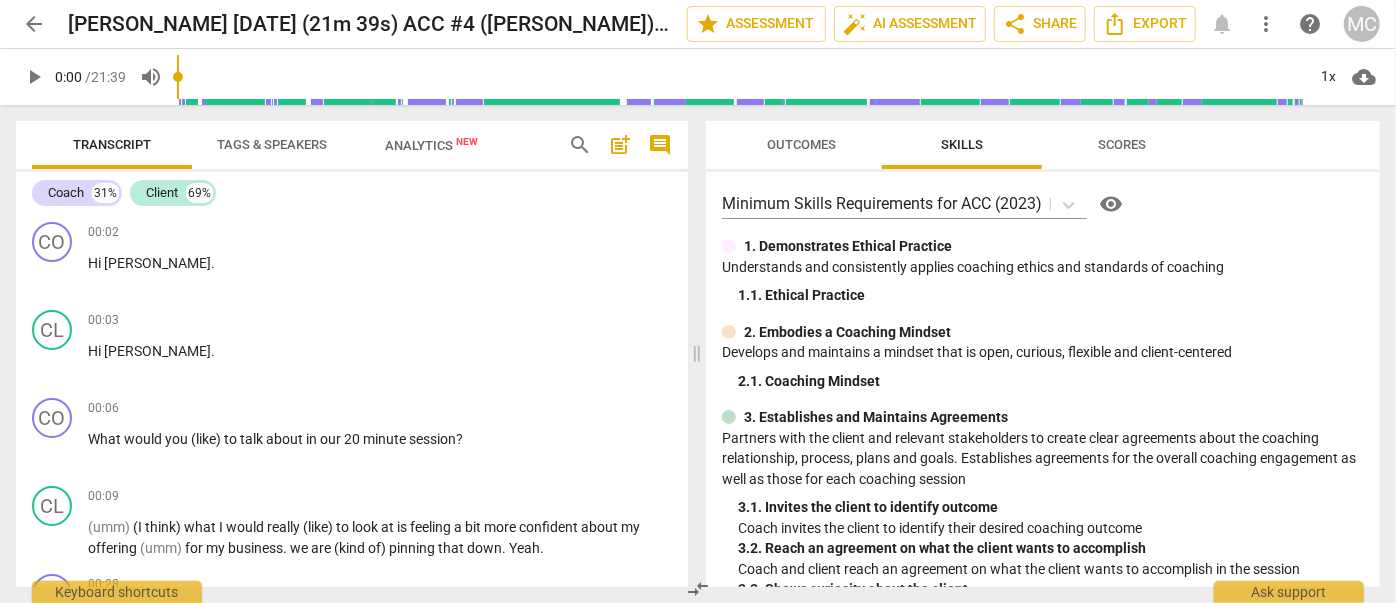 click on "arrow_back" at bounding box center [34, 24] 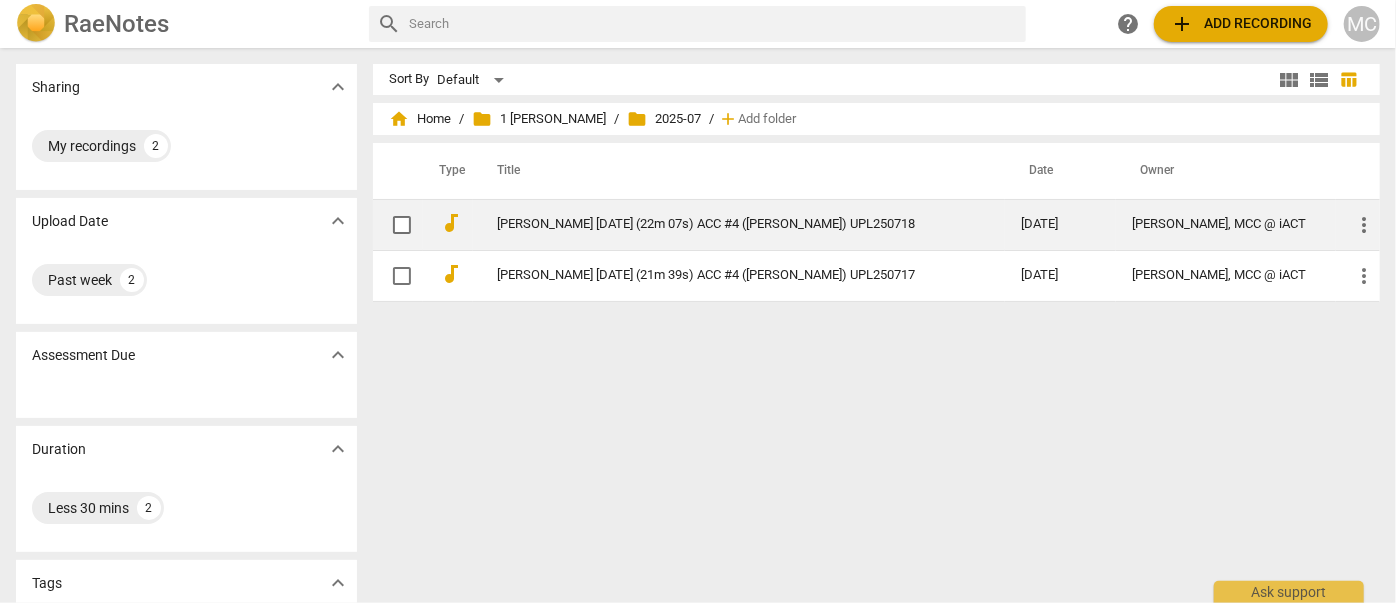 click on "[PERSON_NAME] [DATE] (22m 07s) ACC #4 ([PERSON_NAME]) UPL250718" at bounding box center (723, 224) 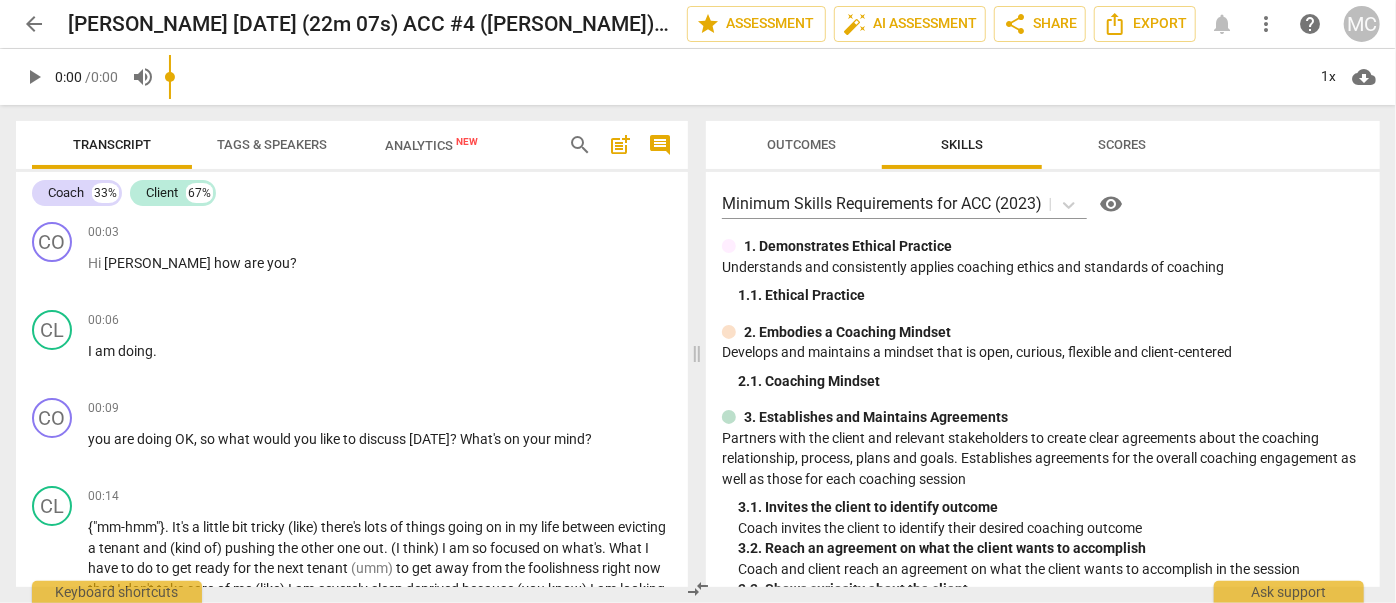 click on "Analytics   New" at bounding box center [432, 145] 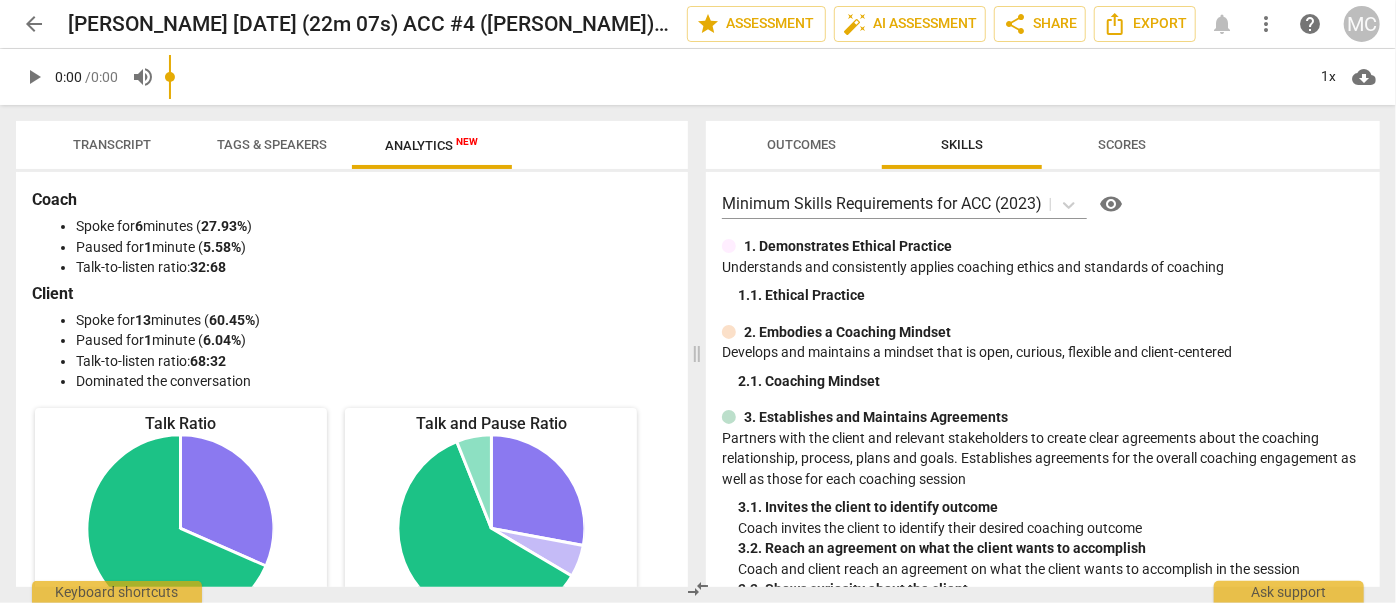 click on "Transcript" at bounding box center (112, 144) 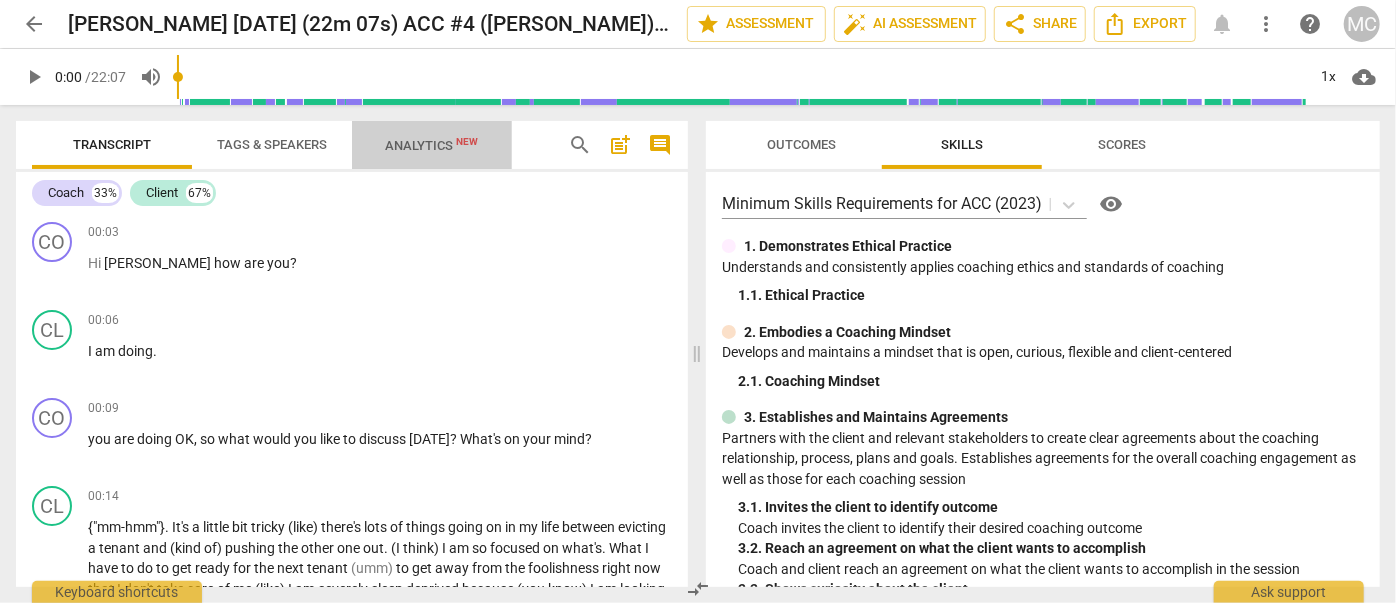 click on "Analytics   New" at bounding box center [432, 145] 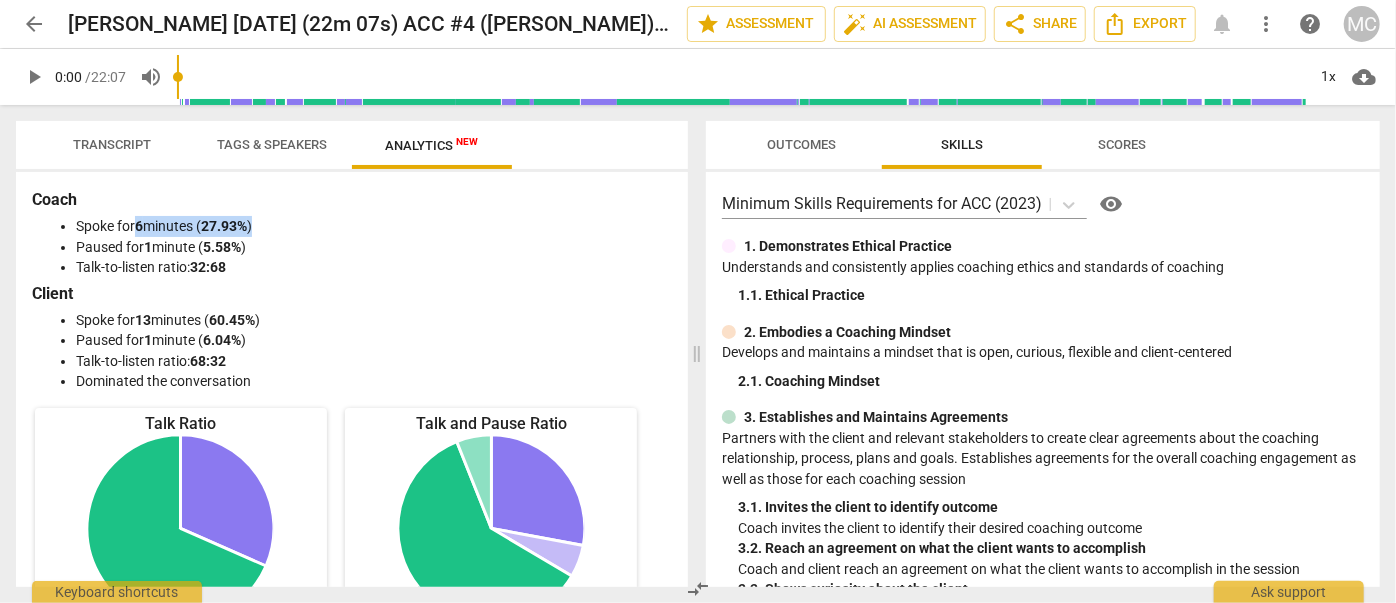 drag, startPoint x: 139, startPoint y: 223, endPoint x: 317, endPoint y: 228, distance: 178.0702 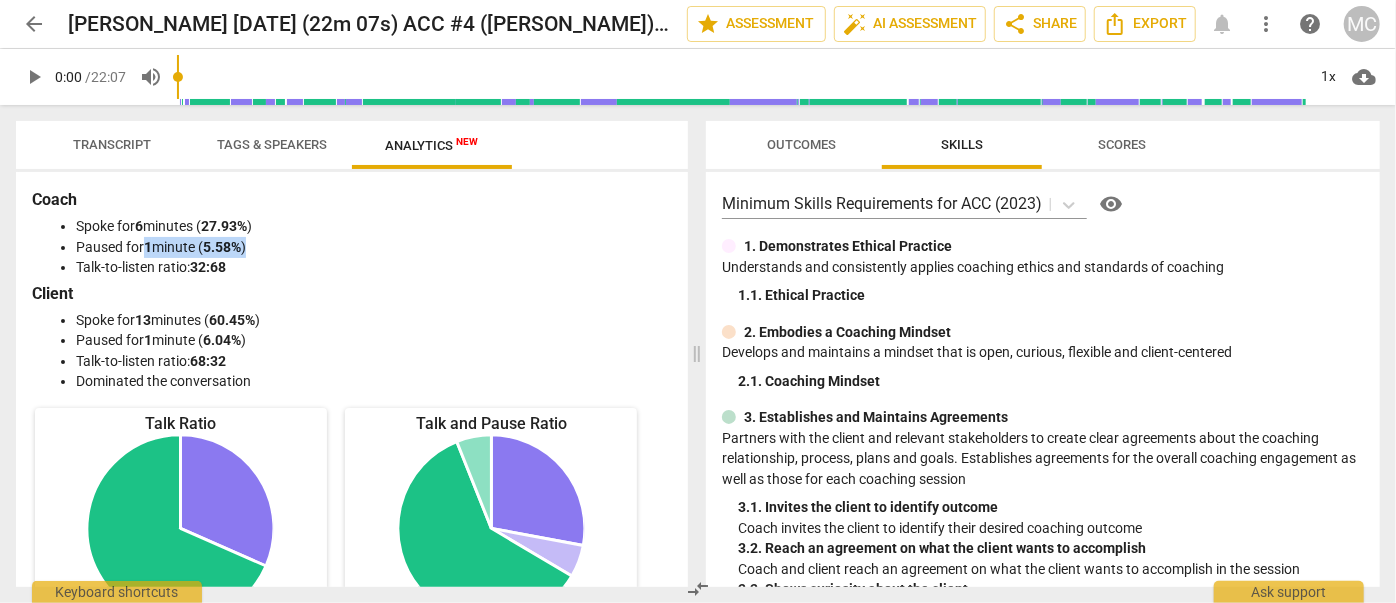 drag, startPoint x: 148, startPoint y: 248, endPoint x: 262, endPoint y: 248, distance: 114 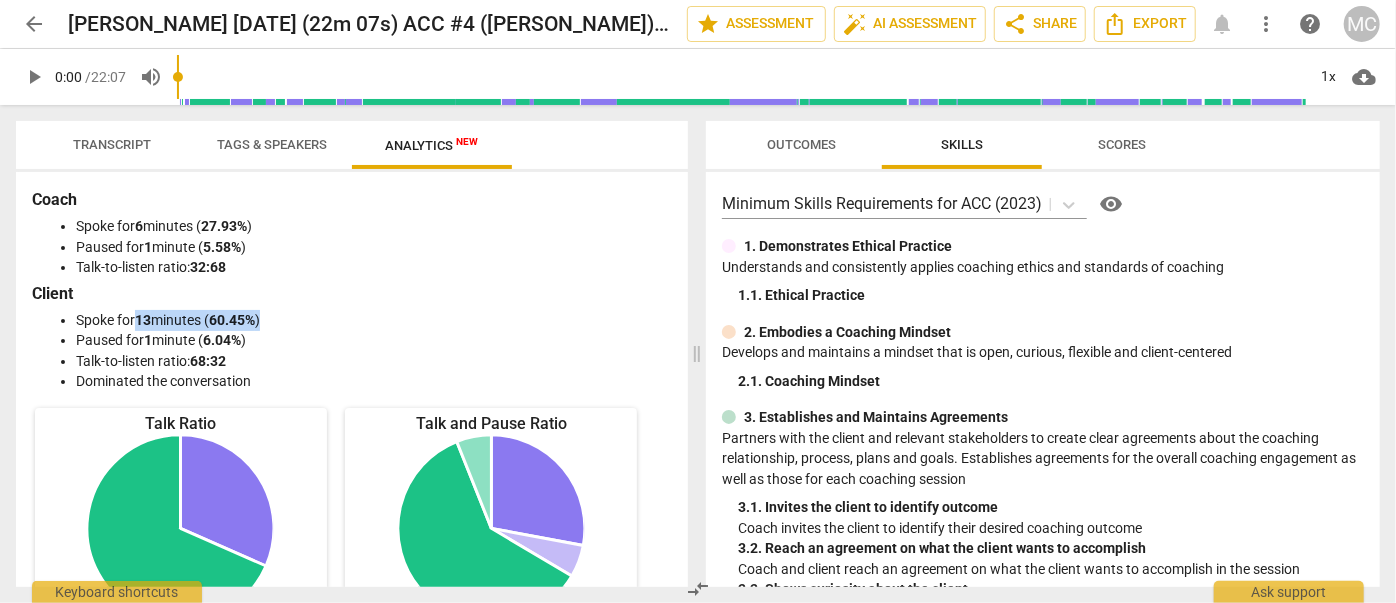 drag, startPoint x: 141, startPoint y: 317, endPoint x: 285, endPoint y: 322, distance: 144.08678 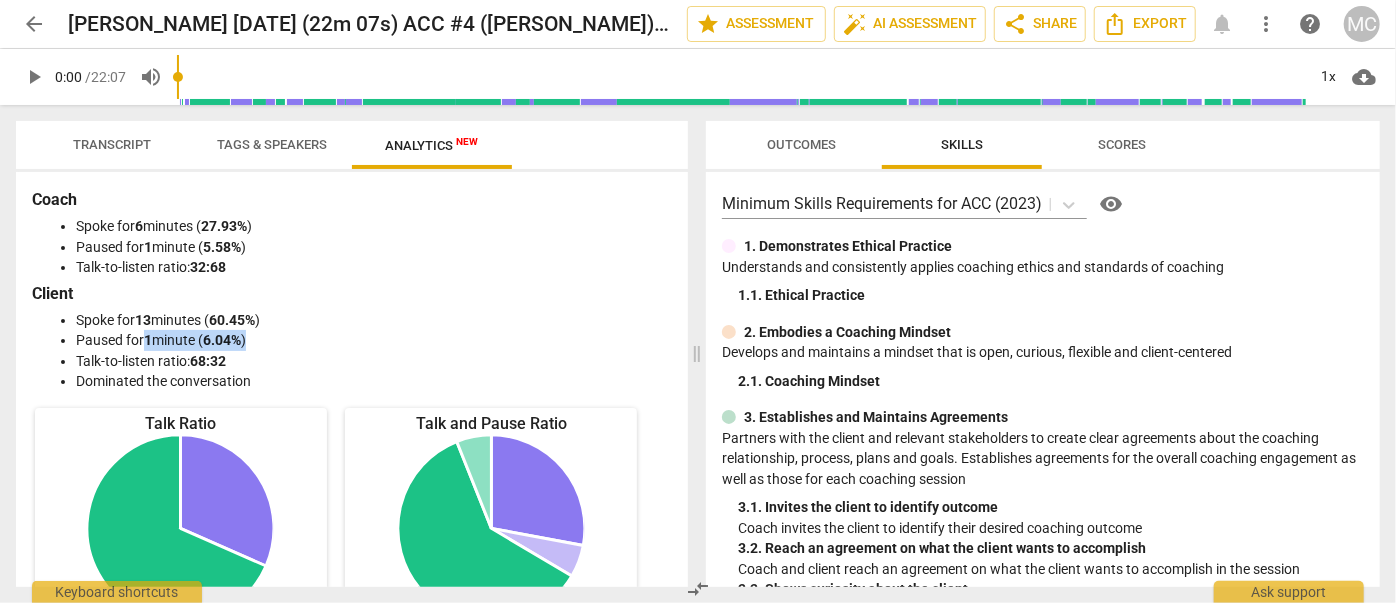 drag, startPoint x: 147, startPoint y: 343, endPoint x: 258, endPoint y: 347, distance: 111.07205 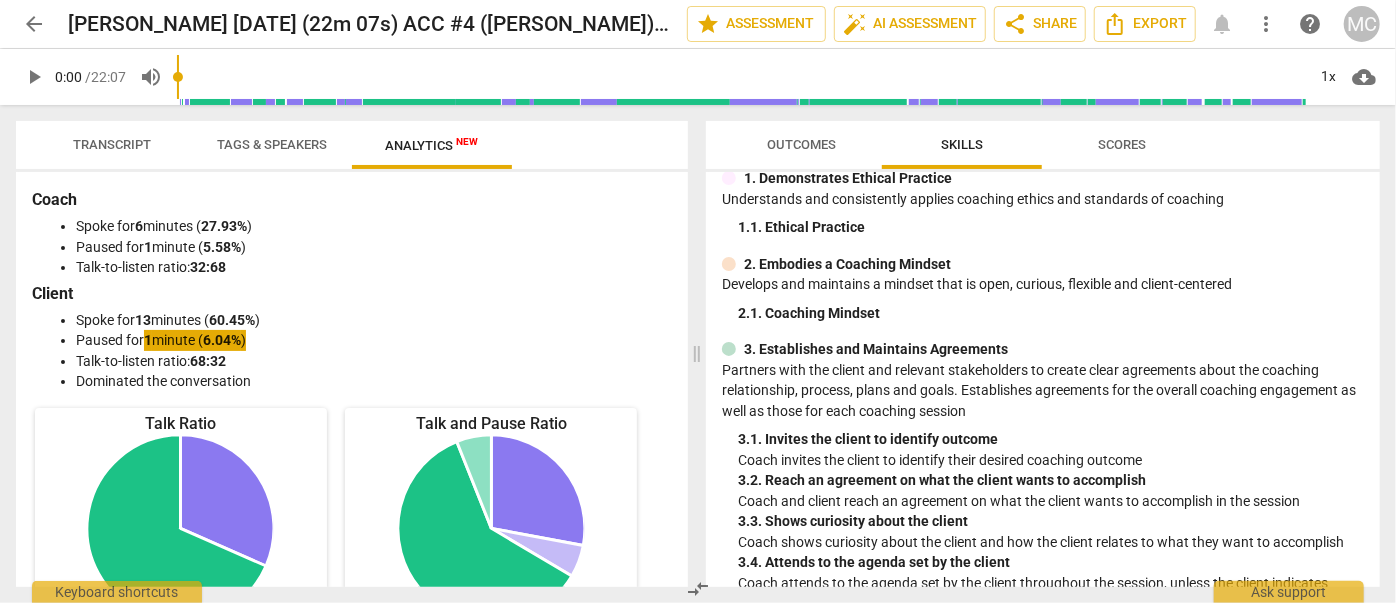 scroll, scrollTop: 90, scrollLeft: 0, axis: vertical 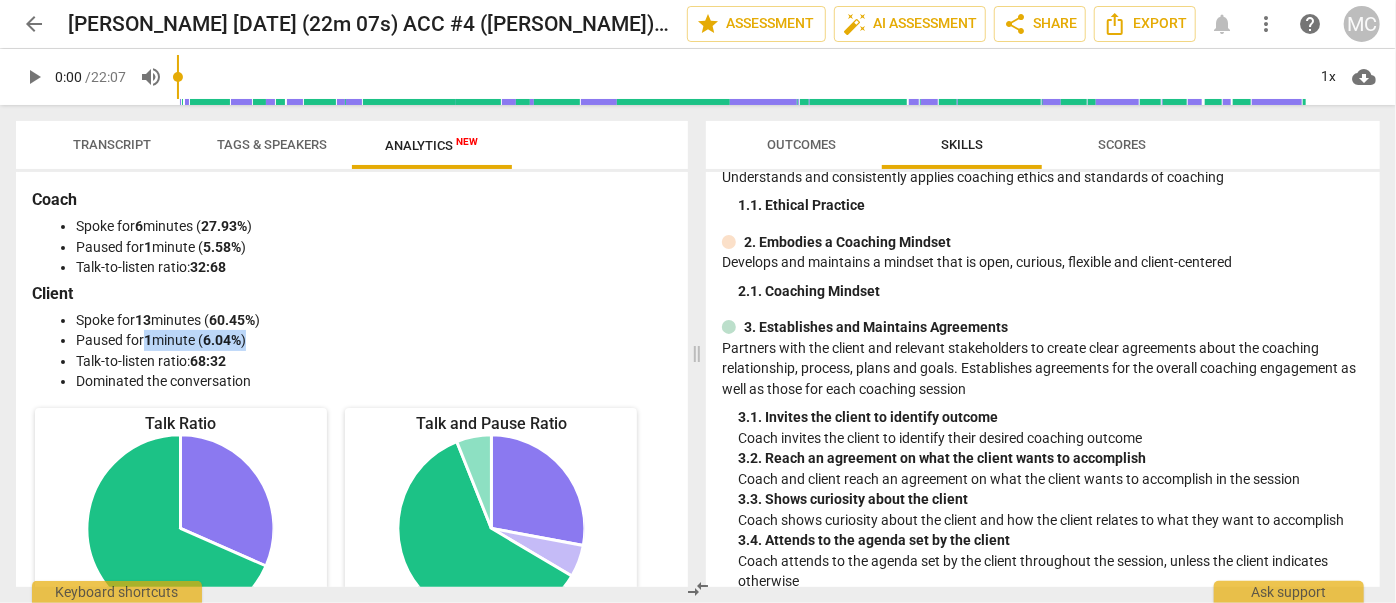click on "Transcript" at bounding box center (112, 144) 